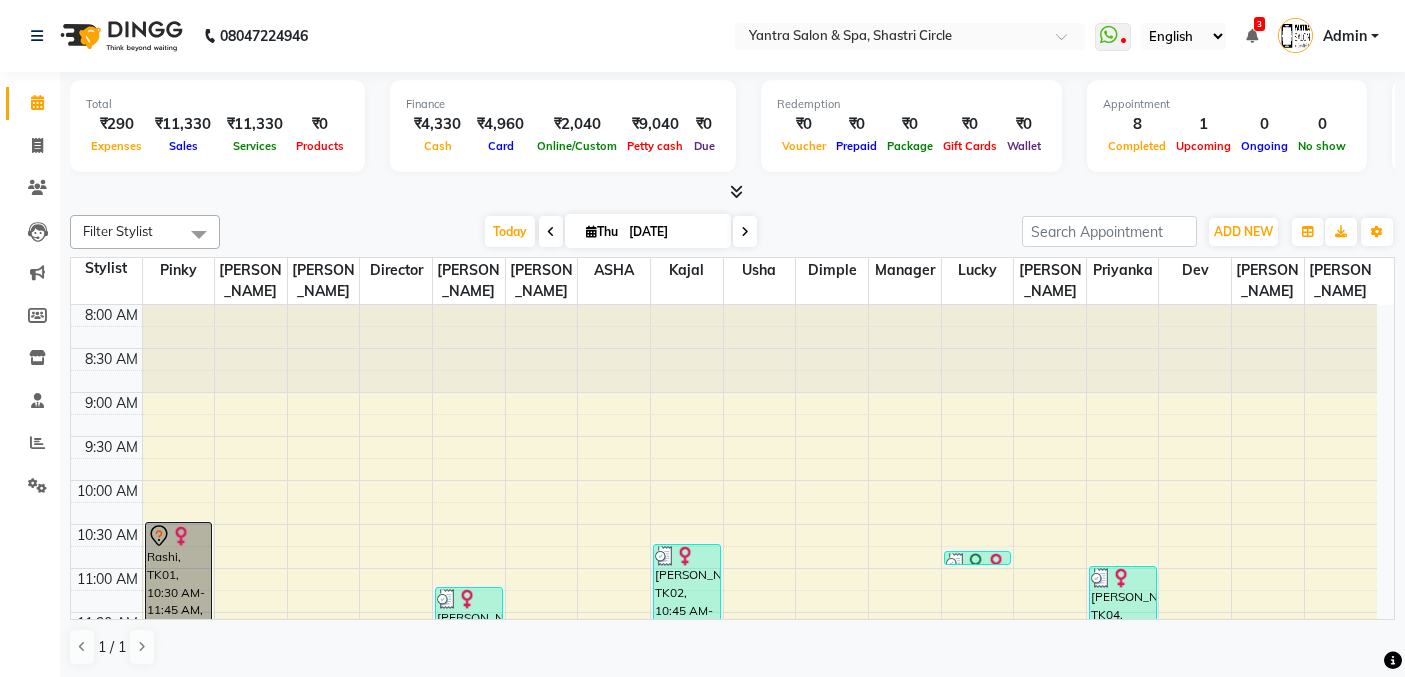 scroll, scrollTop: 0, scrollLeft: 0, axis: both 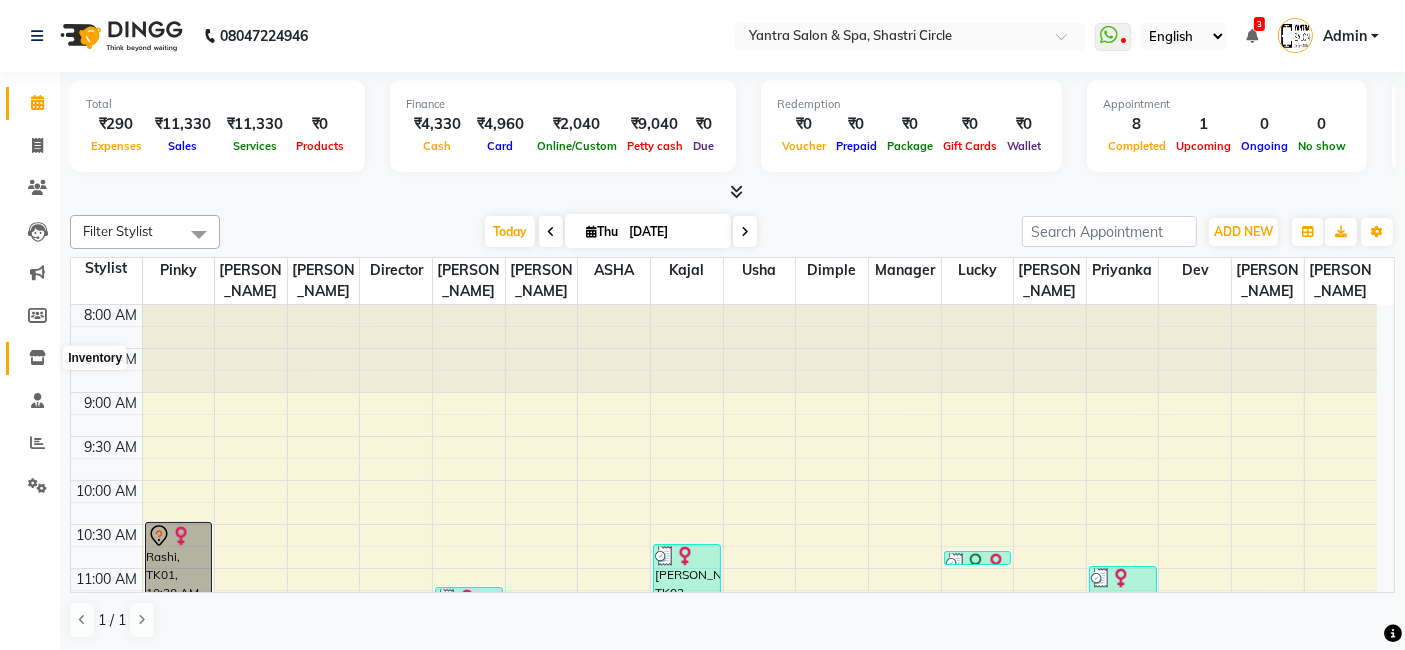 click 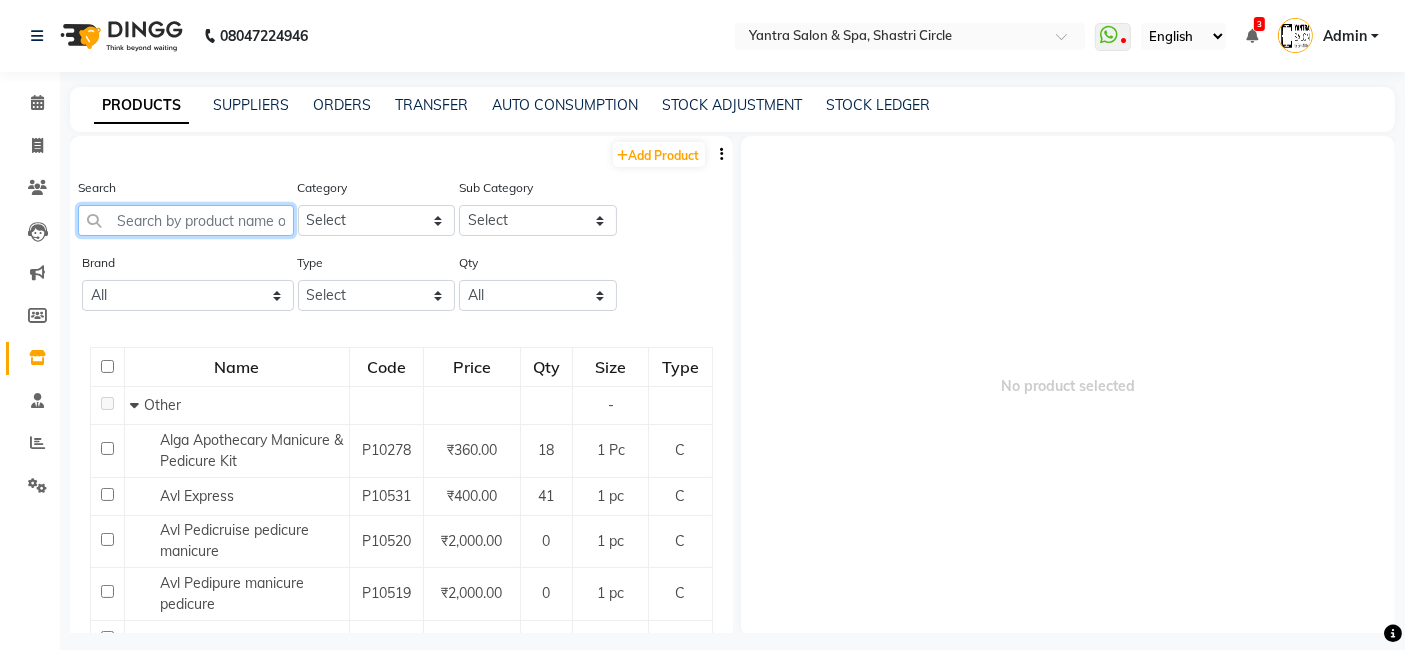 click 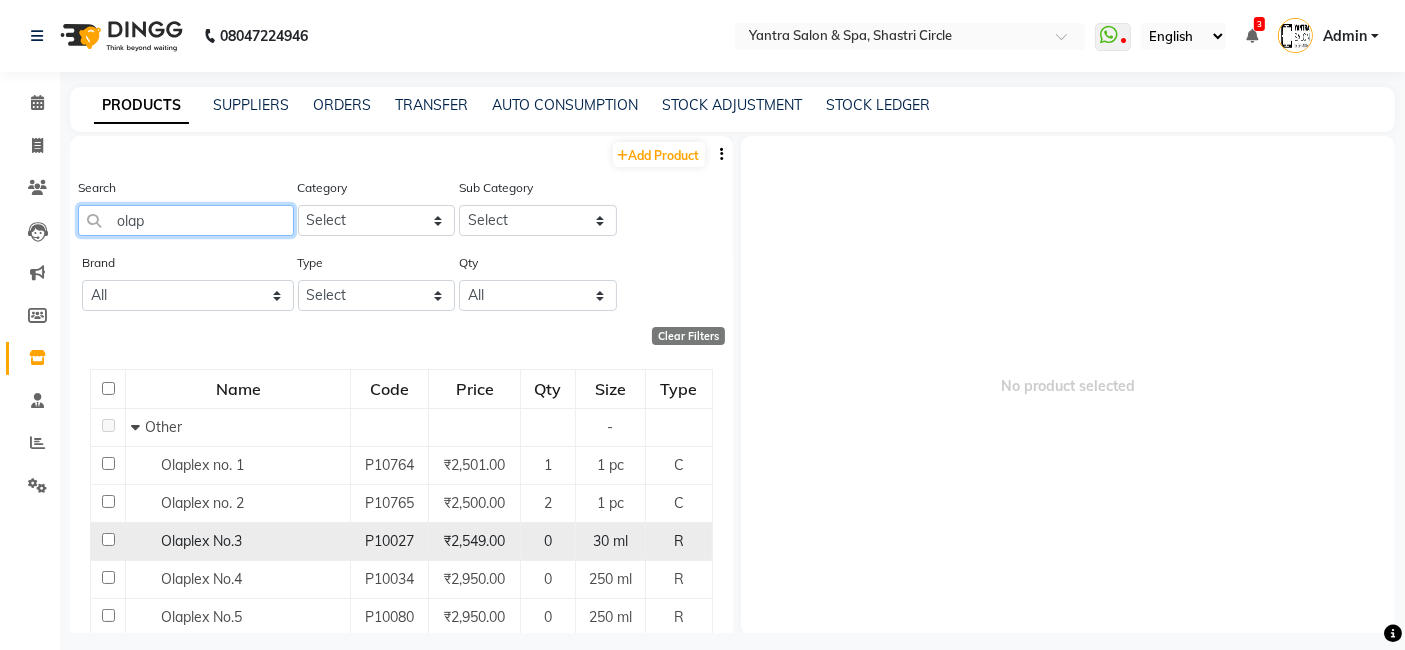 type on "olap" 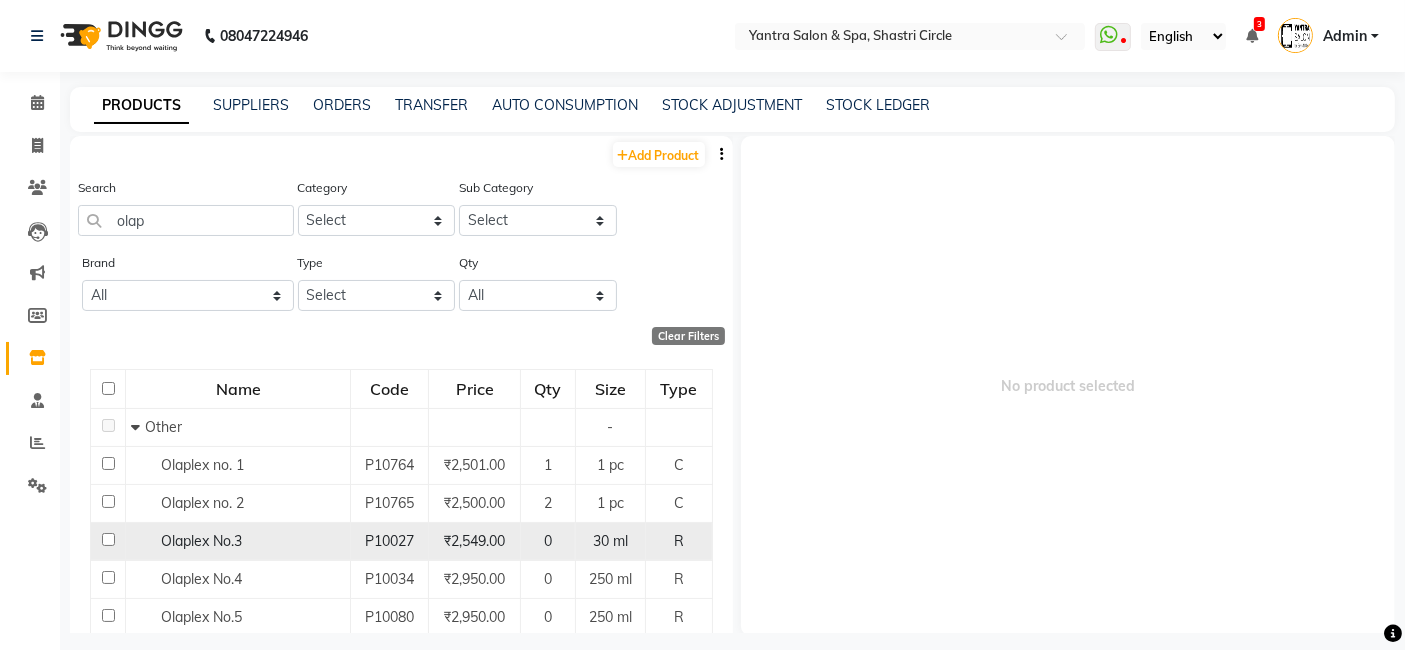 click on "Olaplex No.3" 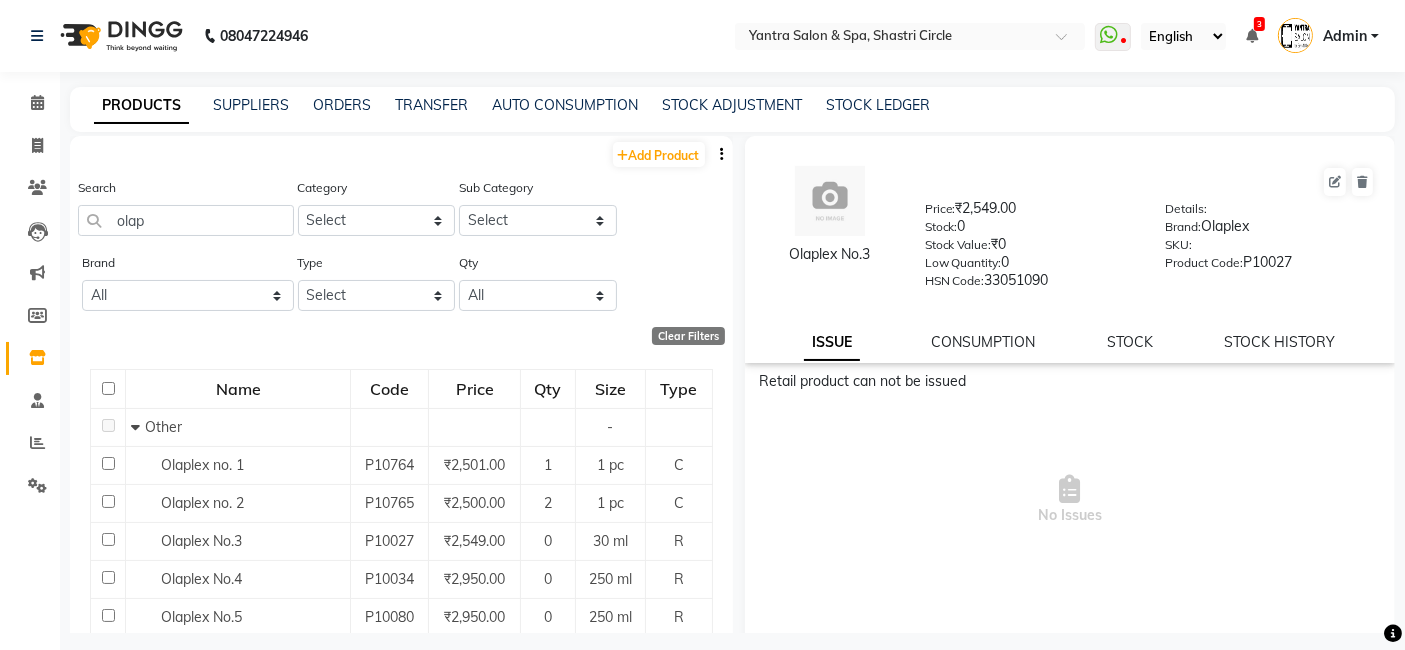 click on "Olaplex No.3  Price:   ₹2,549.00  Stock:   0  Stock Value:   ₹0  Low Quantity:  0  HSN Code:  33051090  Details:     Brand:   Olaplex  SKU:     Product Code:   P10027  ISSUE CONSUMPTION STOCK STOCK HISTORY" 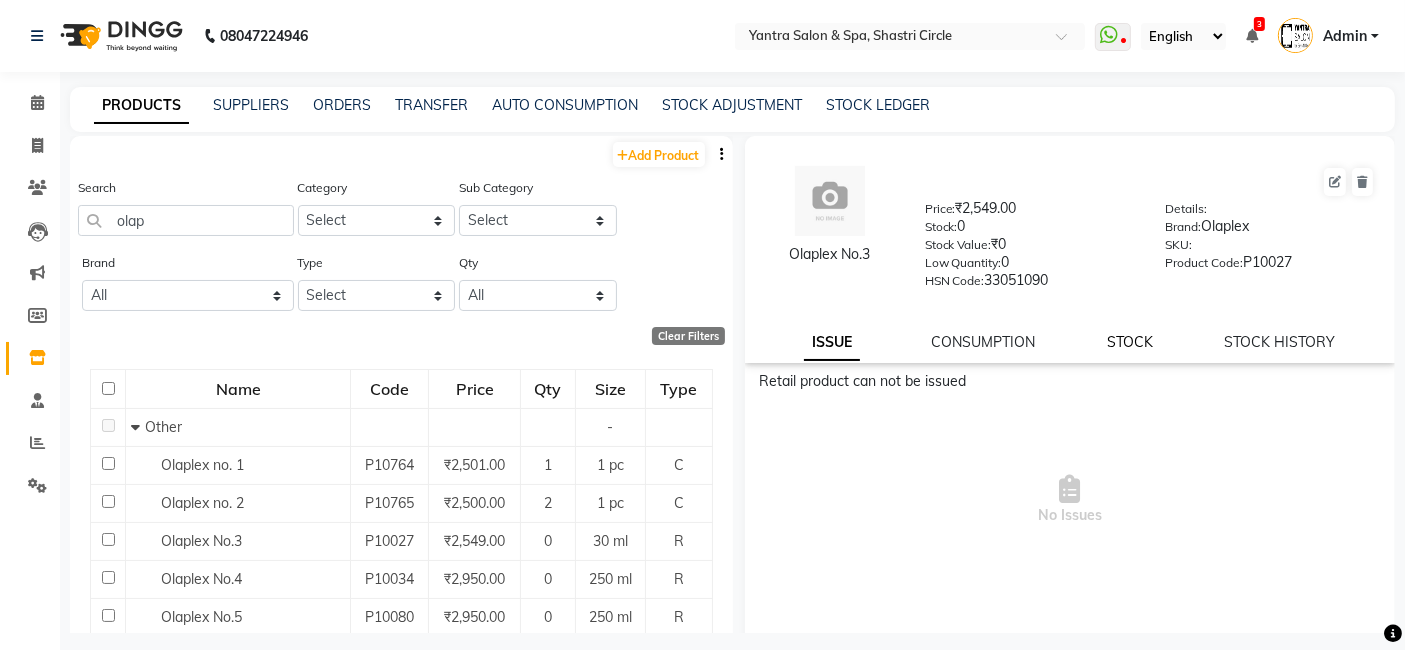 click on "STOCK" 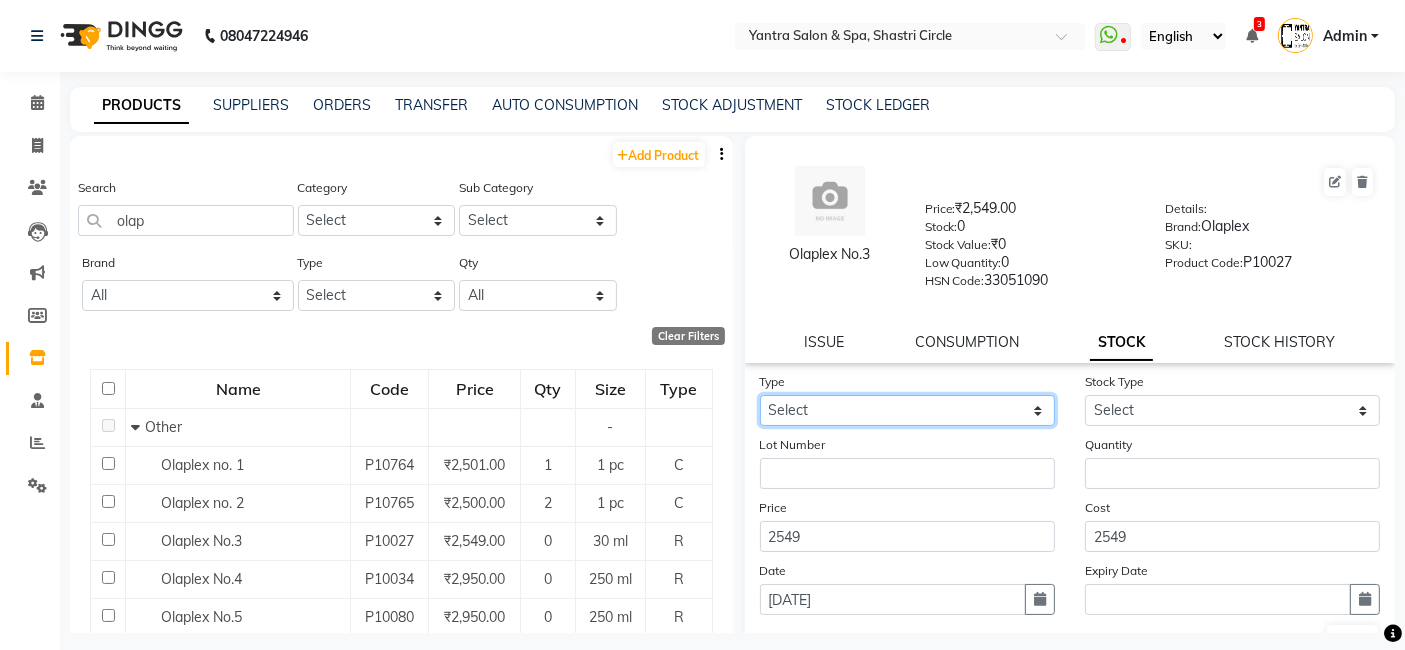 drag, startPoint x: 845, startPoint y: 408, endPoint x: 842, endPoint y: 425, distance: 17.262676 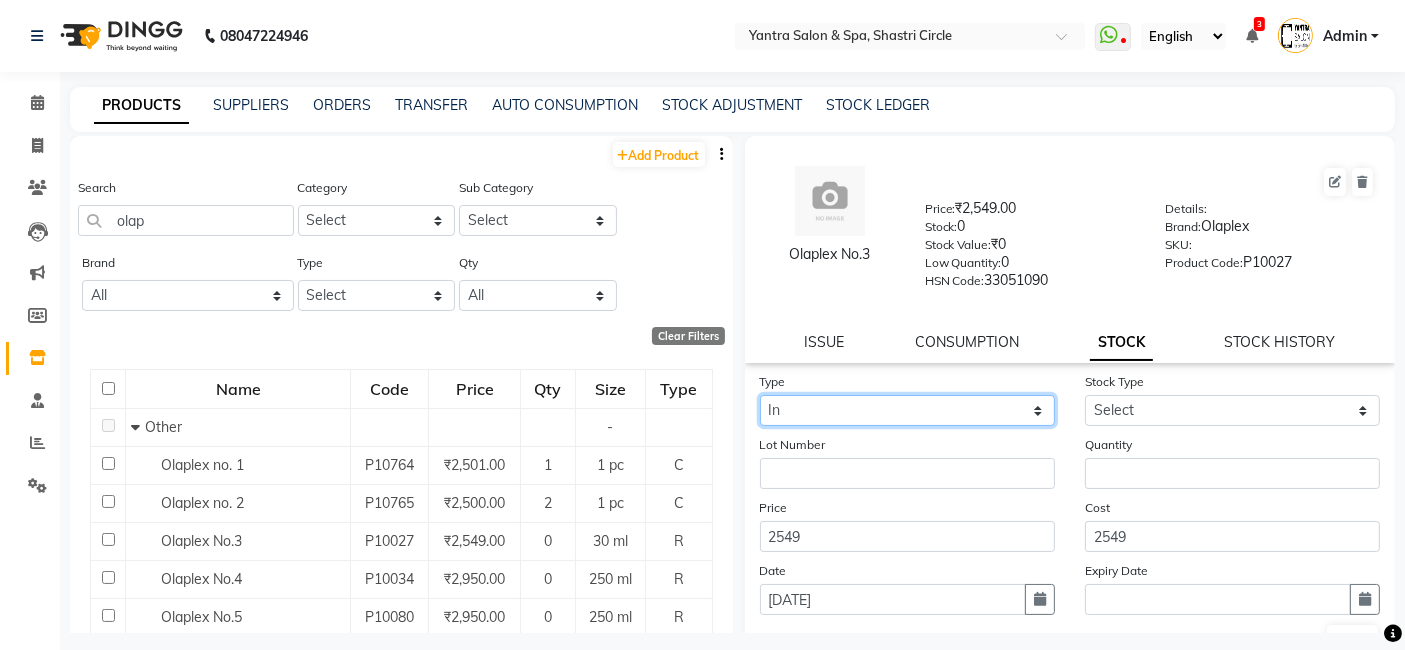 click on "Select In Out" 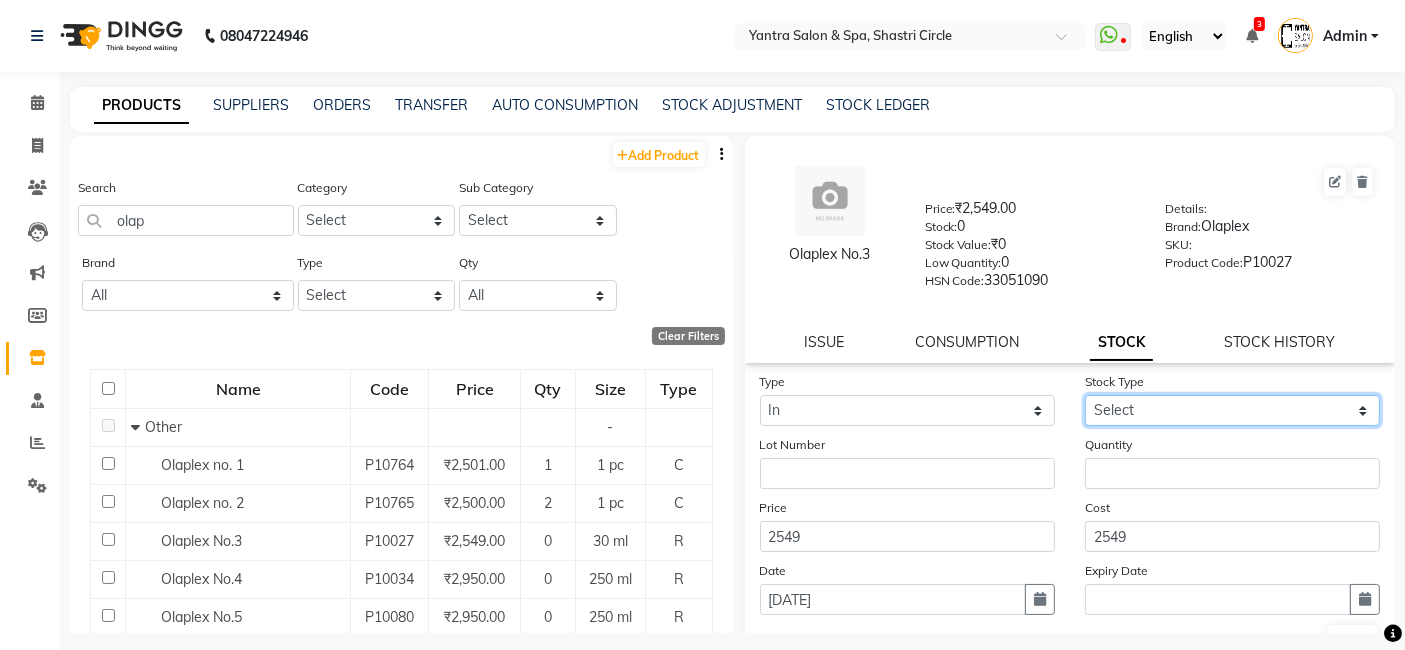 drag, startPoint x: 1177, startPoint y: 402, endPoint x: 1178, endPoint y: 423, distance: 21.023796 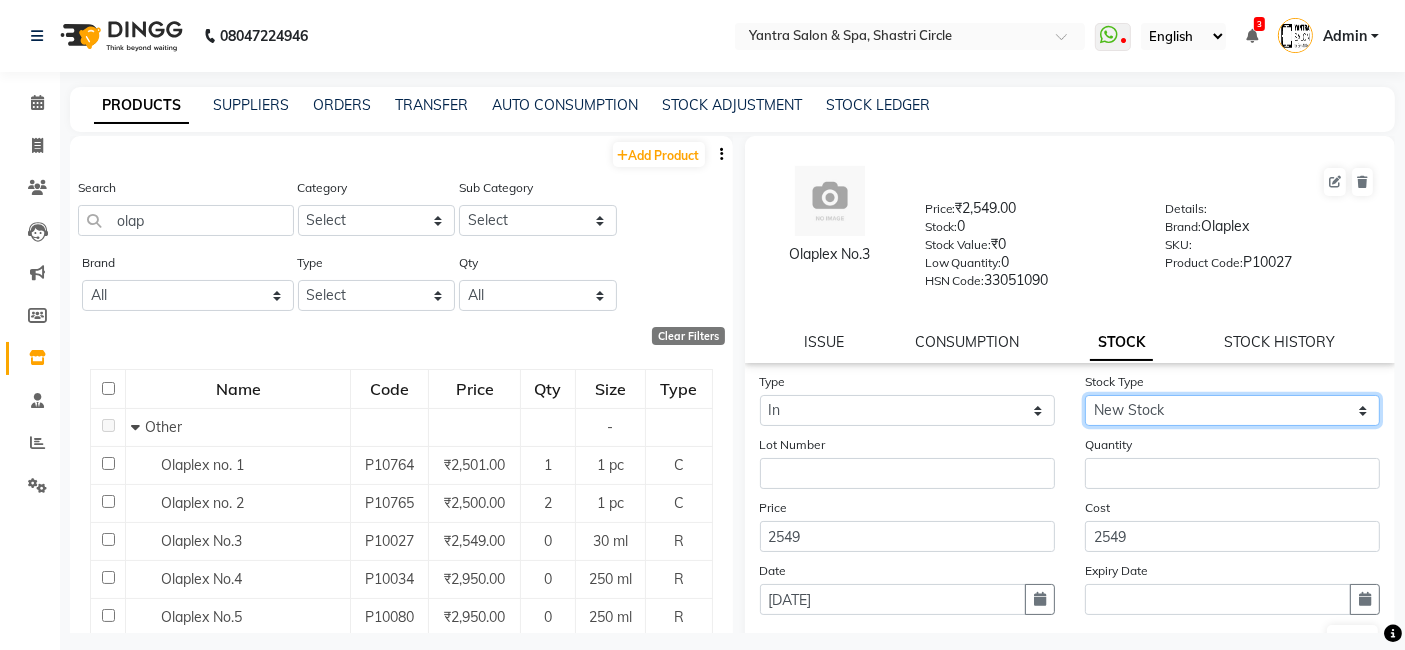 click on "Select New Stock Adjustment Return Other" 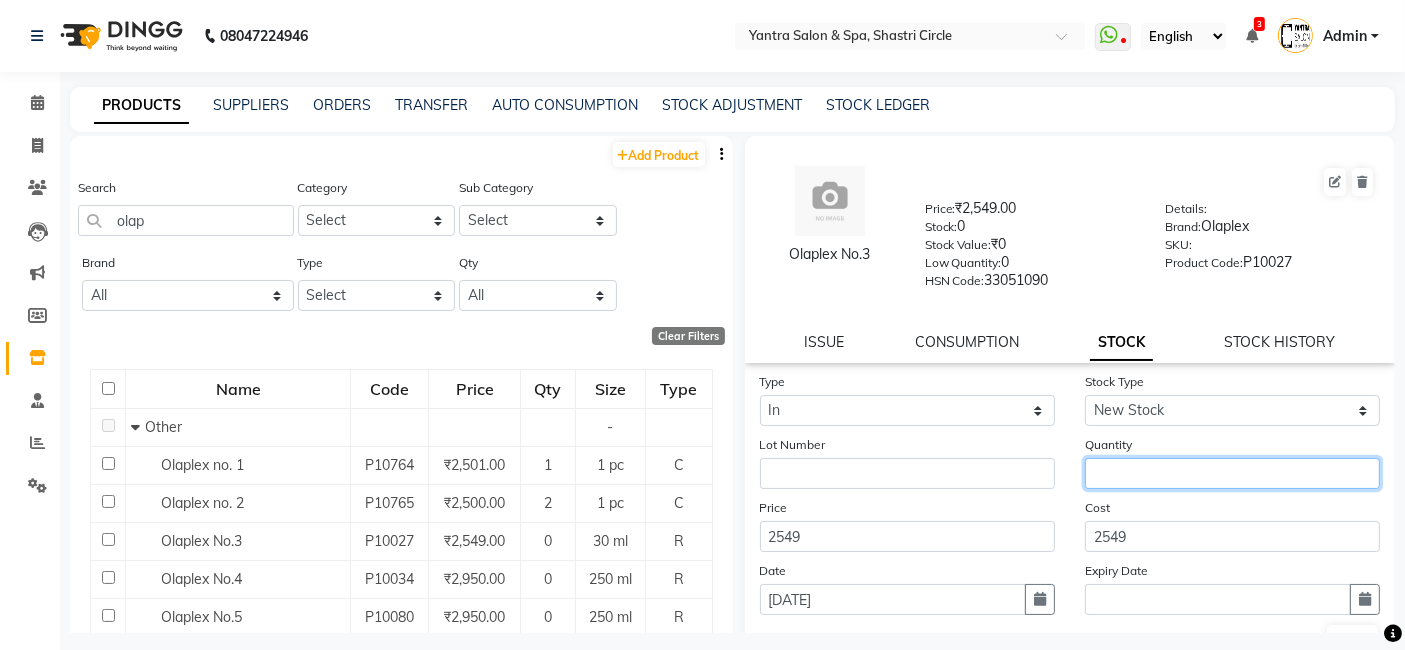 click 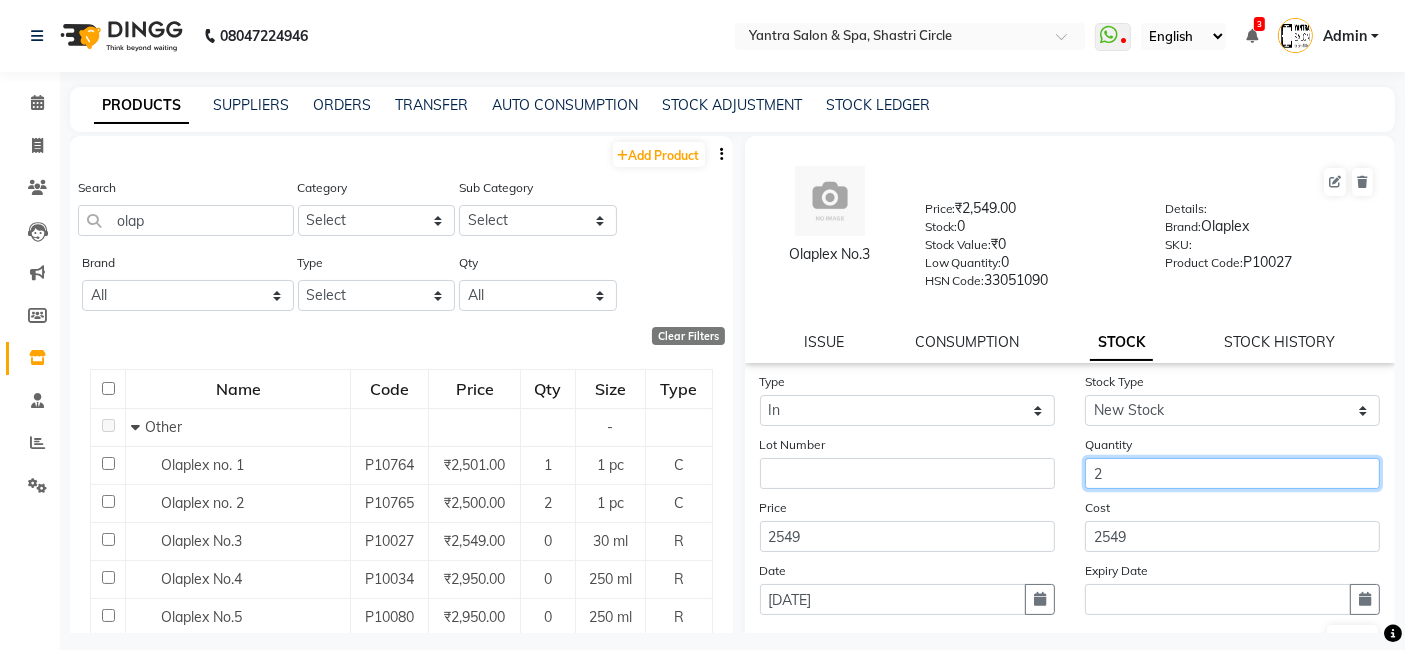type on "2" 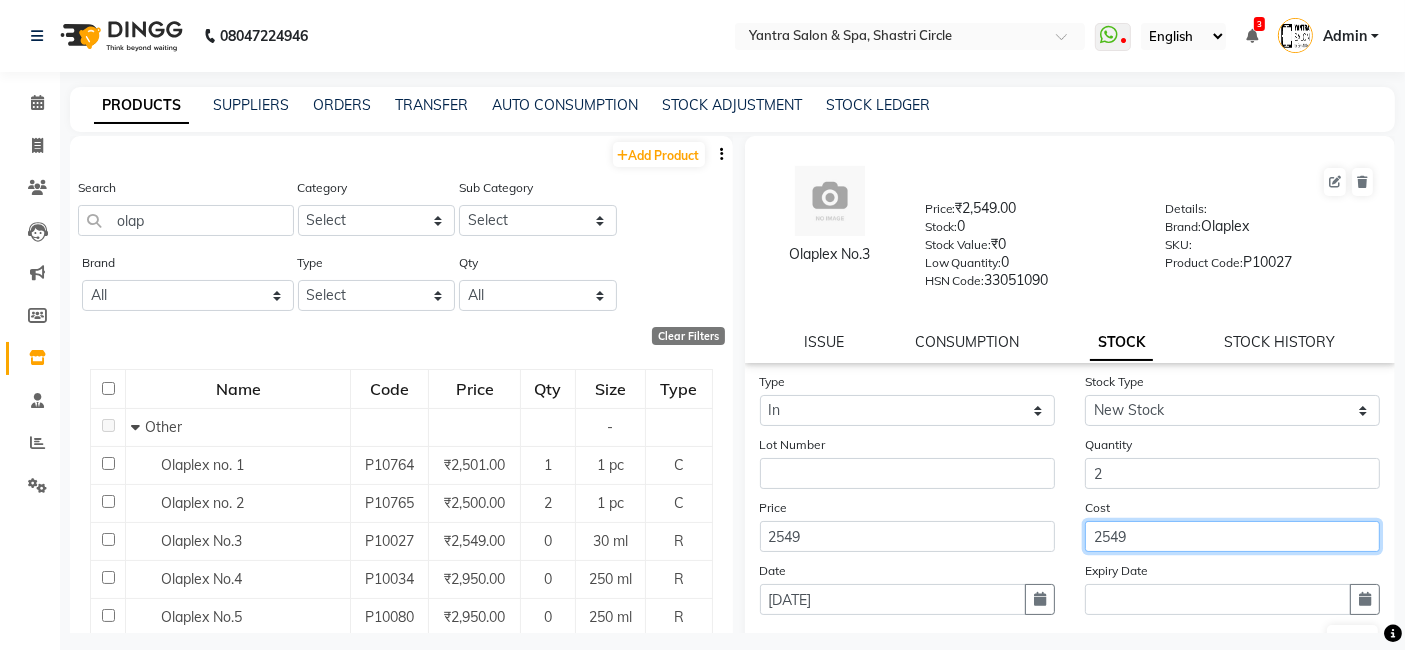 click on "2549" 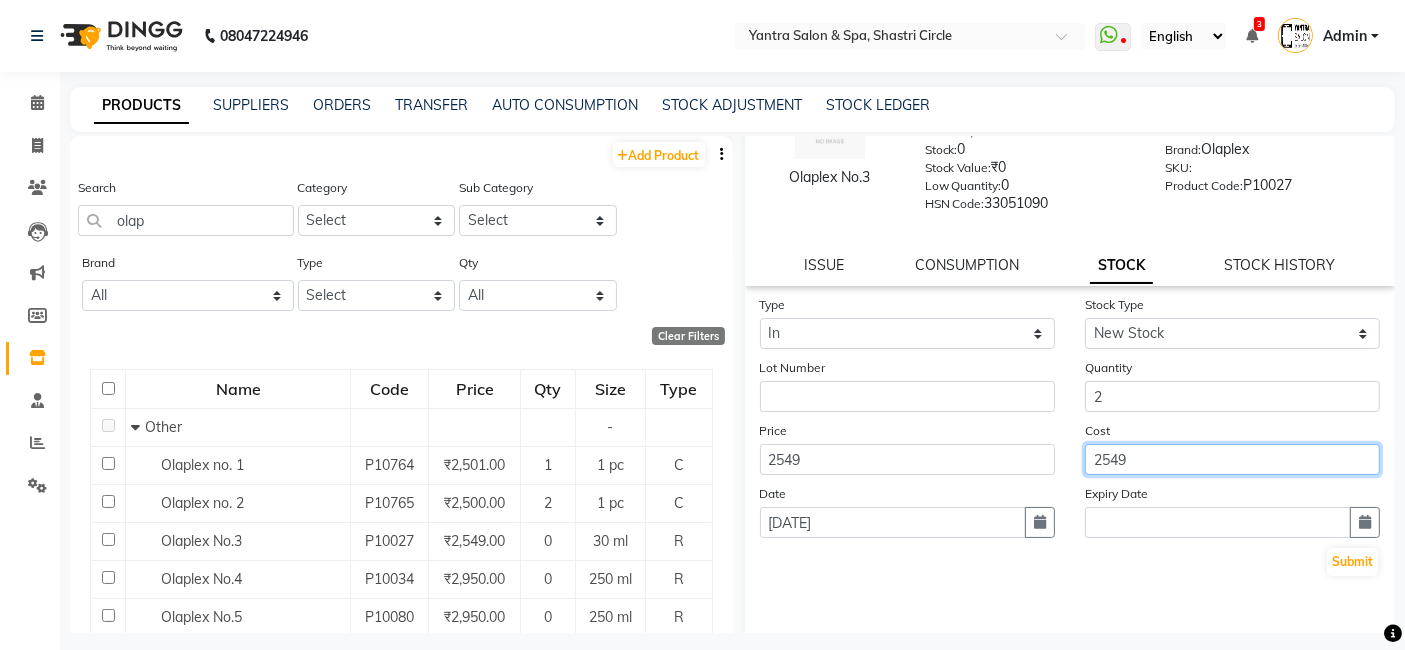 scroll, scrollTop: 111, scrollLeft: 0, axis: vertical 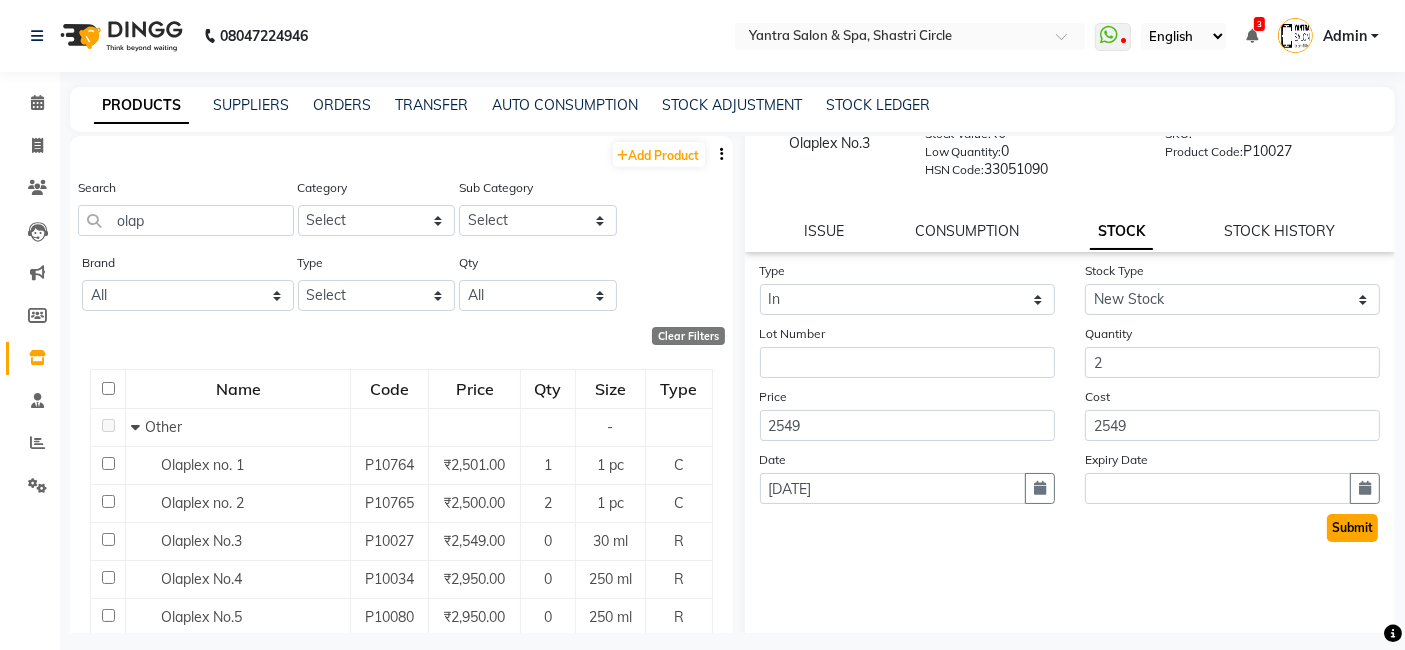 click on "Submit" 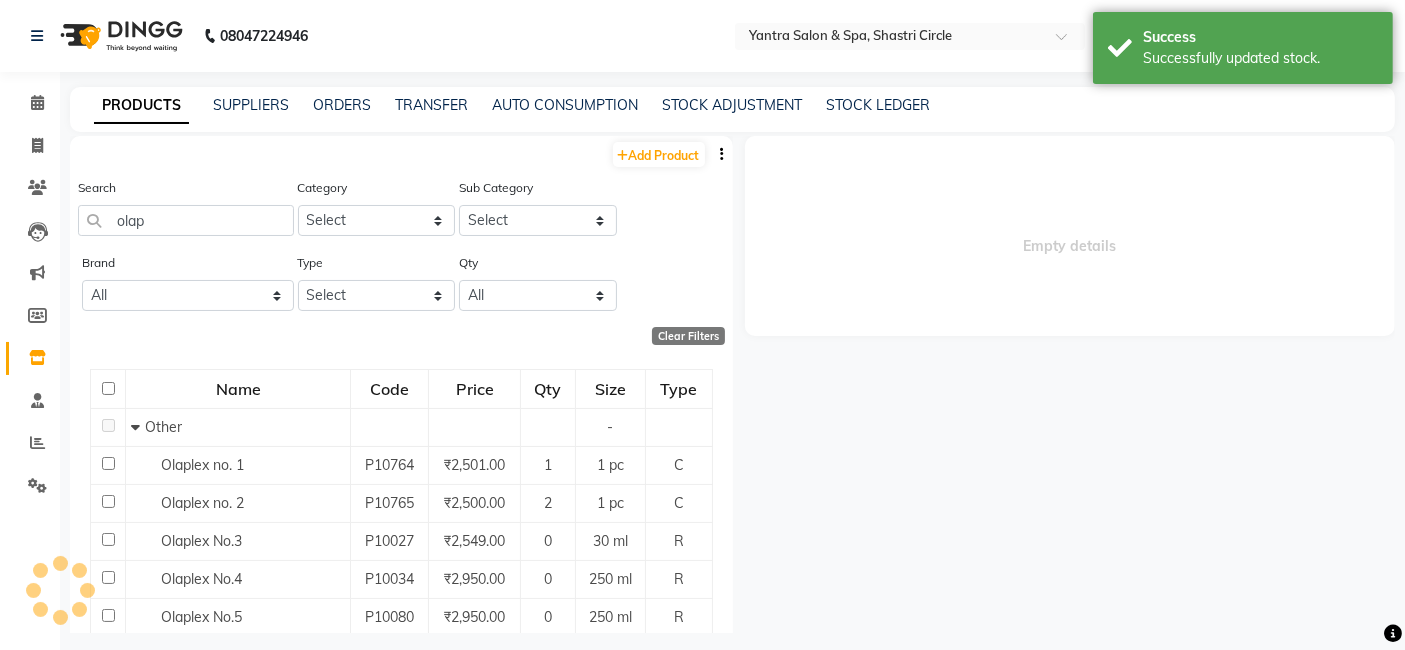 scroll, scrollTop: 0, scrollLeft: 0, axis: both 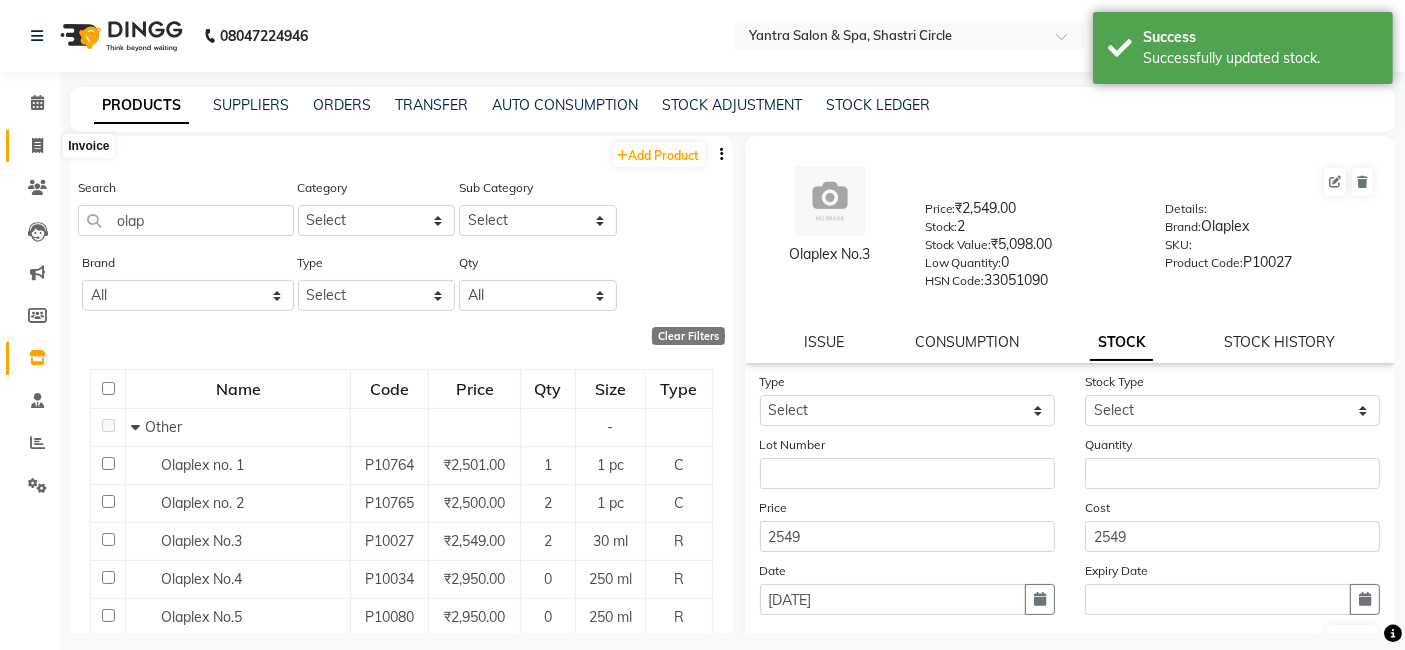 click 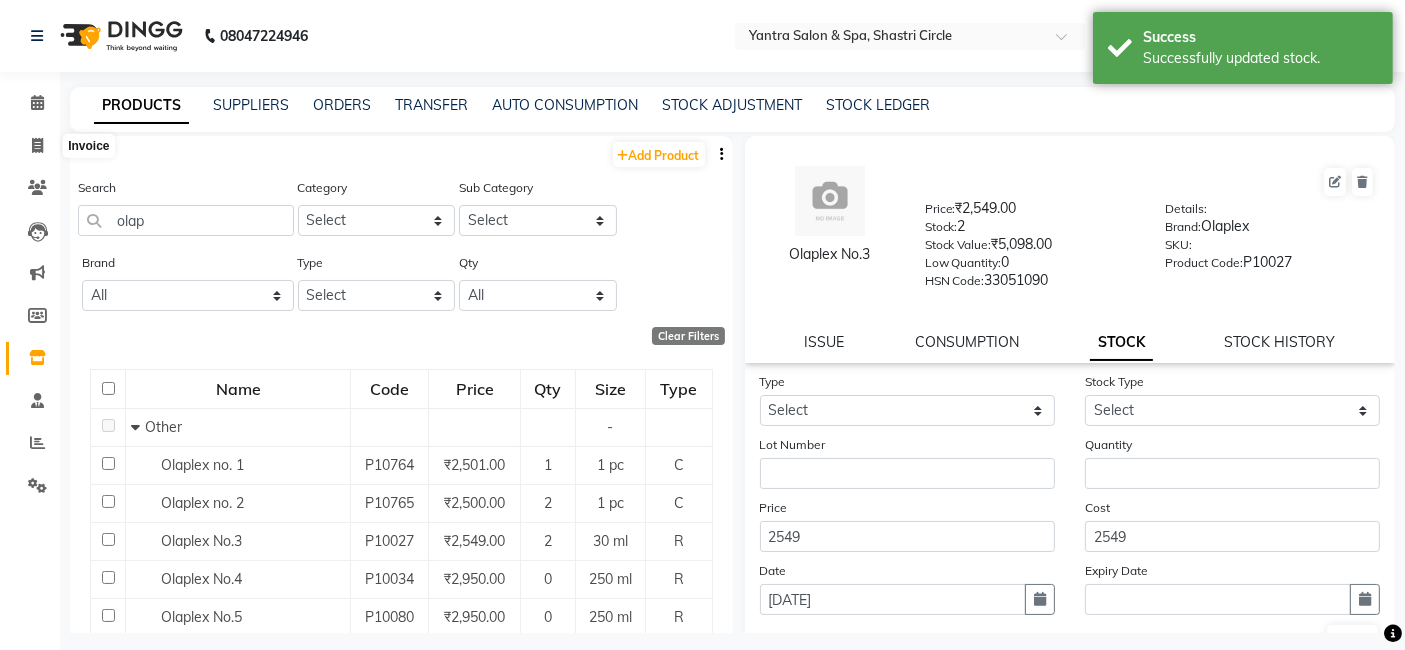 select on "service" 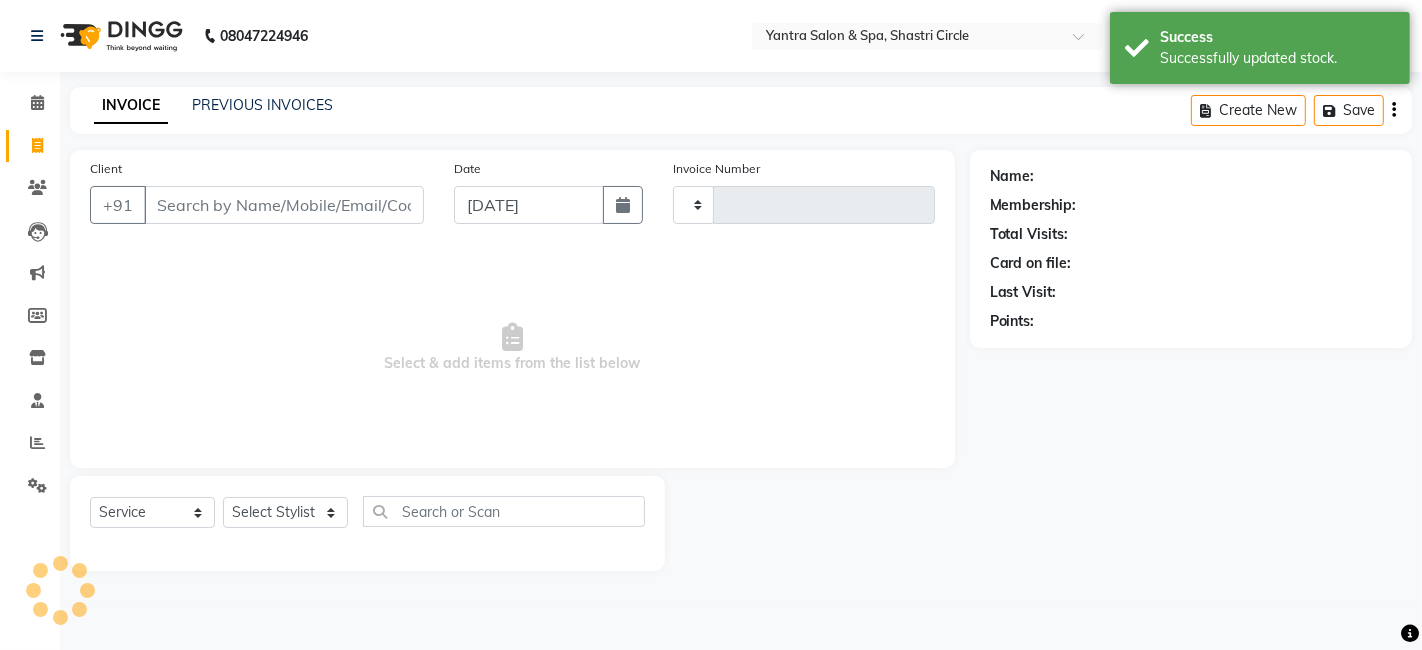 type on "2289" 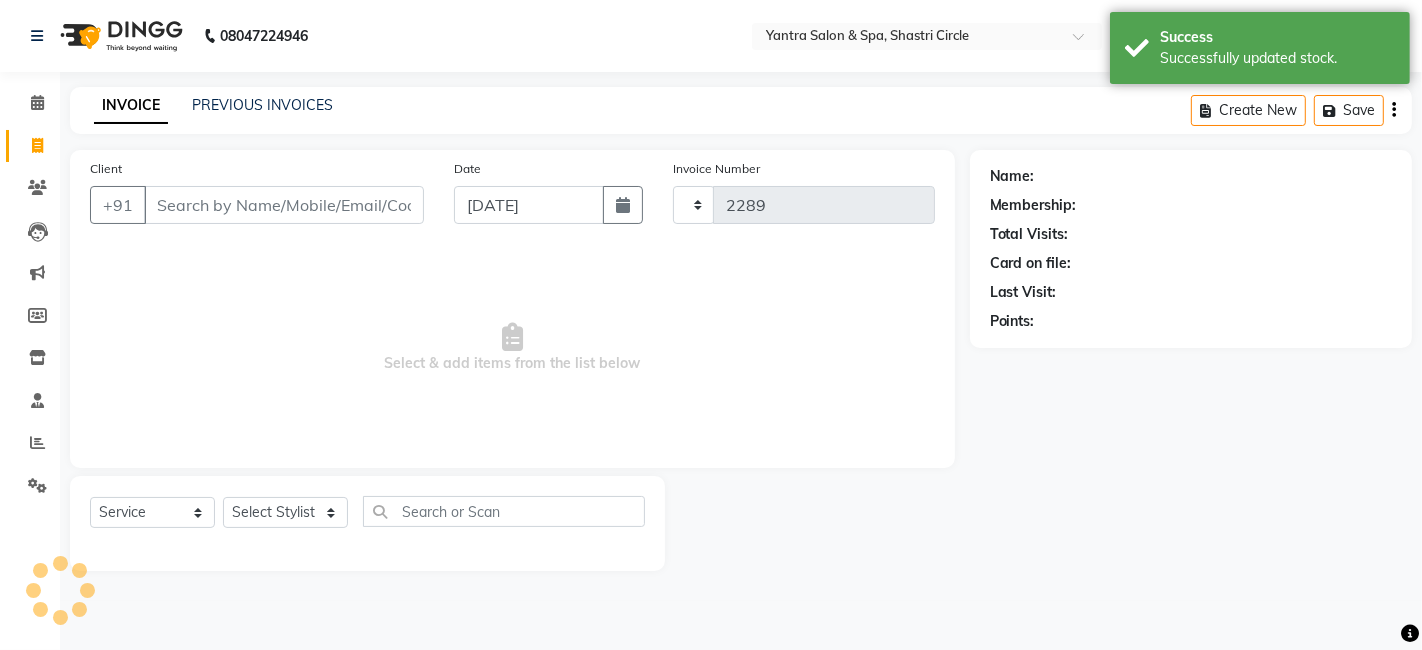 select on "154" 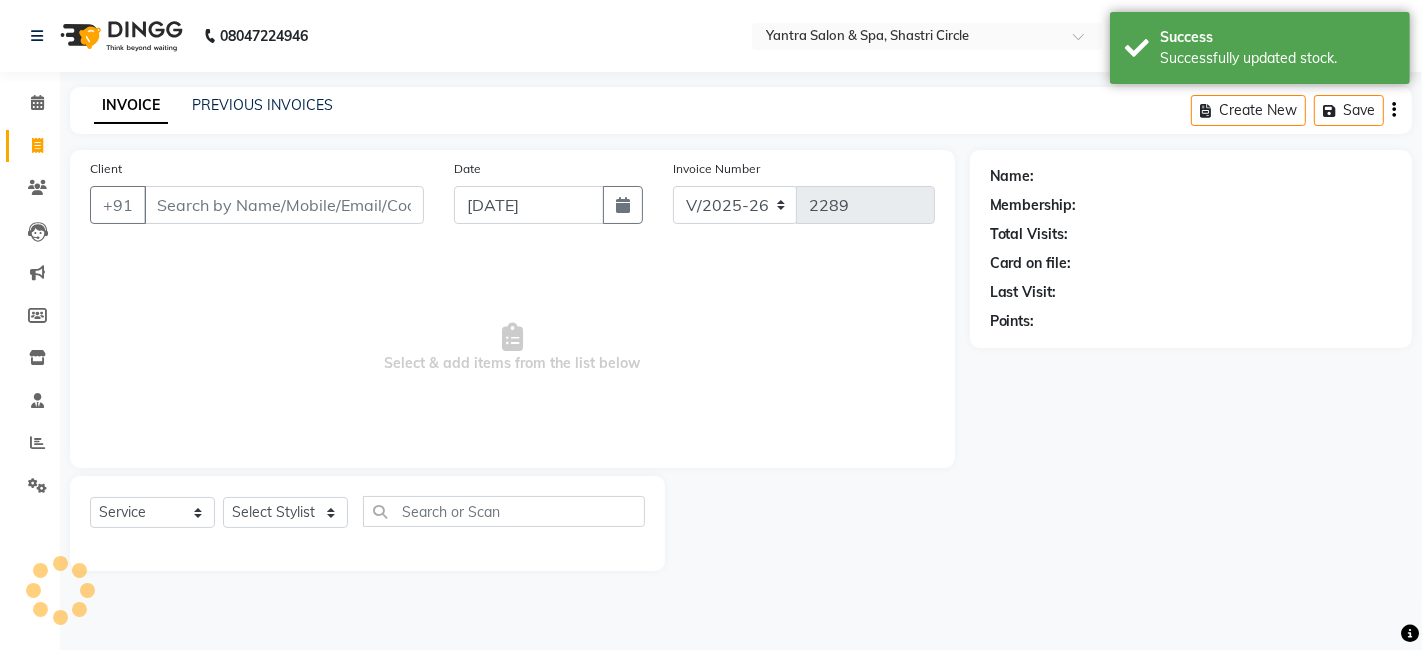 click on "Client" at bounding box center [284, 205] 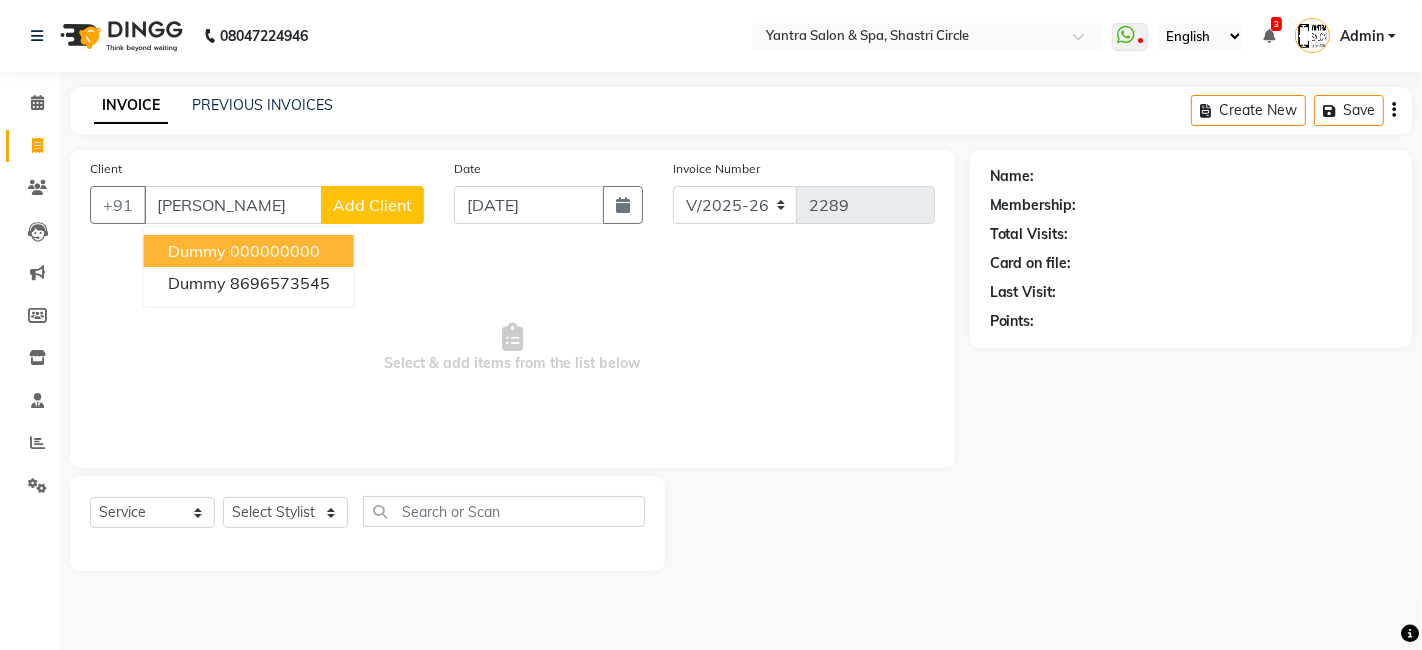 click on "000000000" at bounding box center (275, 251) 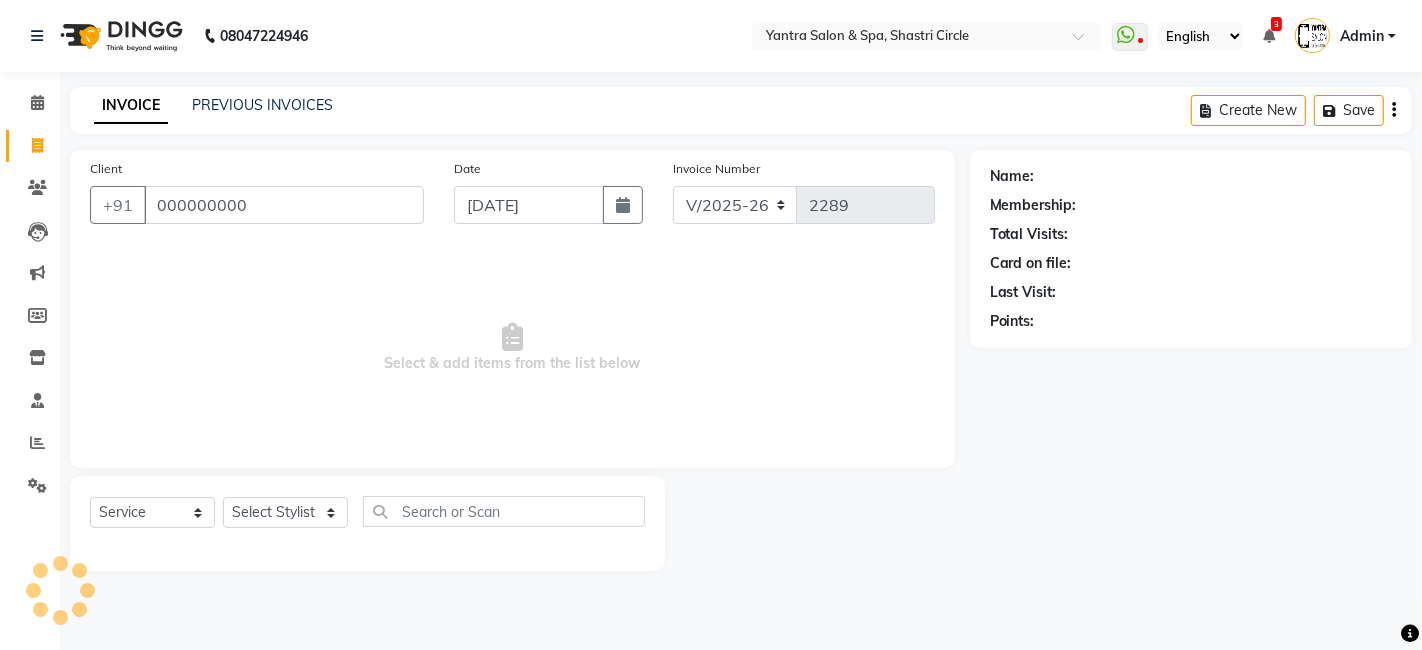 type on "000000000" 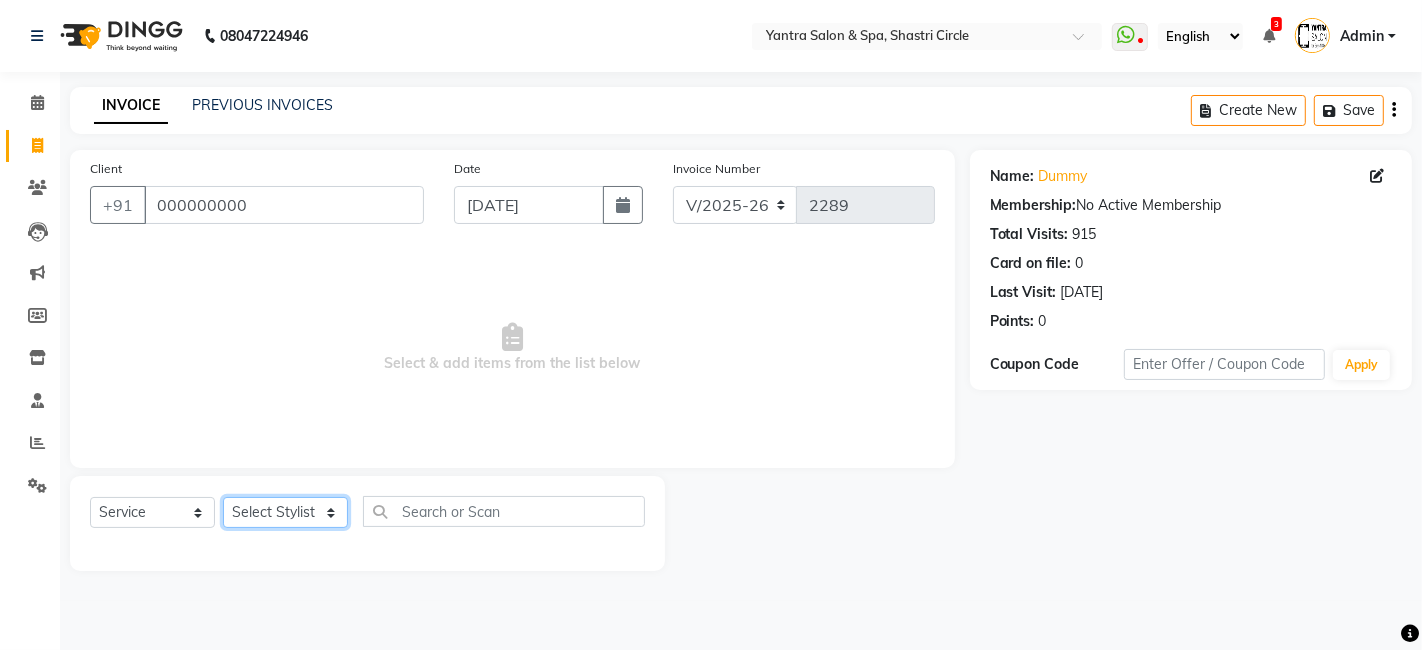 drag, startPoint x: 305, startPoint y: 519, endPoint x: 305, endPoint y: 501, distance: 18 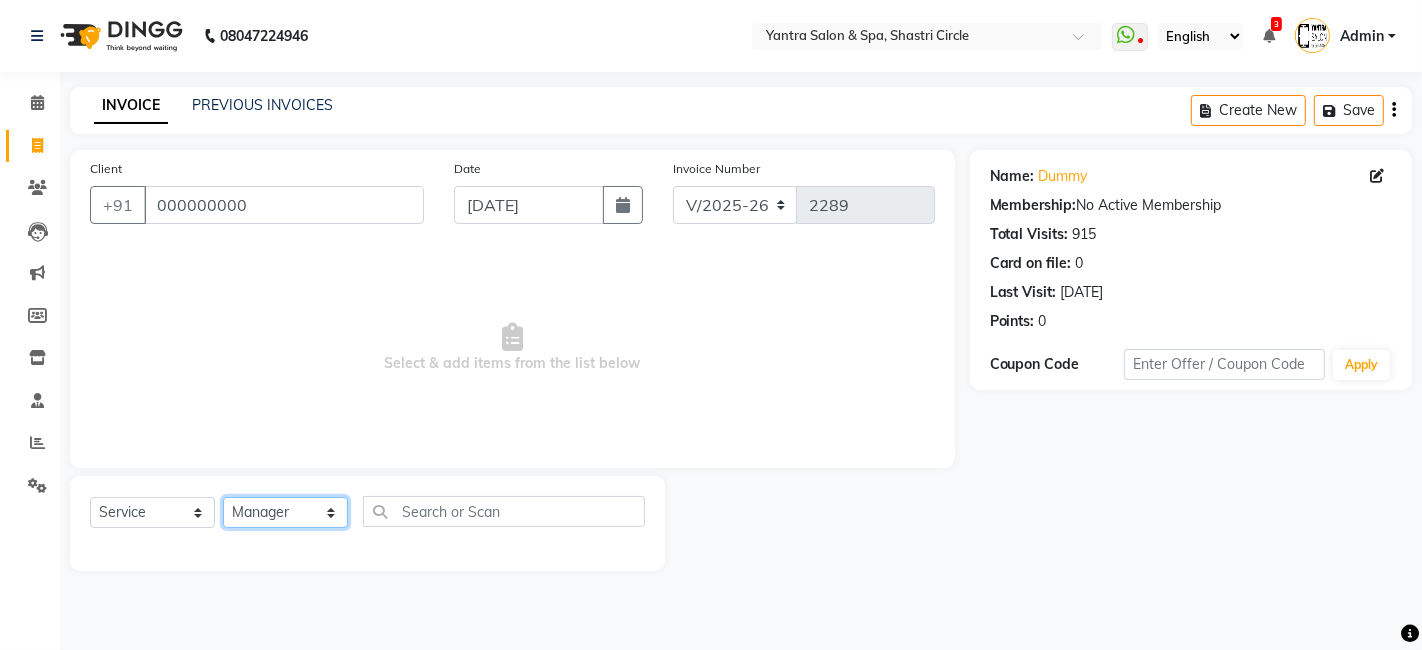click on "Select Stylist Arvind ASHA bhawna goyal Dev Dimple Director Harsha Hemlata kajal Latika lucky Manager Manisha maam Neelu  Pallavi Pinky Priyanka Rahul Sekhar usha" 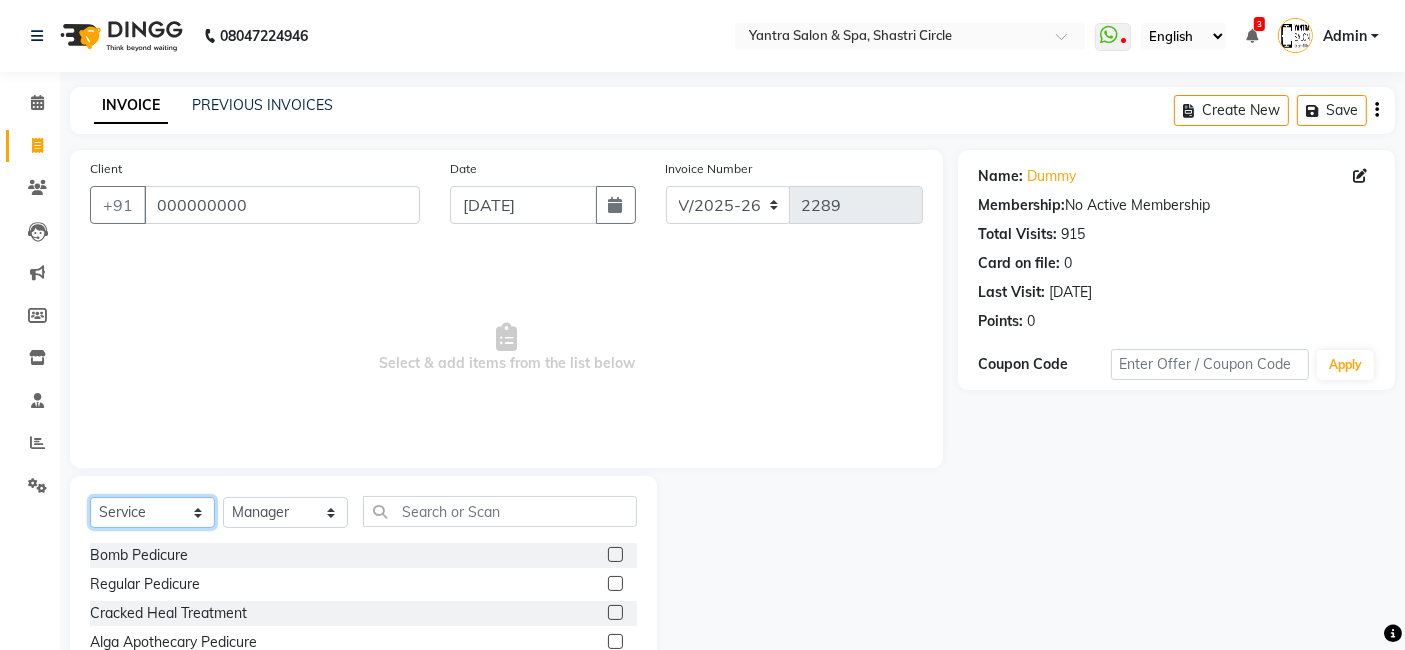 click on "Select  Service  Product  Membership  Package Voucher Prepaid Gift Card" 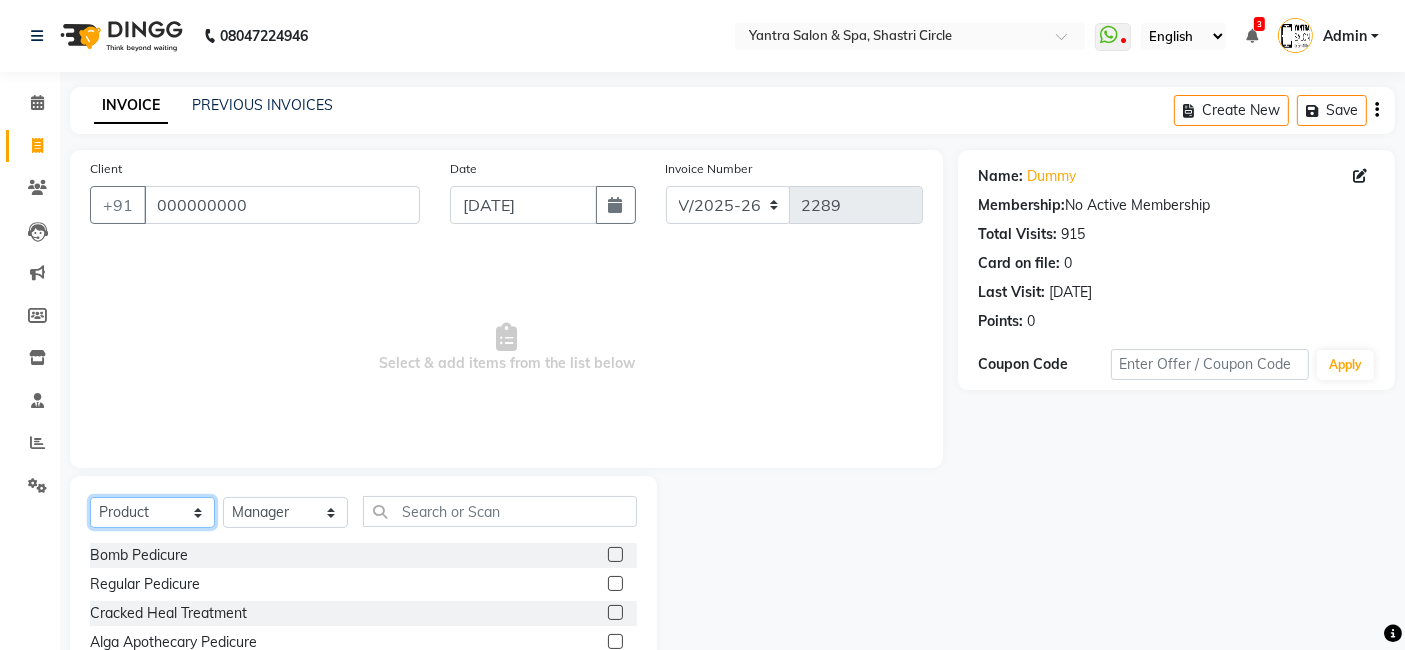 click on "Select  Service  Product  Membership  Package Voucher Prepaid Gift Card" 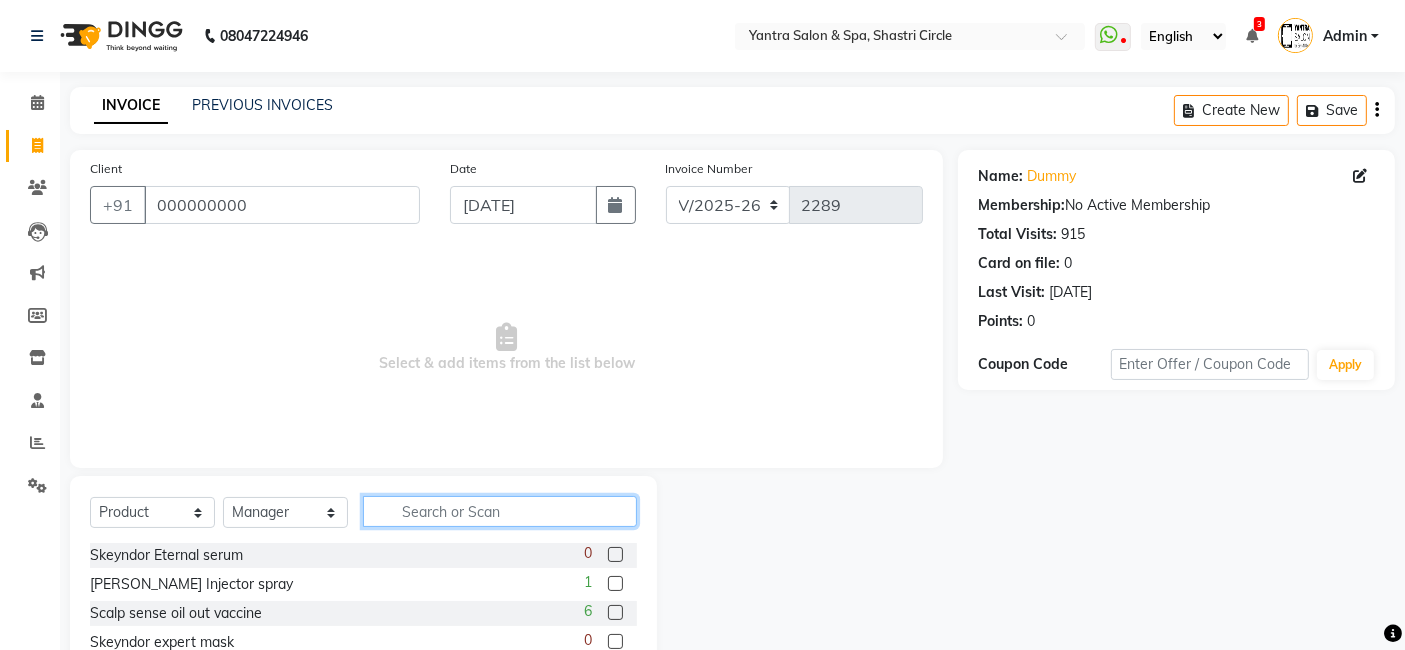click 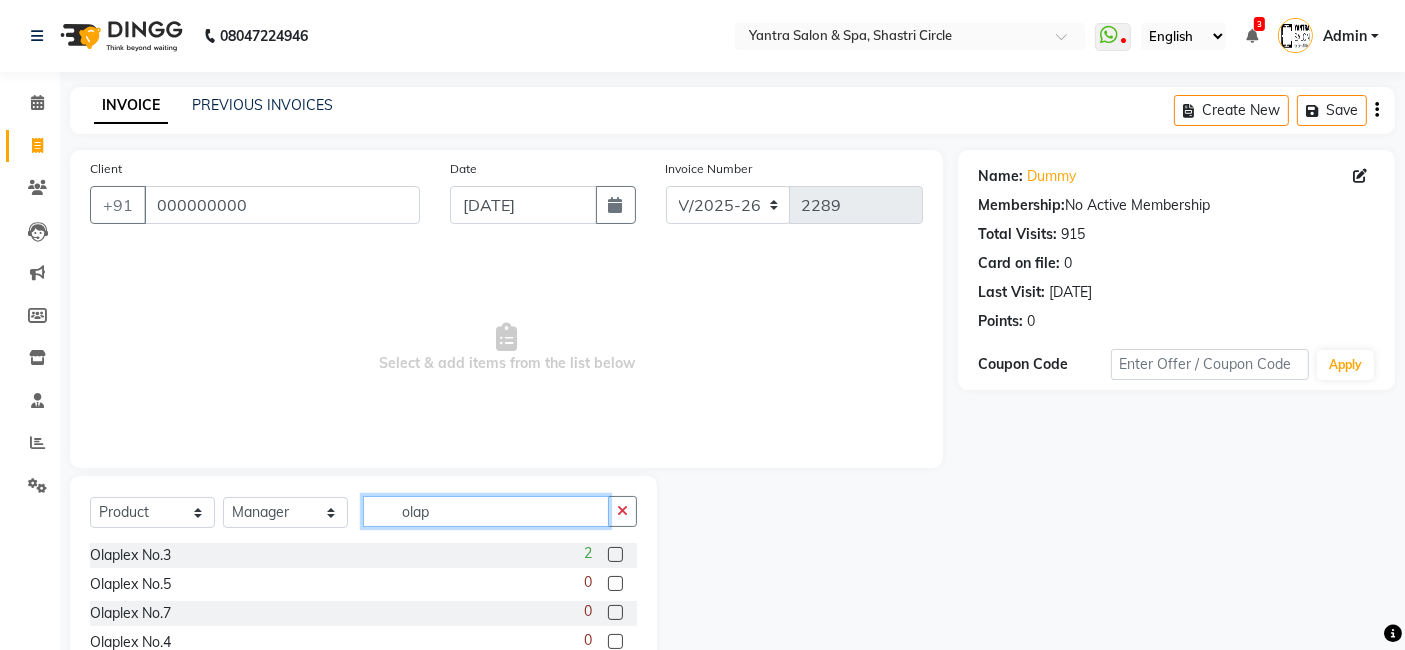 scroll, scrollTop: 94, scrollLeft: 0, axis: vertical 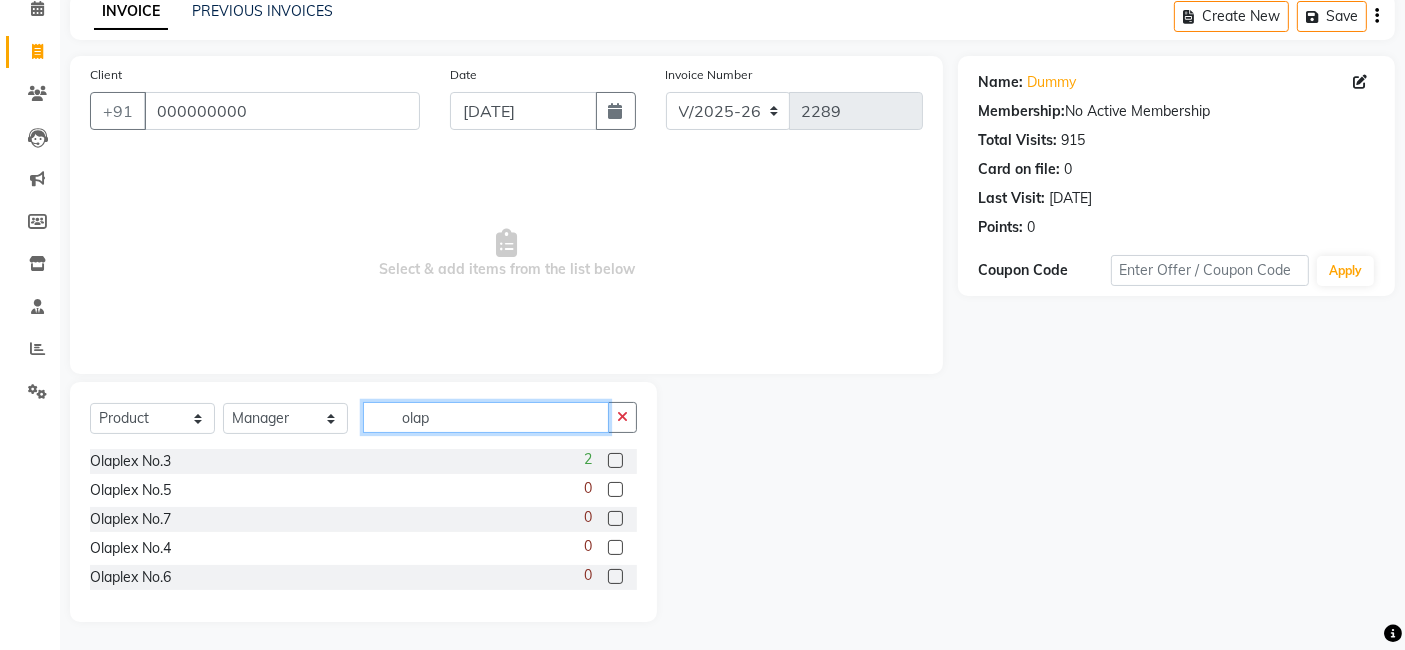 type on "olap" 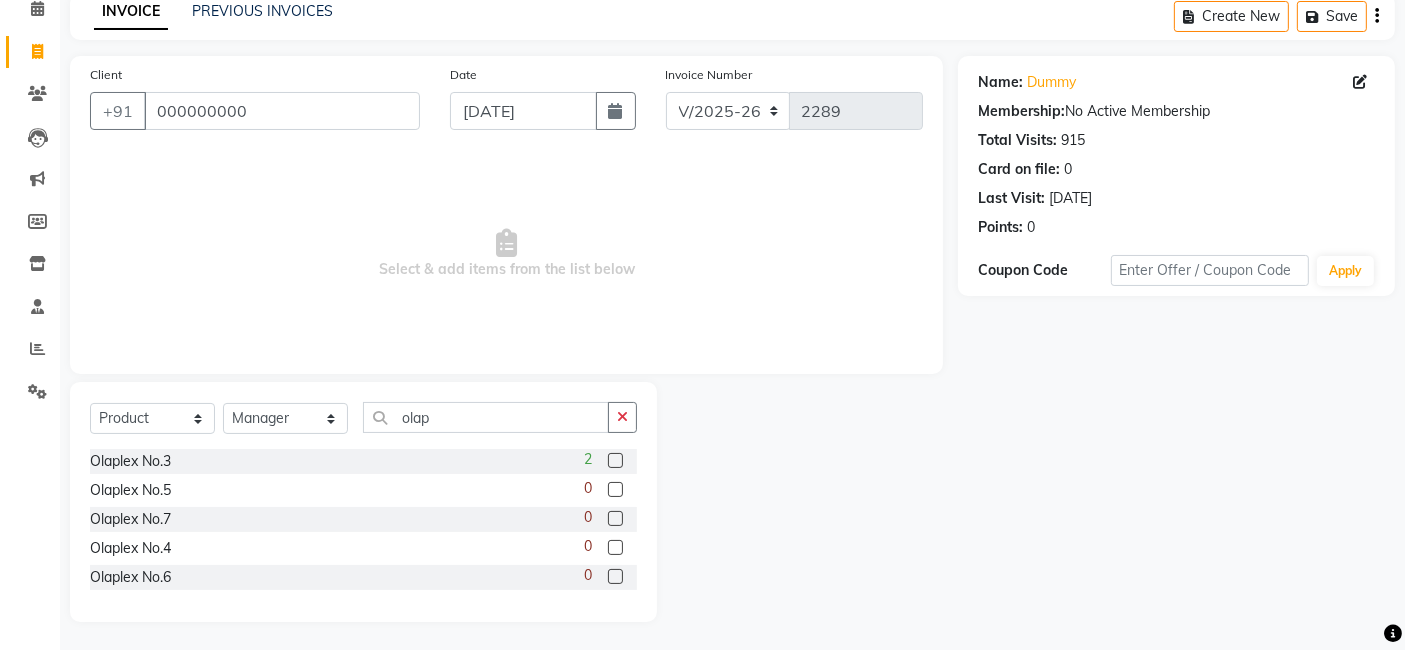 click 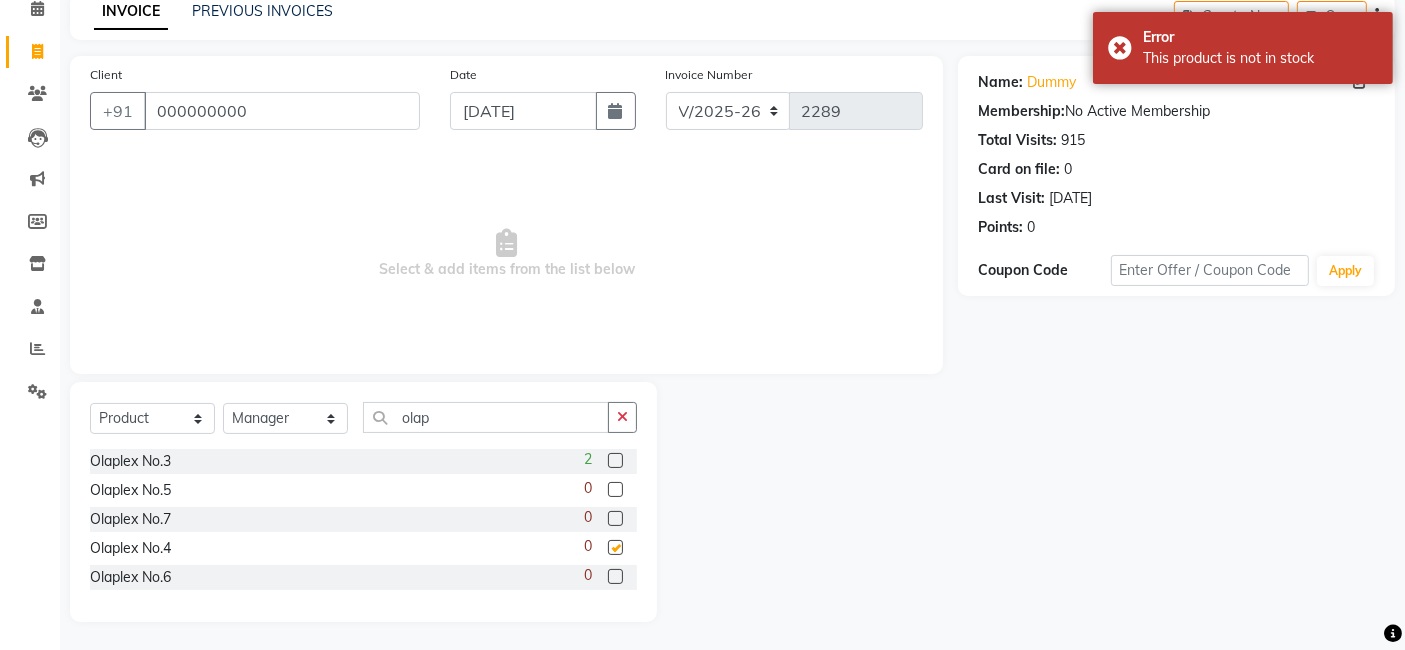 checkbox on "false" 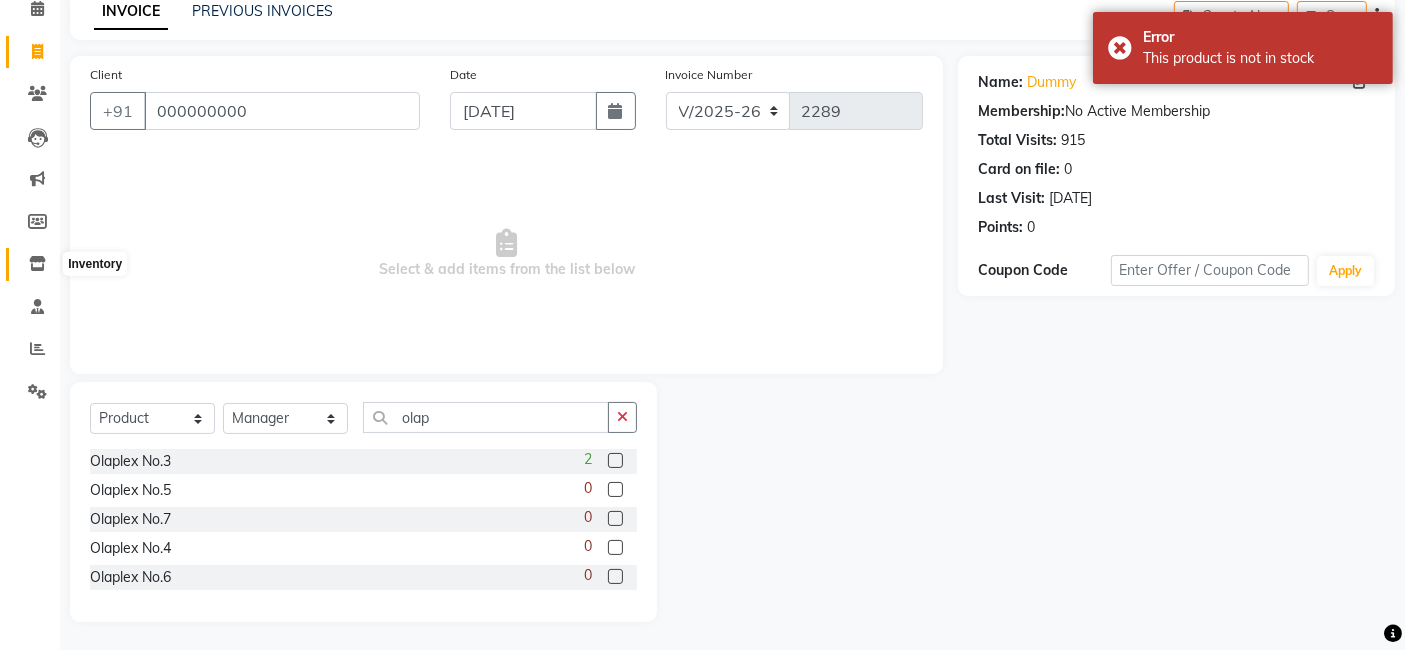 click 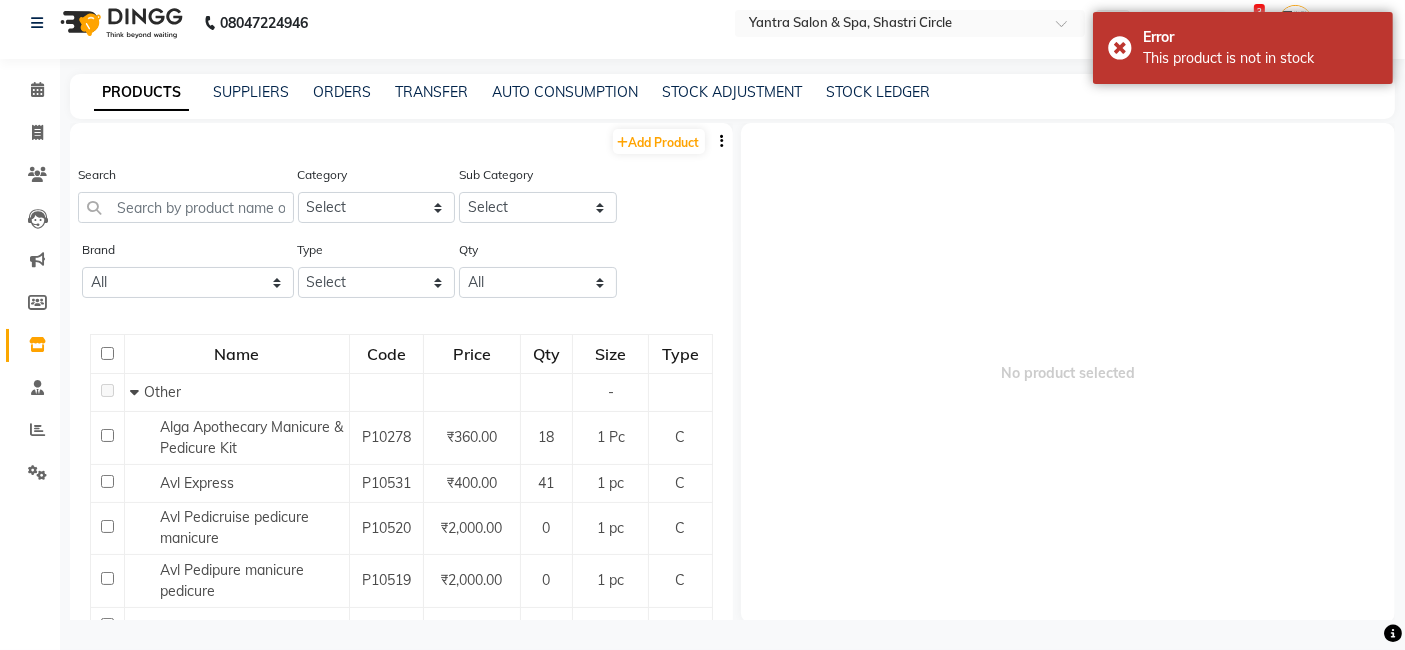 scroll, scrollTop: 12, scrollLeft: 0, axis: vertical 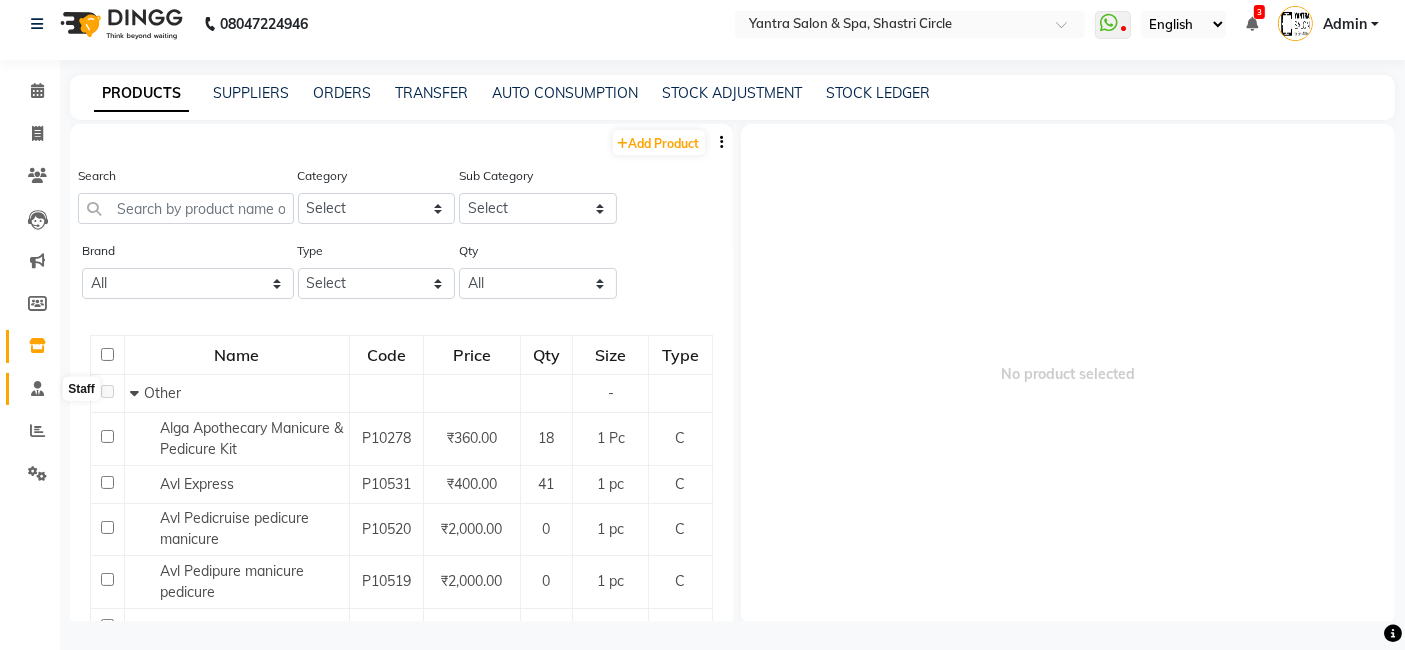 click 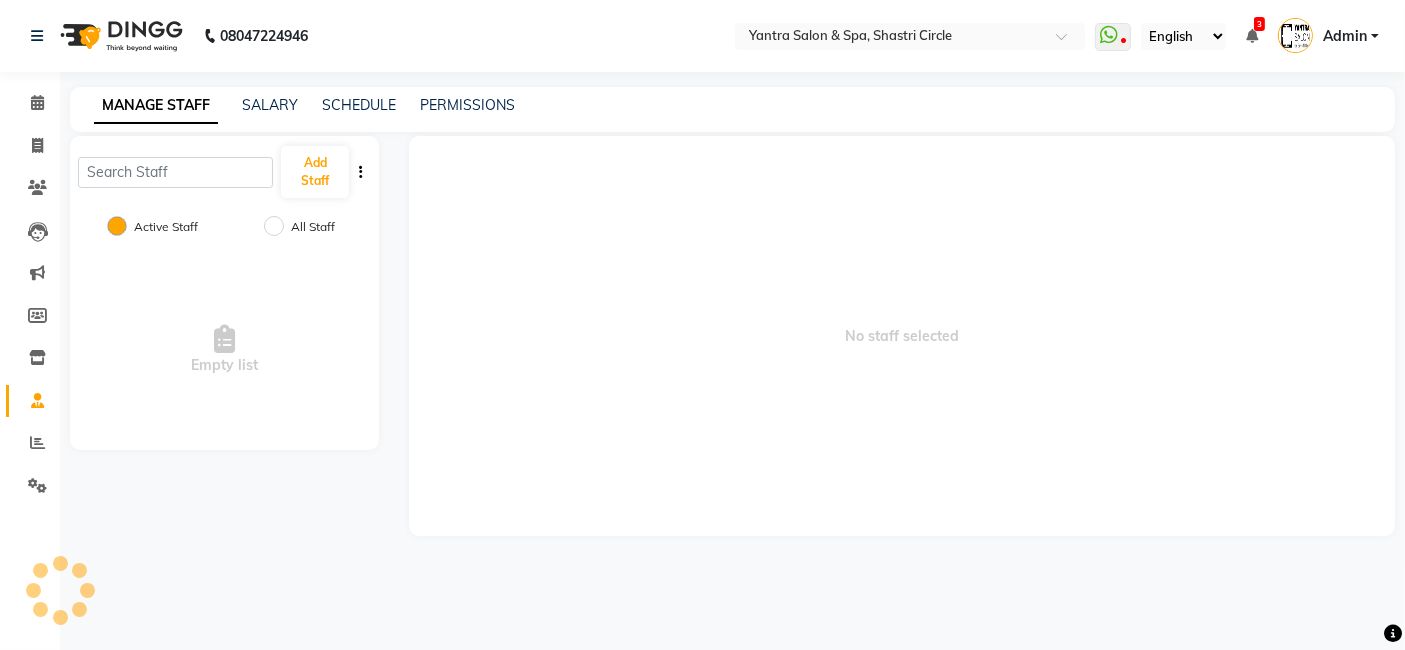 scroll, scrollTop: 0, scrollLeft: 0, axis: both 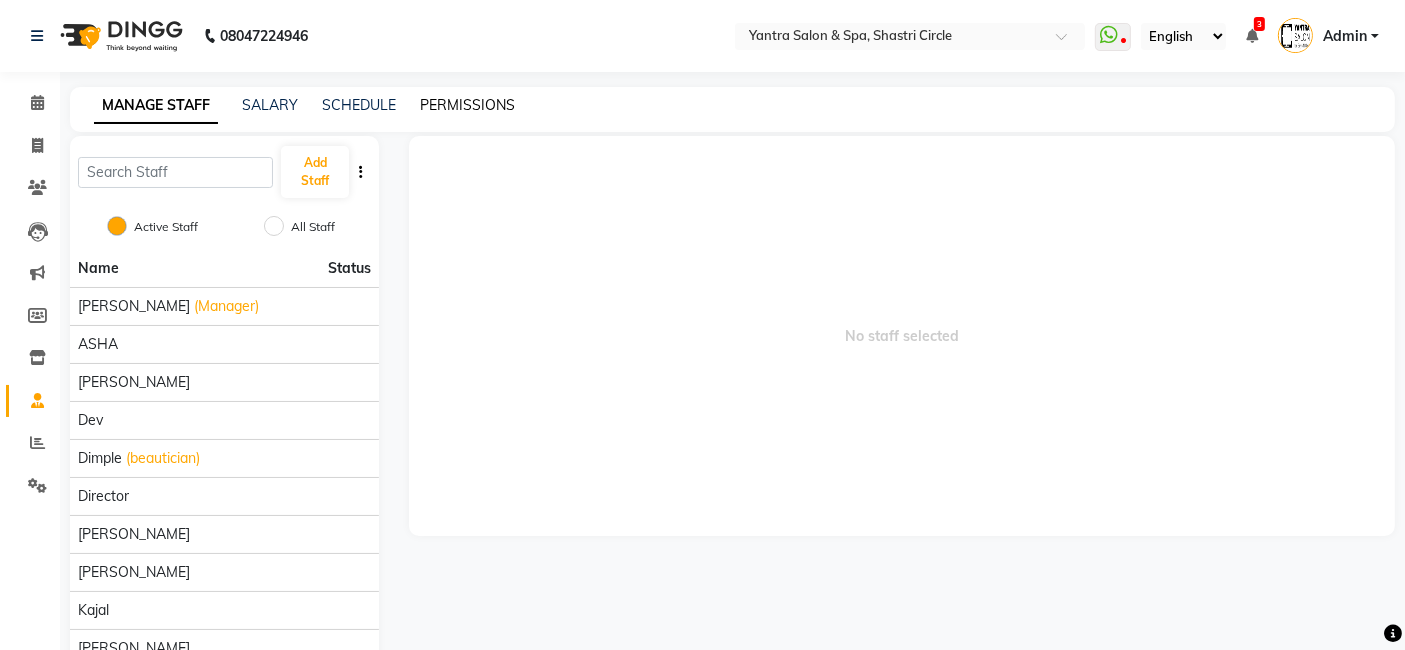 click on "PERMISSIONS" 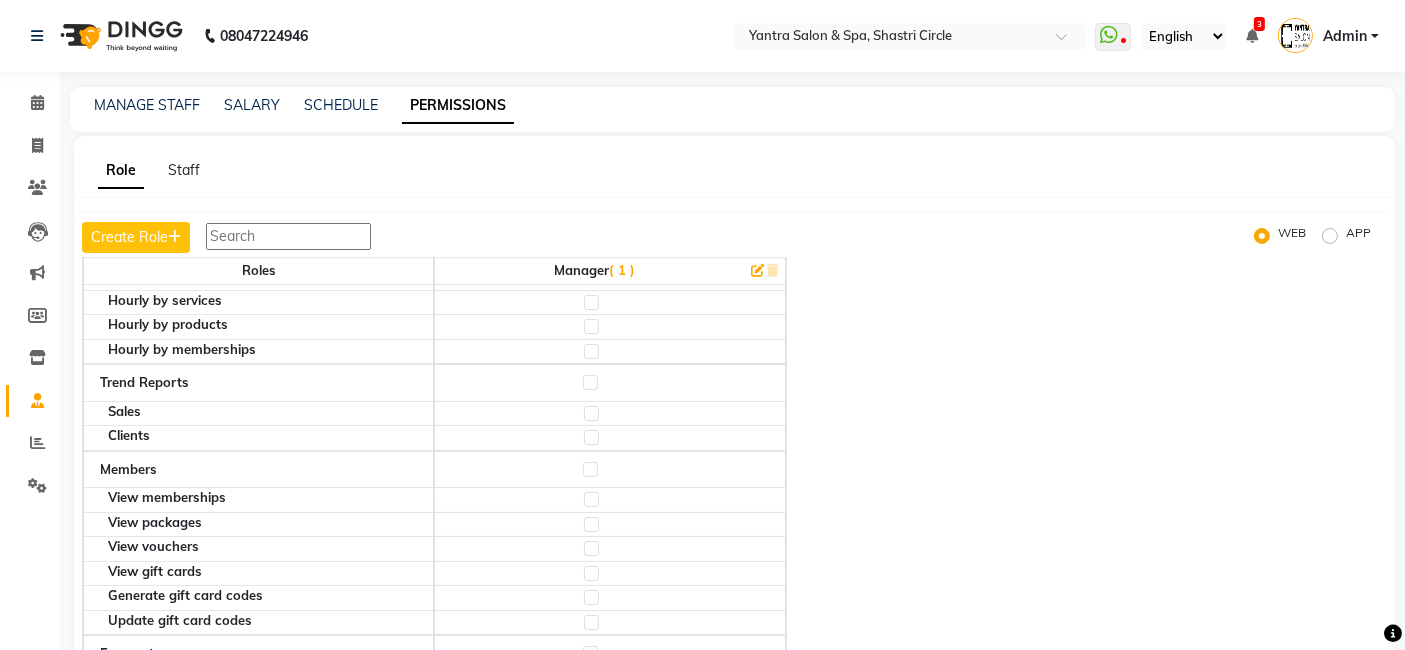 scroll, scrollTop: 6337, scrollLeft: 0, axis: vertical 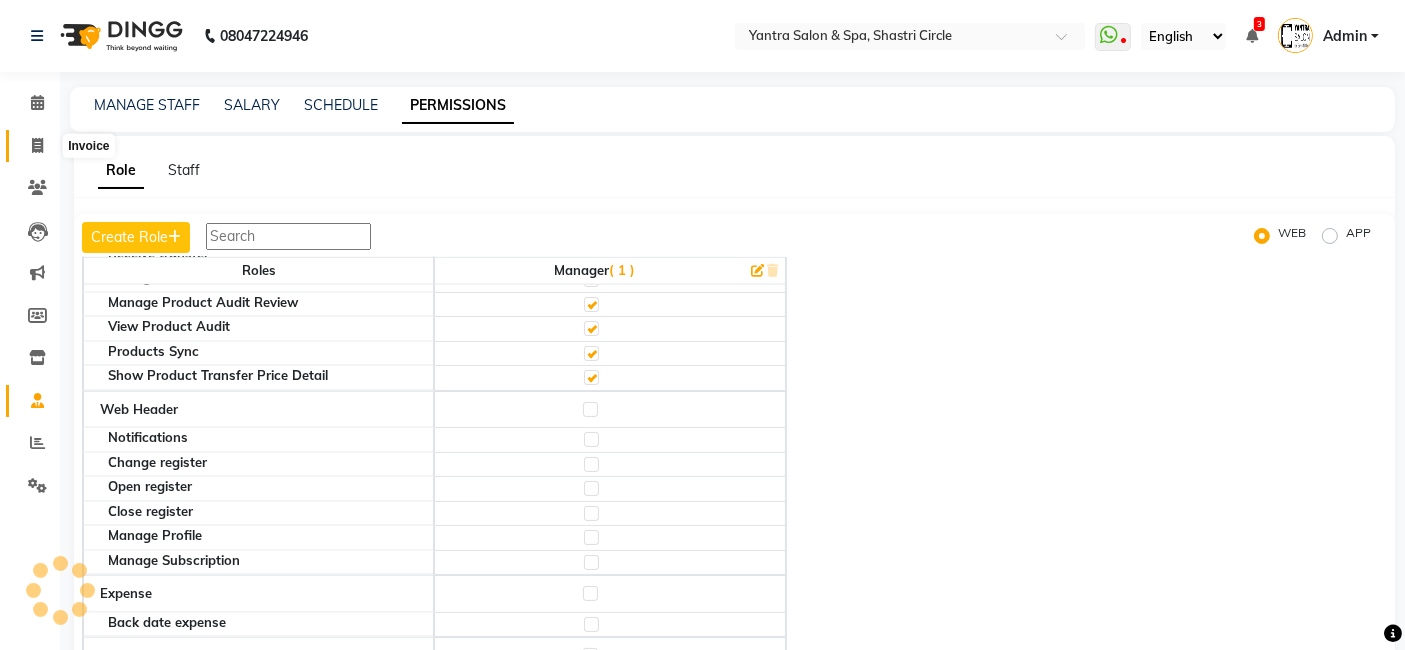 click 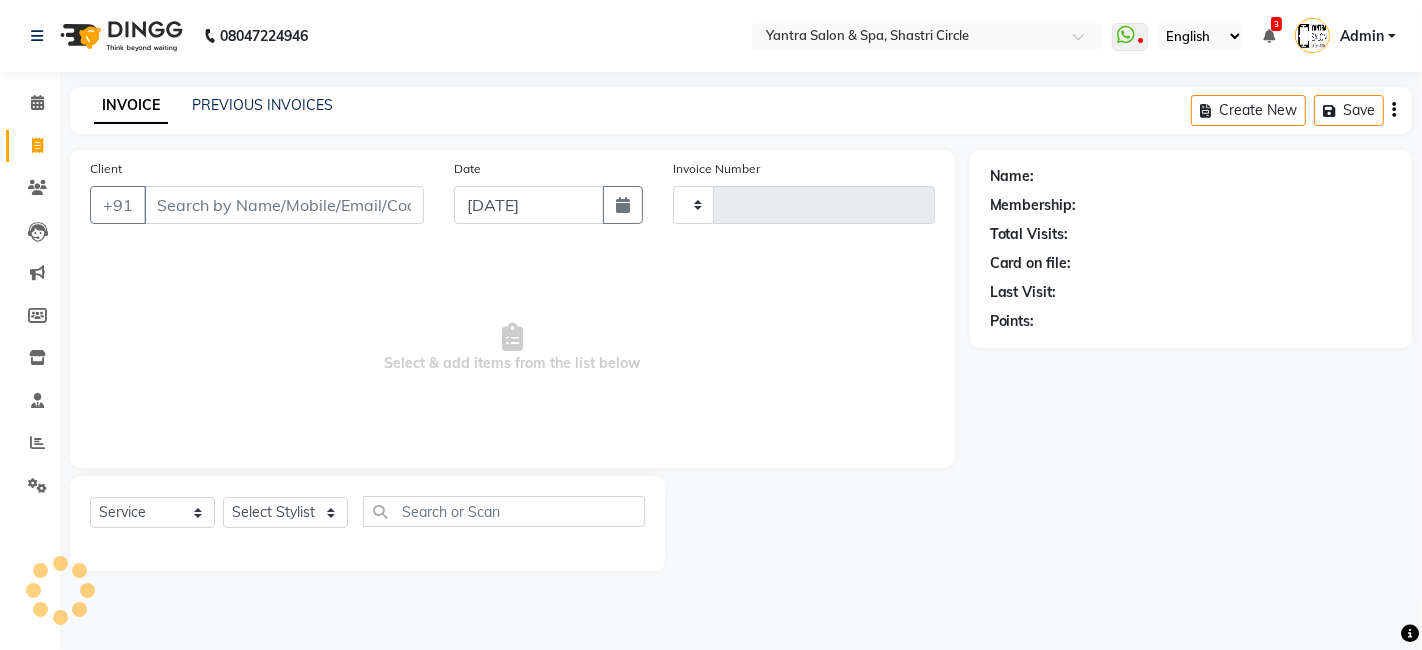 type on "2289" 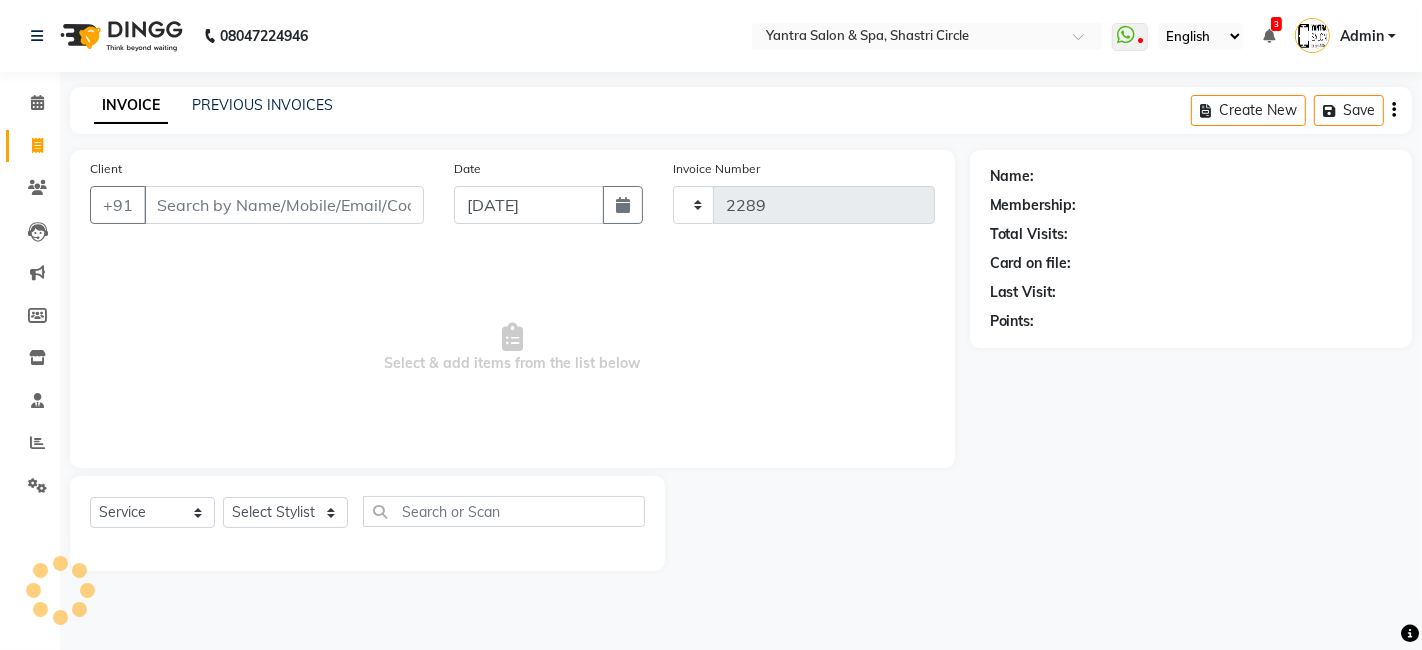 select on "154" 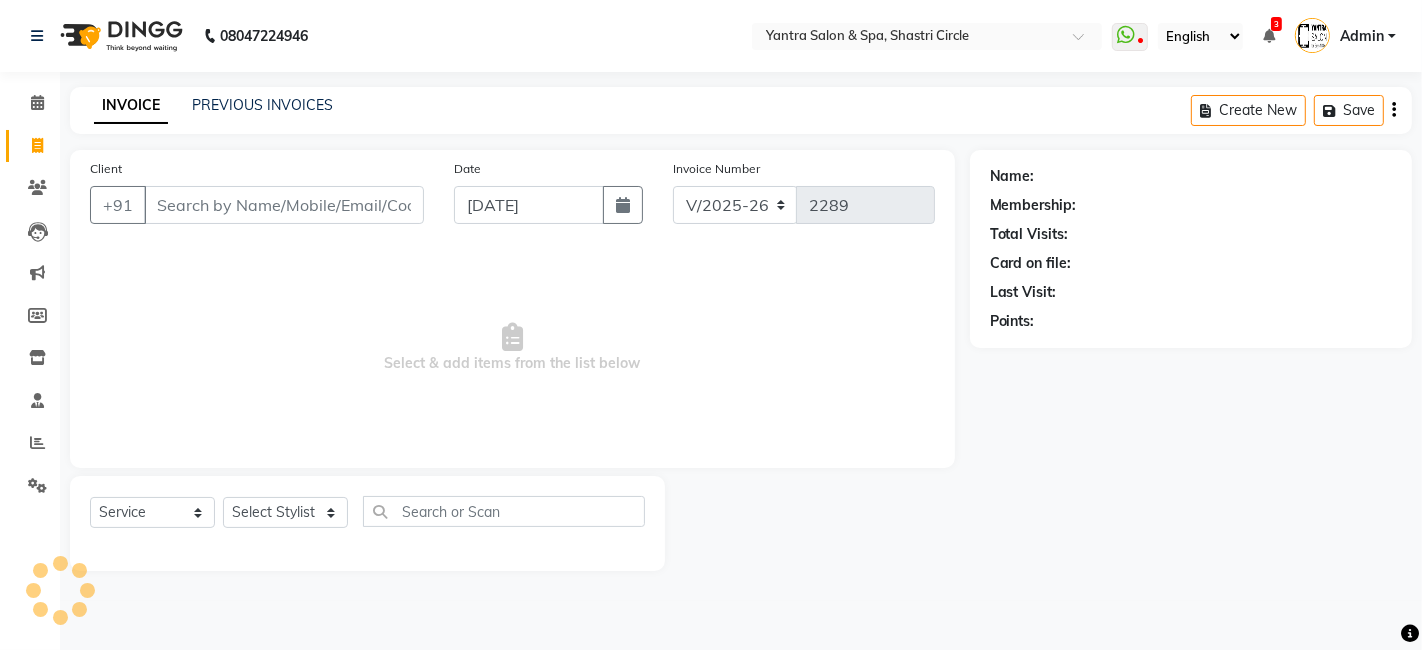 click on "Client +91" 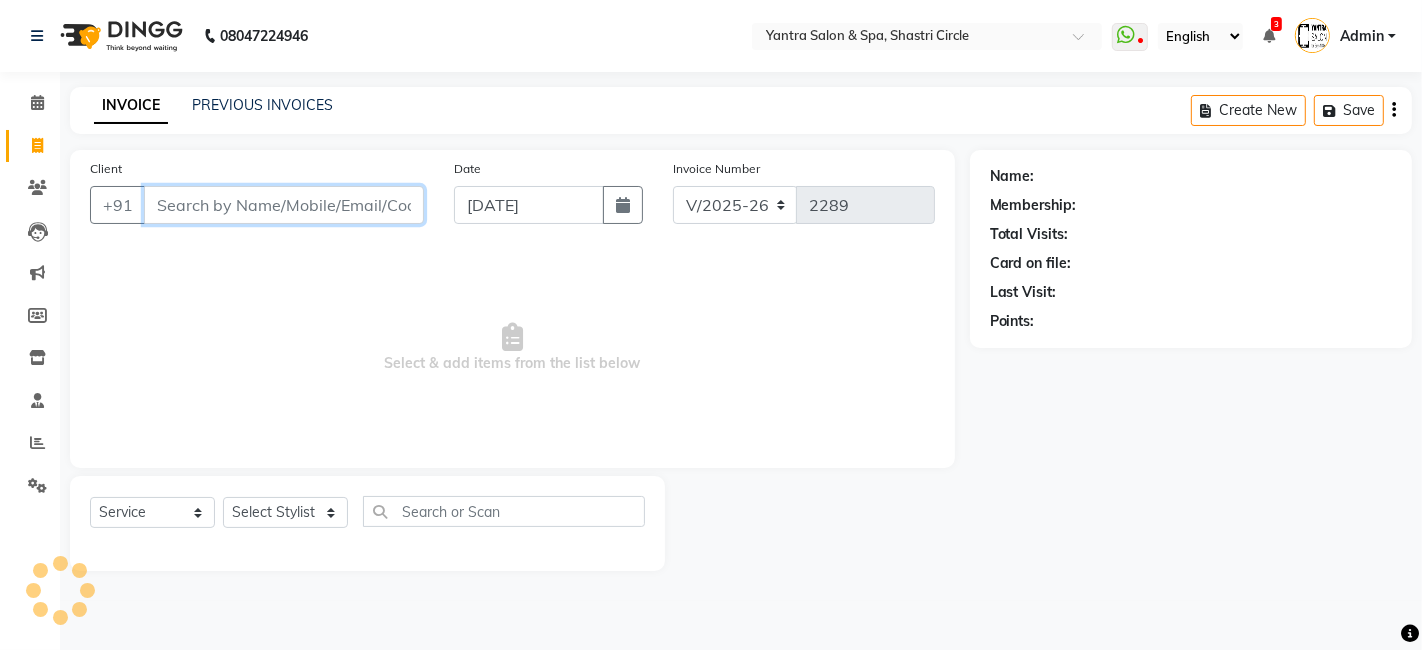 click on "Client" at bounding box center (284, 205) 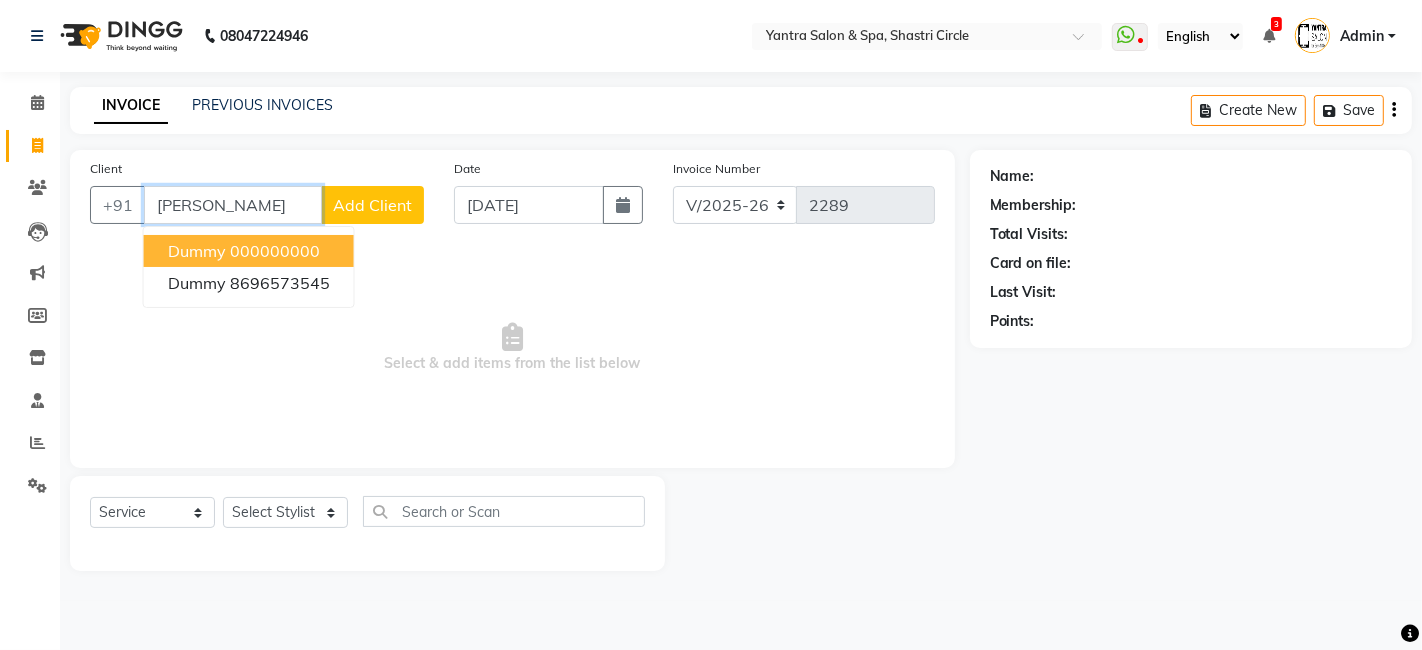 click on "000000000" at bounding box center (275, 251) 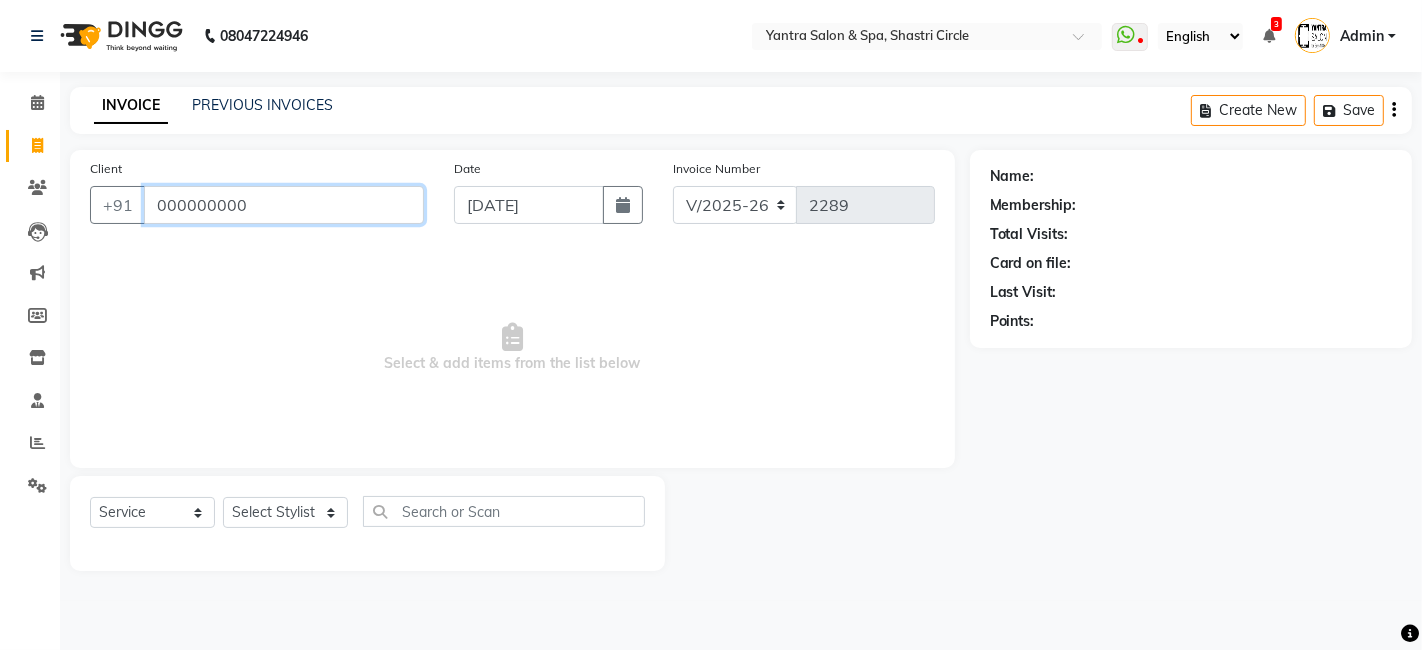 type on "000000000" 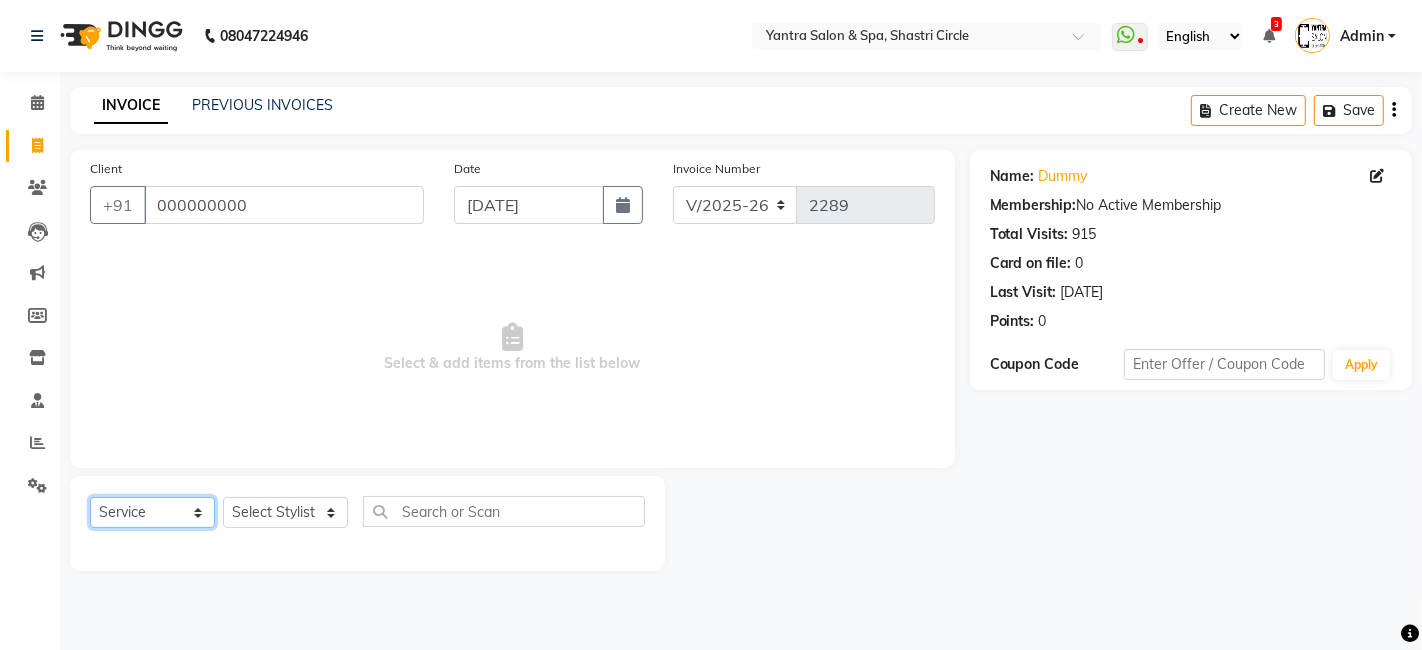 click on "Select  Service  Product  Membership  Package Voucher Prepaid Gift Card" 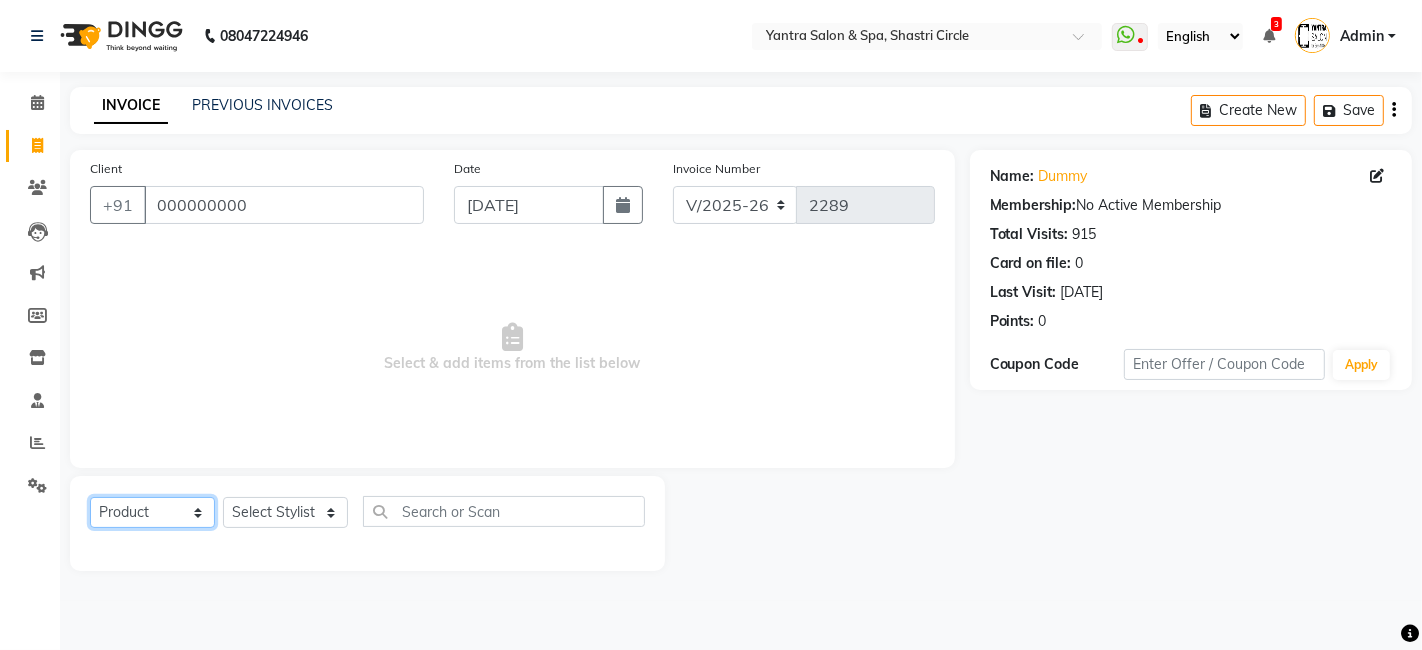 click on "Select  Service  Product  Membership  Package Voucher Prepaid Gift Card" 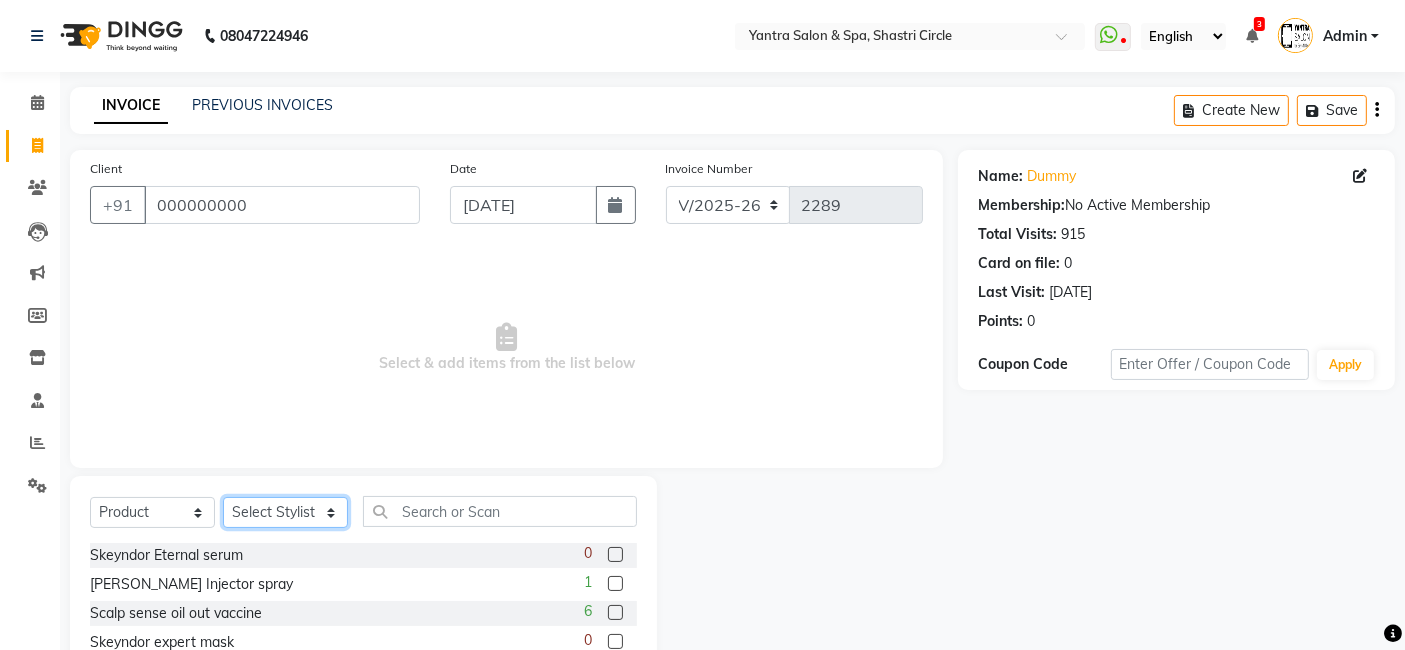 click on "Select Stylist Arvind ASHA bhawna goyal Dev Dimple Director Harsha Hemlata kajal Latika lucky Manager Manisha maam Neelu  Pallavi Pinky Priyanka Rahul Sekhar usha" 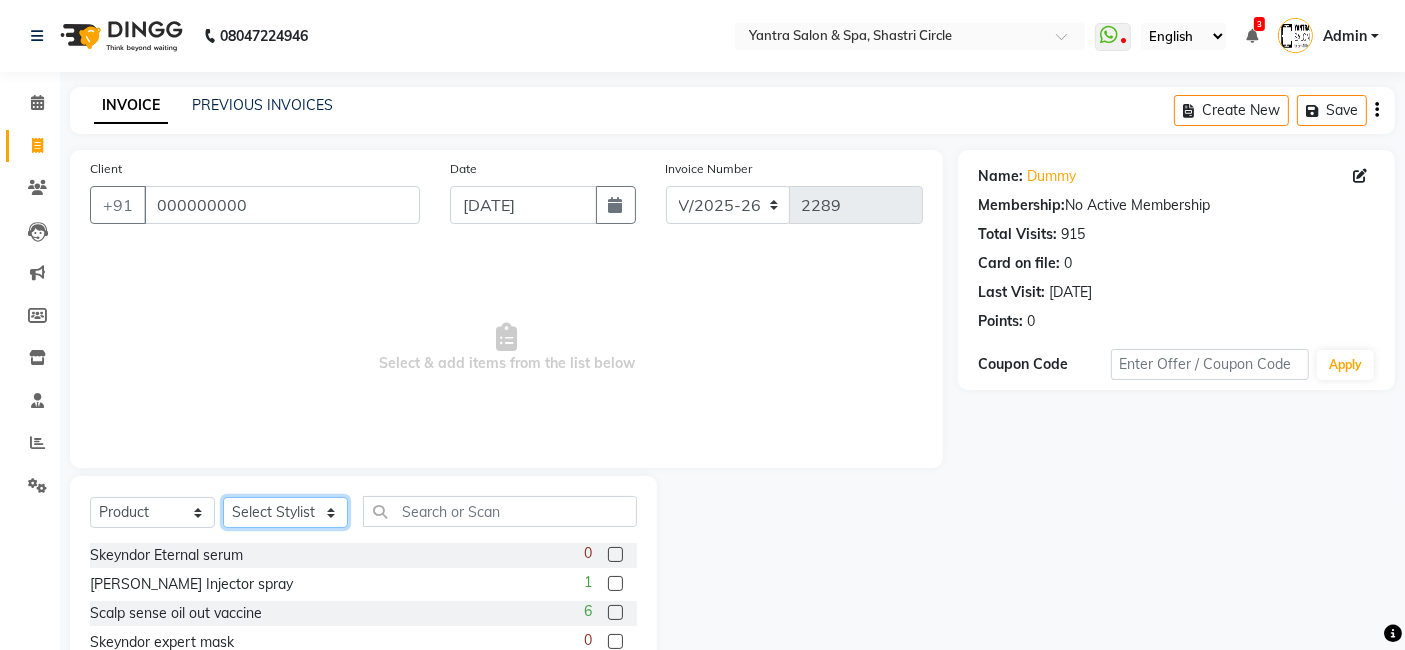 select on "82436" 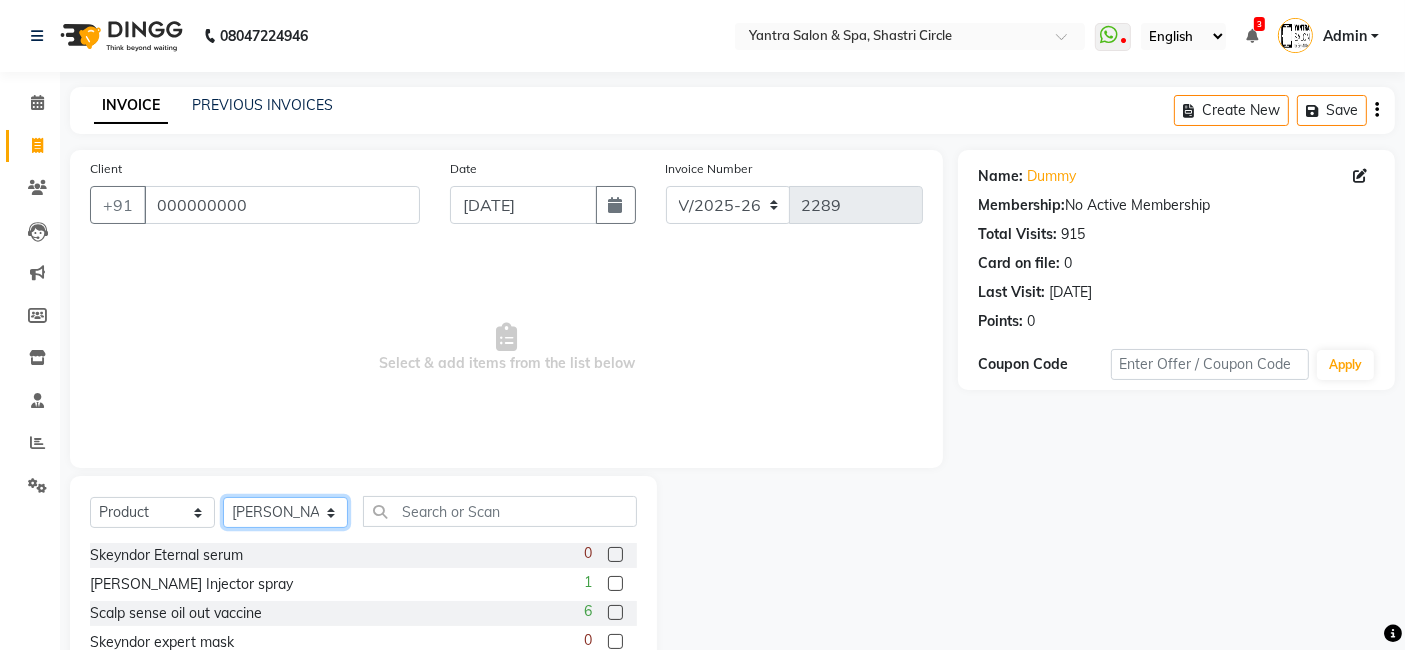 click on "Select Stylist Arvind ASHA bhawna goyal Dev Dimple Director Harsha Hemlata kajal Latika lucky Manager Manisha maam Neelu  Pallavi Pinky Priyanka Rahul Sekhar usha" 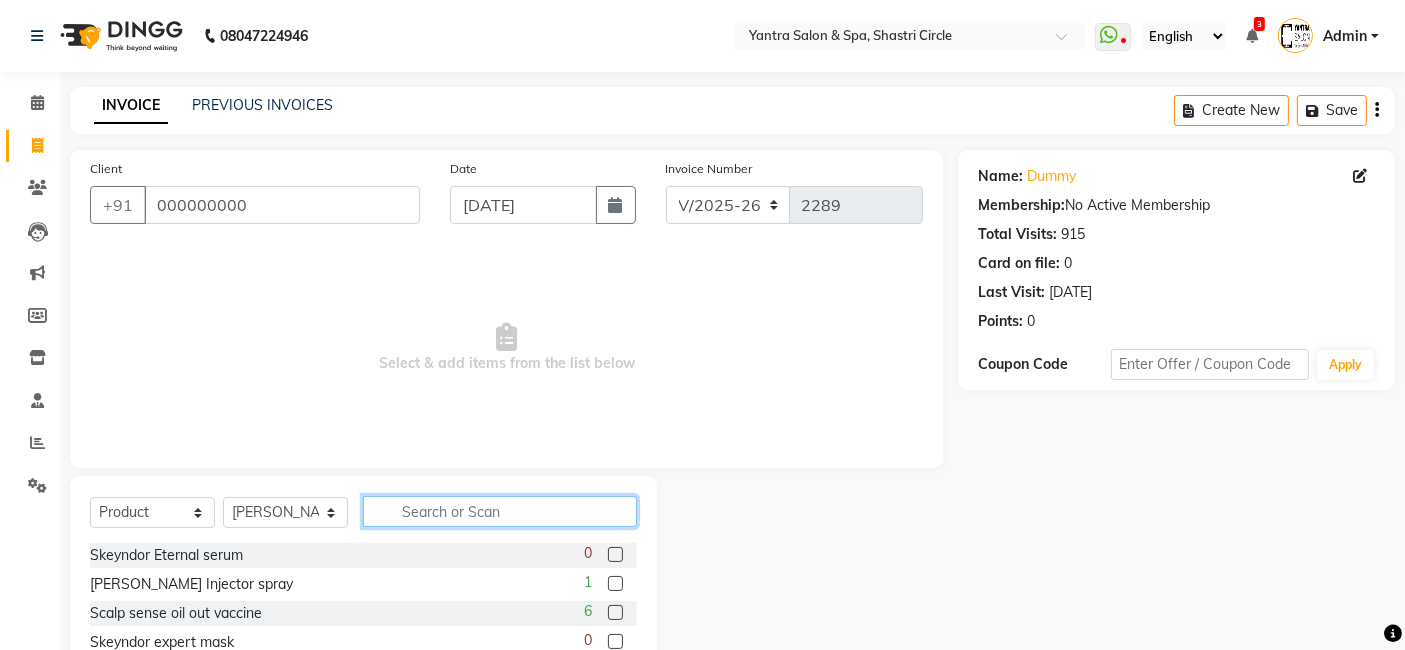 click 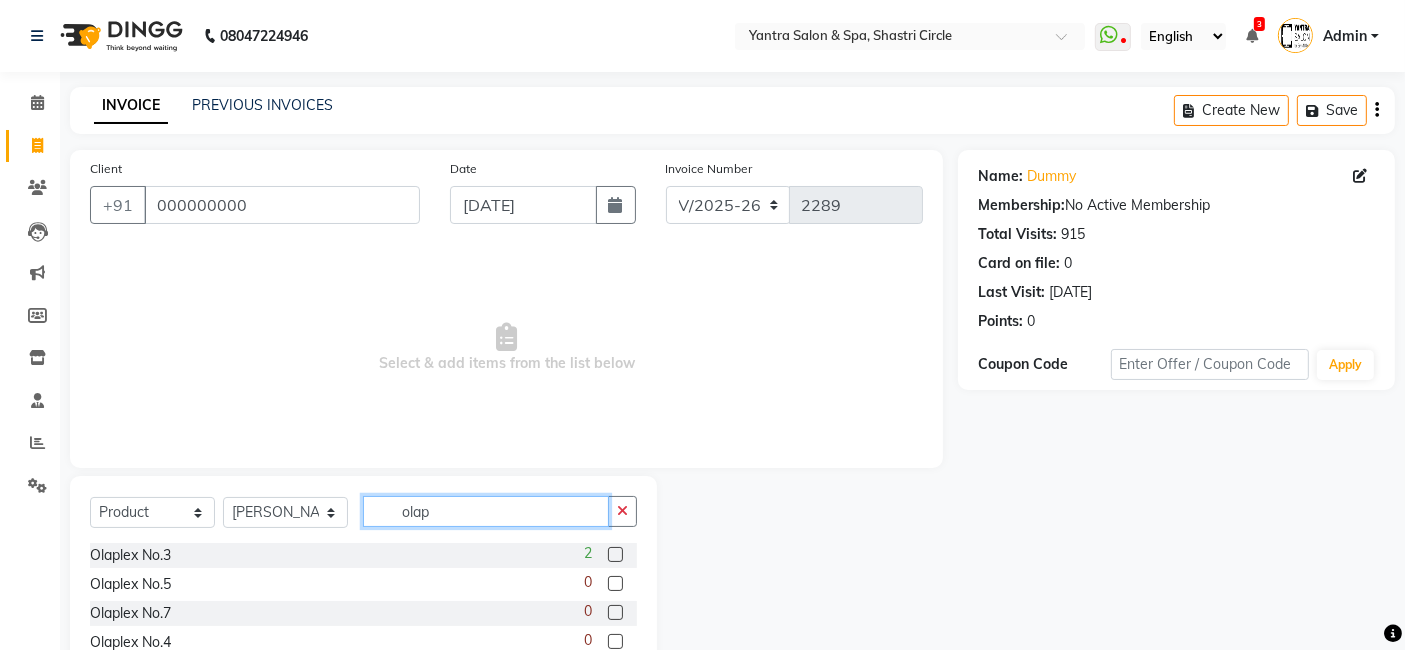 type on "olap" 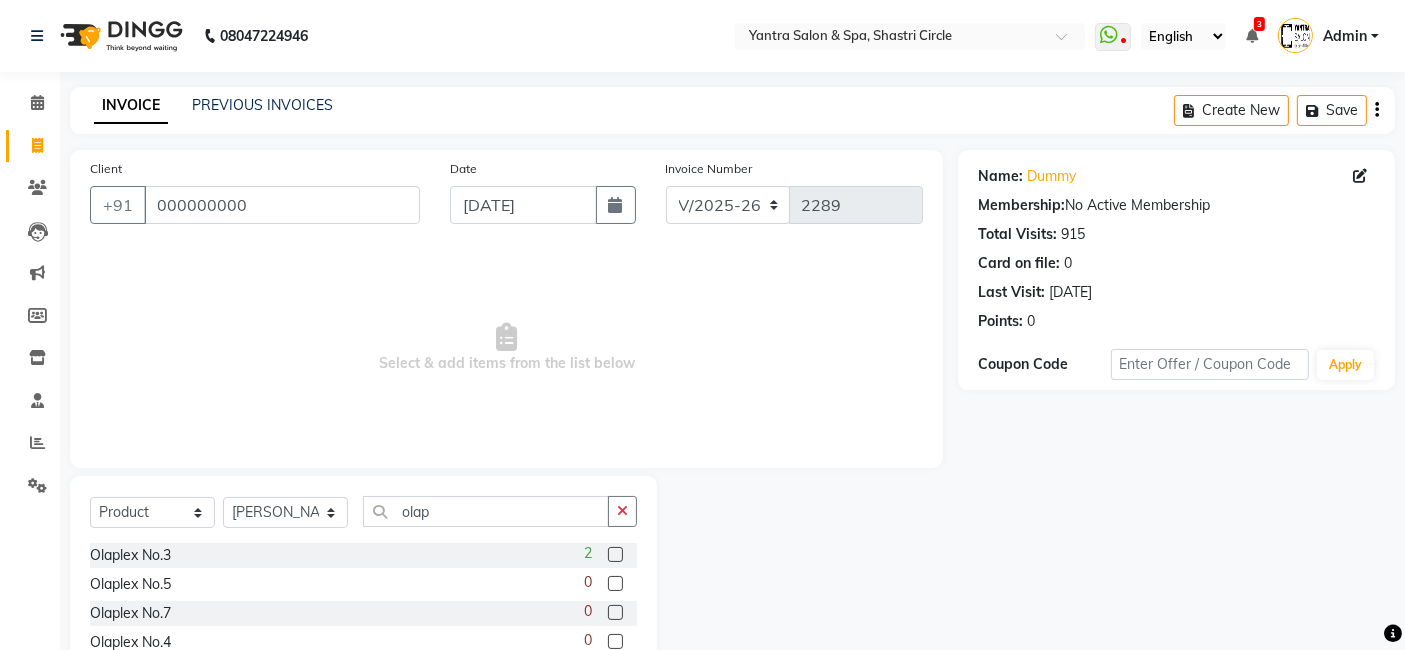 click 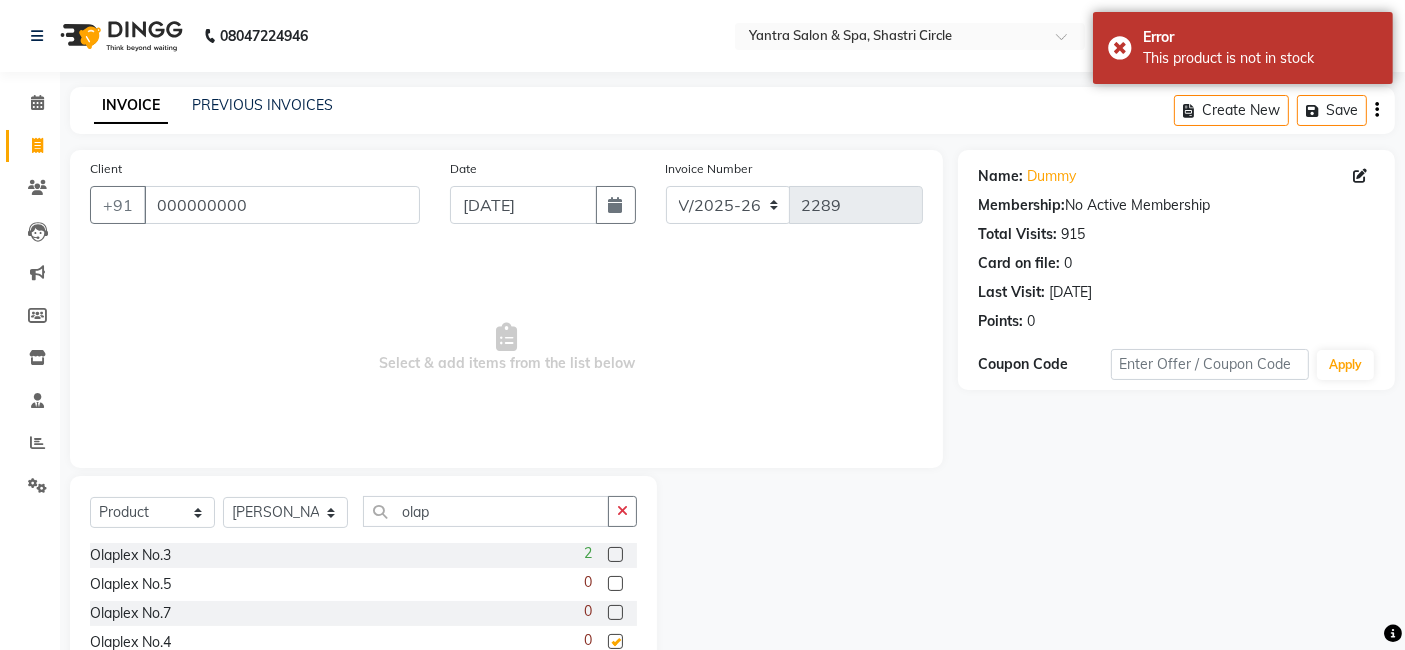 checkbox on "false" 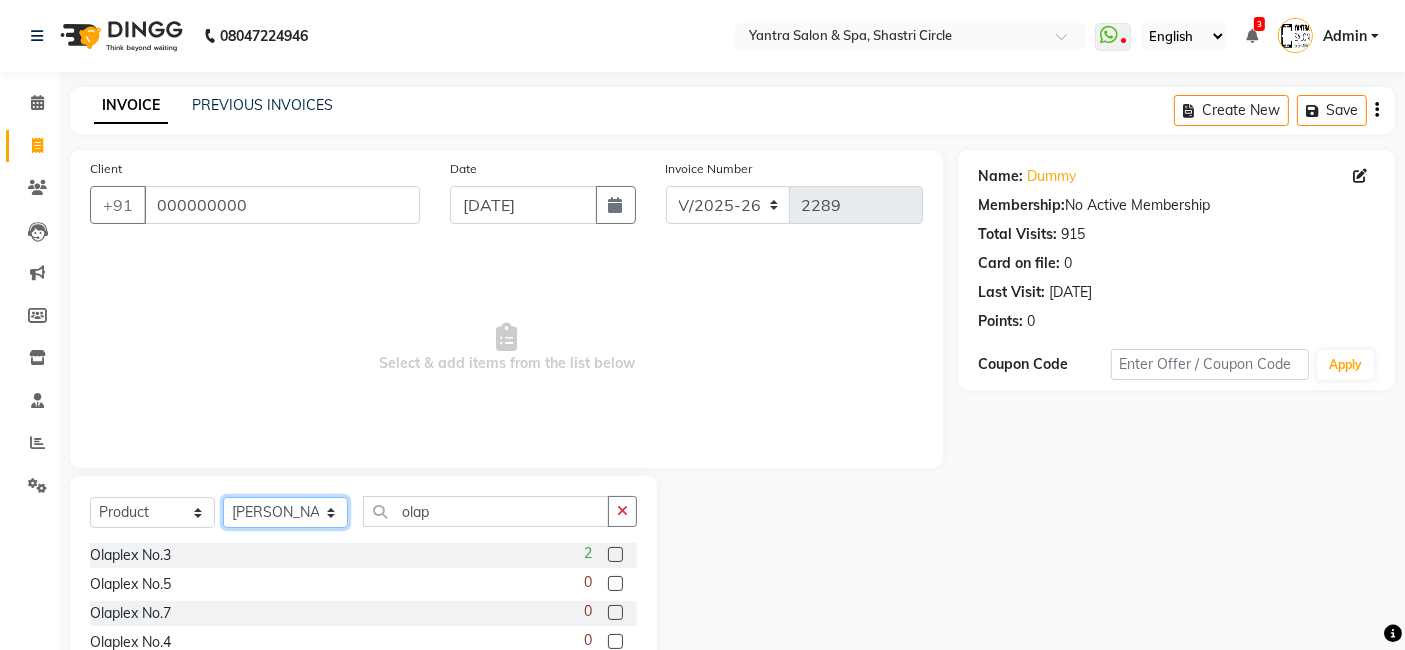 click on "Select Stylist Arvind ASHA bhawna goyal Dev Dimple Director Harsha Hemlata kajal Latika lucky Manager Manisha maam Neelu  Pallavi Pinky Priyanka Rahul Sekhar usha" 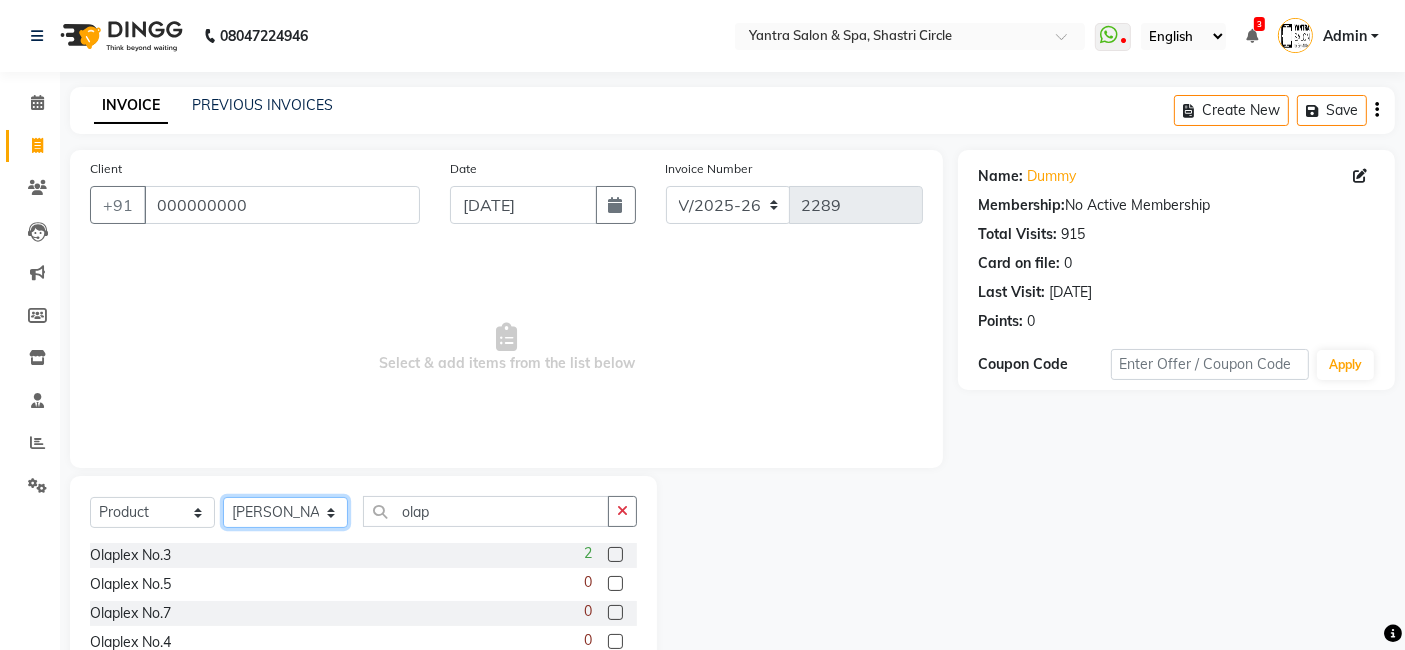 select on "44022" 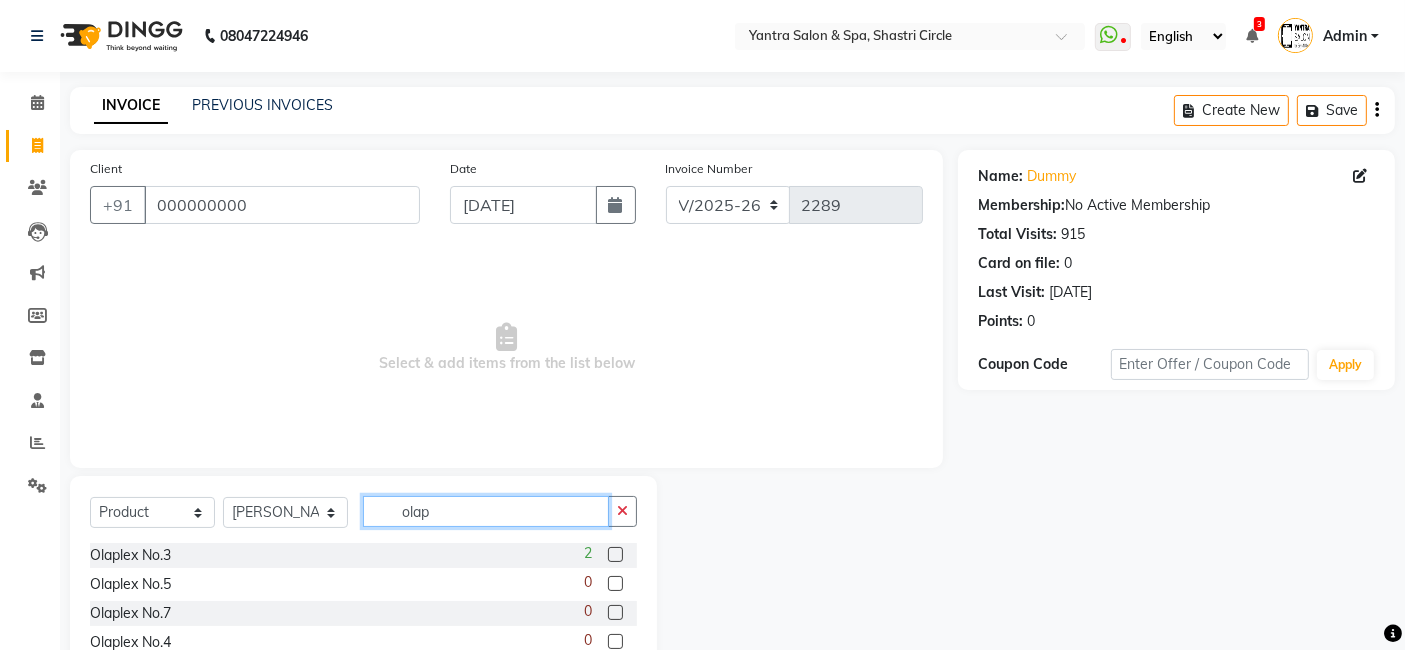 click on "olap" 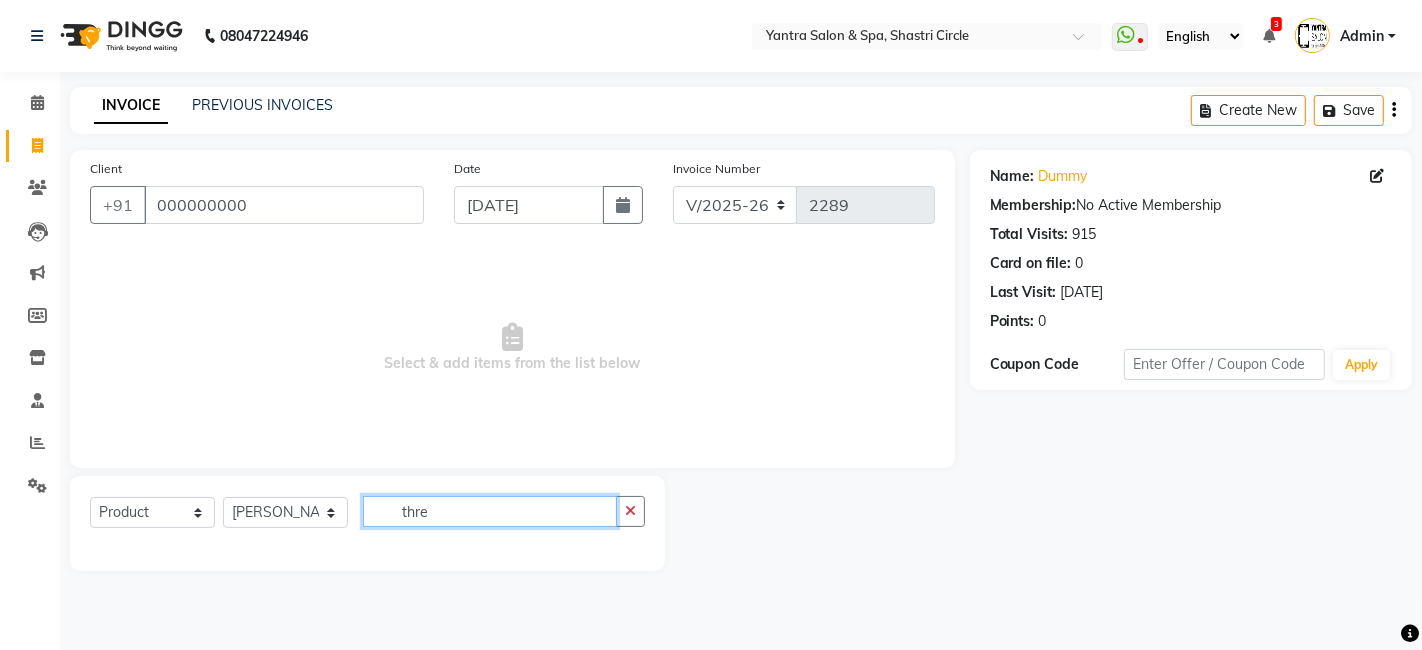 type on "thre" 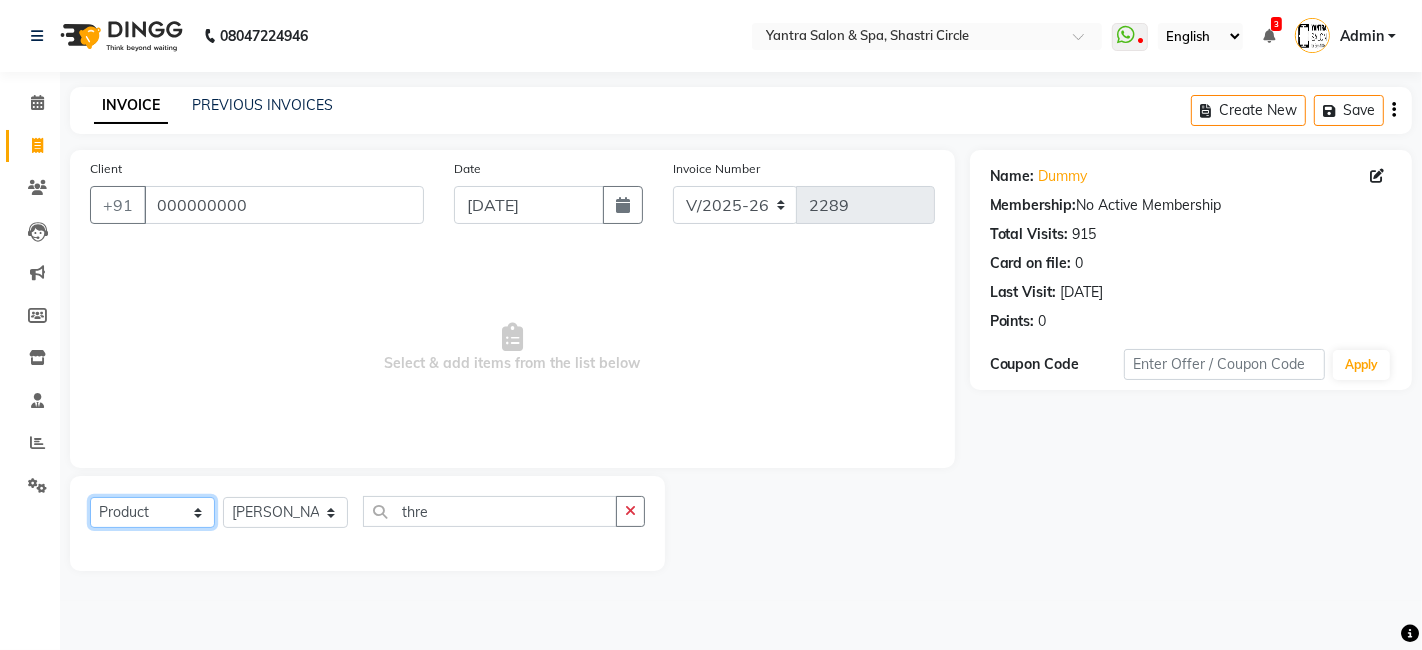 click on "Select  Service  Product  Membership  Package Voucher Prepaid Gift Card" 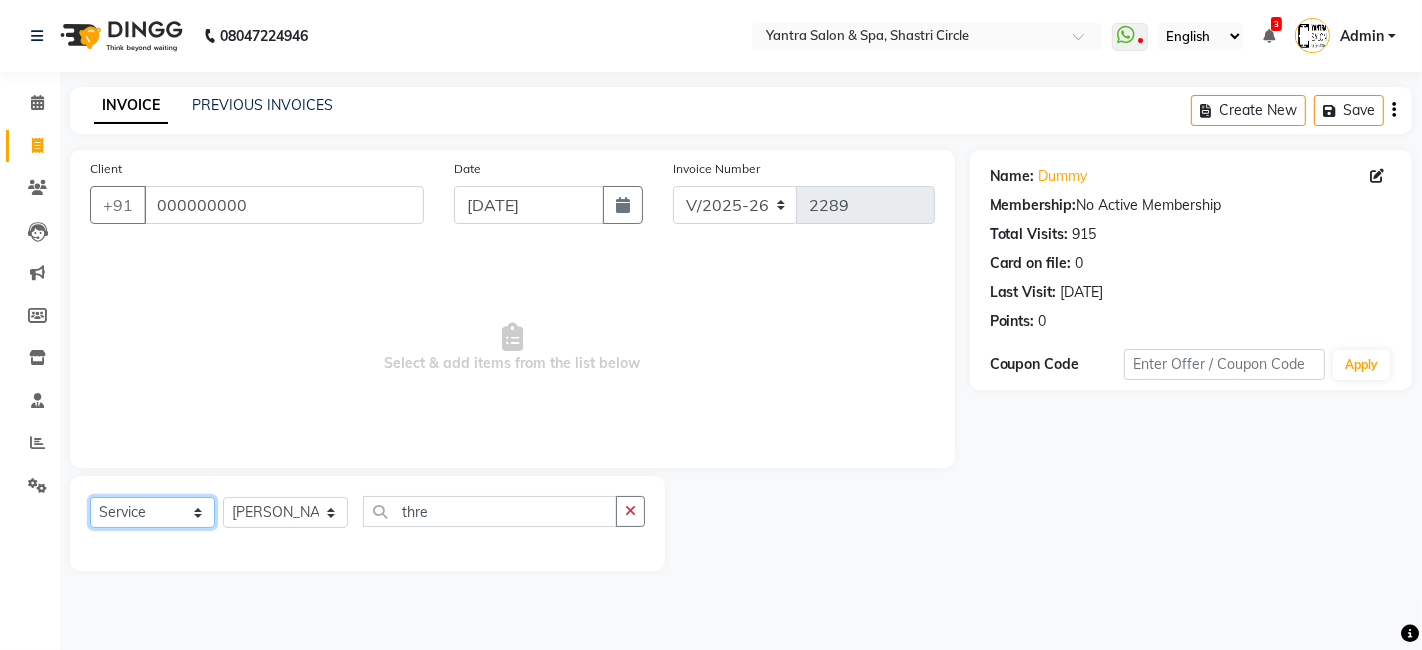 click on "Select  Service  Product  Membership  Package Voucher Prepaid Gift Card" 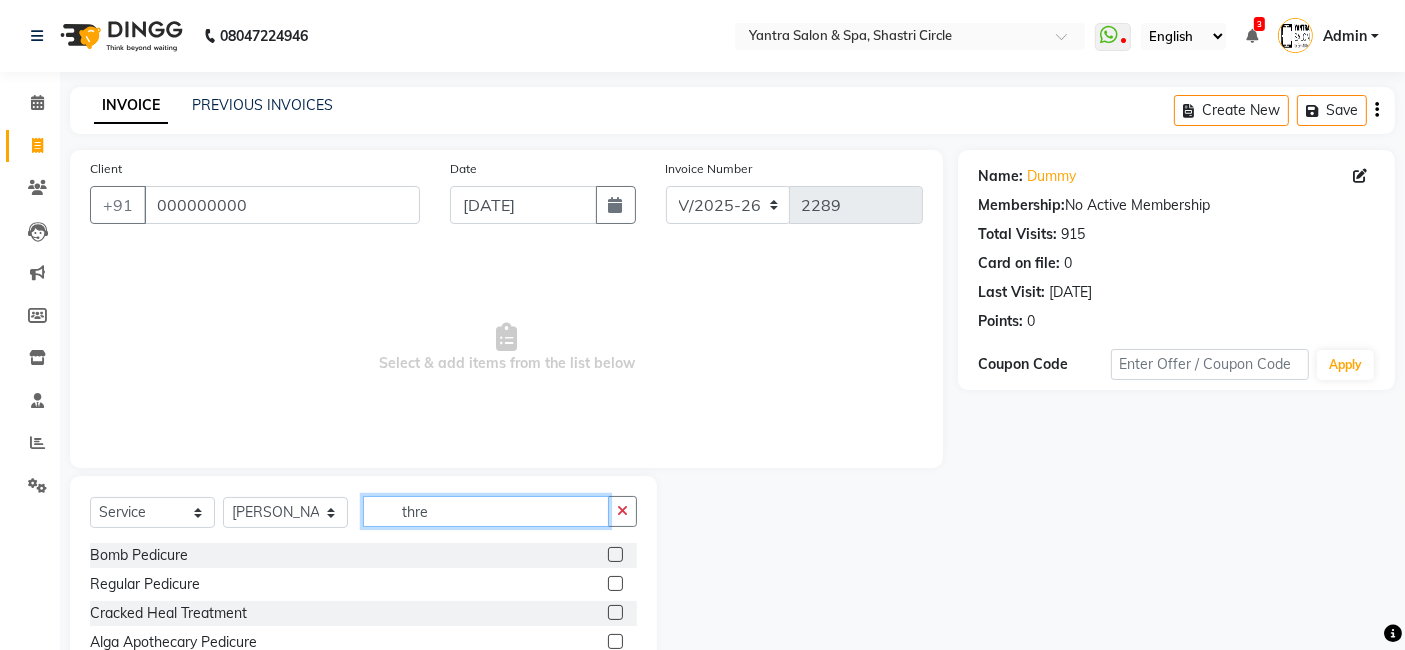 click on "thre" 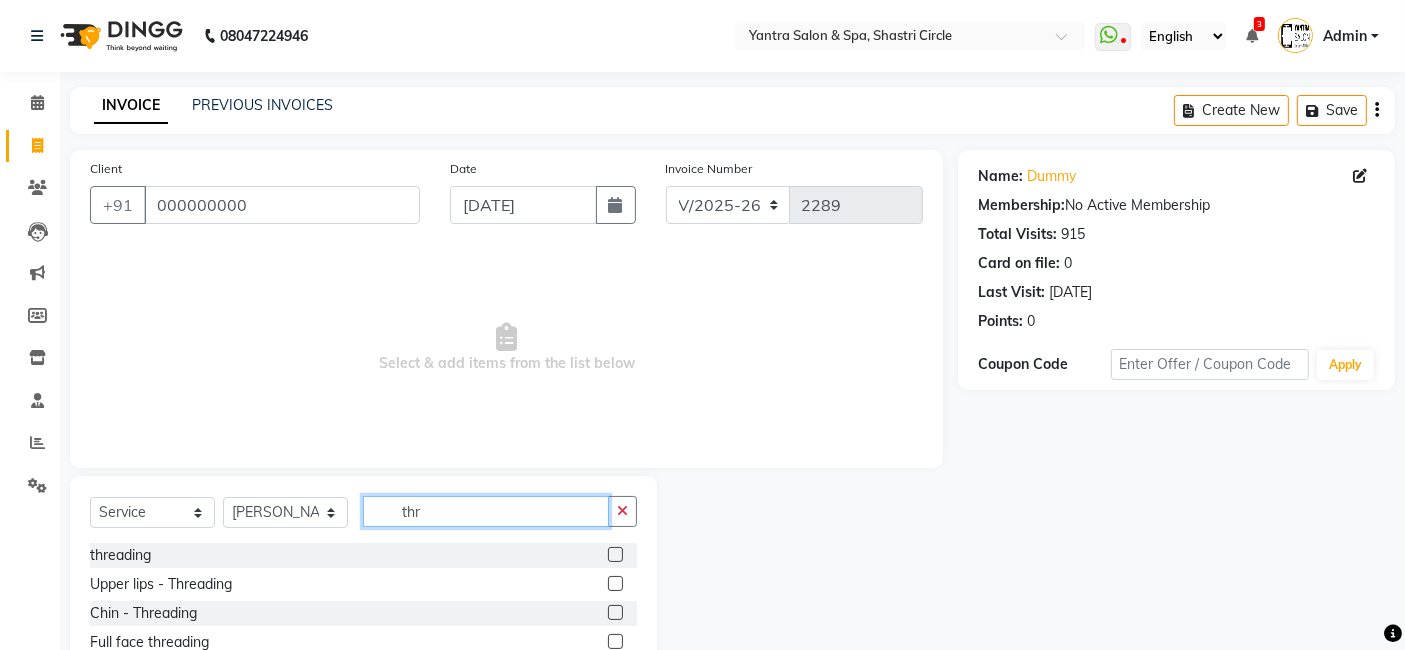 type on "thr" 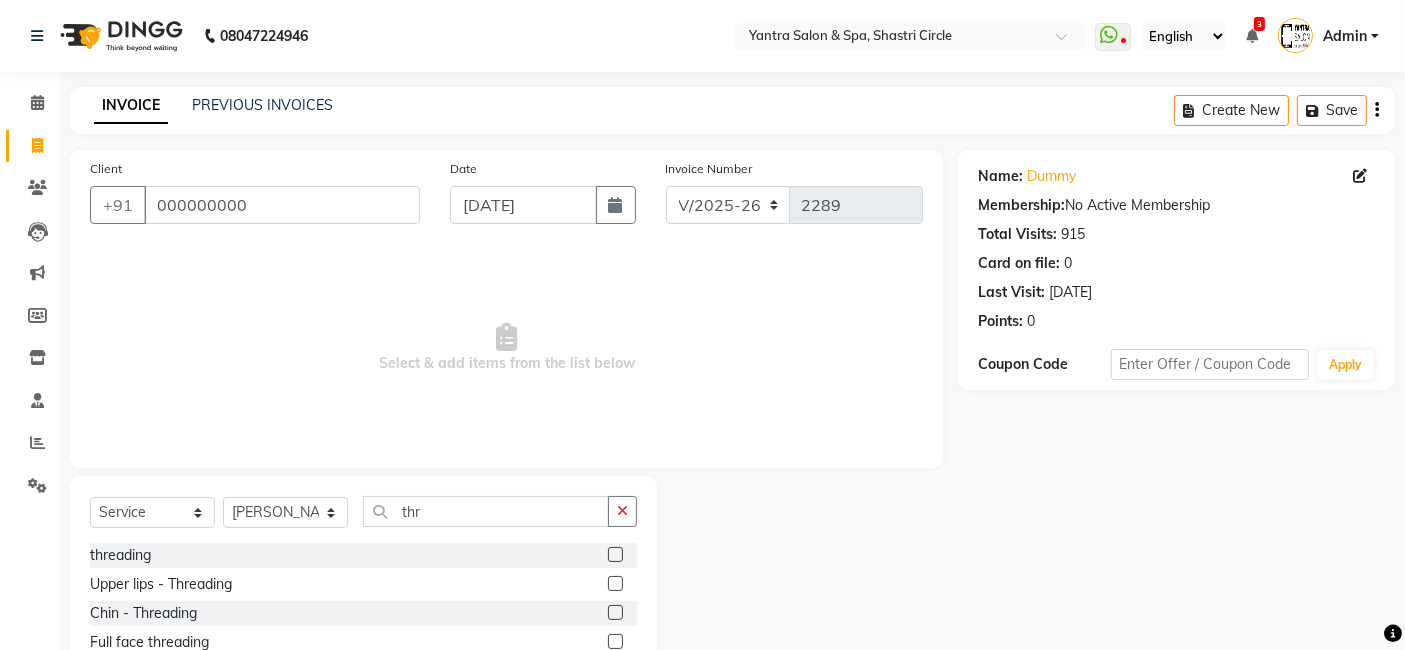 click 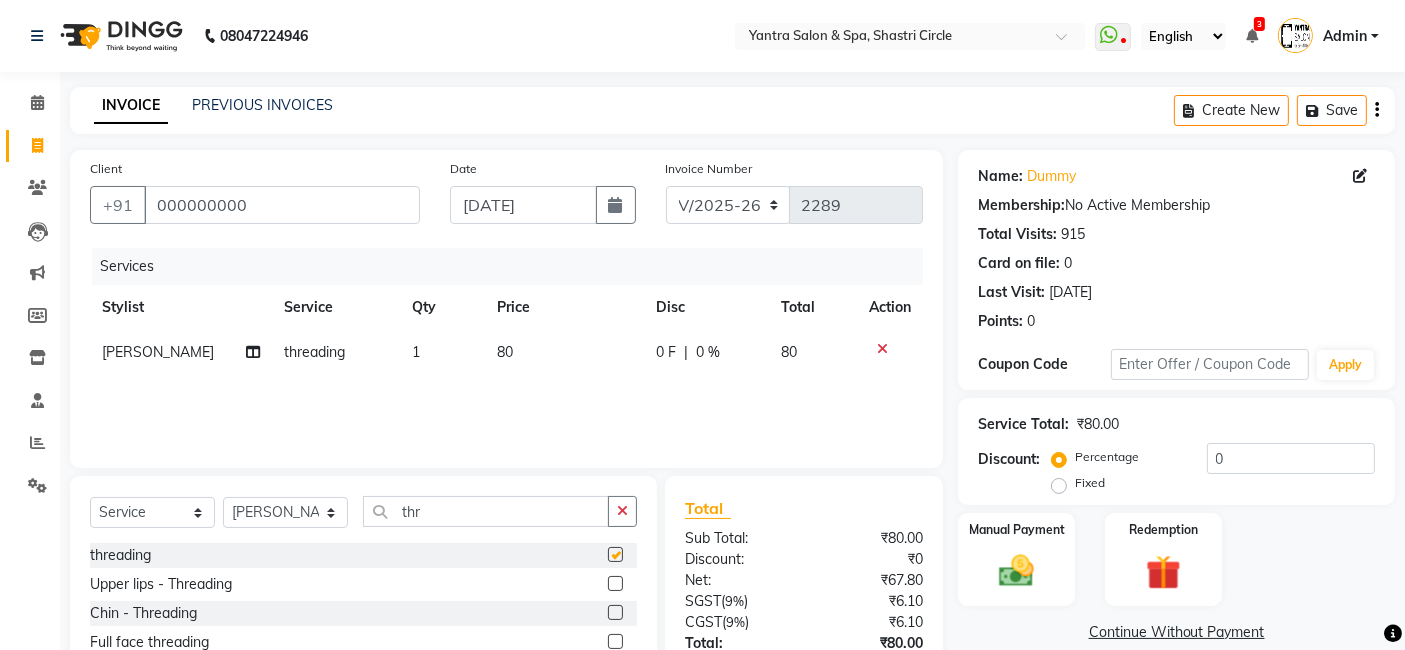 checkbox on "false" 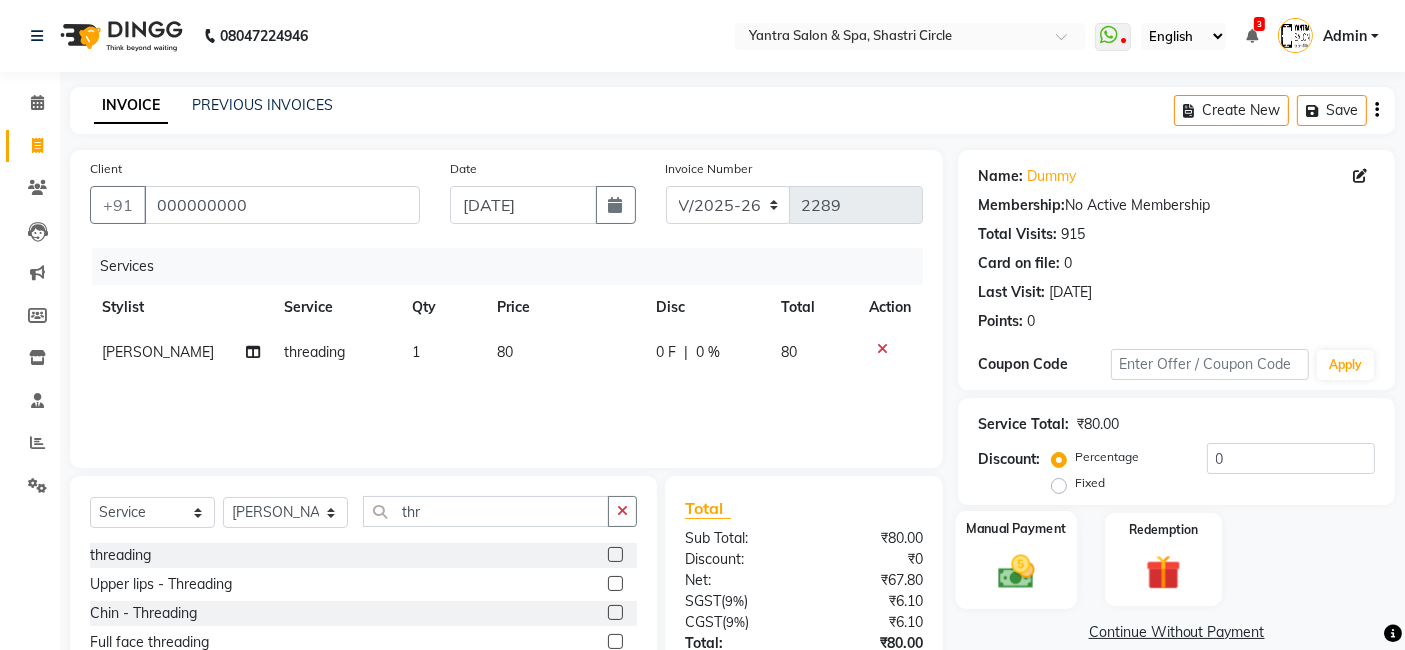 scroll, scrollTop: 148, scrollLeft: 0, axis: vertical 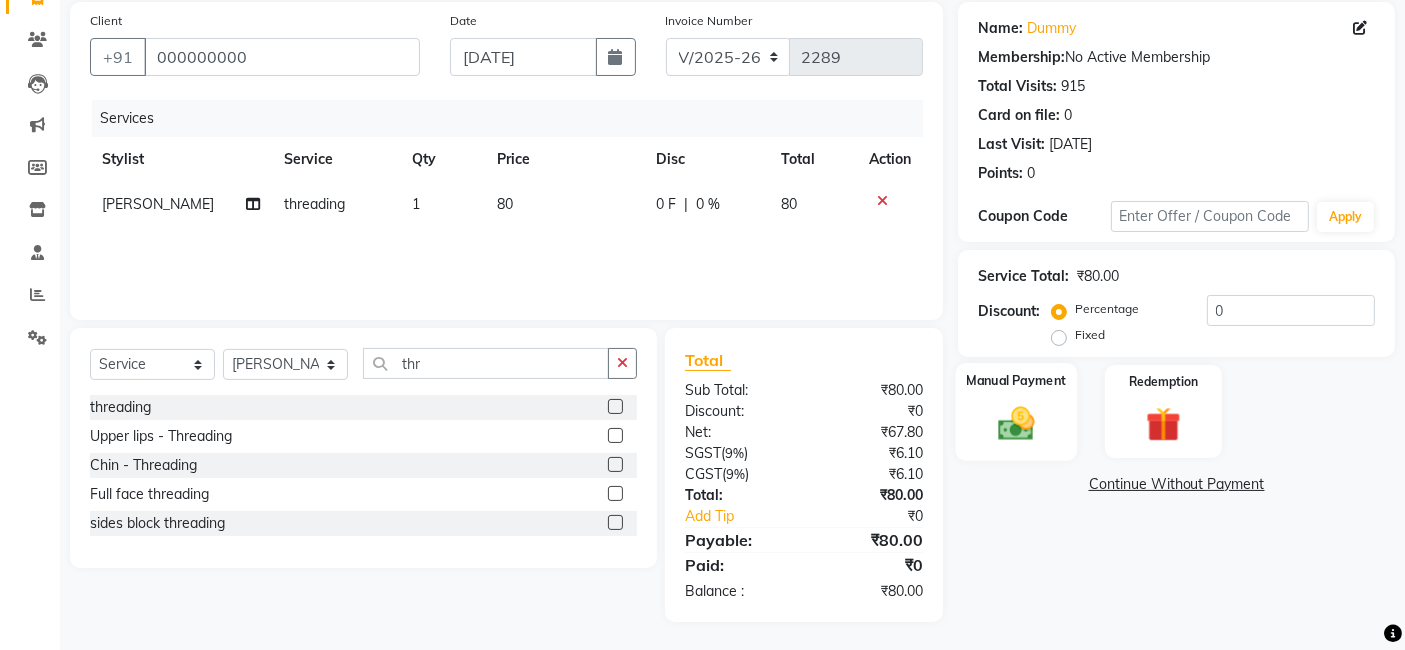 click on "Manual Payment" 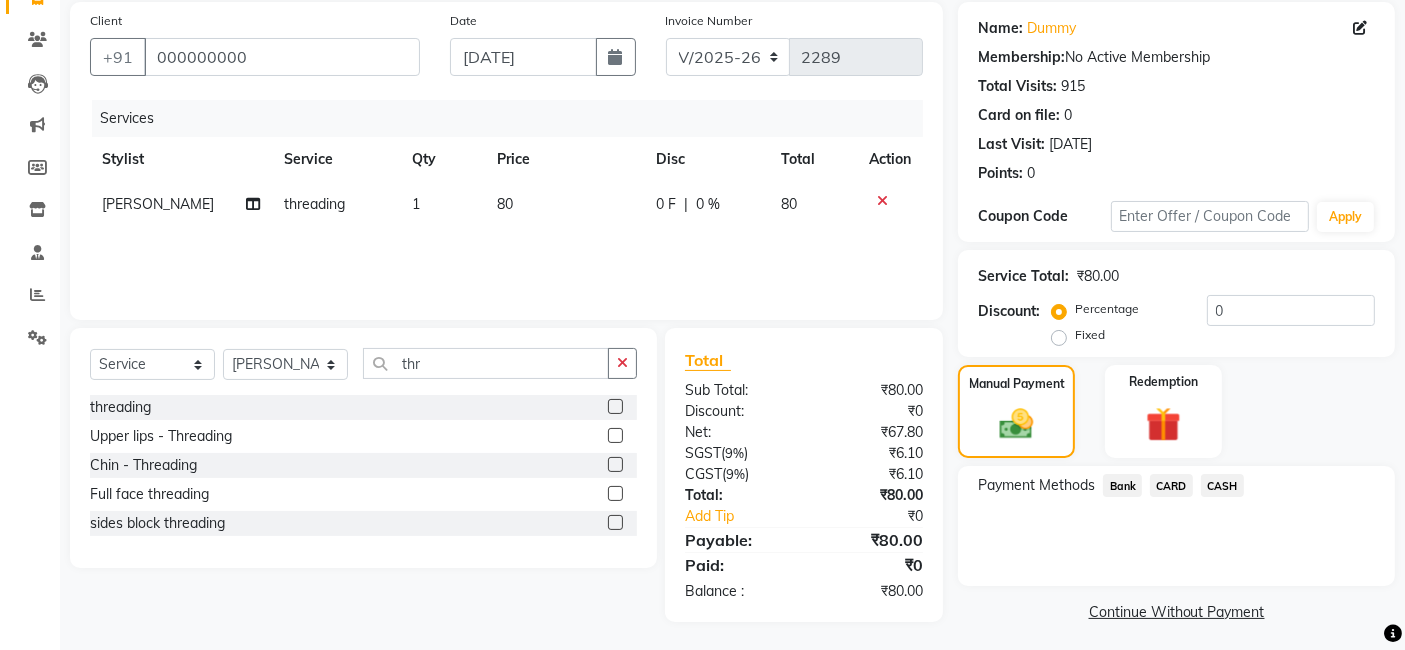 click on "Bank" 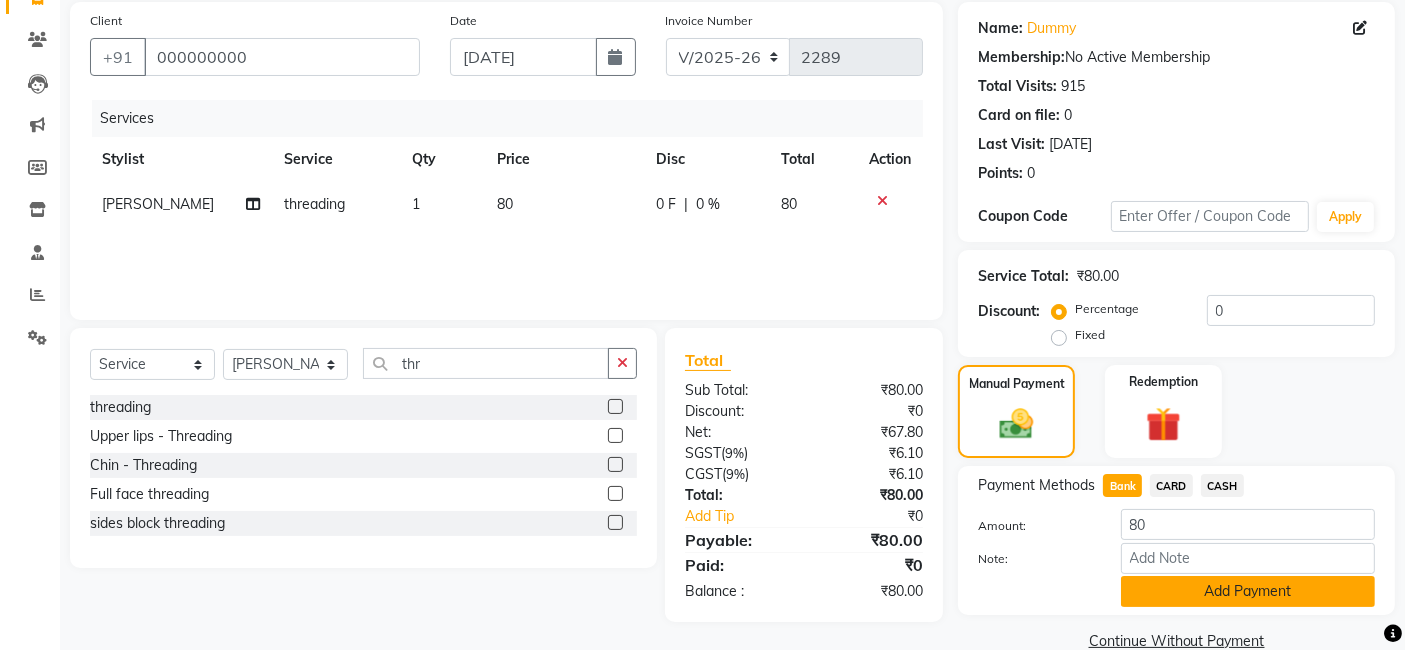 click on "Add Payment" 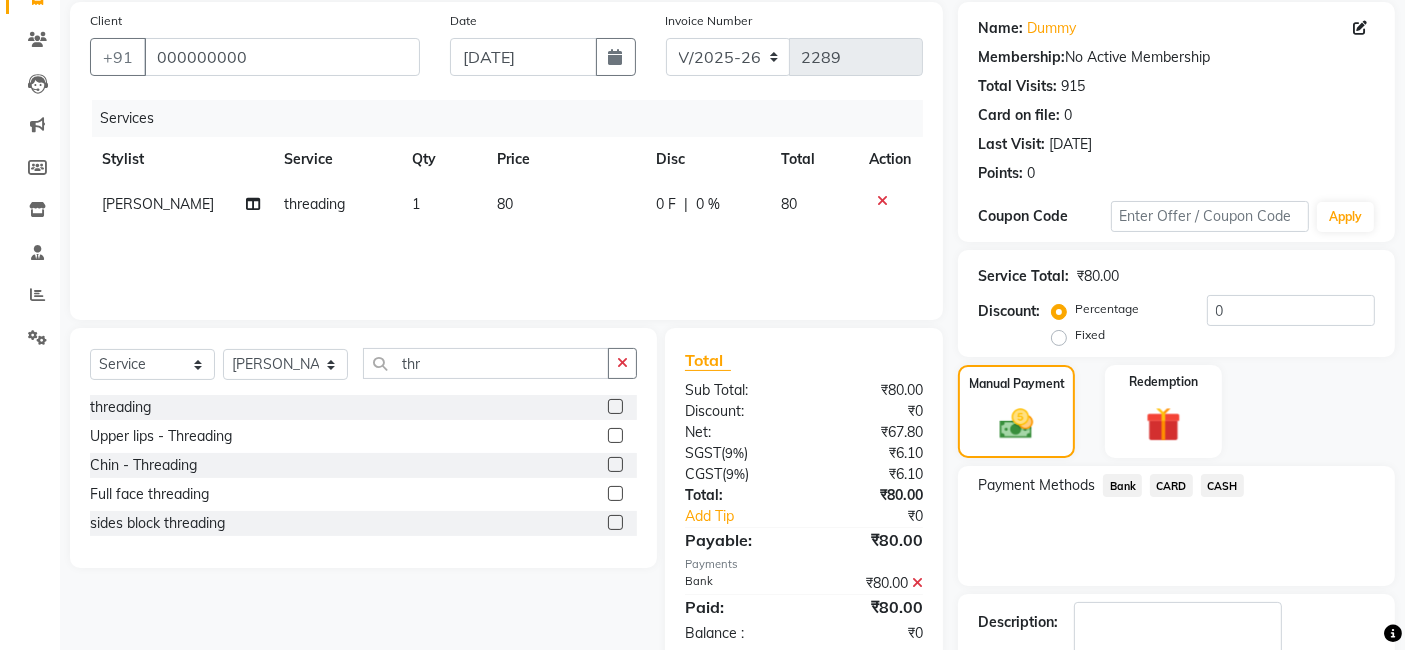 scroll, scrollTop: 266, scrollLeft: 0, axis: vertical 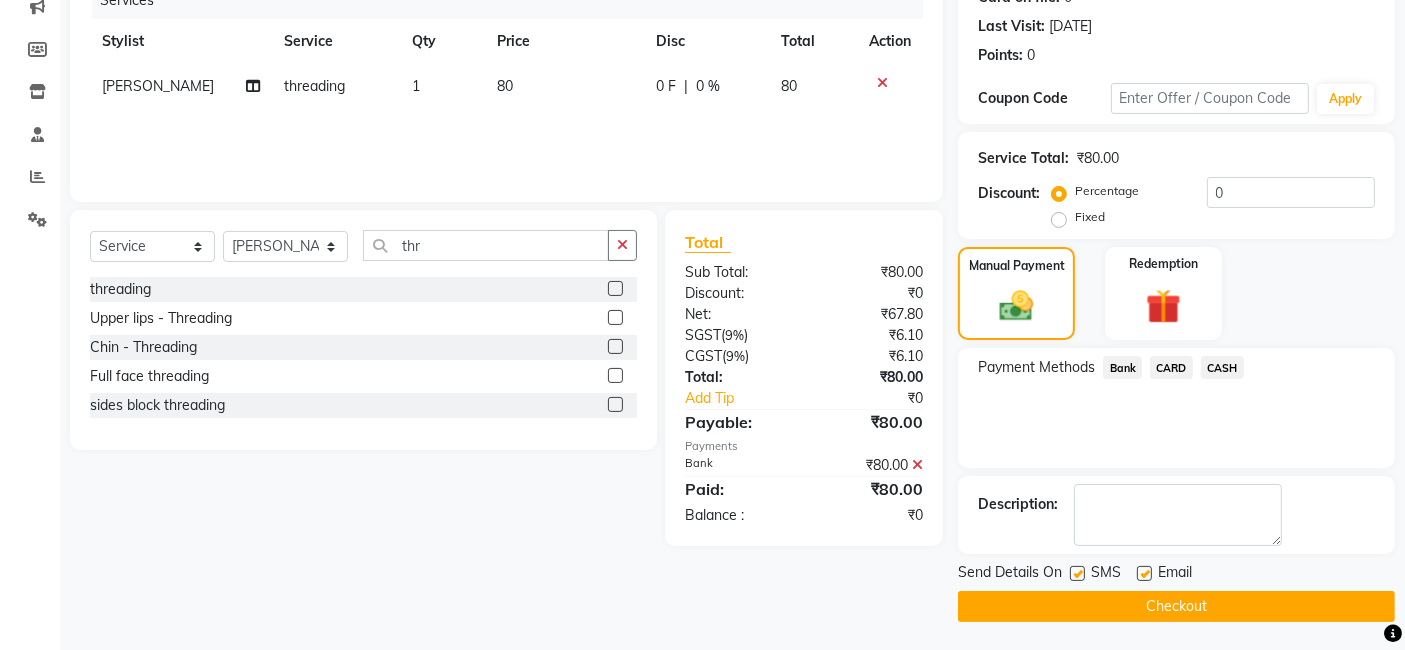 click on "Checkout" 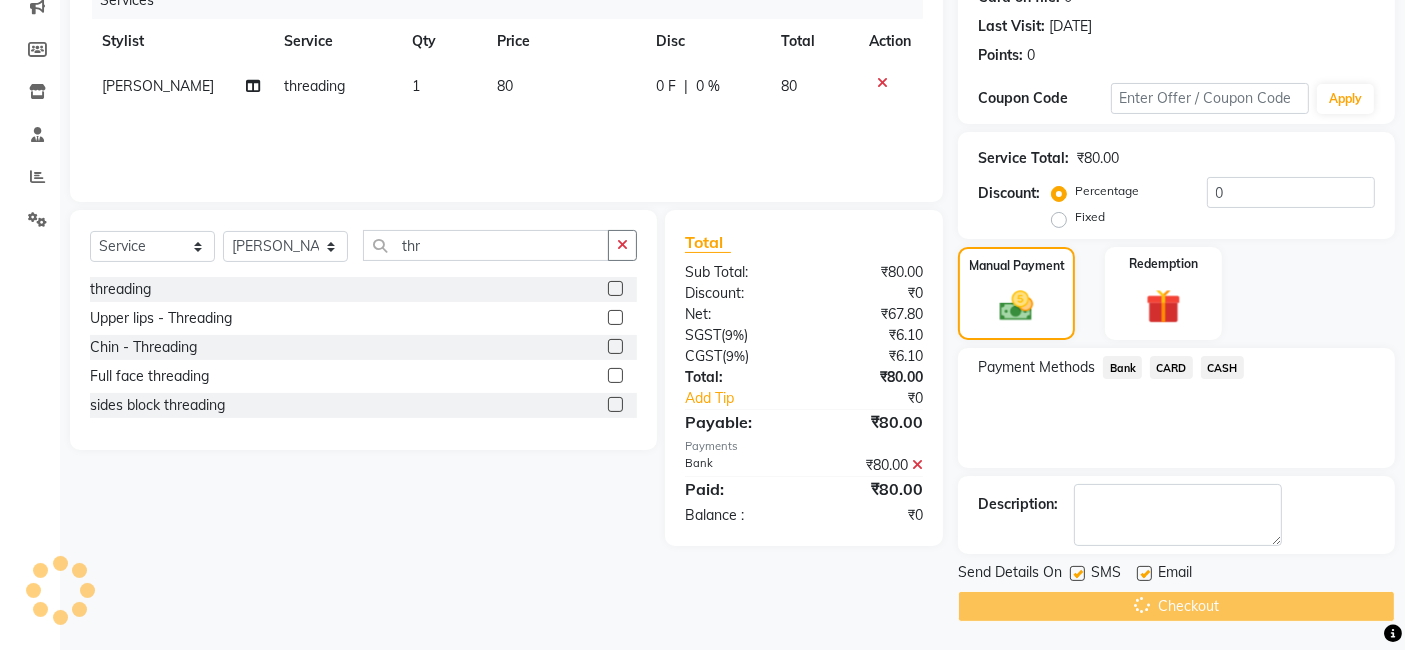 scroll, scrollTop: 0, scrollLeft: 0, axis: both 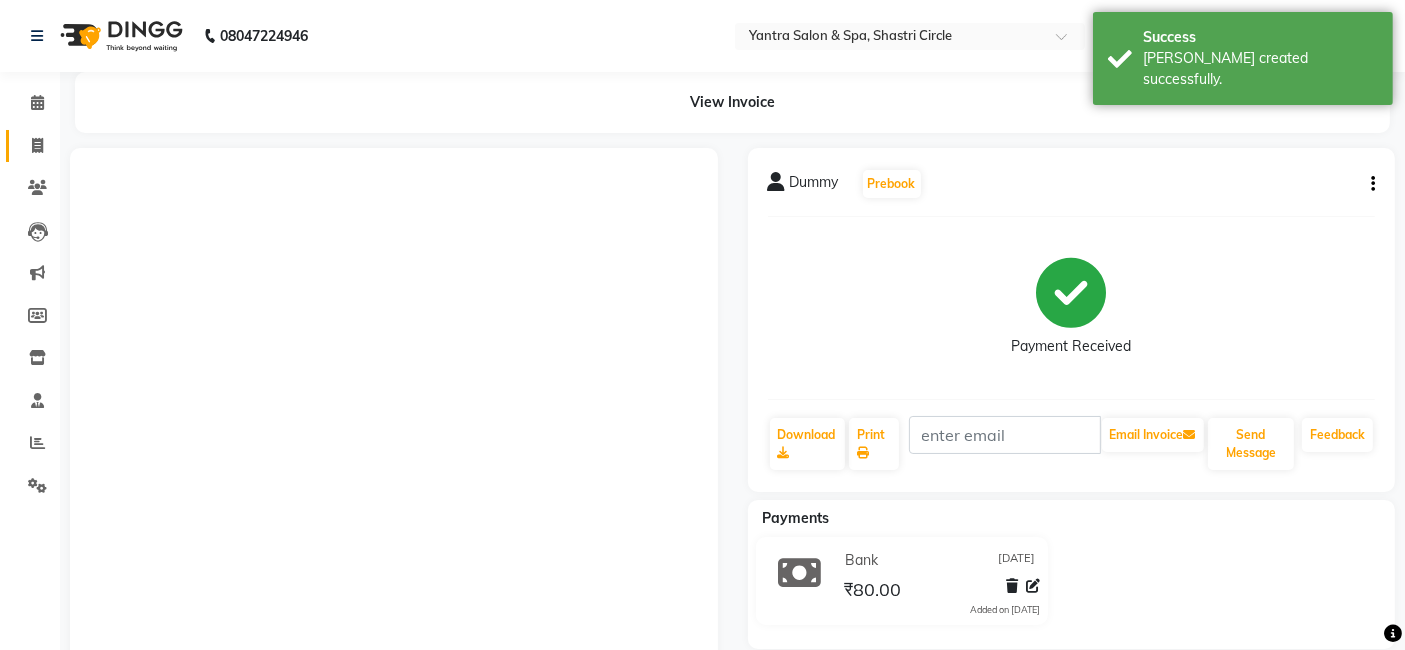 click on "Invoice" 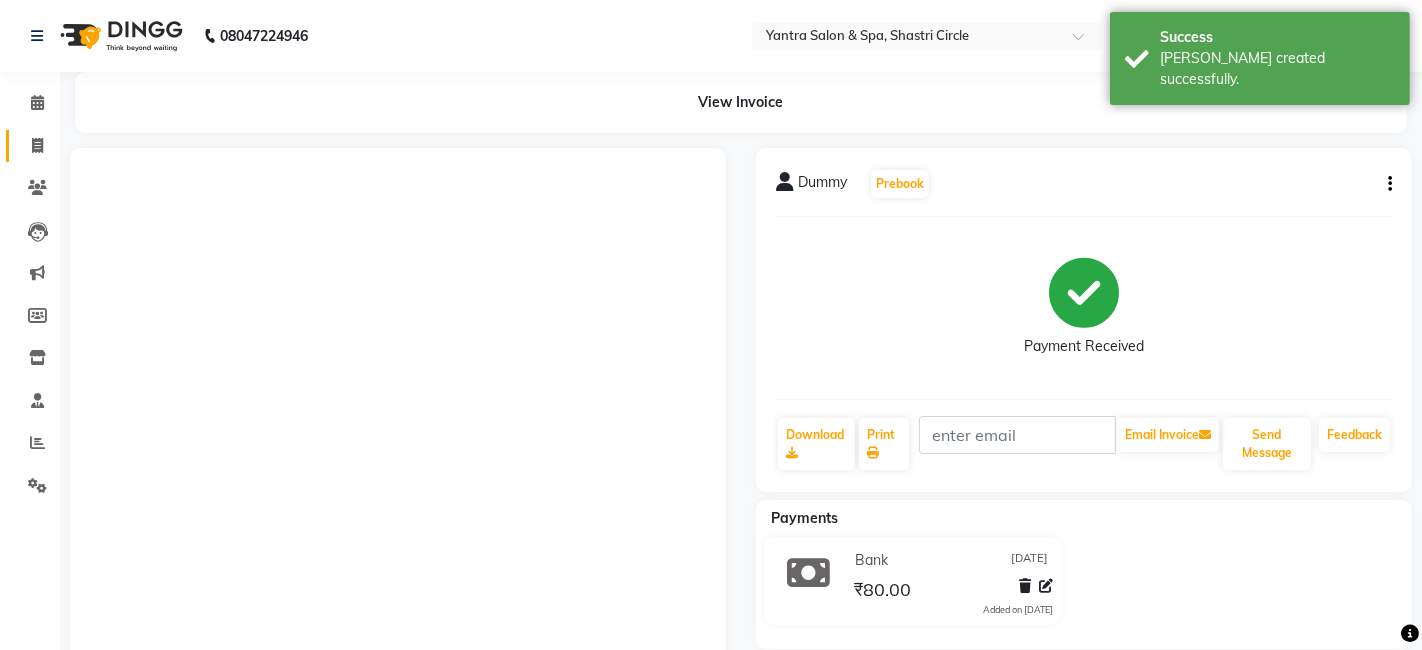 select on "service" 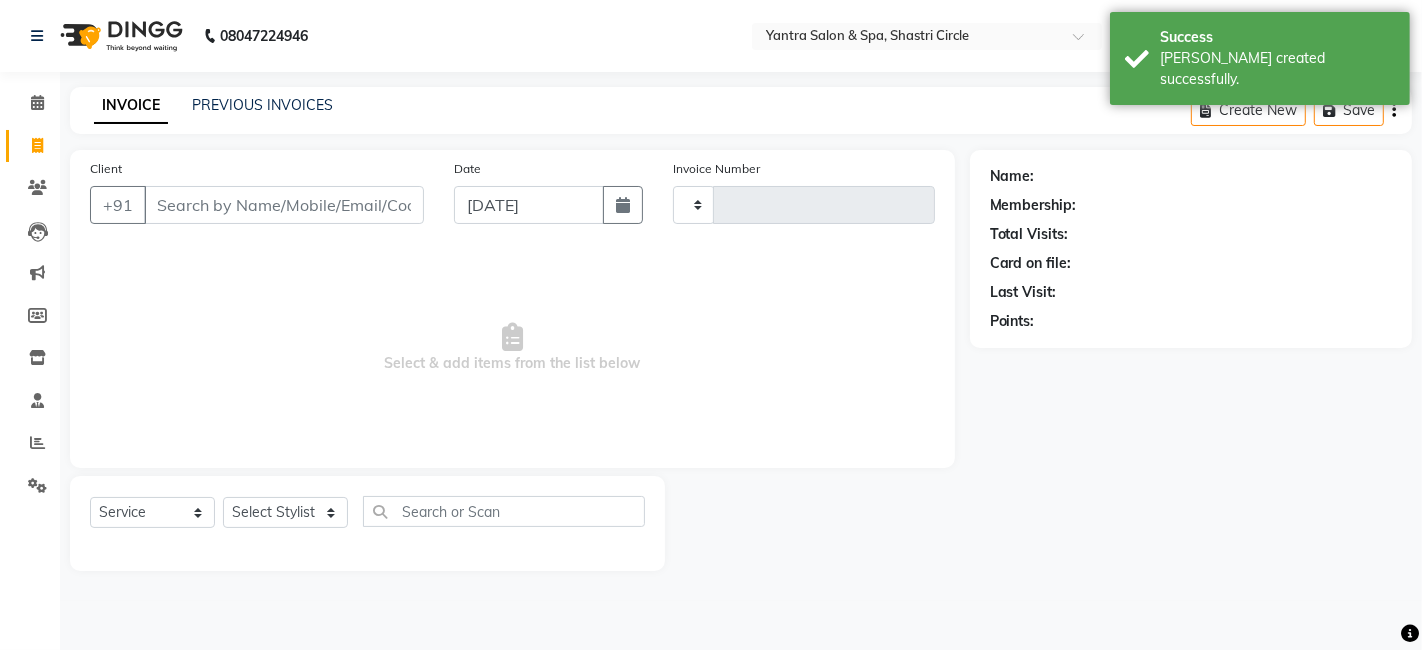 type on "2290" 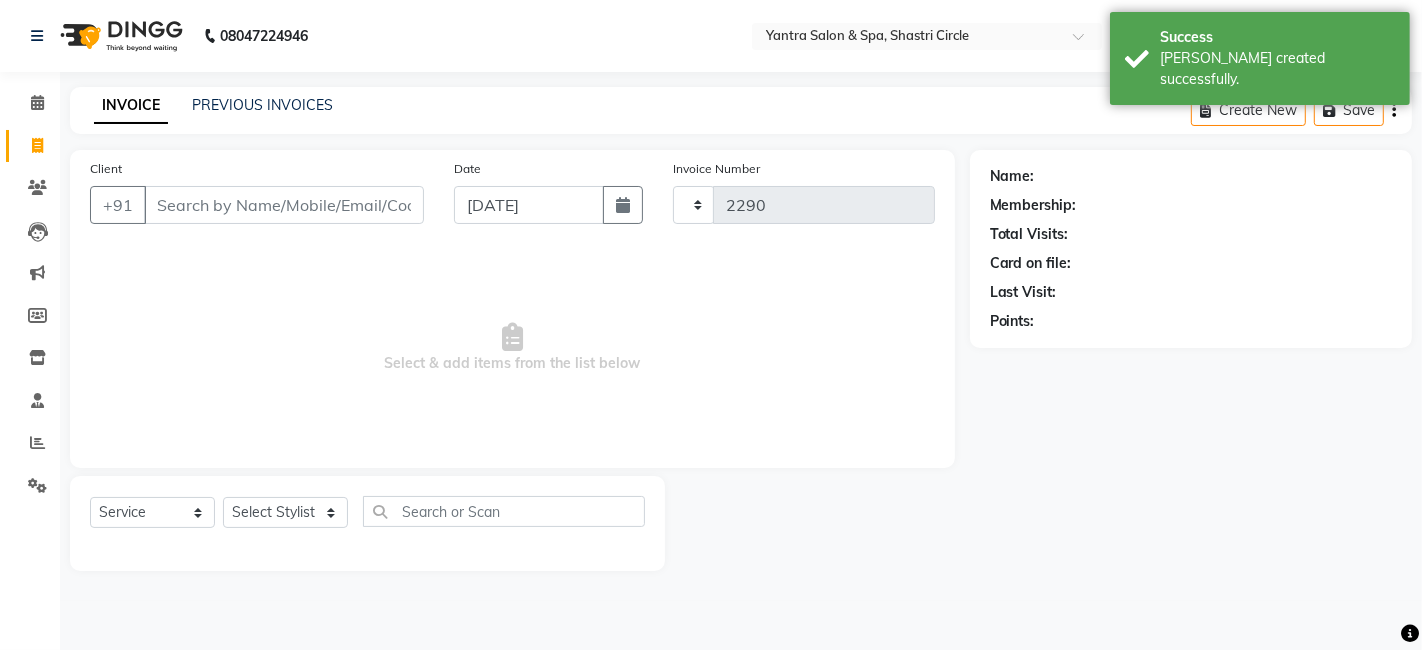 select on "154" 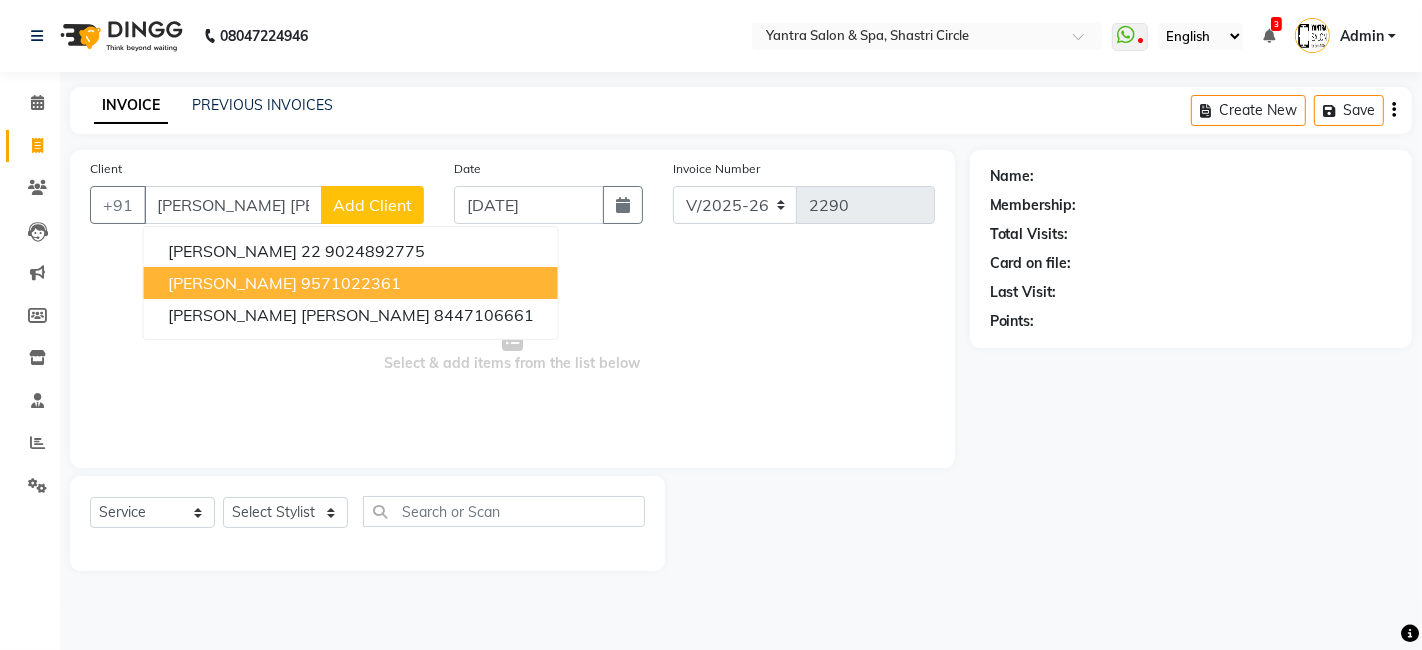 click on "9571022361" at bounding box center [351, 283] 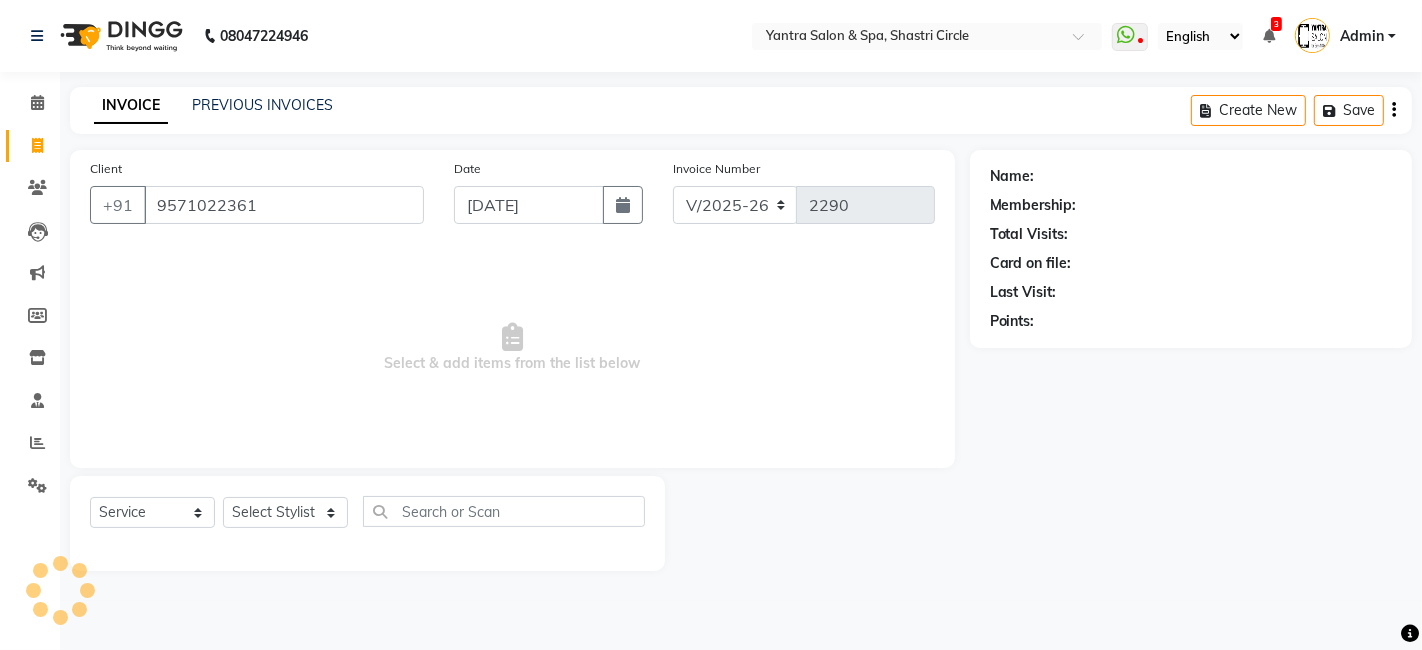 type on "9571022361" 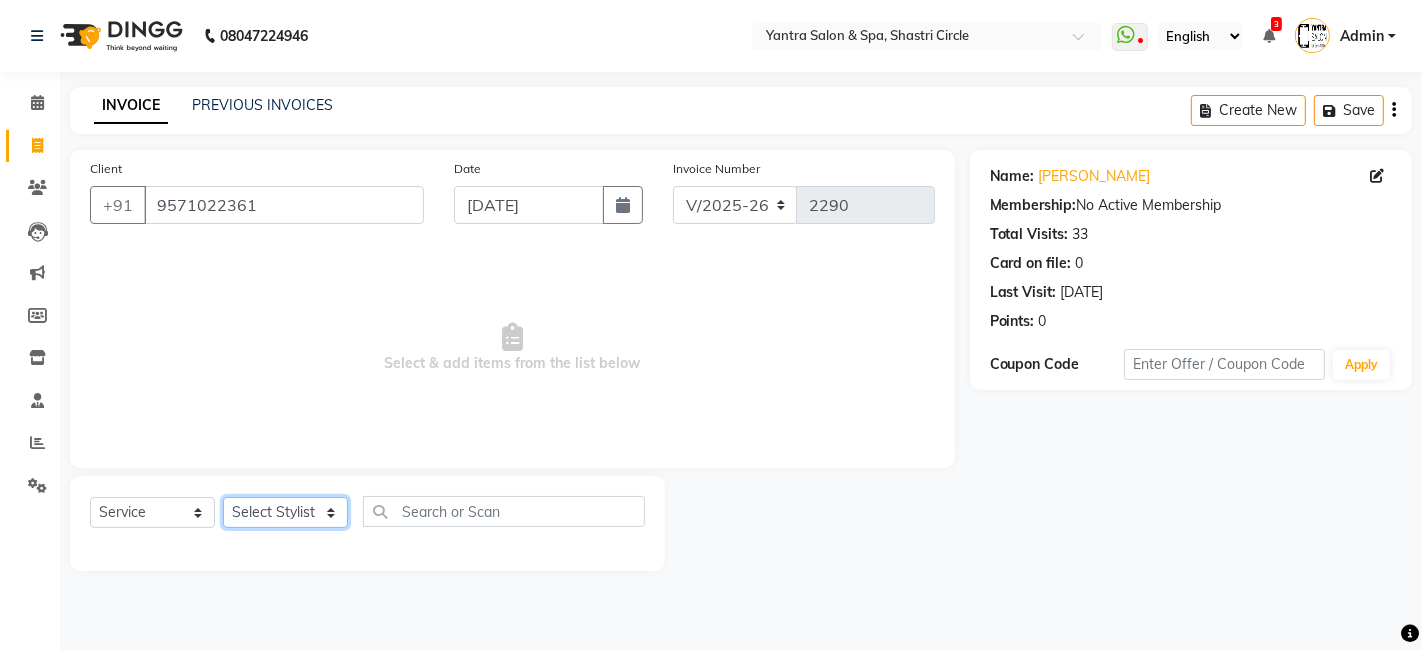 click on "Select Stylist Arvind ASHA bhawna goyal Dev Dimple Director Harsha Hemlata kajal Latika lucky Manager Manisha maam Neelu  Pallavi Pinky Priyanka Rahul Sekhar usha" 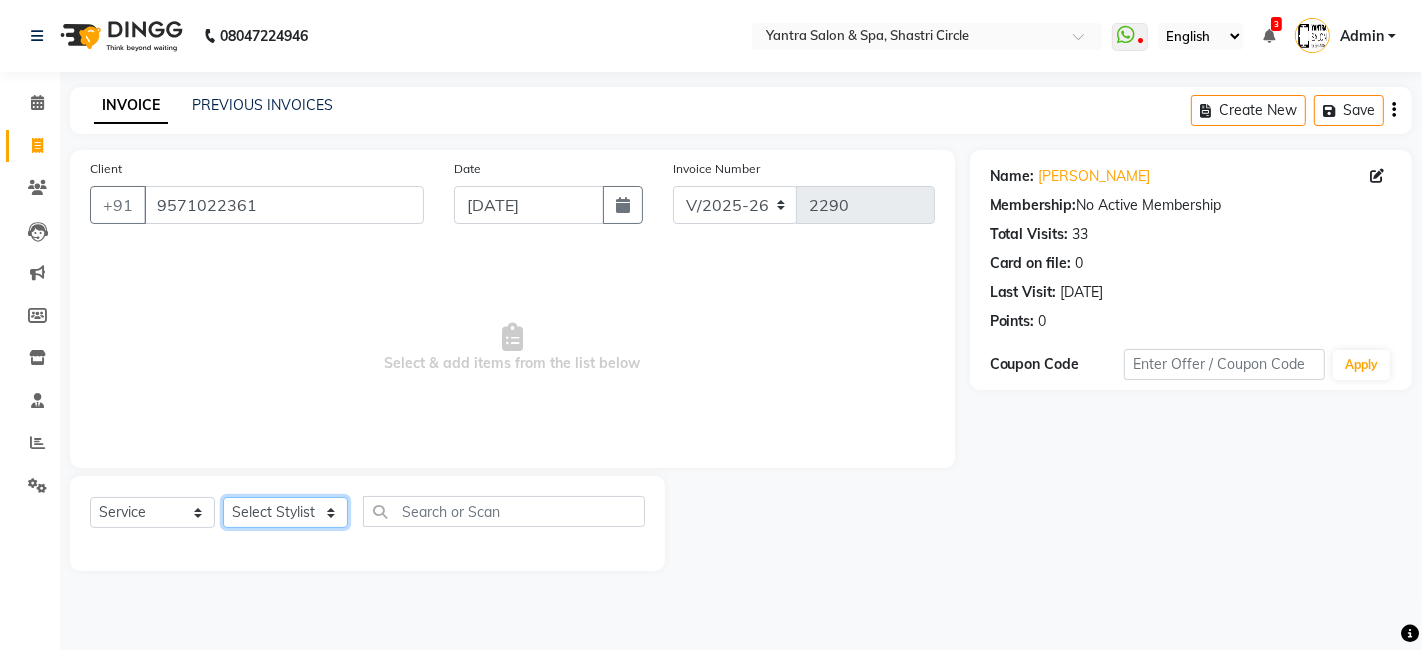 select on "8429" 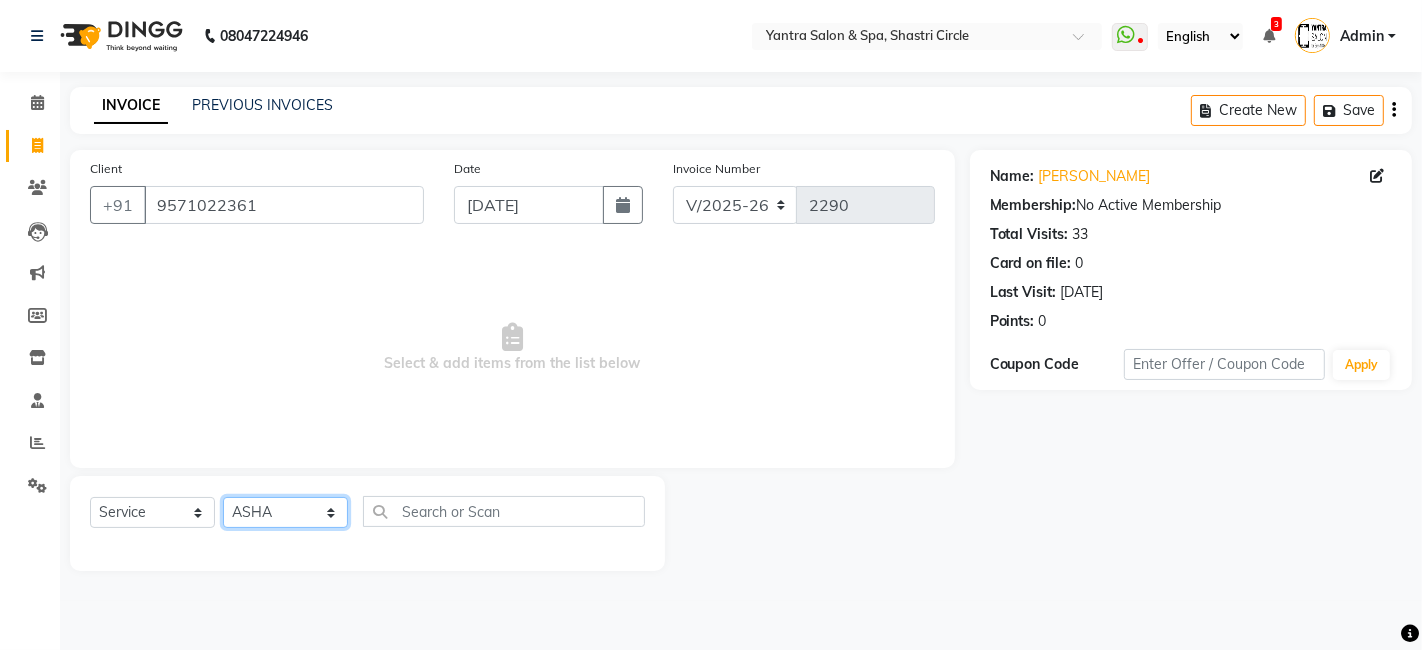 click on "Select Stylist Arvind ASHA bhawna goyal Dev Dimple Director Harsha Hemlata kajal Latika lucky Manager Manisha maam Neelu  Pallavi Pinky Priyanka Rahul Sekhar usha" 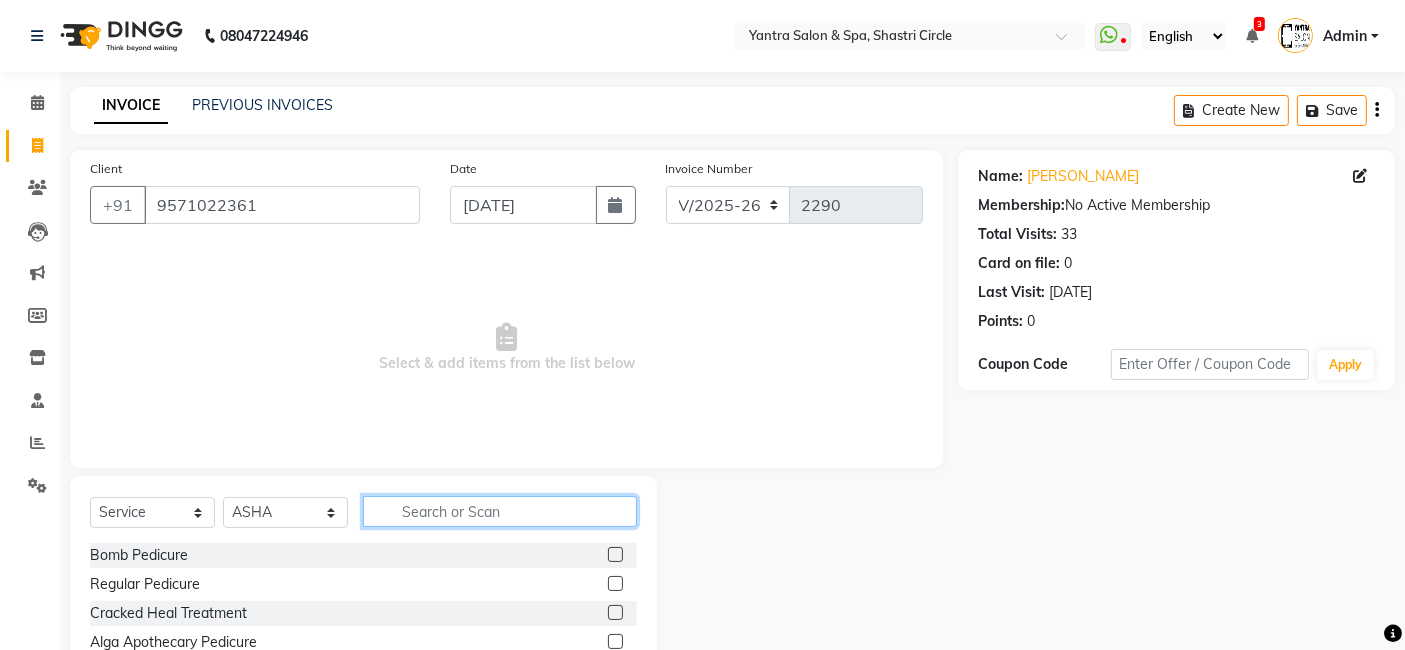 click 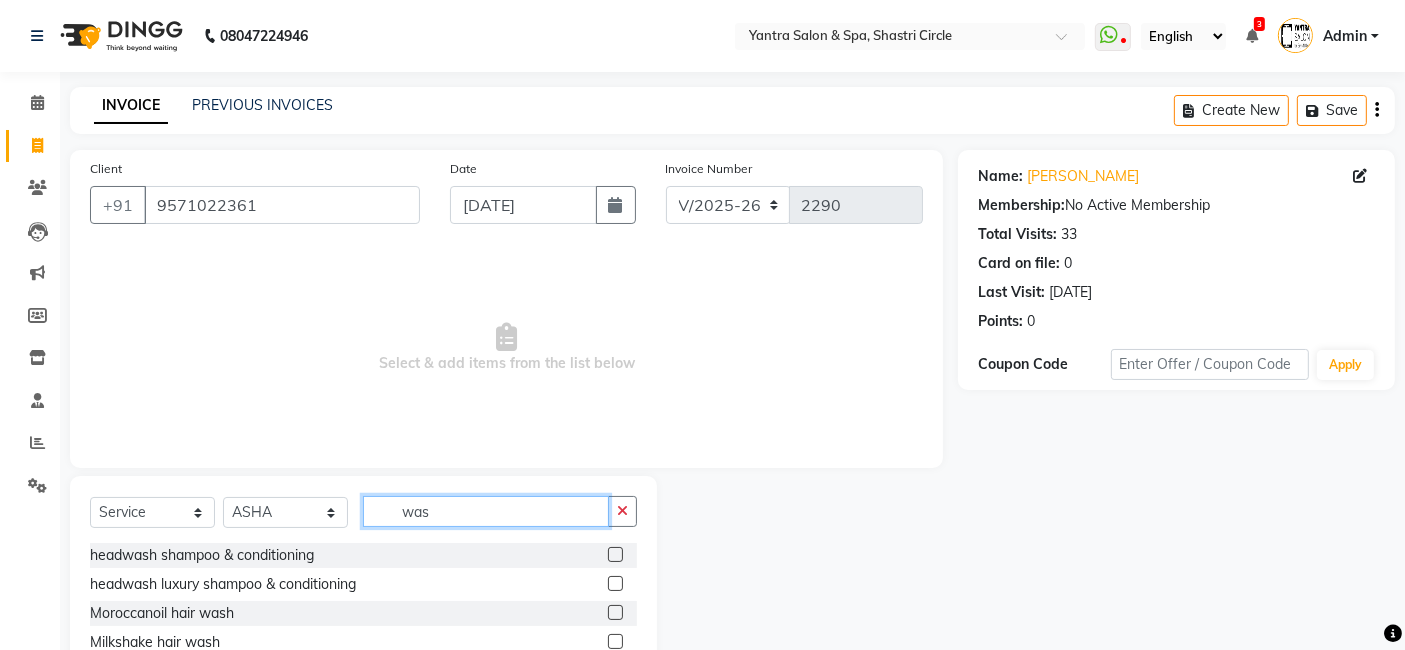 scroll, scrollTop: 65, scrollLeft: 0, axis: vertical 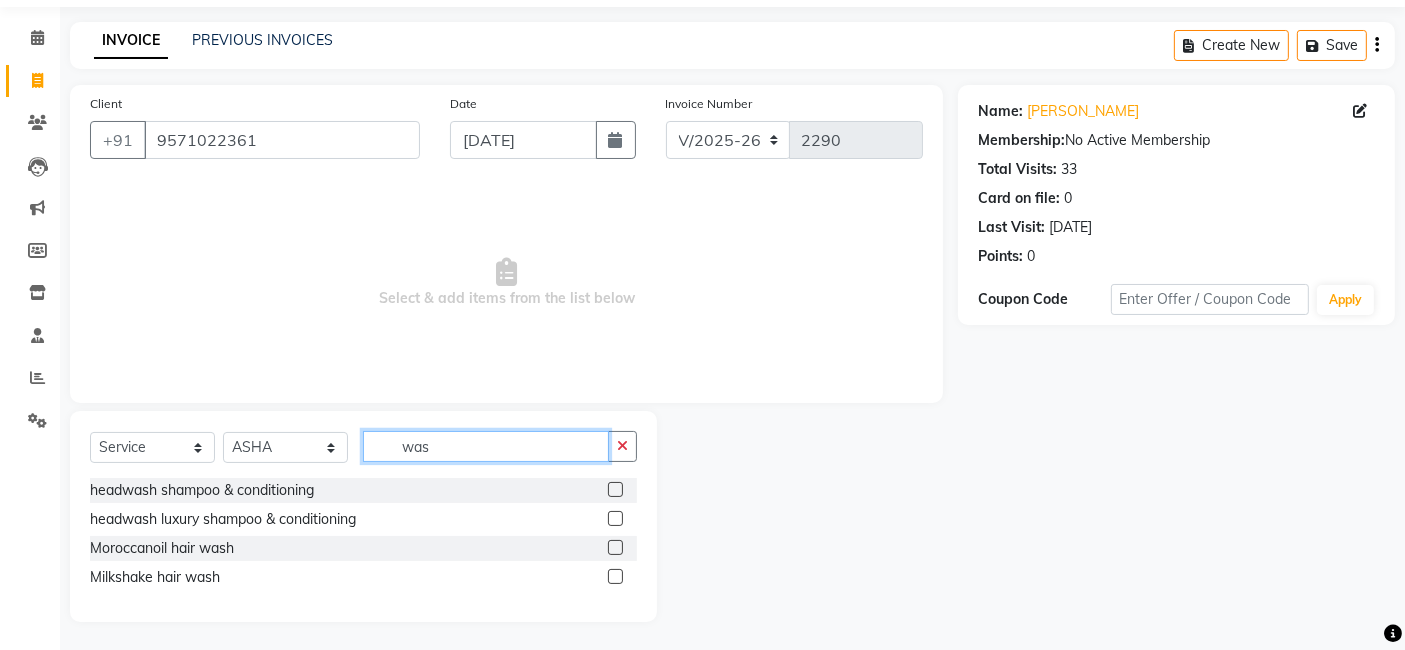 type on "was" 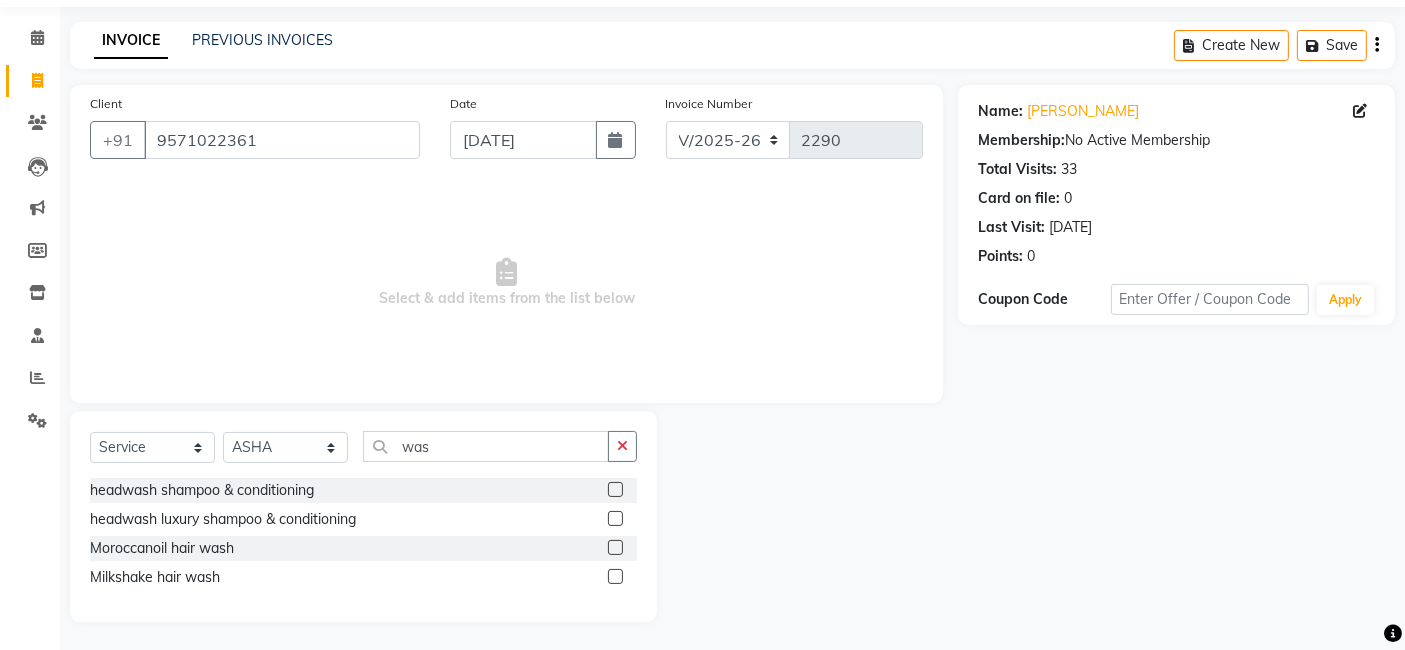 click 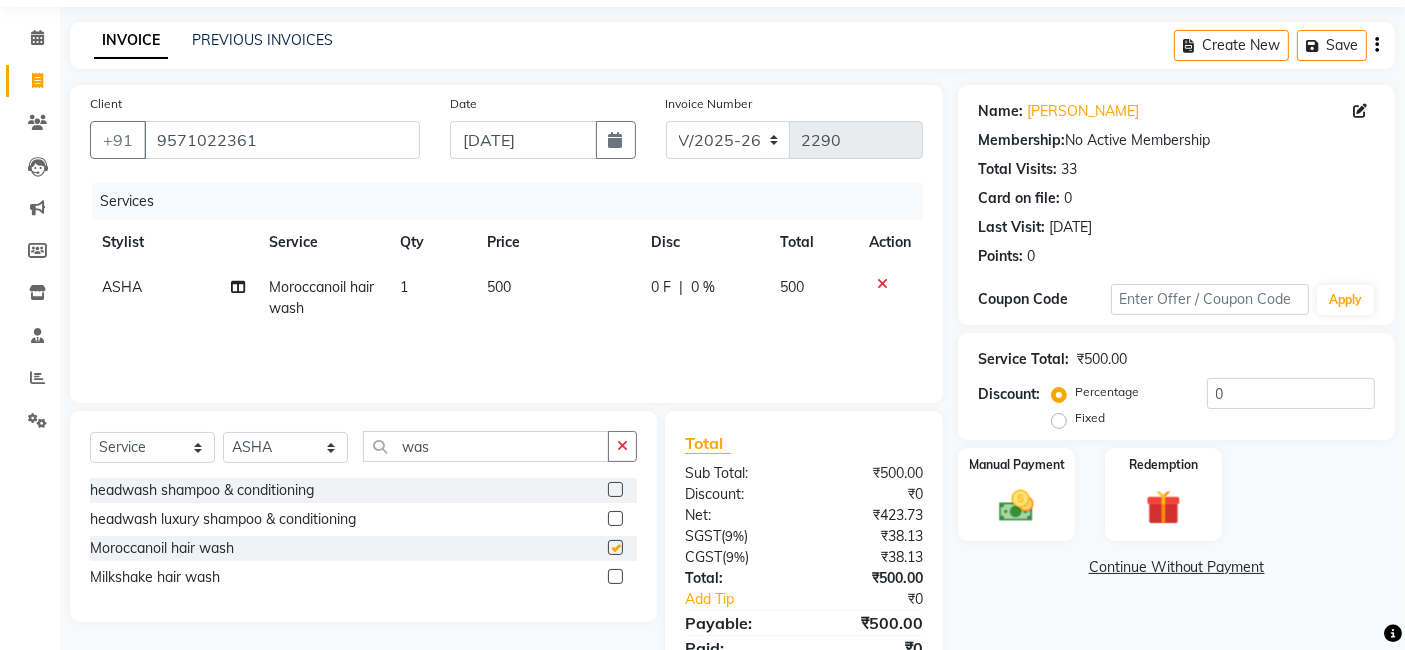 checkbox on "false" 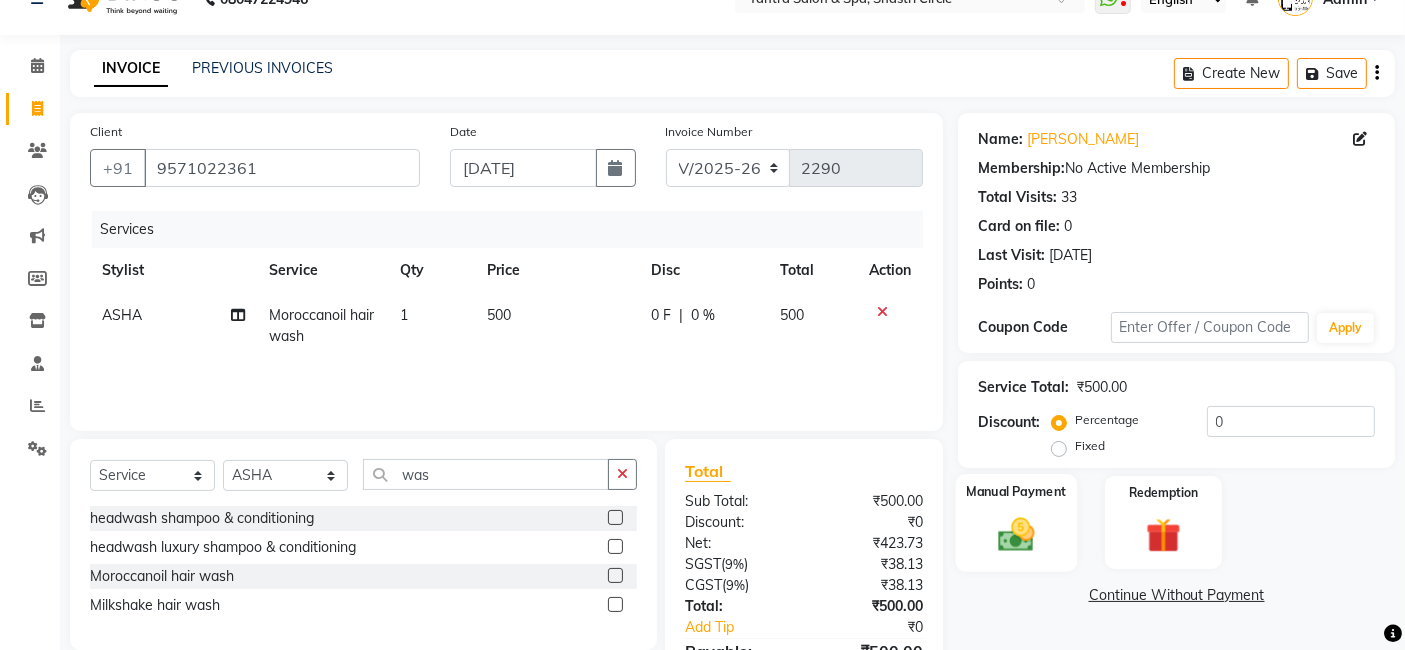 click on "Manual Payment" 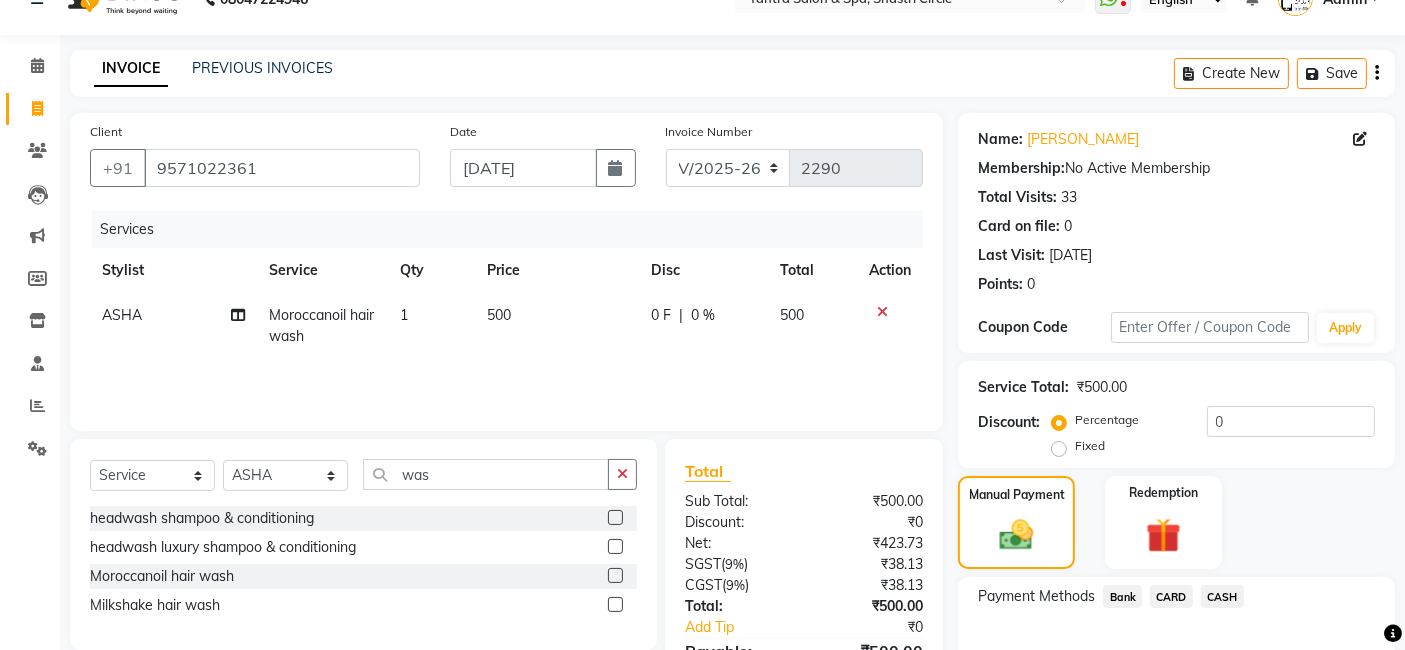 scroll, scrollTop: 154, scrollLeft: 0, axis: vertical 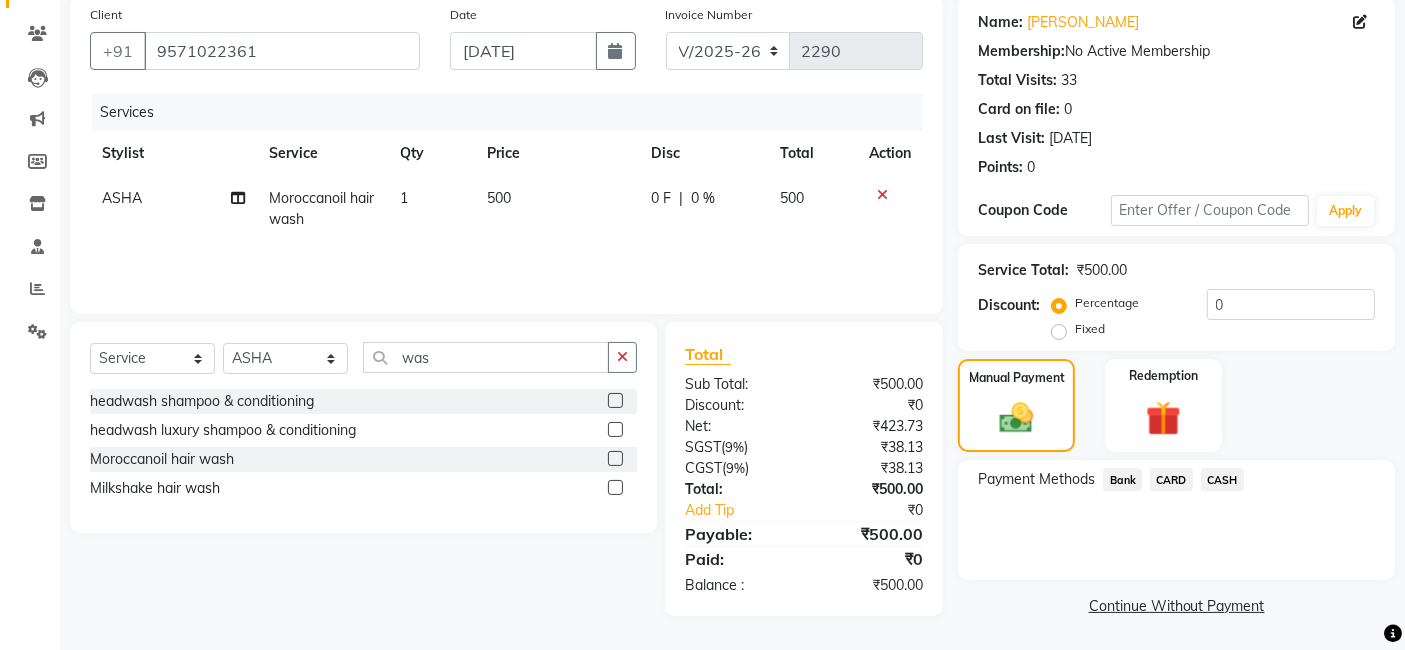 click on "CASH" 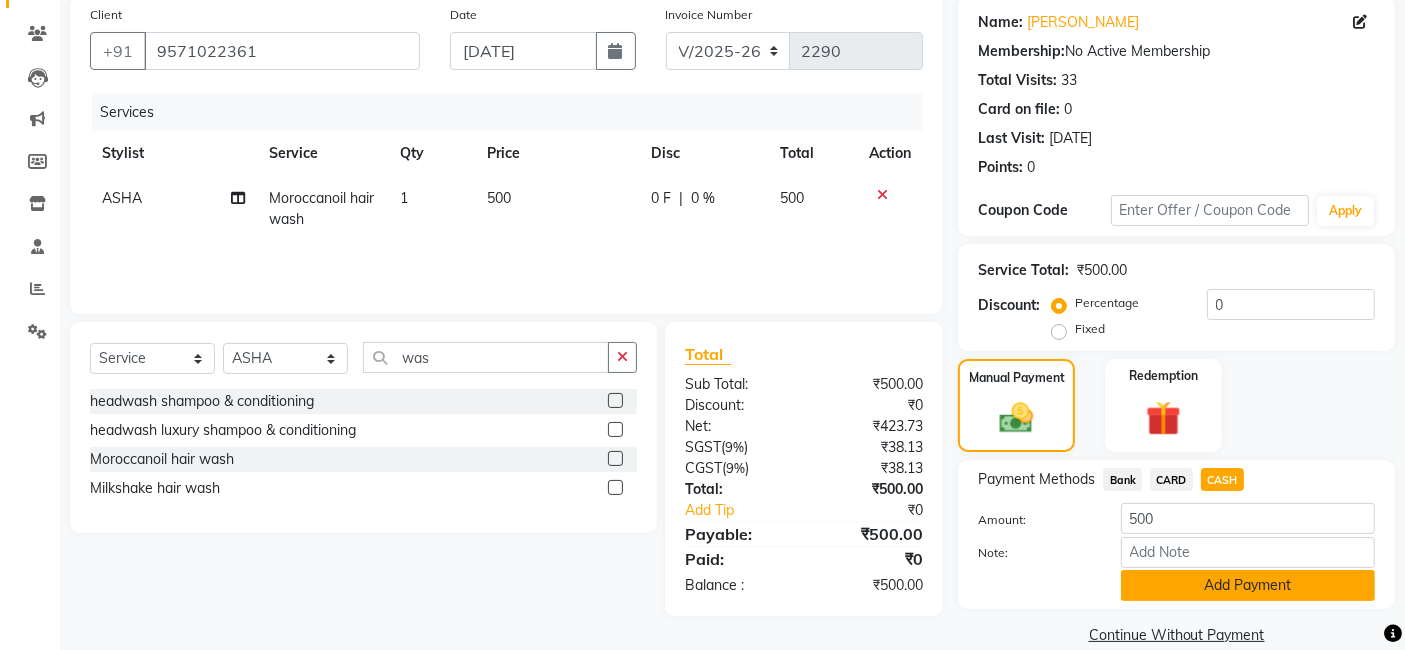 click on "Add Payment" 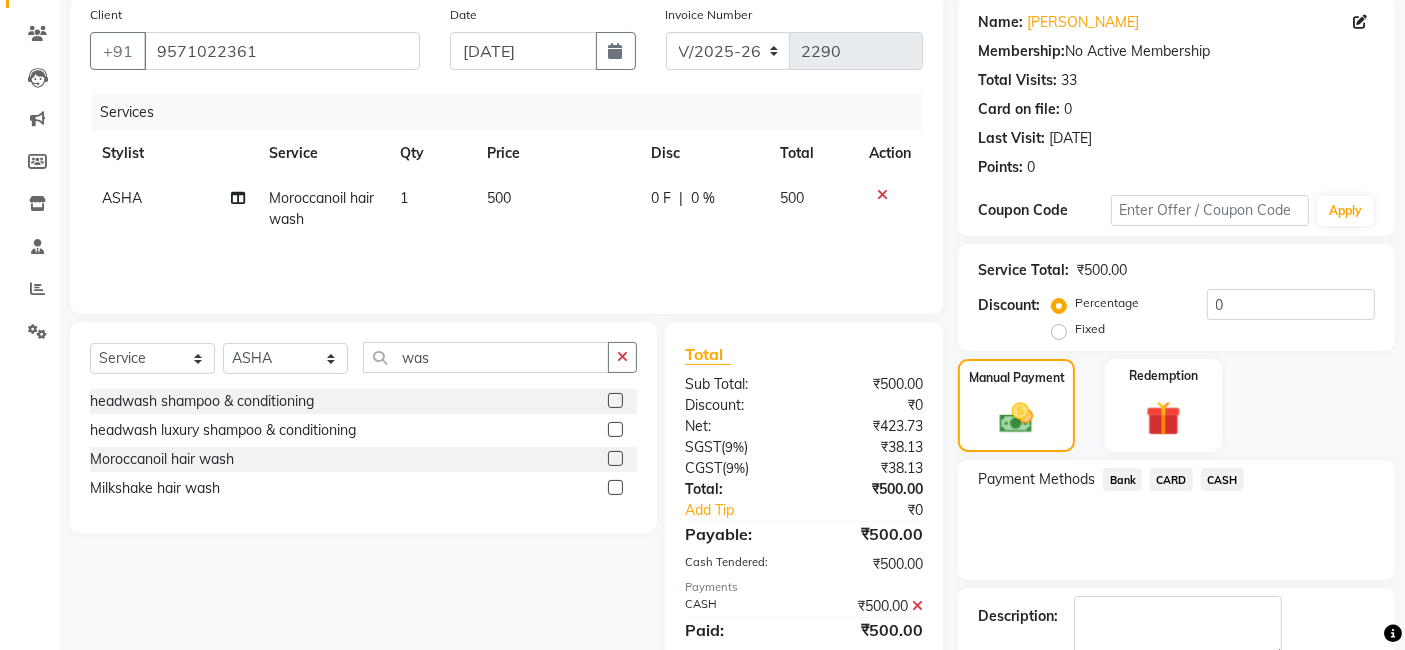 scroll, scrollTop: 266, scrollLeft: 0, axis: vertical 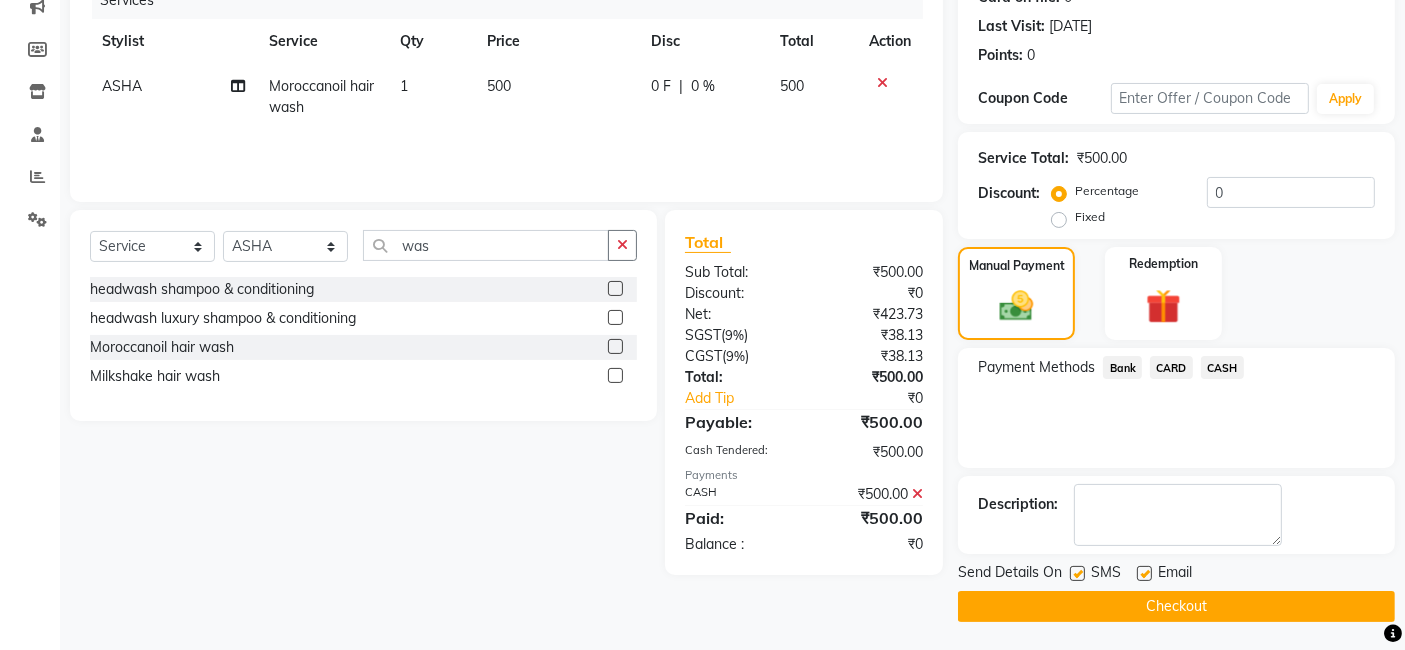 click on "Checkout" 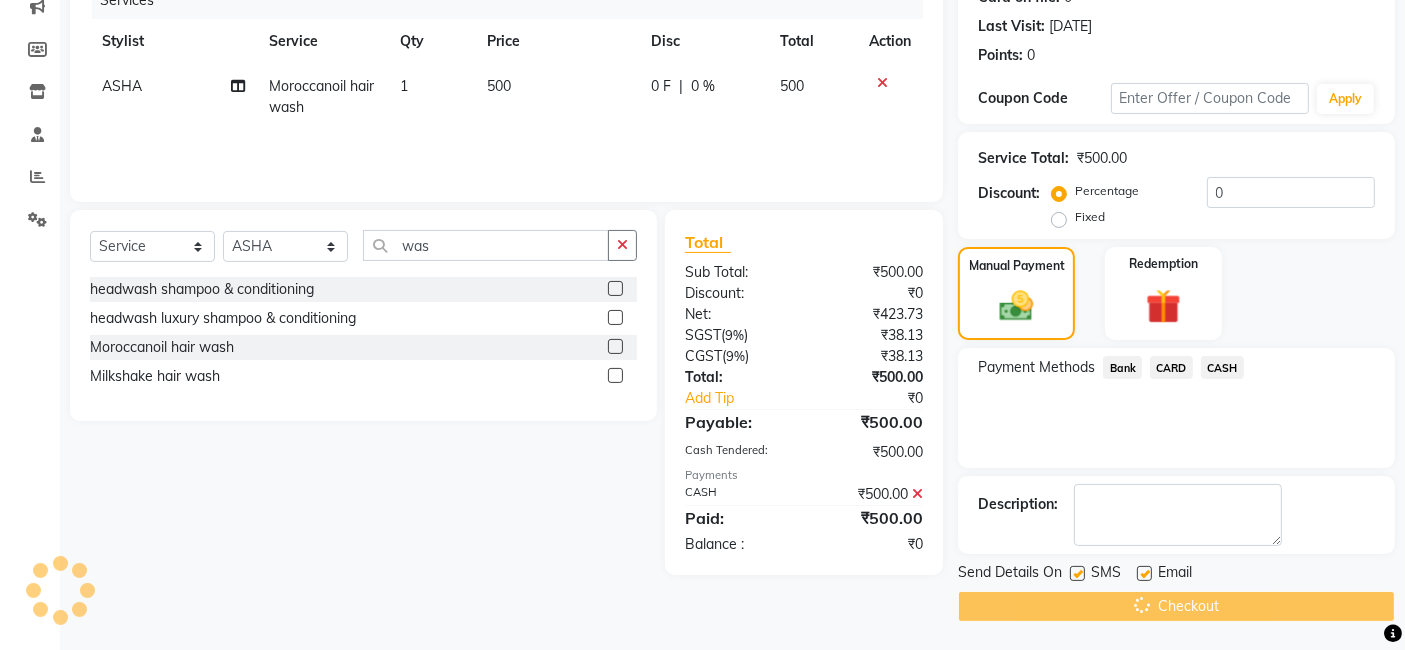 scroll, scrollTop: 0, scrollLeft: 0, axis: both 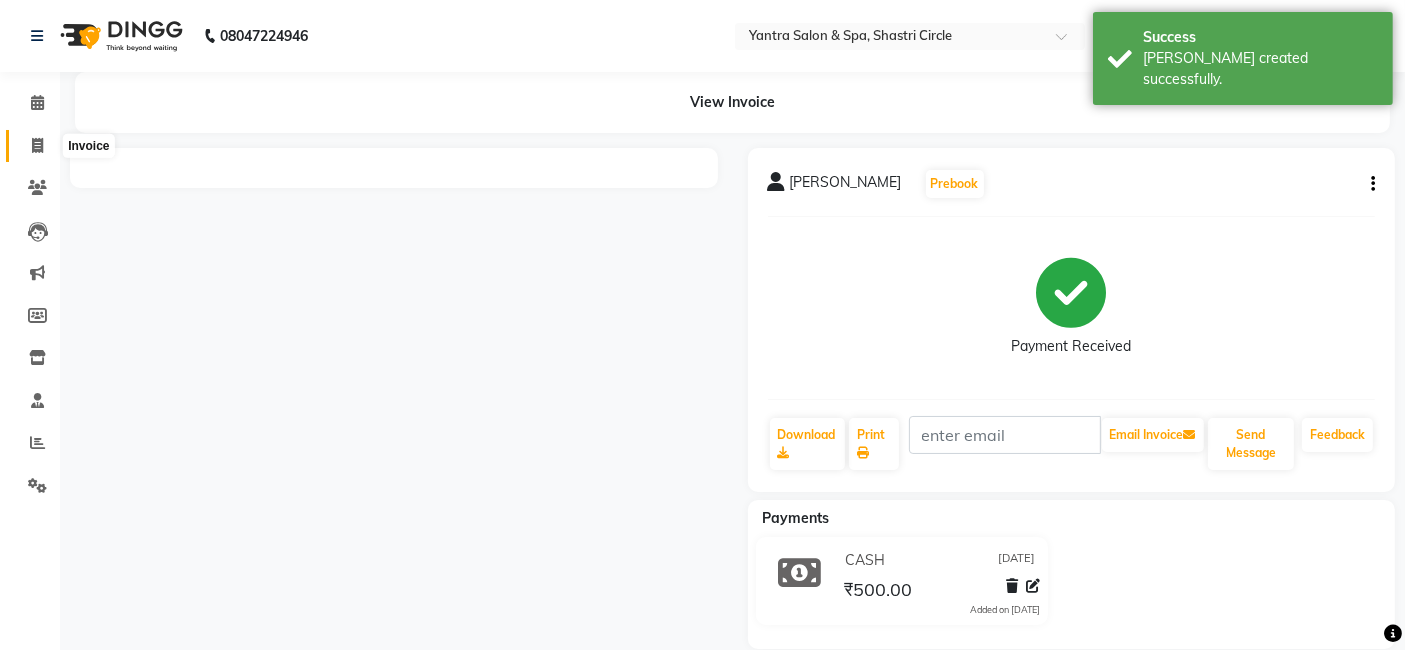 click 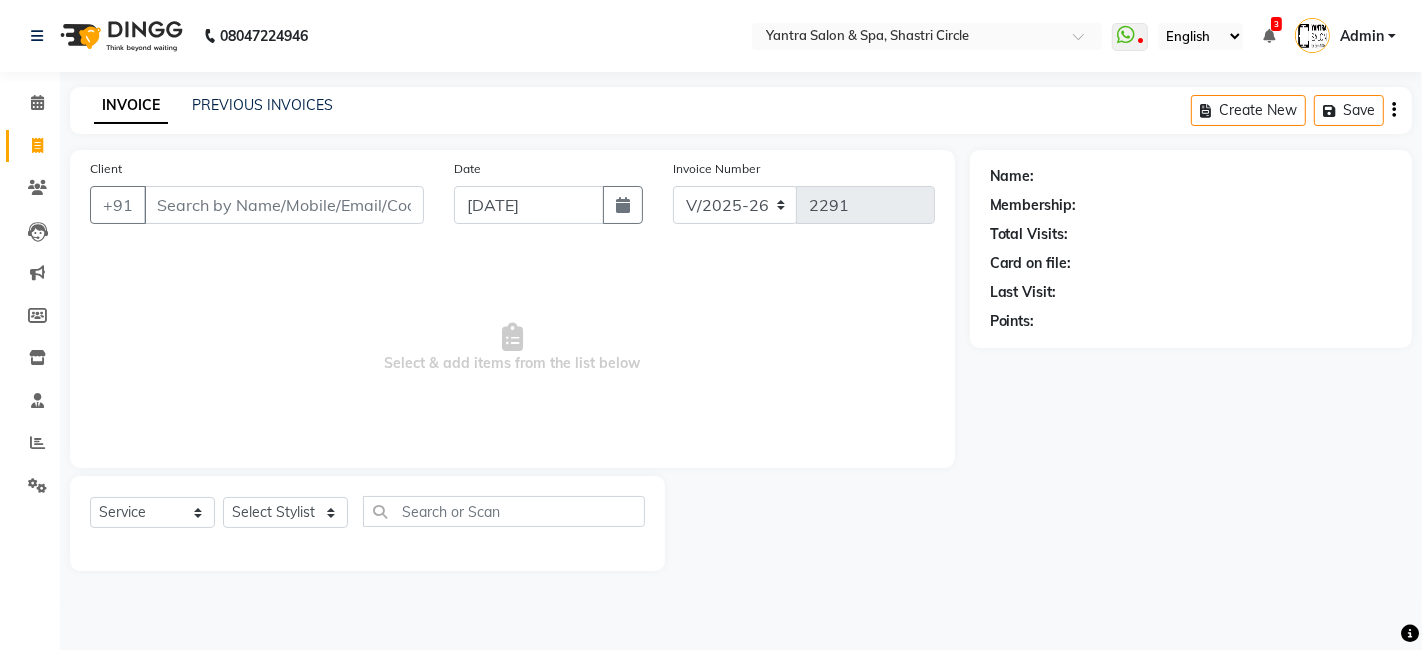 click on "Client" at bounding box center [284, 205] 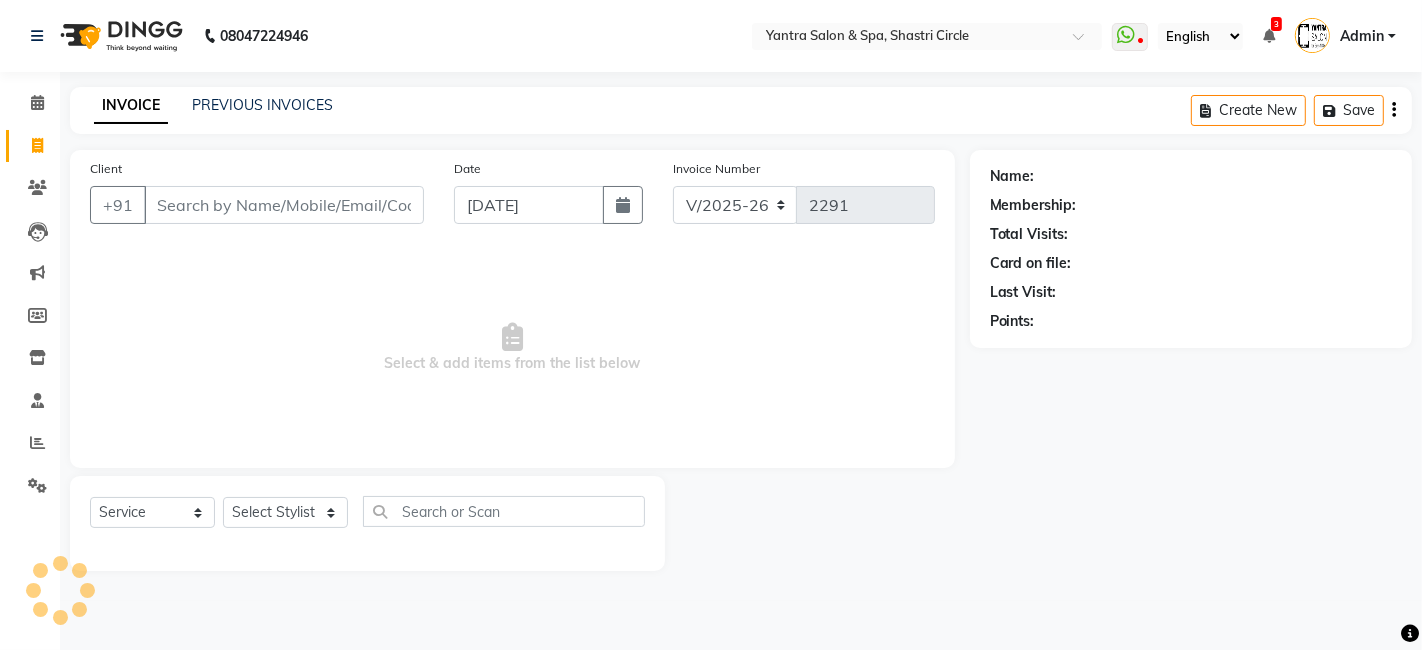 click on "Client" at bounding box center [284, 205] 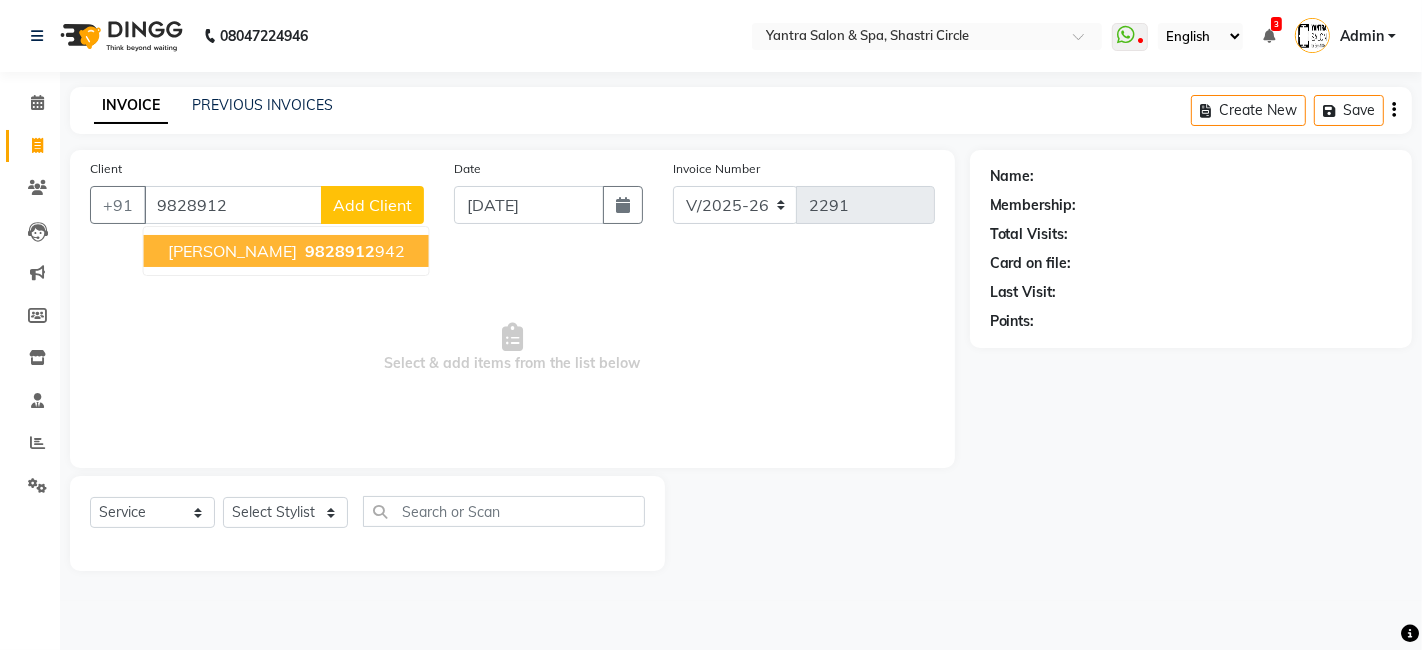 click on "9828912 942" at bounding box center (353, 251) 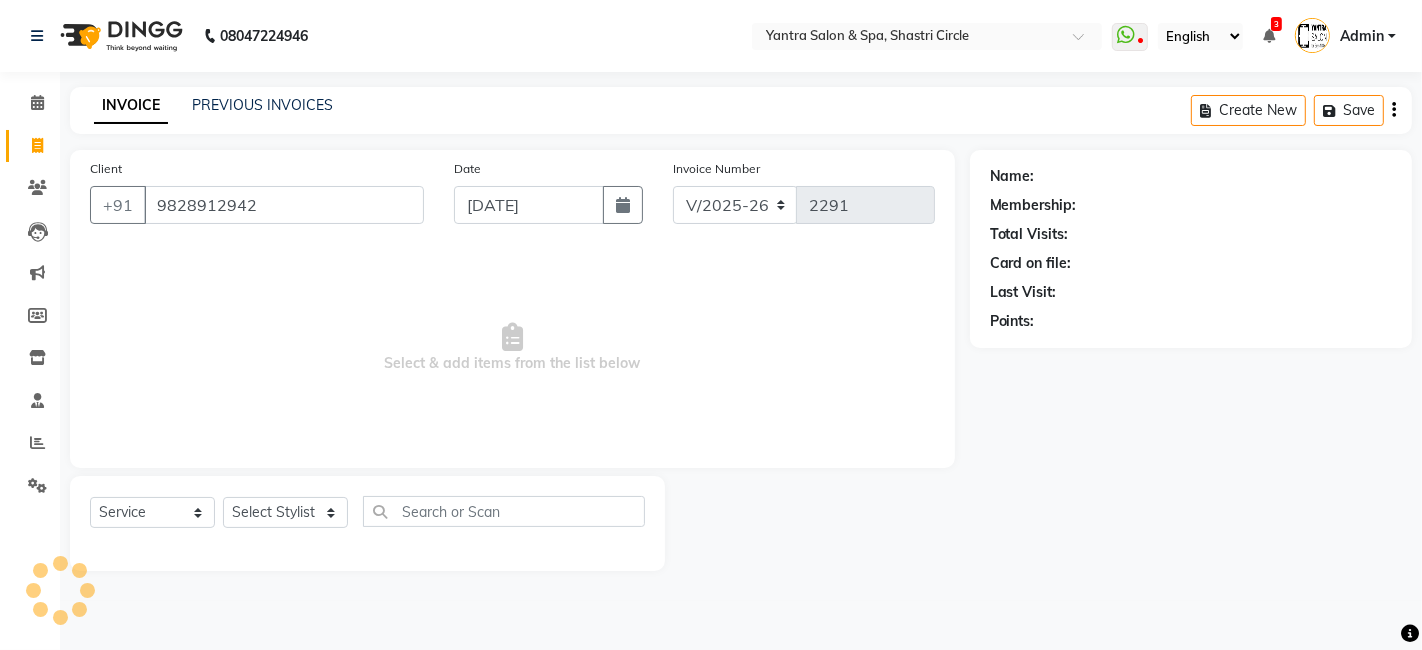 type on "9828912942" 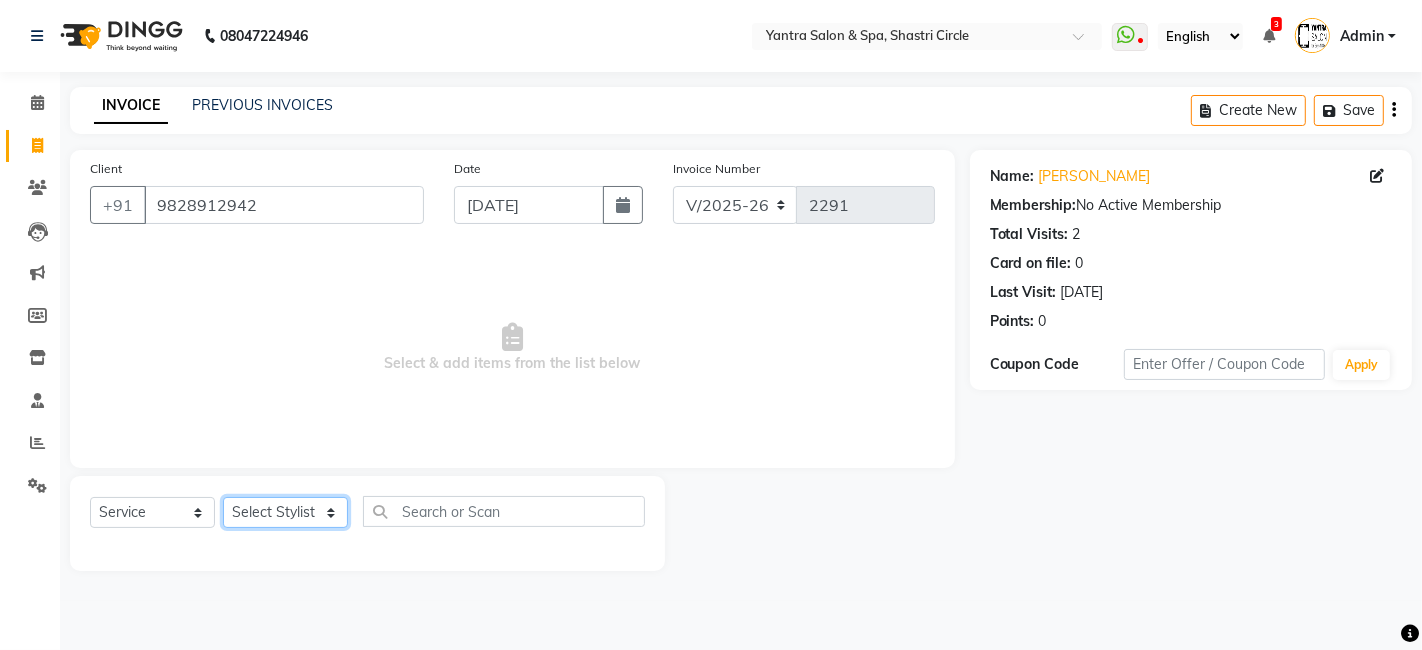 click on "Select Stylist Arvind ASHA bhawna goyal Dev Dimple Director Harsha Hemlata kajal Latika lucky Manager Manisha maam Neelu  Pallavi Pinky Priyanka Rahul Sekhar usha" 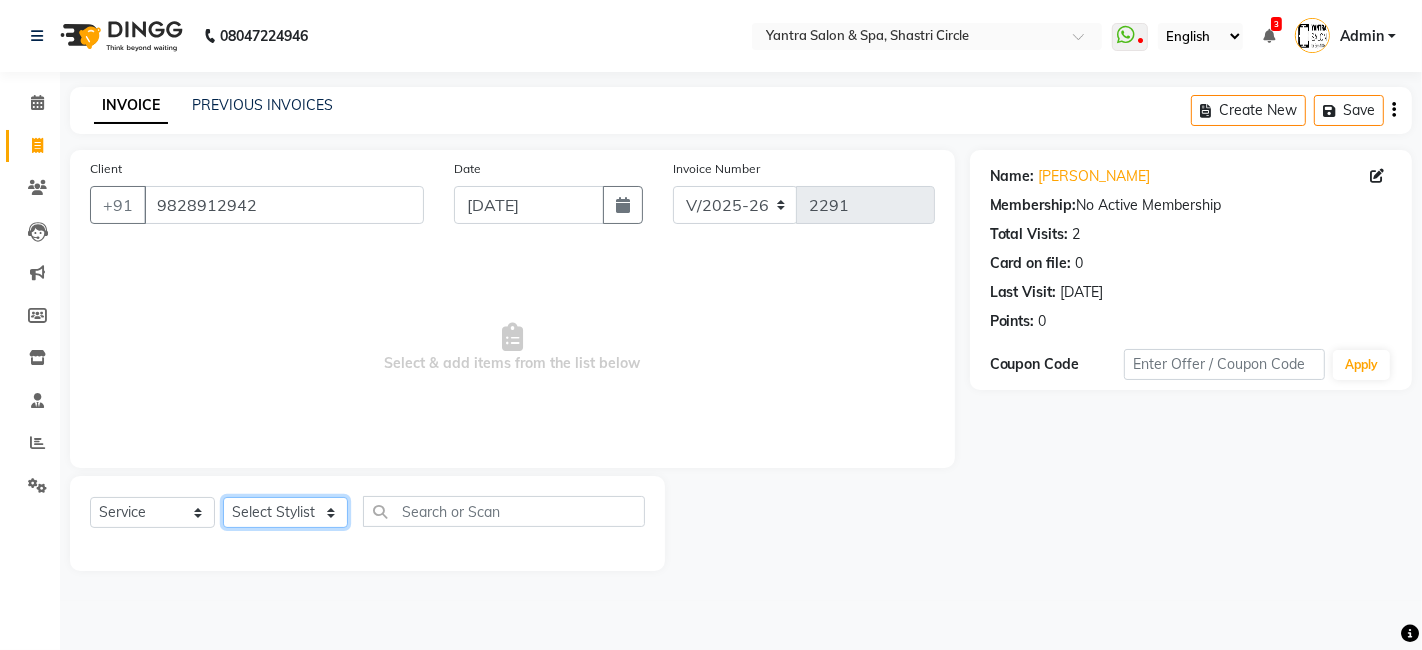 select on "44022" 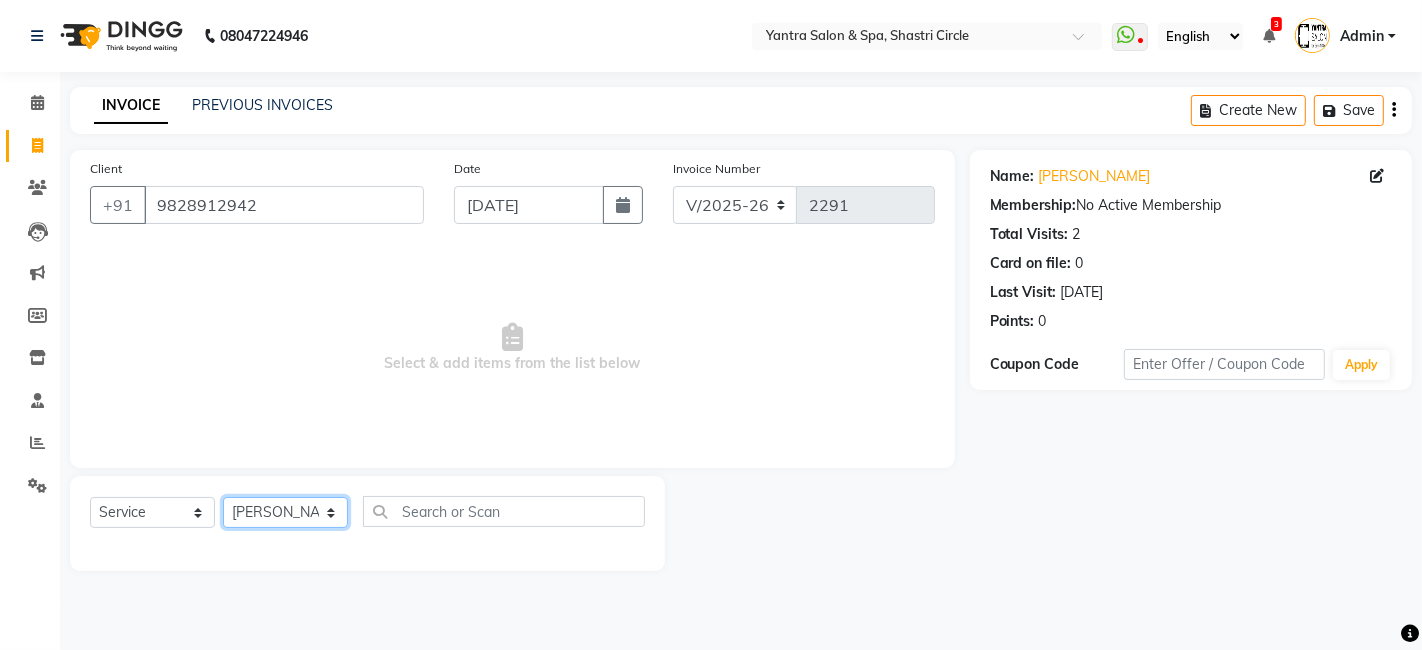 click on "Select Stylist Arvind ASHA bhawna goyal Dev Dimple Director Harsha Hemlata kajal Latika lucky Manager Manisha maam Neelu  Pallavi Pinky Priyanka Rahul Sekhar usha" 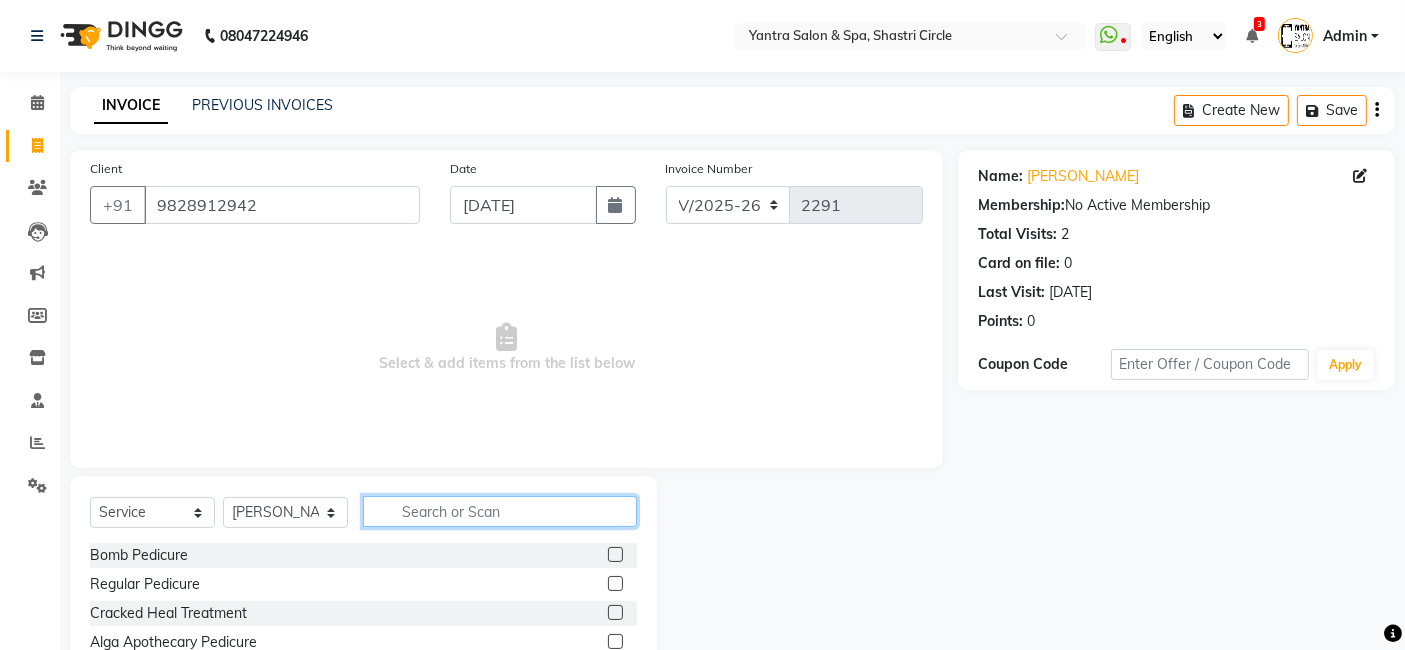 click 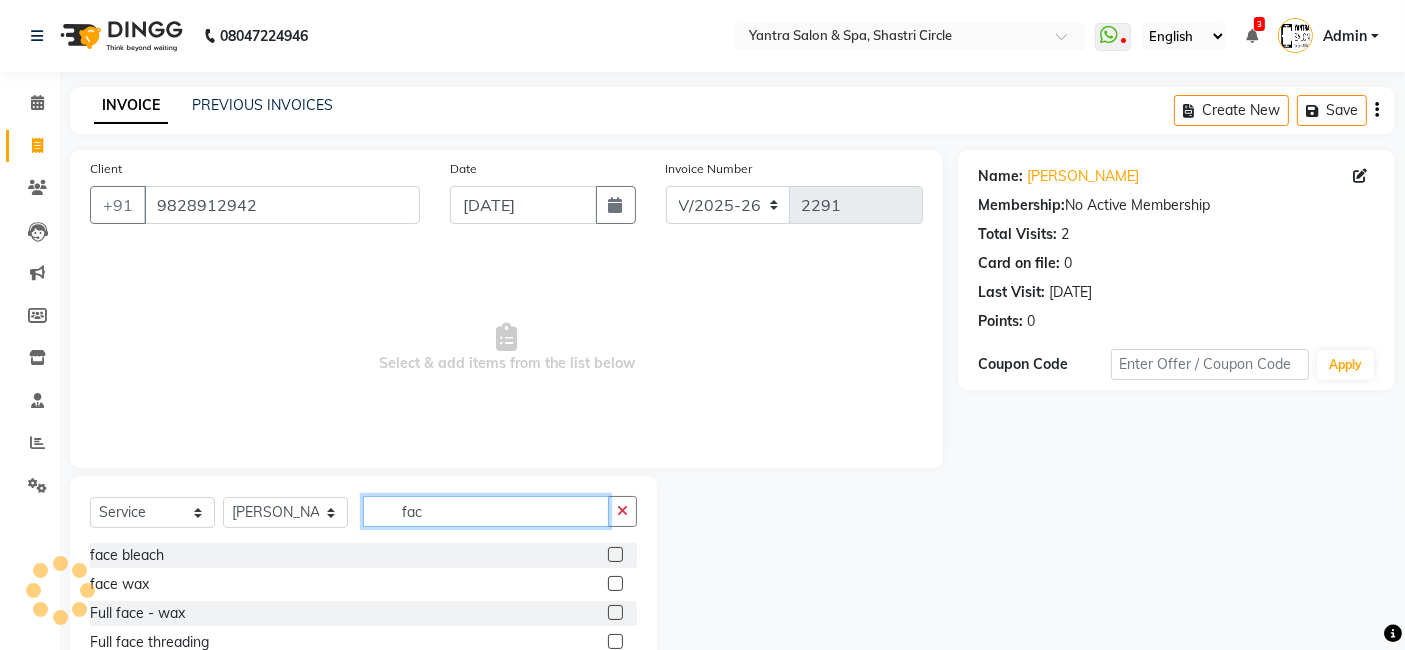 type on "fac" 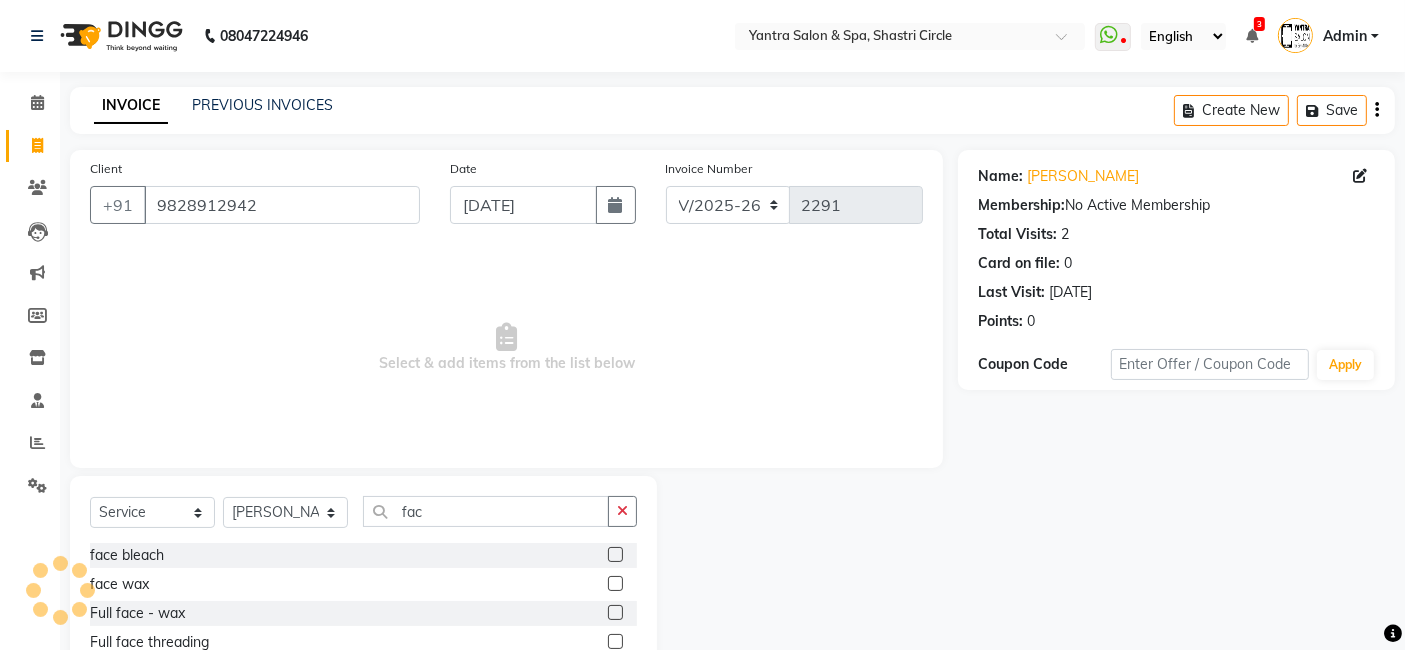 click 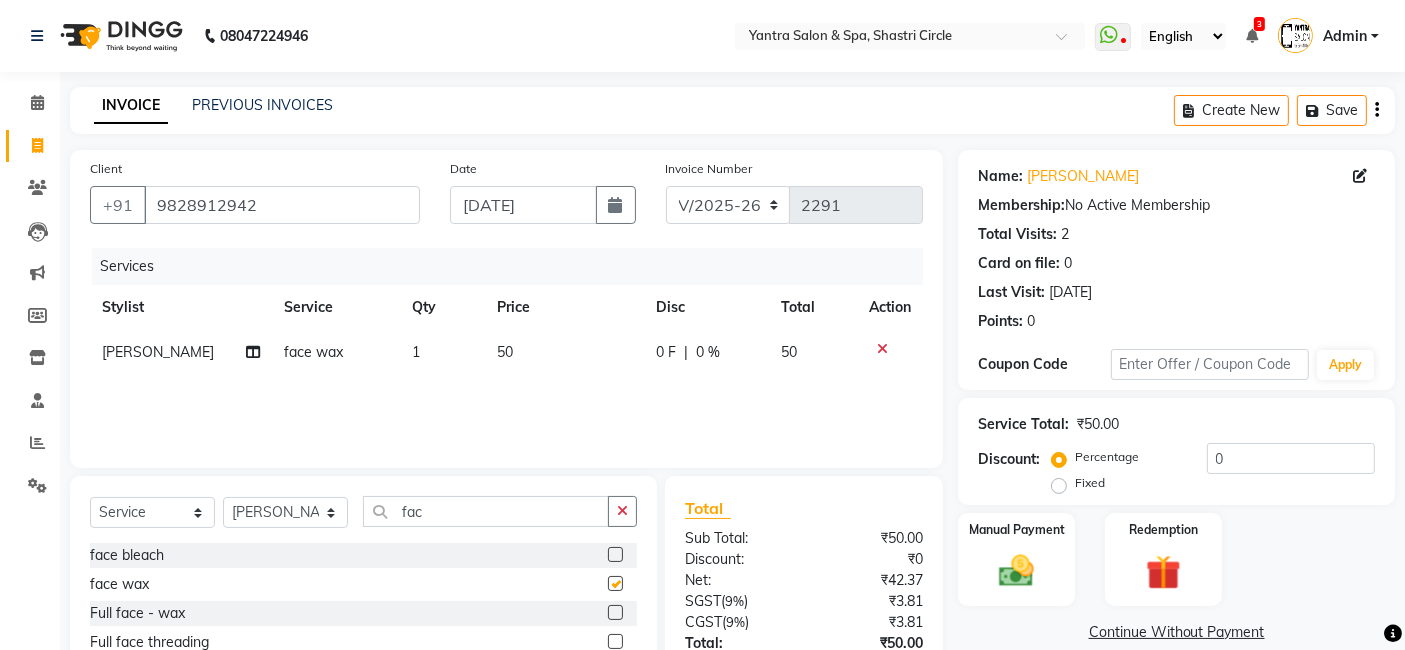 click on "50" 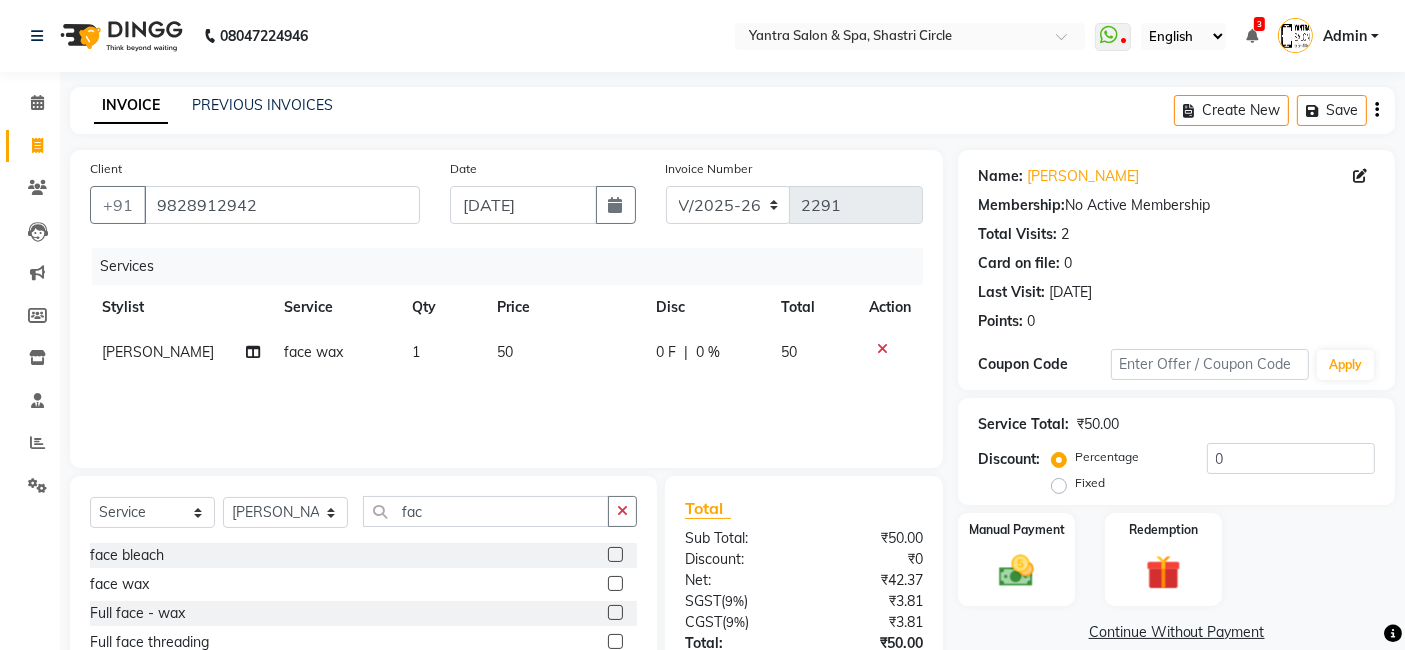 checkbox on "false" 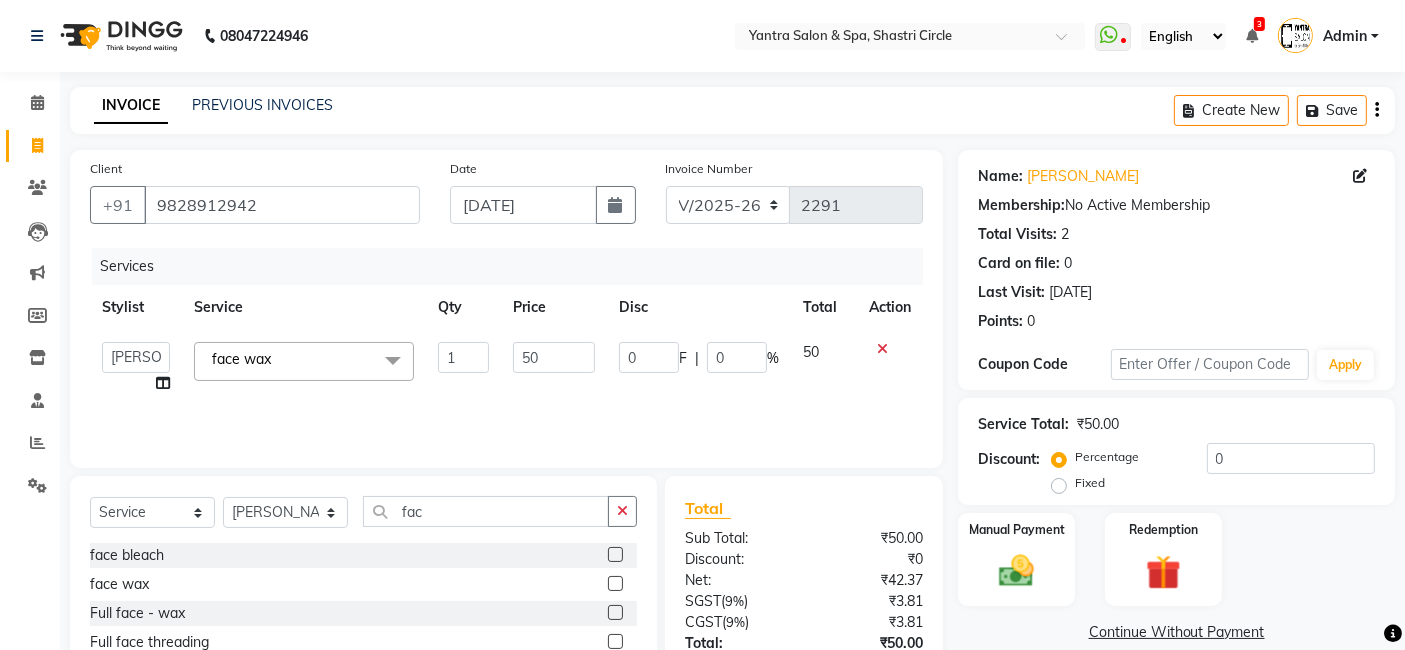 click on "50" 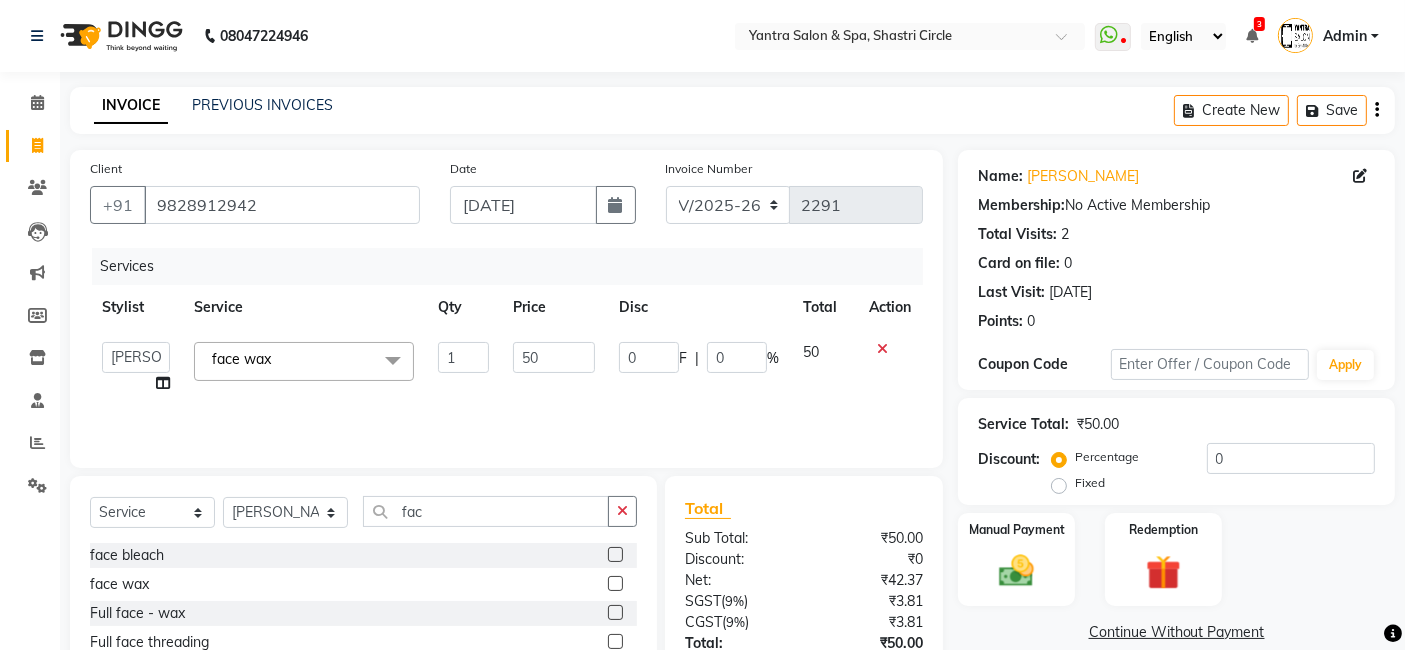 click on "50" 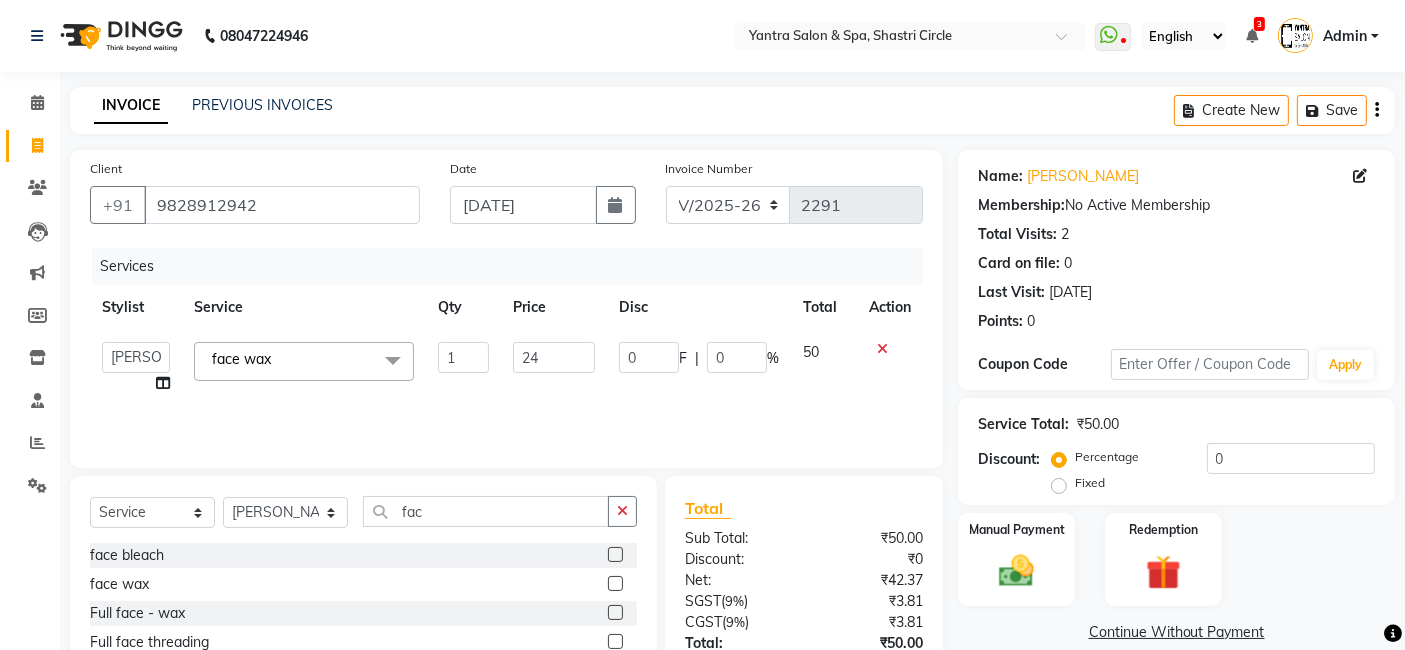 type on "240" 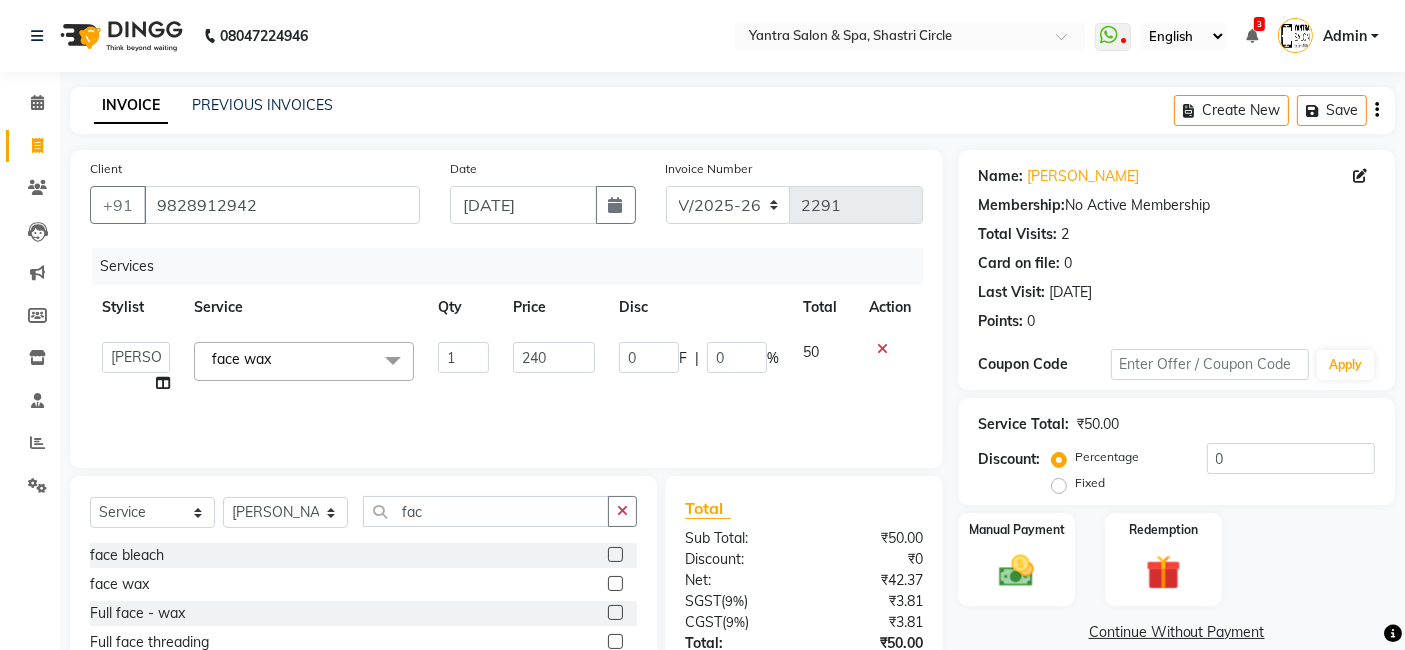 drag, startPoint x: 580, startPoint y: 390, endPoint x: 614, endPoint y: 395, distance: 34.36568 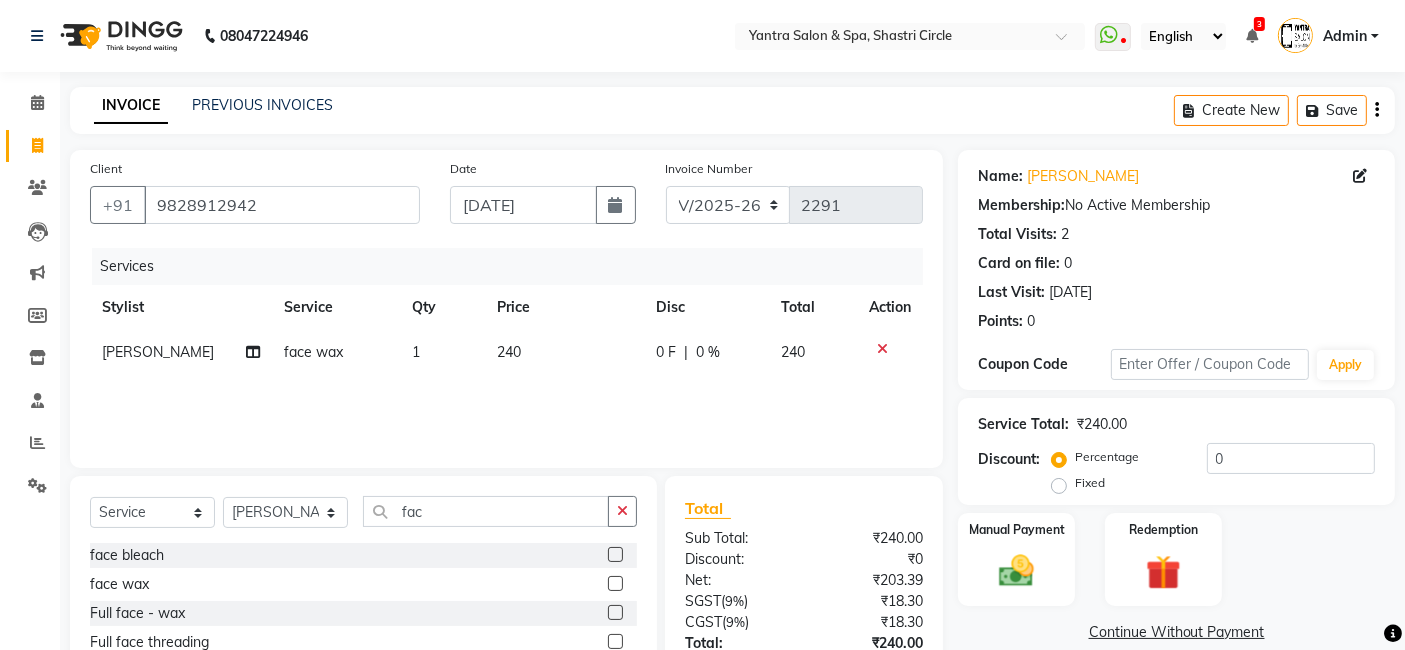 scroll, scrollTop: 150, scrollLeft: 0, axis: vertical 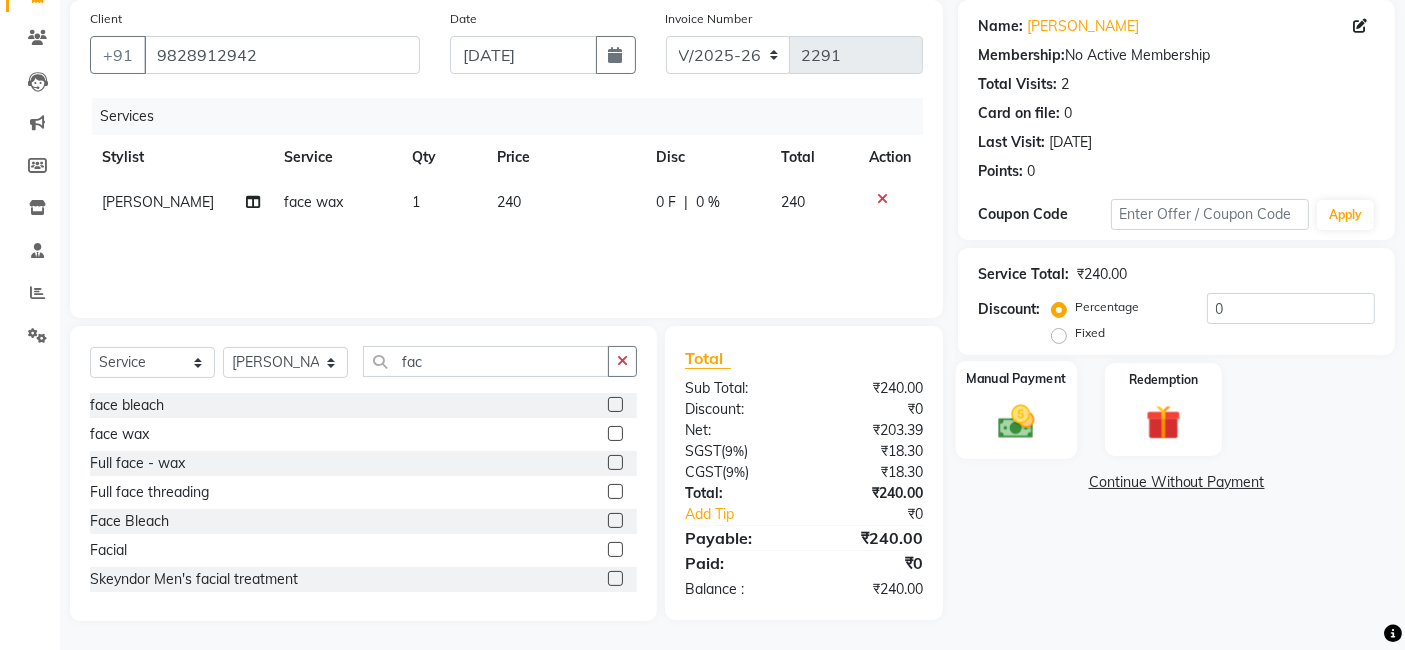 click on "Manual Payment" 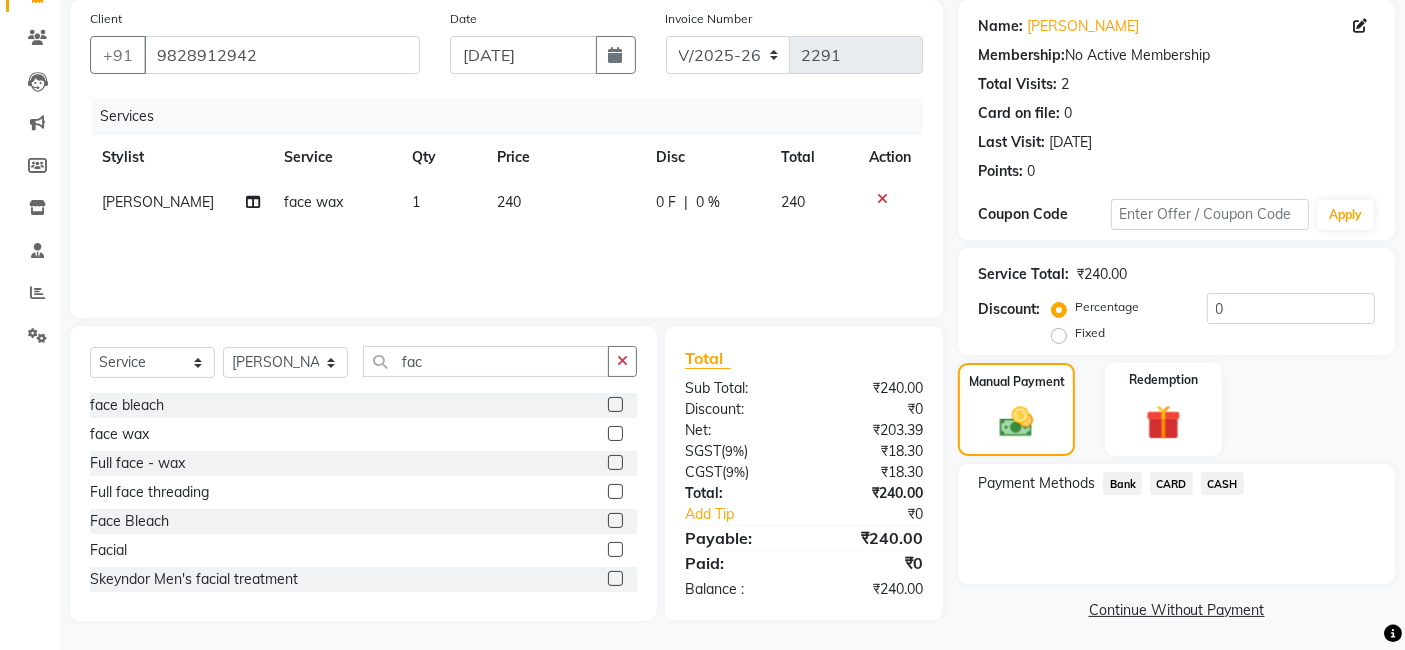 click on "Bank" 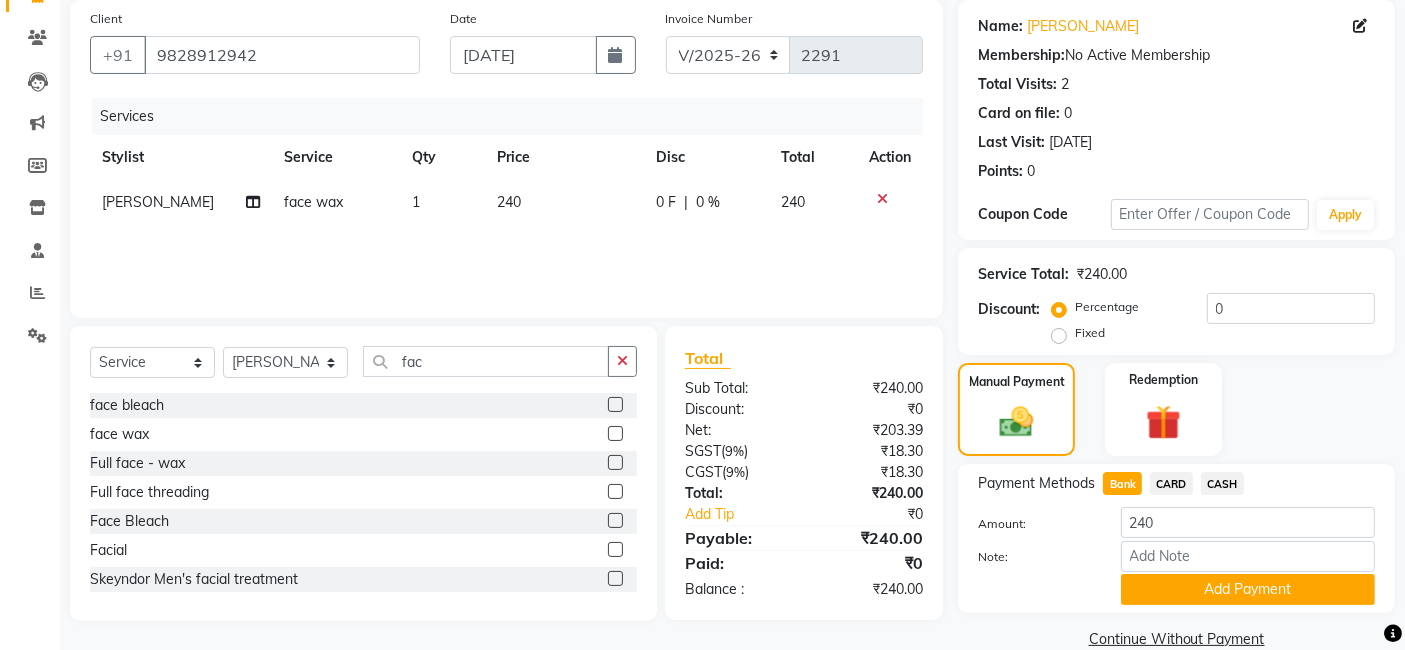 drag, startPoint x: 1197, startPoint y: 581, endPoint x: 1220, endPoint y: 587, distance: 23.769728 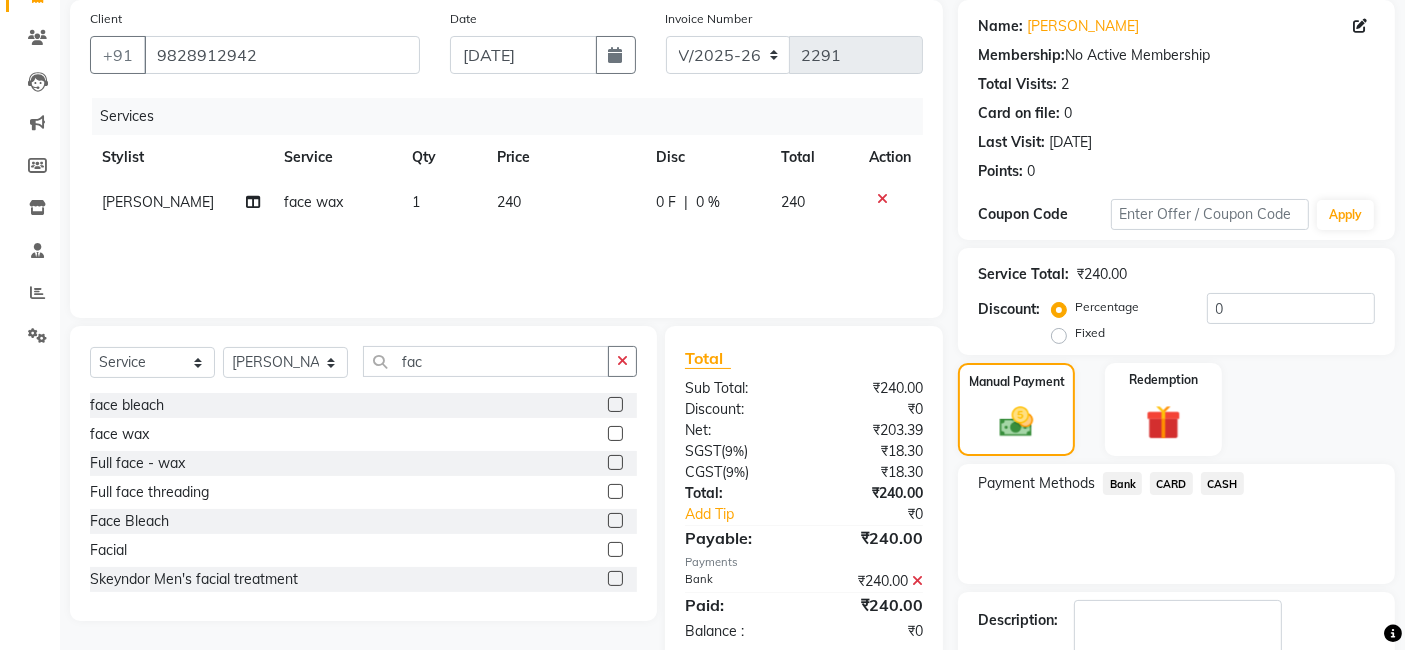 scroll, scrollTop: 266, scrollLeft: 0, axis: vertical 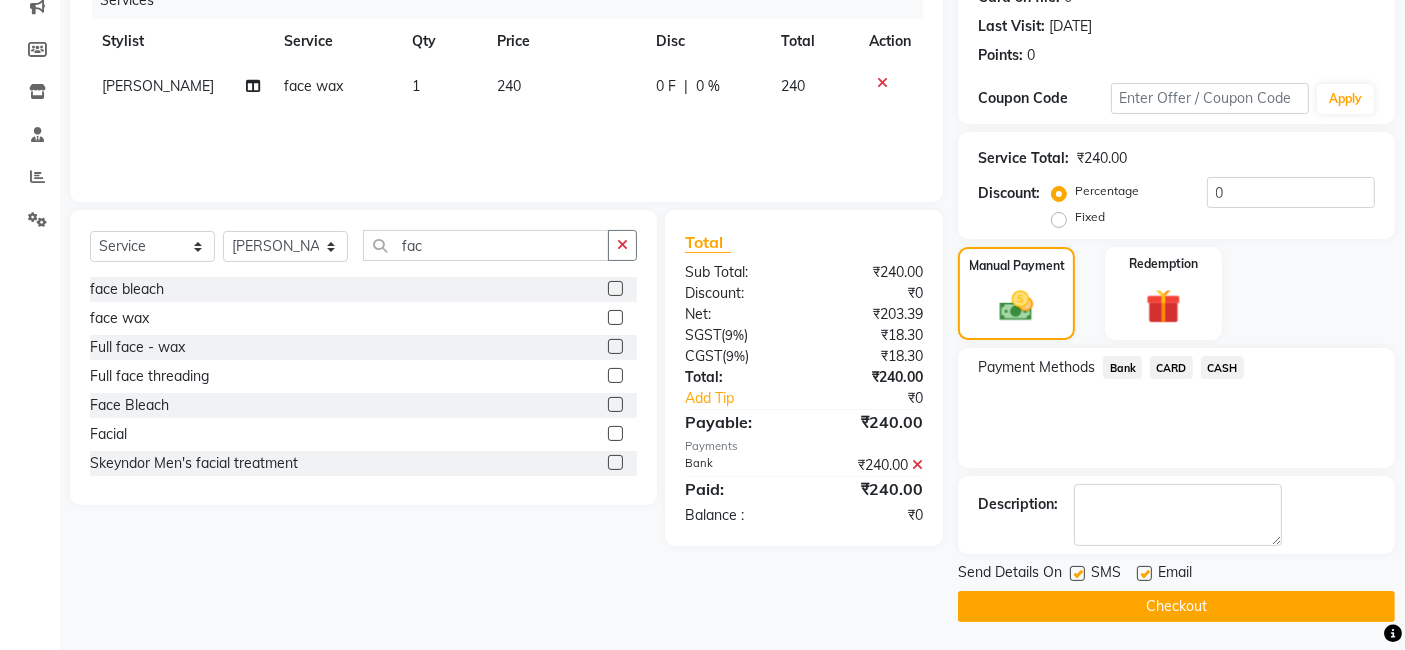 click 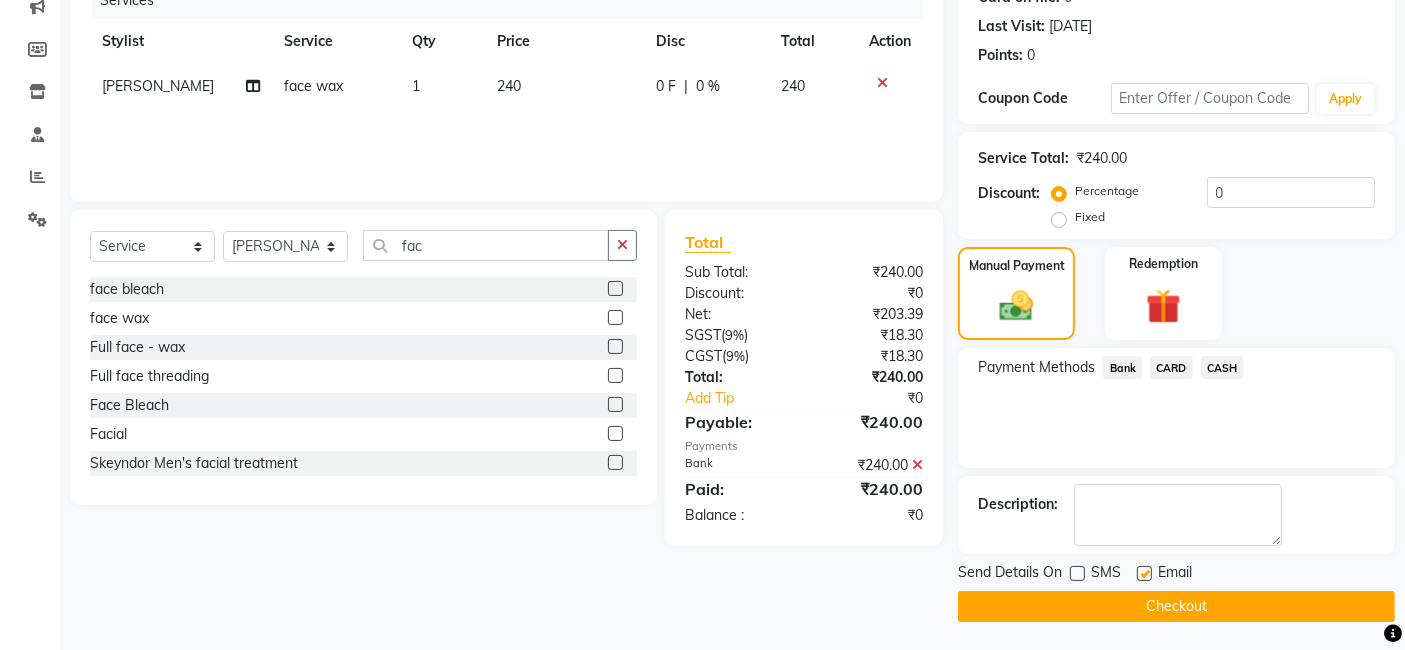 click 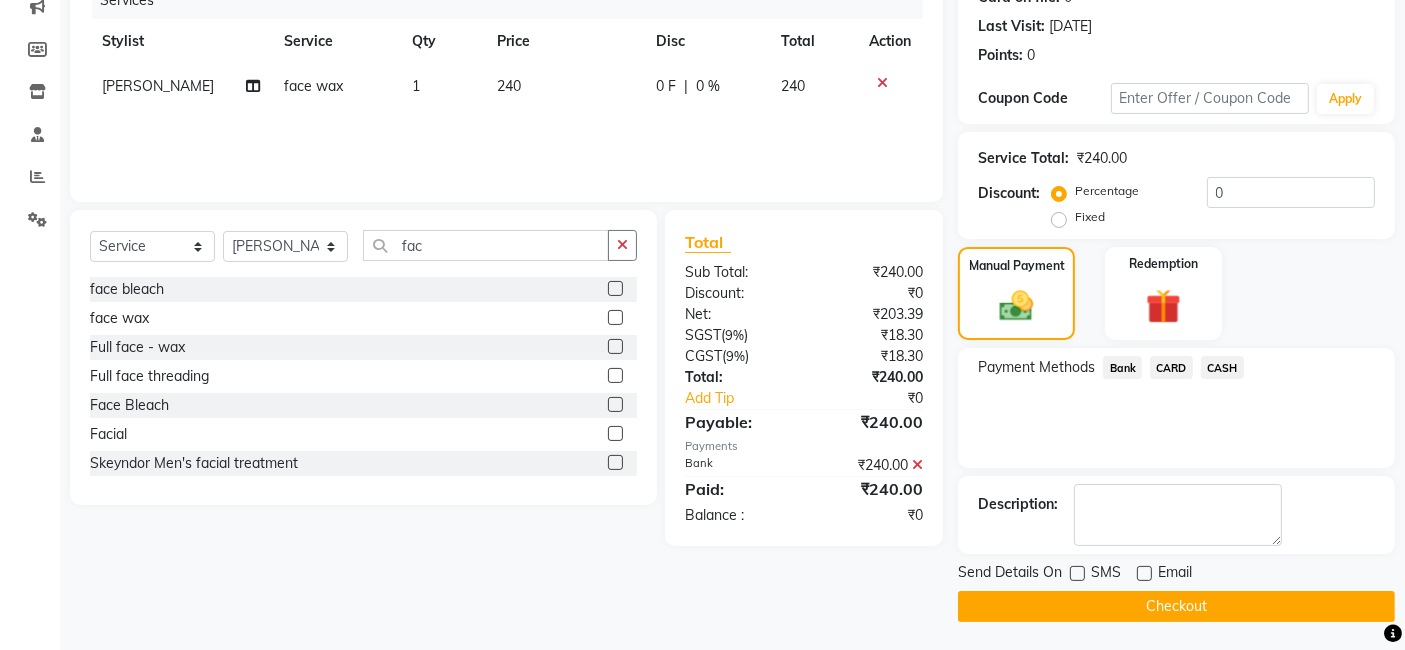 click on "Checkout" 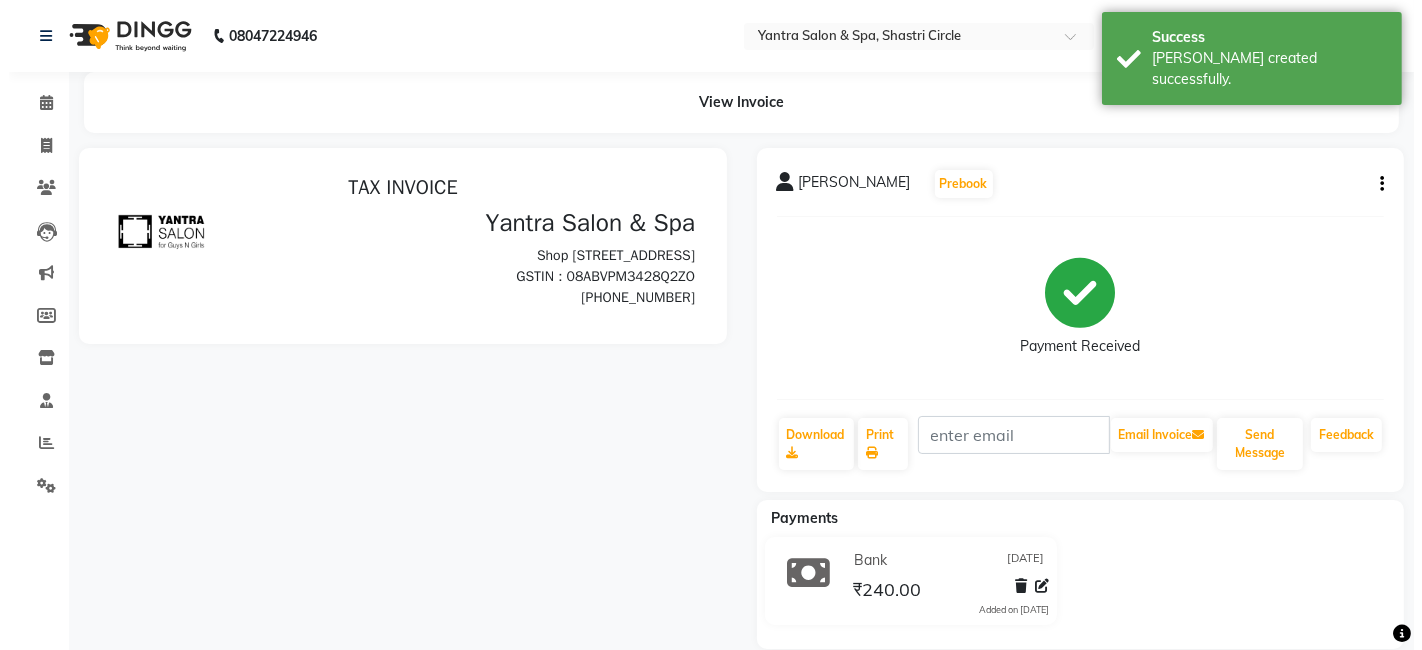 scroll, scrollTop: 0, scrollLeft: 0, axis: both 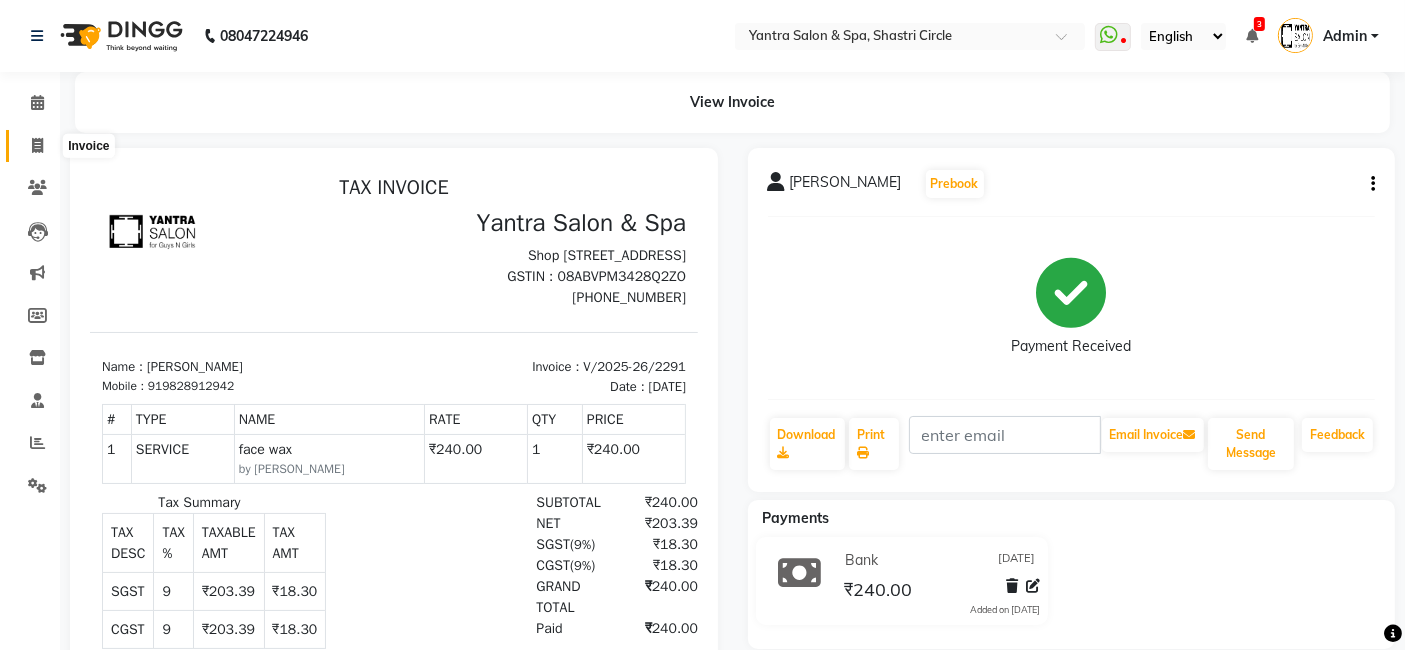 click 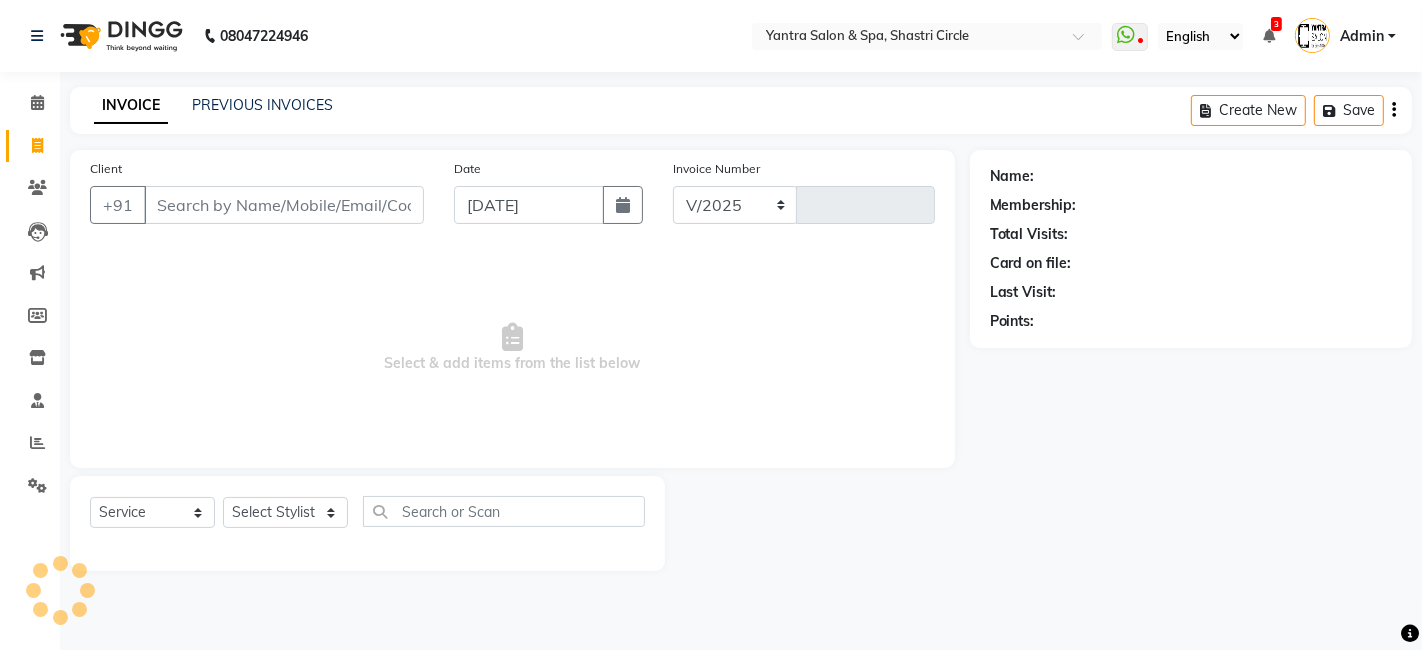 select on "154" 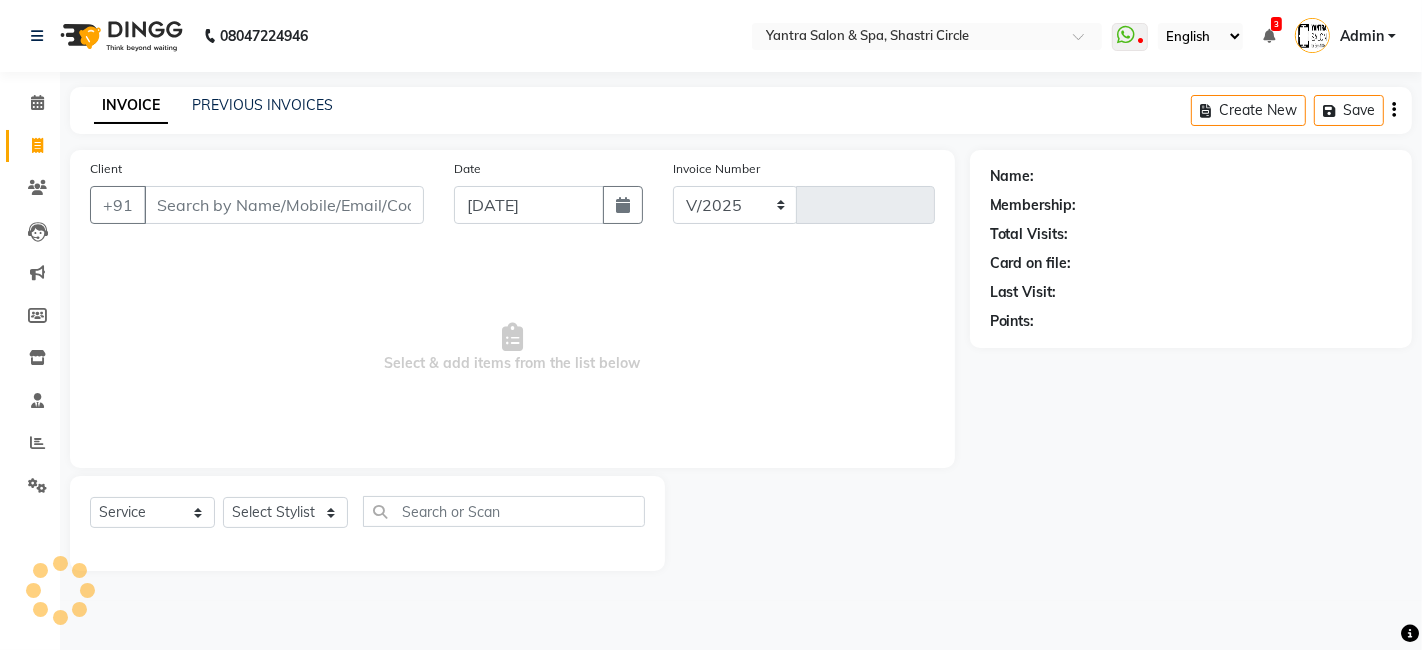 type on "2292" 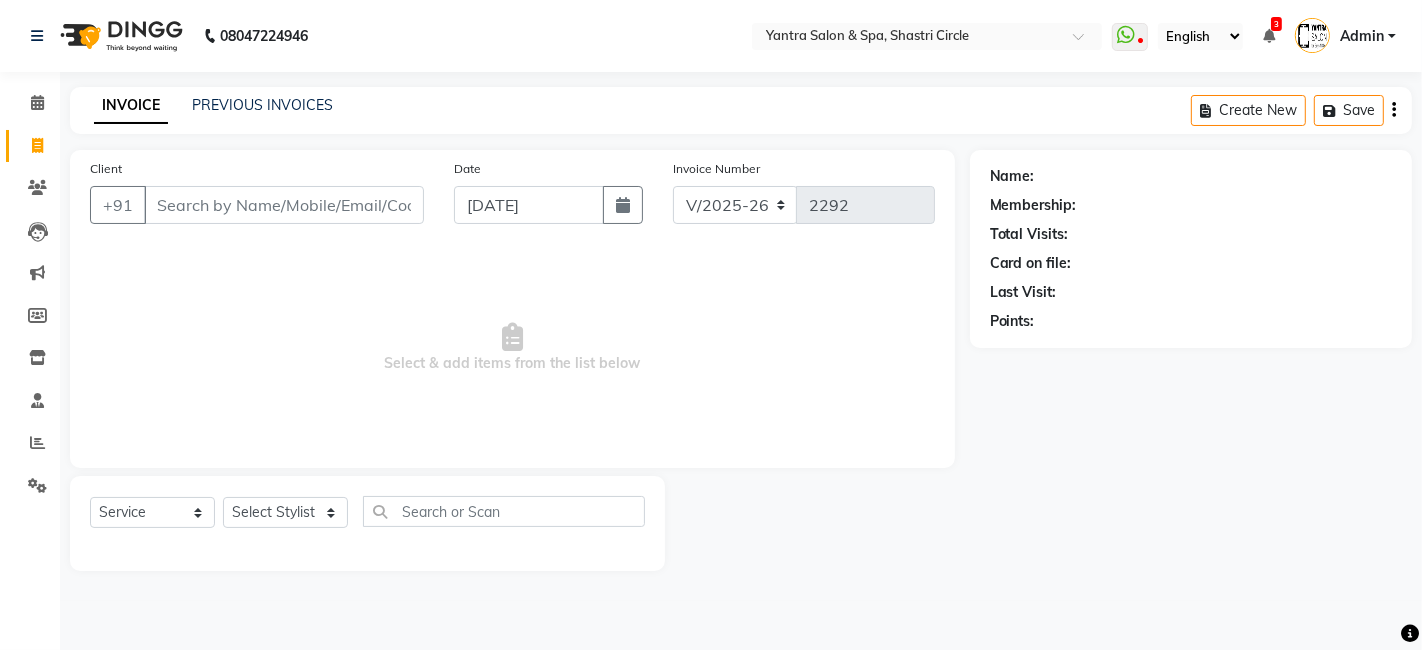 click on "Client" at bounding box center (284, 205) 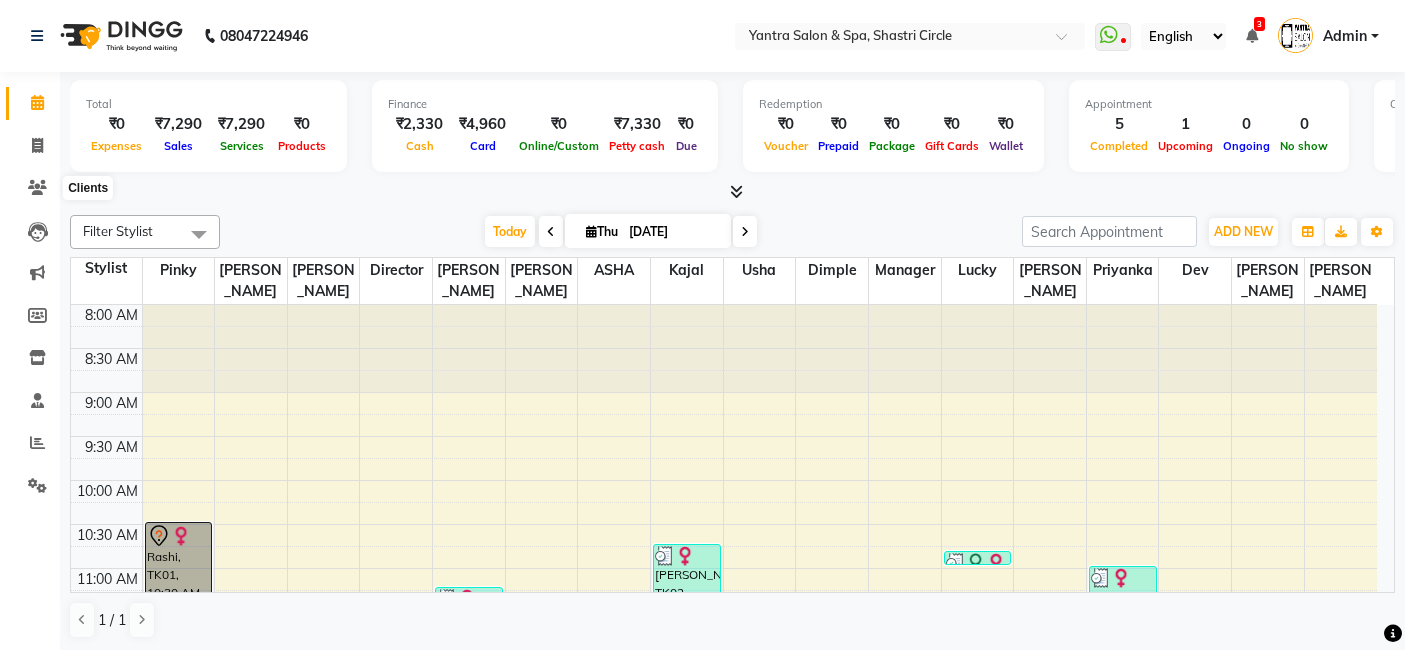 scroll, scrollTop: 0, scrollLeft: 0, axis: both 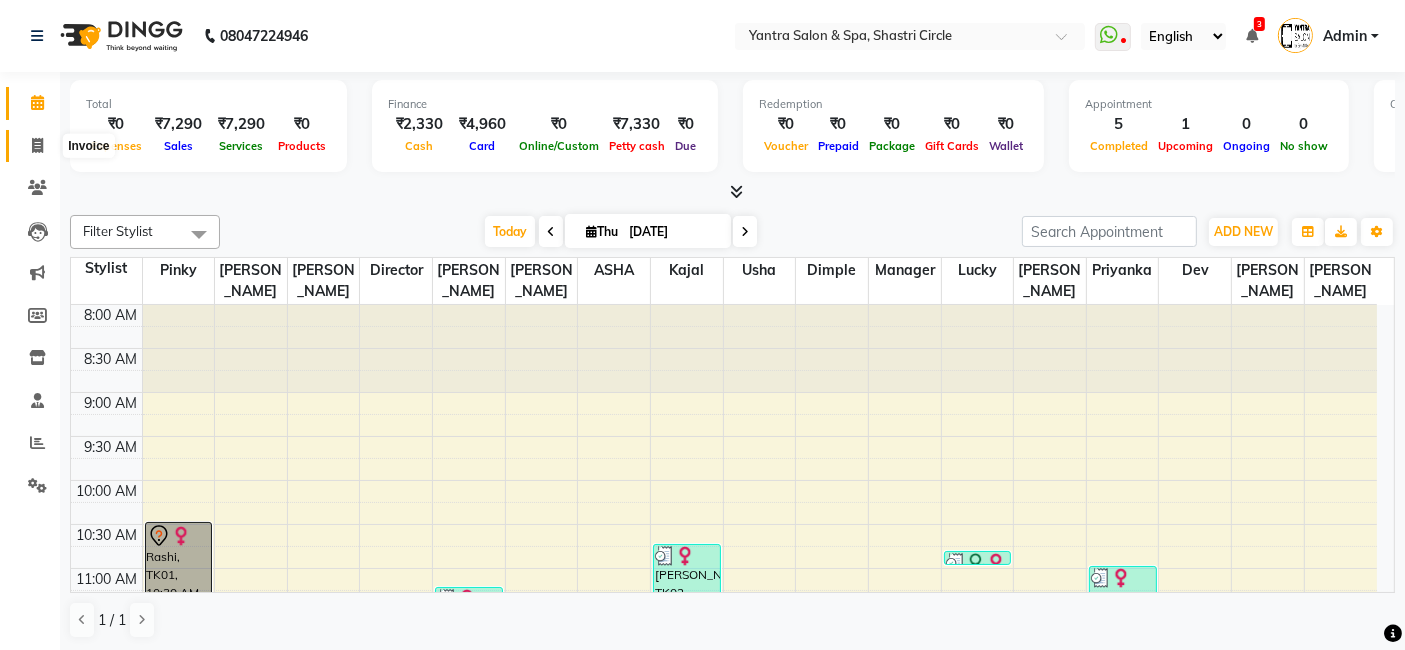 click 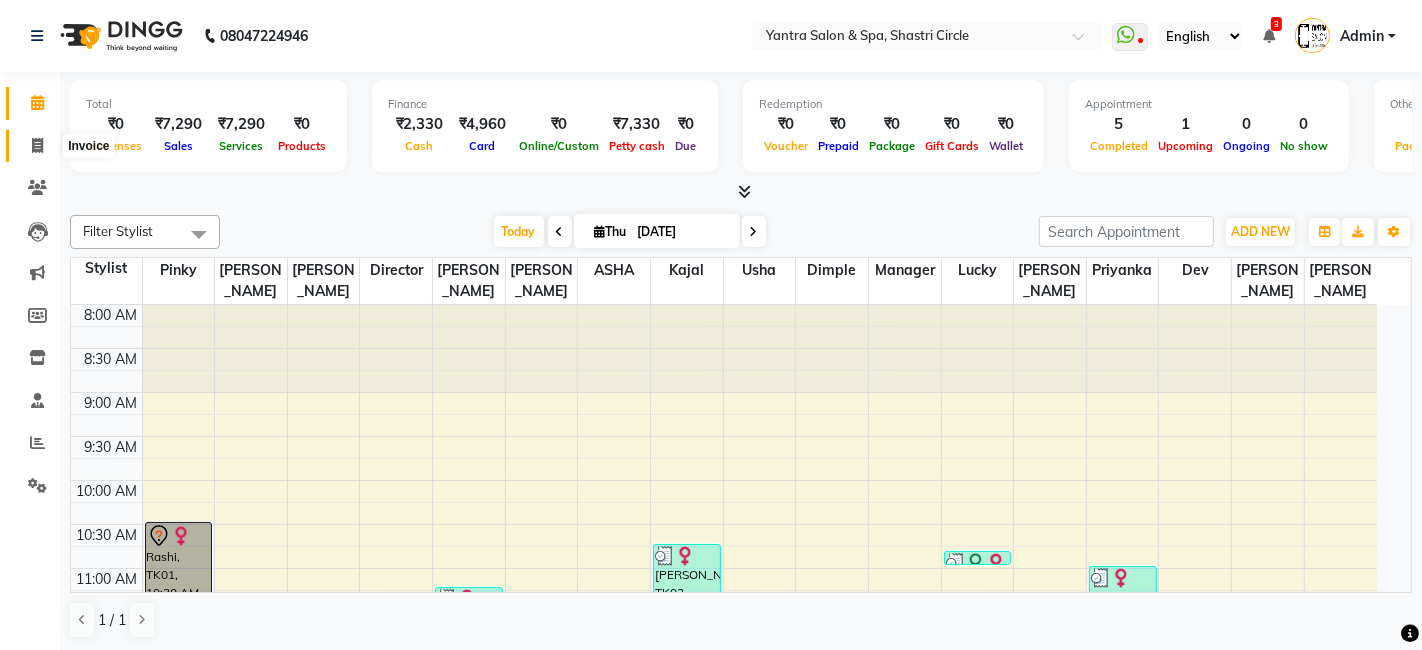 select on "154" 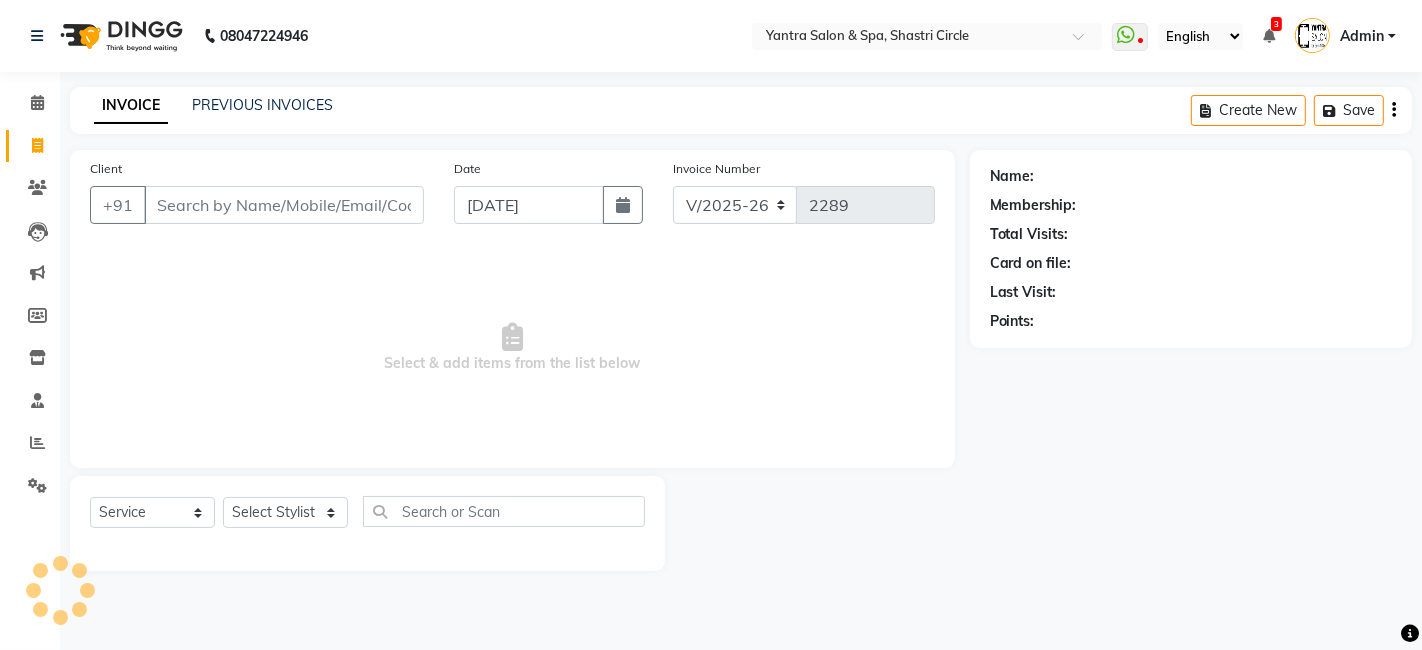 click on "Client" at bounding box center (284, 205) 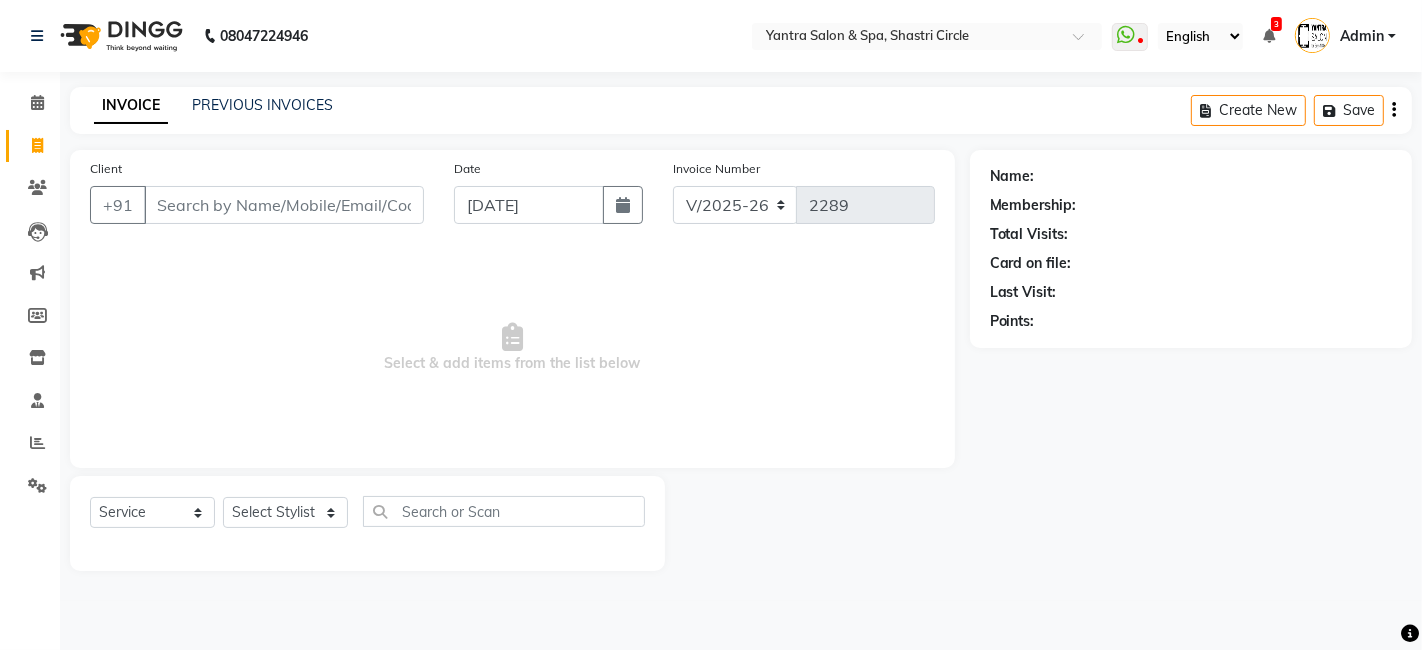 type on "u" 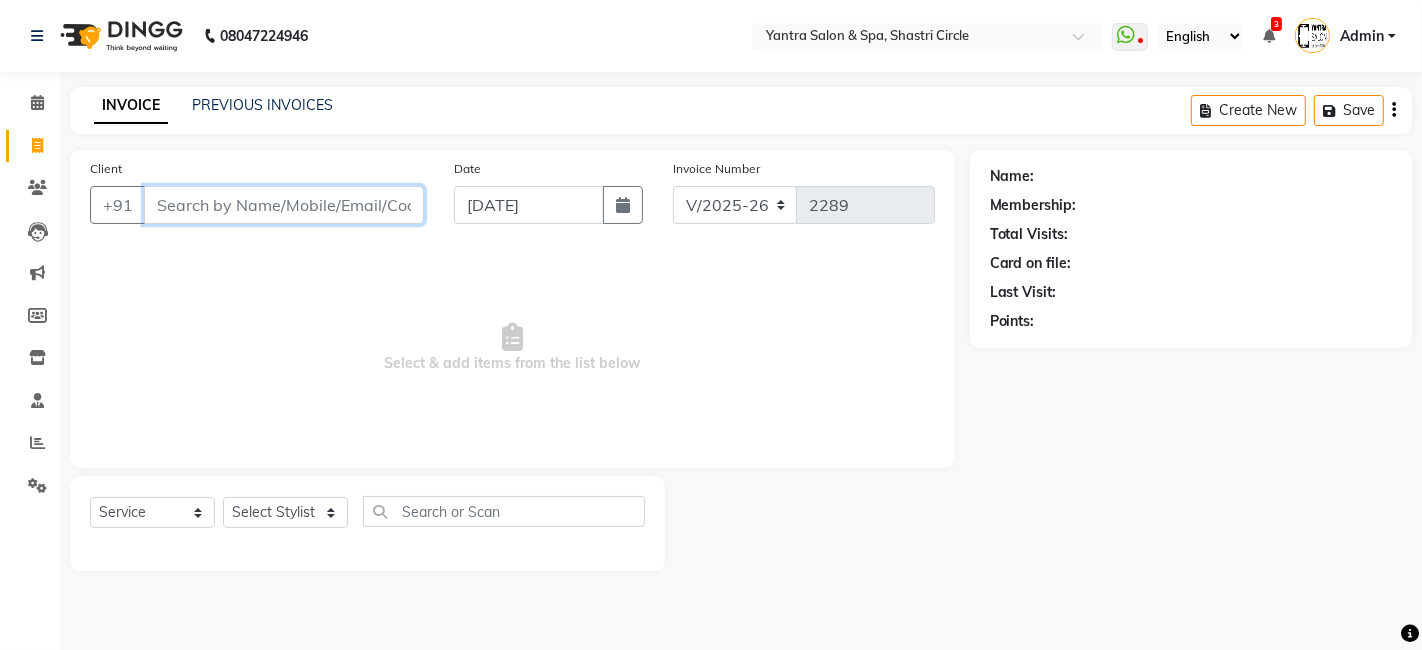 click on "Client" at bounding box center (284, 205) 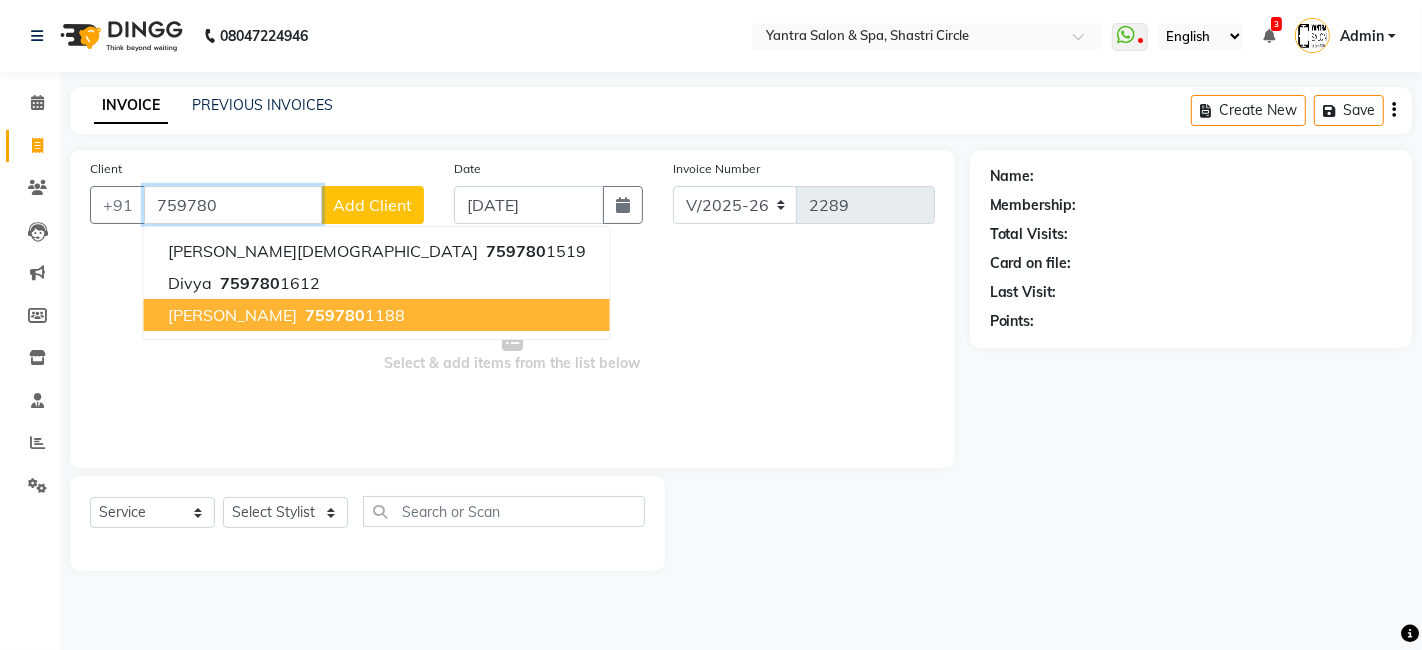 click on "Mrs. Purohit" at bounding box center [232, 315] 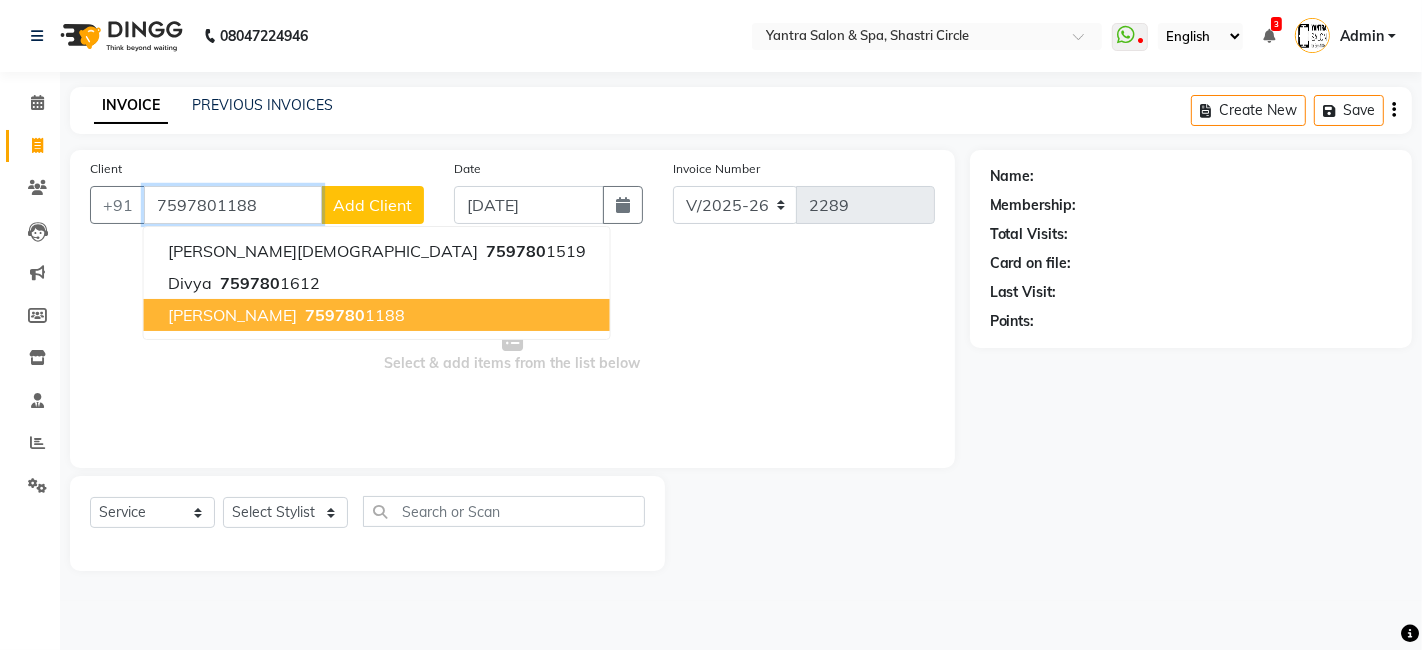 type on "7597801188" 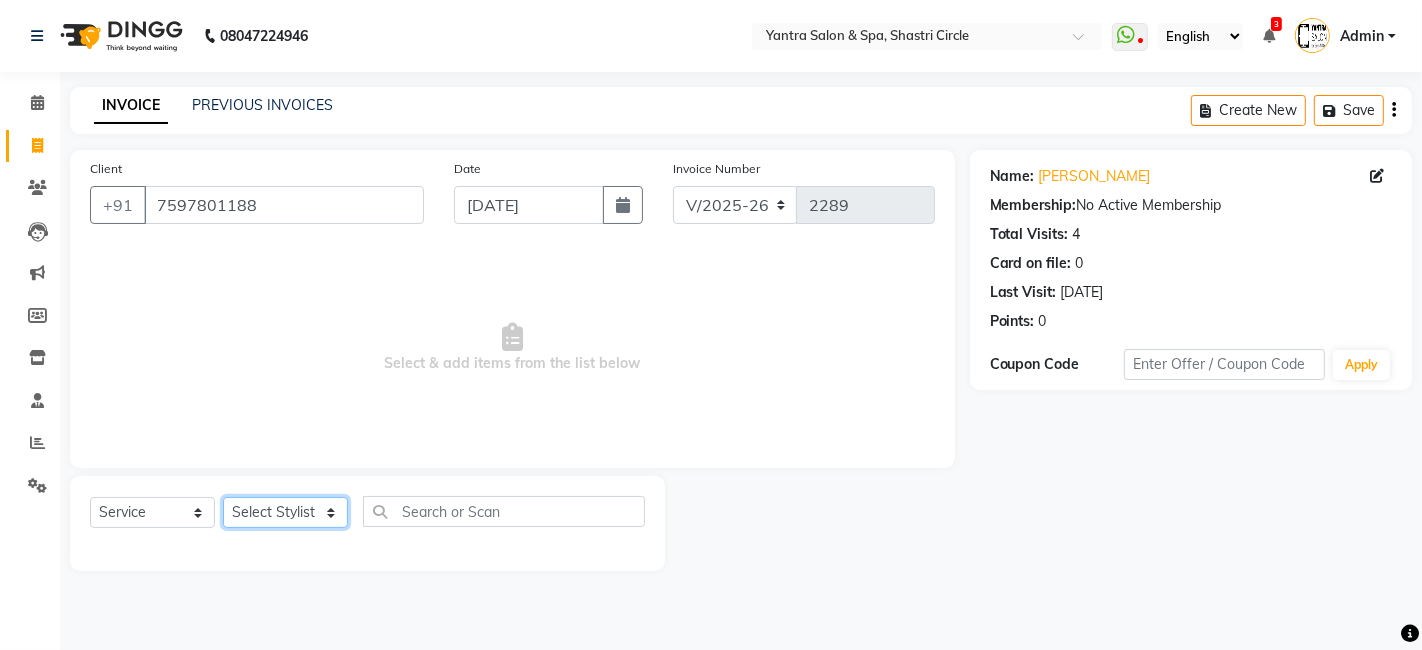 click on "Select Stylist Arvind ASHA bhawna goyal Dev Dimple Director Harsha Hemlata kajal Latika lucky Manager Manisha maam Neelu  Pallavi Pinky Priyanka Rahul Sekhar usha" 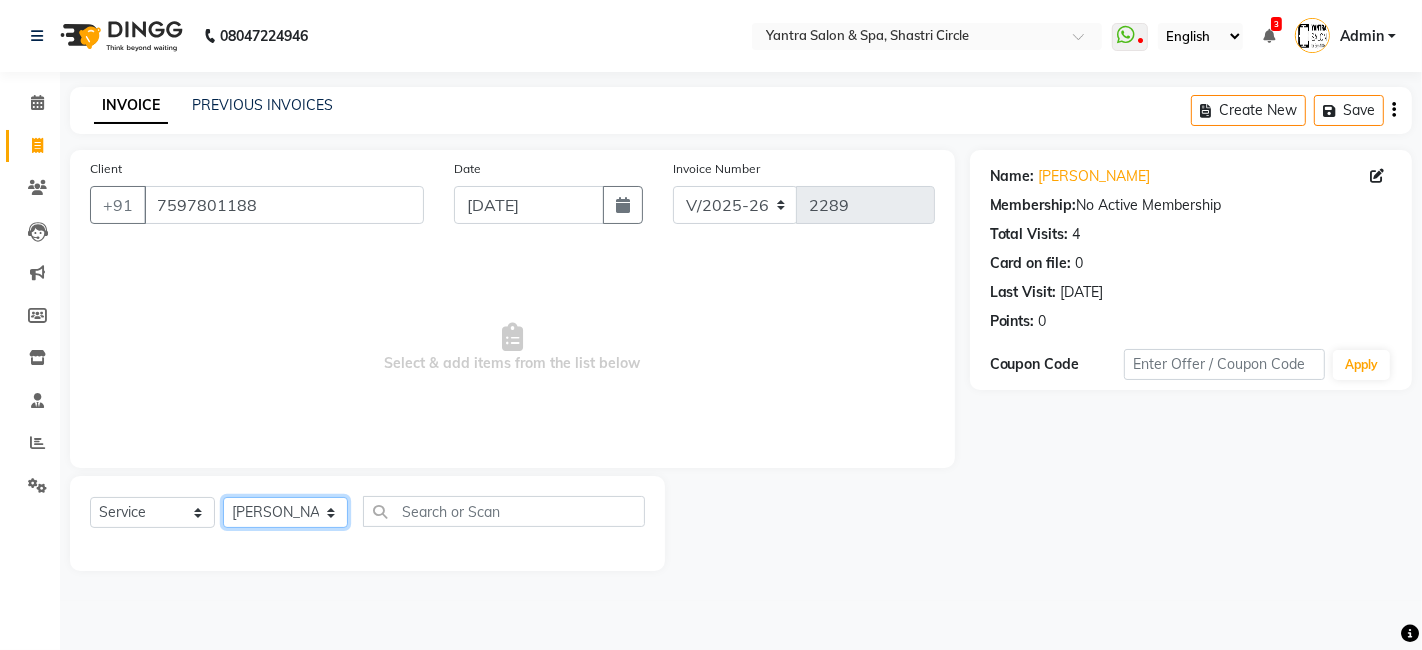click on "Select Stylist Arvind ASHA bhawna goyal Dev Dimple Director Harsha Hemlata kajal Latika lucky Manager Manisha maam Neelu  Pallavi Pinky Priyanka Rahul Sekhar usha" 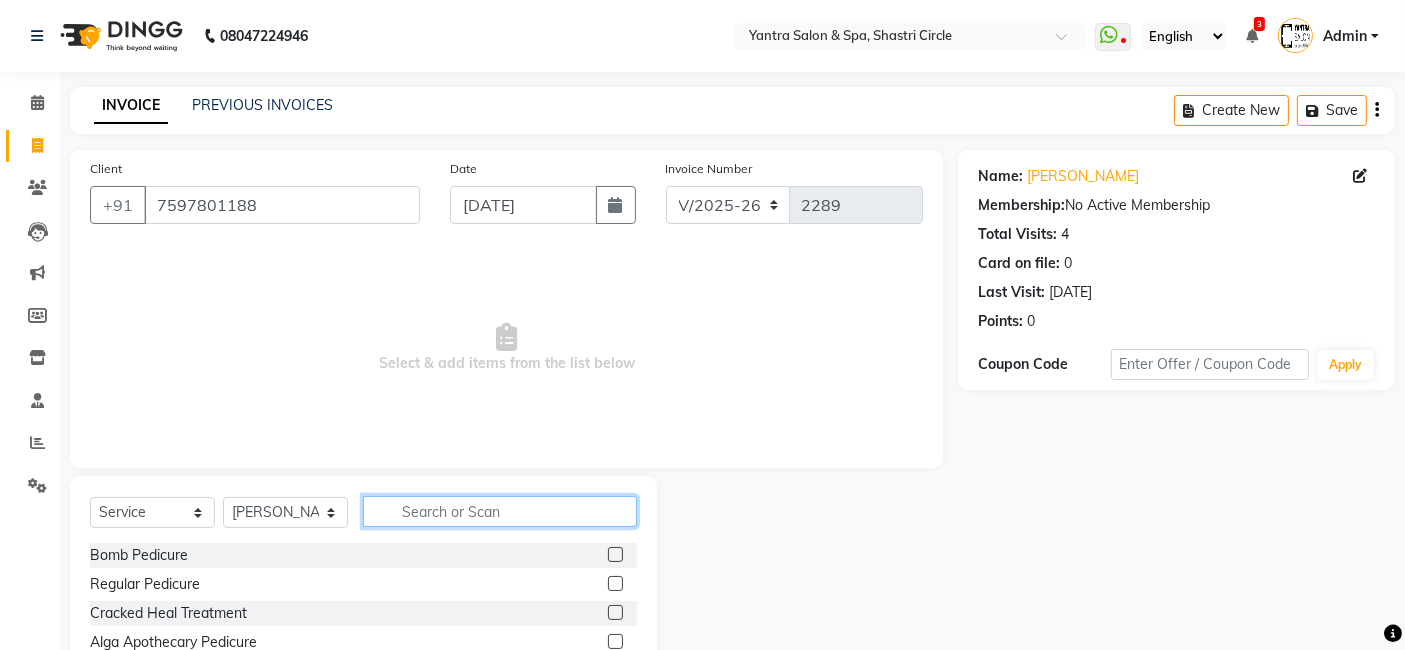 click 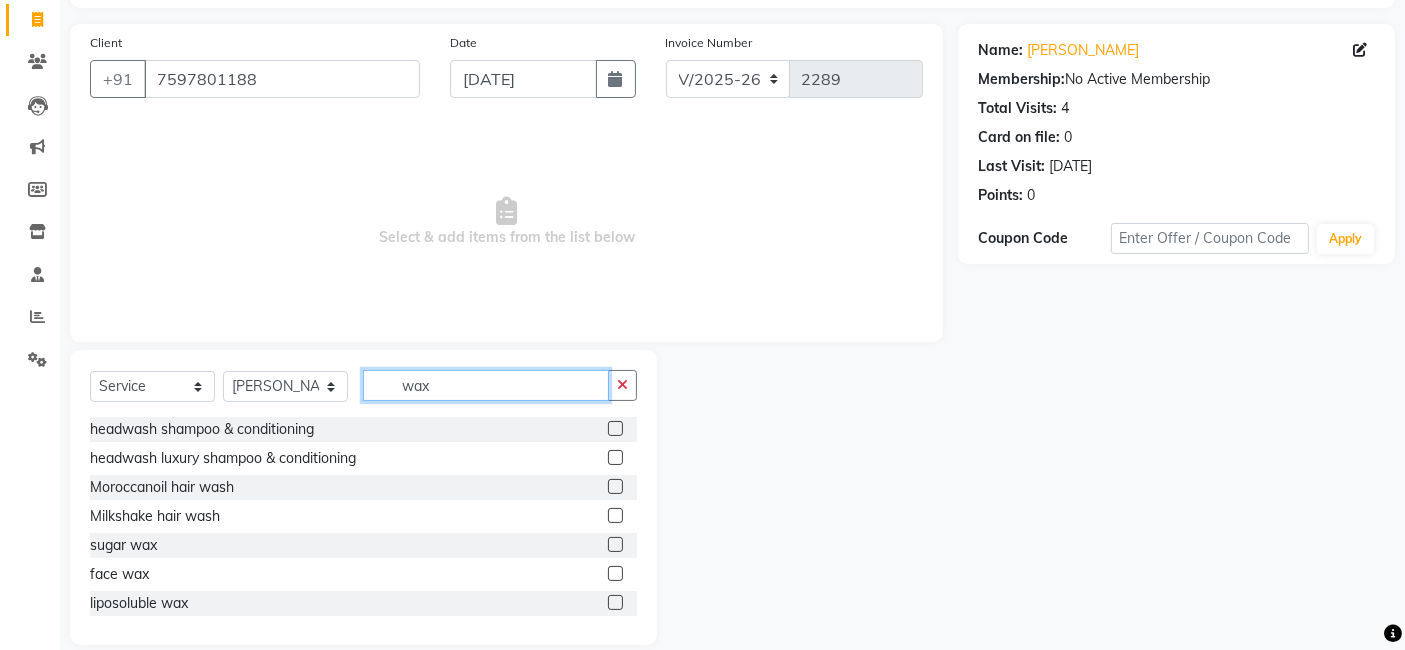 scroll, scrollTop: 150, scrollLeft: 0, axis: vertical 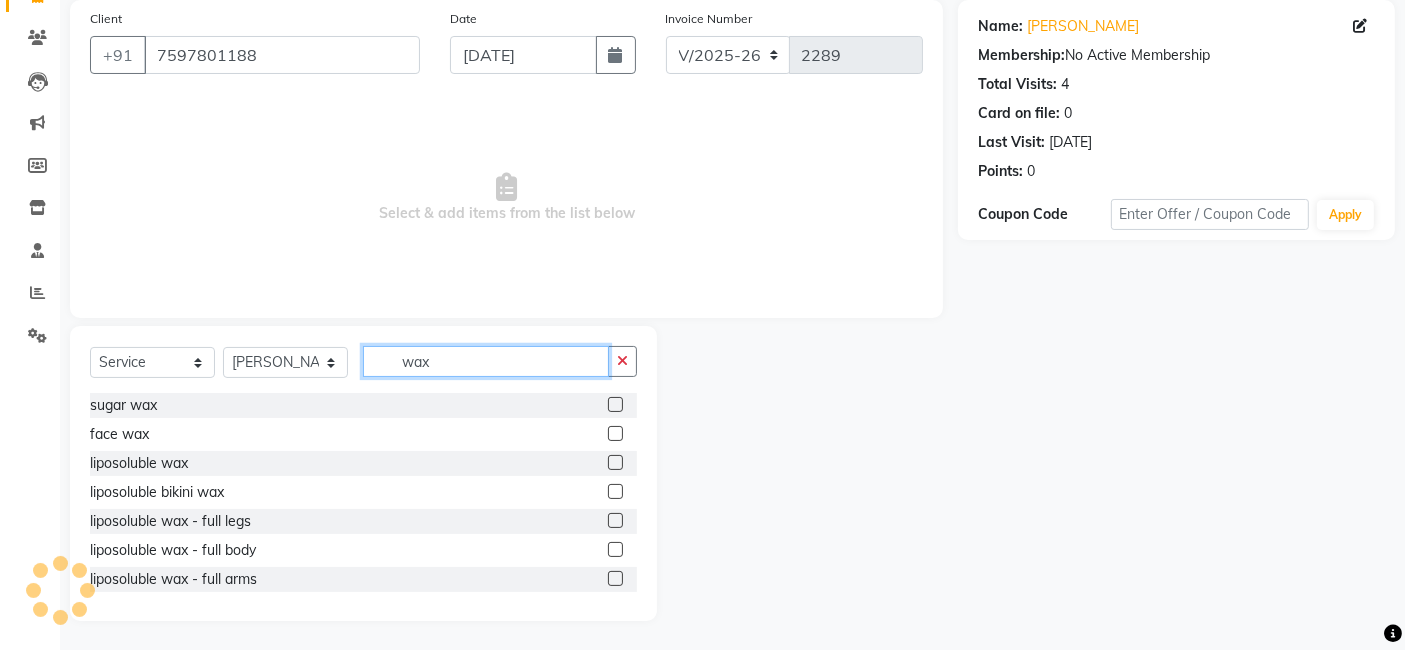 type on "wax" 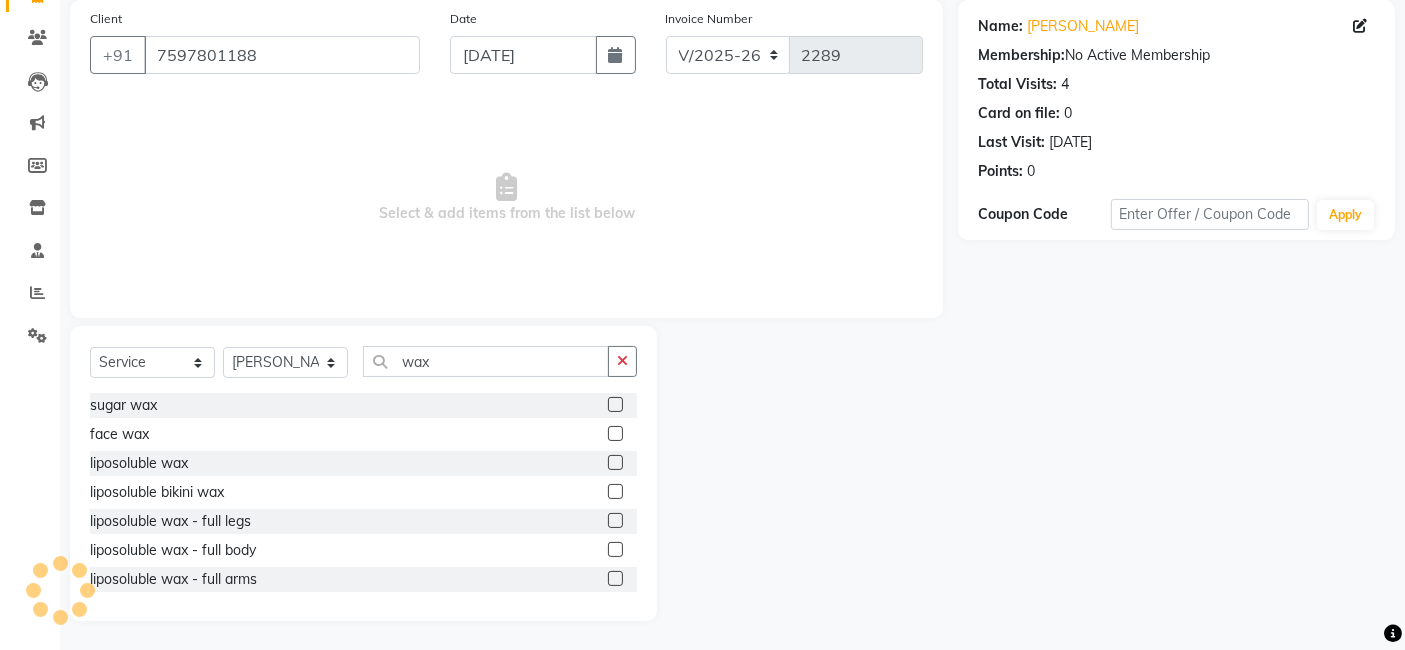 click 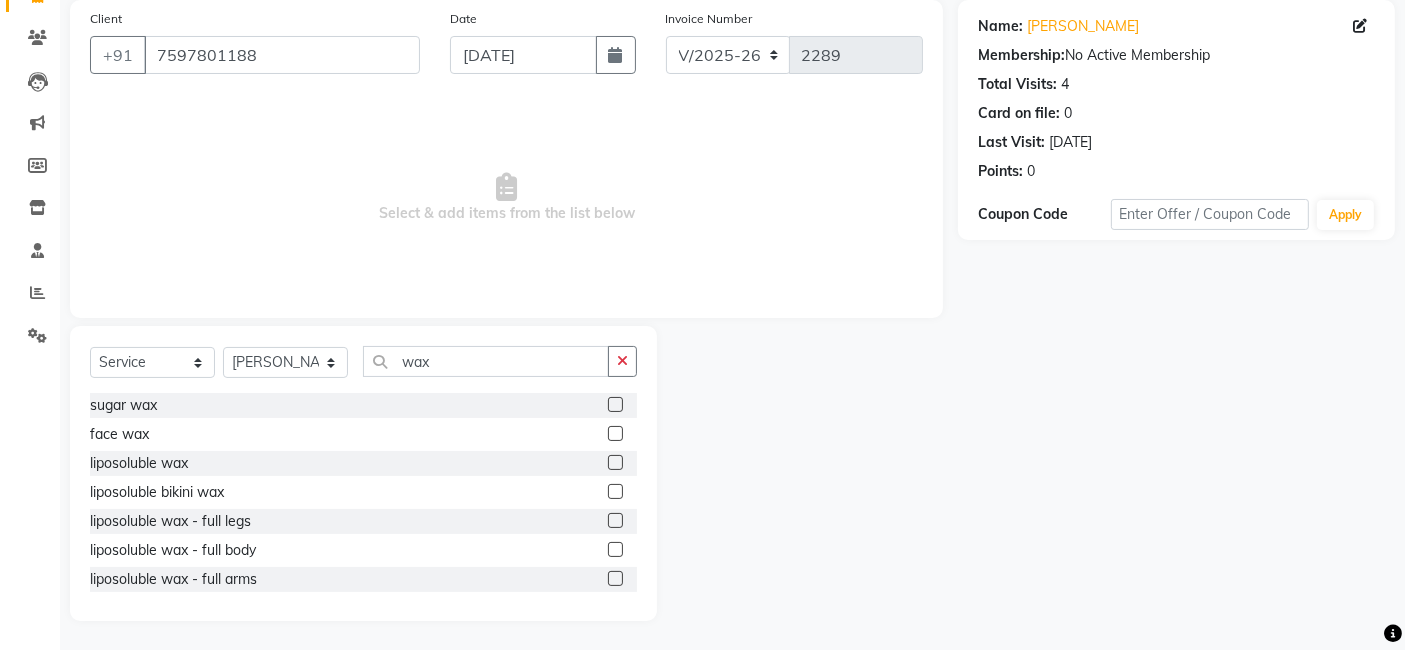 click 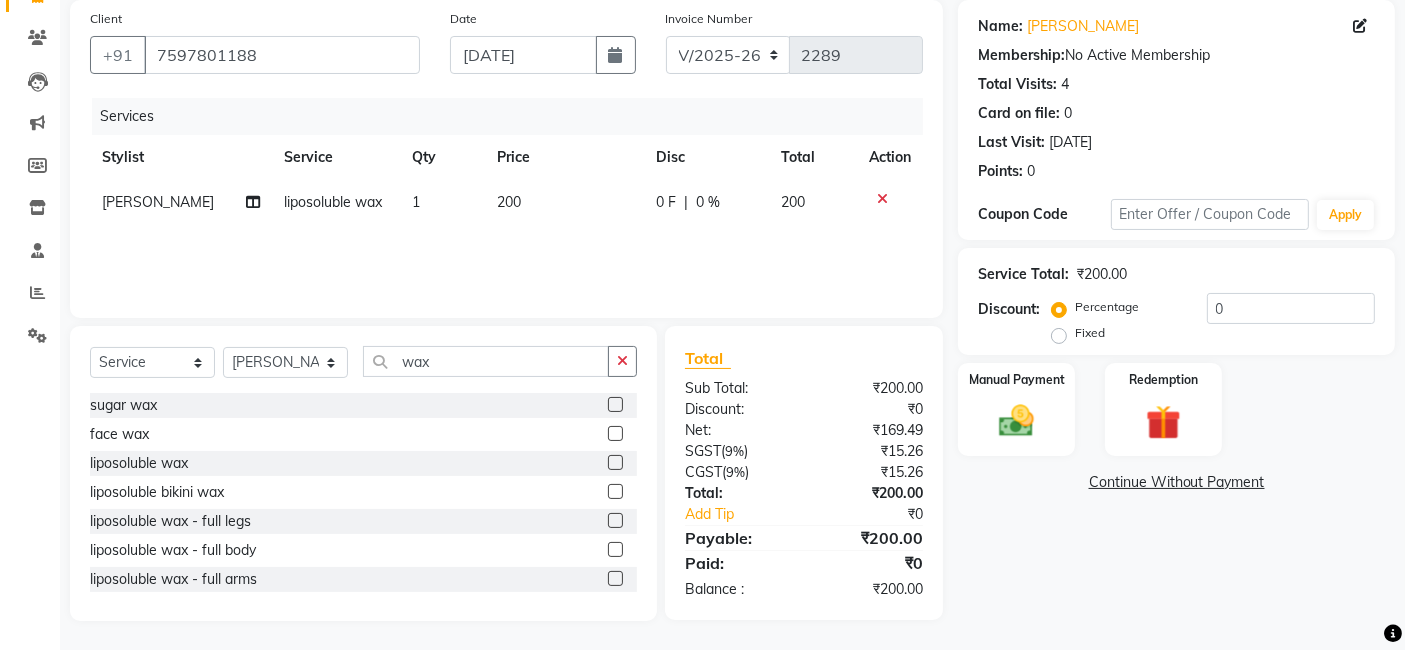 checkbox on "false" 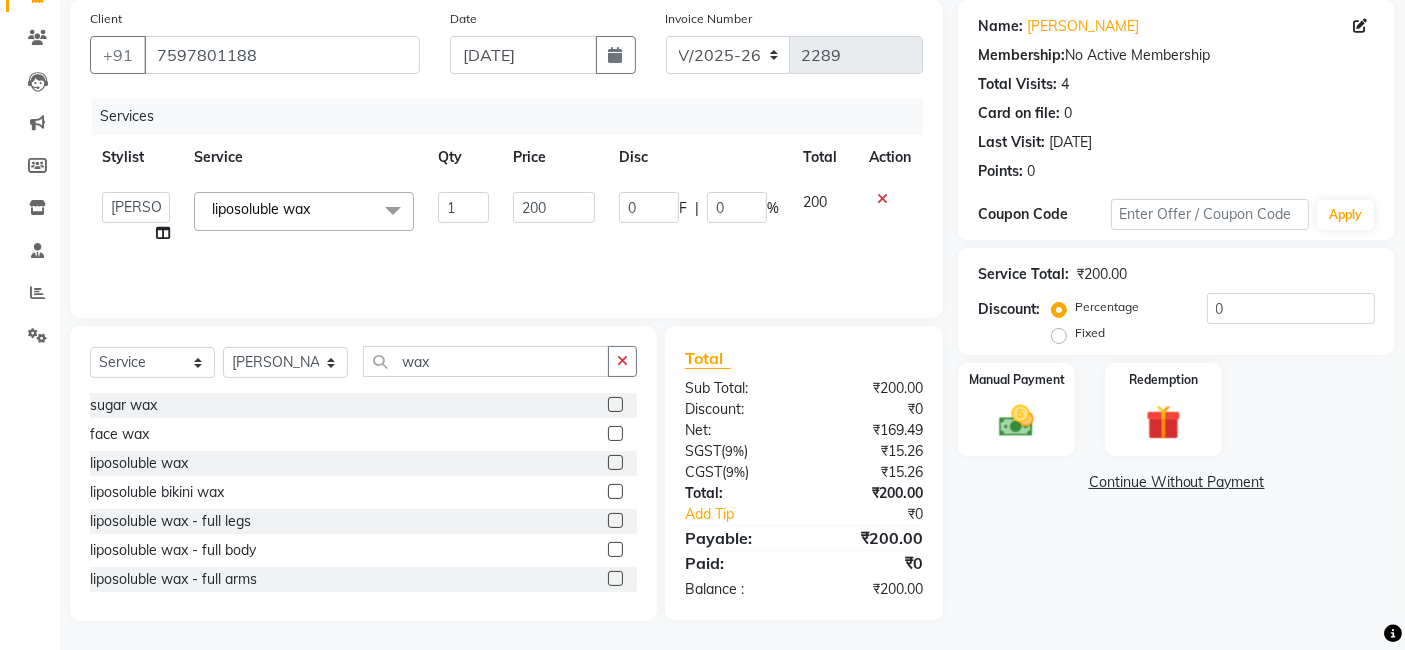 click on "200" 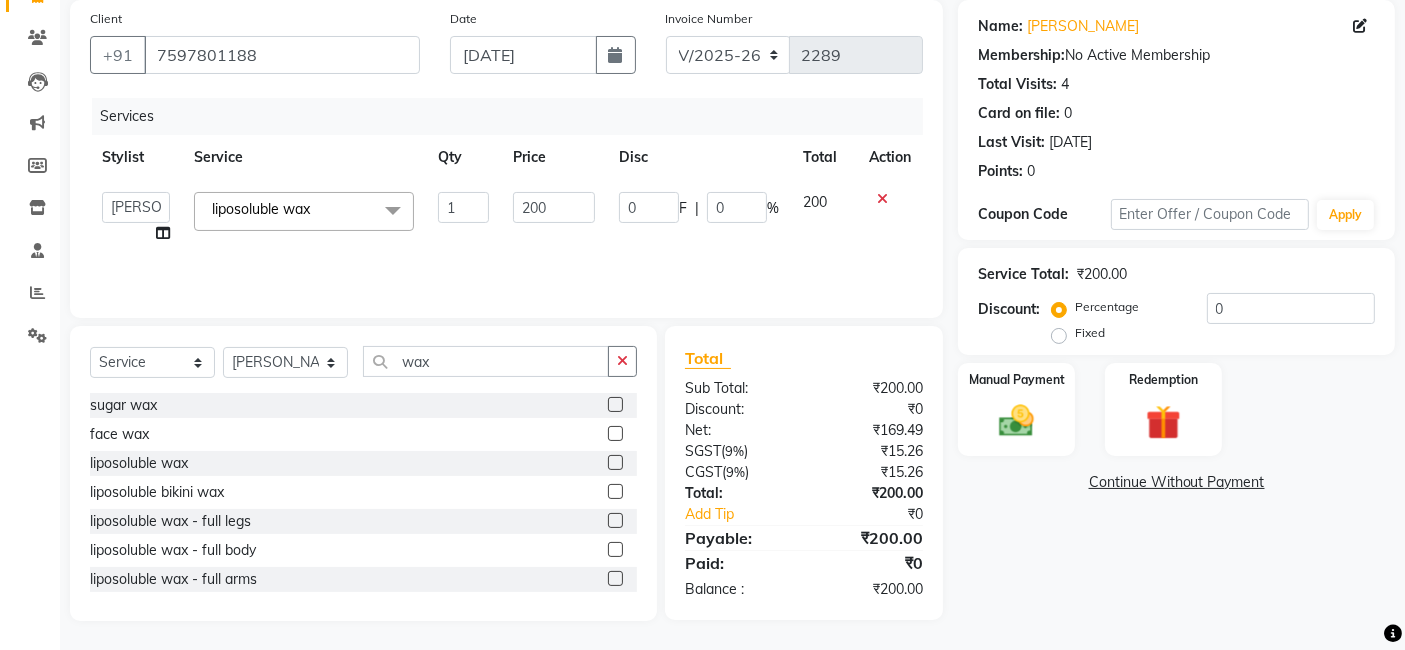 click on "200" 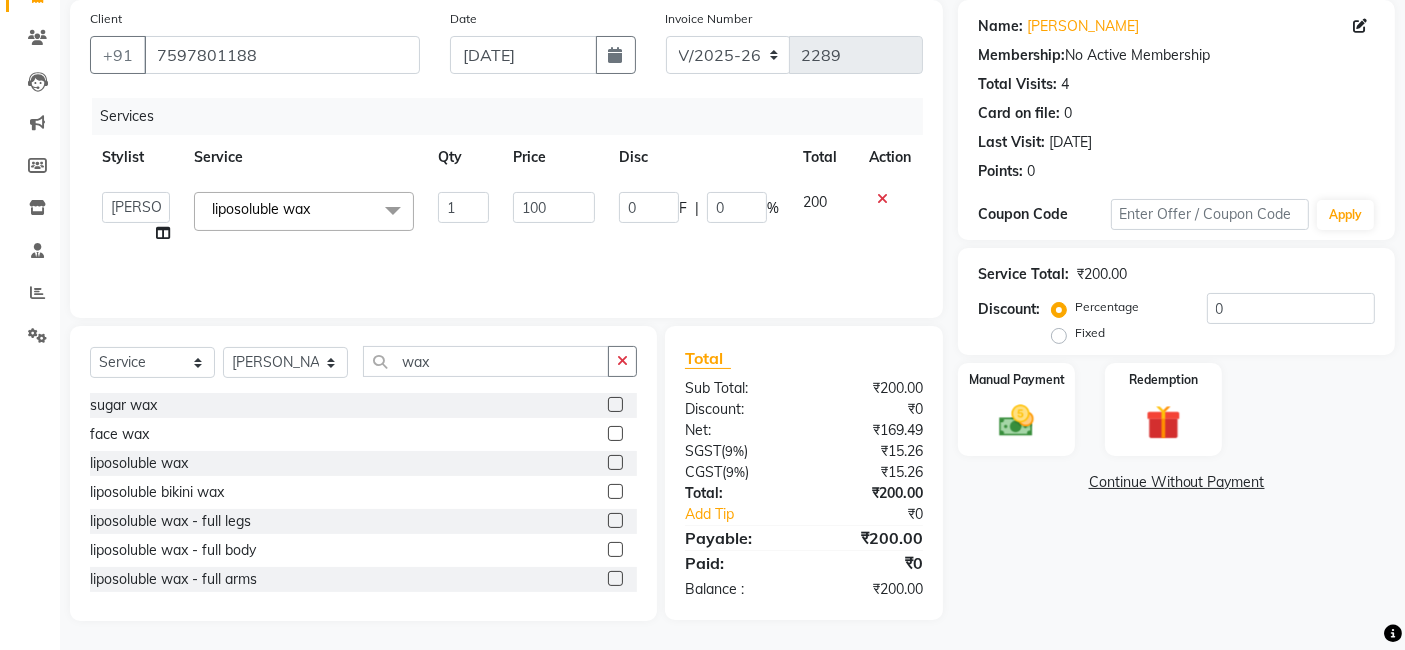 type on "1000" 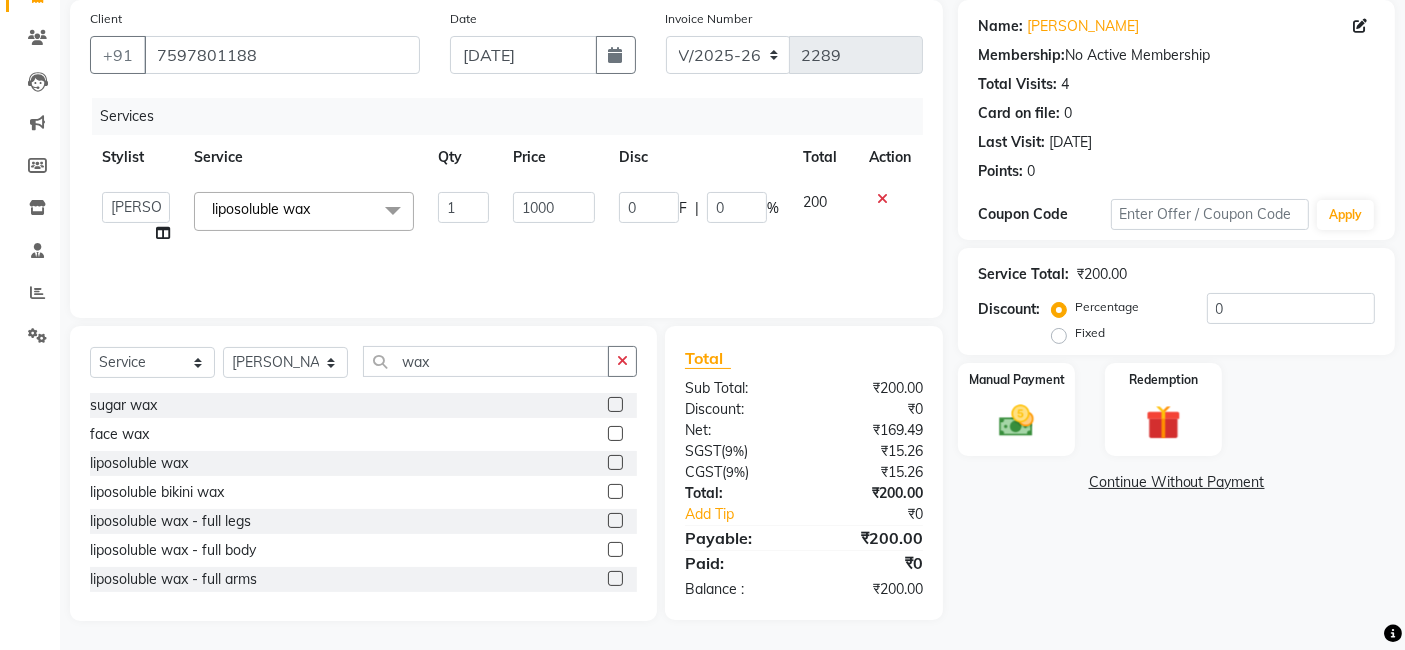 click on "Services Stylist Service Qty Price Disc Total Action  Arvind   ASHA   bhawna goyal   Dev   Dimple   Director   Harsha   Hemlata   kajal   Latika   lucky   Manager   Manisha maam   Neelu    Pallavi   Pinky   Priyanka   Rahul   Sekhar   usha  liposoluble wax  x Bomb Pedicure Regular Pedicure Cracked Heal Treatment Alga Apothecary Pedicure Gel polish remover  Donut Pedicure candle Pedicure Avl Express Pedicure Avl Pedicruise pedicure Avl Pedipure pedicure Pedi Pai pedicure Under arms polish Kanpeki body spa Regular Manicure Bomb Manicure Alga Apothecary Manicure Nail Extensions Gel nail pent Pedi Pai manicure Donut manicure Avl express manicure Avl Pedicruise manicure Avl Pedipure manicure Candle manicure Back polish Foot Massage Head Massage Back Massage Hand & Shoulder Massage Body Spa Relaxing Body Massage Aromatherapy Associates - Renewing Rose Aromatherapy Associates - intense nourishment Aromatherapy Associates Body Massage Full Body Bleach Body Polishing body scrub  face bleach back scrub bleach misc 1 0" 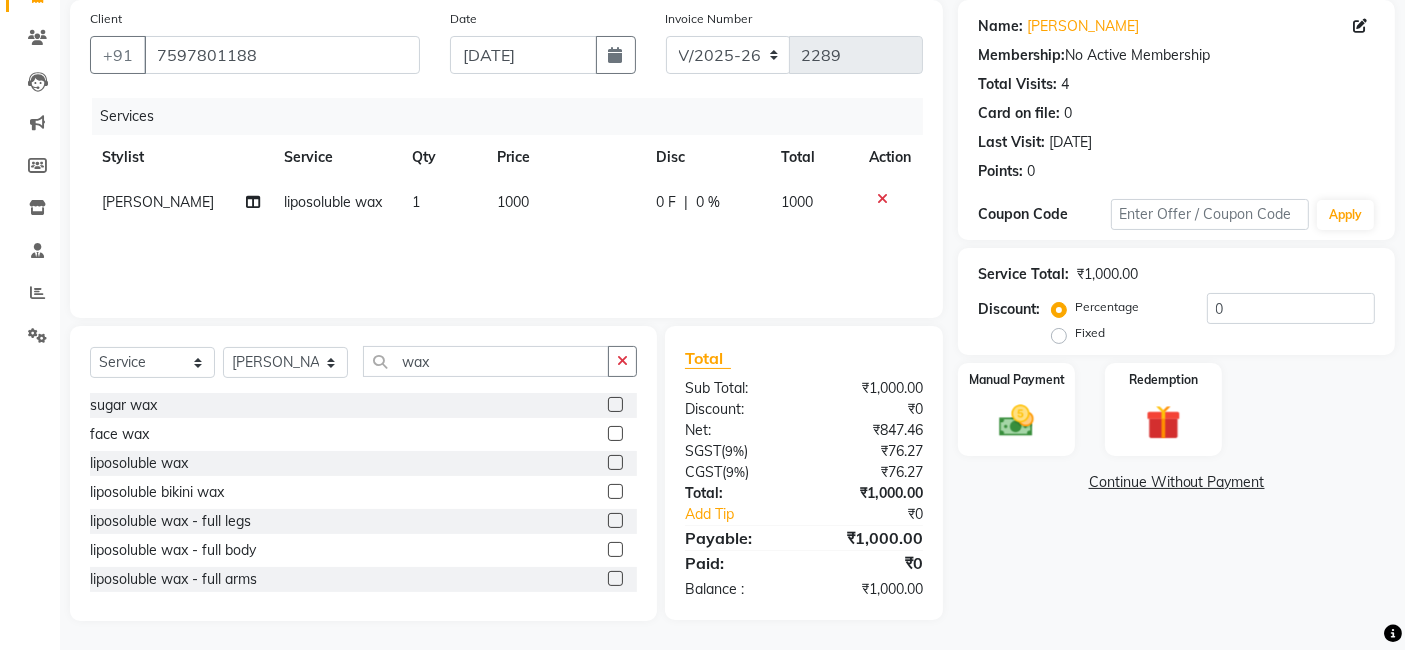 click on "0 F | 0 %" 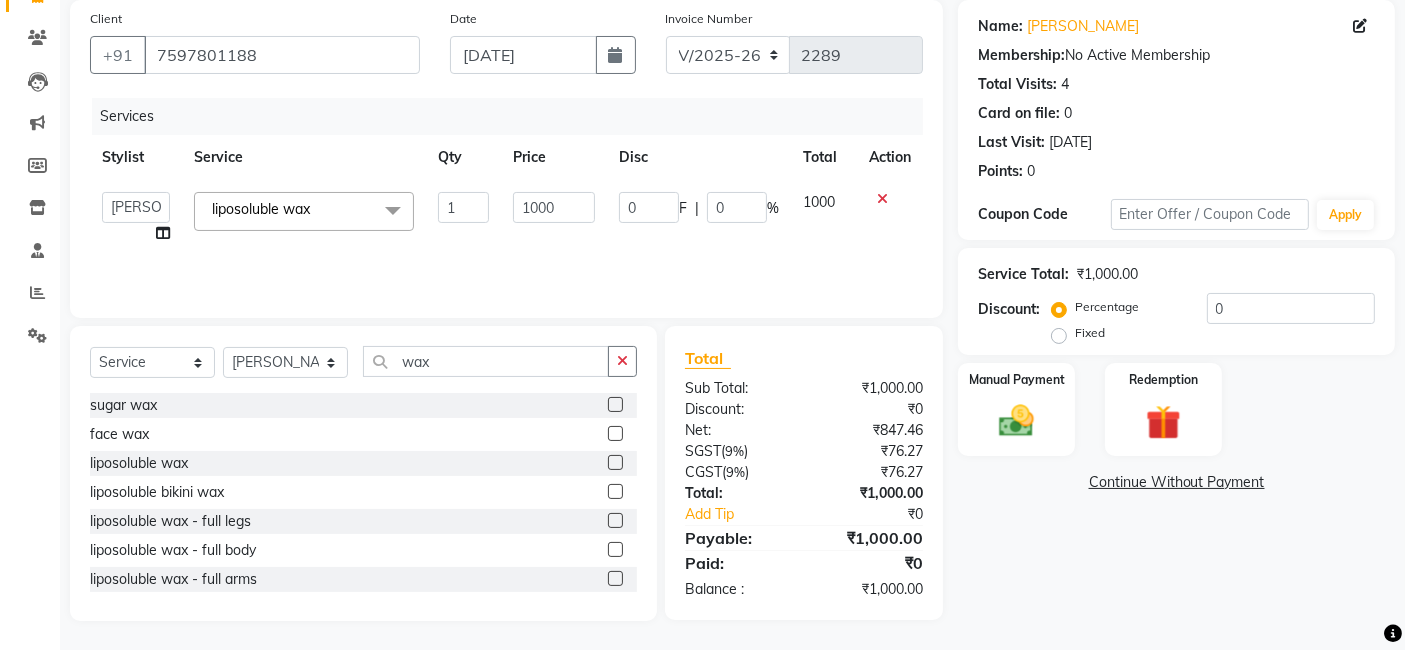 click on "%" 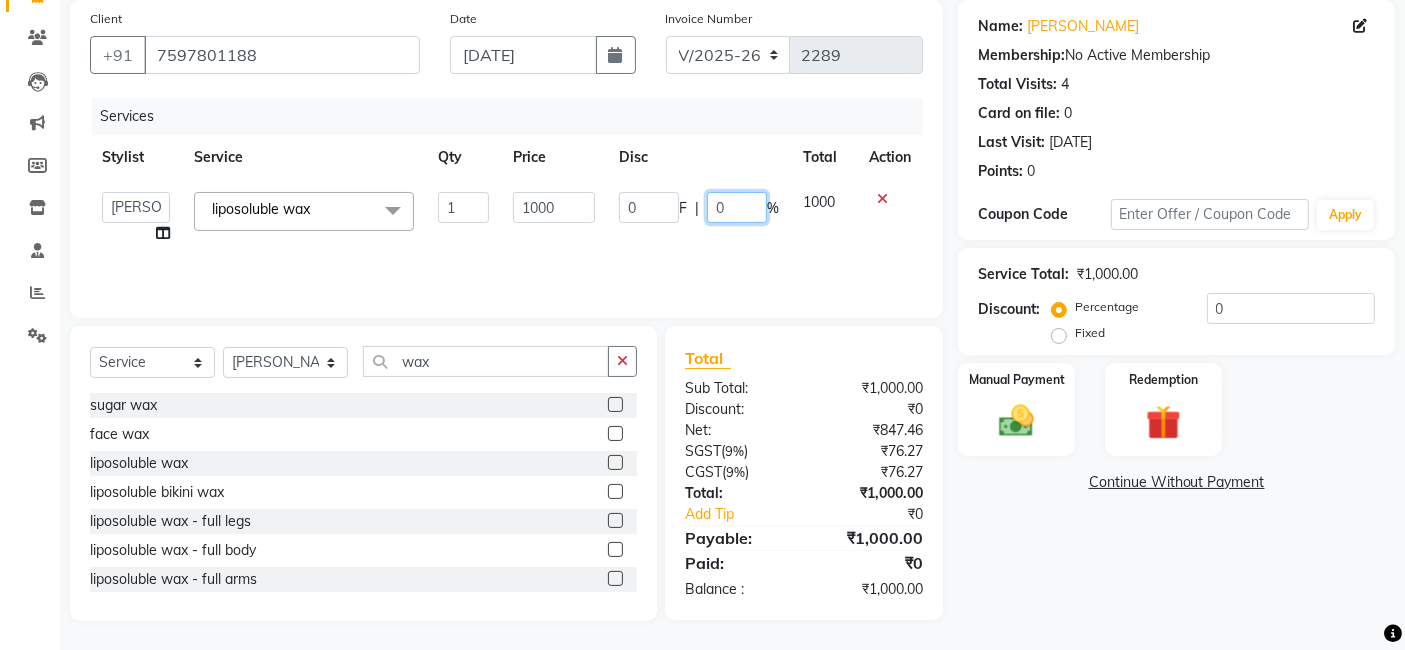 click on "0" 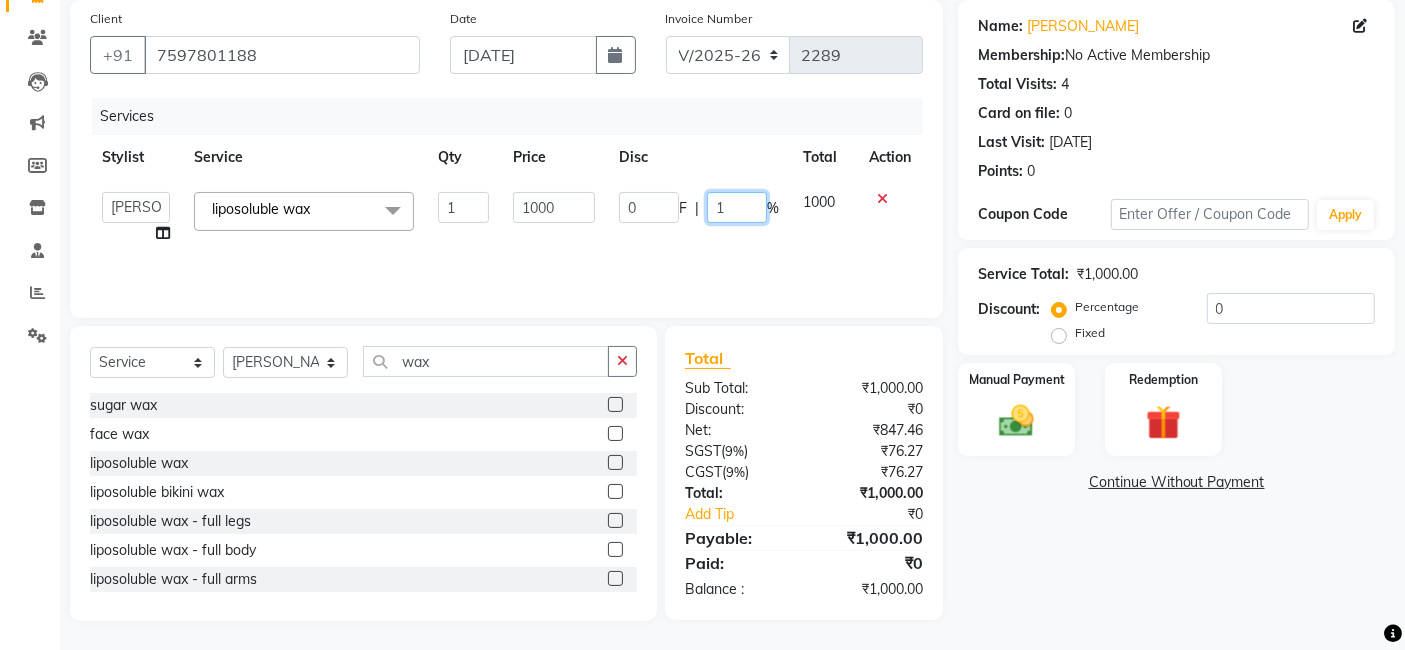 type on "10" 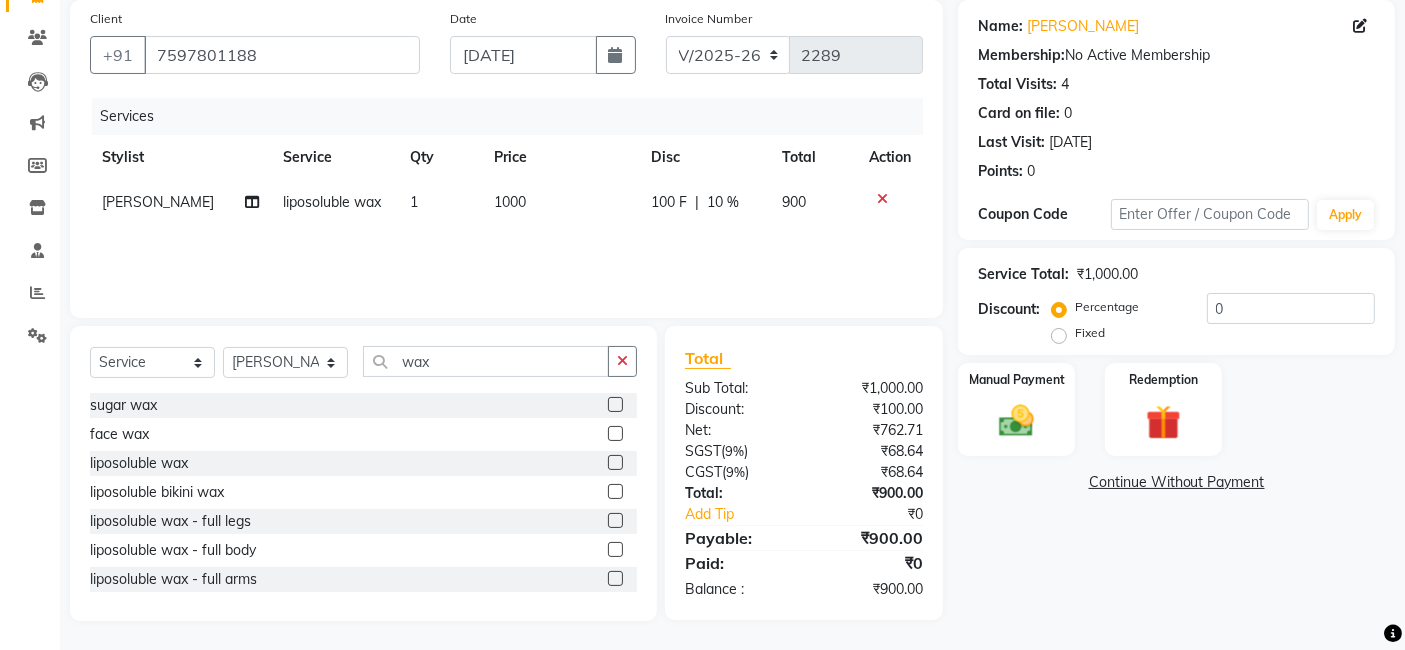 click on "Services Stylist Service Qty Price Disc Total Action Latika liposoluble wax 1 1000 100 F | 10 % 900" 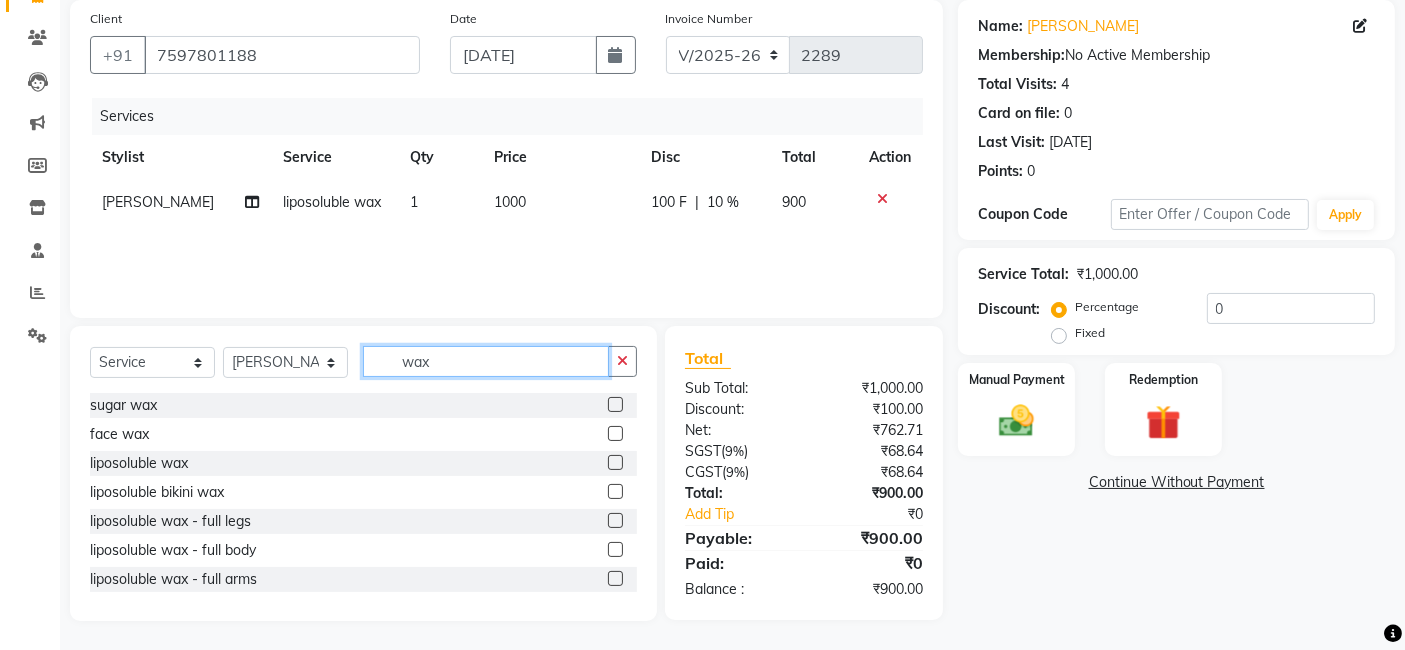 click on "wax" 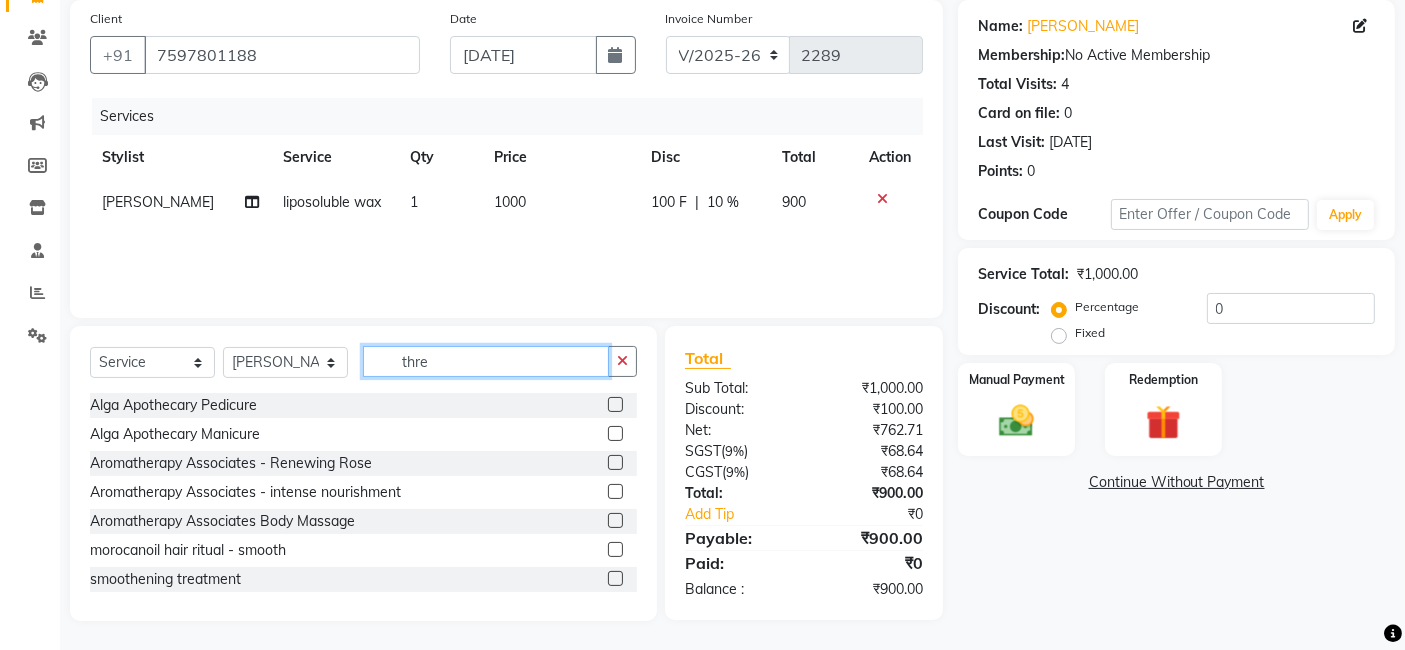 scroll, scrollTop: 148, scrollLeft: 0, axis: vertical 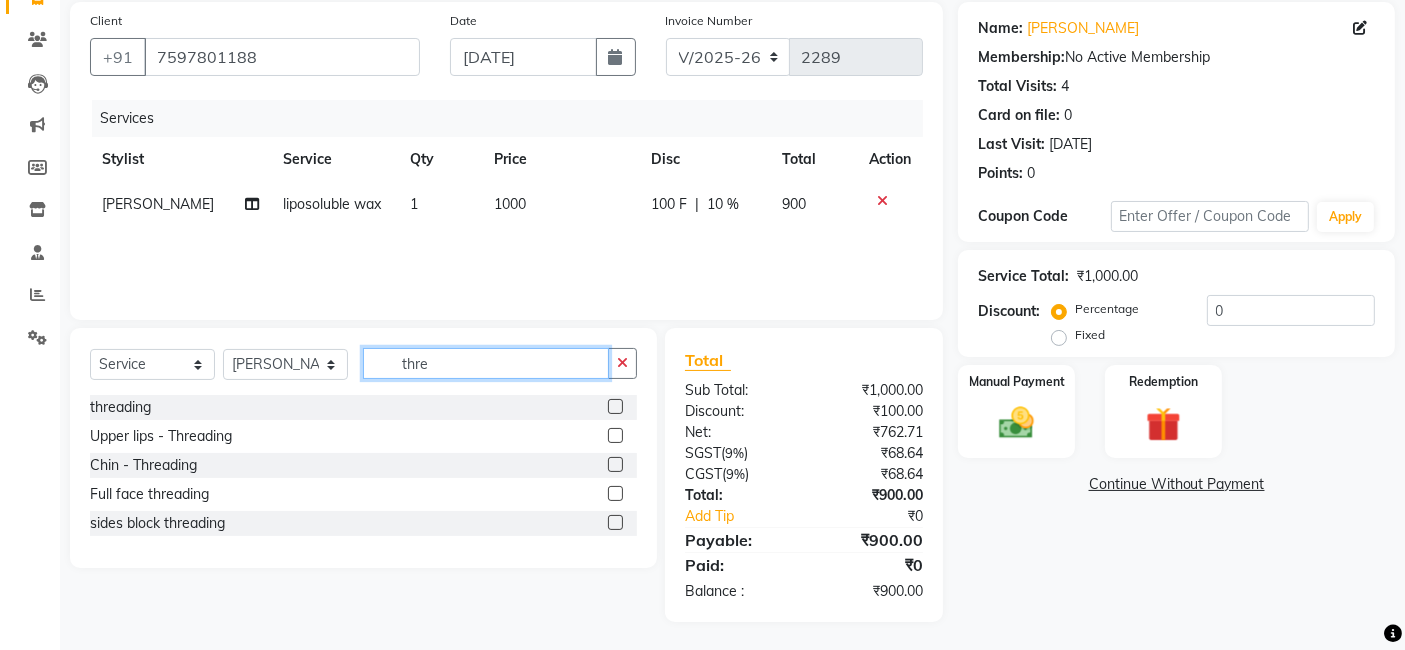 type on "thre" 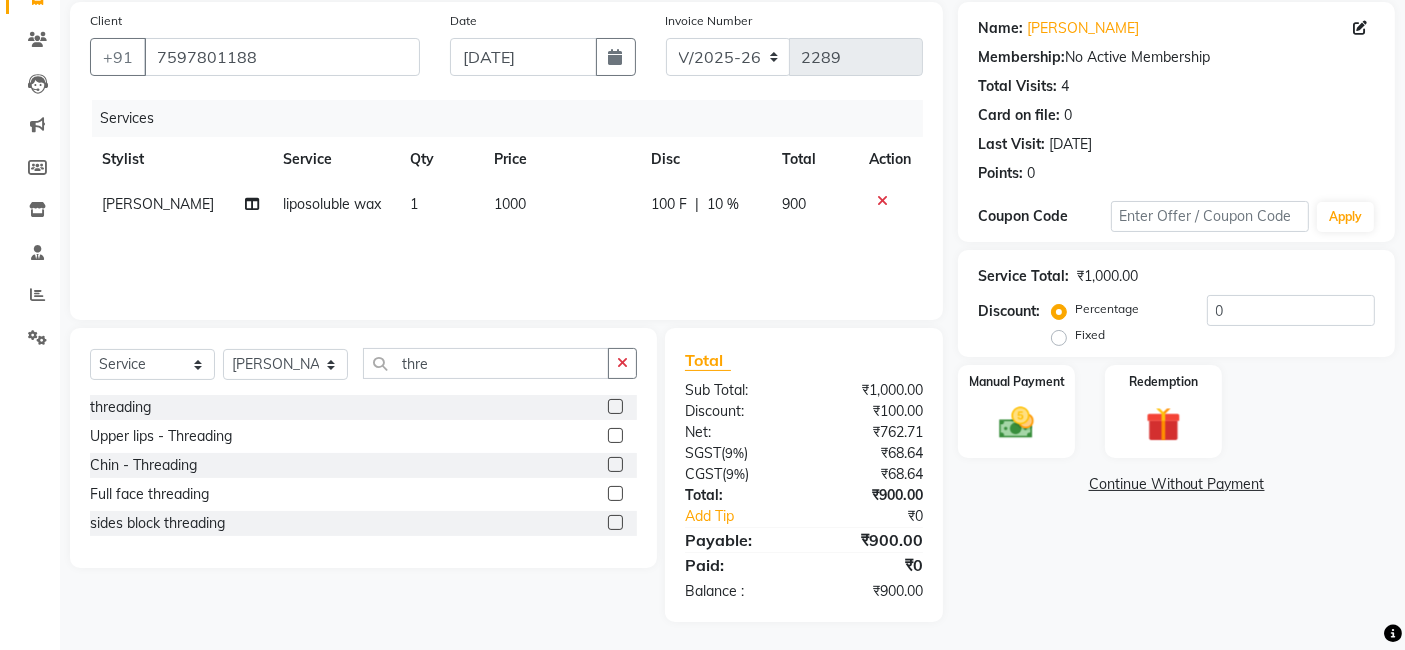 click 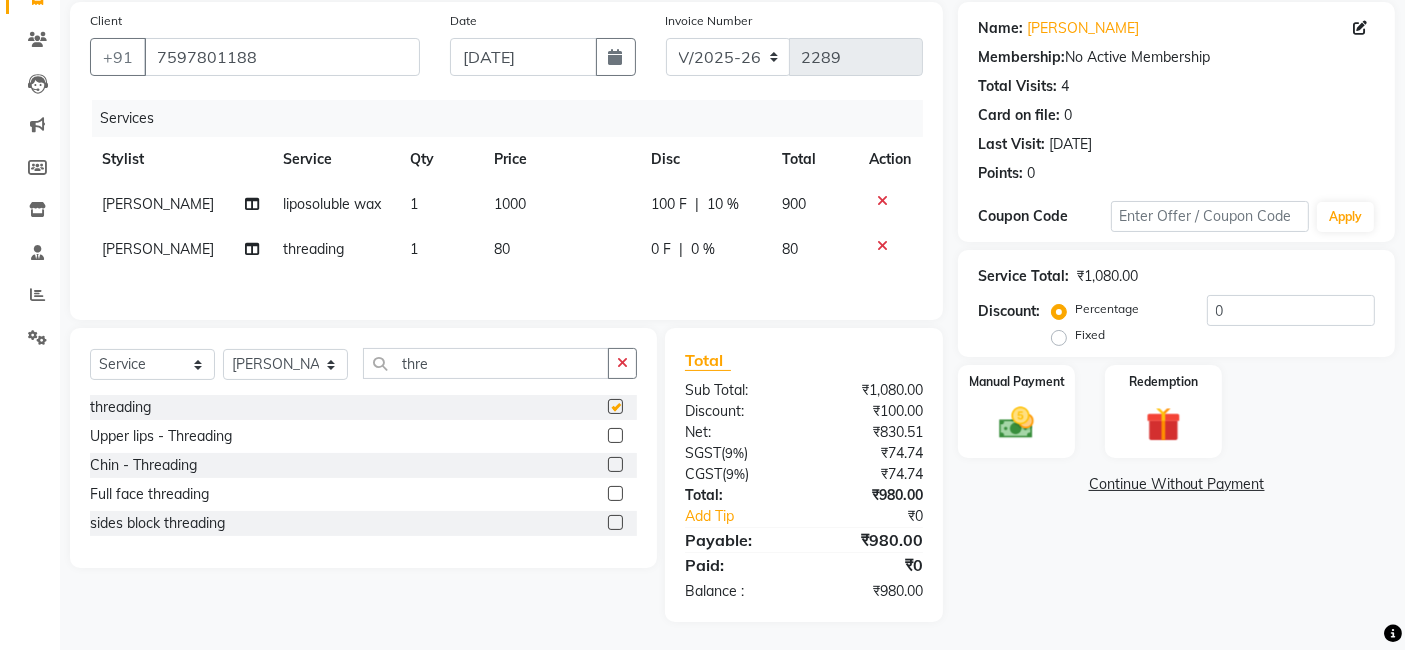 checkbox on "false" 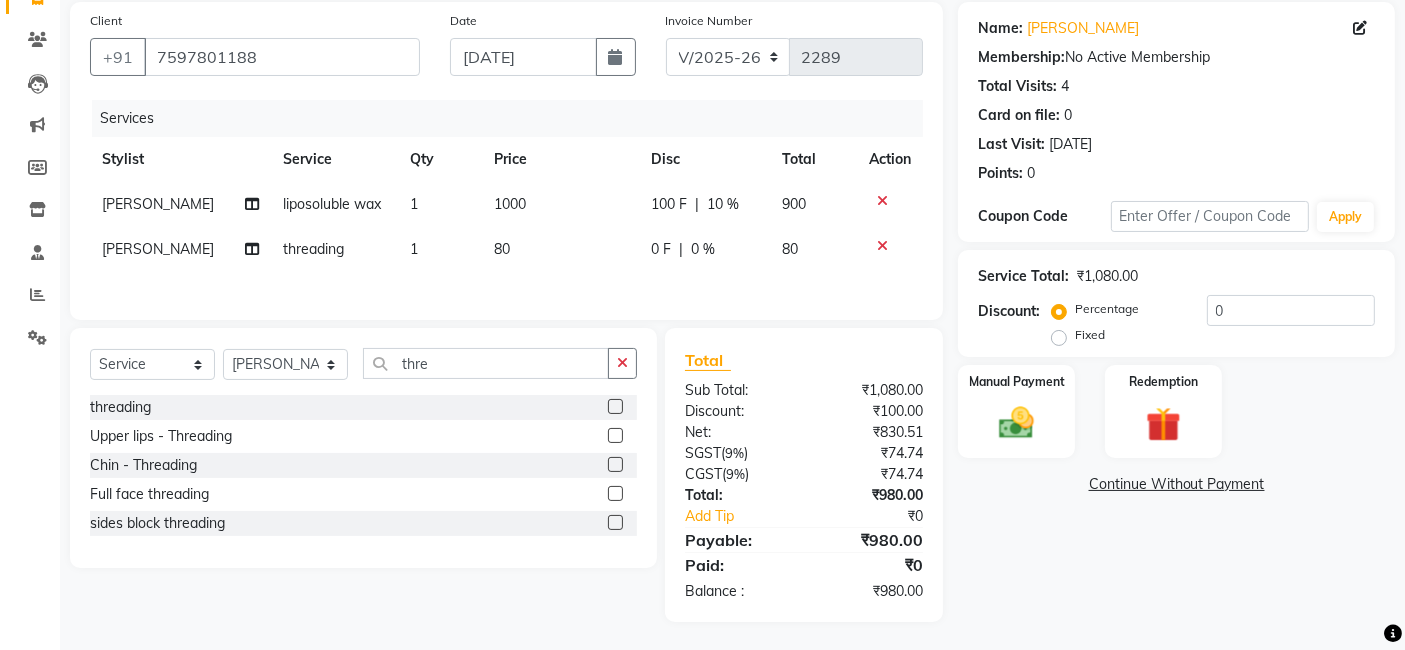 click on "80" 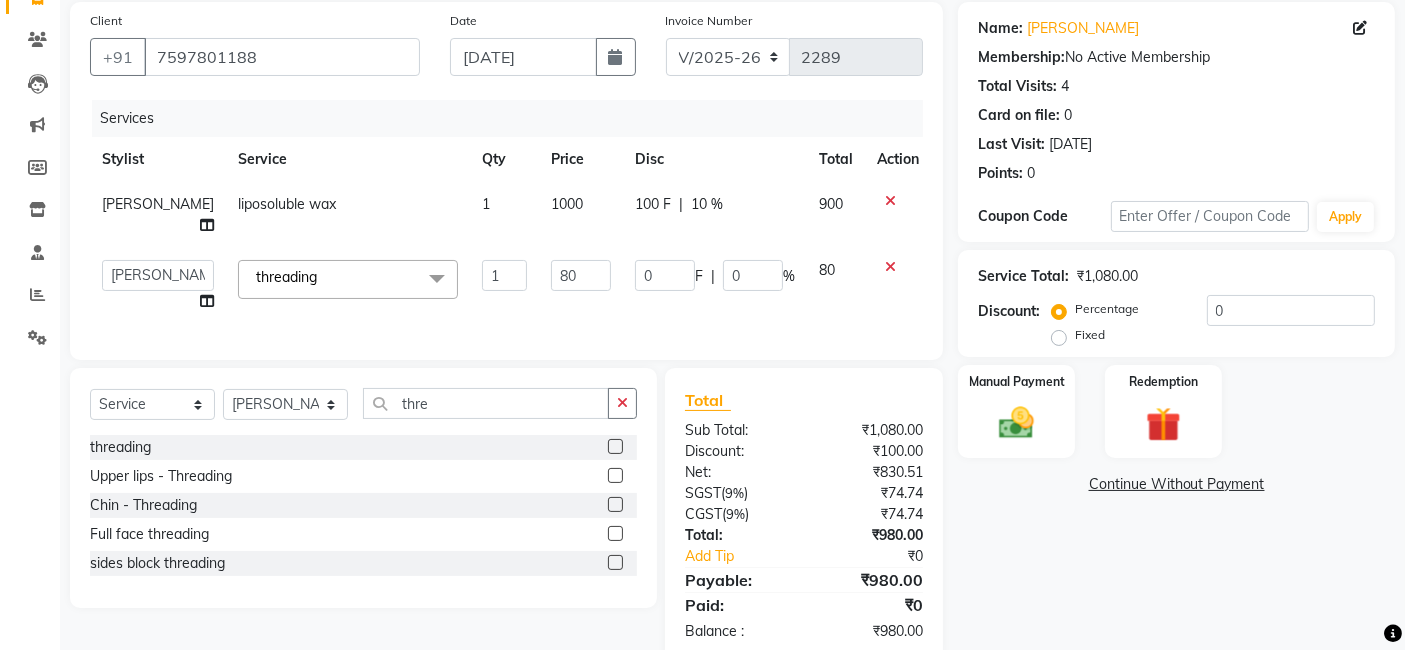 click on "80" 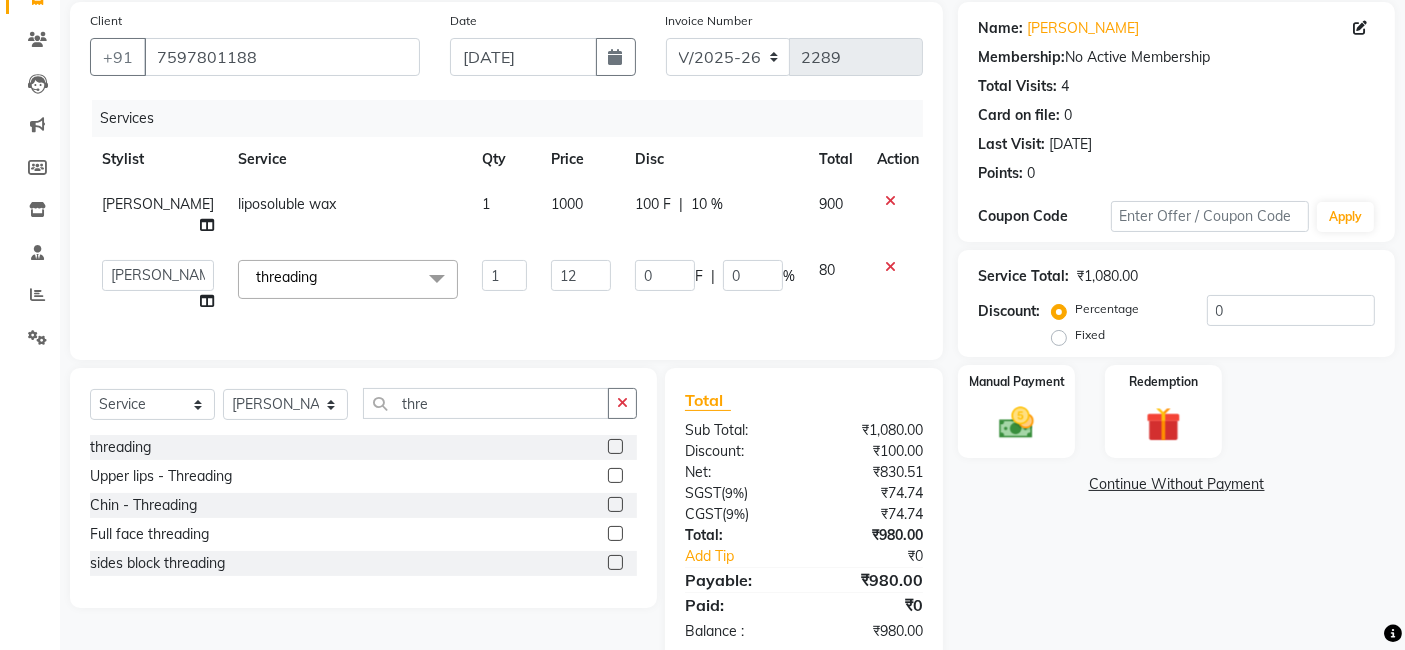 type on "120" 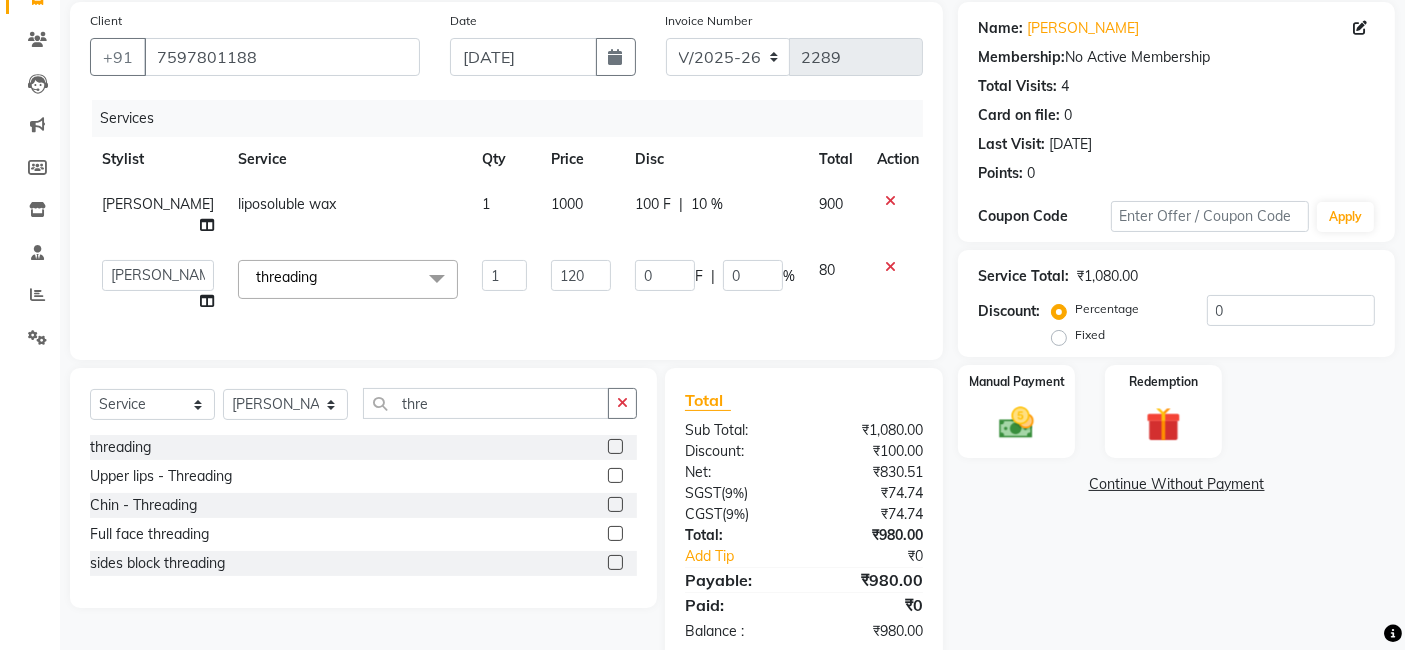 click on "120" 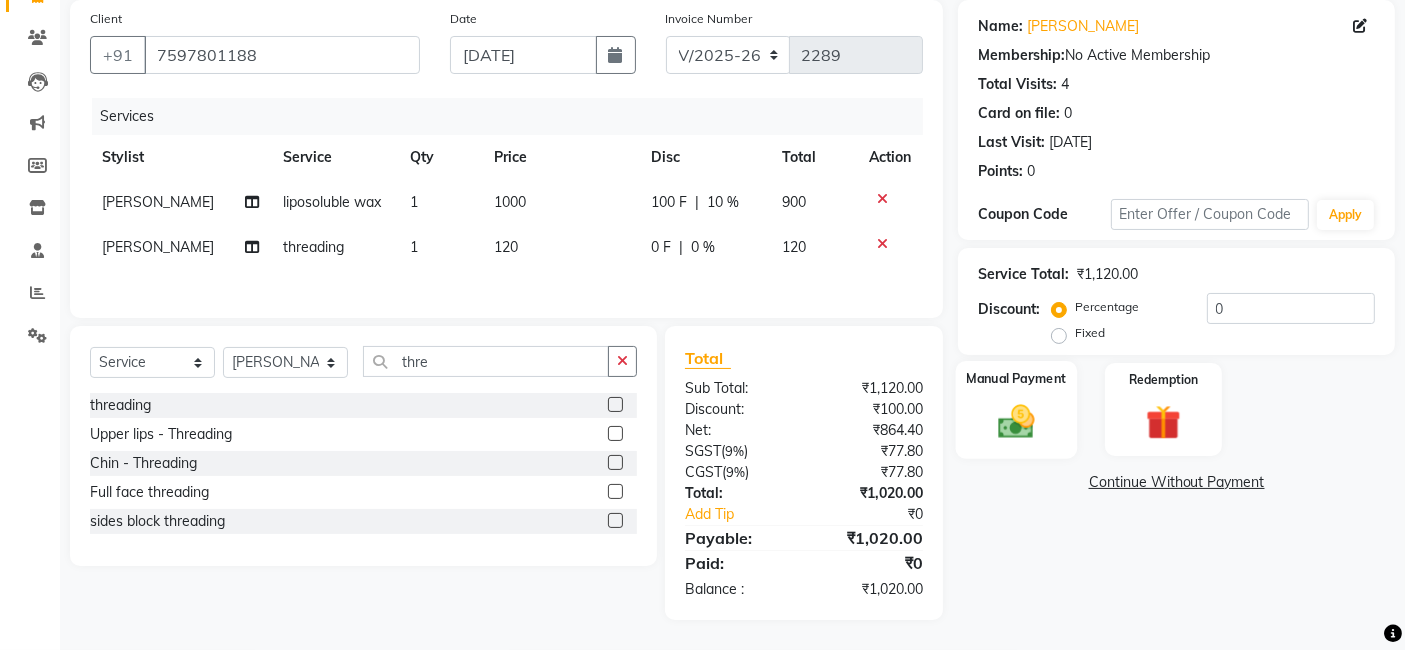 click on "Manual Payment" 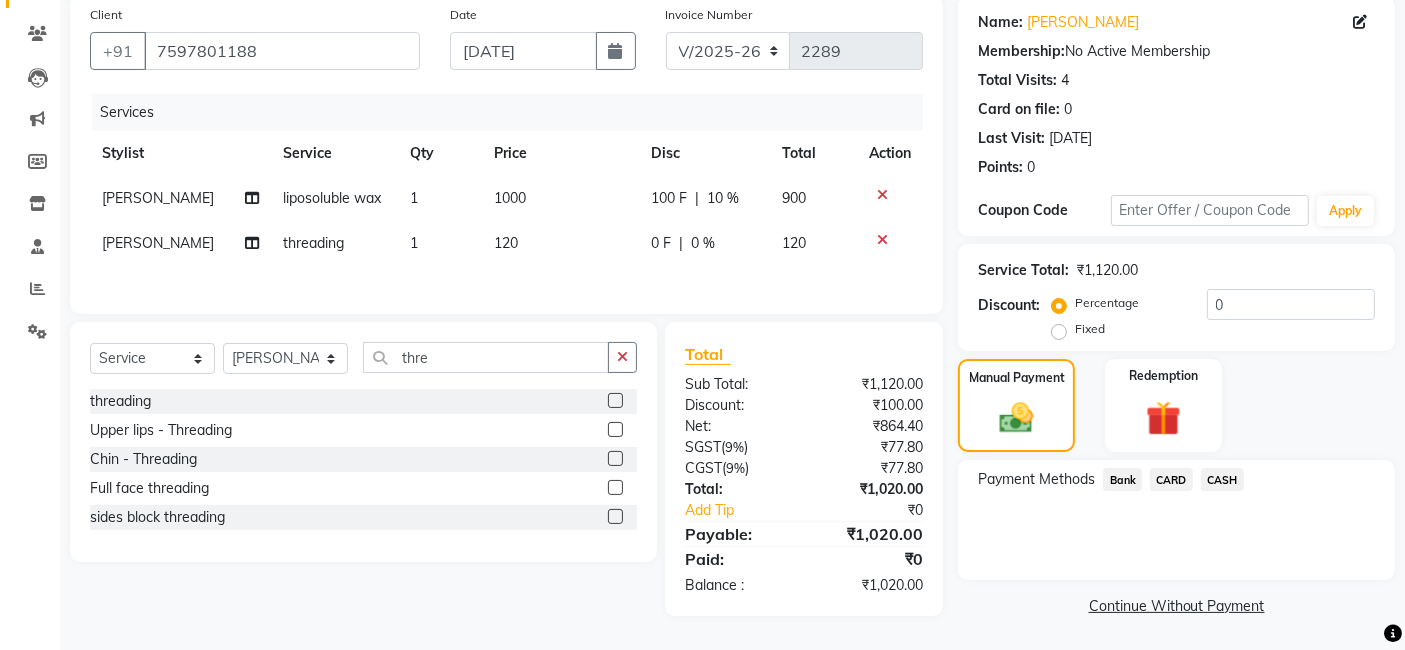 click on "CASH" 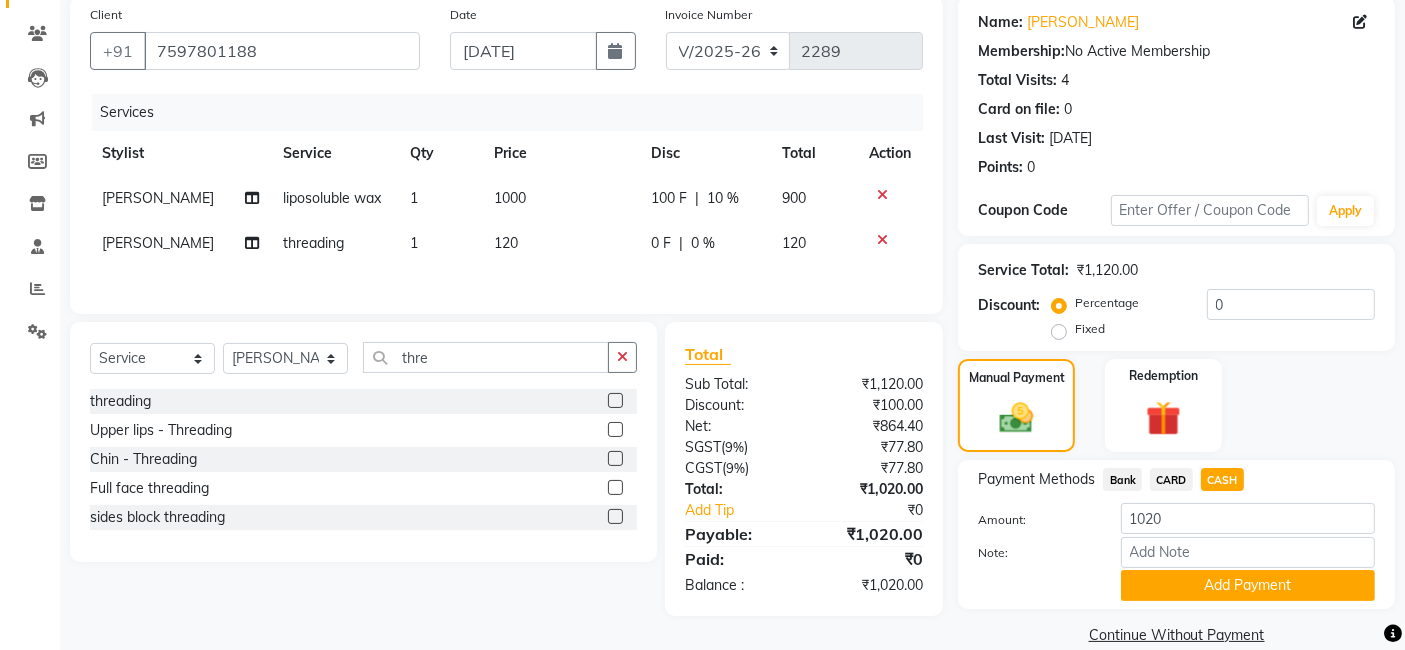 scroll, scrollTop: 182, scrollLeft: 0, axis: vertical 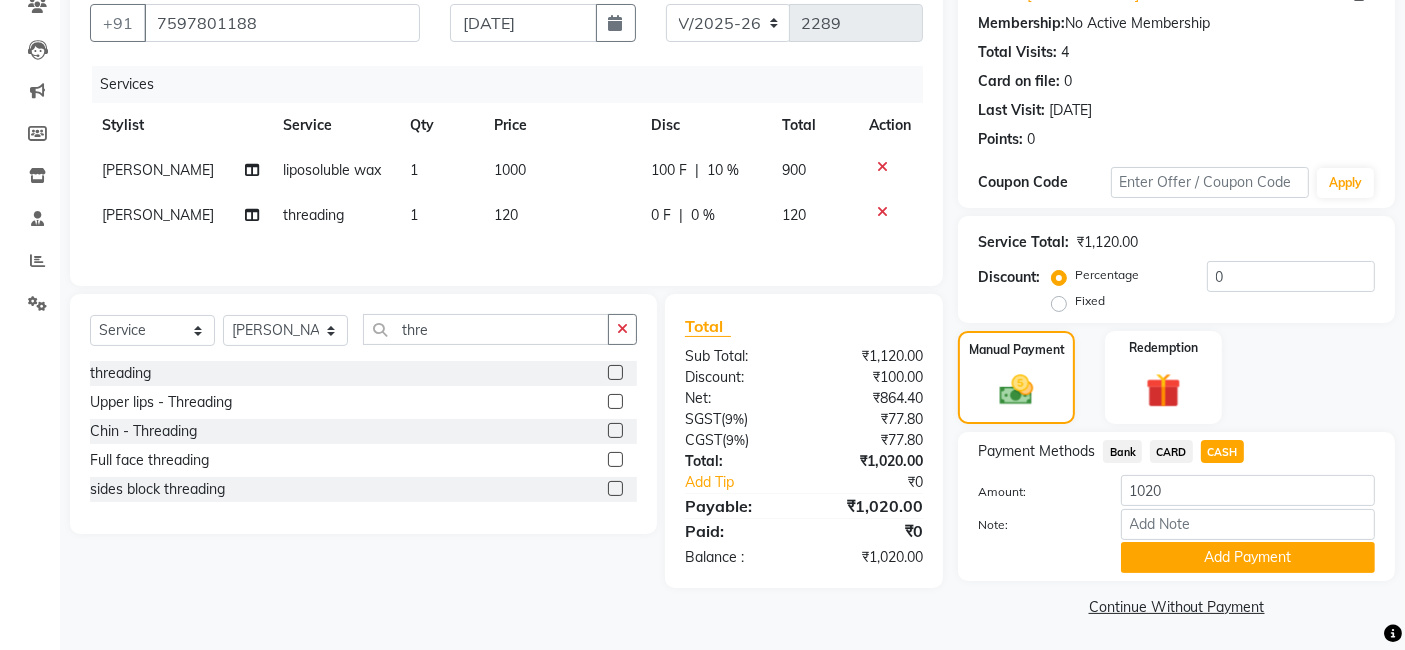 drag, startPoint x: 1127, startPoint y: 468, endPoint x: 1131, endPoint y: 487, distance: 19.416489 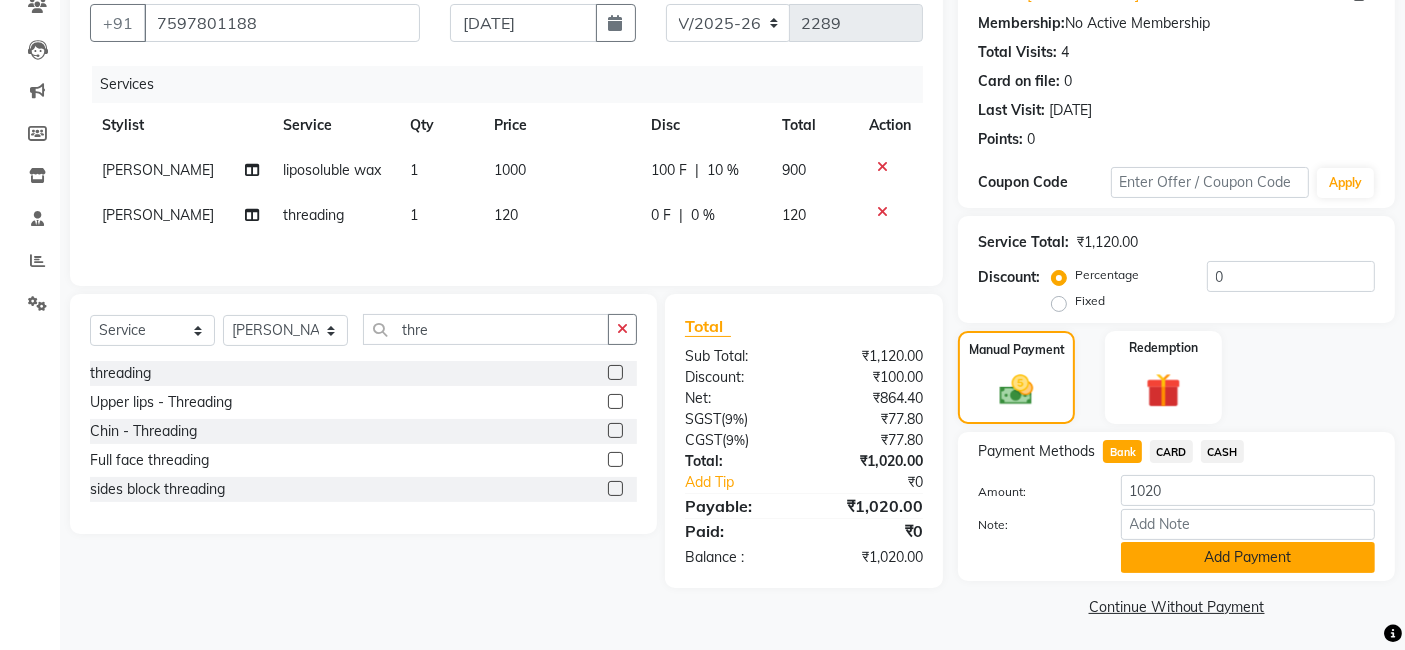 click on "Add Payment" 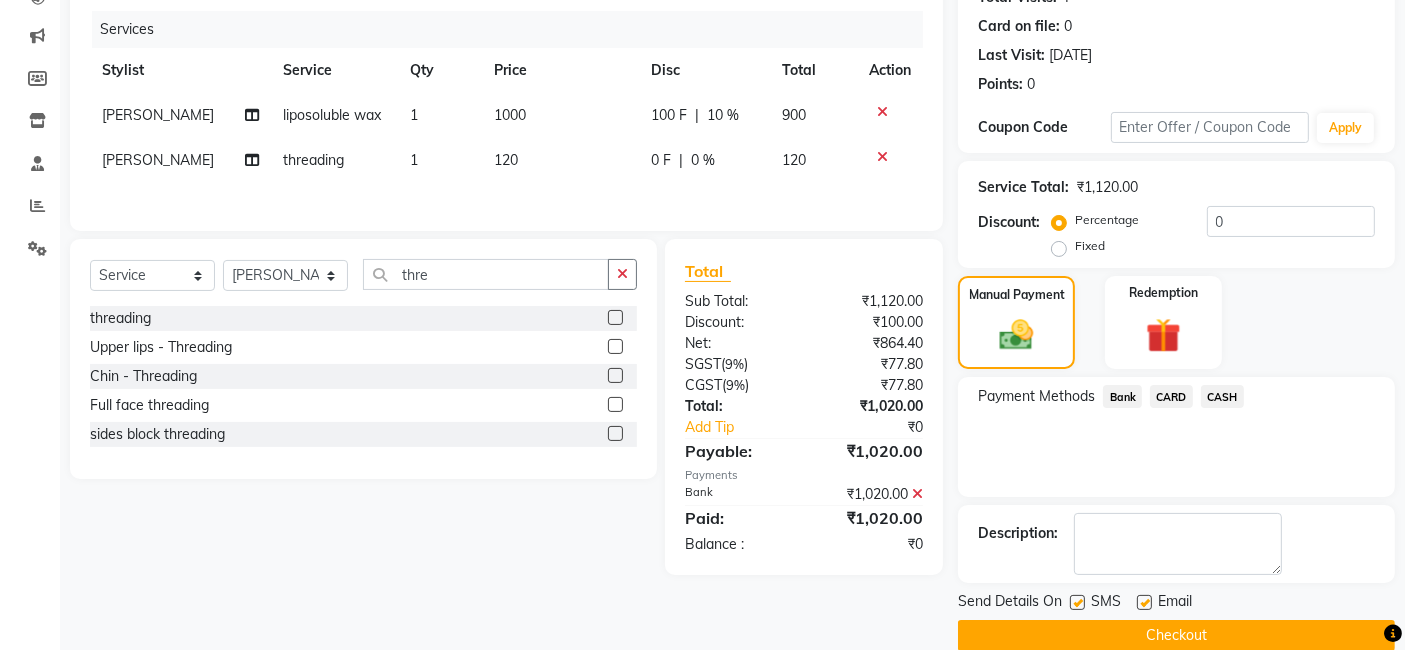 scroll, scrollTop: 266, scrollLeft: 0, axis: vertical 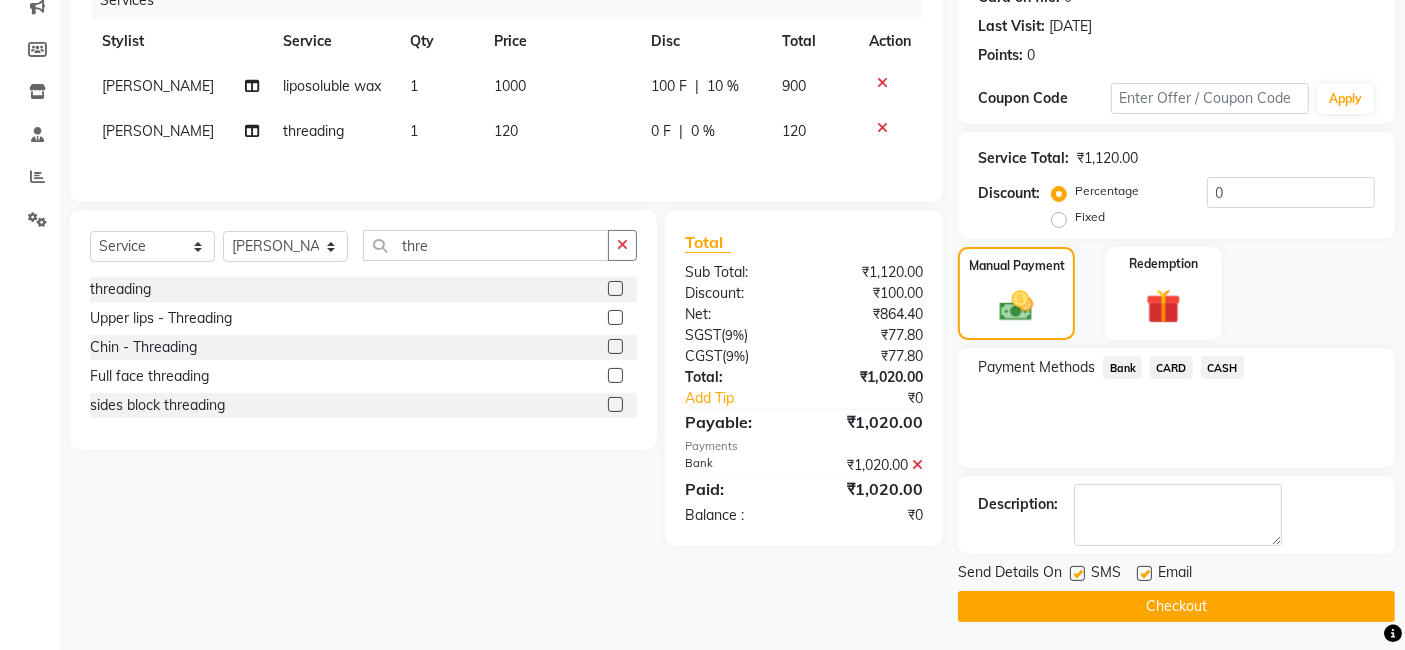 click on "Checkout" 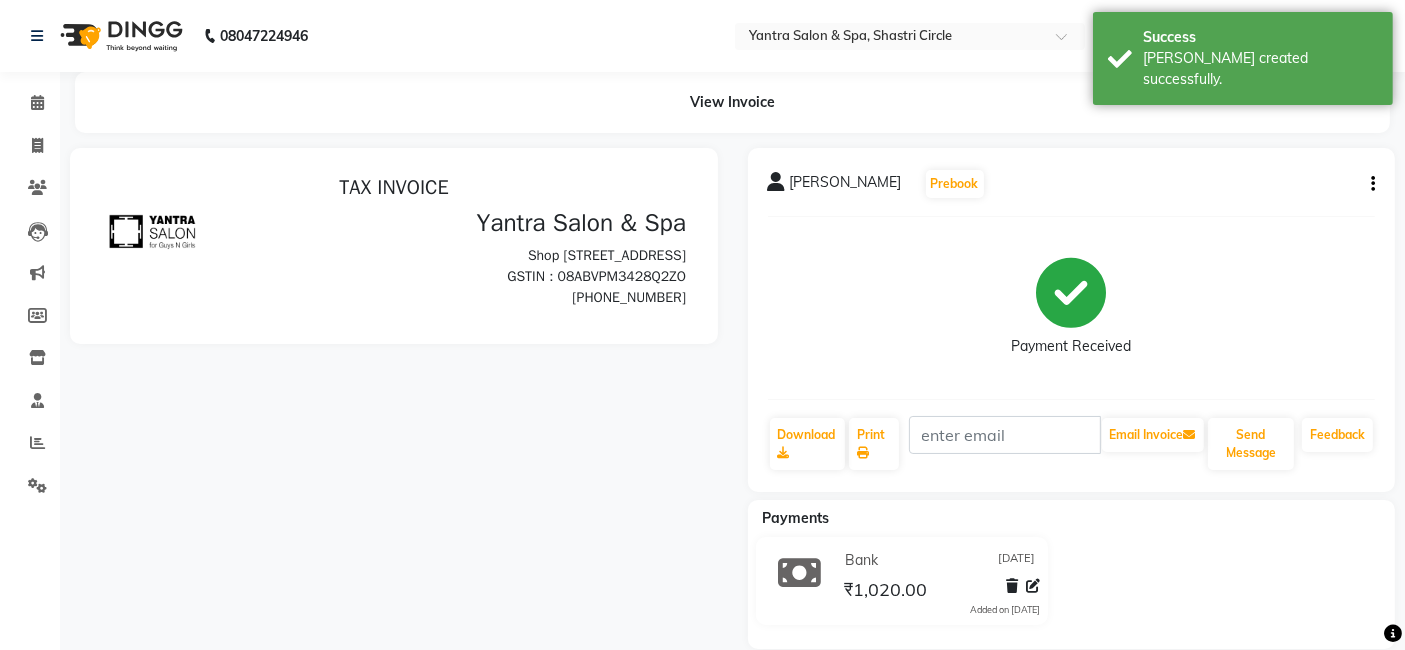 scroll, scrollTop: 0, scrollLeft: 0, axis: both 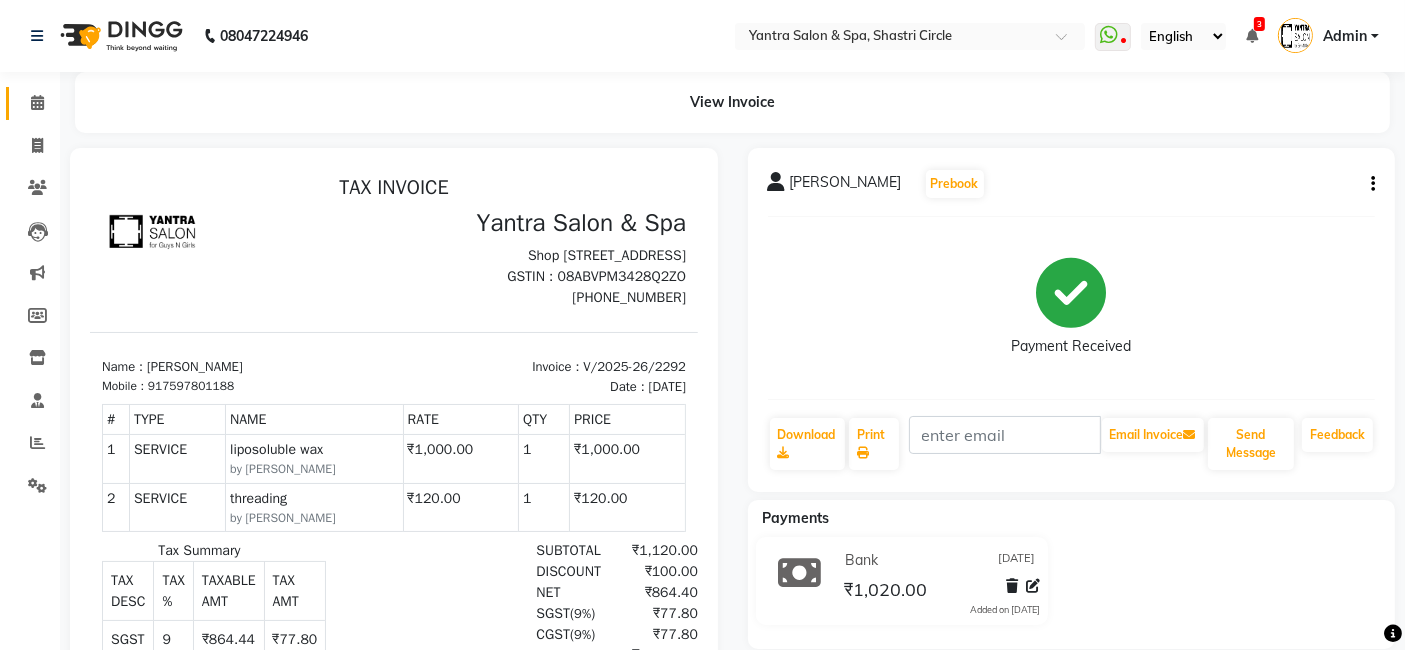click on "Calendar" 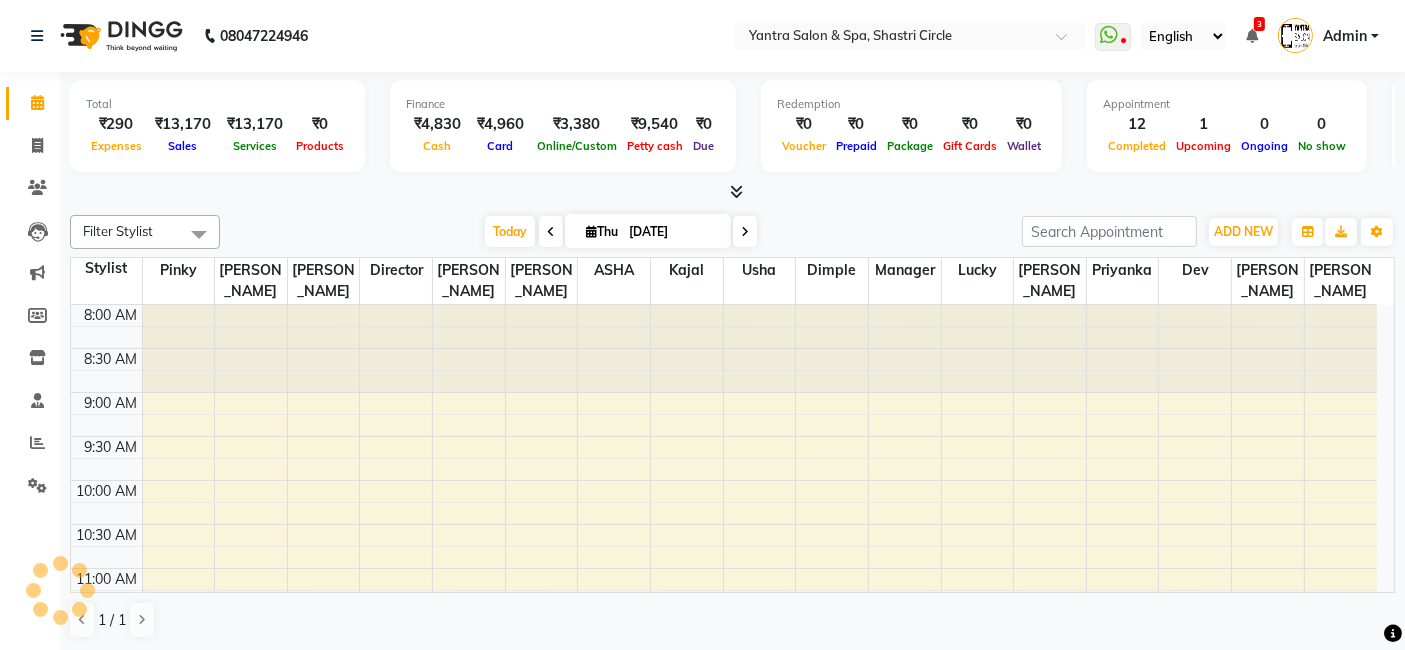 scroll, scrollTop: 0, scrollLeft: 0, axis: both 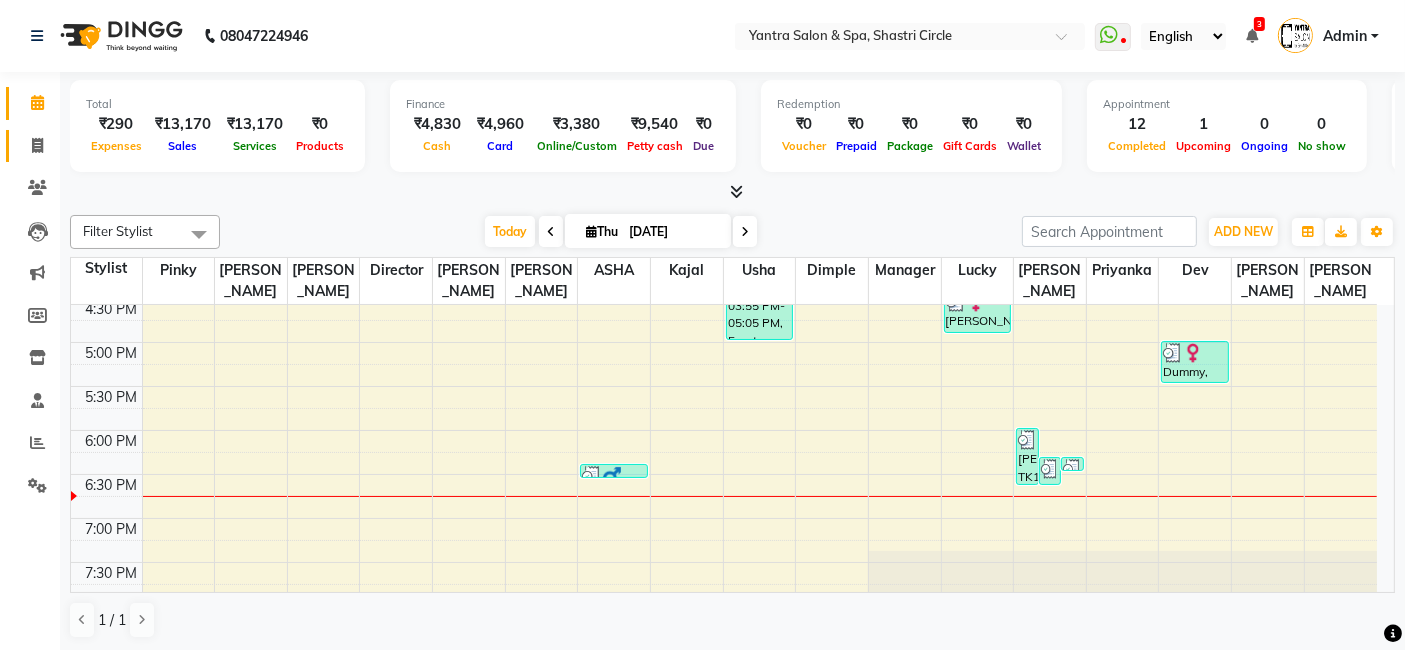 click on "Invoice" 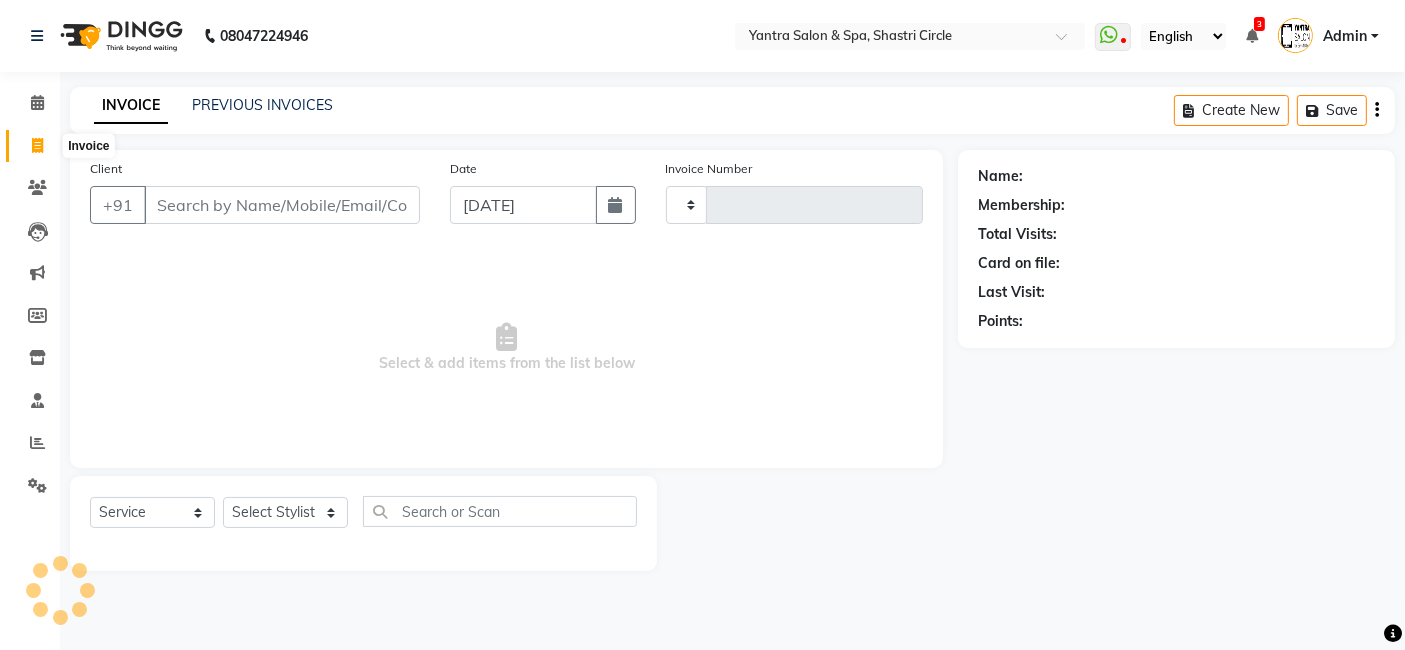 scroll, scrollTop: 0, scrollLeft: 0, axis: both 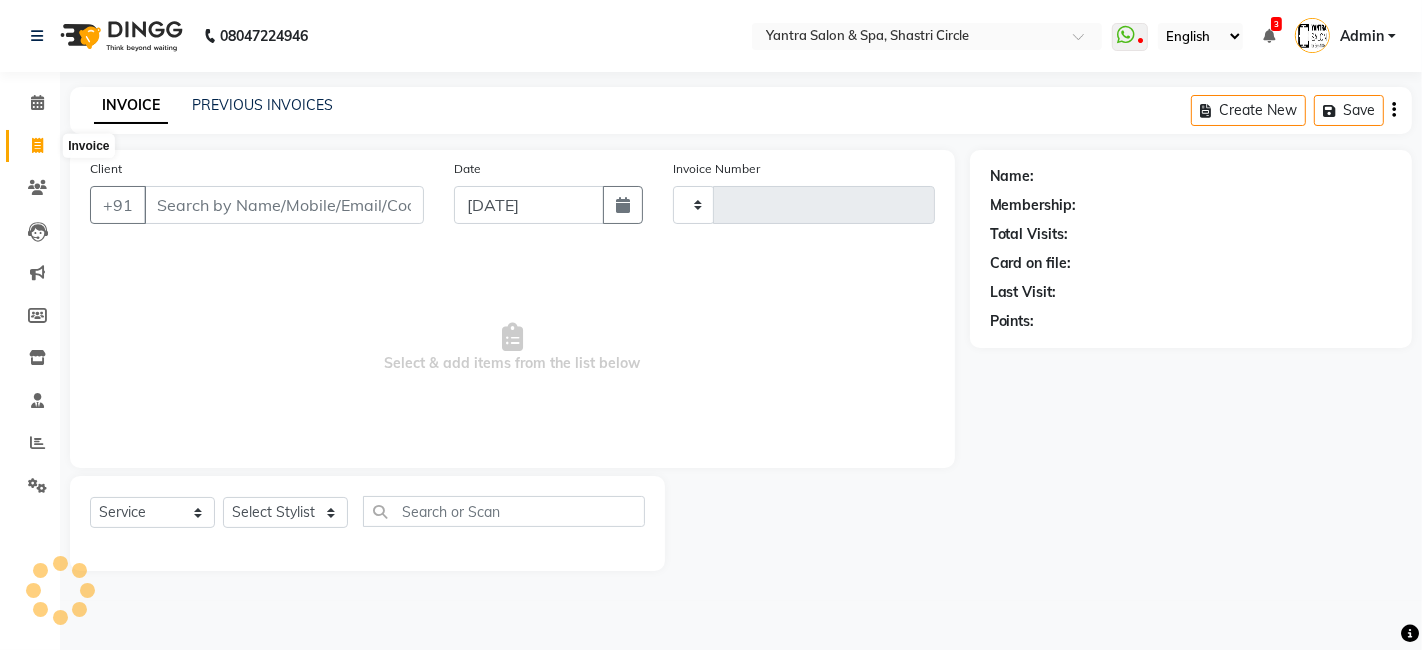 type on "2293" 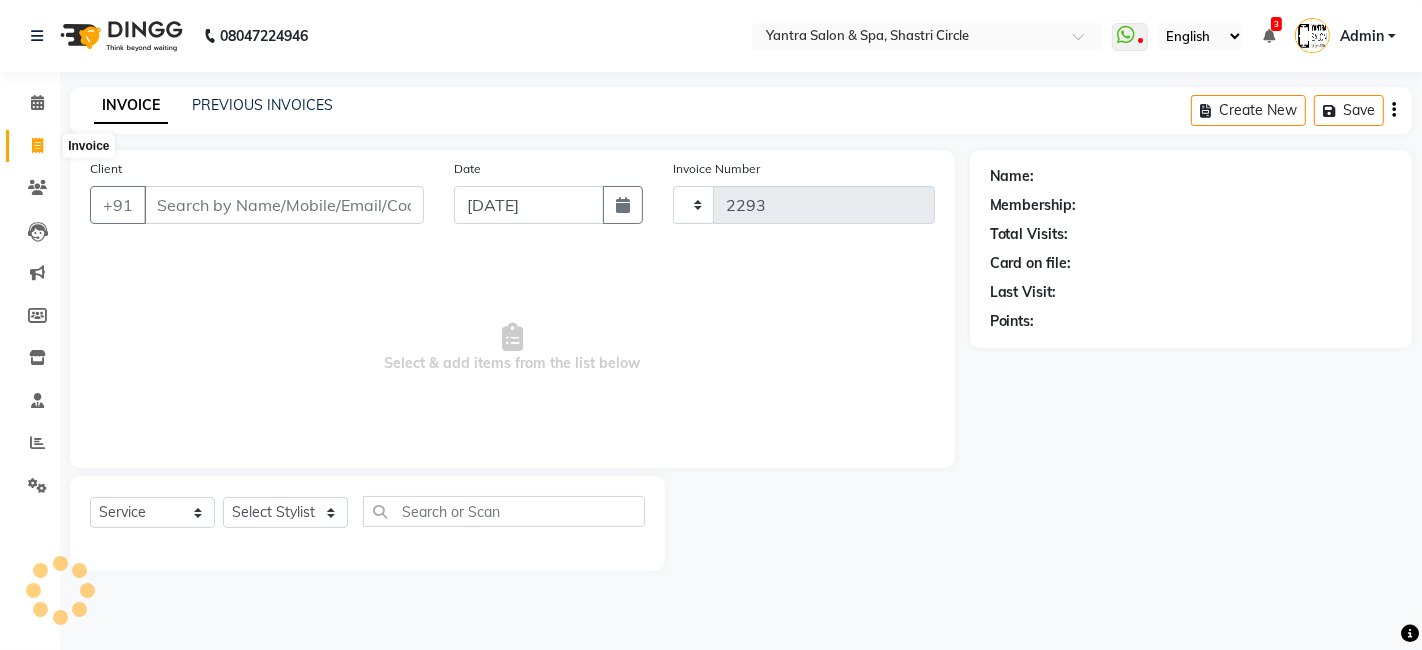 select on "154" 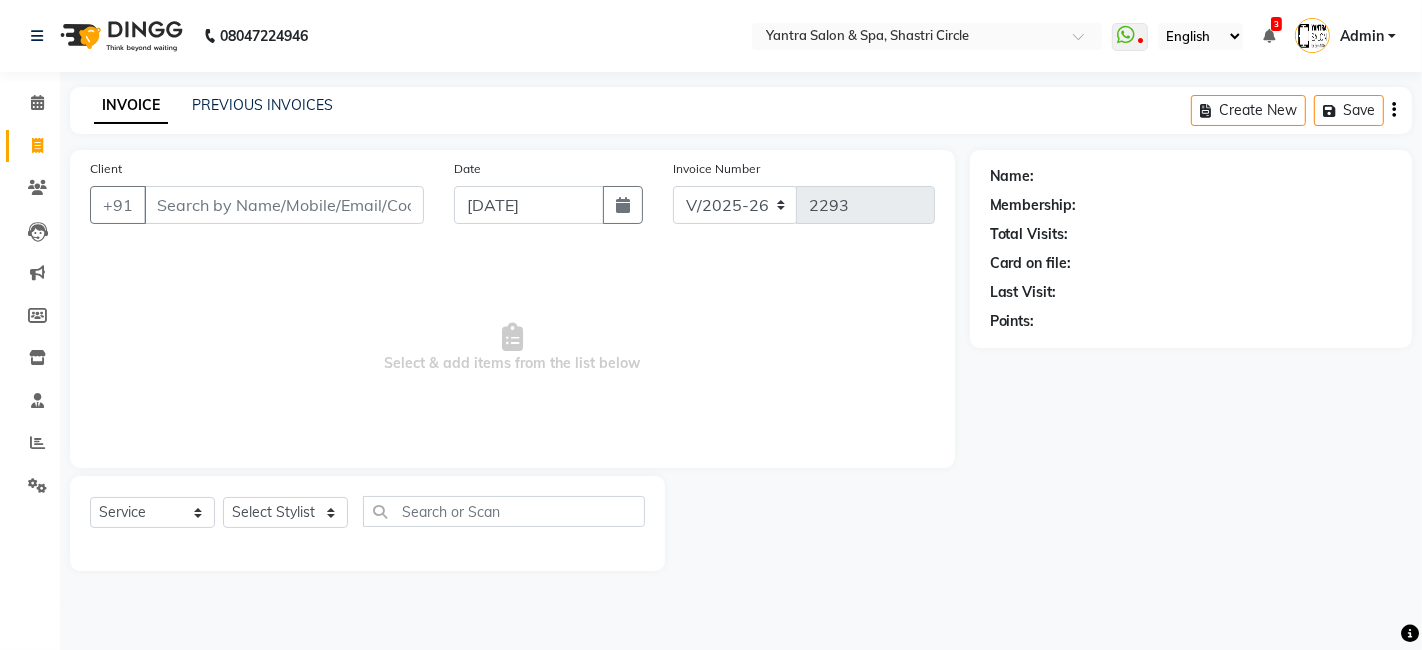 click on "Client" at bounding box center (284, 205) 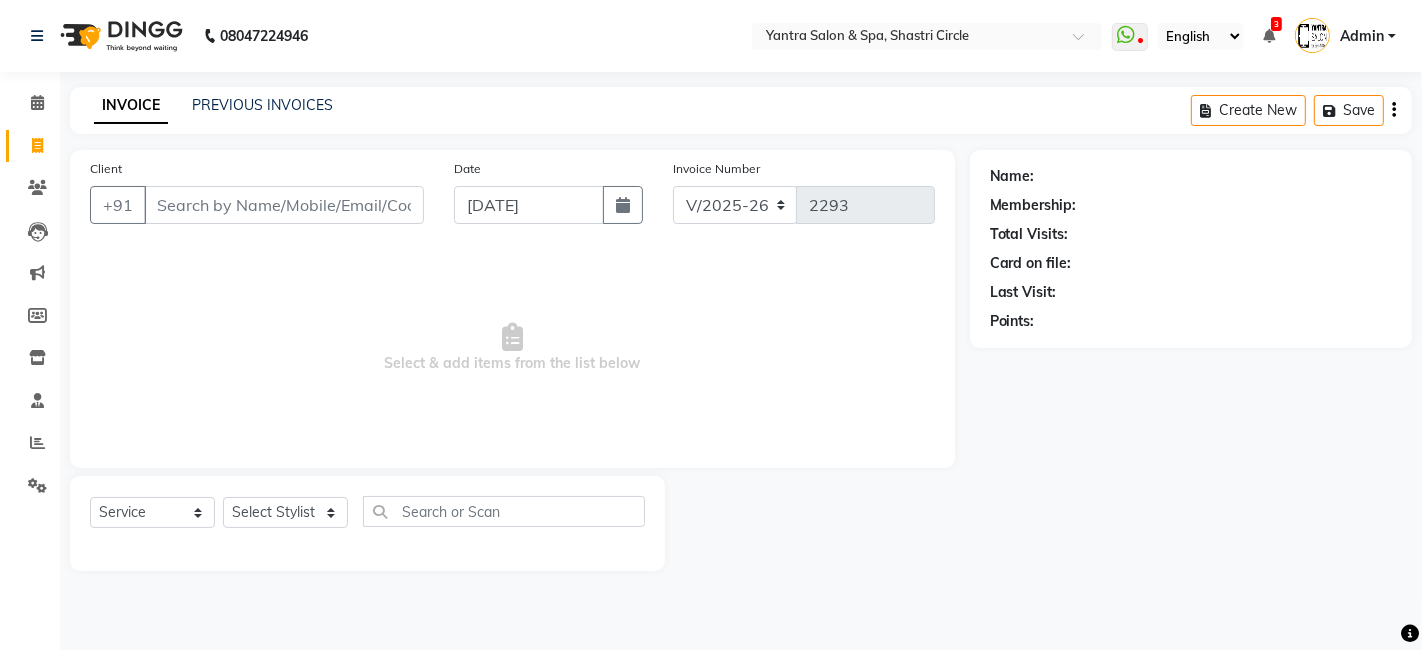 click on "Client" at bounding box center [284, 205] 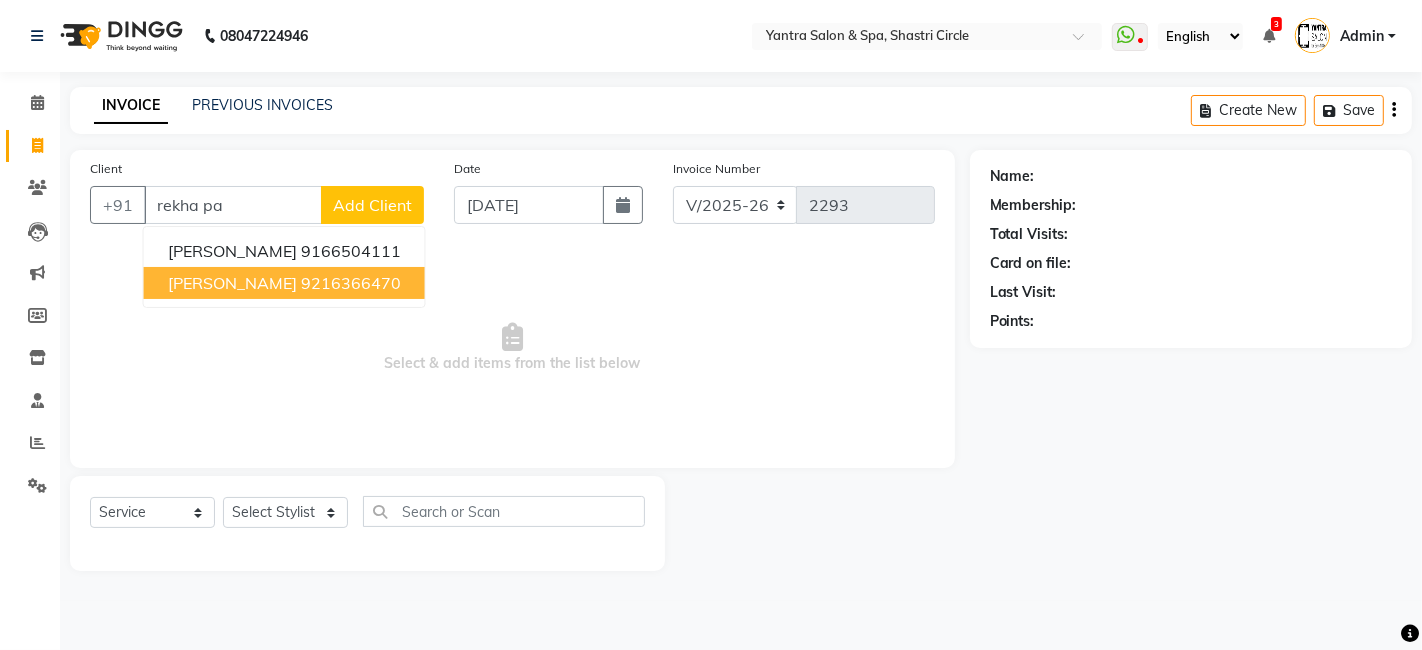 click on "9216366470" at bounding box center [351, 283] 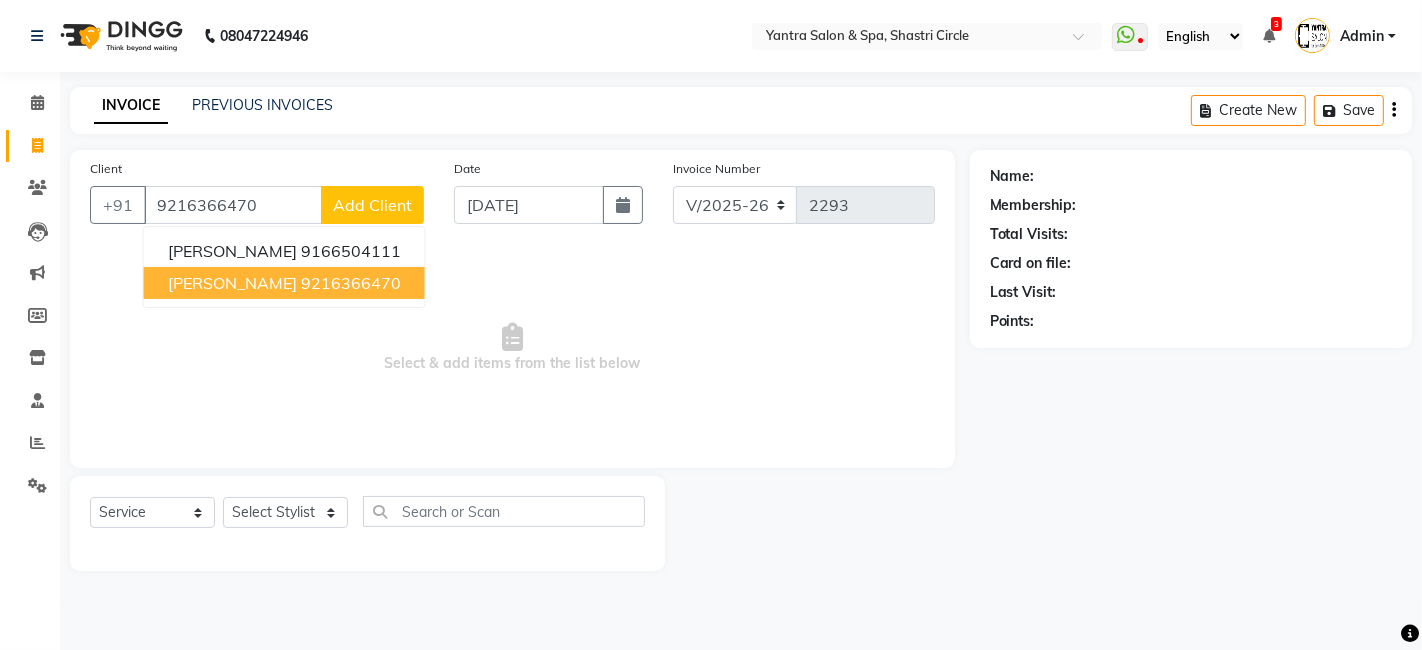 type on "9216366470" 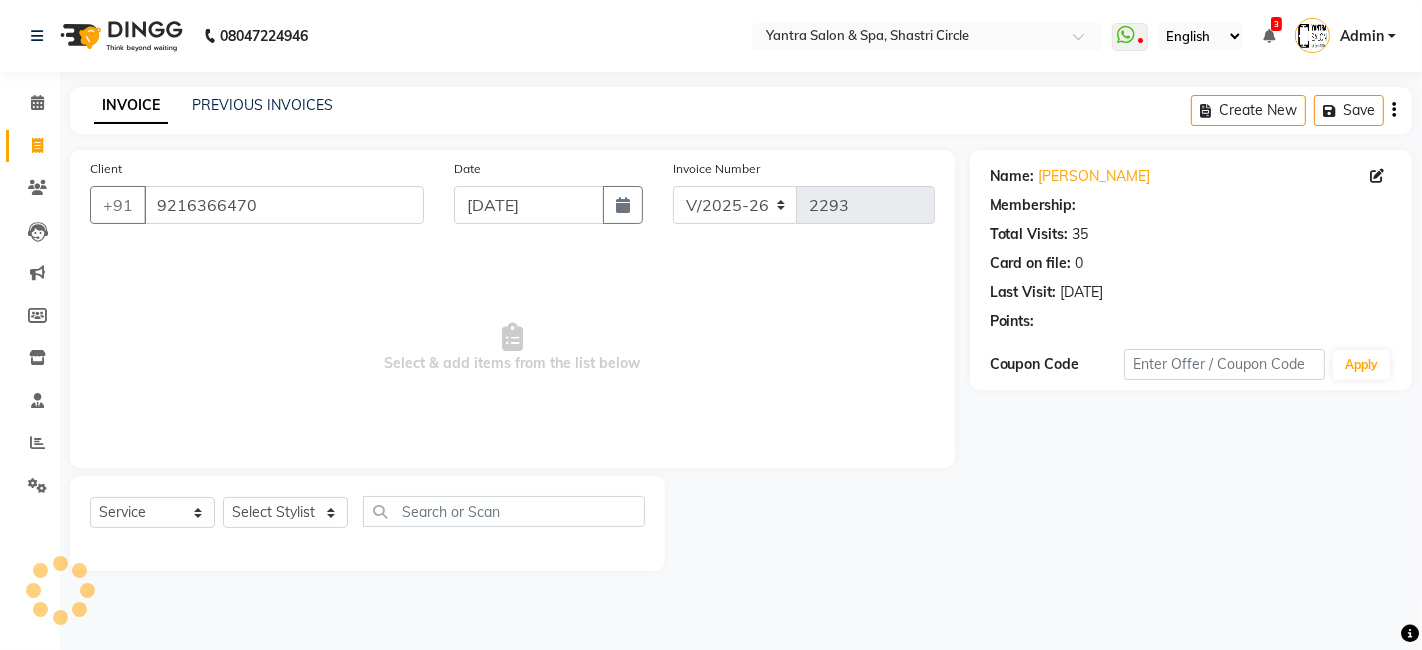 select on "1: Object" 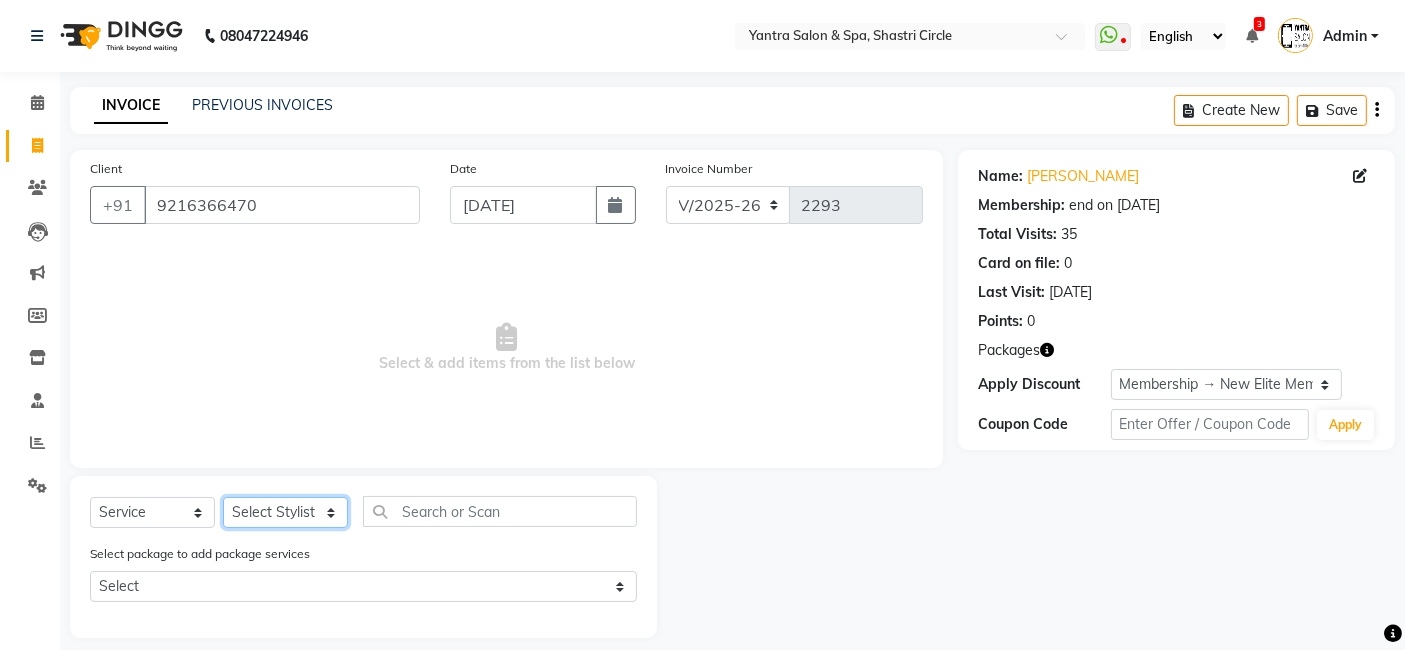 click on "Select Stylist Arvind ASHA bhawna goyal Dev Dimple Director Harsha Hemlata kajal Latika lucky Manager Manisha maam Neelu  Pallavi Pinky Priyanka Rahul Sekhar usha" 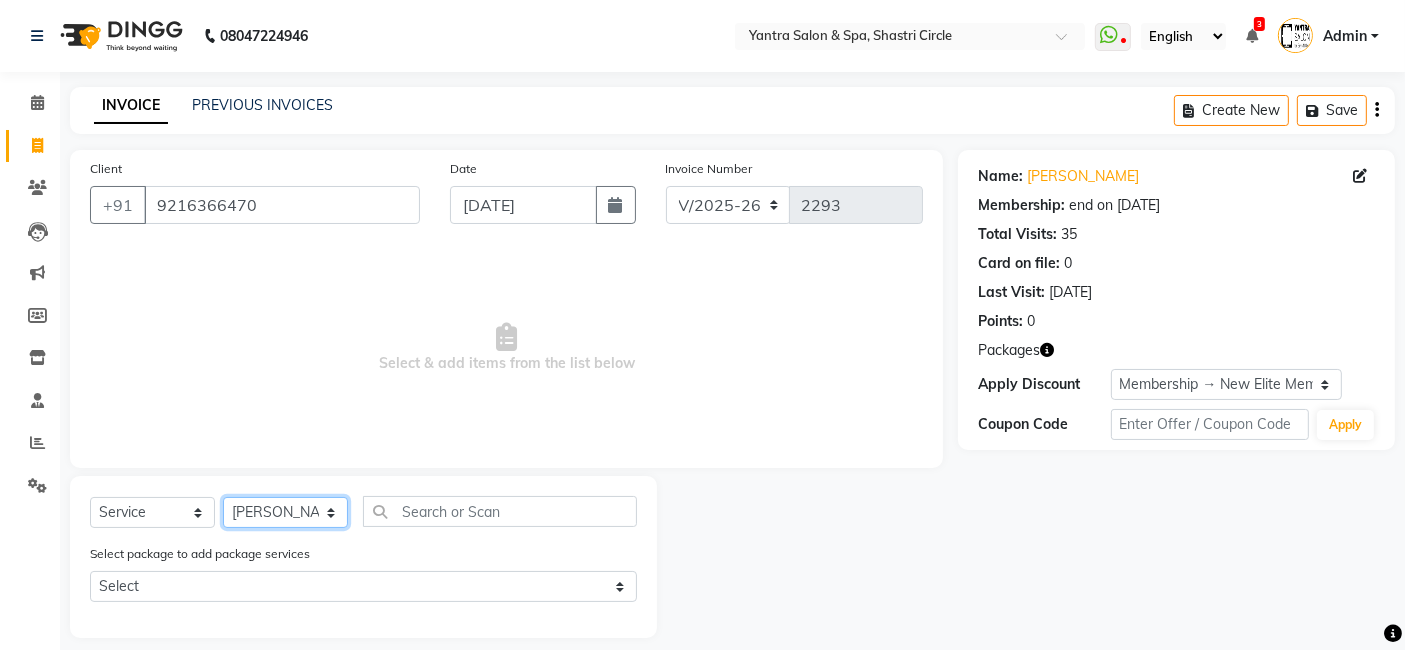 click on "Select Stylist Arvind ASHA bhawna goyal Dev Dimple Director Harsha Hemlata kajal Latika lucky Manager Manisha maam Neelu  Pallavi Pinky Priyanka Rahul Sekhar usha" 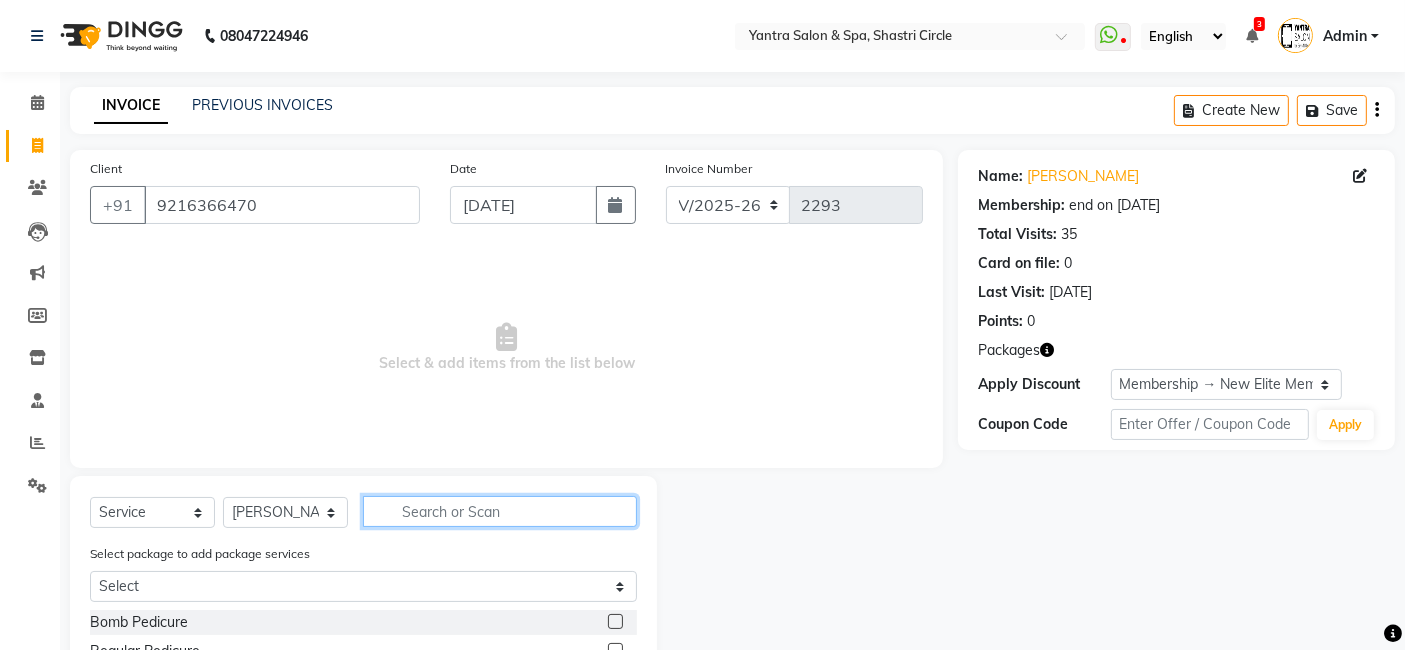 click 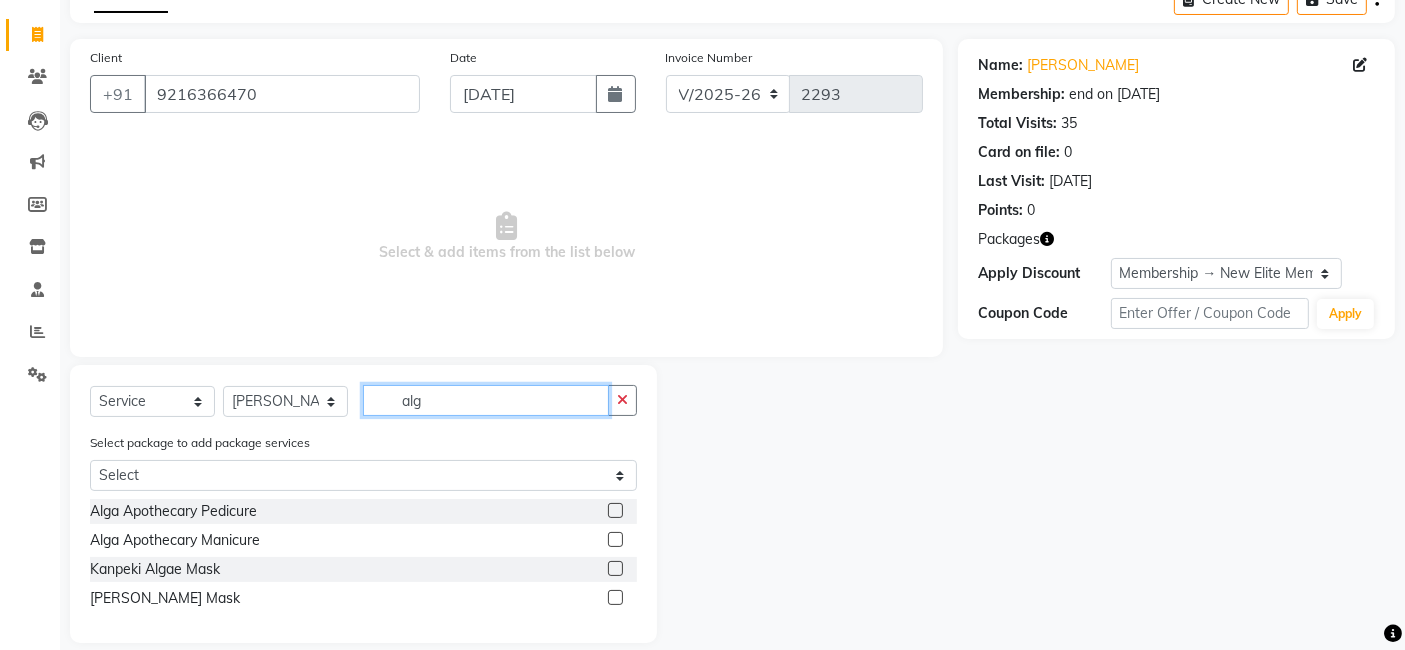 scroll, scrollTop: 133, scrollLeft: 0, axis: vertical 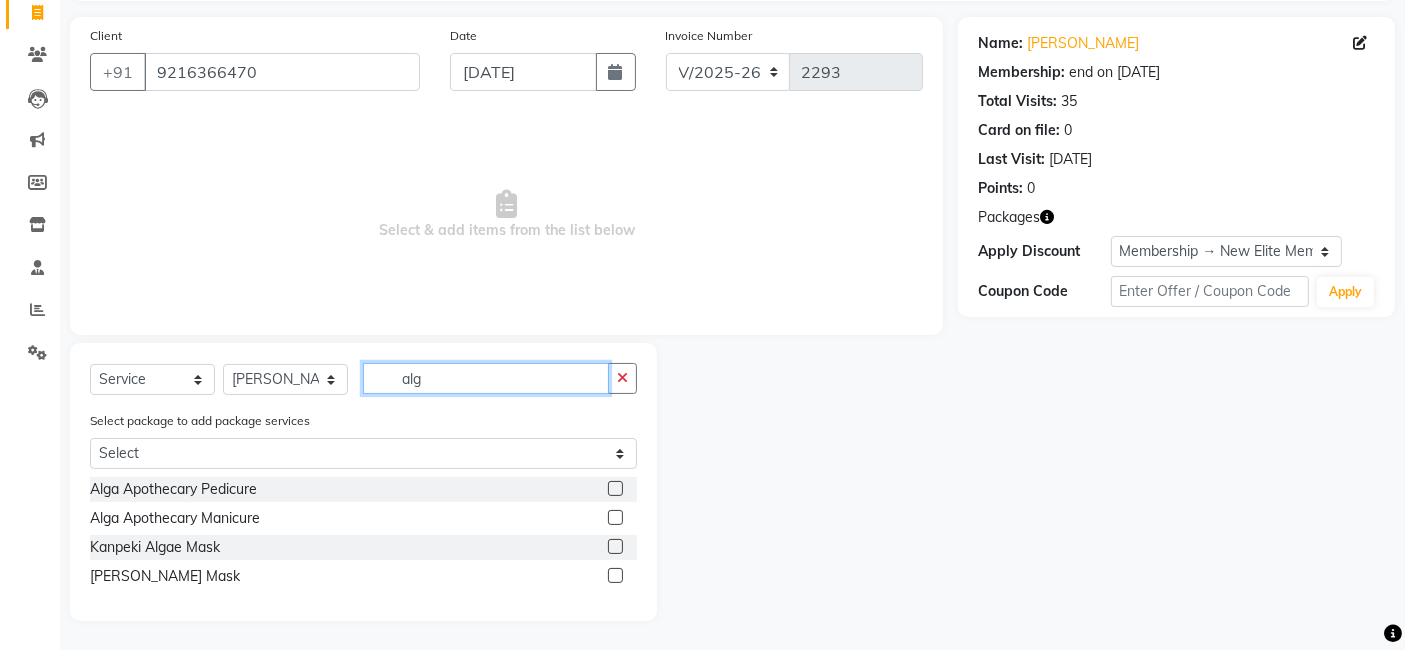 type on "alg" 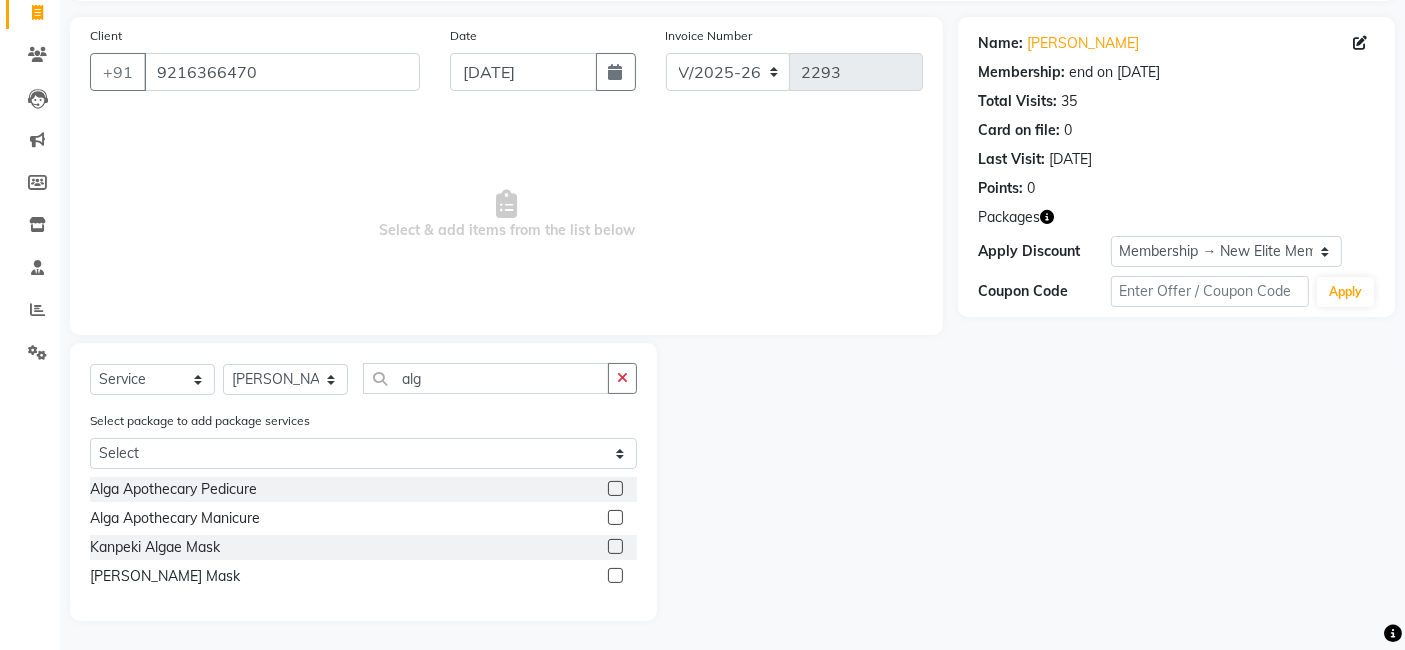 click 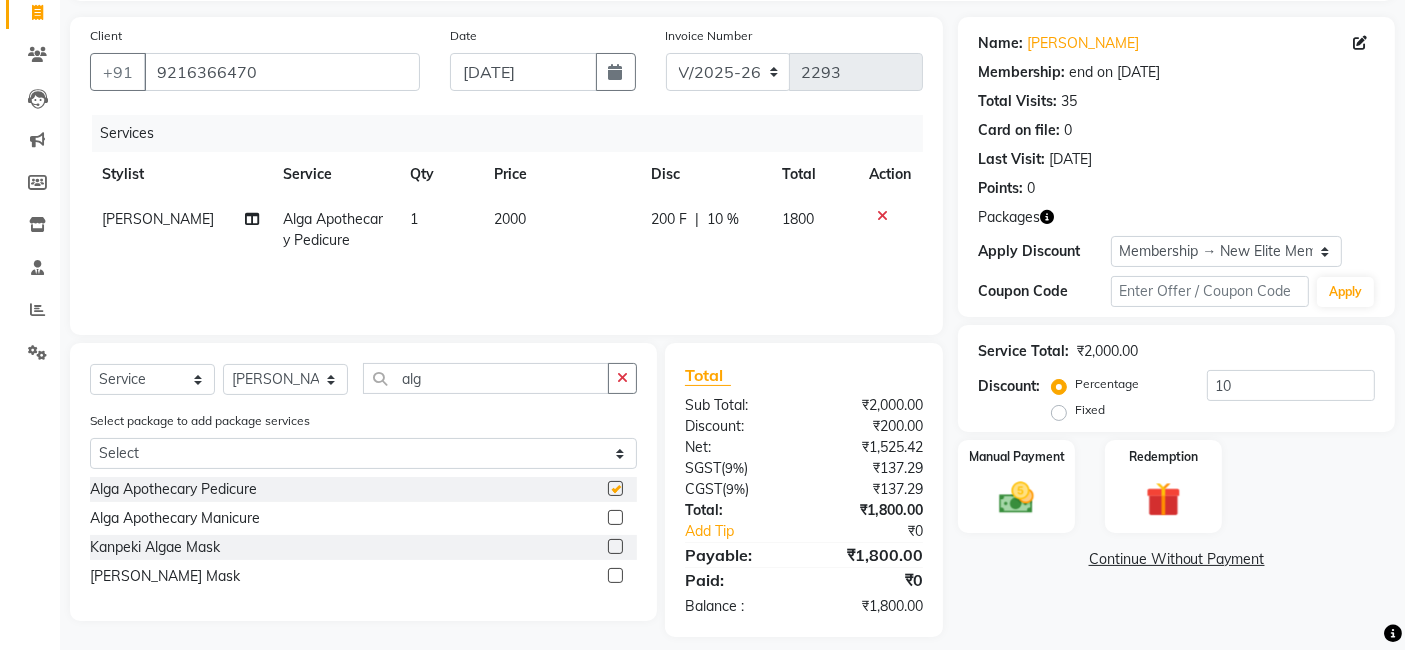 checkbox on "false" 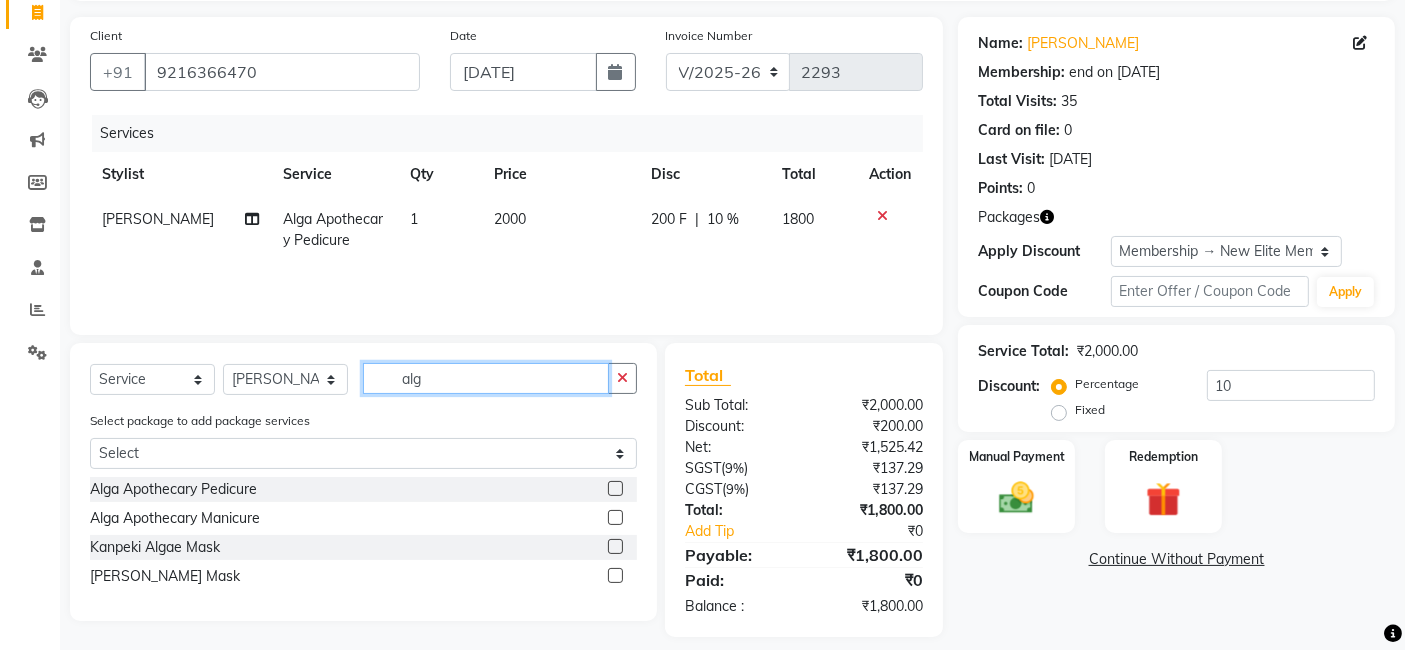 click on "alg" 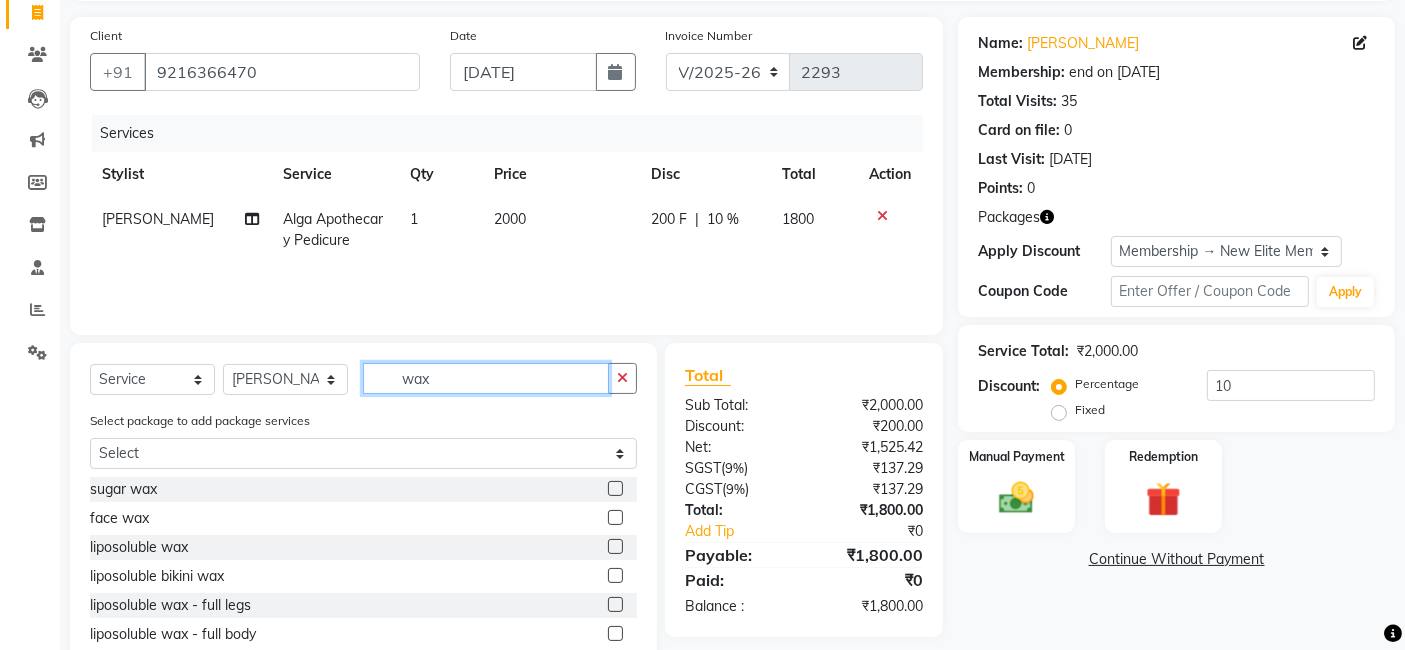 click on "wax" 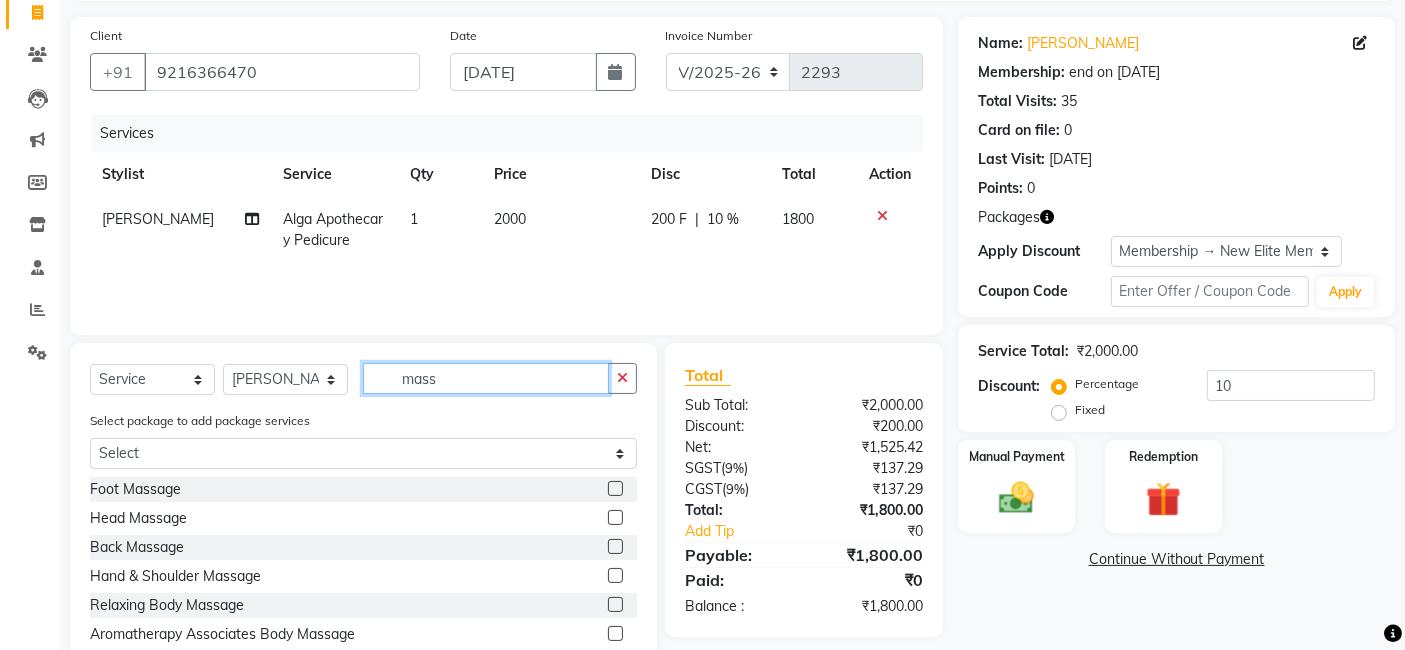 type on "mass" 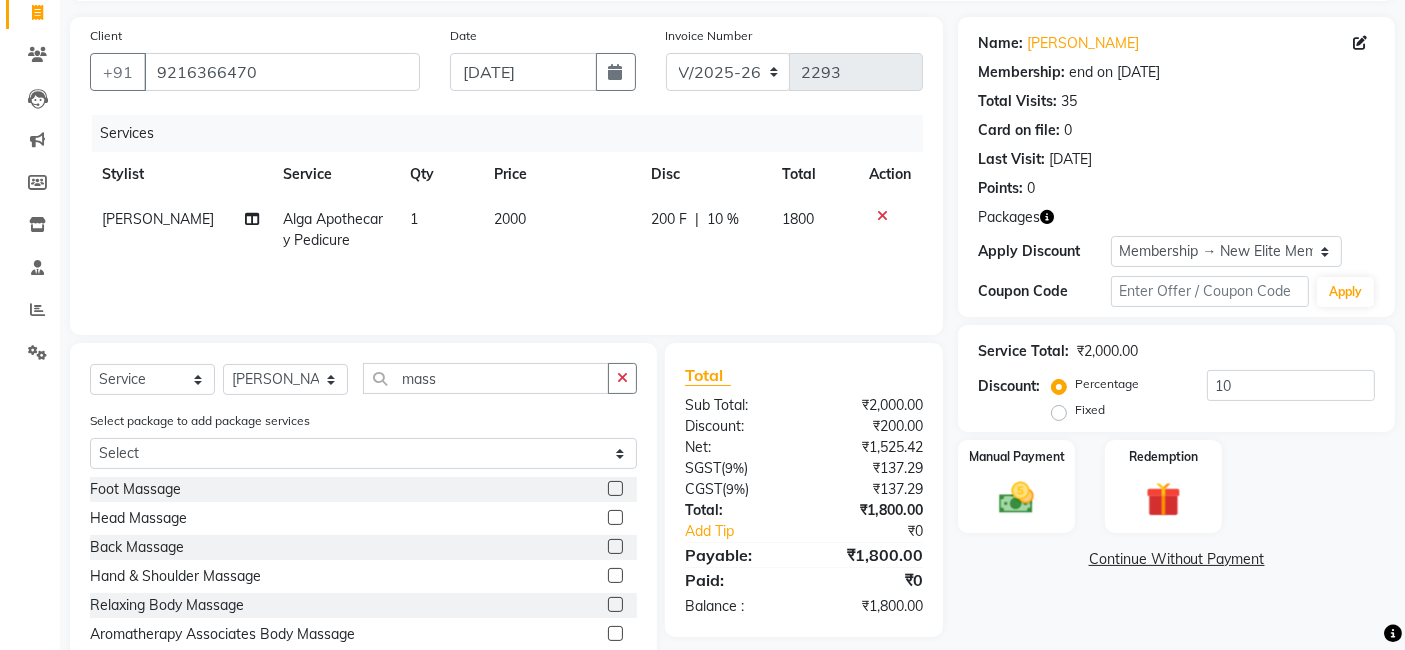 click 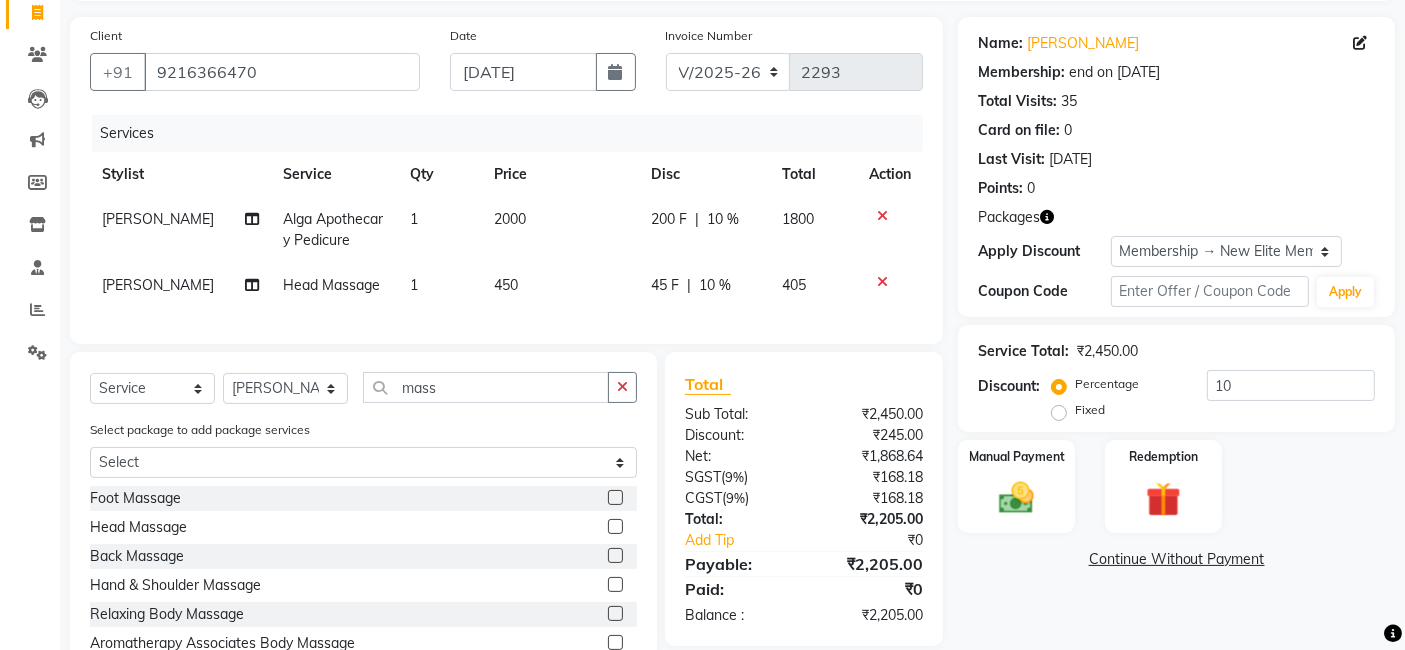checkbox on "false" 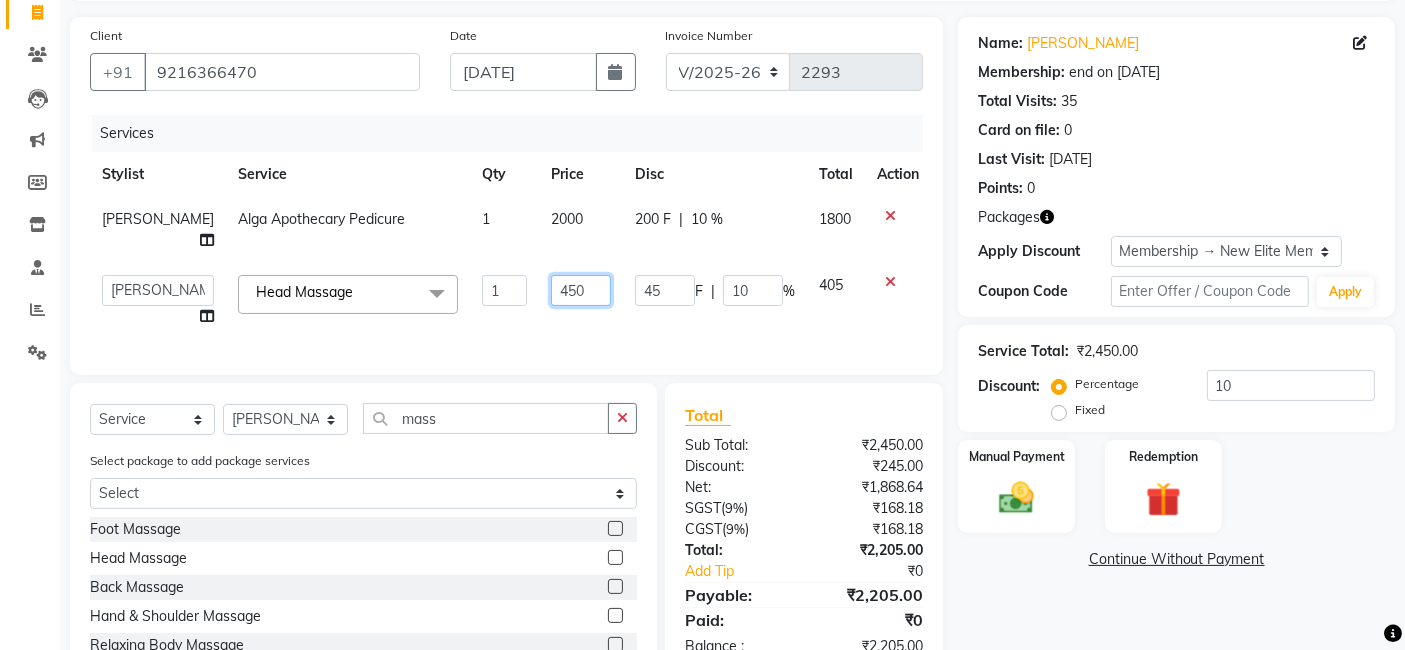 click on "450" 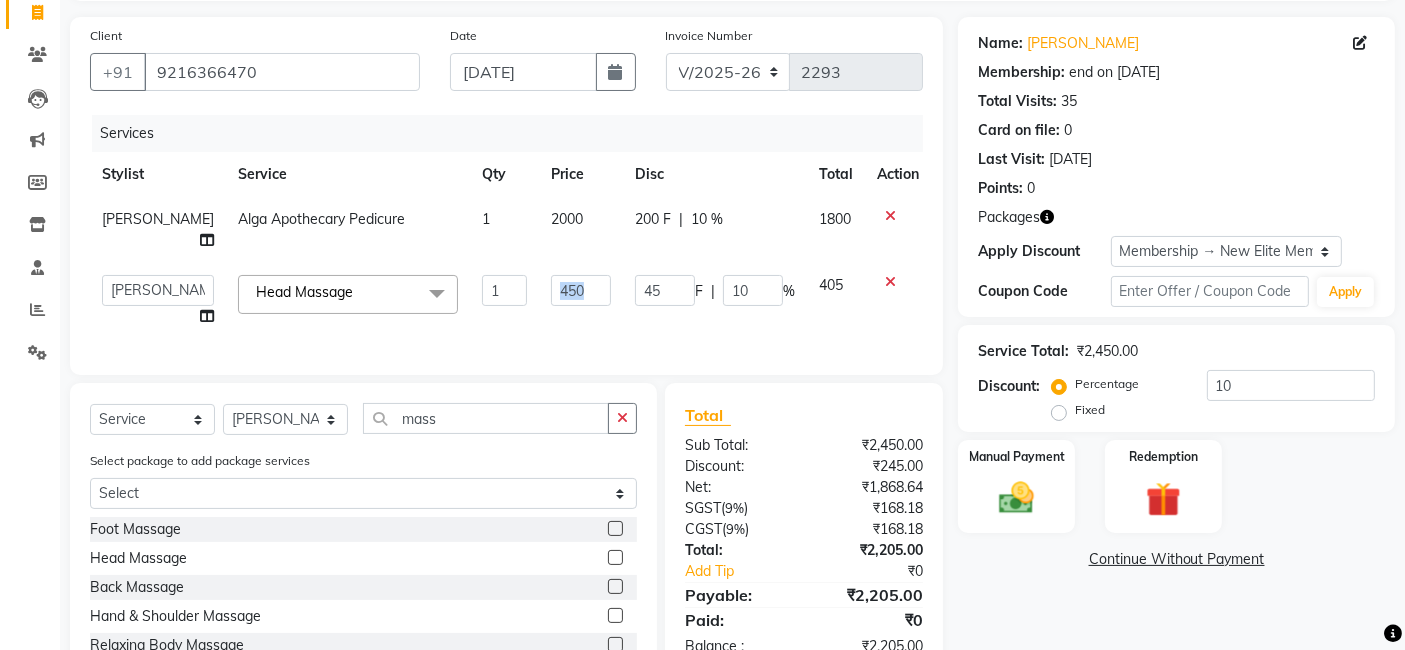 click on "450" 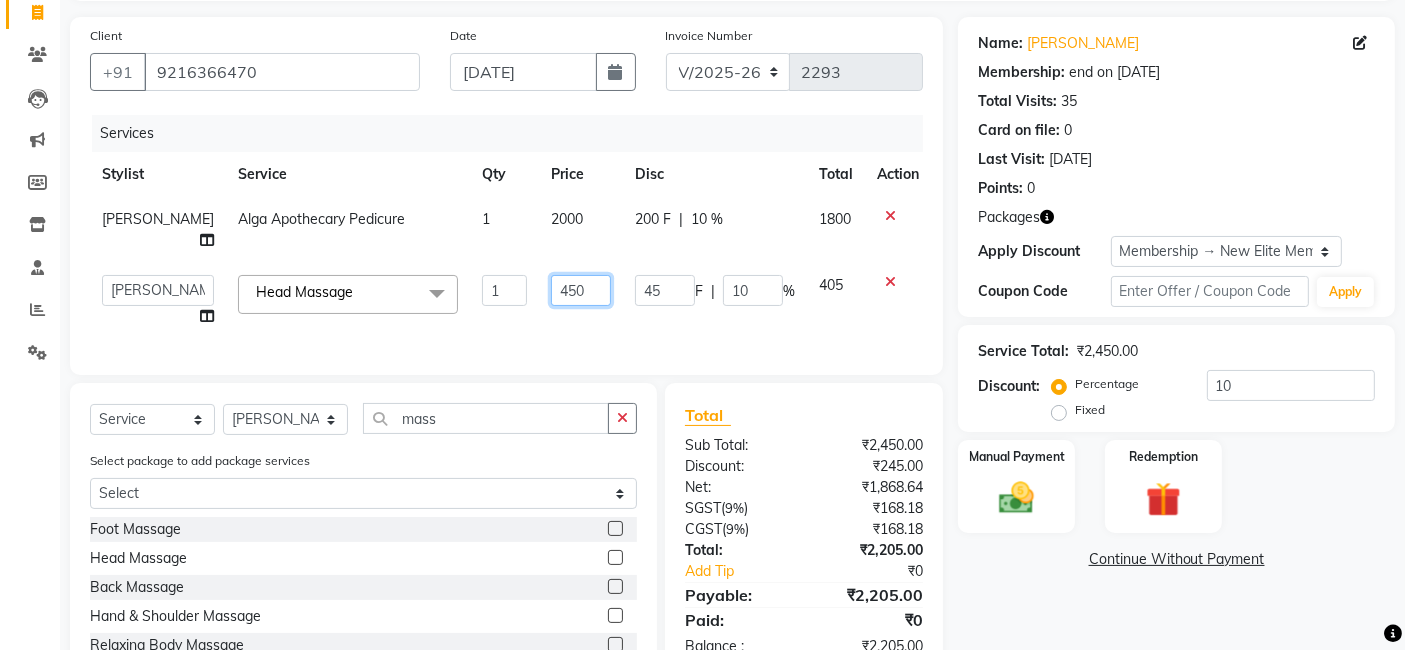 click on "450" 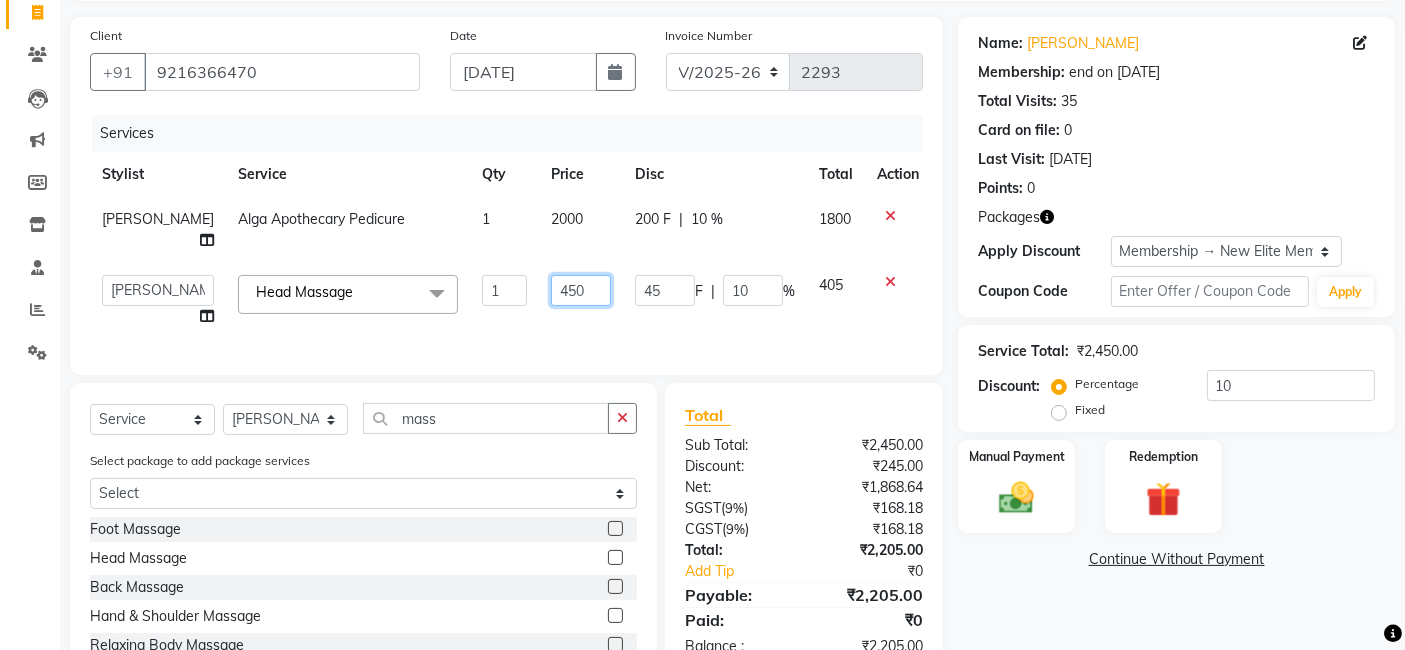 click on "450" 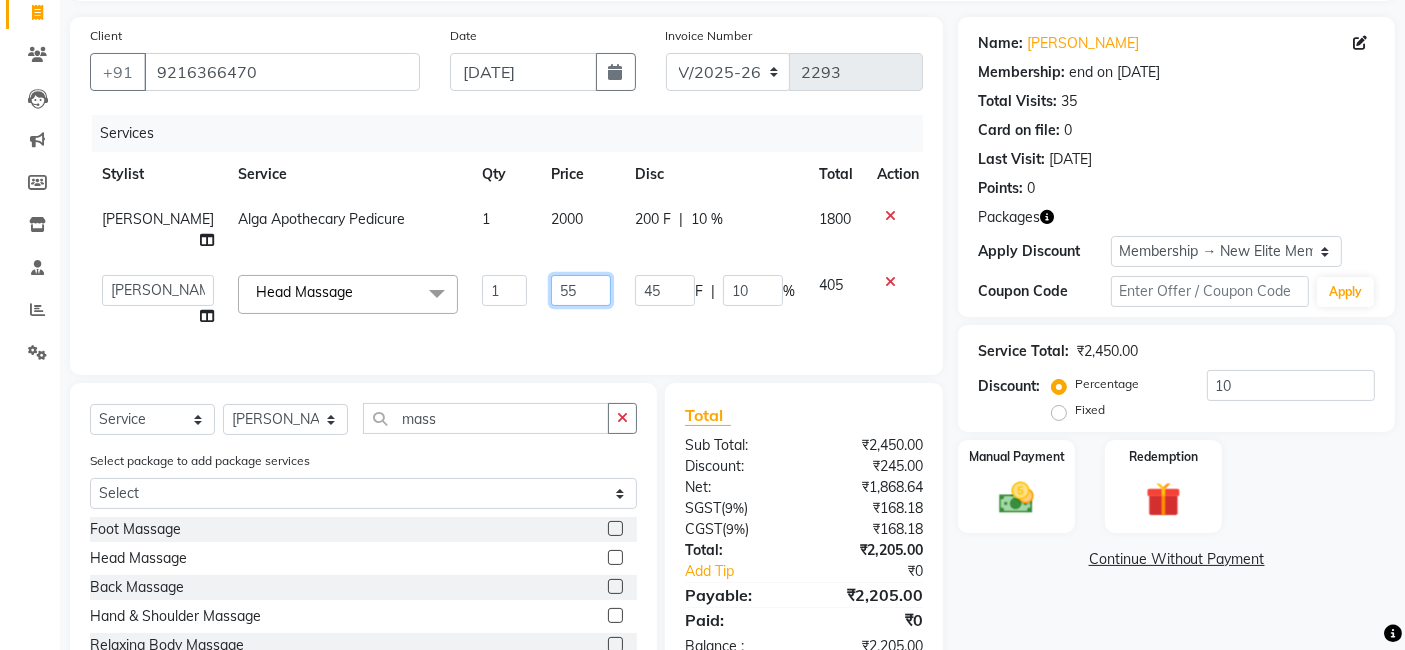 type on "550" 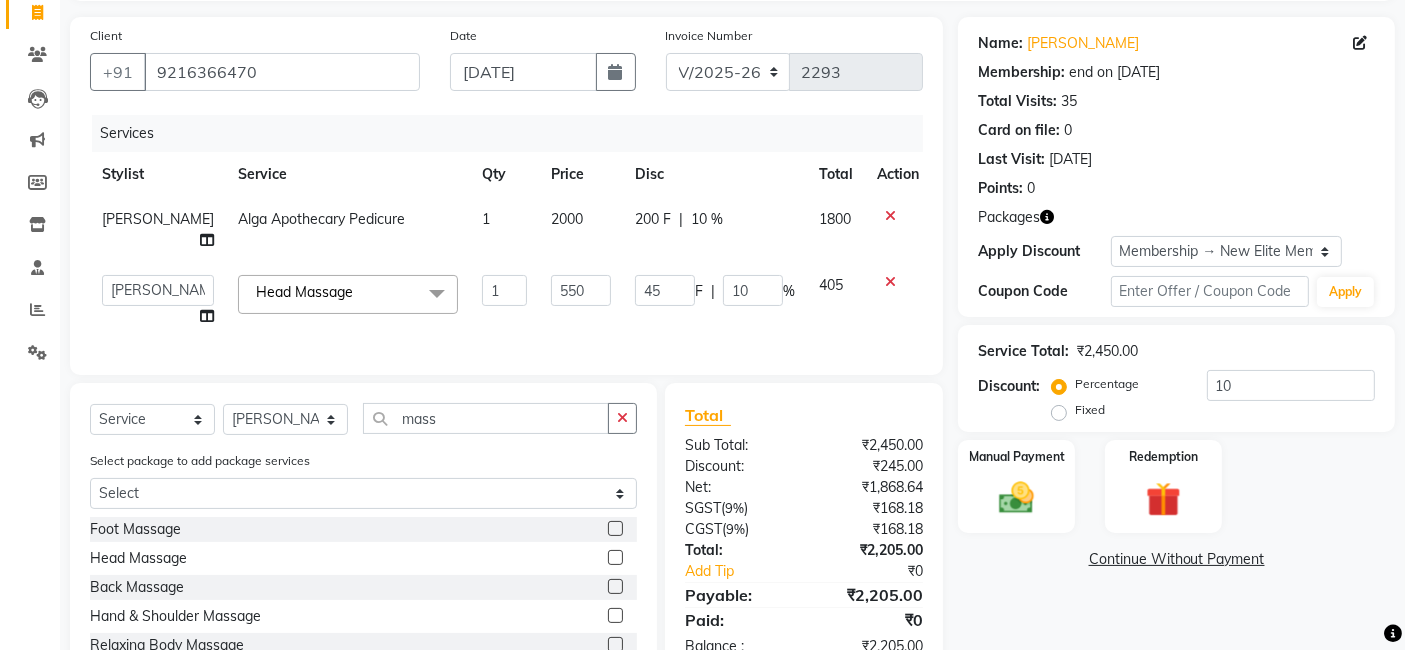 click on "550" 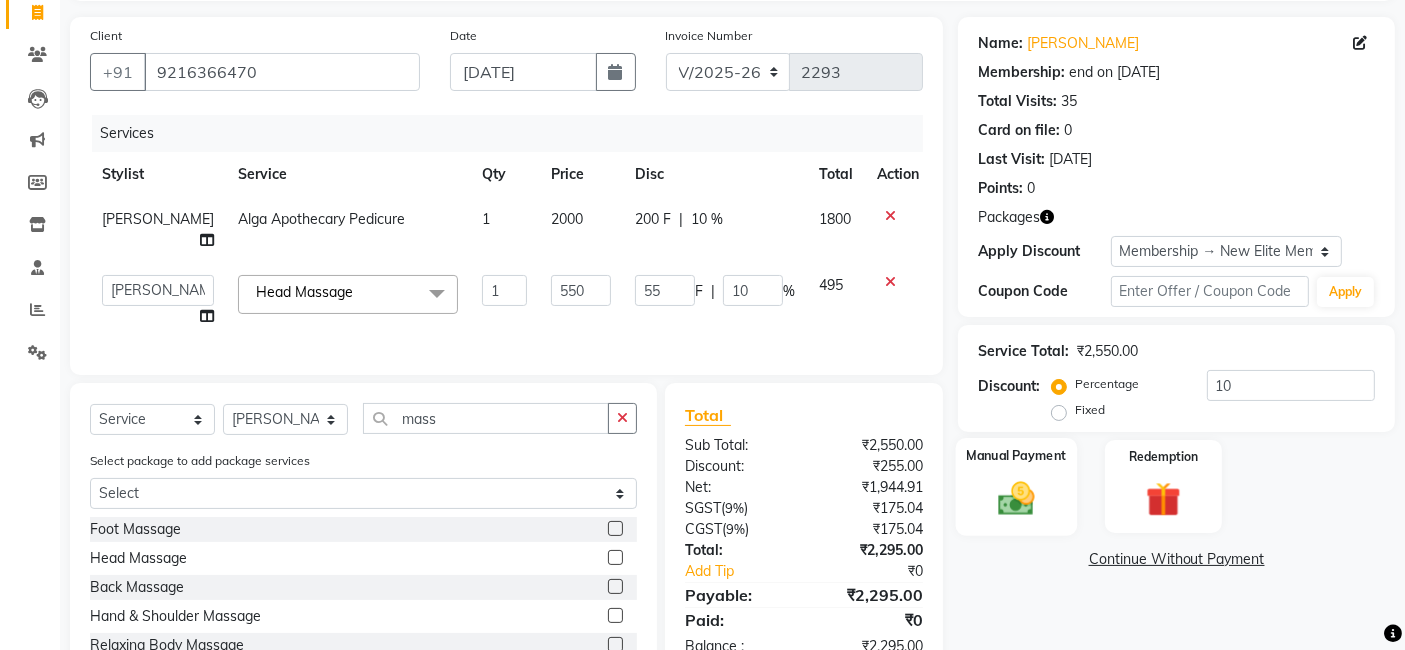 scroll, scrollTop: 227, scrollLeft: 0, axis: vertical 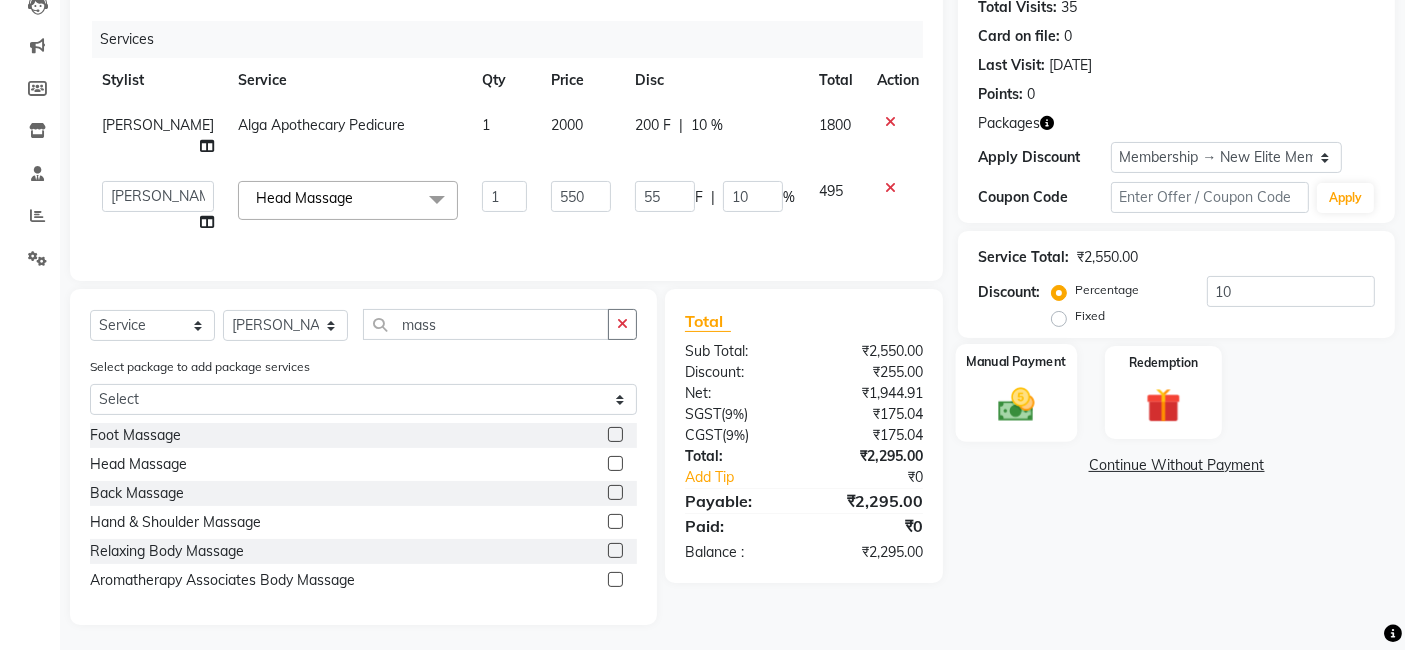 click on "Manual Payment" 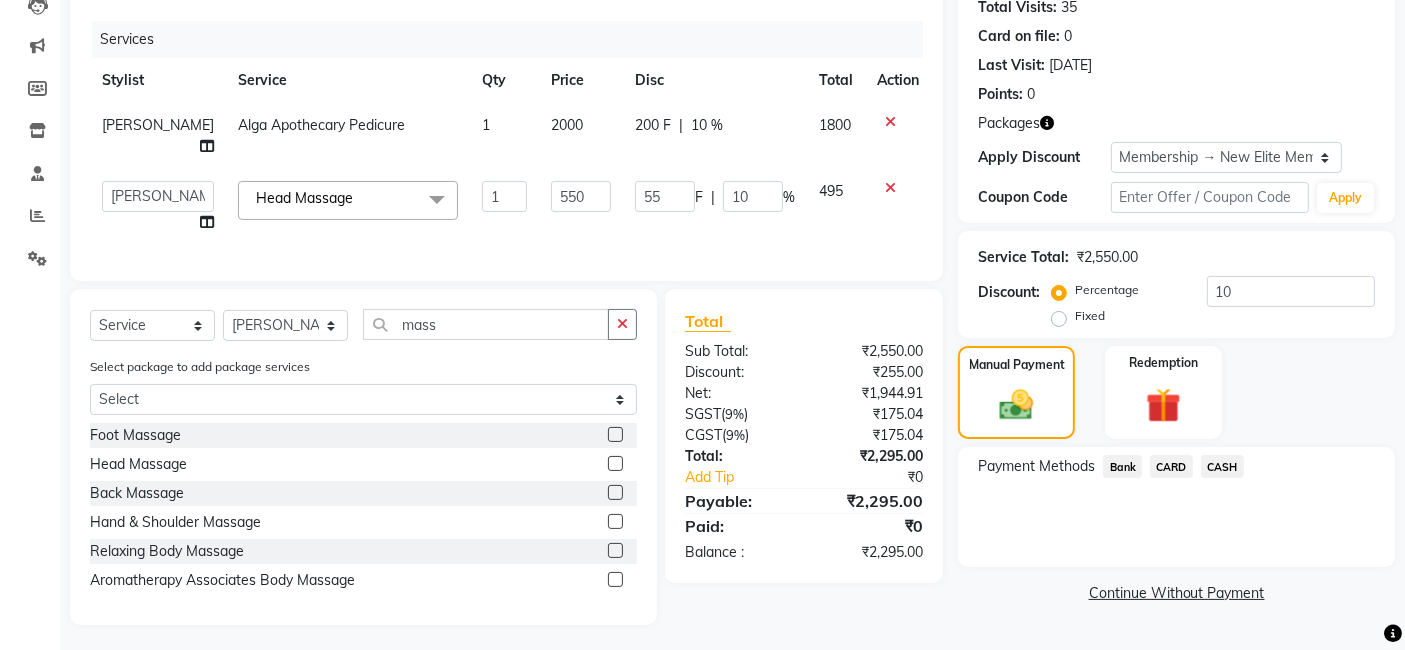 click on "CASH" 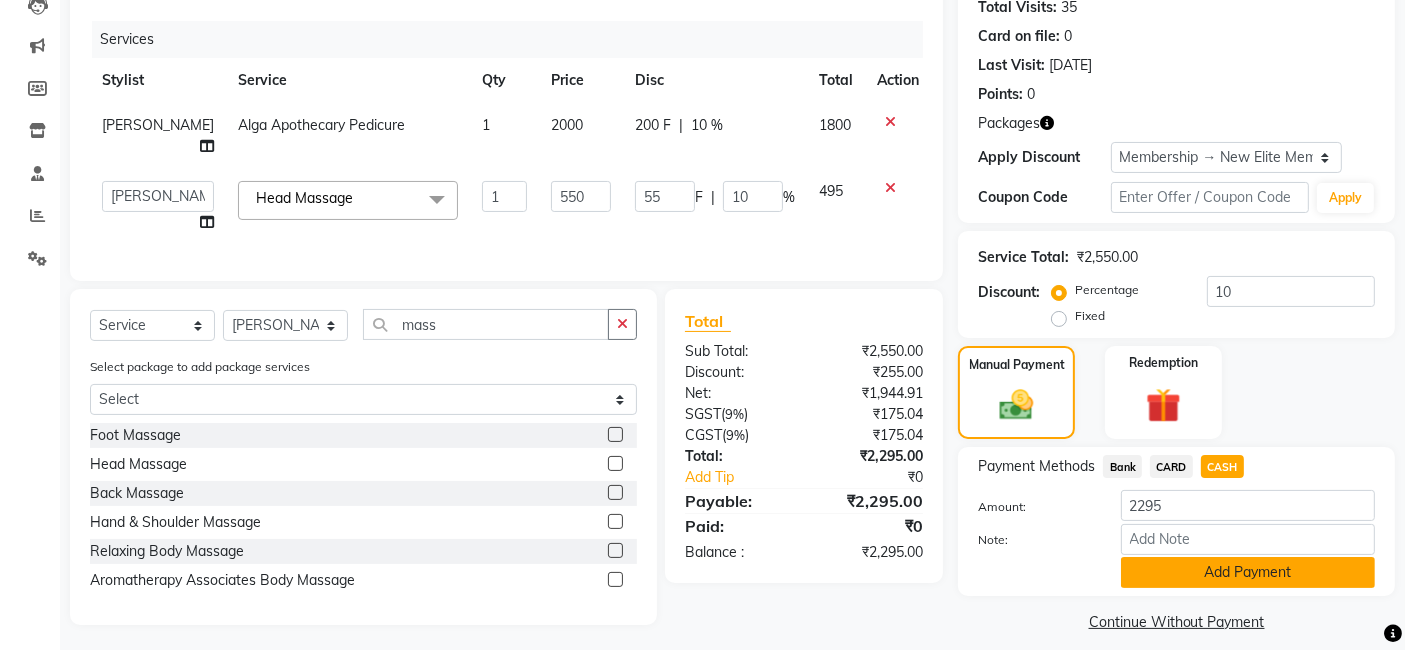 click on "Add Payment" 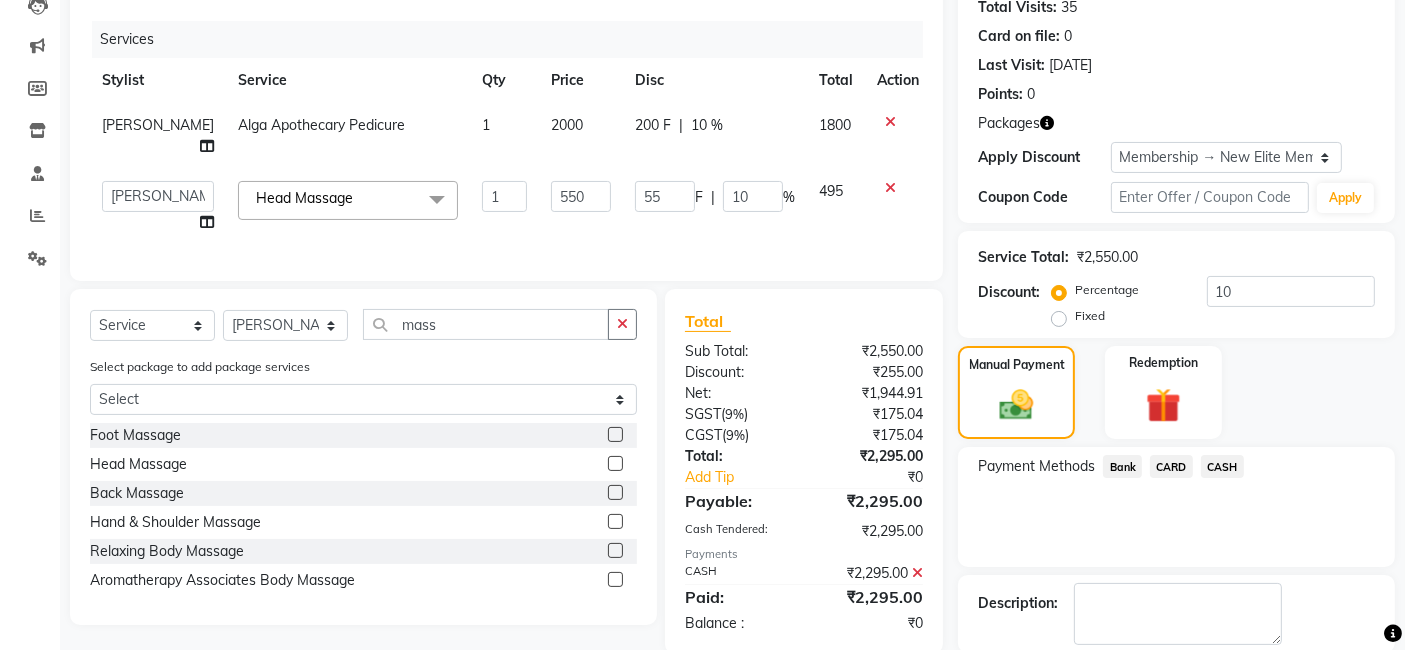 scroll, scrollTop: 326, scrollLeft: 0, axis: vertical 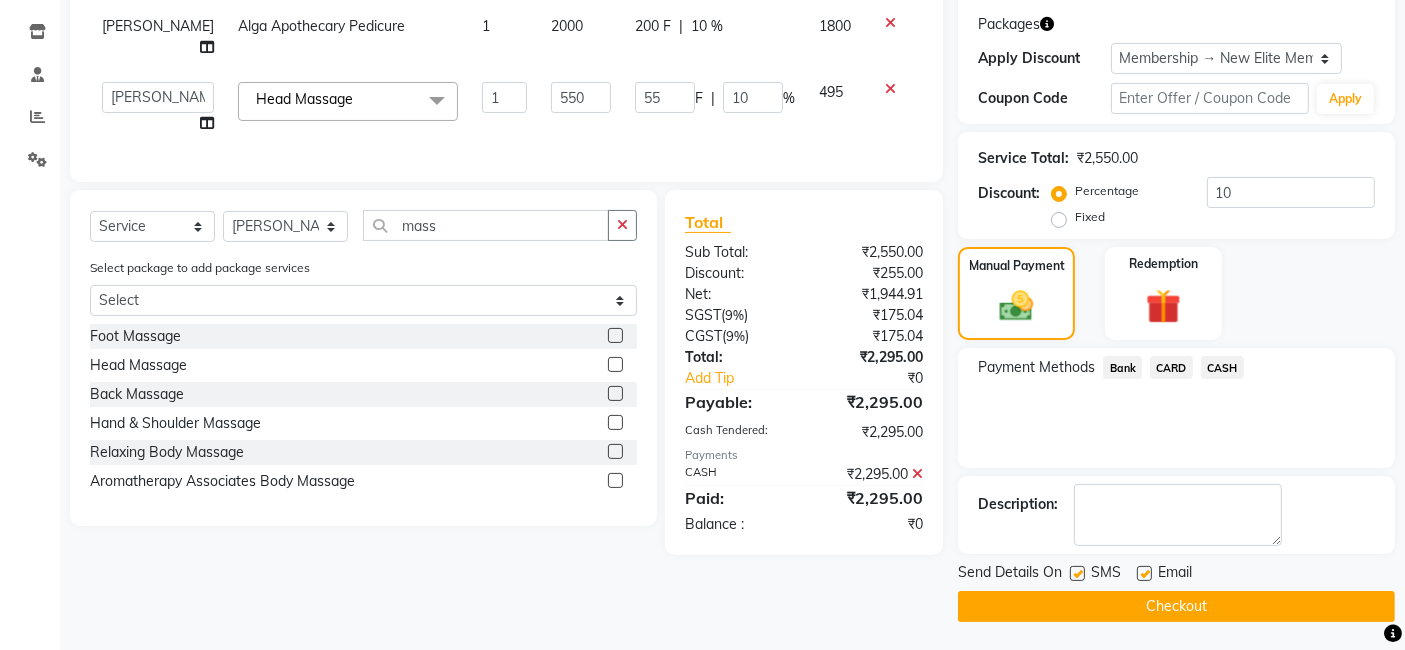 click on "Checkout" 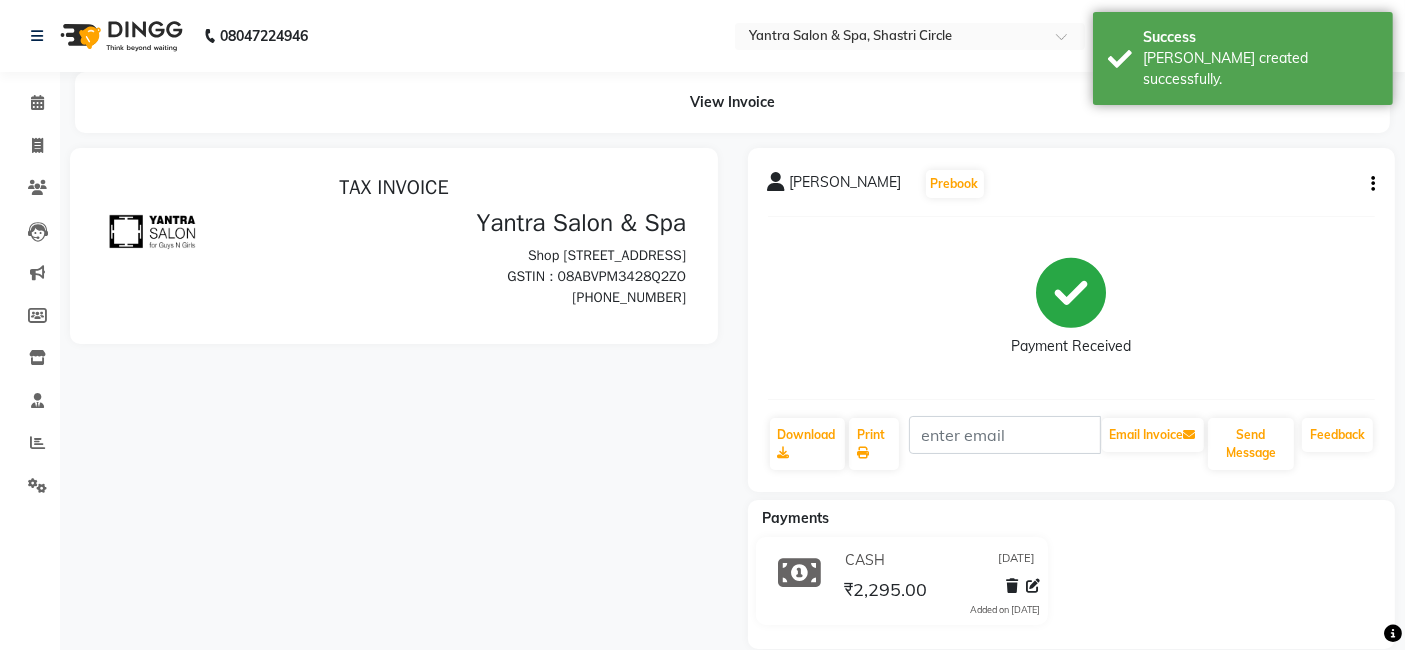 scroll, scrollTop: 0, scrollLeft: 0, axis: both 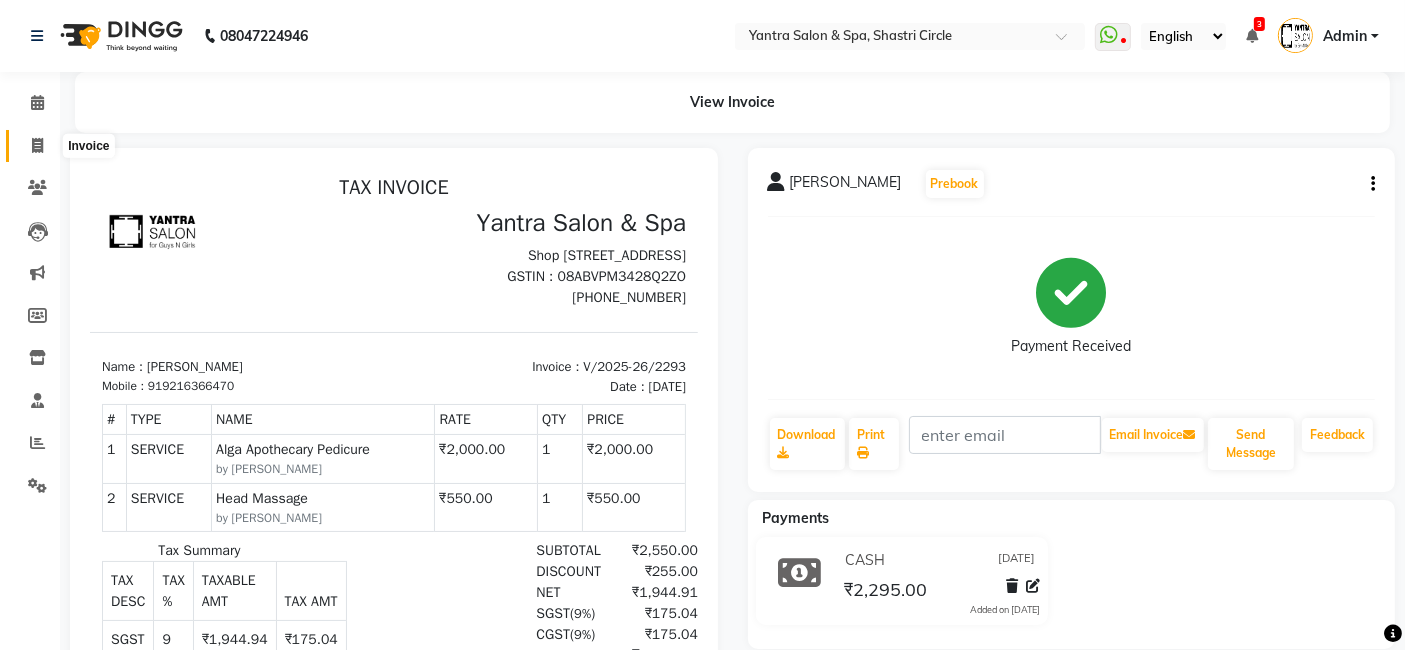 click 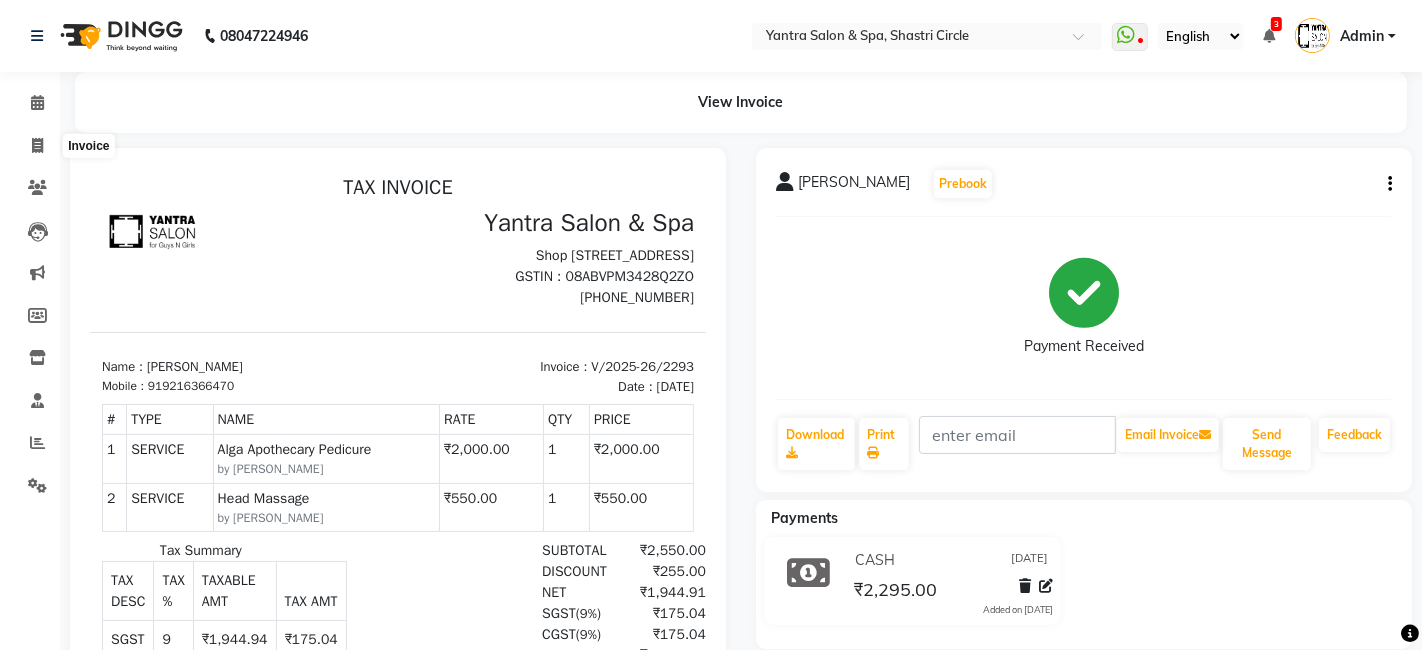select on "service" 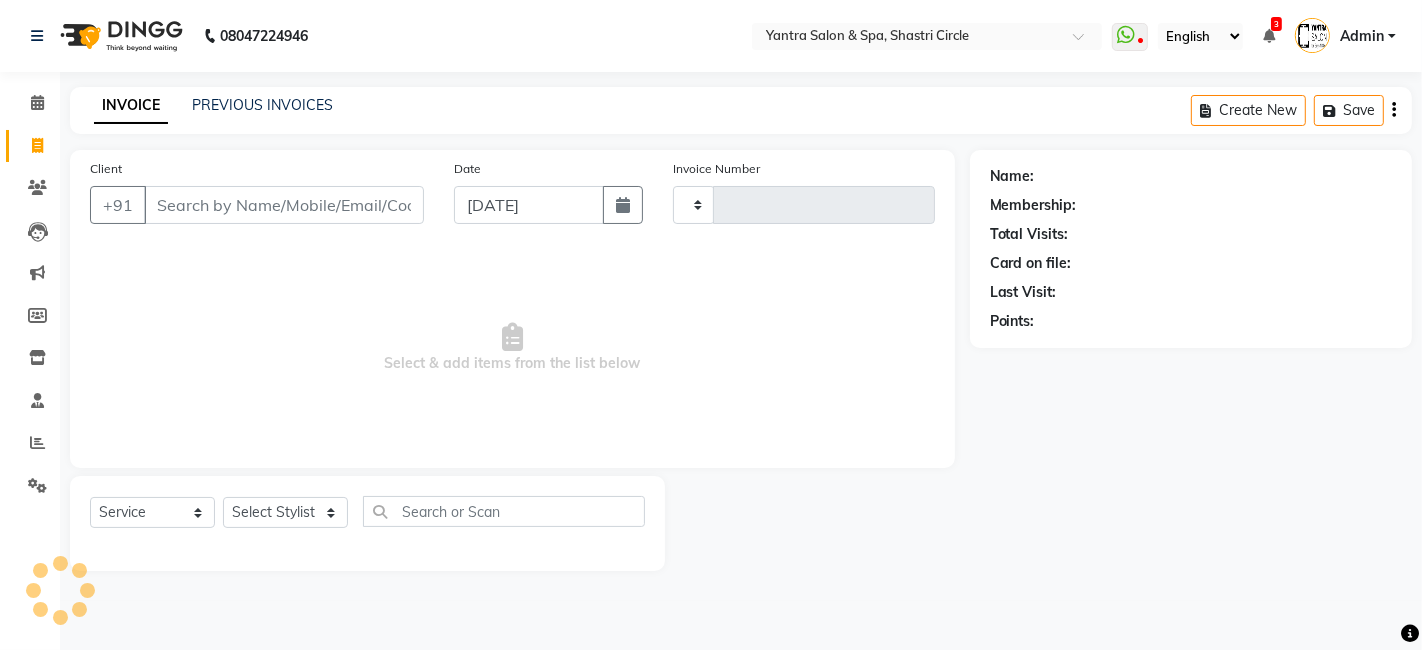 type on "2294" 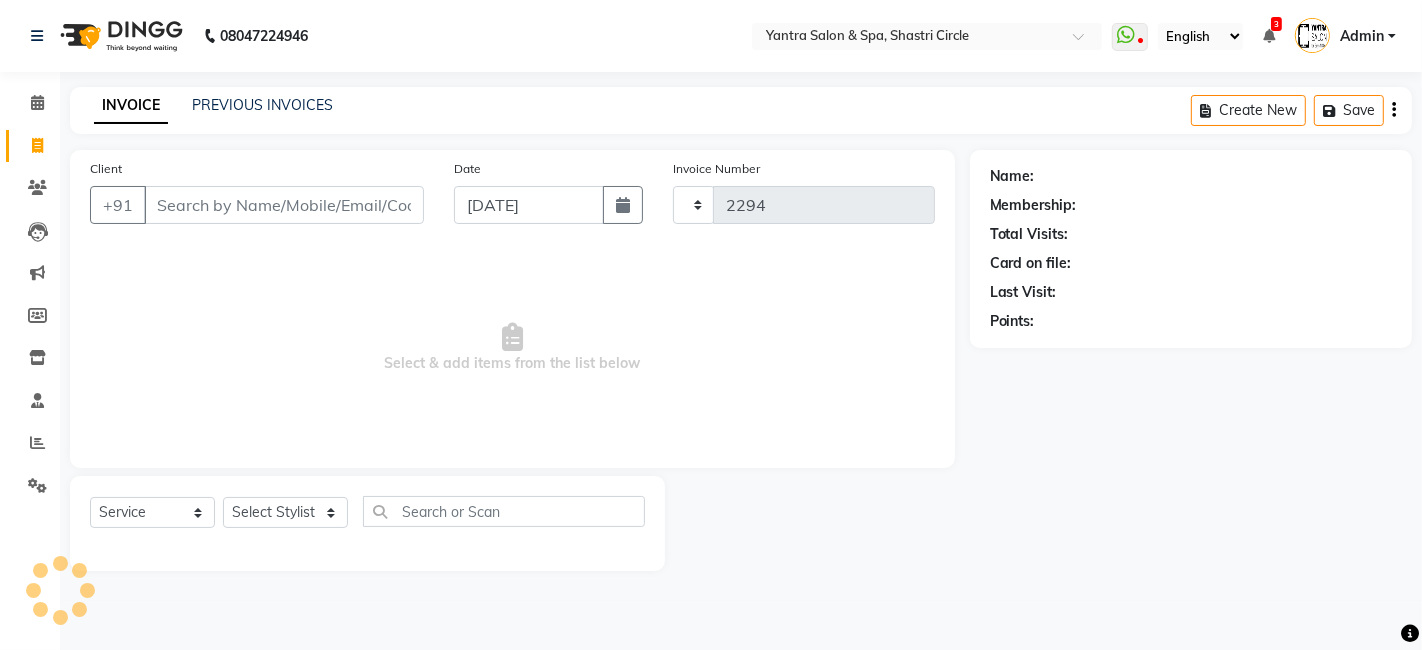 select on "154" 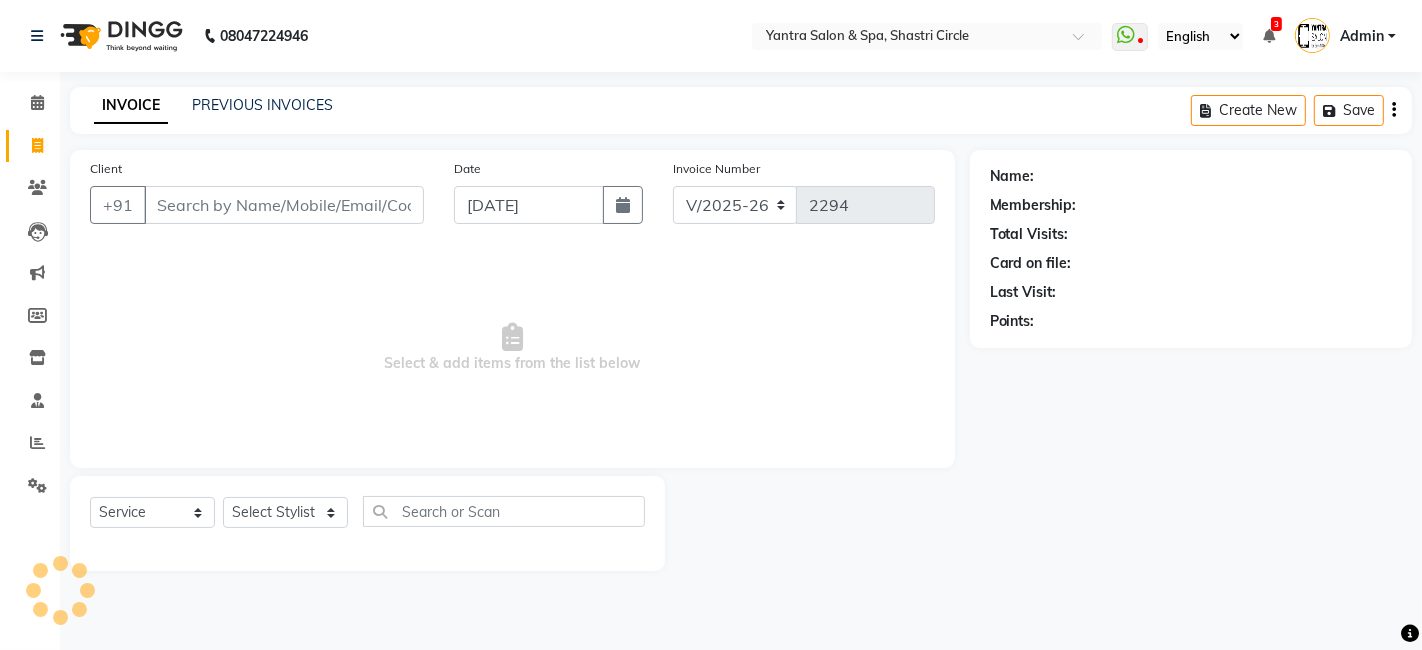 click on "Client" at bounding box center [284, 205] 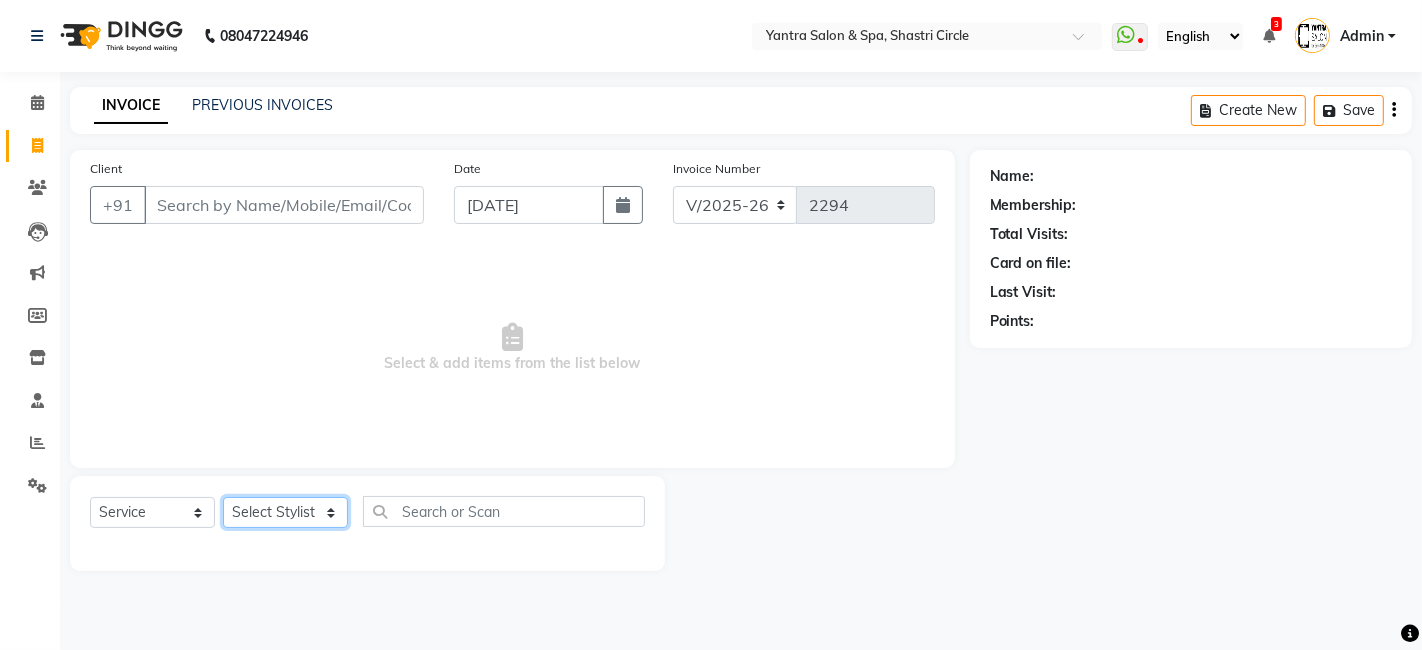 click on "Select Stylist Arvind ASHA bhawna goyal Dev Dimple Director Harsha Hemlata kajal Latika lucky Manager Manisha maam Neelu  Pallavi Pinky Priyanka Rahul Sekhar usha" 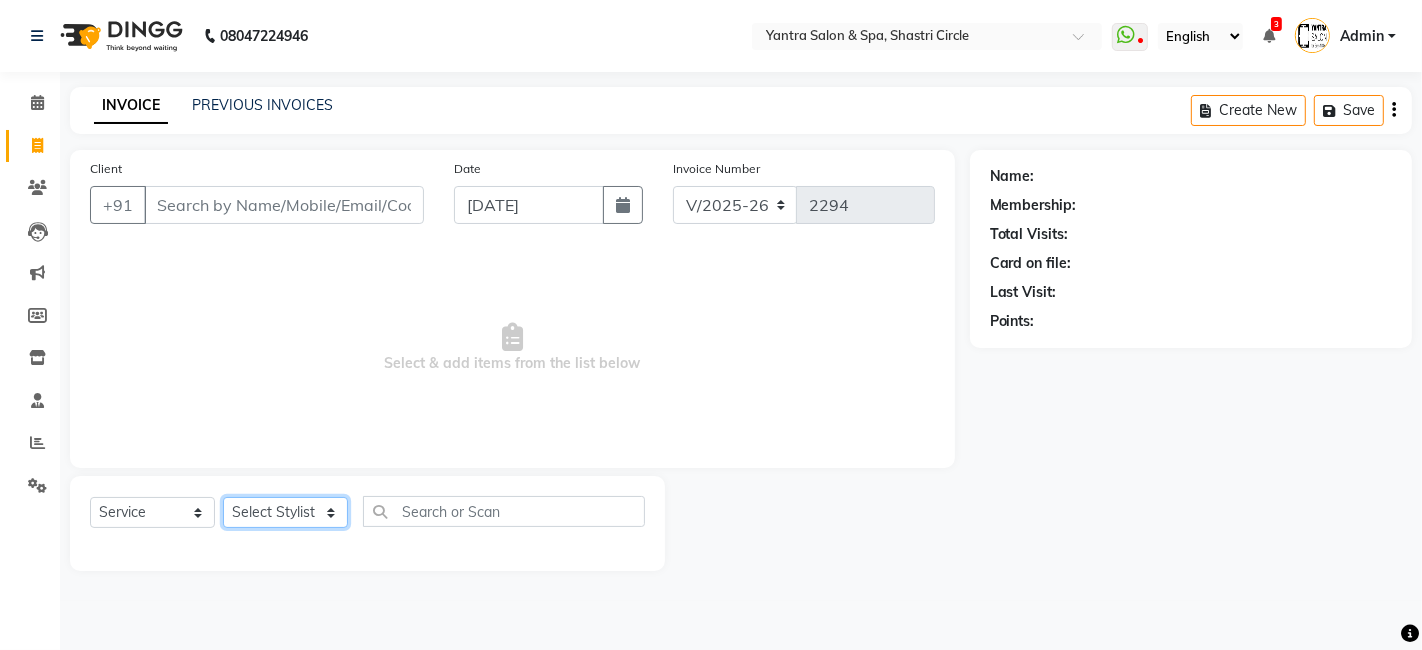 select on "44020" 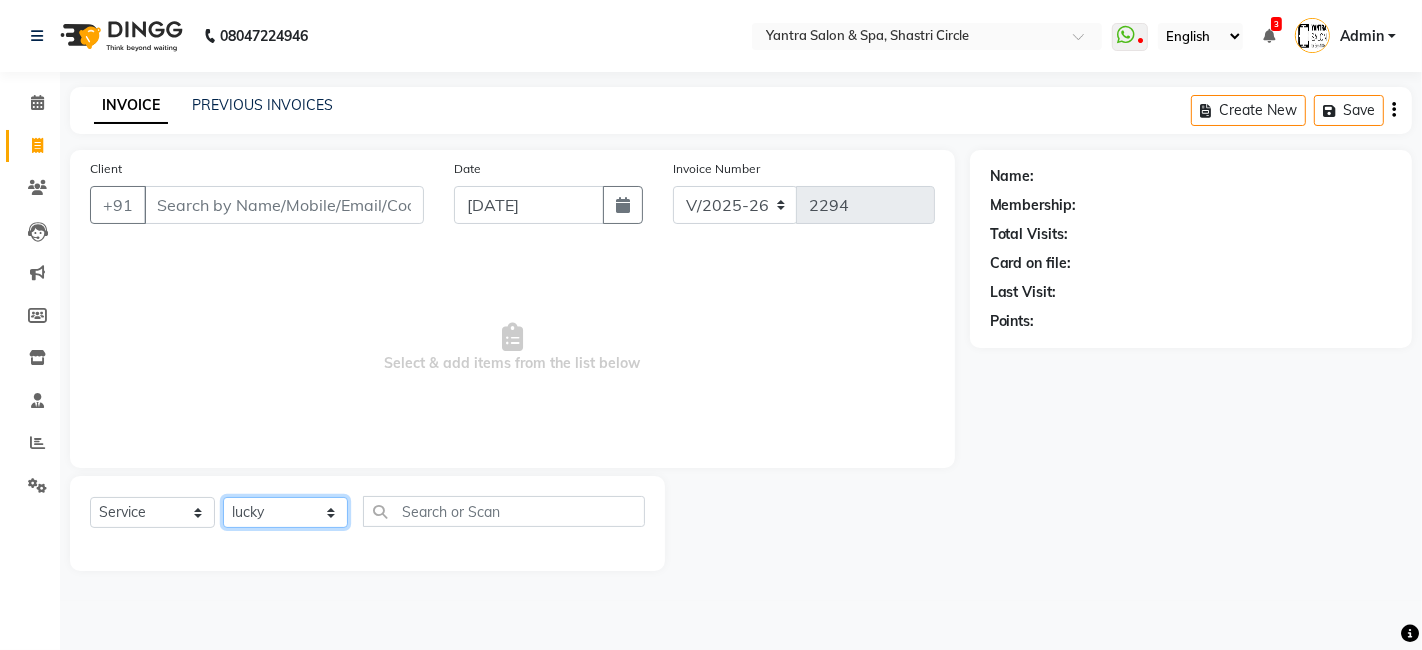 click on "Select Stylist Arvind ASHA bhawna goyal Dev Dimple Director Harsha Hemlata kajal Latika lucky Manager Manisha maam Neelu  Pallavi Pinky Priyanka Rahul Sekhar usha" 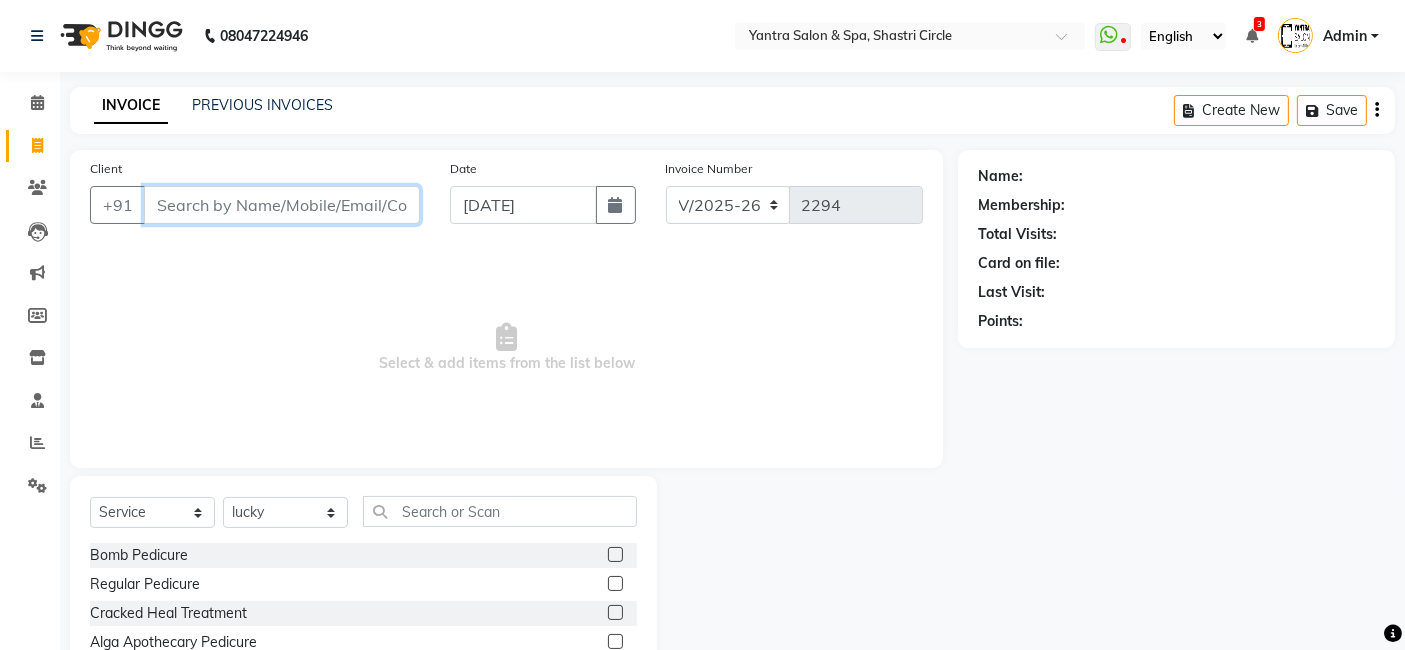 click on "Client" at bounding box center [282, 205] 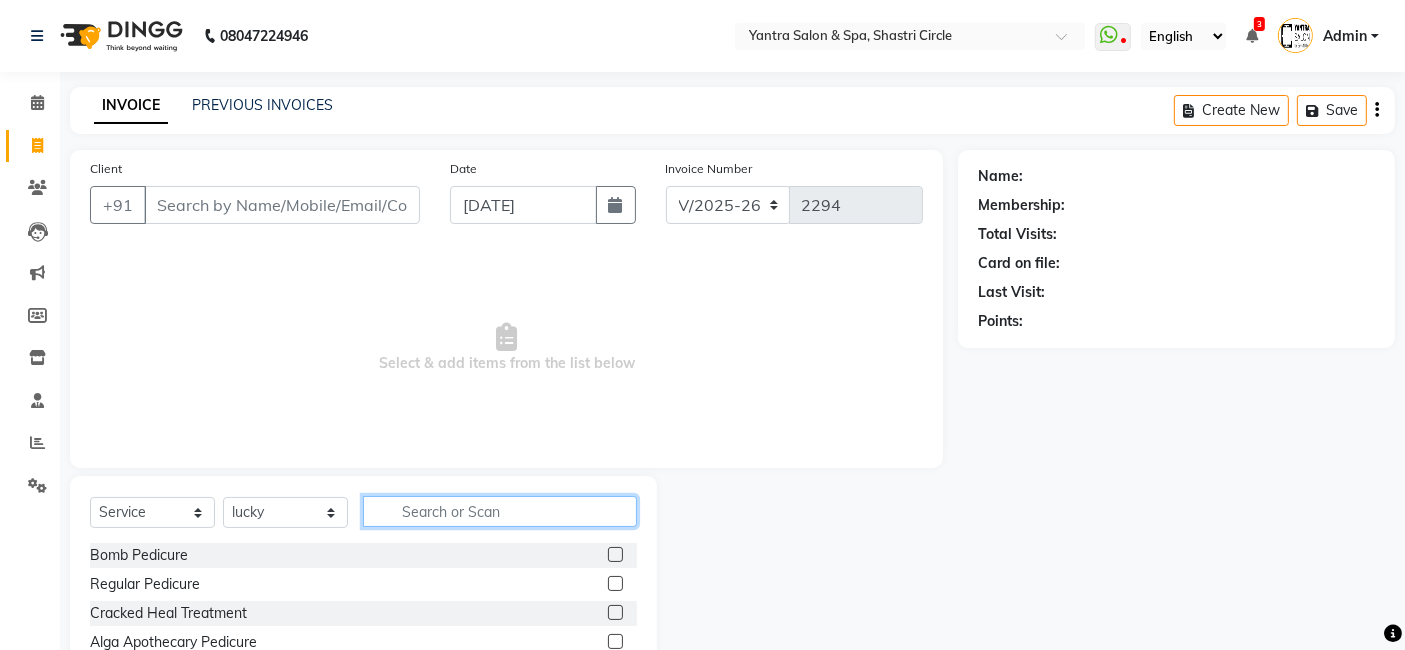 click 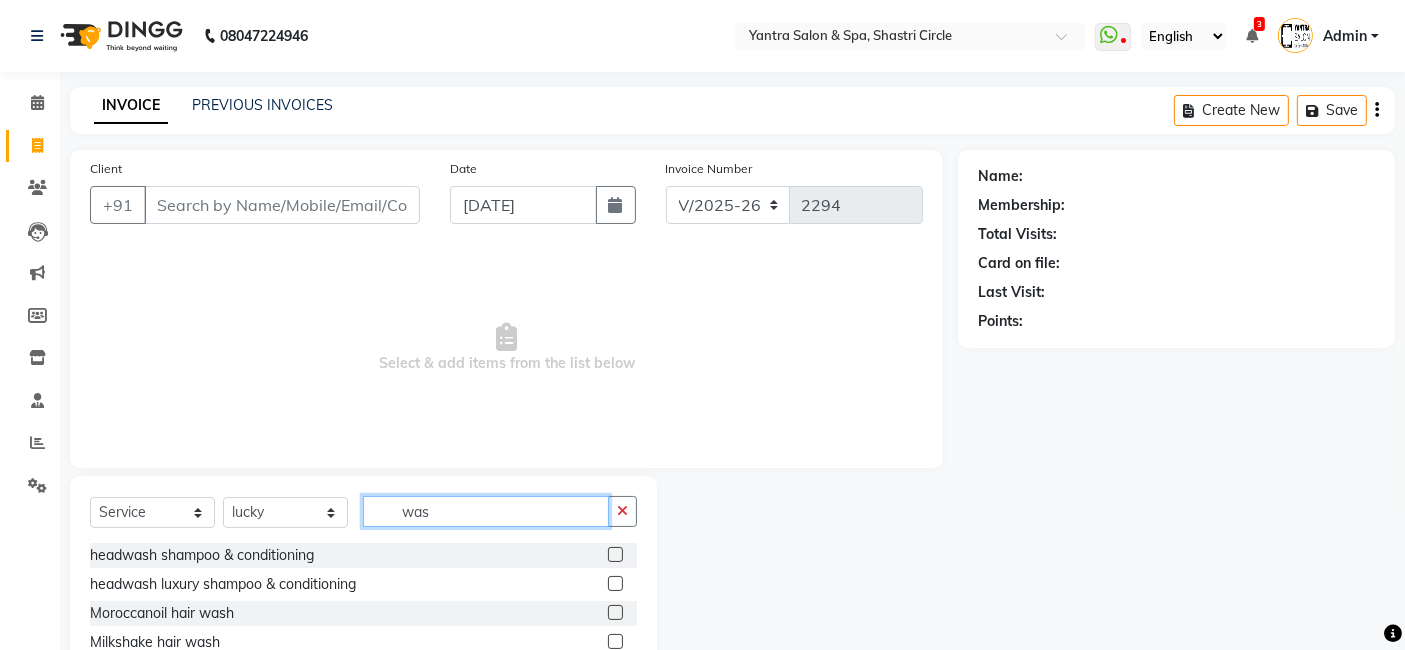 type on "was" 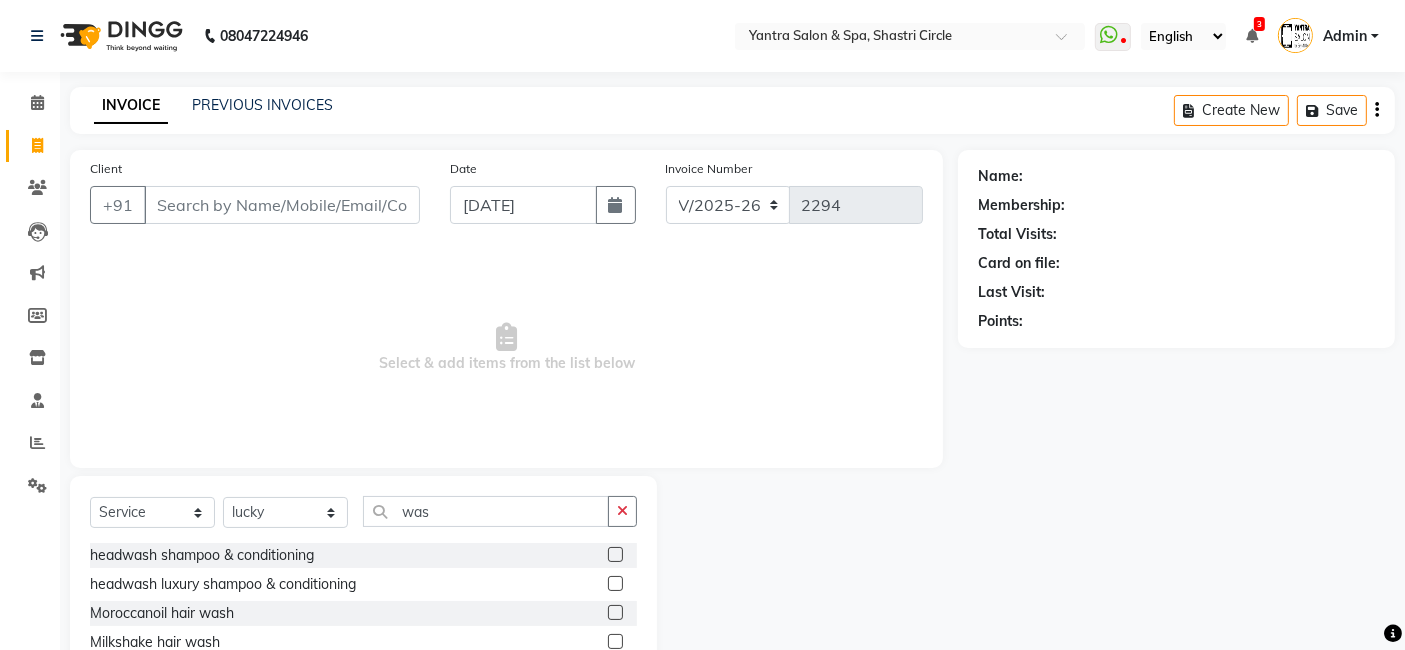 click 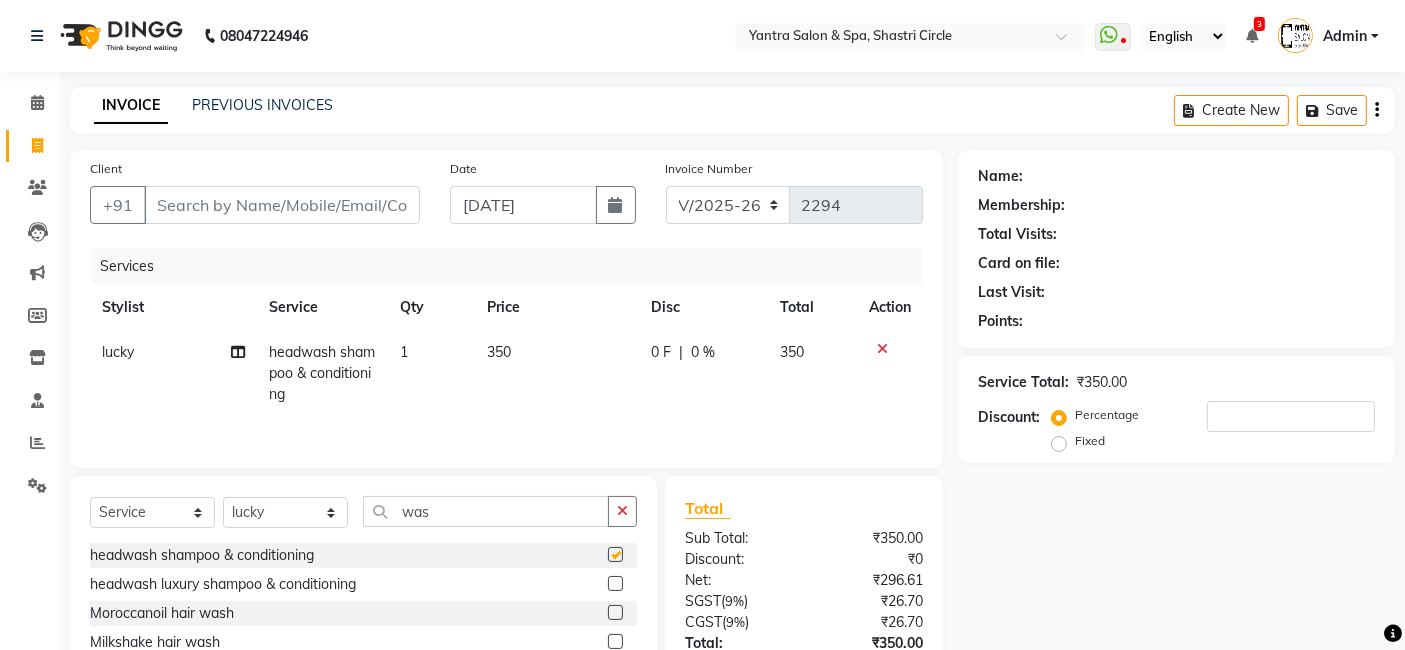 checkbox on "false" 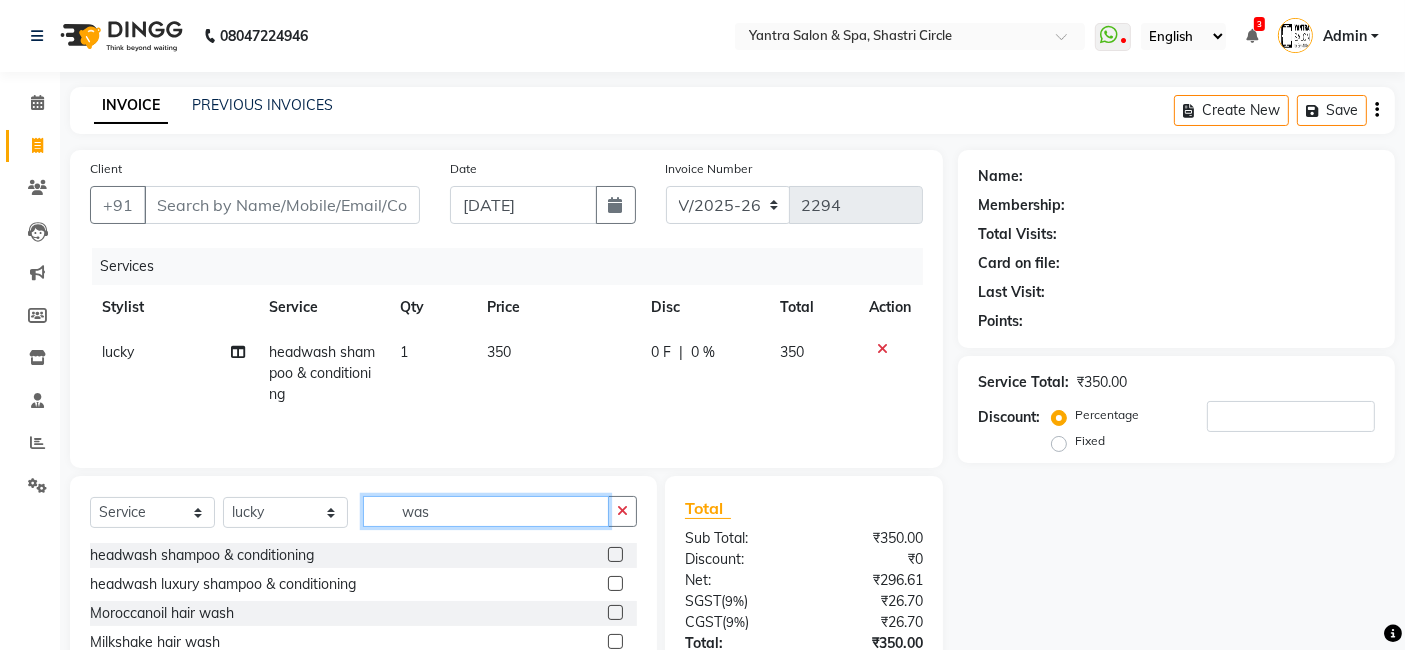 click on "was" 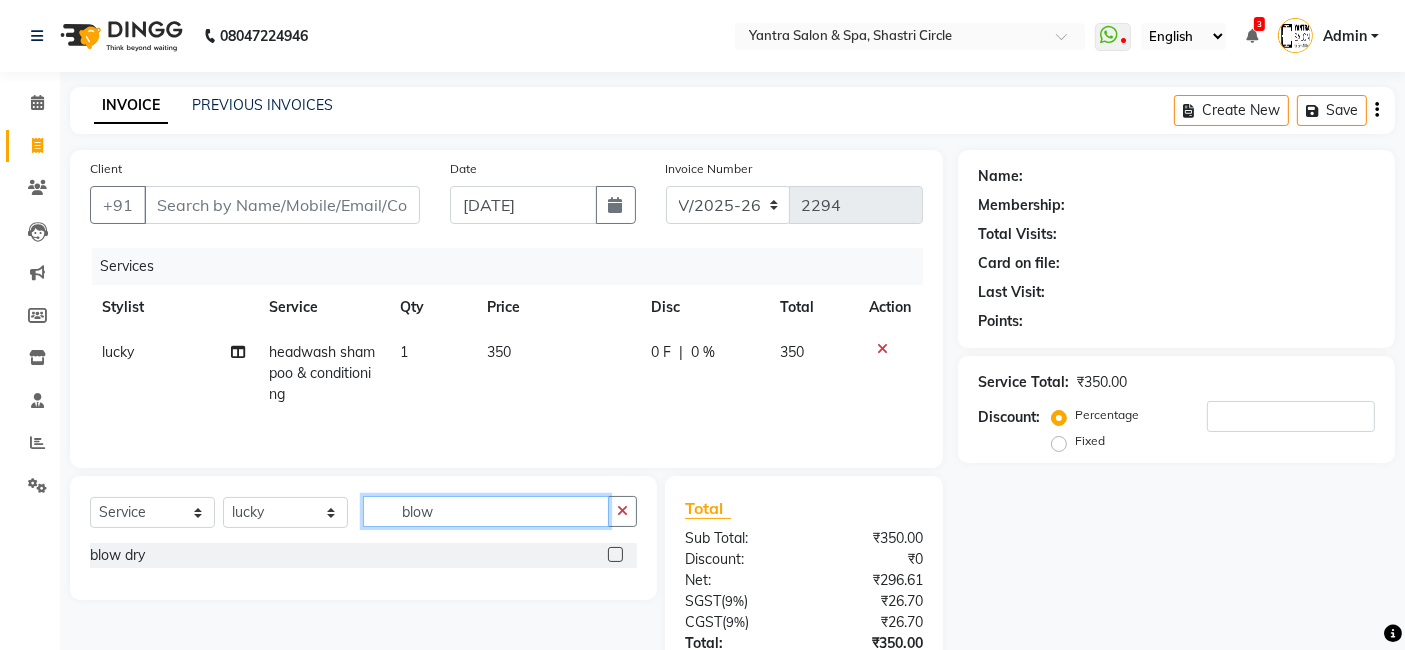 type on "blow" 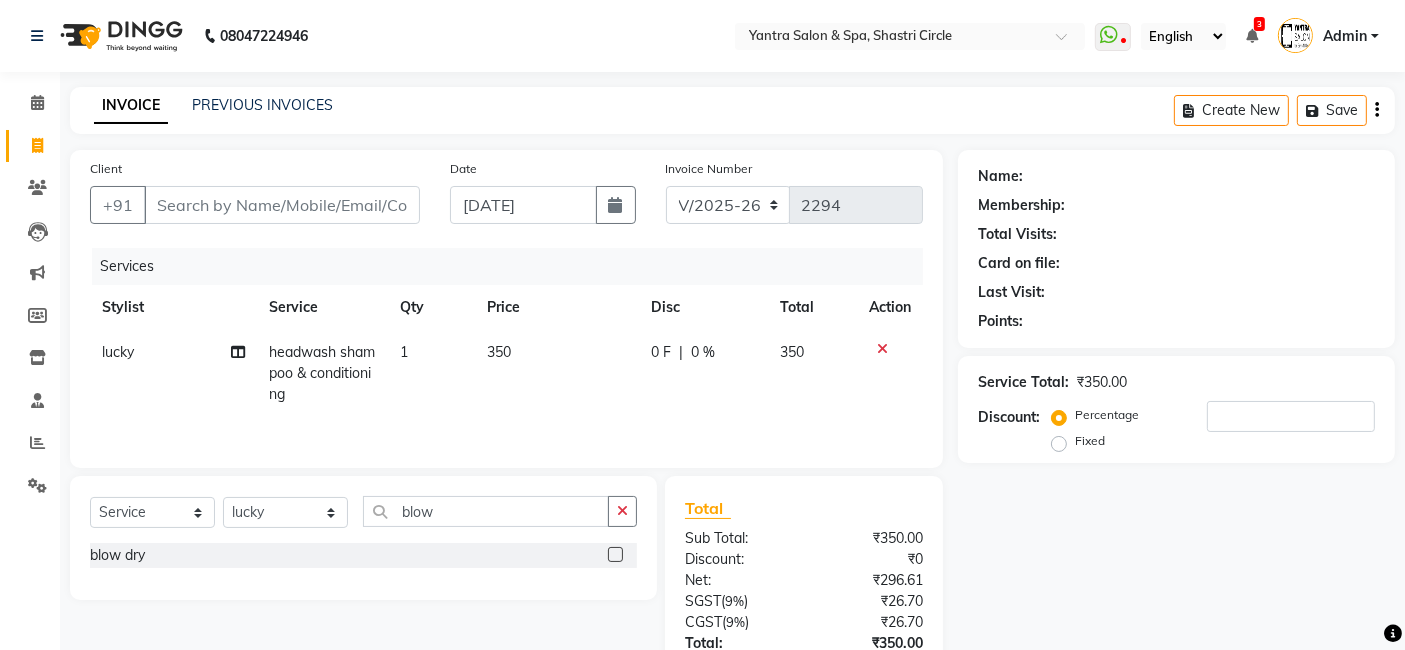 click 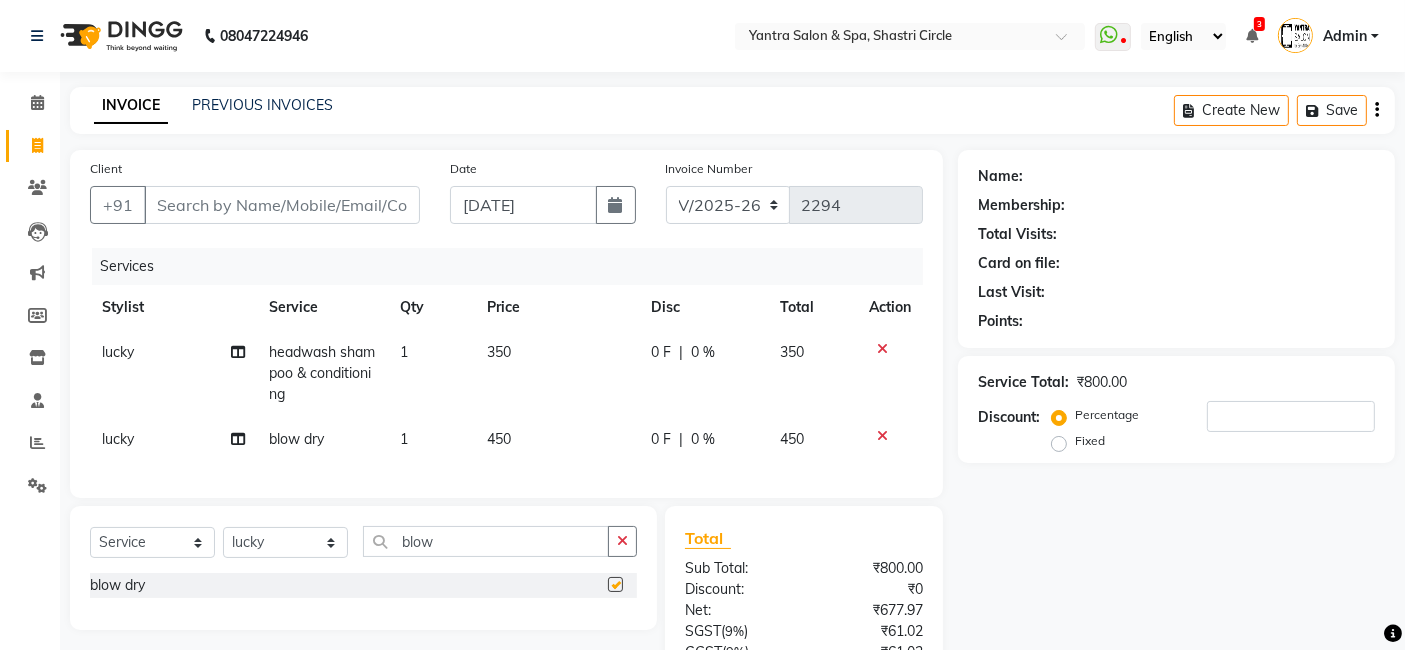 checkbox on "false" 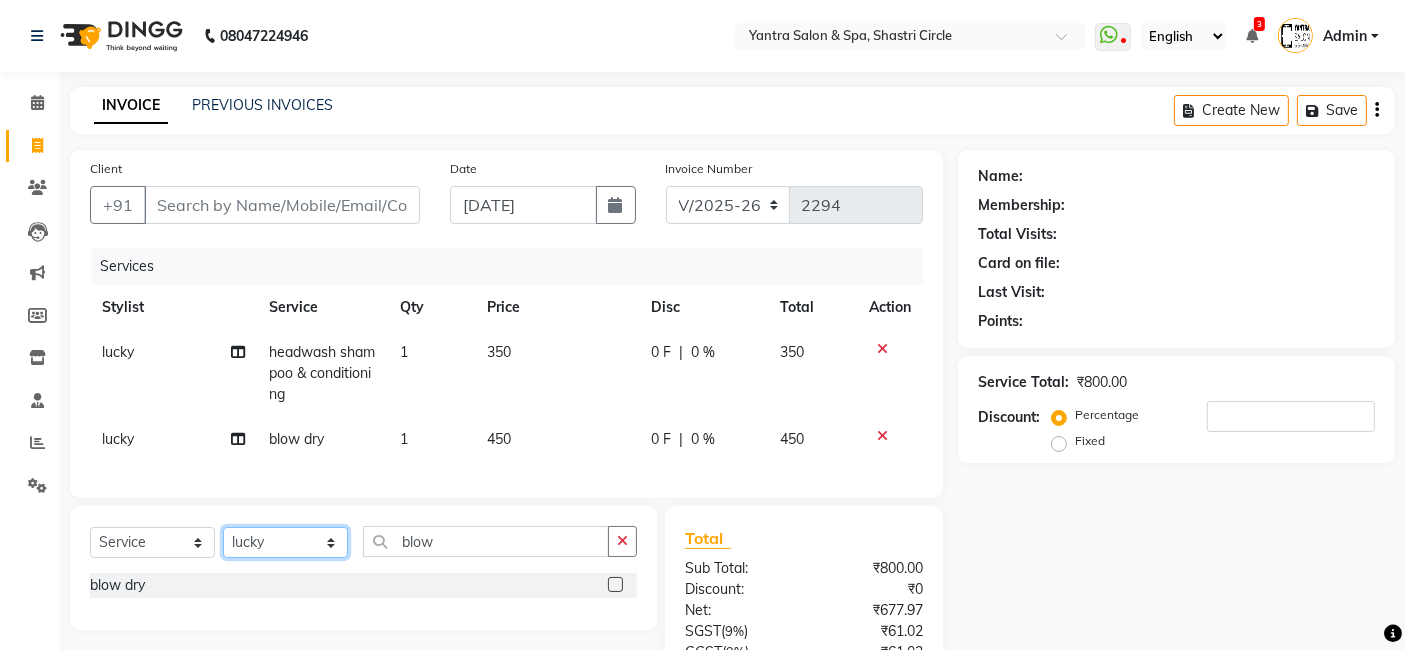 click on "Select Stylist Arvind ASHA bhawna goyal Dev Dimple Director Harsha Hemlata kajal Latika lucky Manager Manisha maam Neelu  Pallavi Pinky Priyanka Rahul Sekhar usha" 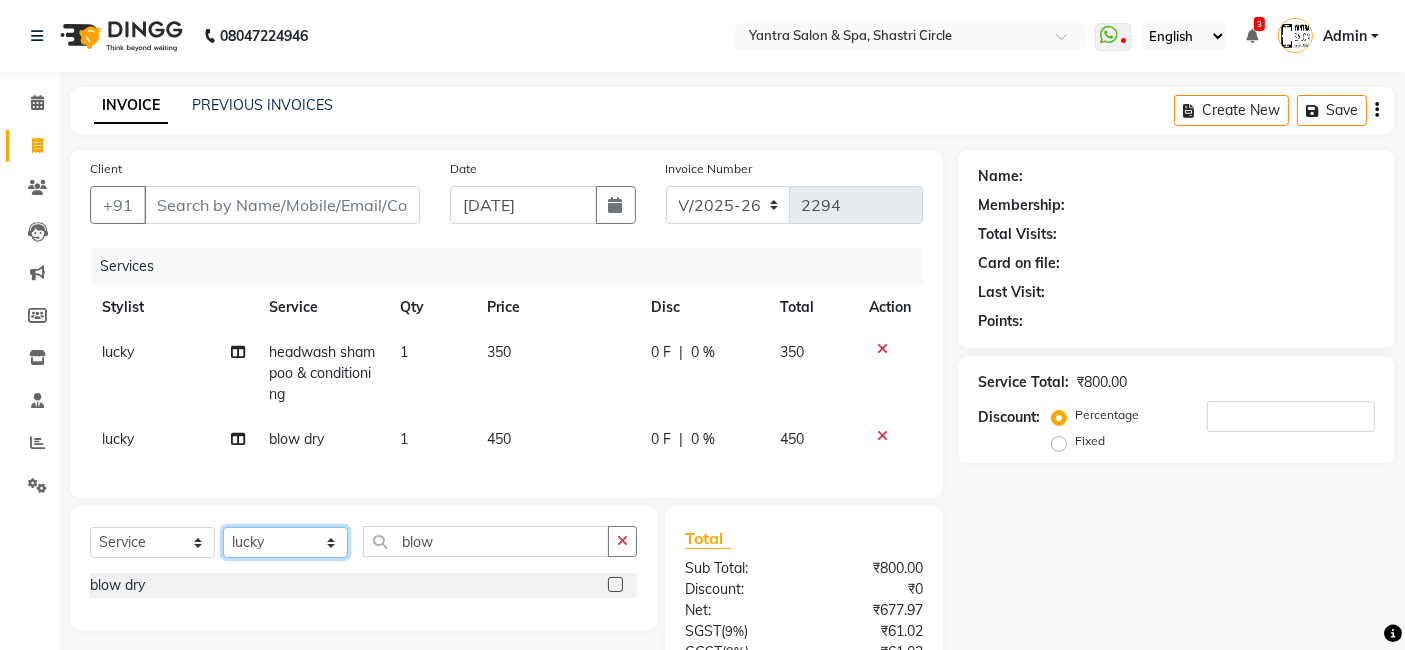 select on "4454" 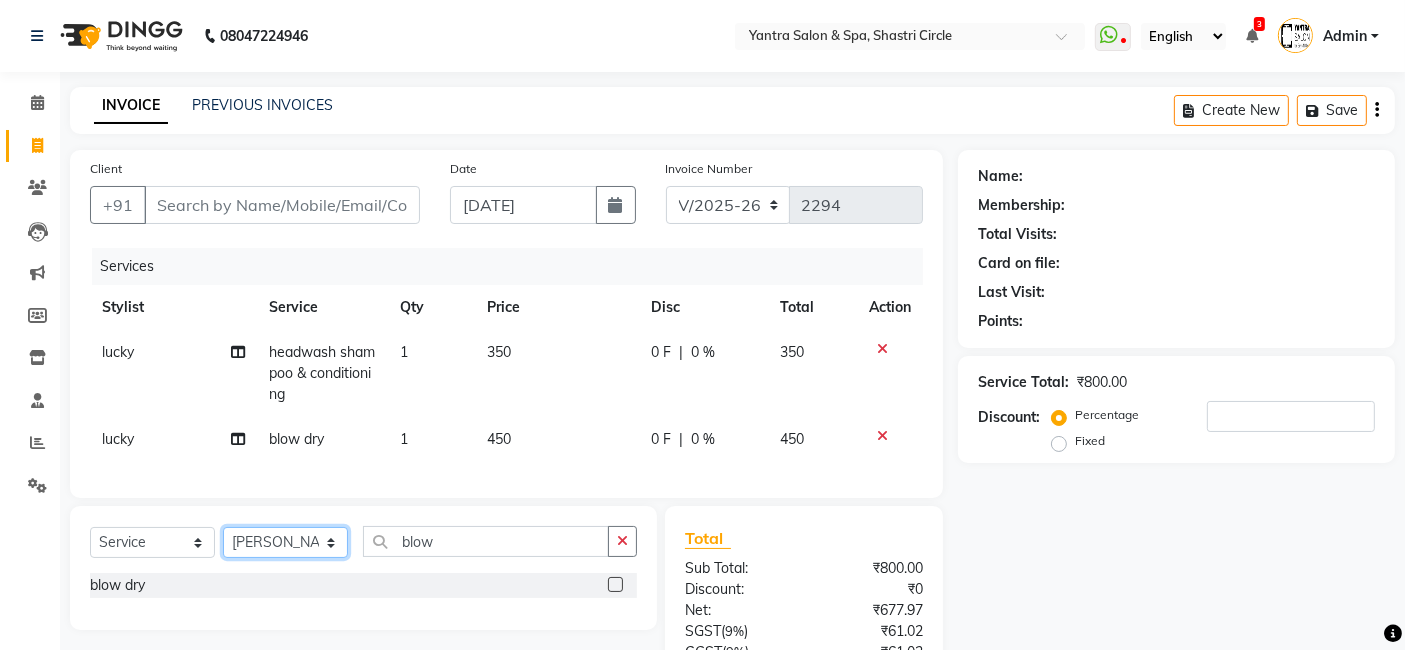 click on "Select Stylist Arvind ASHA bhawna goyal Dev Dimple Director Harsha Hemlata kajal Latika lucky Manager Manisha maam Neelu  Pallavi Pinky Priyanka Rahul Sekhar usha" 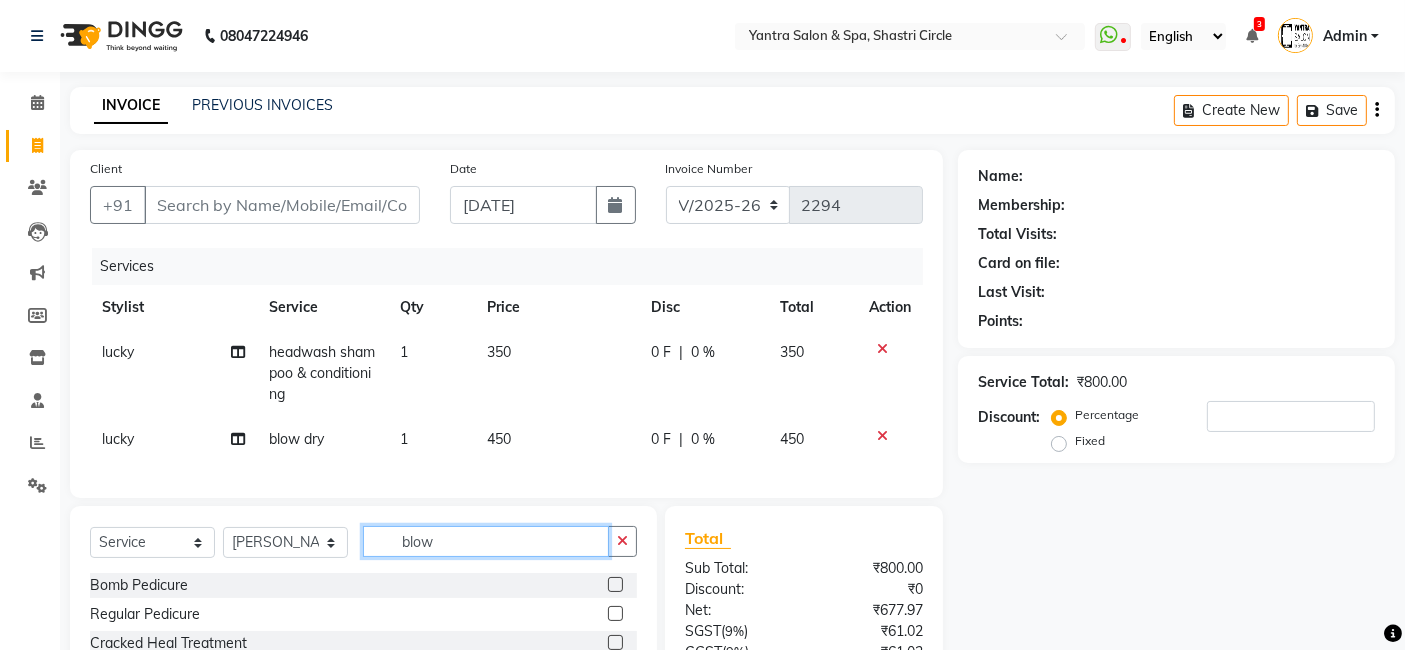 click on "blow" 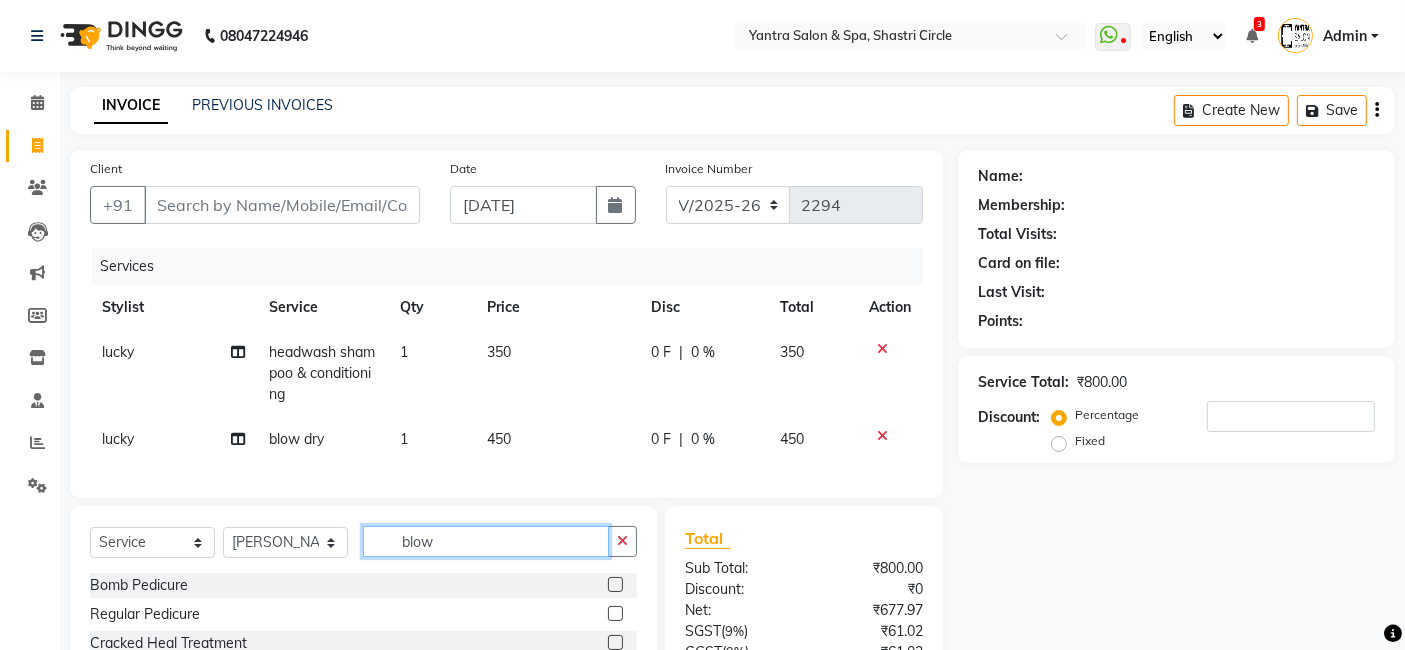 click on "blow" 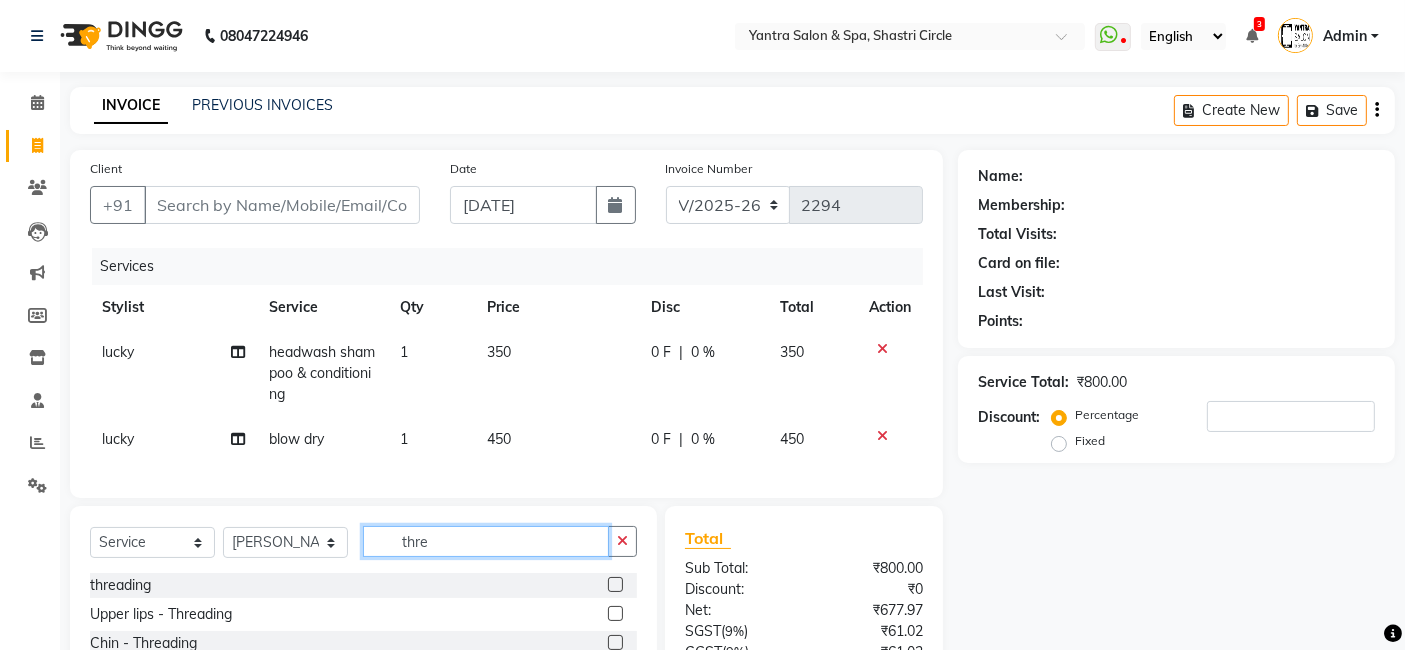 type on "thre" 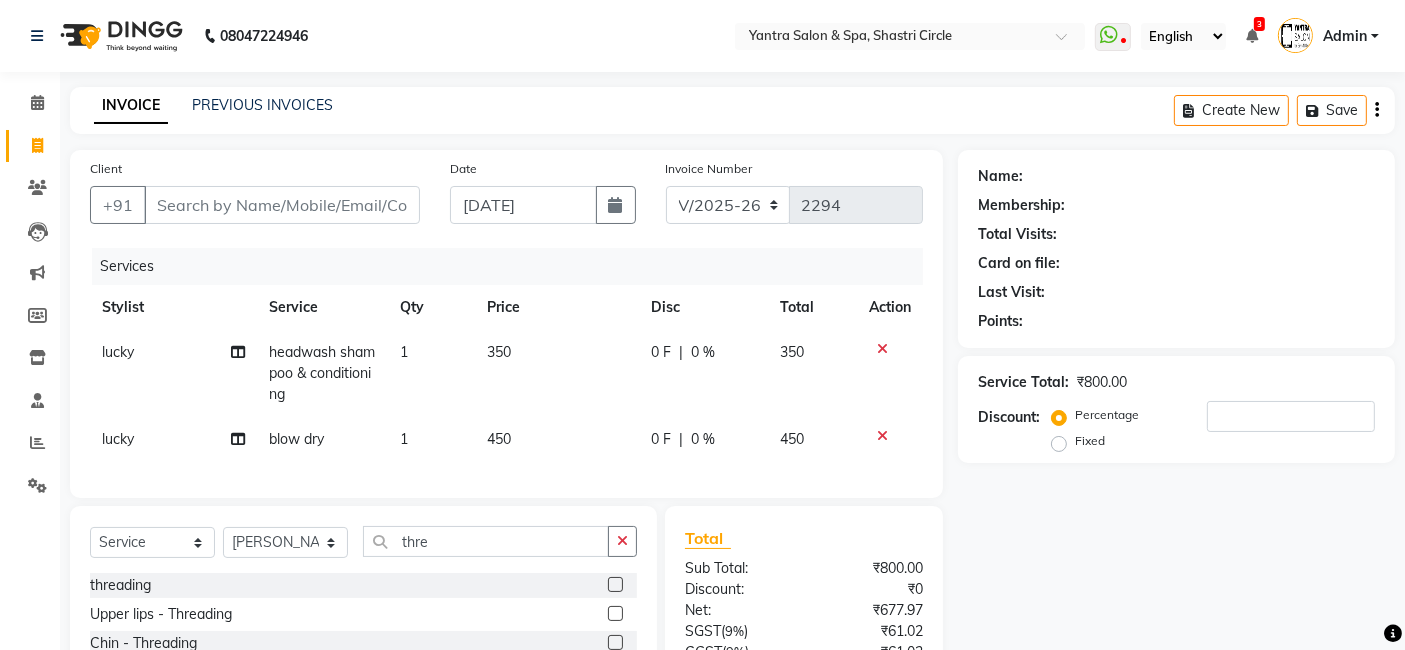 click 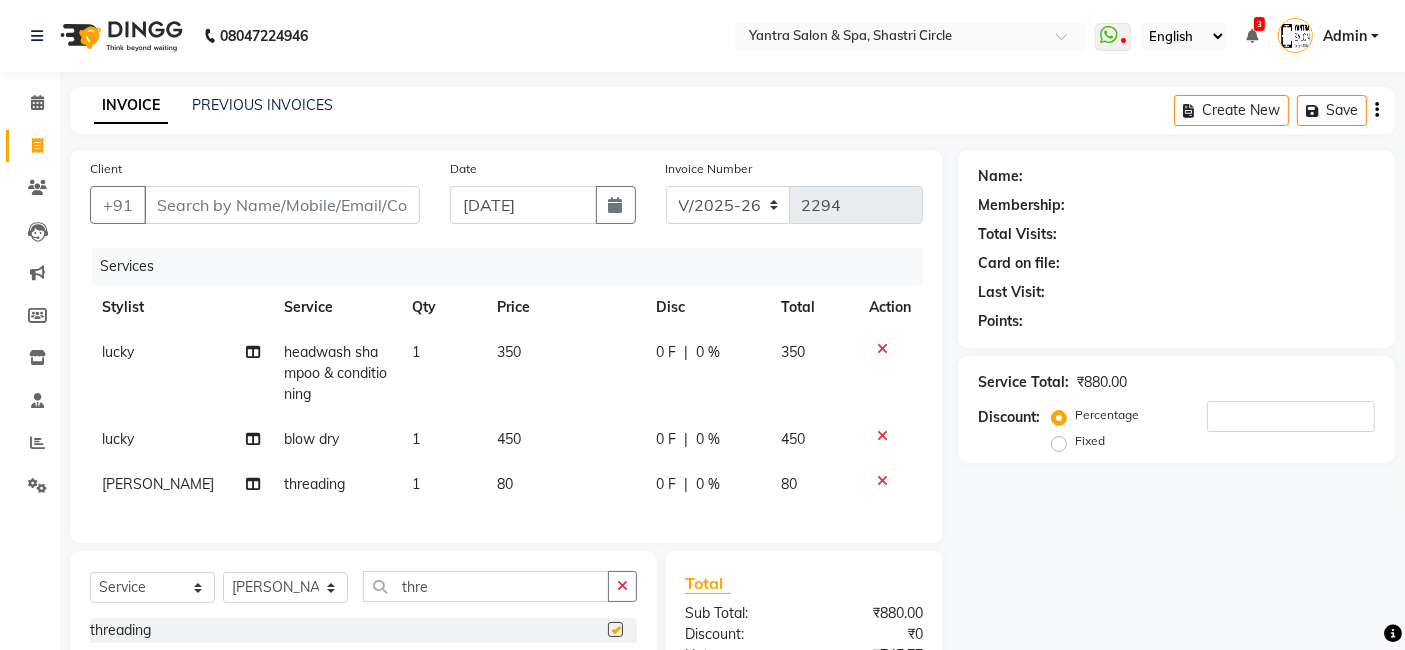 checkbox on "false" 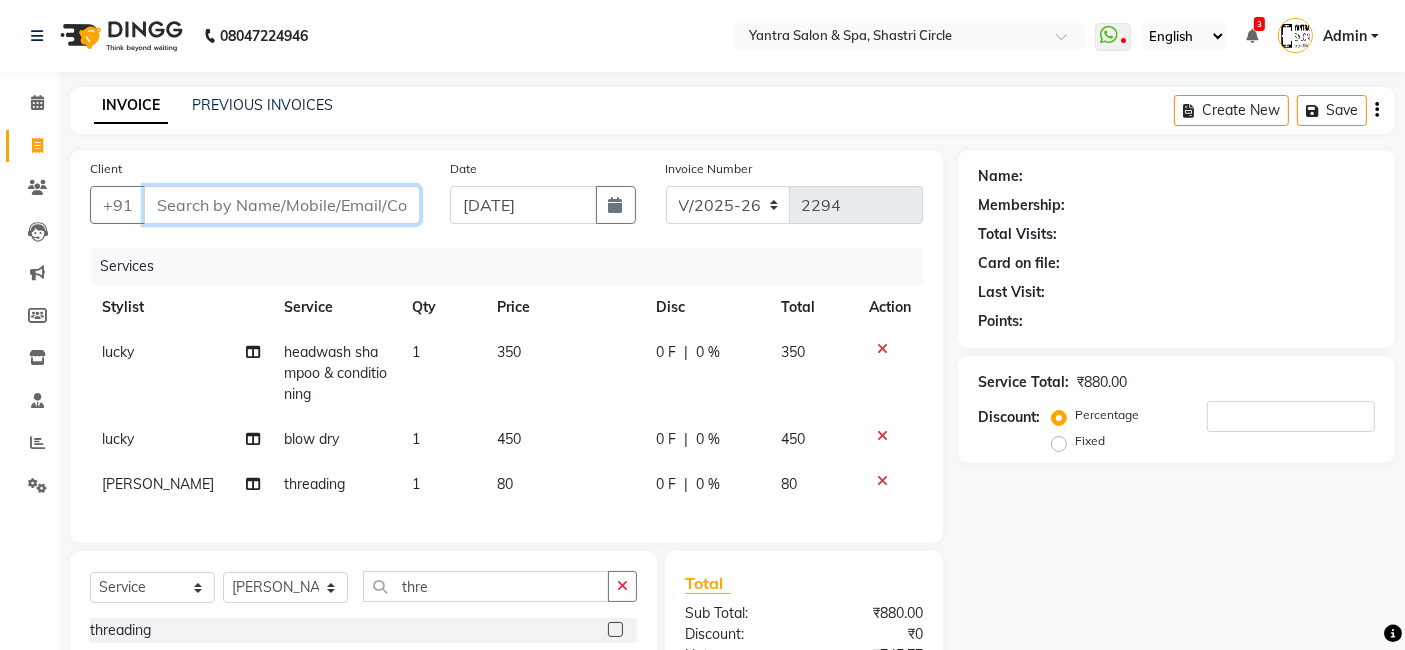 drag, startPoint x: 368, startPoint y: 200, endPoint x: 368, endPoint y: 212, distance: 12 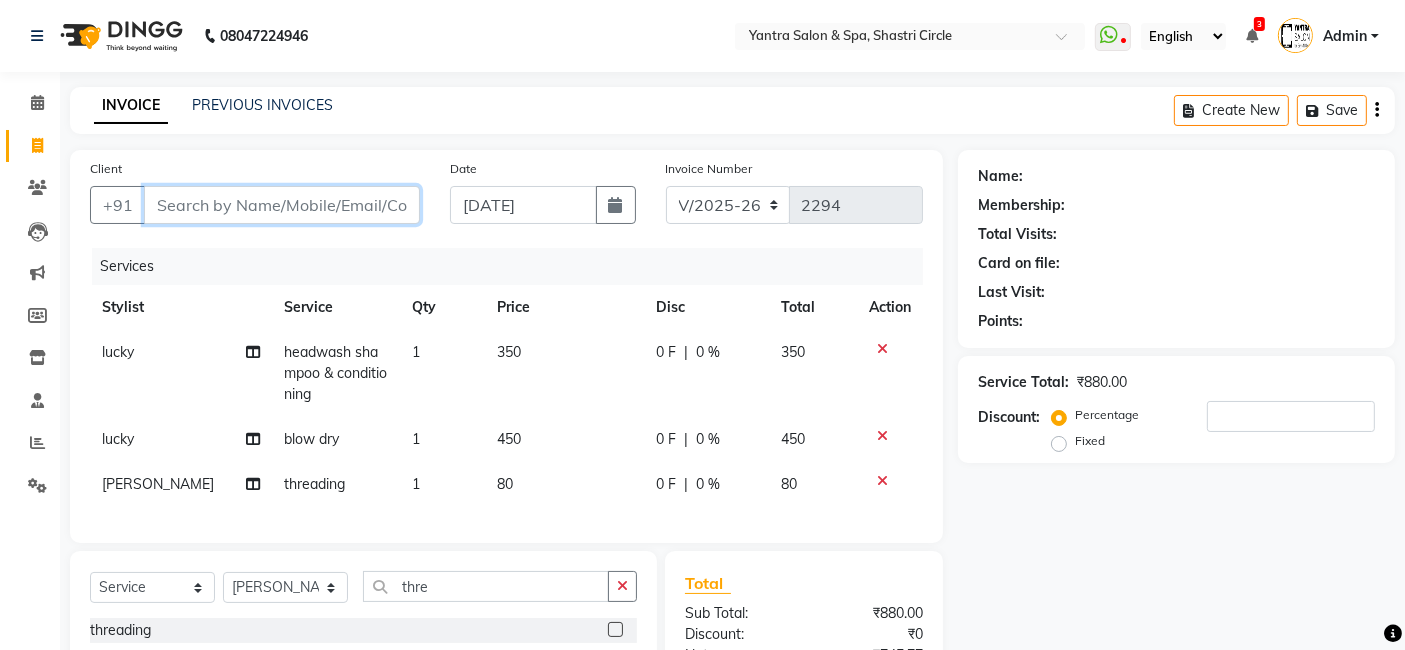 type on "9" 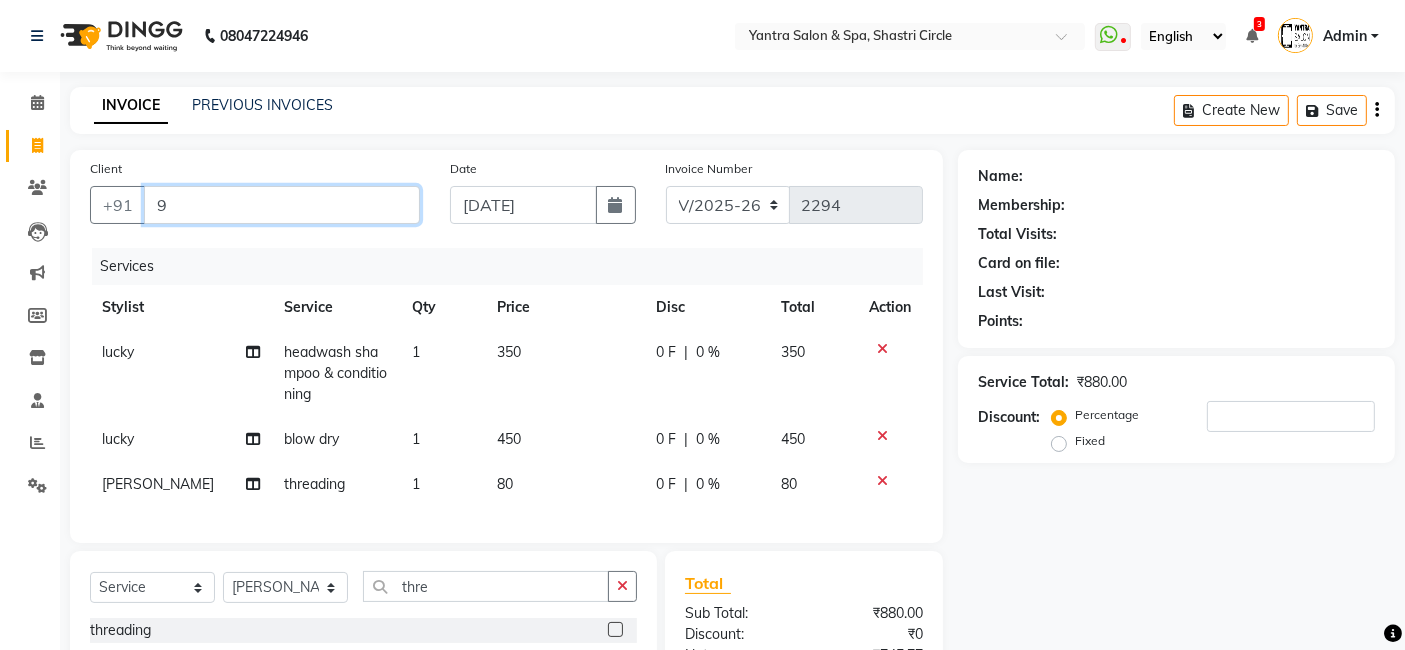 type on "0" 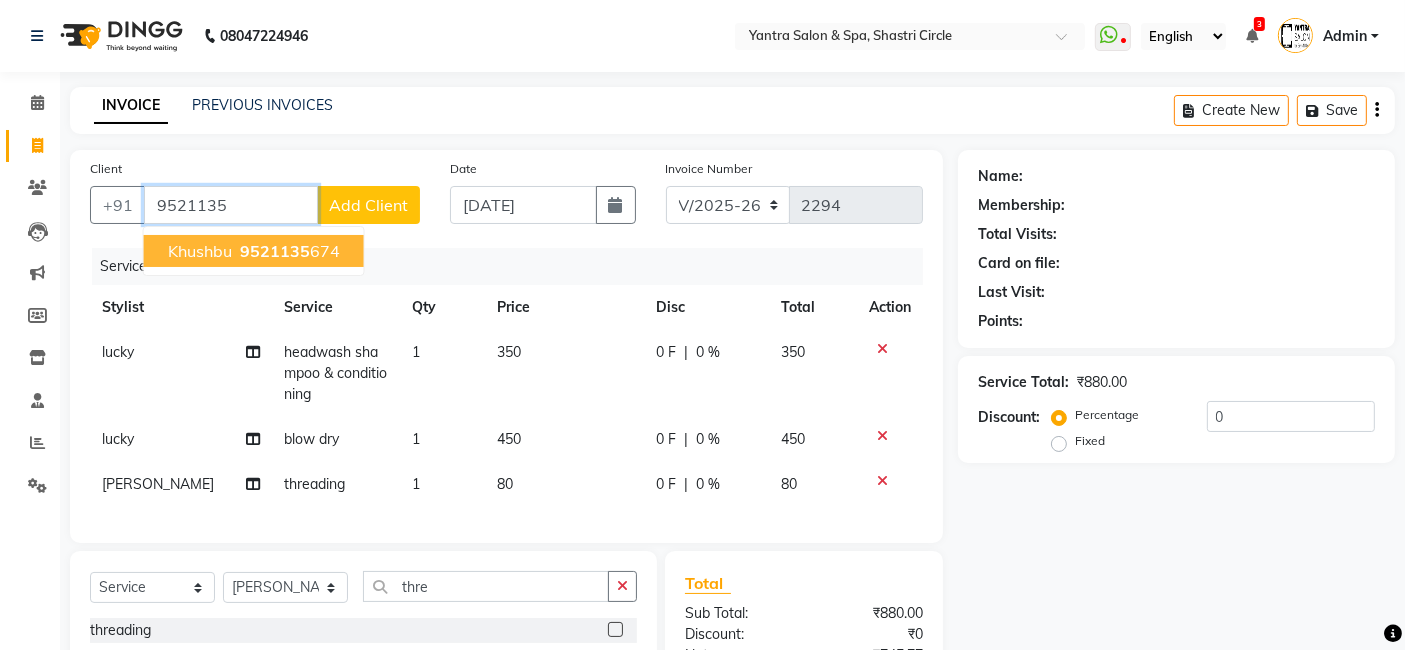 click on "9521135 674" at bounding box center [288, 251] 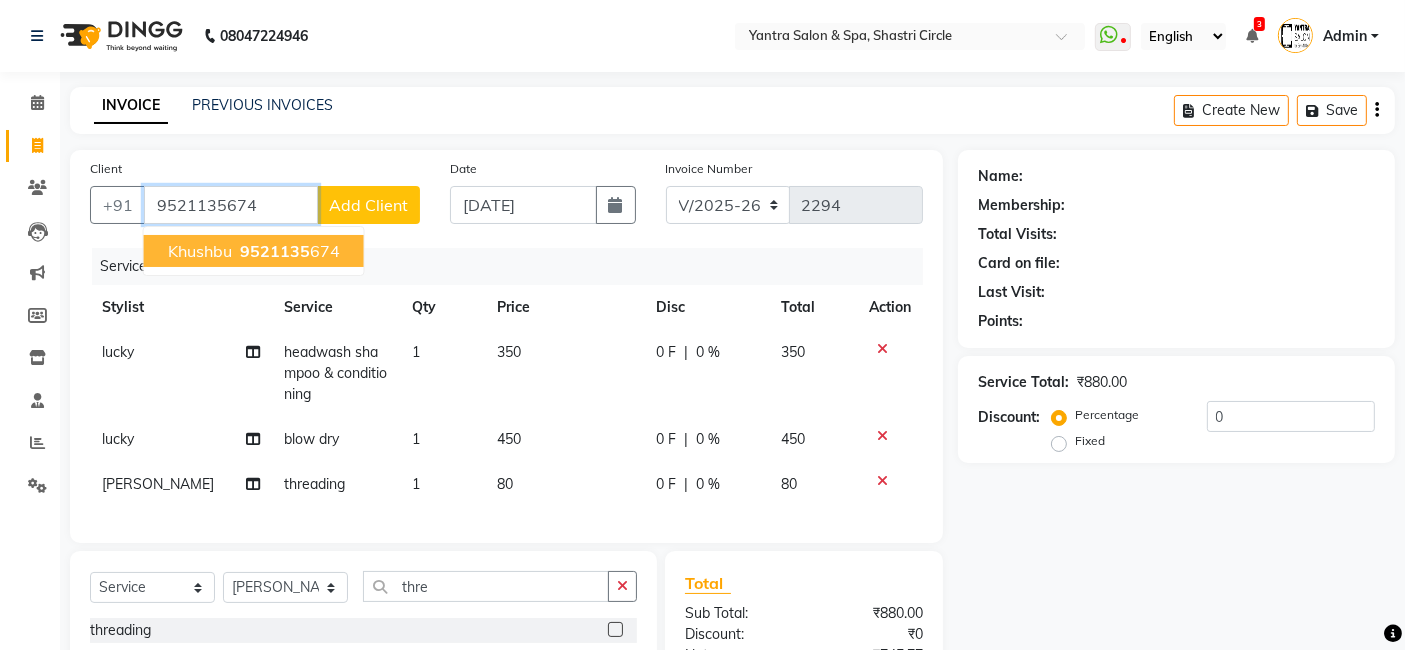 type on "9521135674" 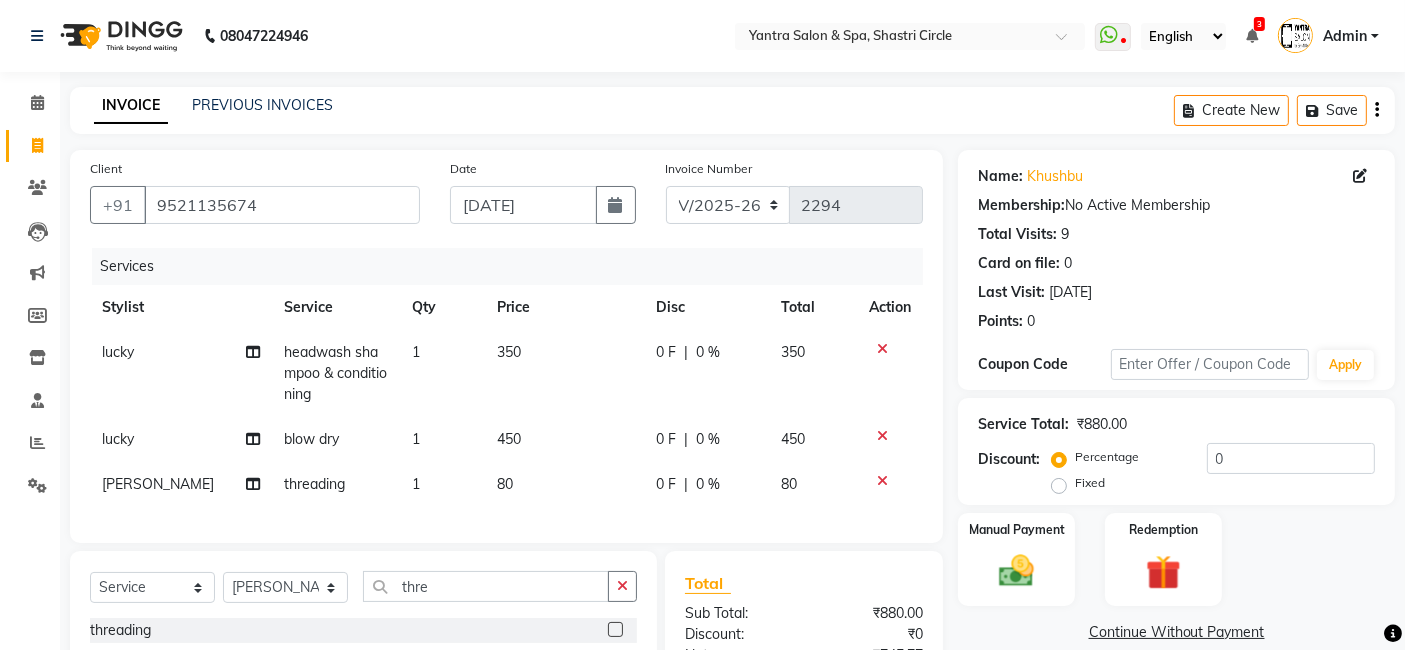 click on "80" 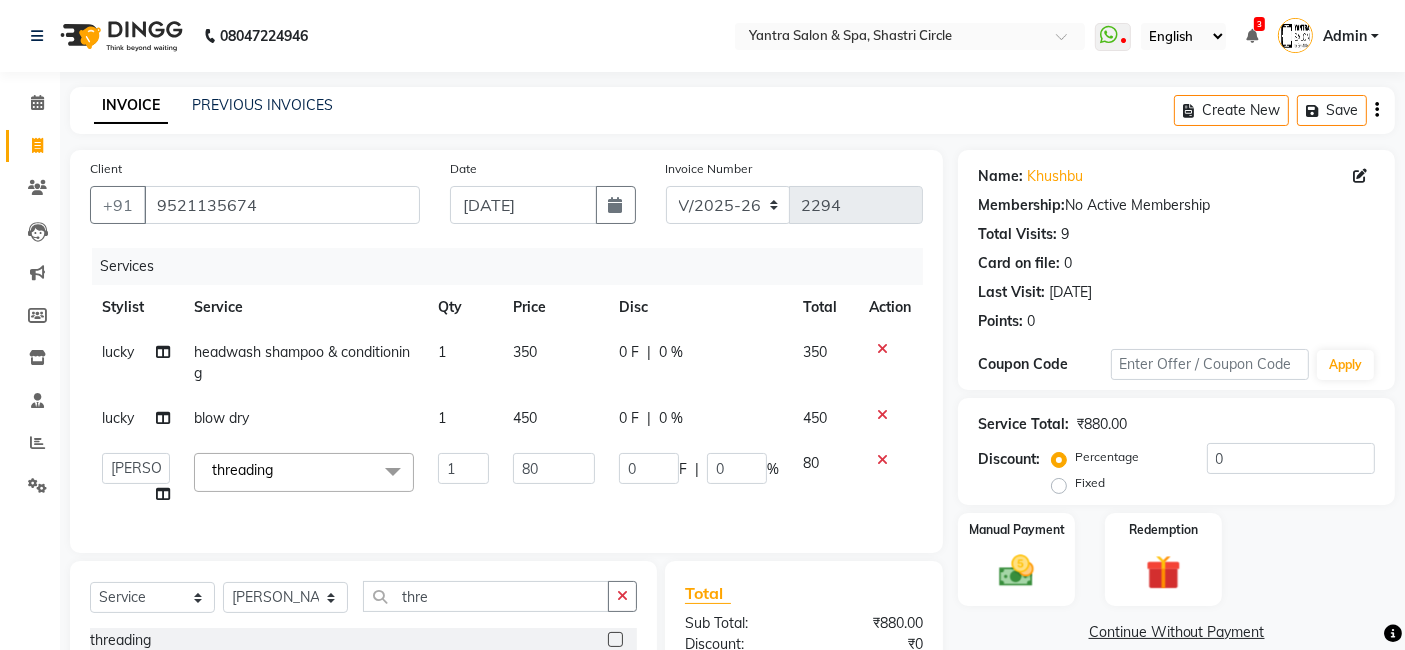 click on "80" 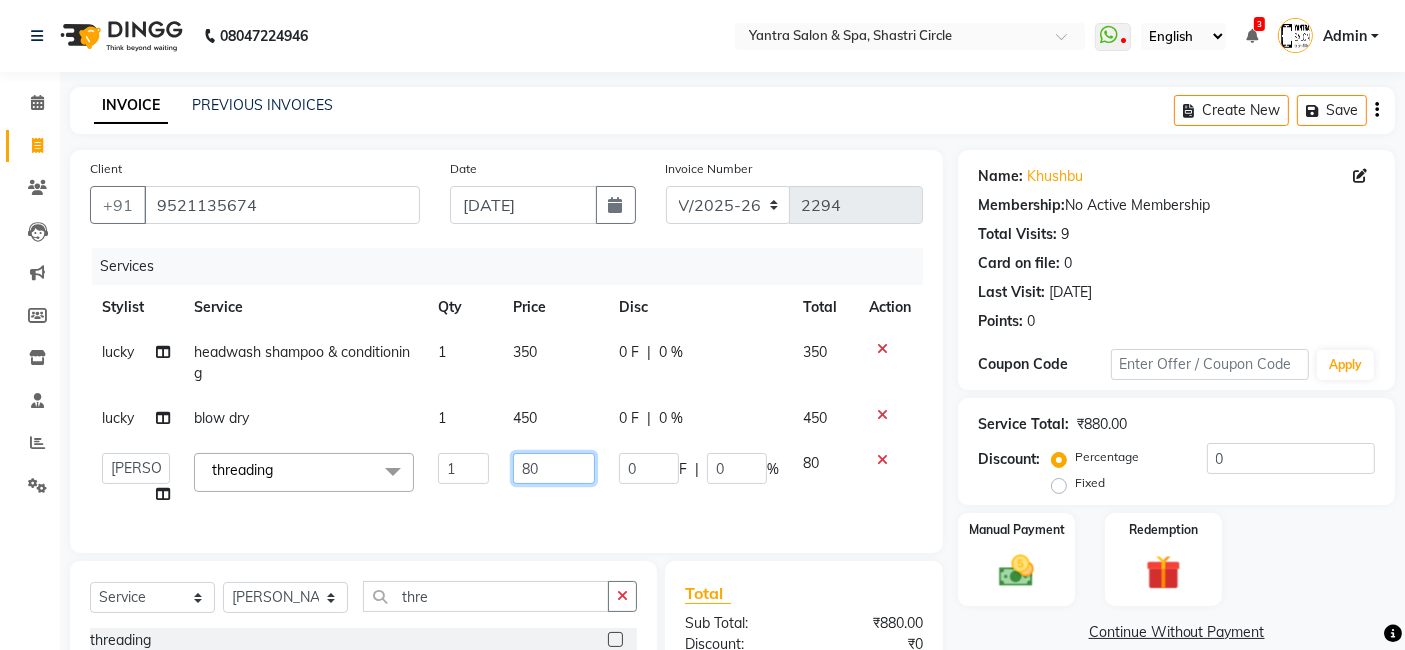 click on "80" 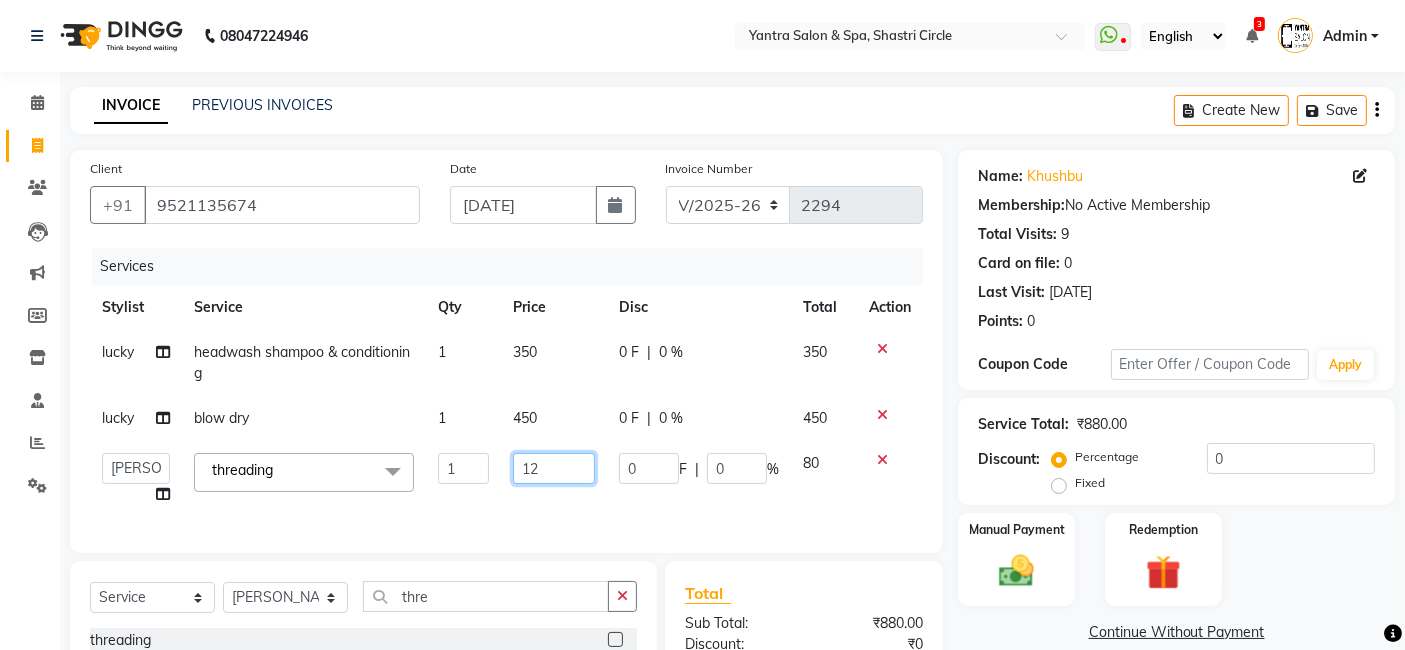 type on "120" 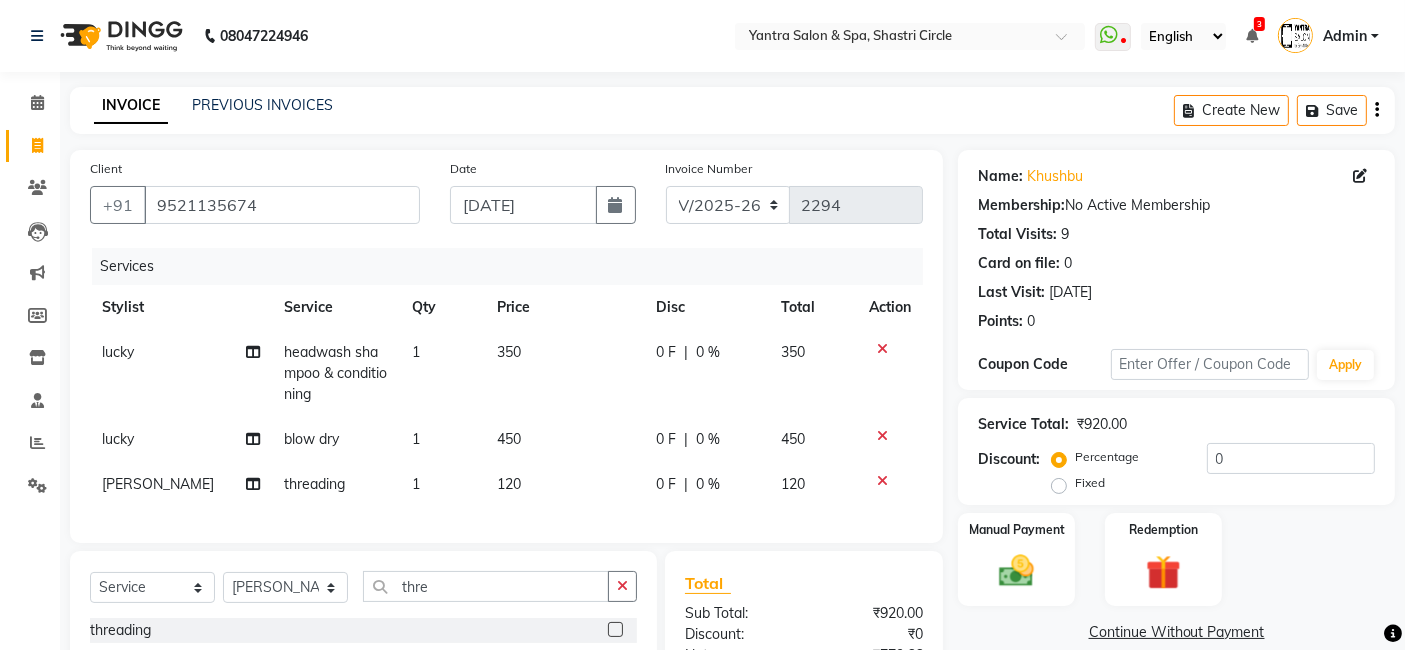 click on "120" 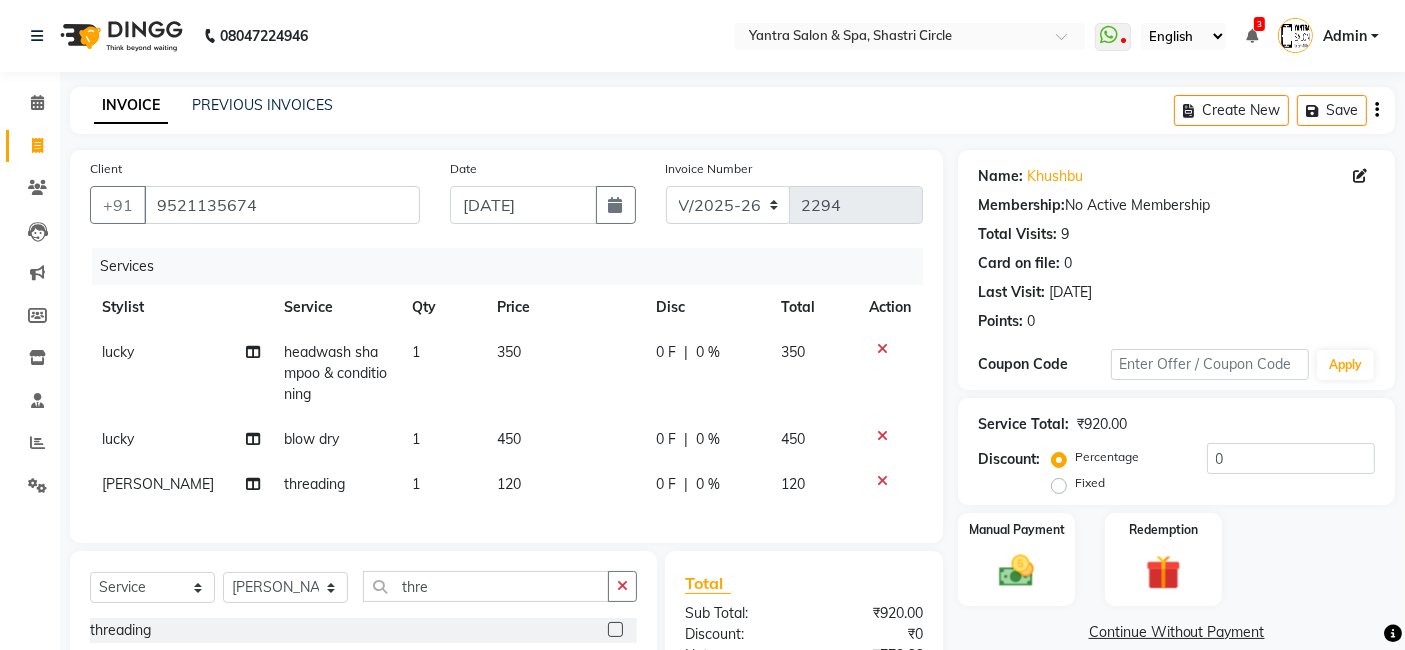 select on "4454" 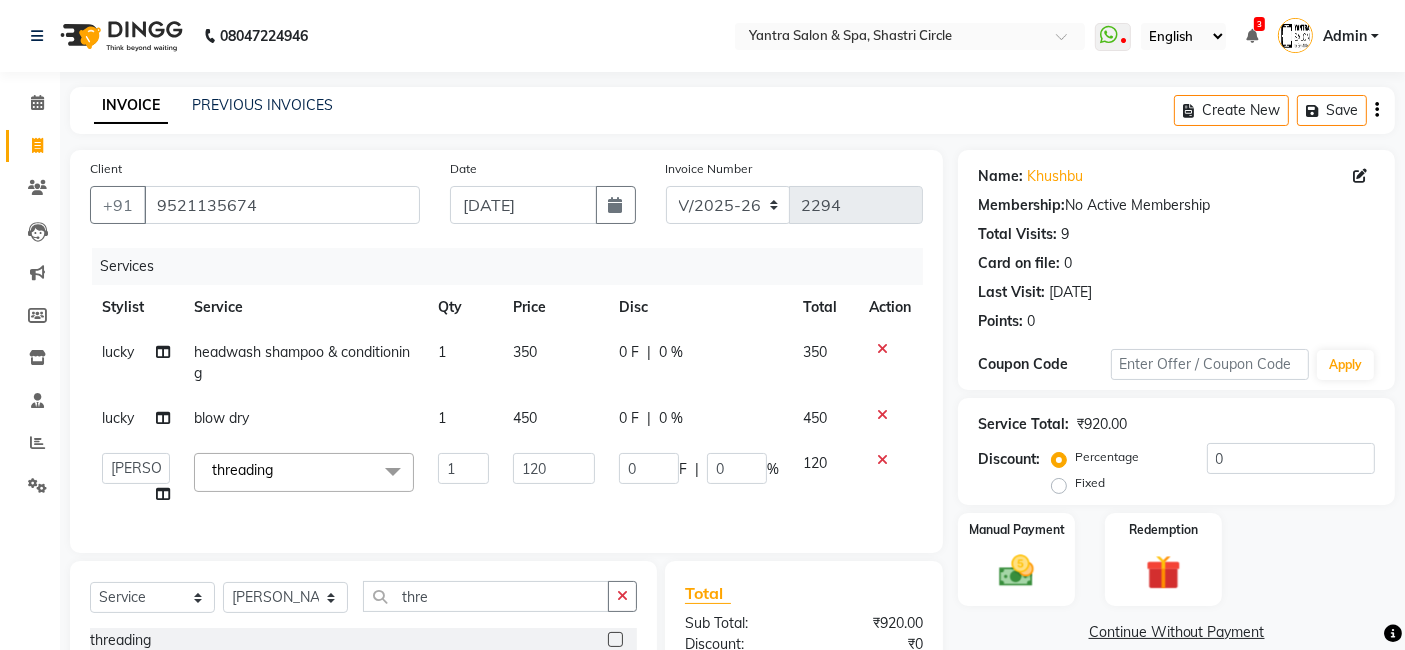 scroll, scrollTop: 250, scrollLeft: 0, axis: vertical 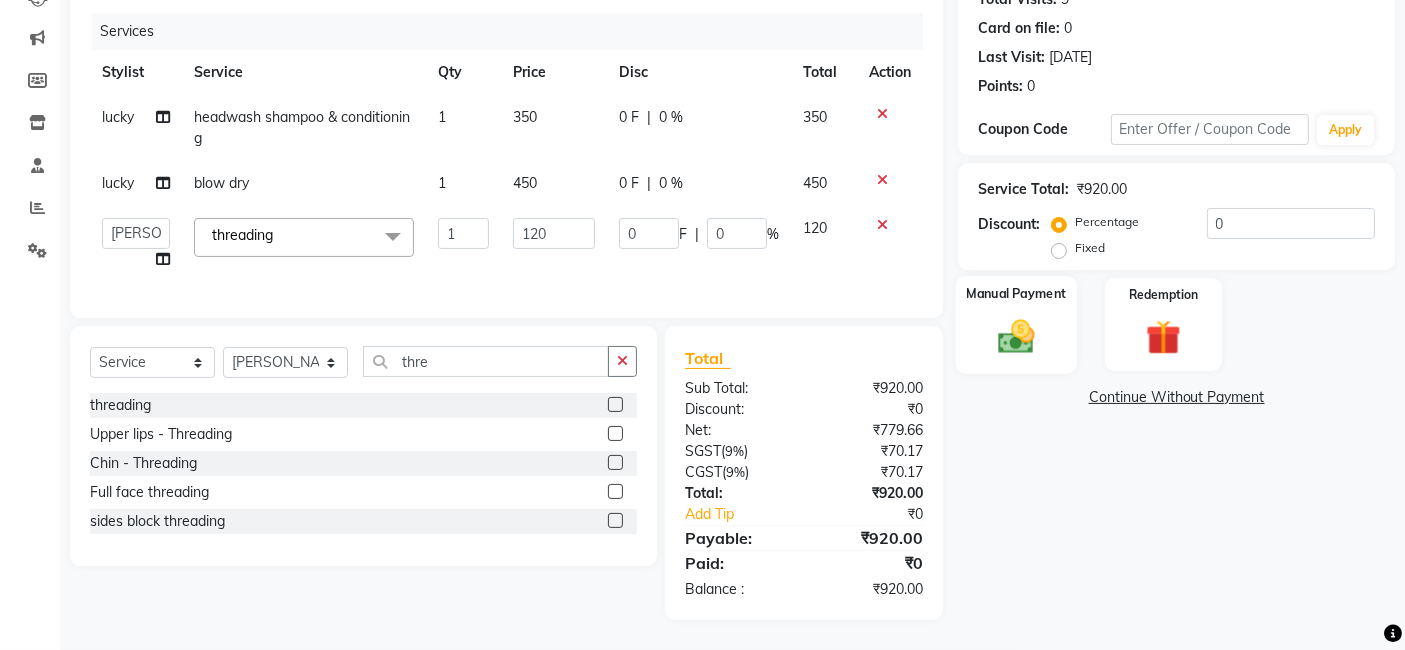 click 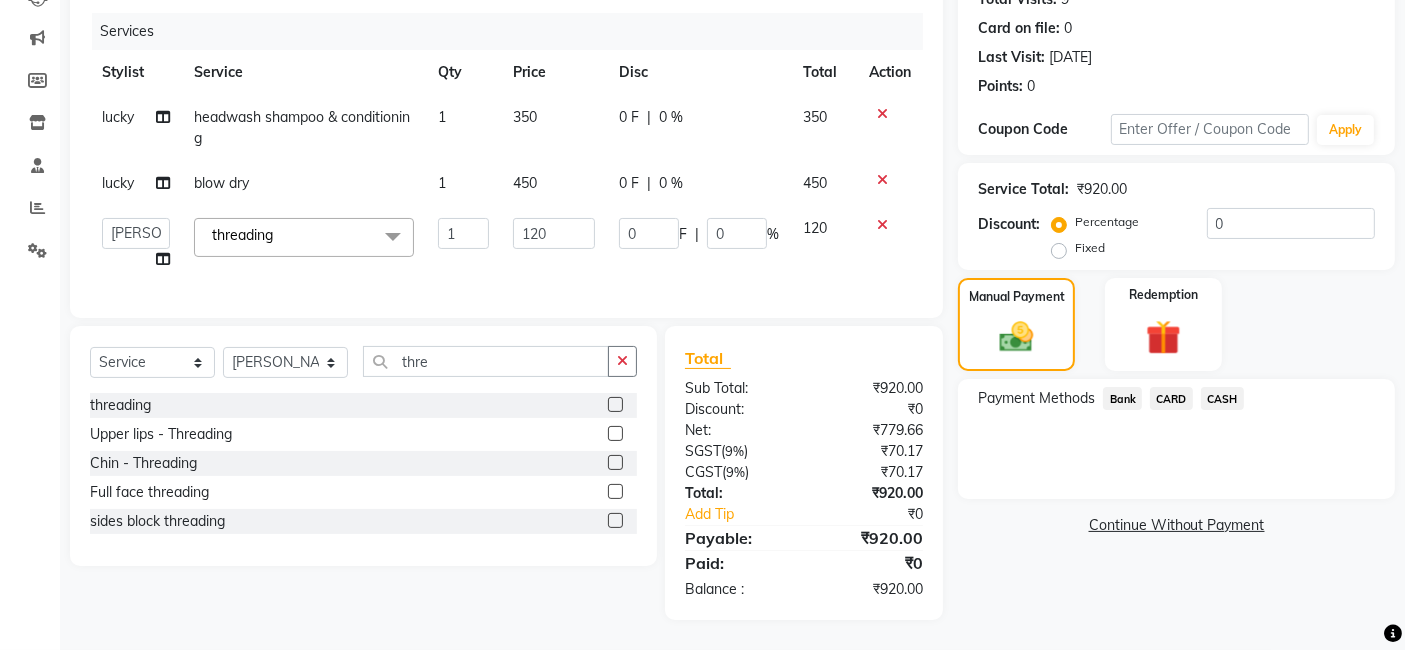 click on "Bank" 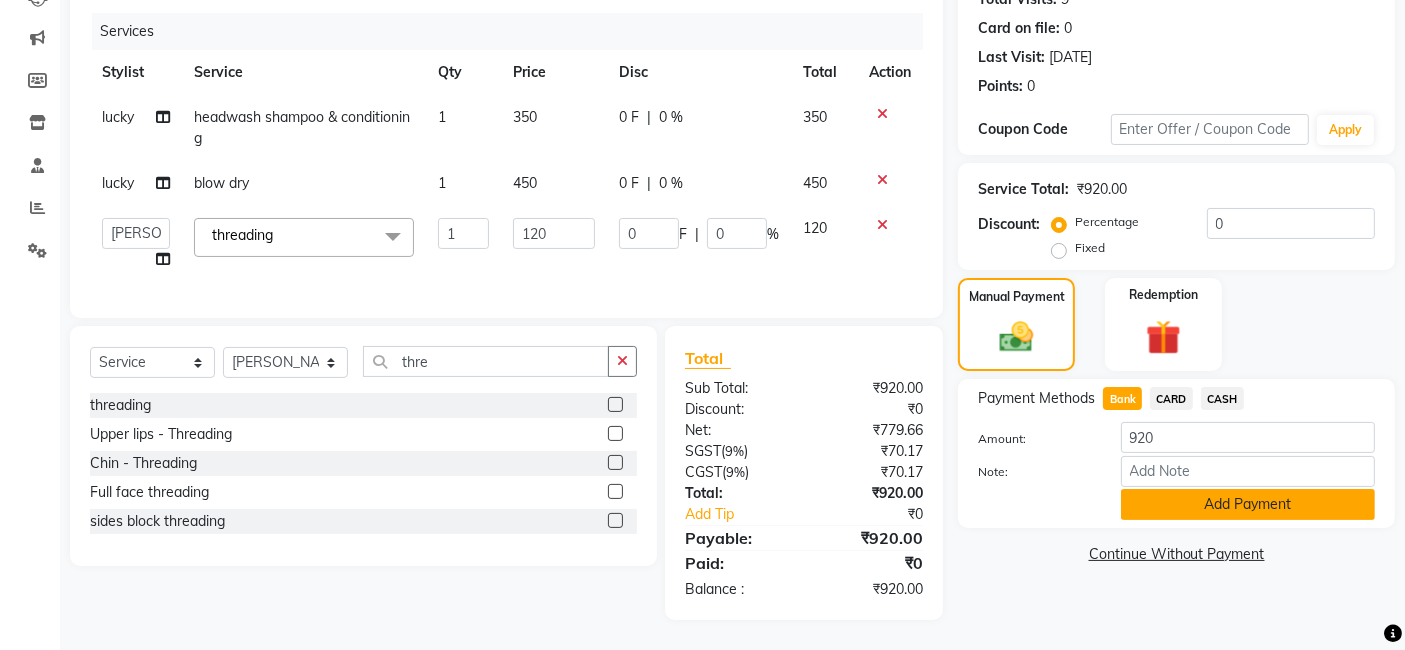 click on "Add Payment" 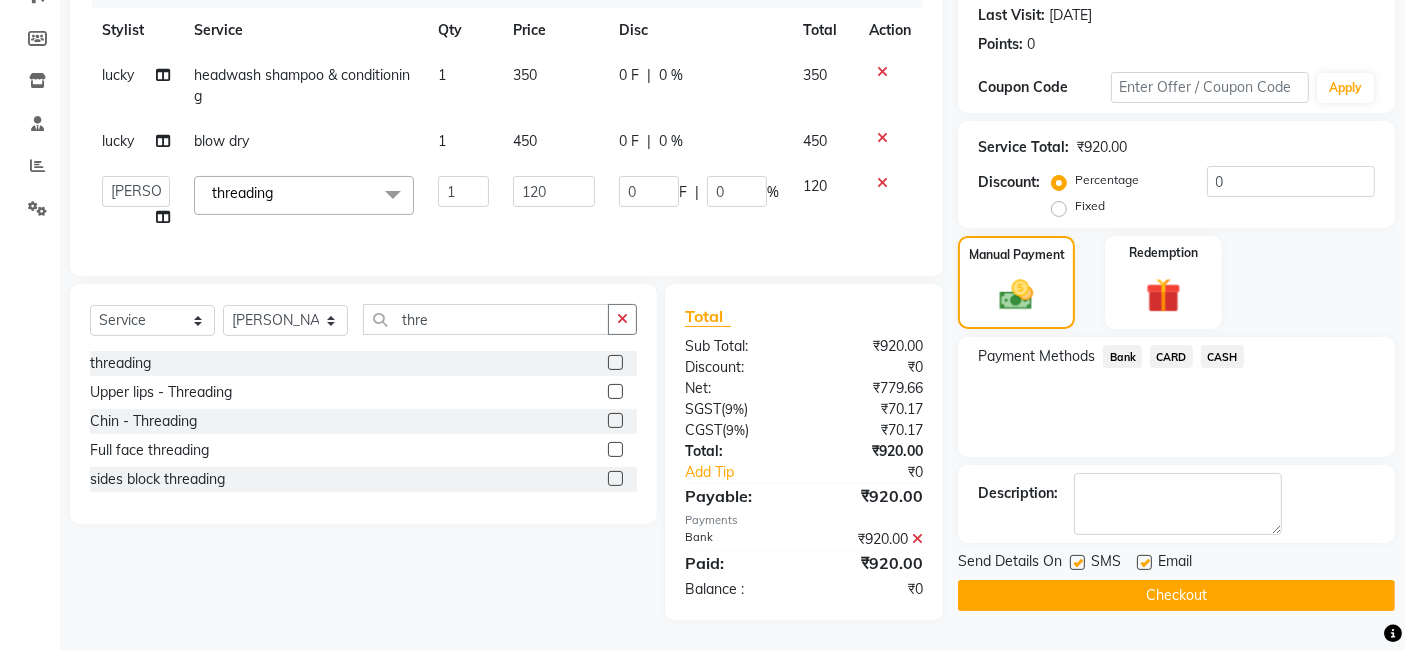 scroll, scrollTop: 292, scrollLeft: 0, axis: vertical 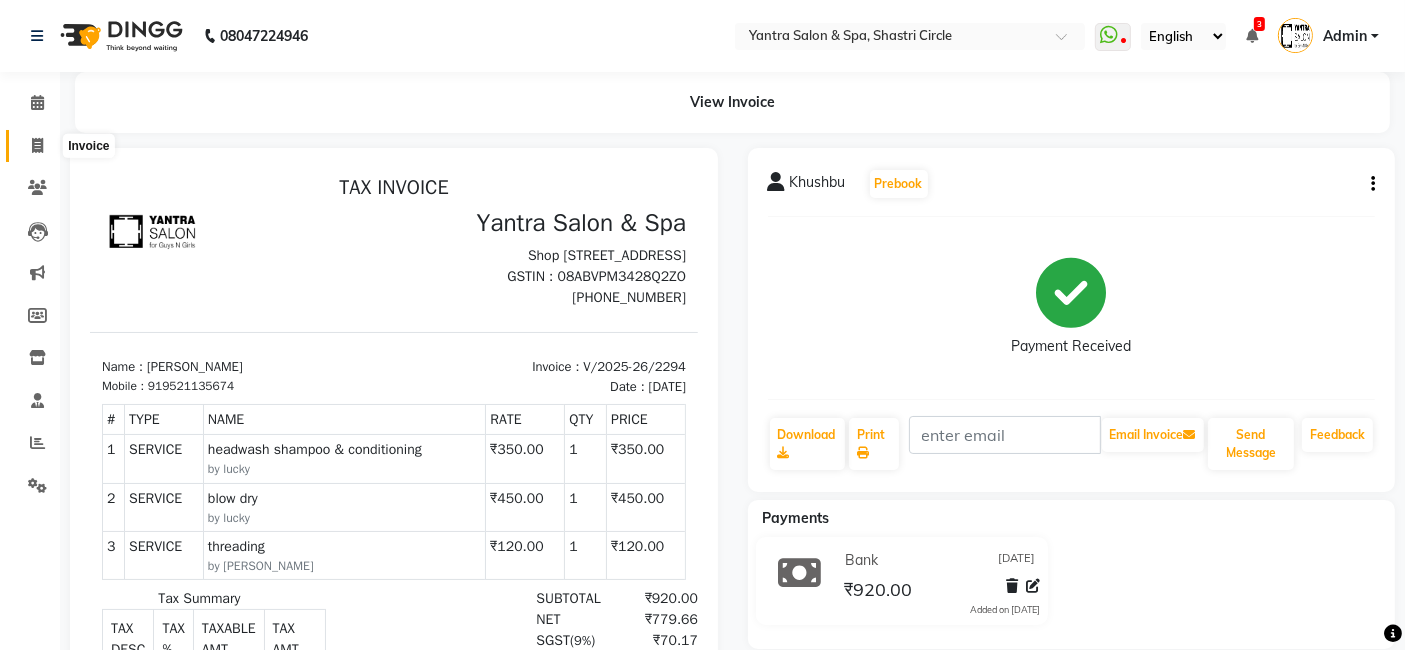 click 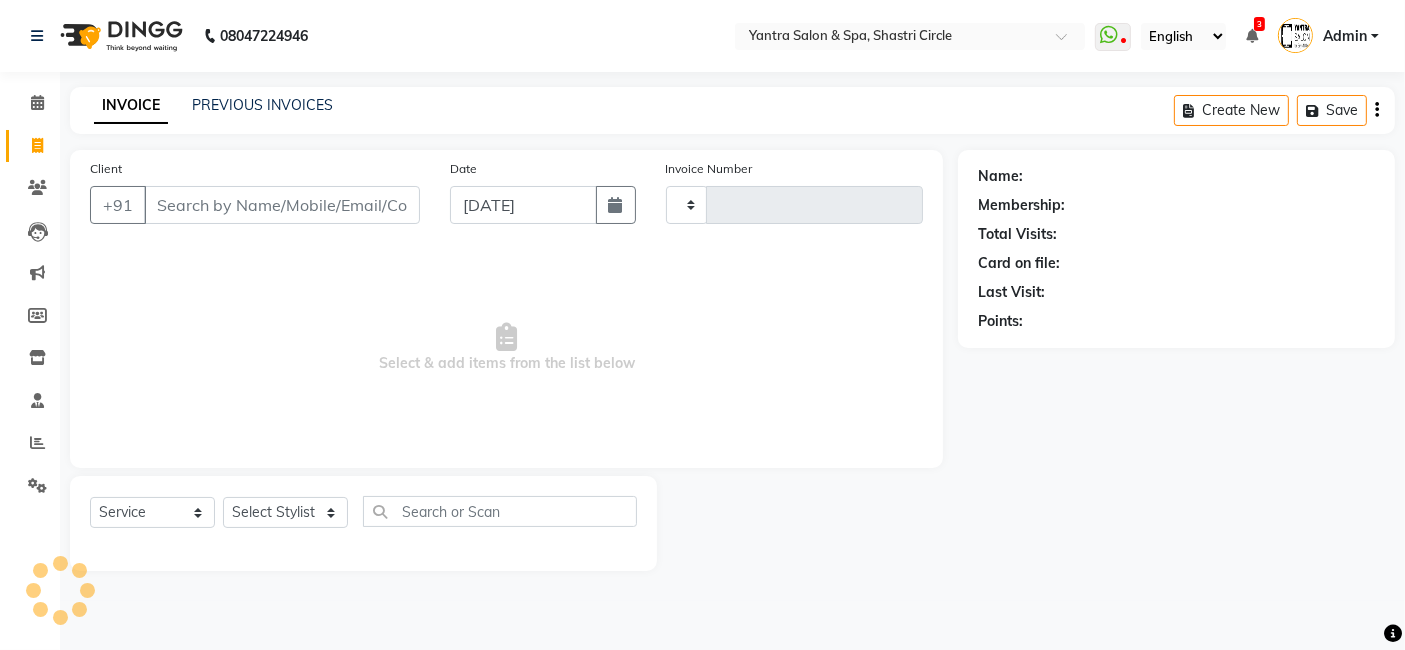 type on "2295" 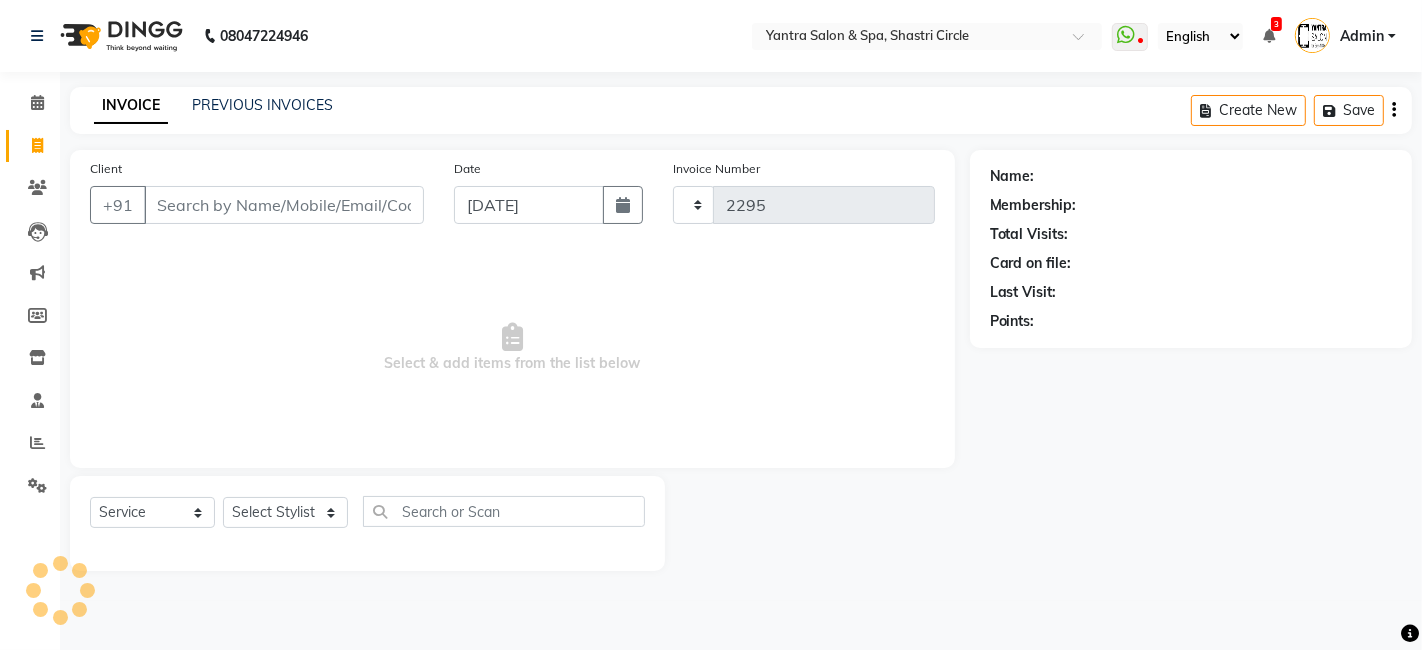 select on "154" 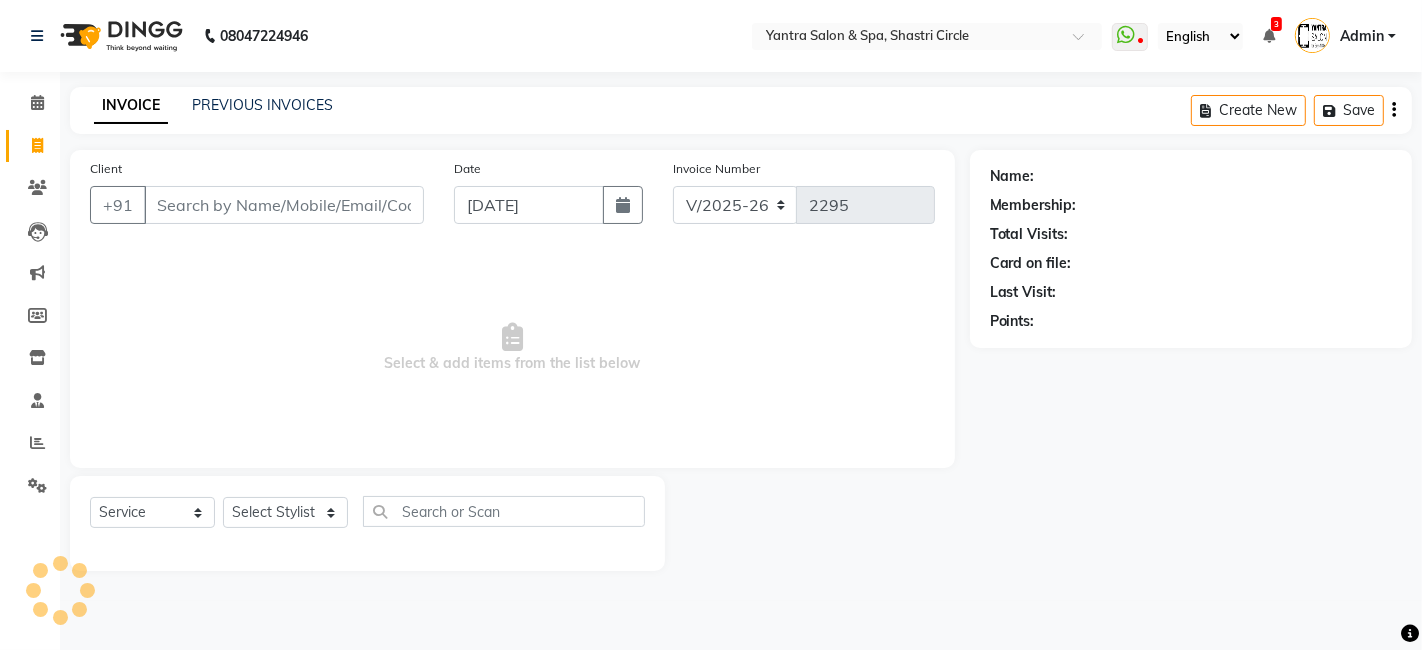 click on "Client" at bounding box center (284, 205) 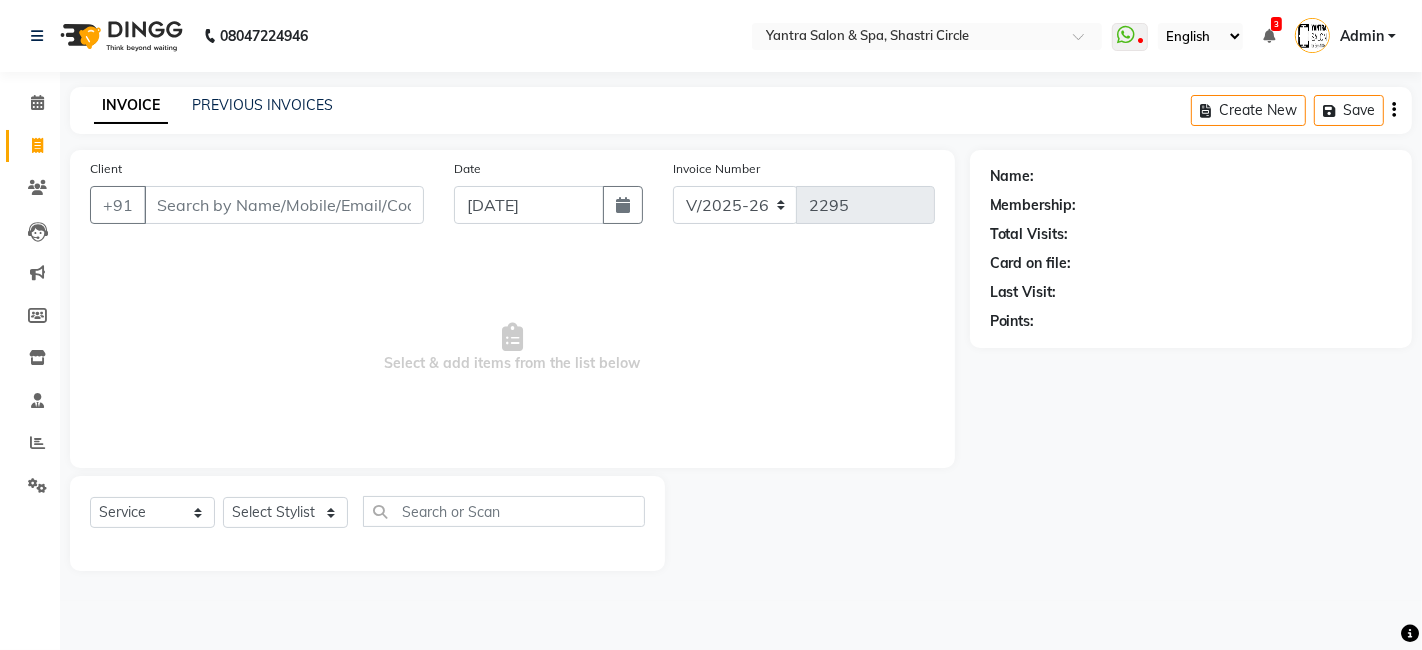 click on "Client" at bounding box center [284, 205] 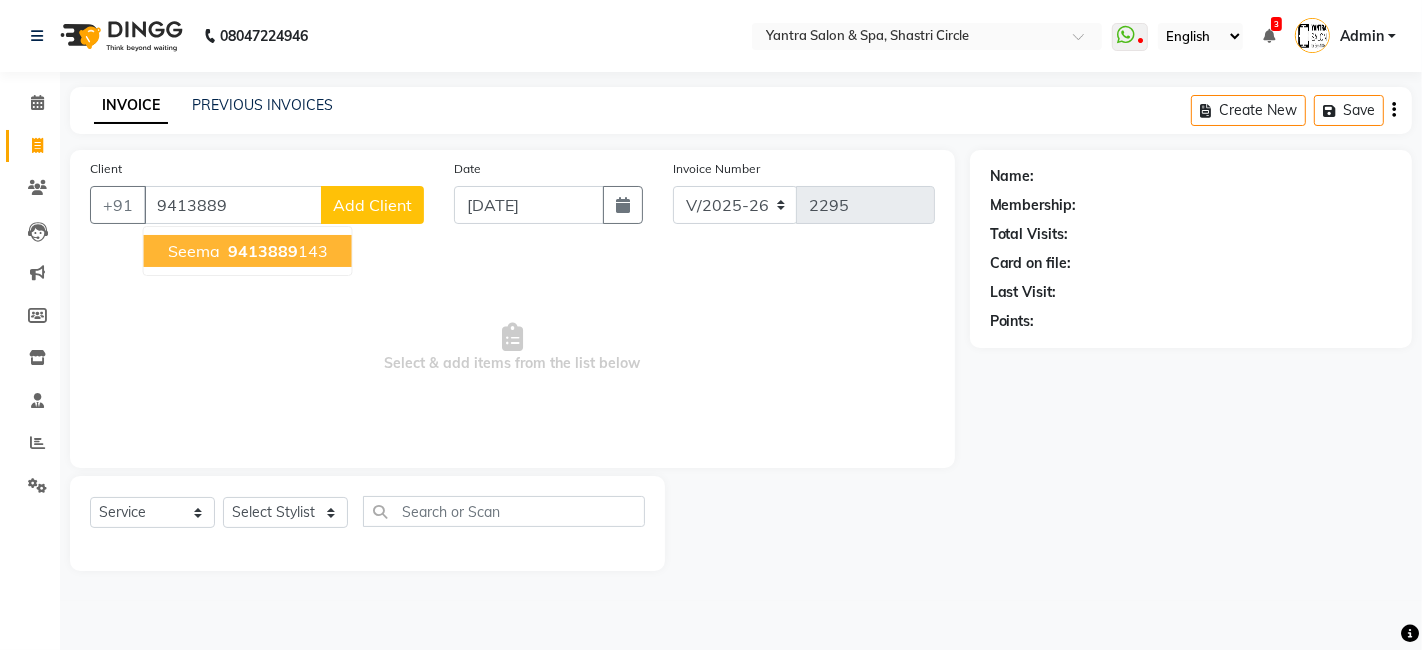click on "9413889 143" at bounding box center [276, 251] 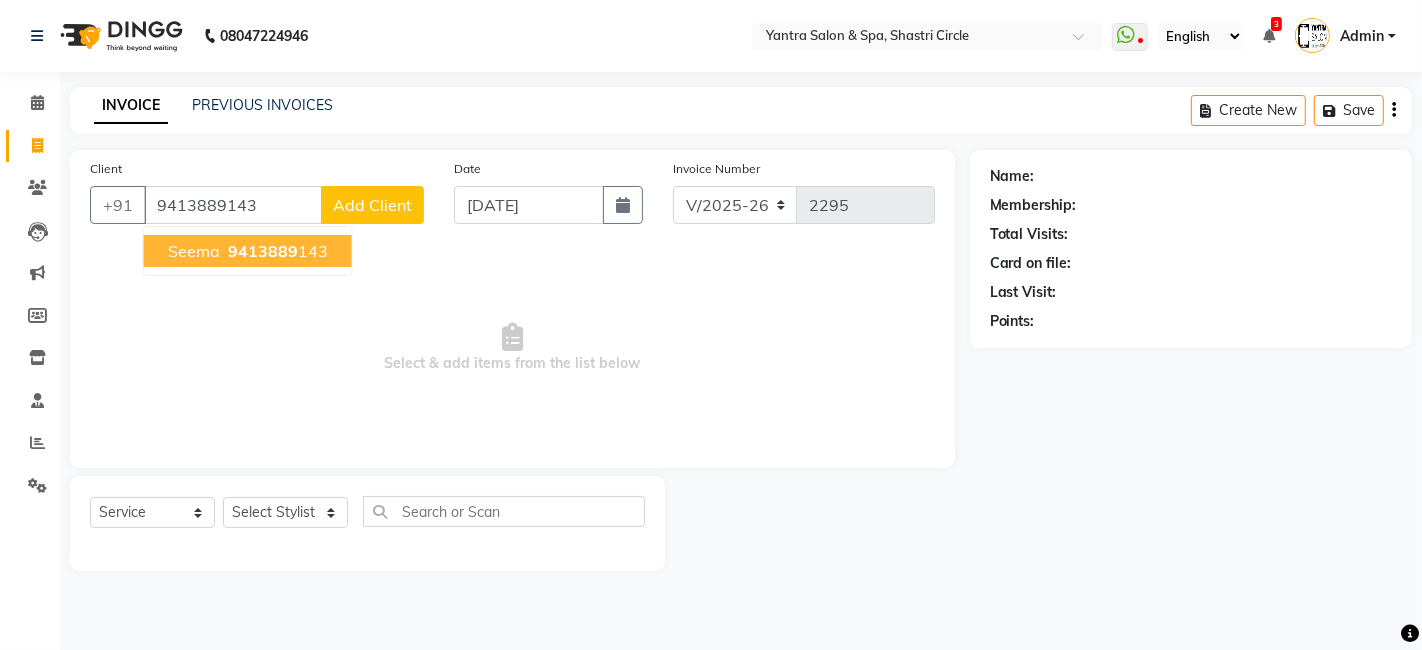 type on "9413889143" 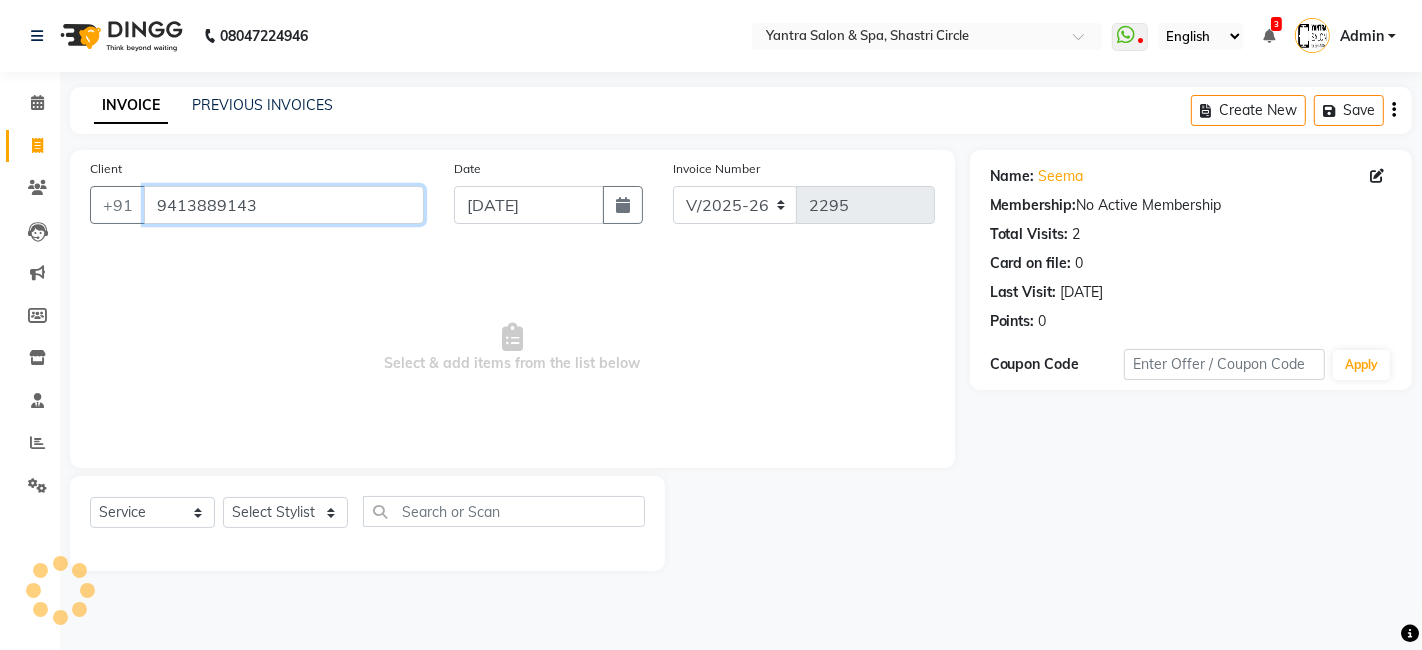 click on "9413889143" at bounding box center [284, 205] 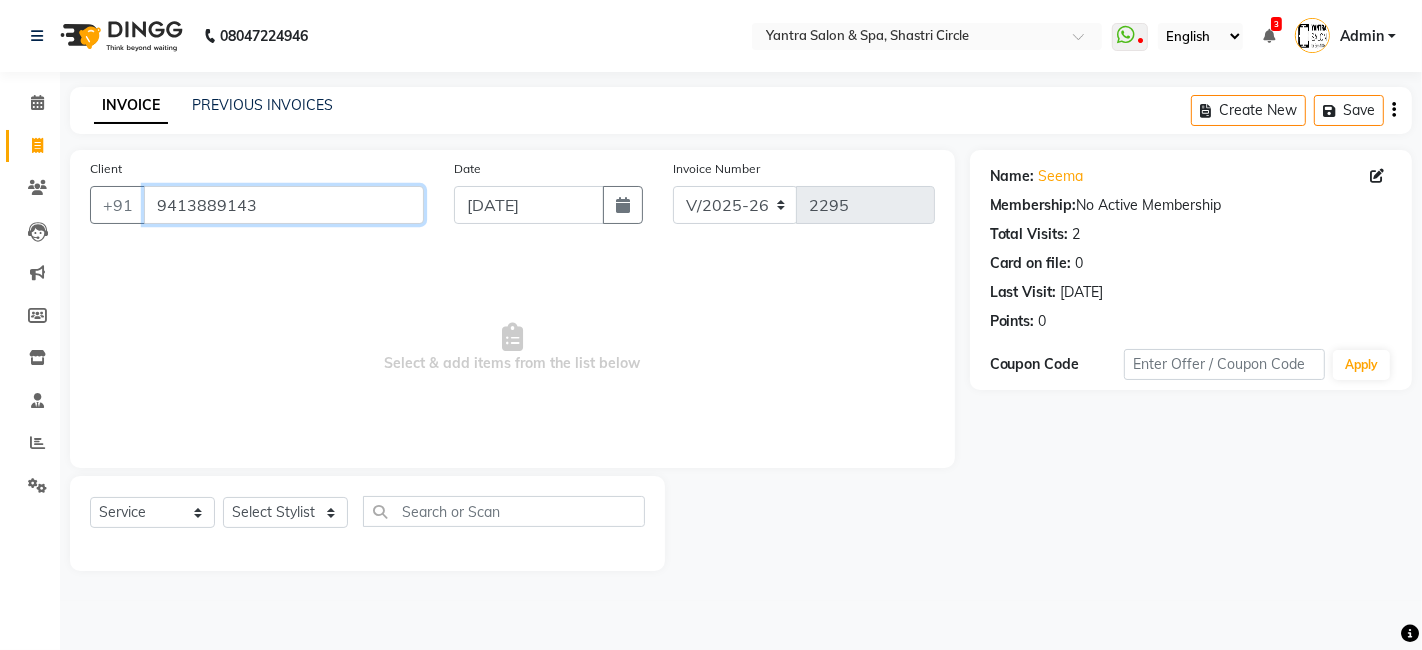 click on "9413889143" at bounding box center (284, 205) 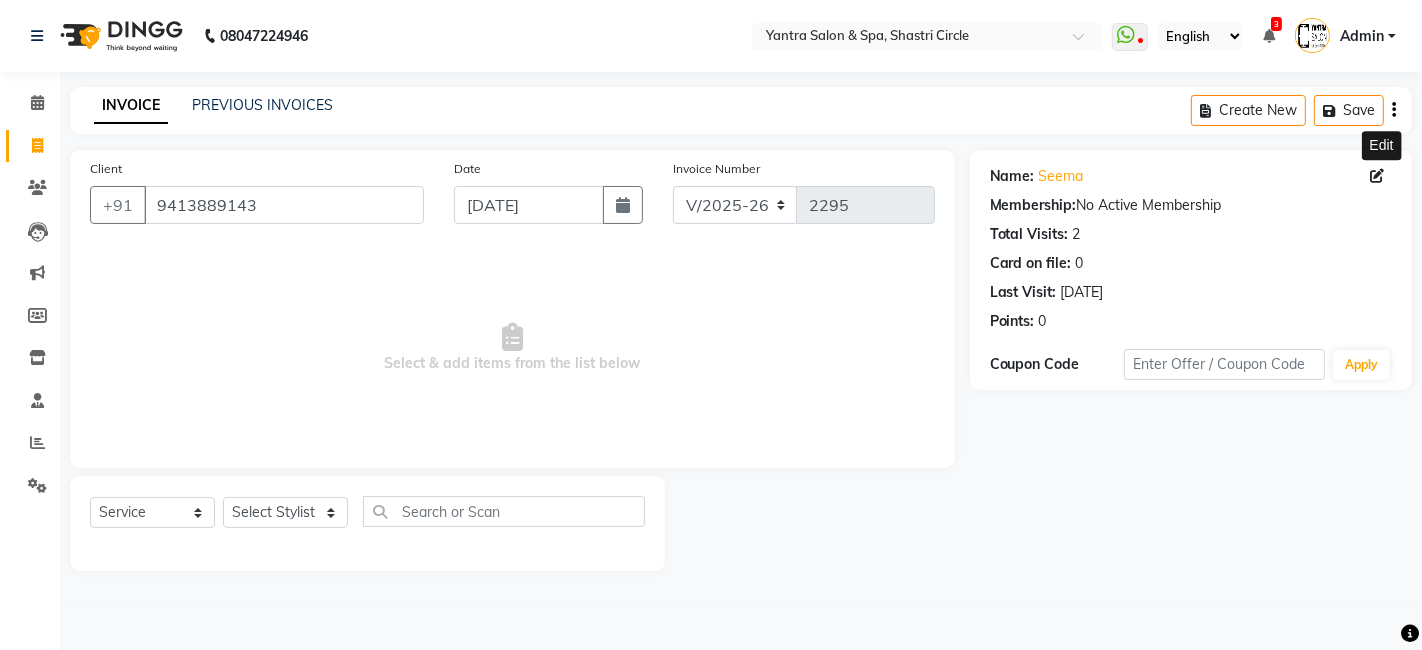 click 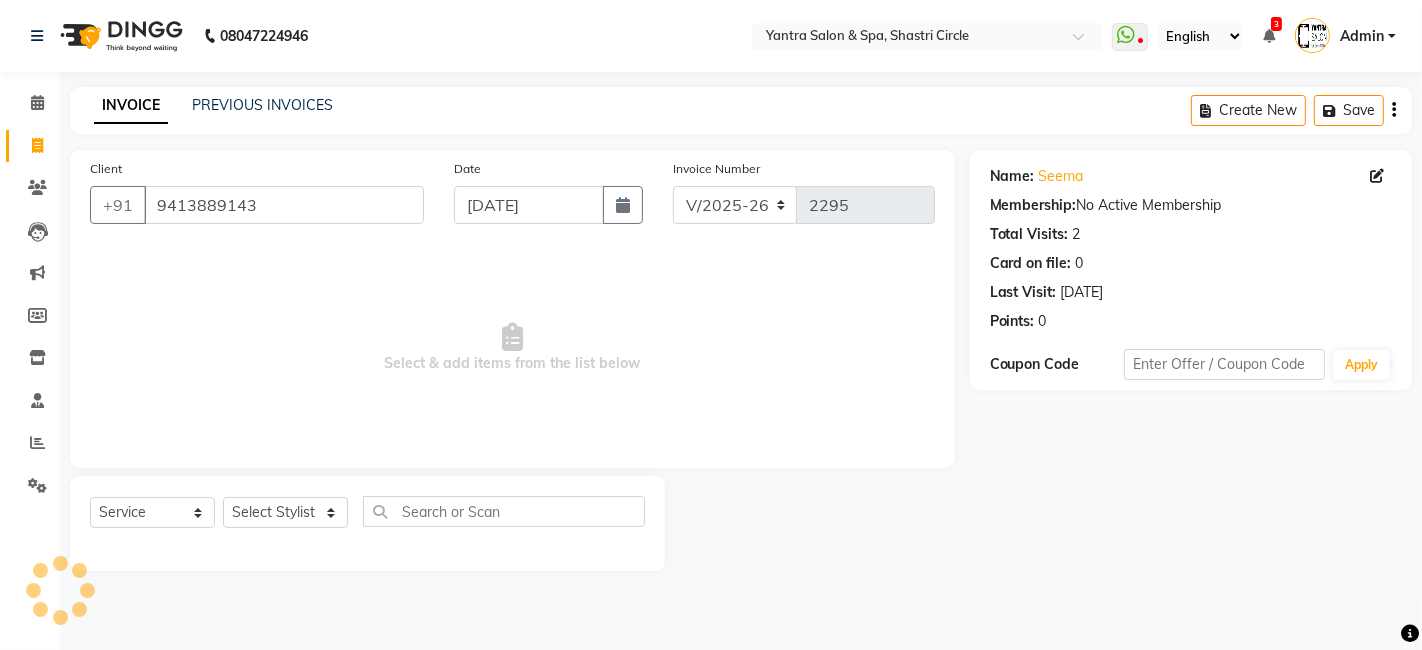 select on "33" 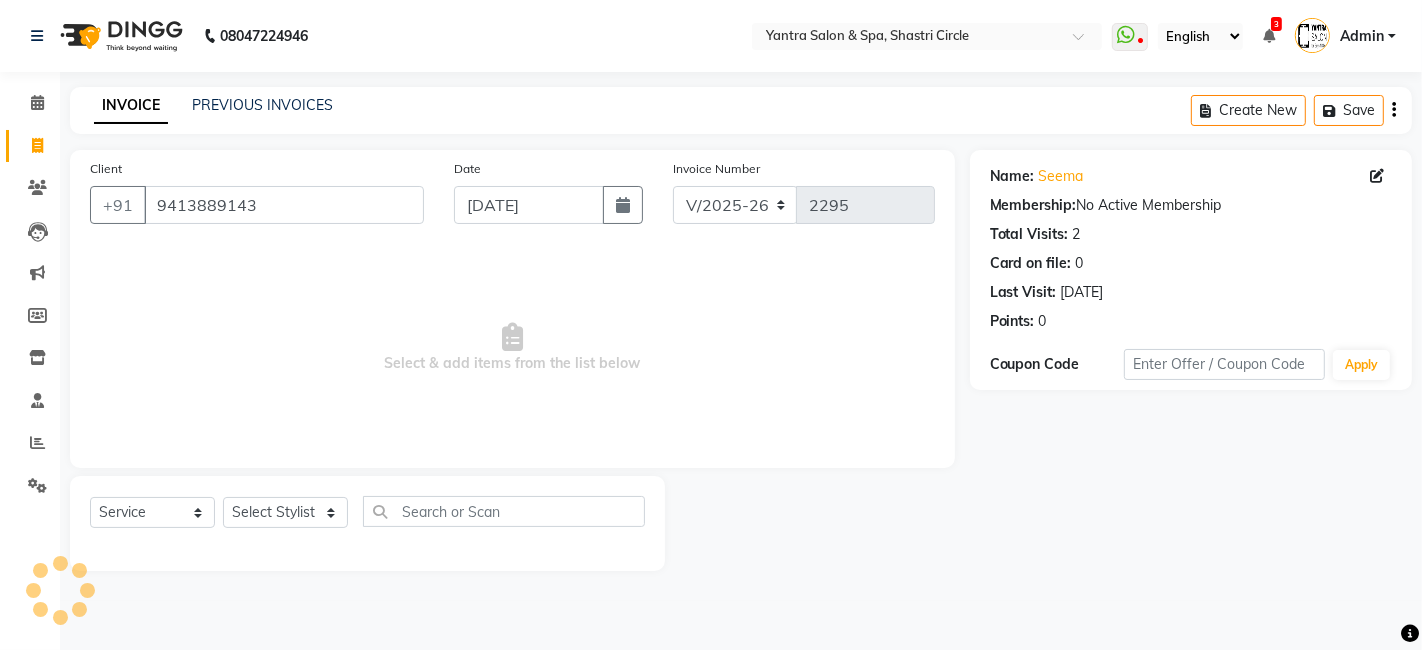 select on "female" 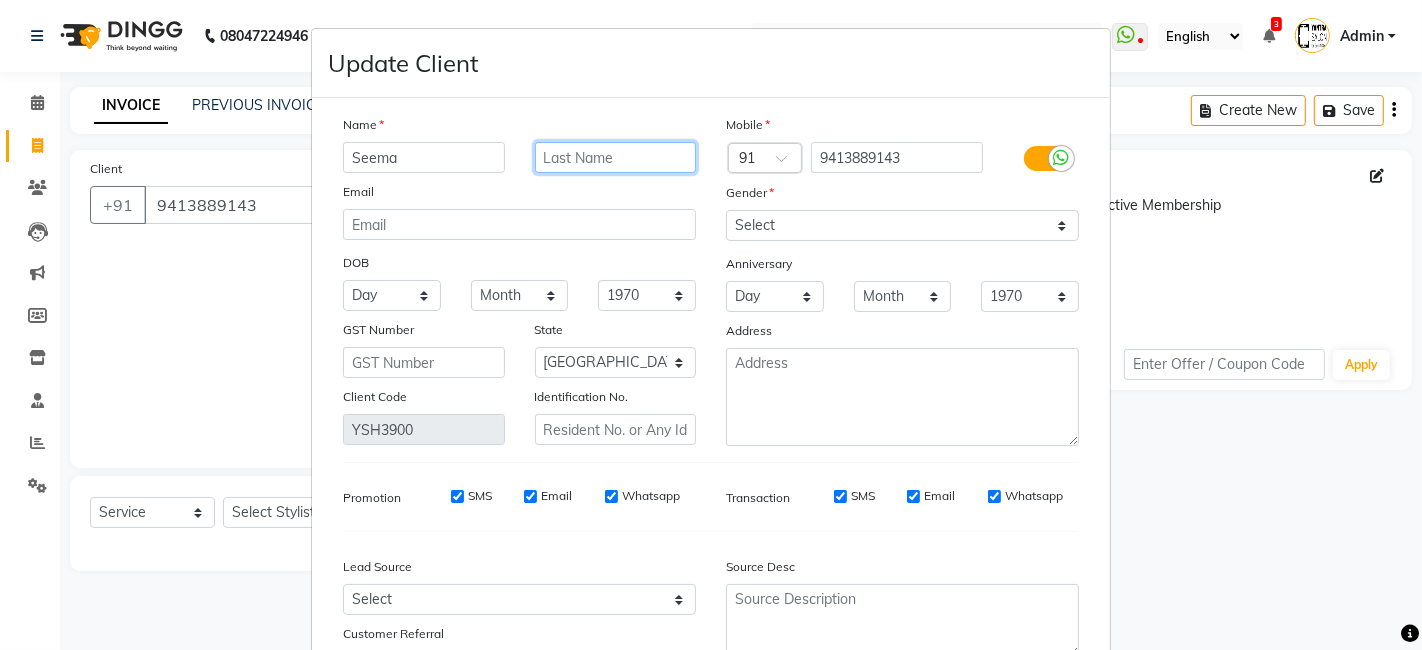 click at bounding box center (616, 157) 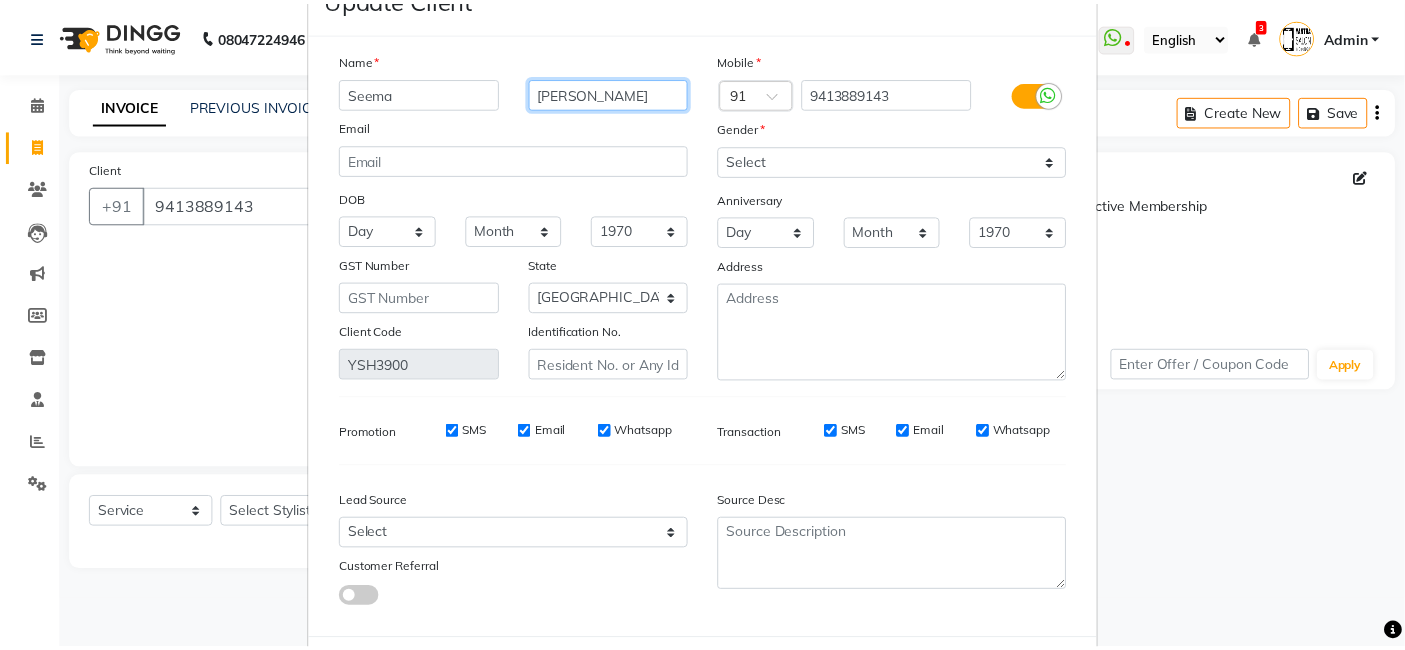 scroll, scrollTop: 161, scrollLeft: 0, axis: vertical 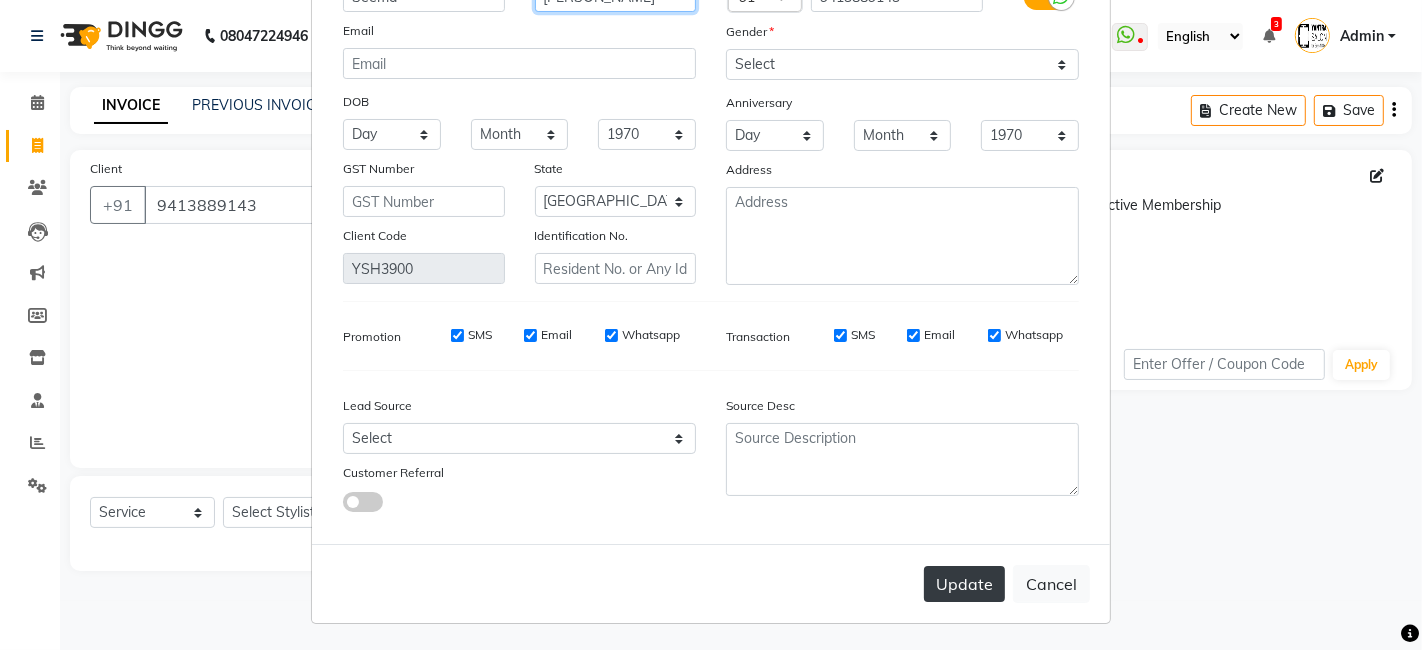 type on "Bhamu" 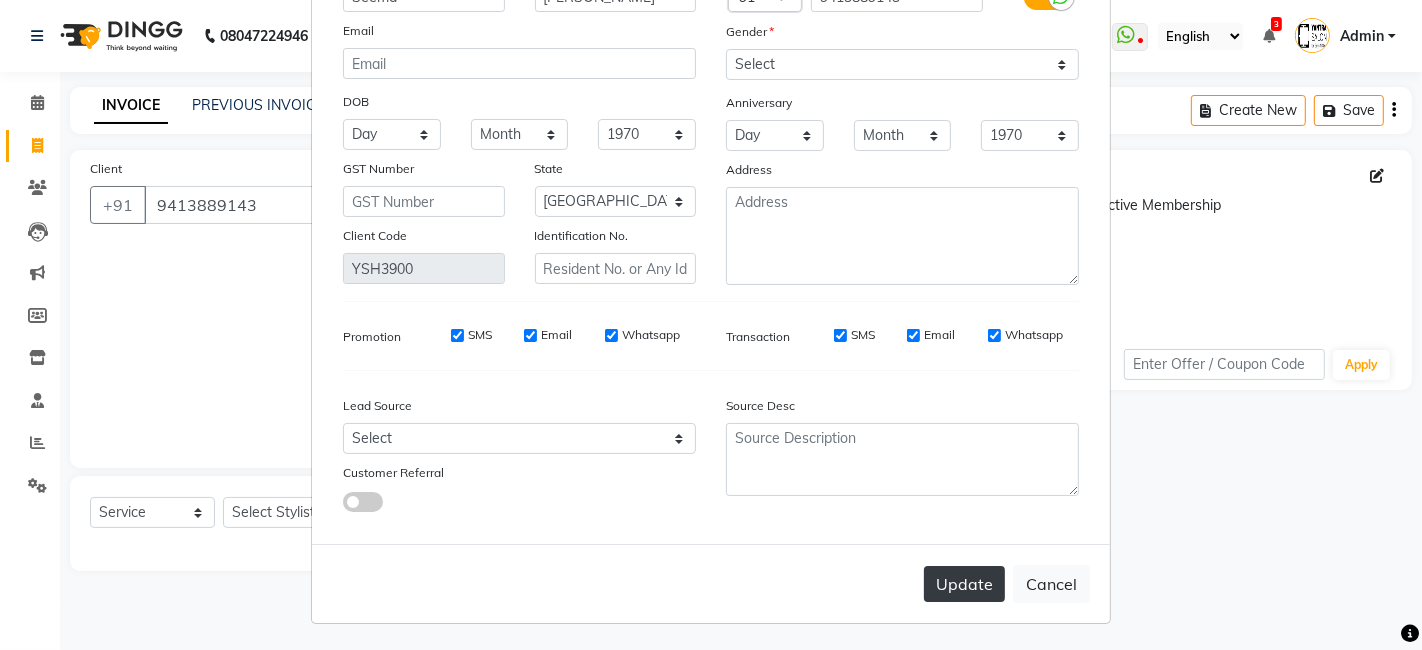 click on "Update" at bounding box center (964, 584) 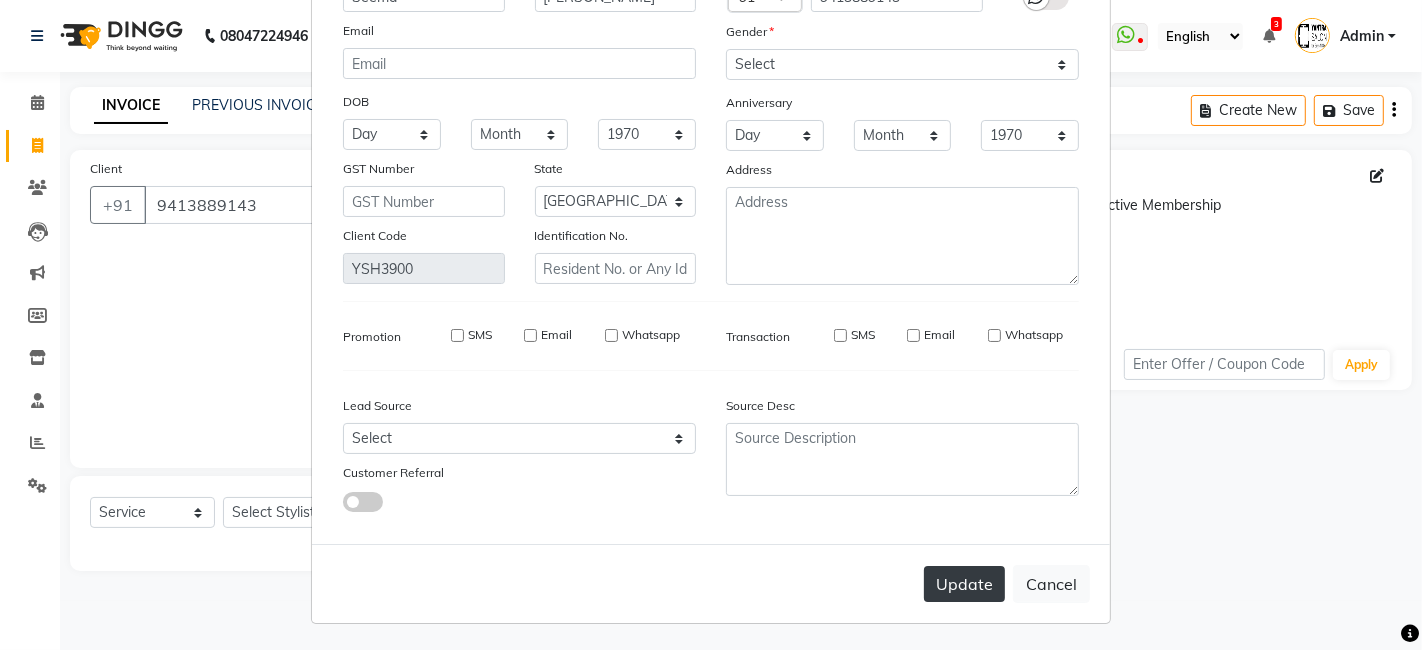 type 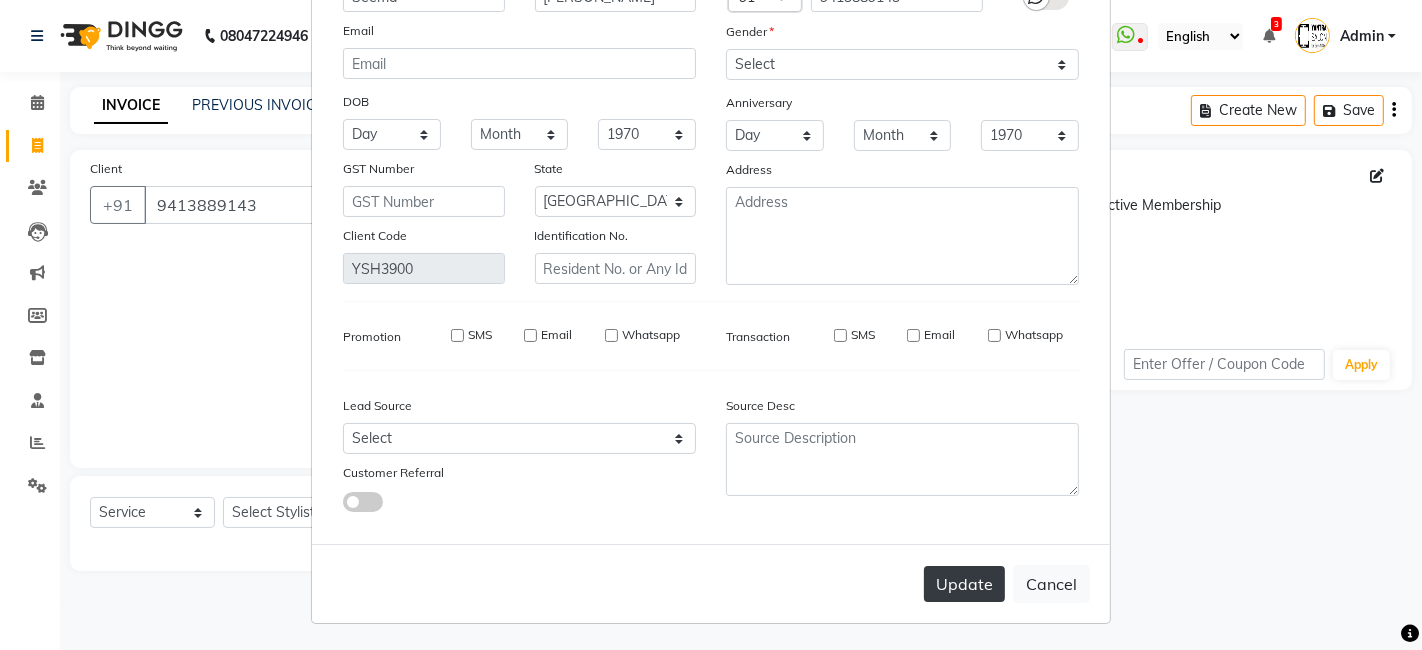 type 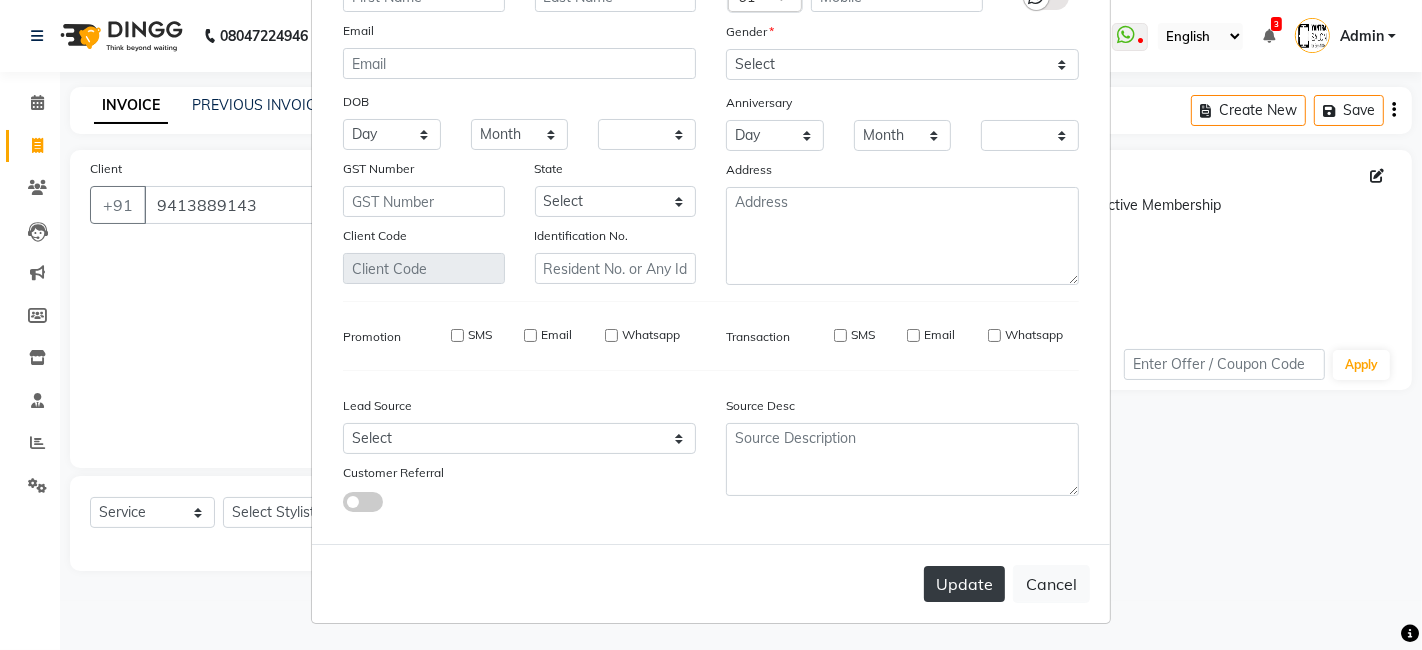 checkbox on "false" 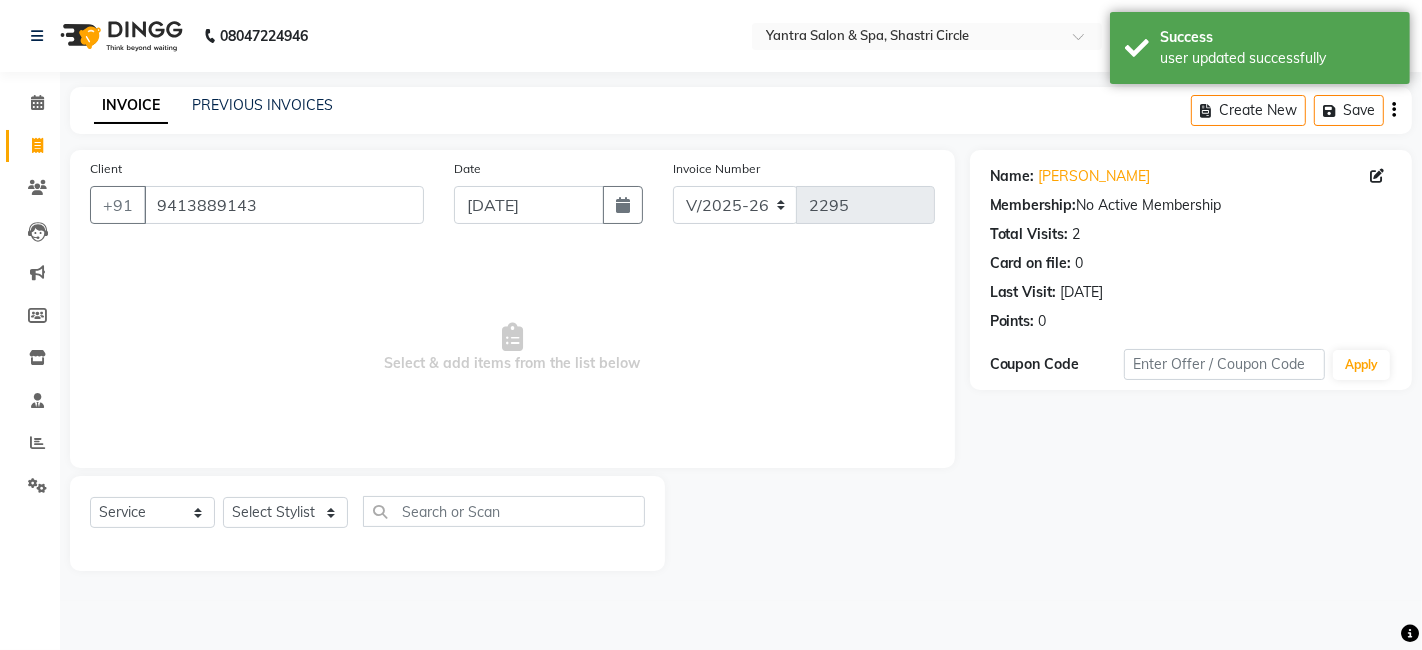 click on "Select  Service  Product  Membership  Package Voucher Prepaid Gift Card  Select Stylist Arvind ASHA bhawna goyal Dev Dimple Director Harsha Hemlata kajal Latika lucky Manager Manisha maam Neelu  Pallavi Pinky Priyanka Rahul Sekhar usha" 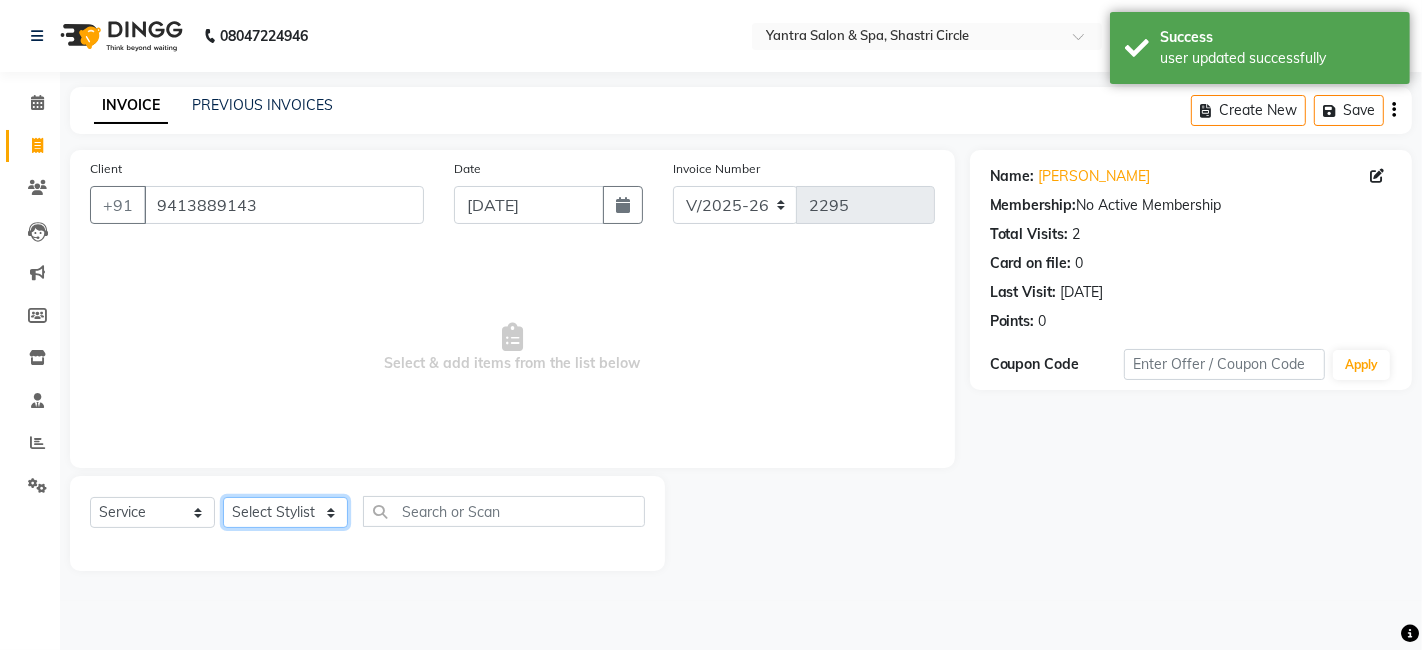 click on "Select Stylist Arvind ASHA bhawna goyal Dev Dimple Director Harsha Hemlata kajal Latika lucky Manager Manisha maam Neelu  Pallavi Pinky Priyanka Rahul Sekhar usha" 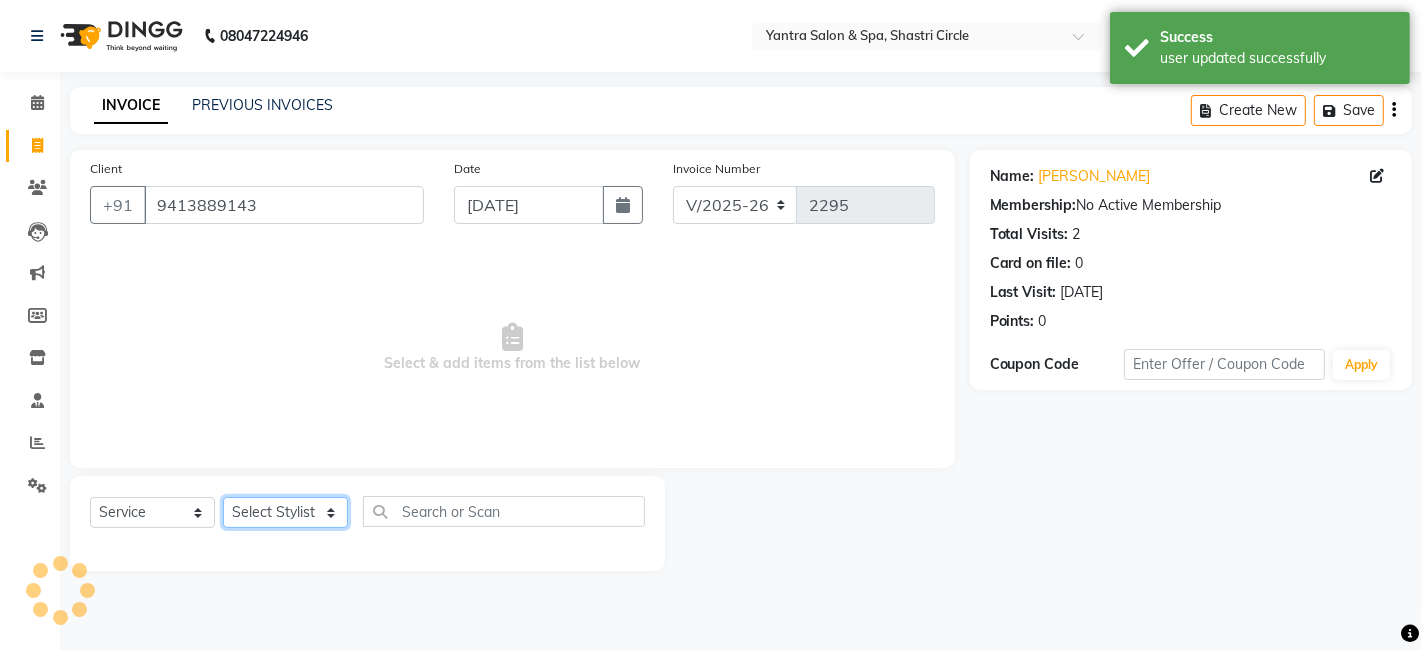 select on "44024" 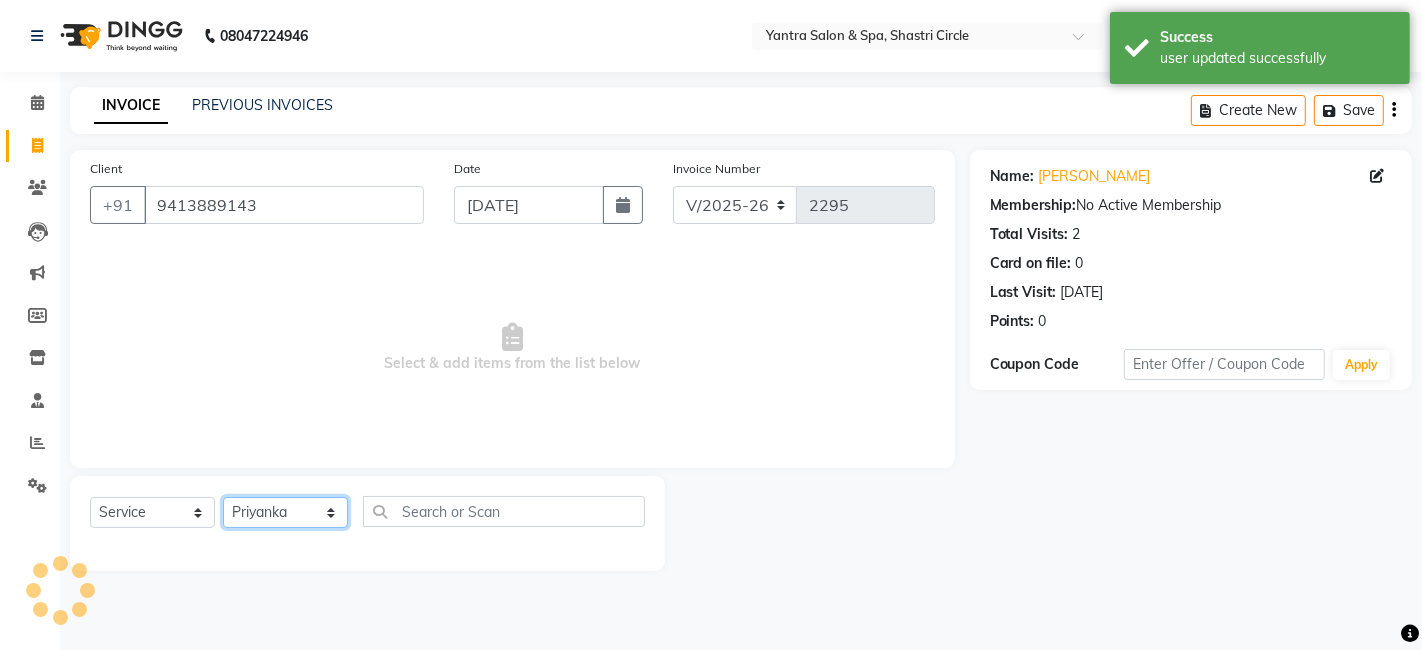 click on "Select Stylist Arvind ASHA bhawna goyal Dev Dimple Director Harsha Hemlata kajal Latika lucky Manager Manisha maam Neelu  Pallavi Pinky Priyanka Rahul Sekhar usha" 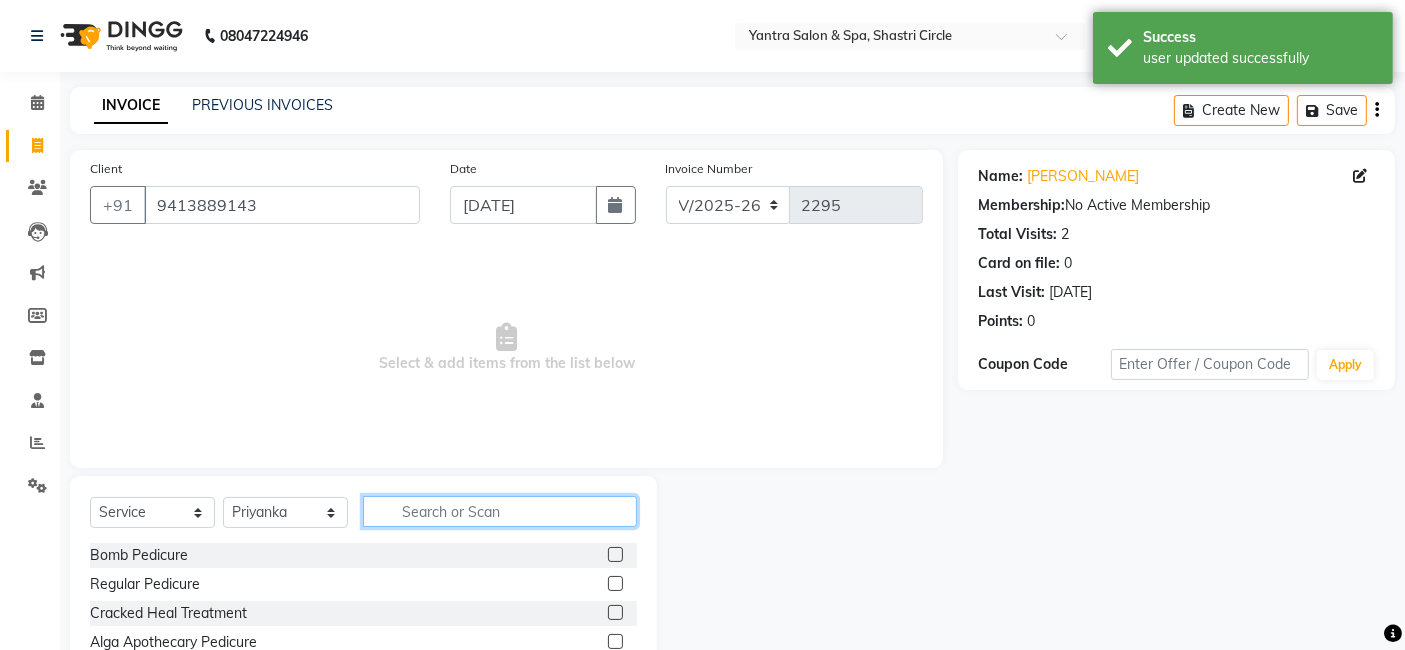 click 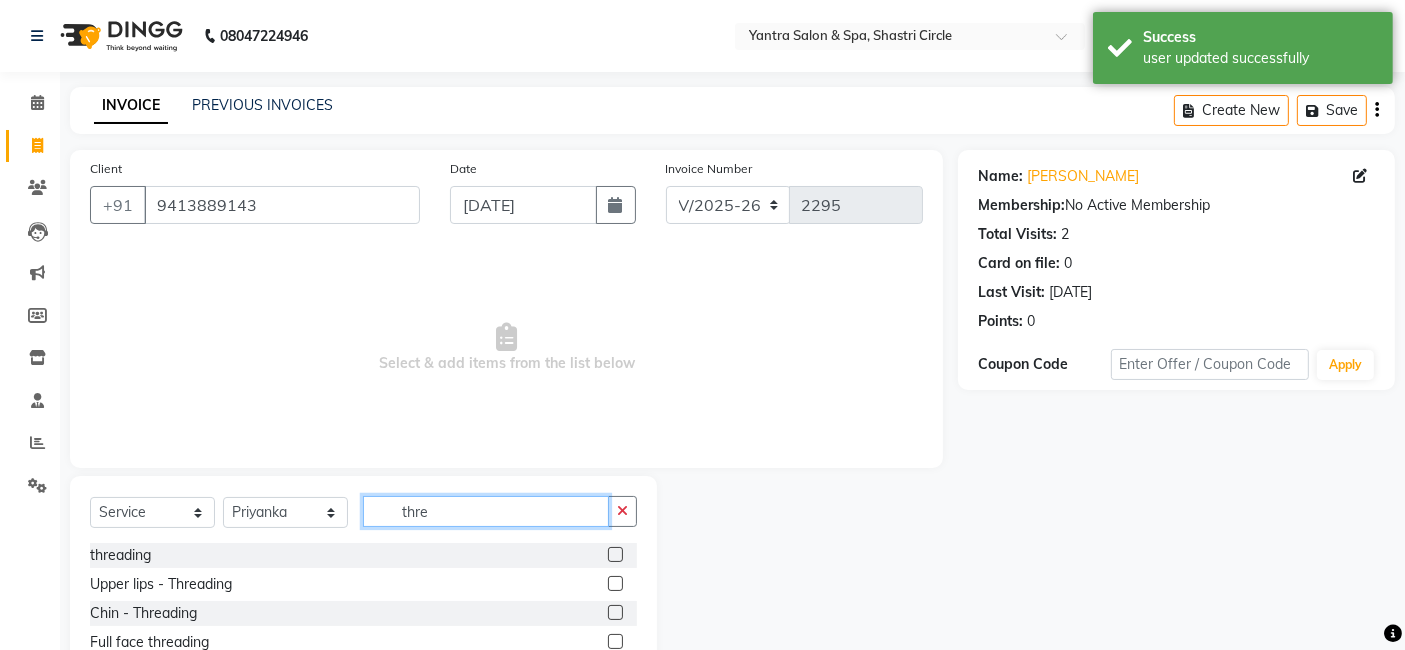 type on "thre" 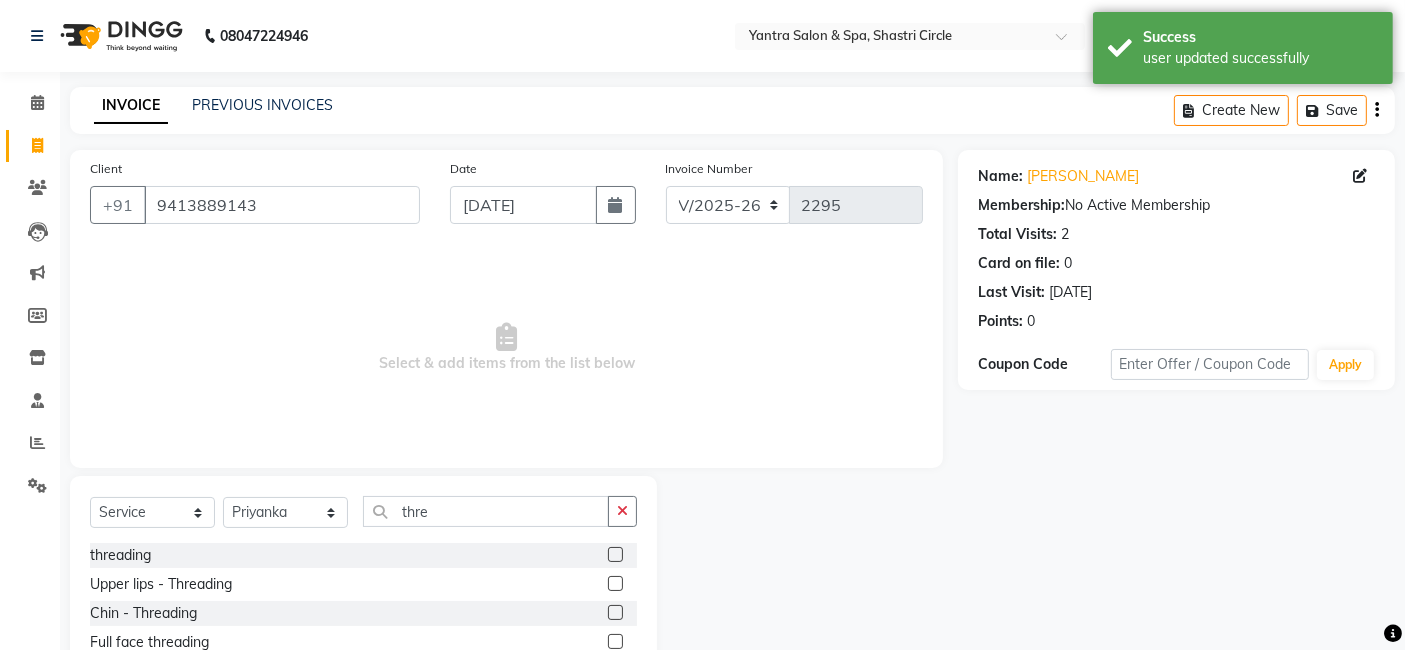 click 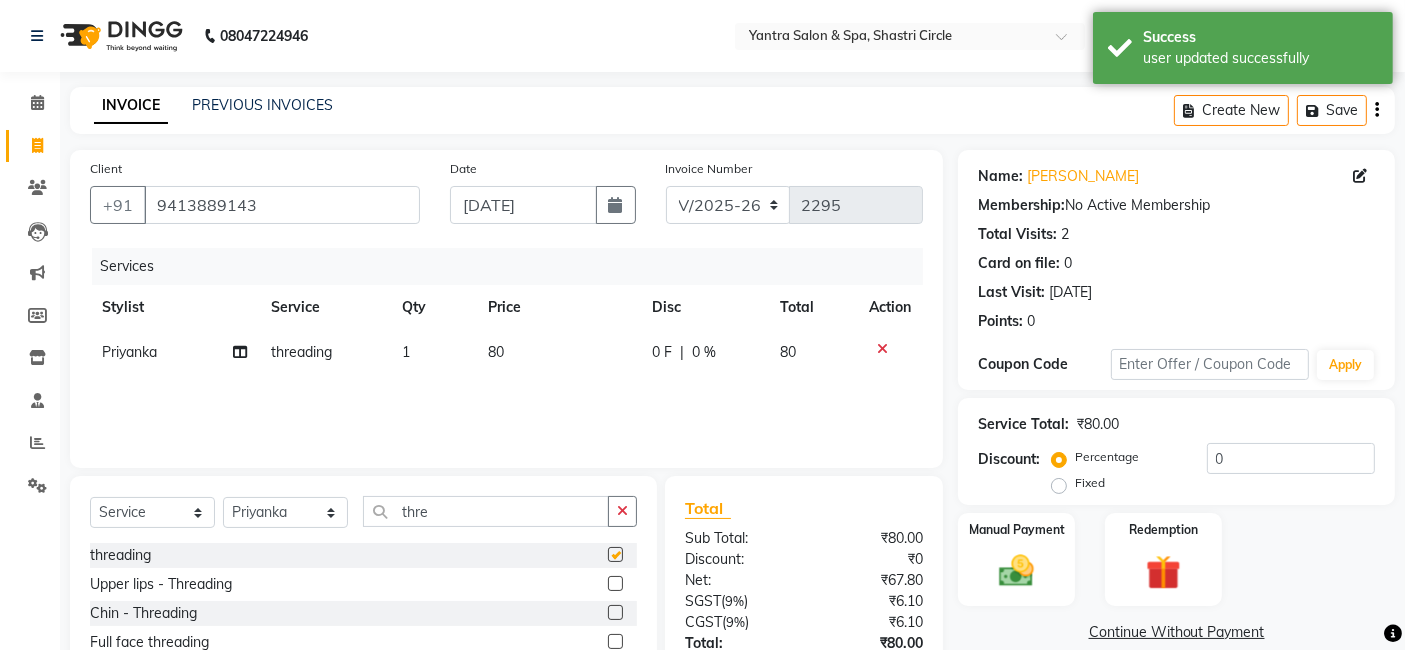 checkbox on "false" 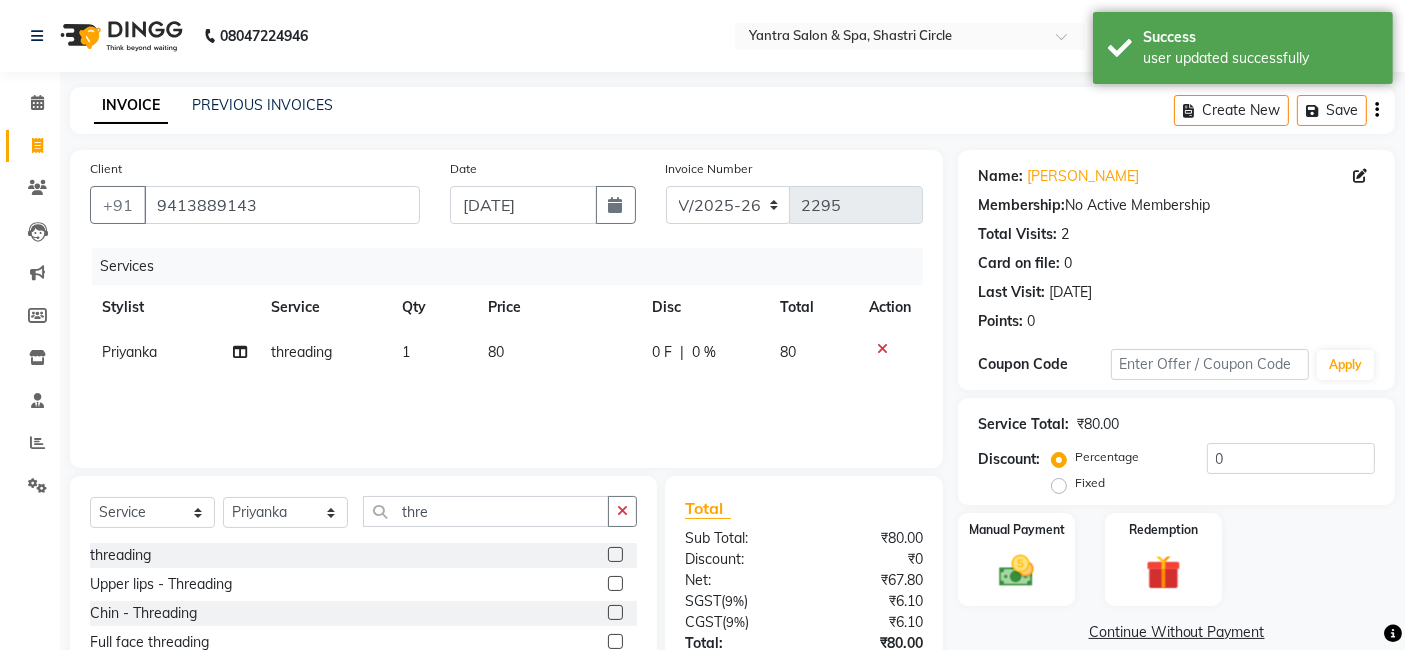 click on "Select  Service  Product  Membership  Package Voucher Prepaid Gift Card  Select Stylist Arvind ASHA bhawna goyal Dev Dimple Director Harsha Hemlata kajal Latika lucky Manager Manisha maam Neelu  Pallavi Pinky Priyanka Rahul Sekhar usha thre" 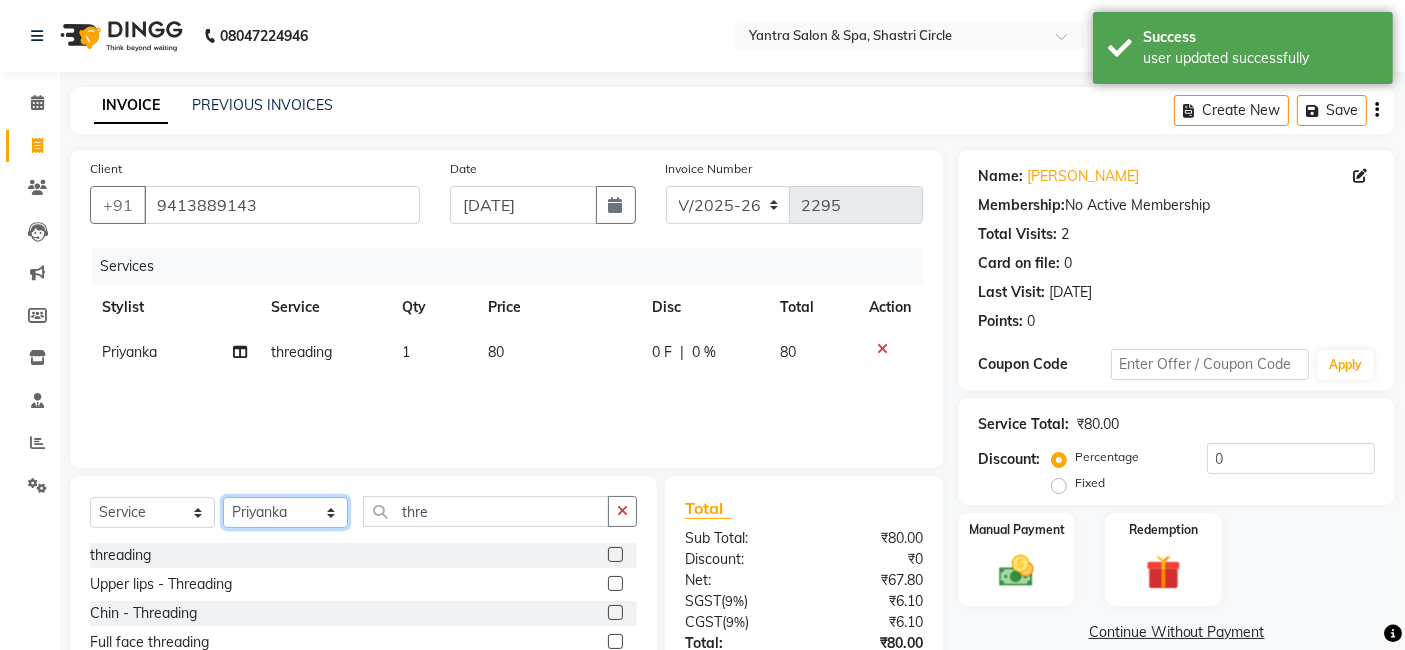 click on "Select Stylist Arvind ASHA bhawna goyal Dev Dimple Director Harsha Hemlata kajal Latika lucky Manager Manisha maam Neelu  Pallavi Pinky Priyanka Rahul Sekhar usha" 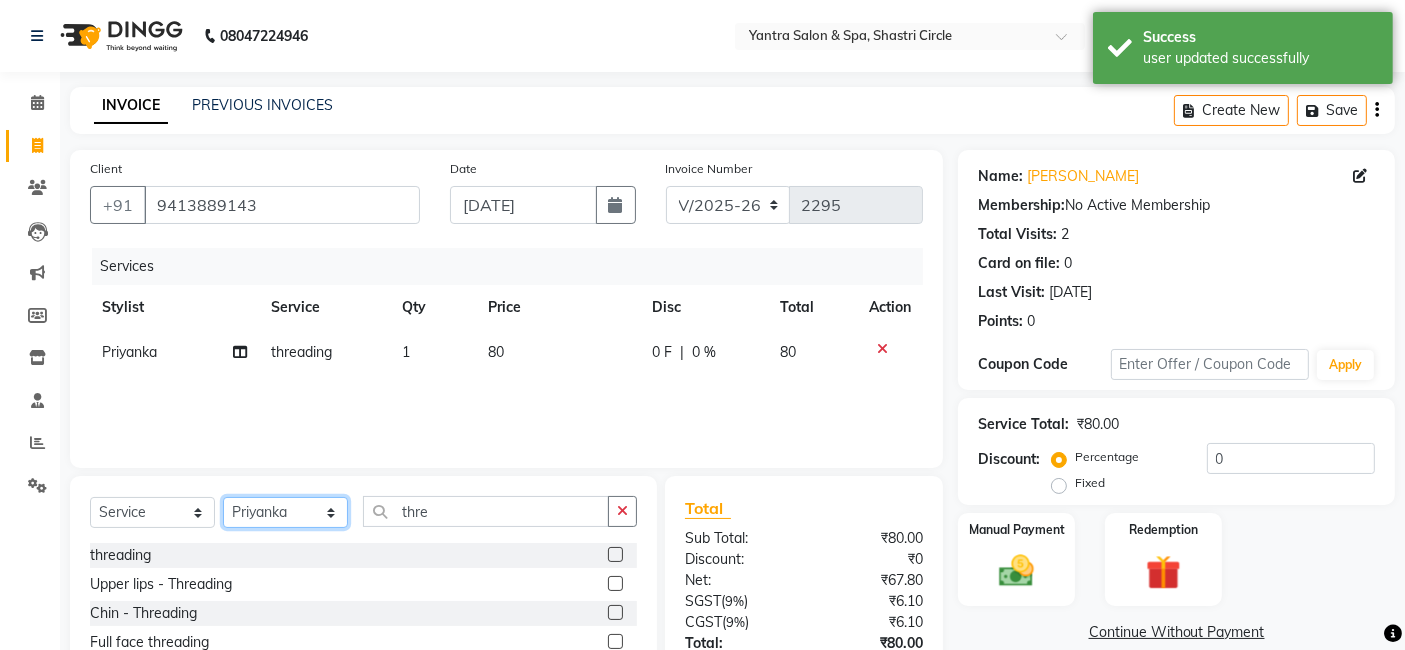select on "8429" 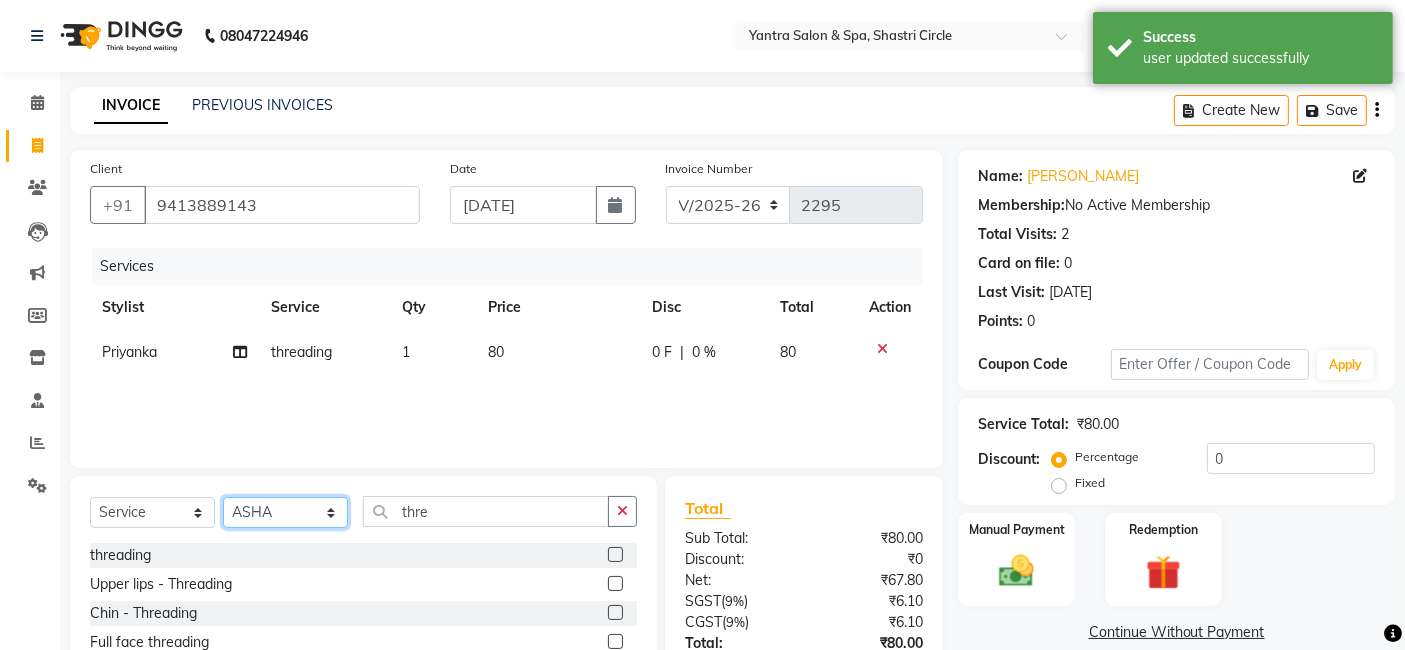 click on "Select Stylist Arvind ASHA bhawna goyal Dev Dimple Director Harsha Hemlata kajal Latika lucky Manager Manisha maam Neelu  Pallavi Pinky Priyanka Rahul Sekhar usha" 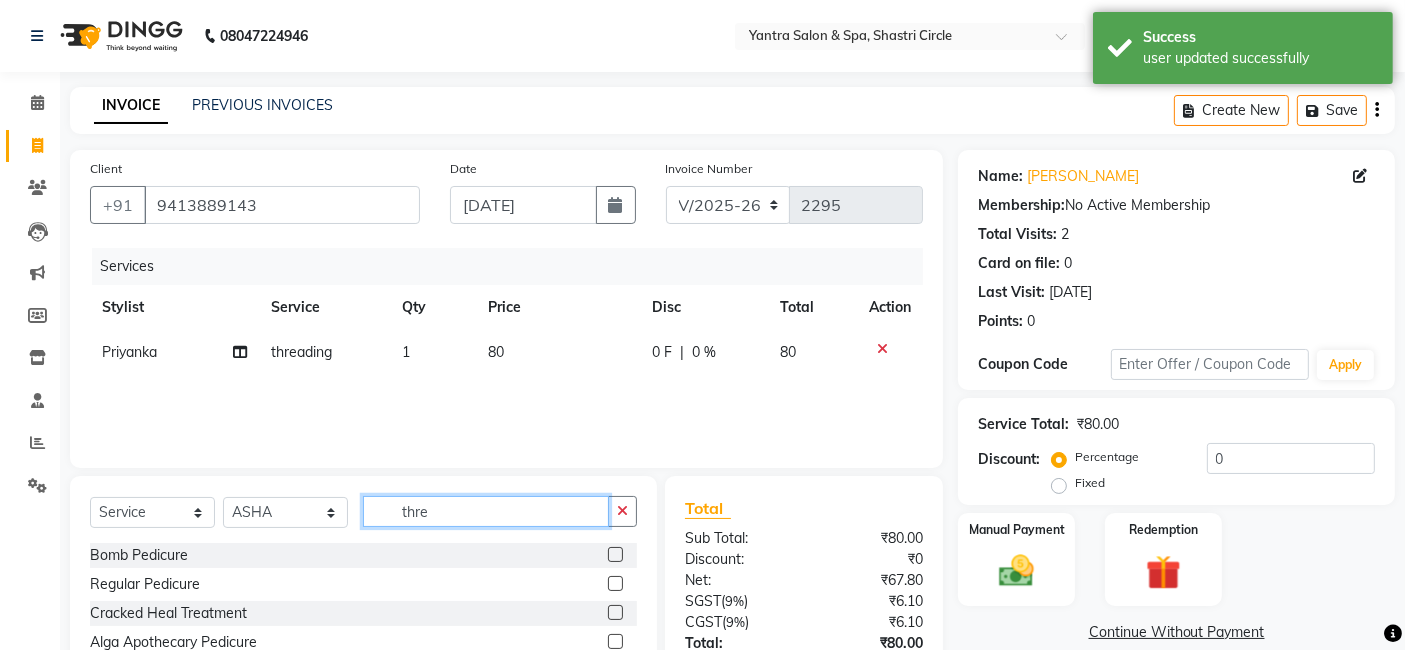 click on "thre" 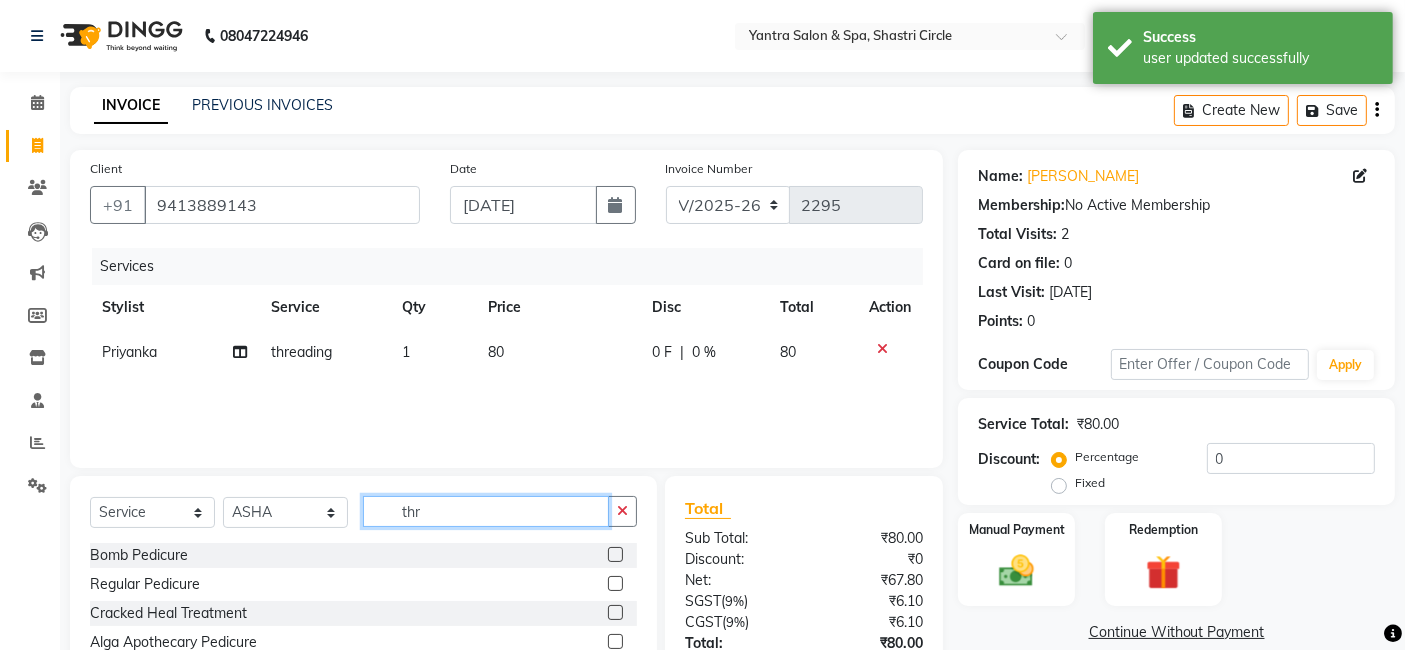 type on "thre" 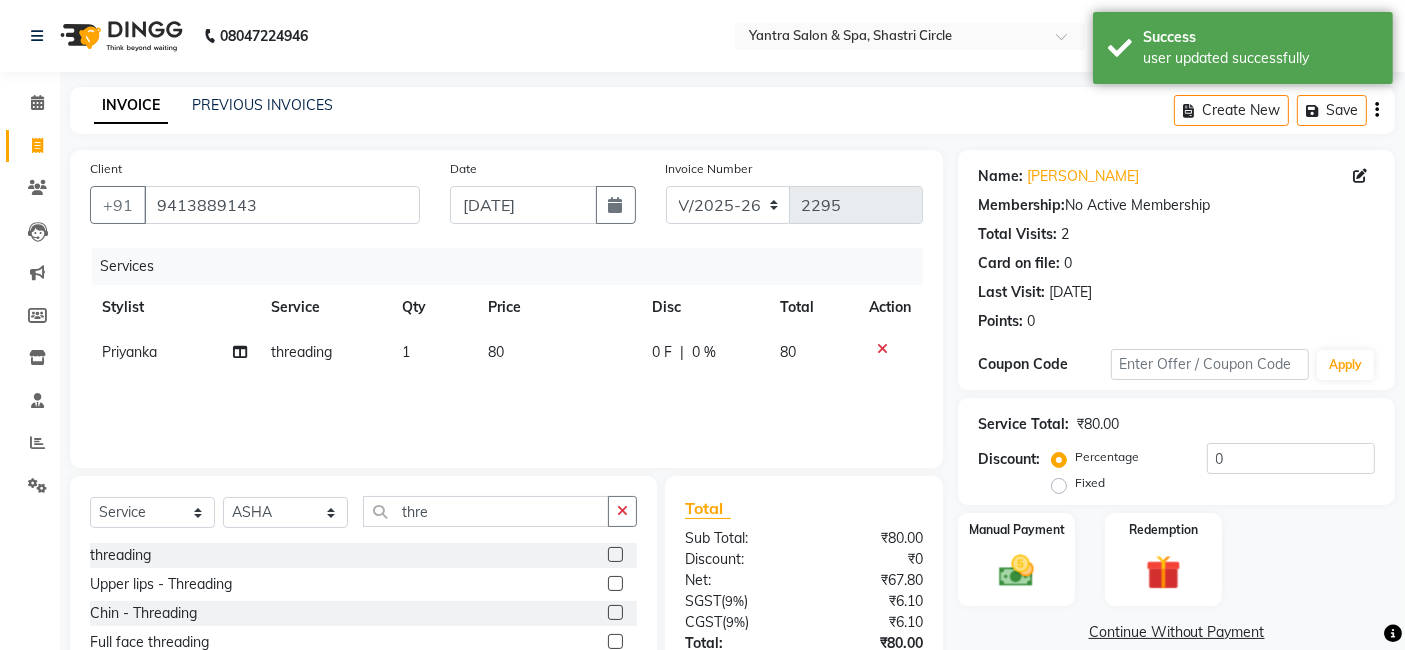 click 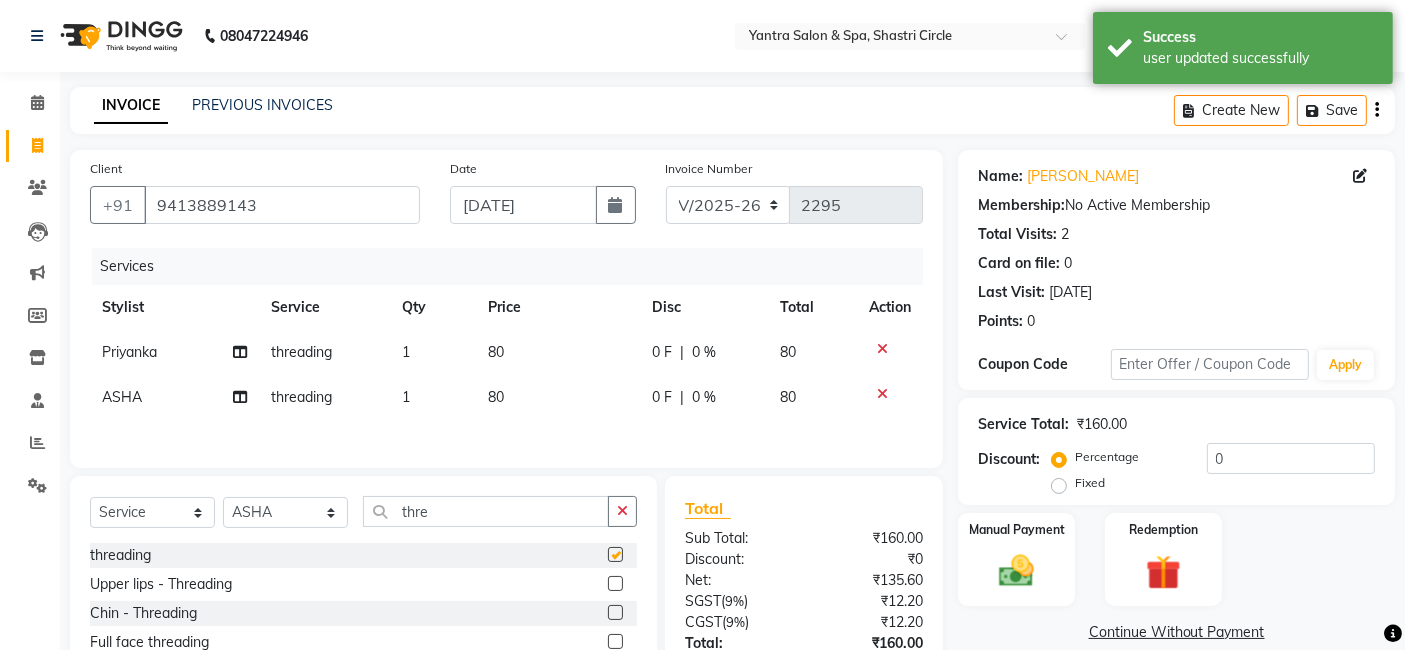 scroll, scrollTop: 154, scrollLeft: 0, axis: vertical 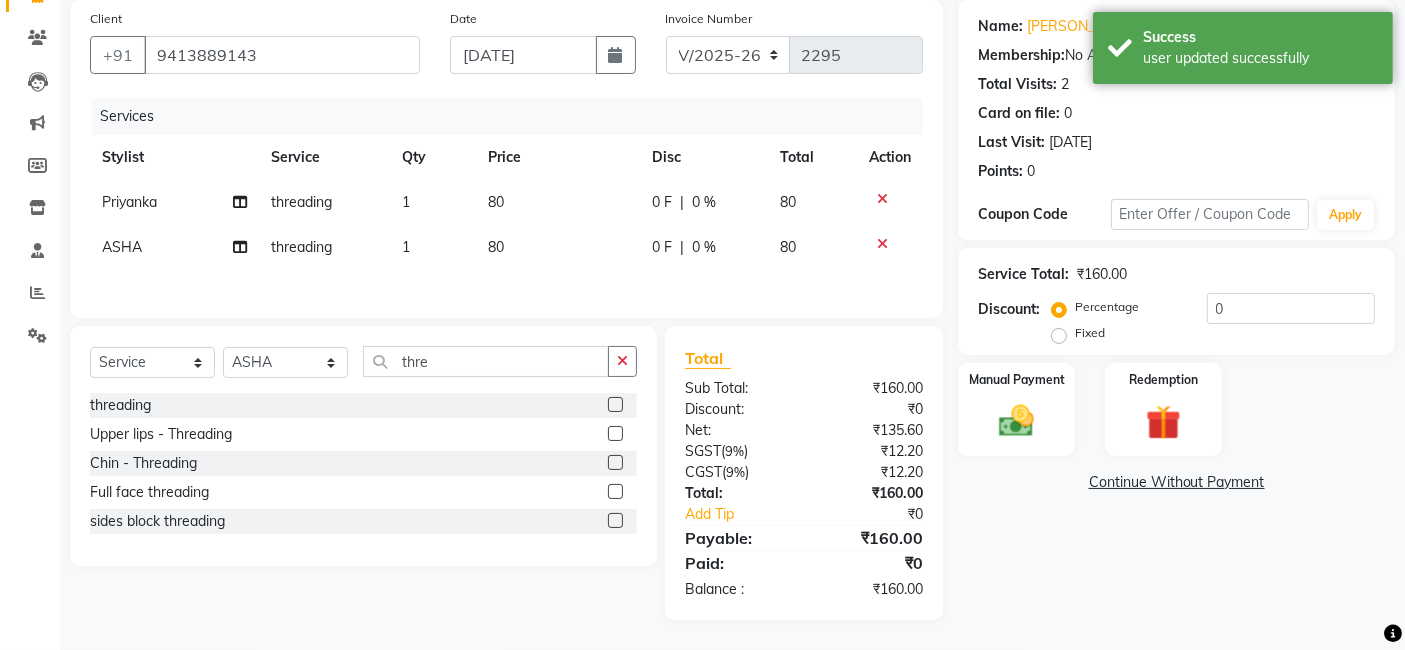 checkbox on "false" 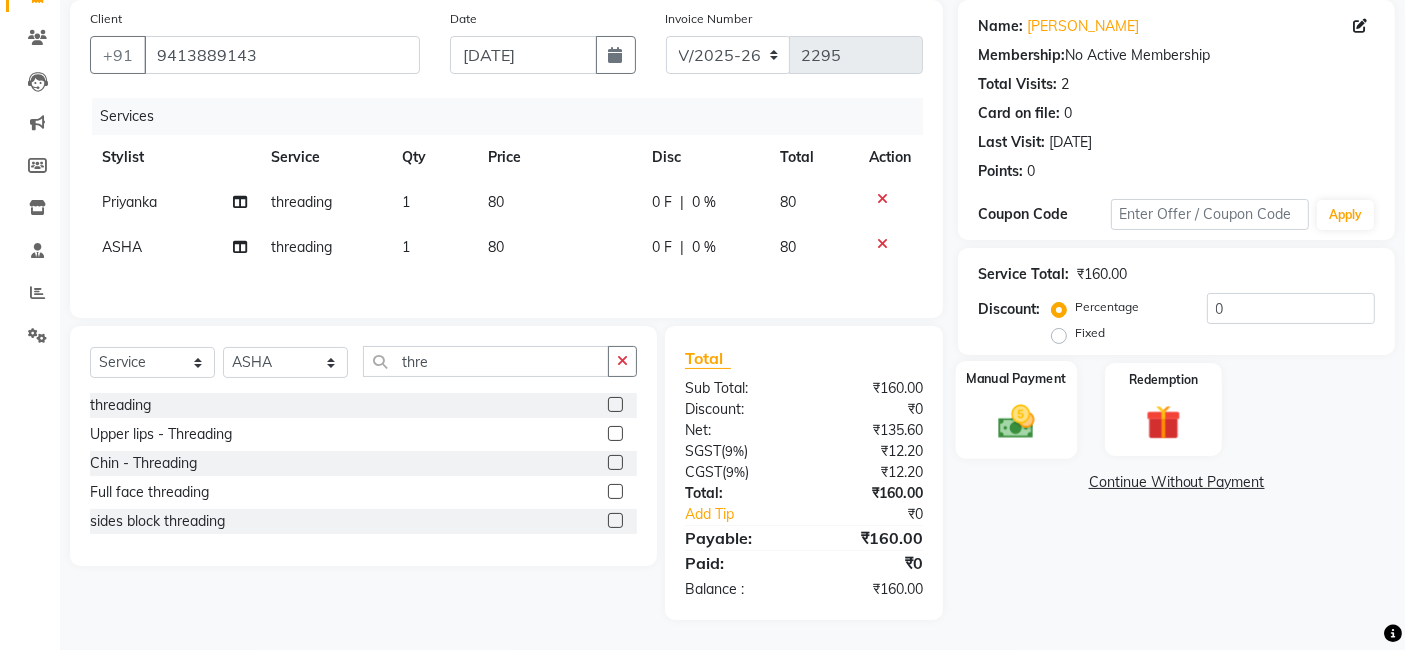 click 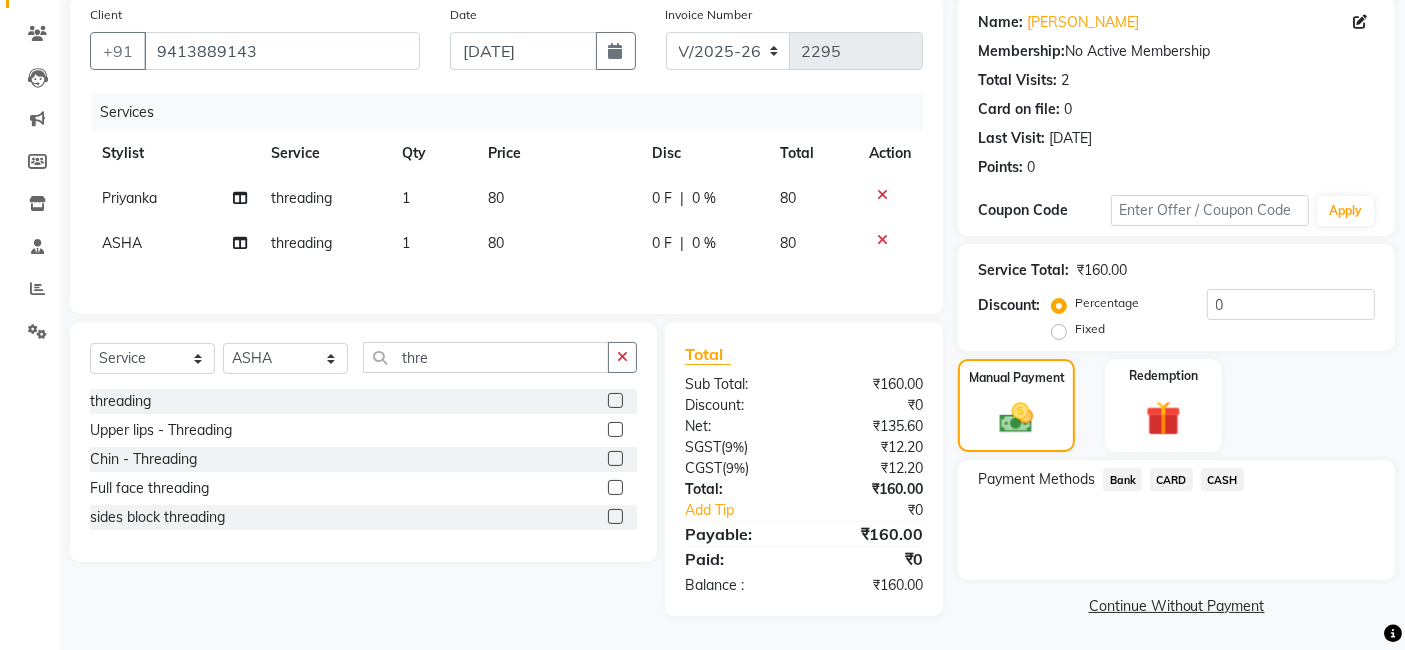 click on "Bank" 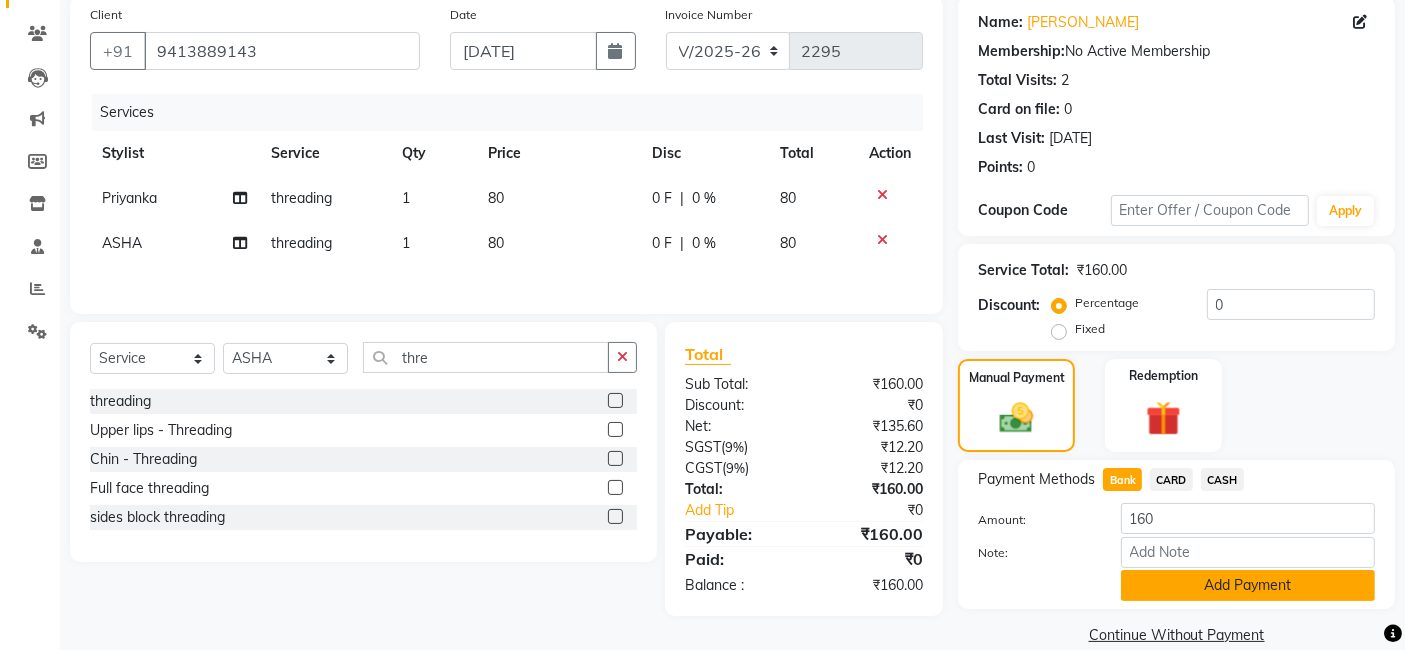 click on "Add Payment" 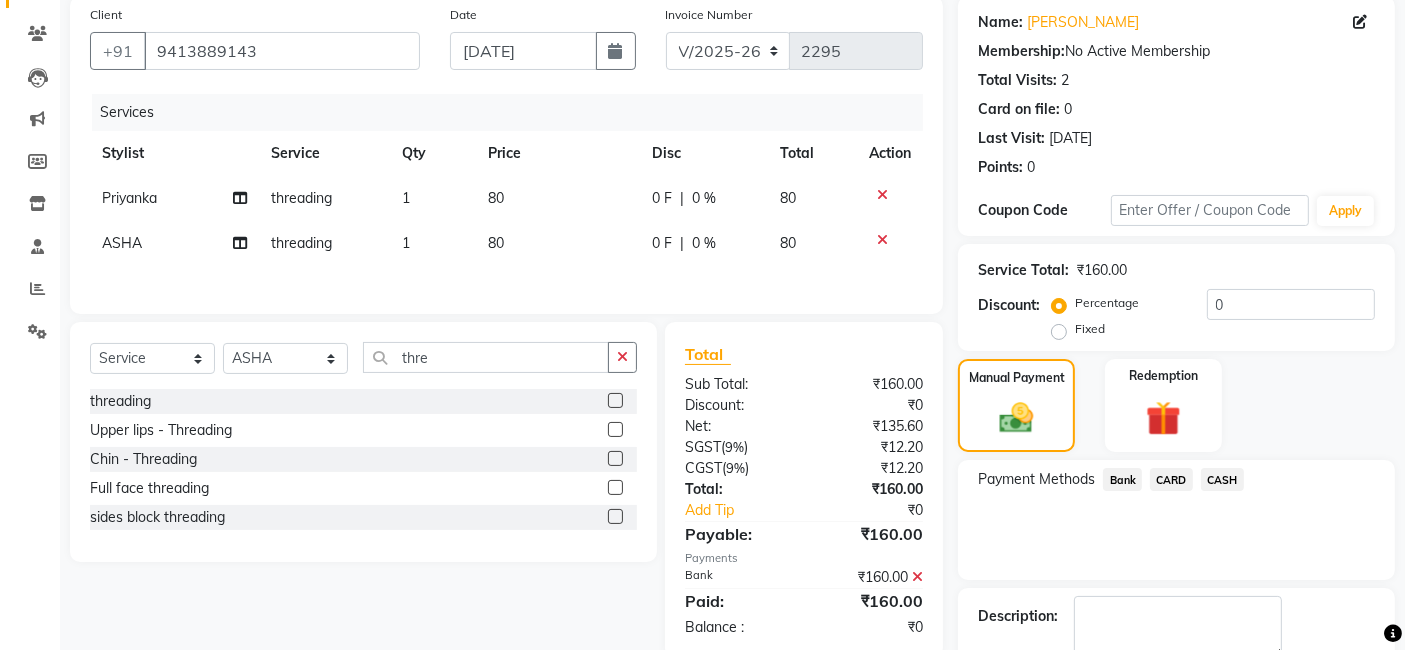 scroll, scrollTop: 266, scrollLeft: 0, axis: vertical 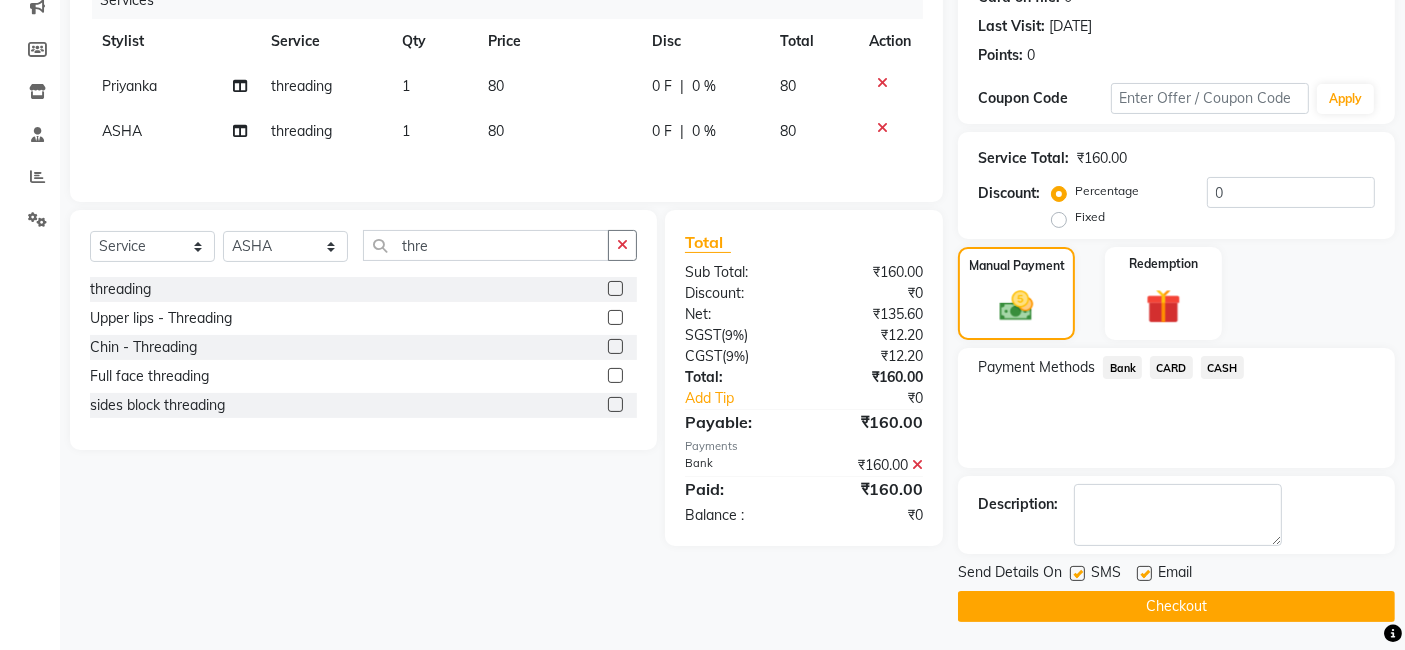 click on "Checkout" 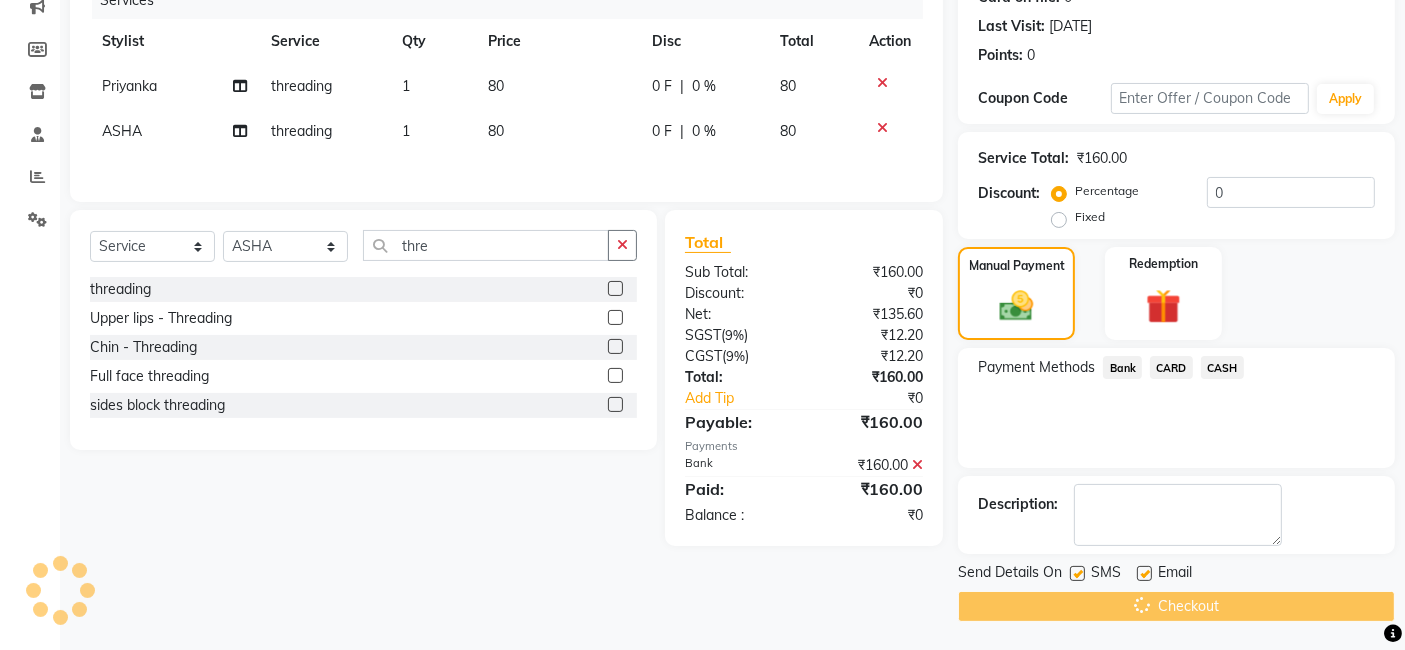 scroll, scrollTop: 0, scrollLeft: 0, axis: both 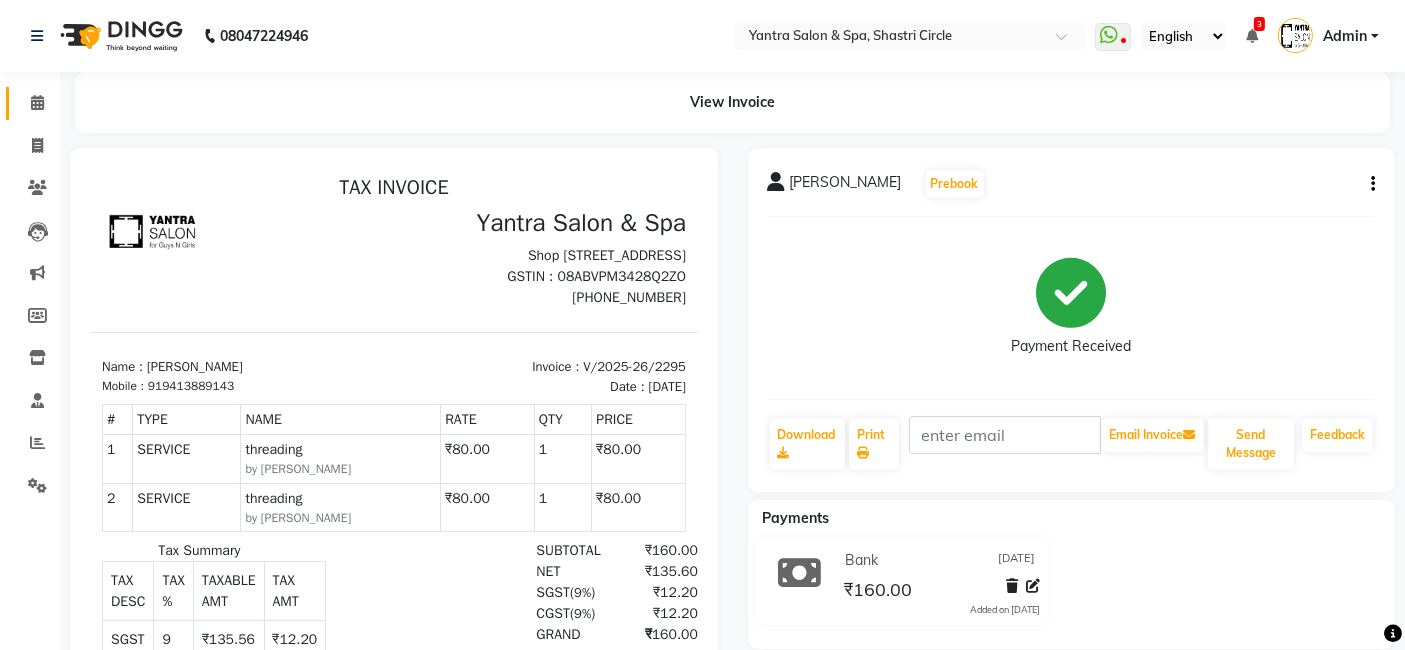 click on "Calendar" 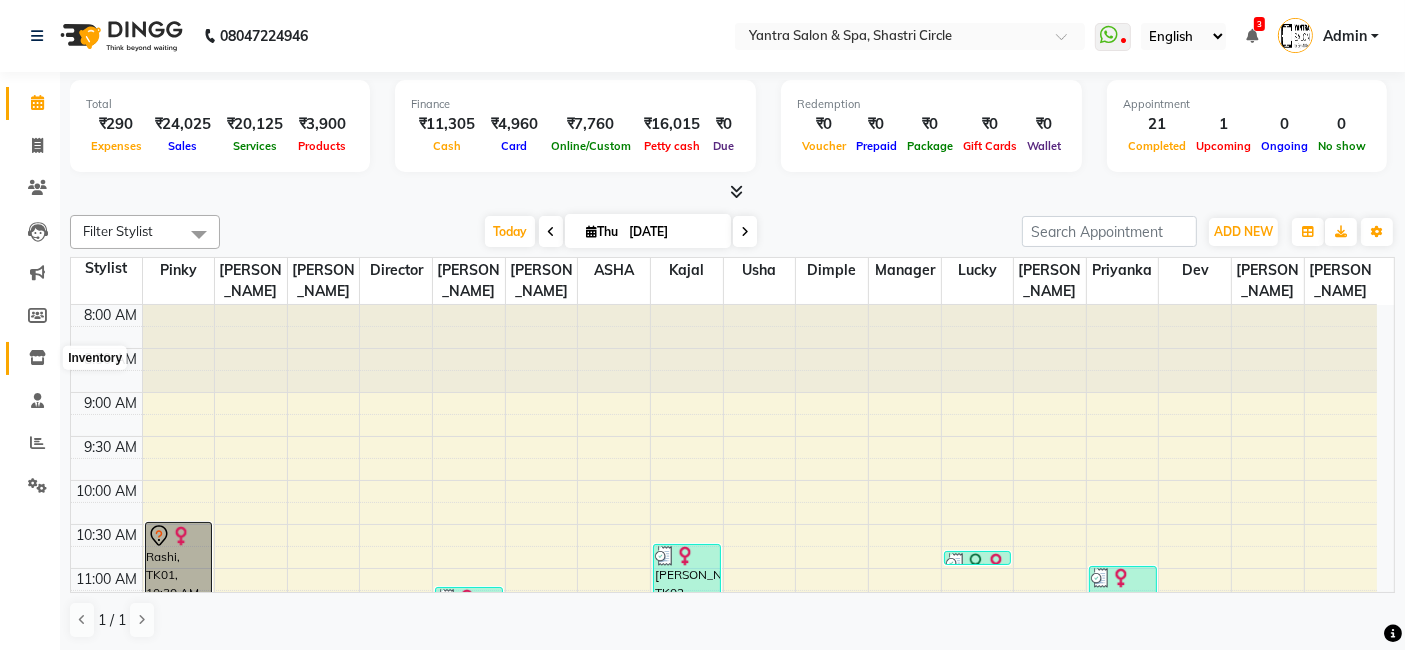 click 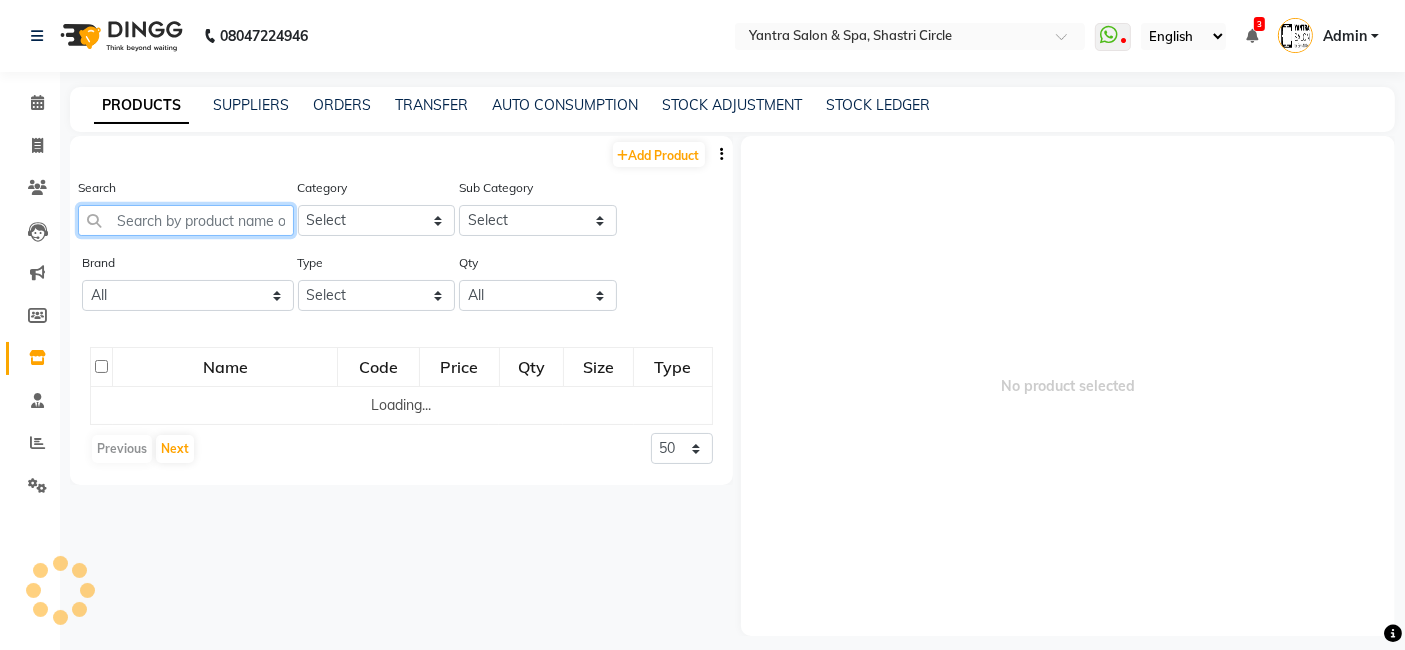 click 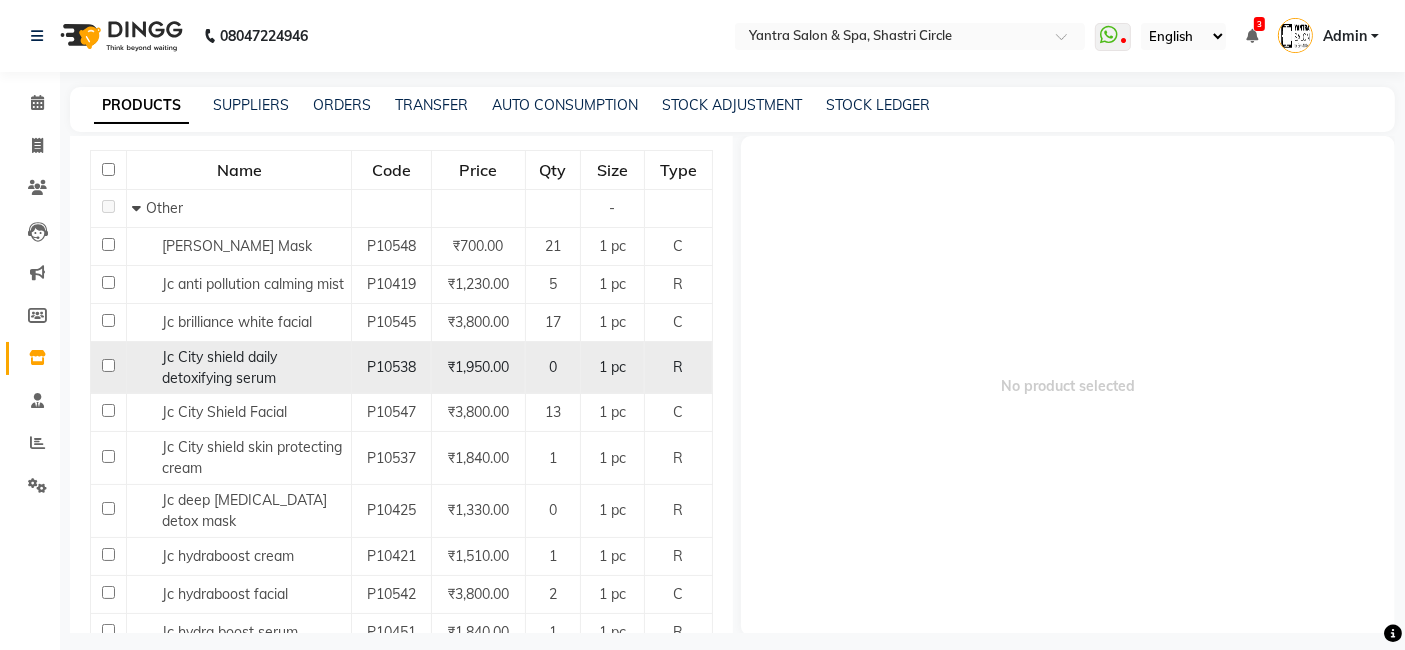 scroll, scrollTop: 222, scrollLeft: 0, axis: vertical 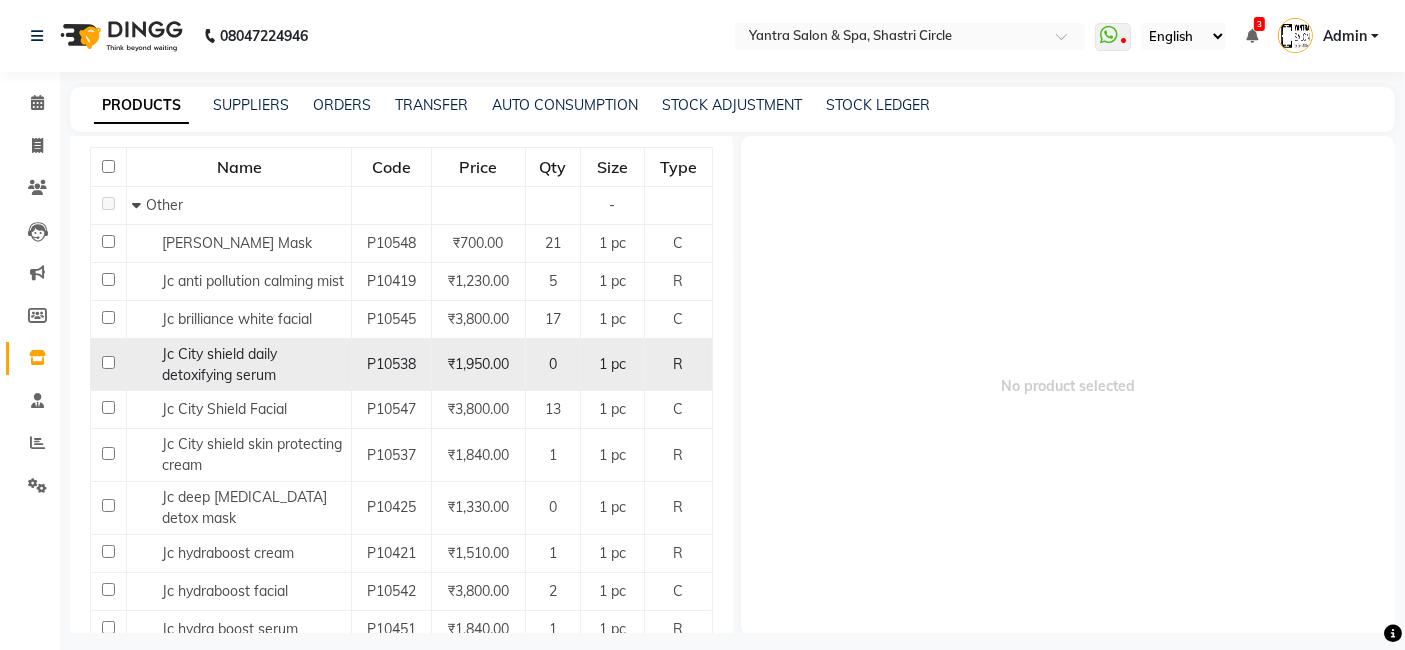 type on "jc" 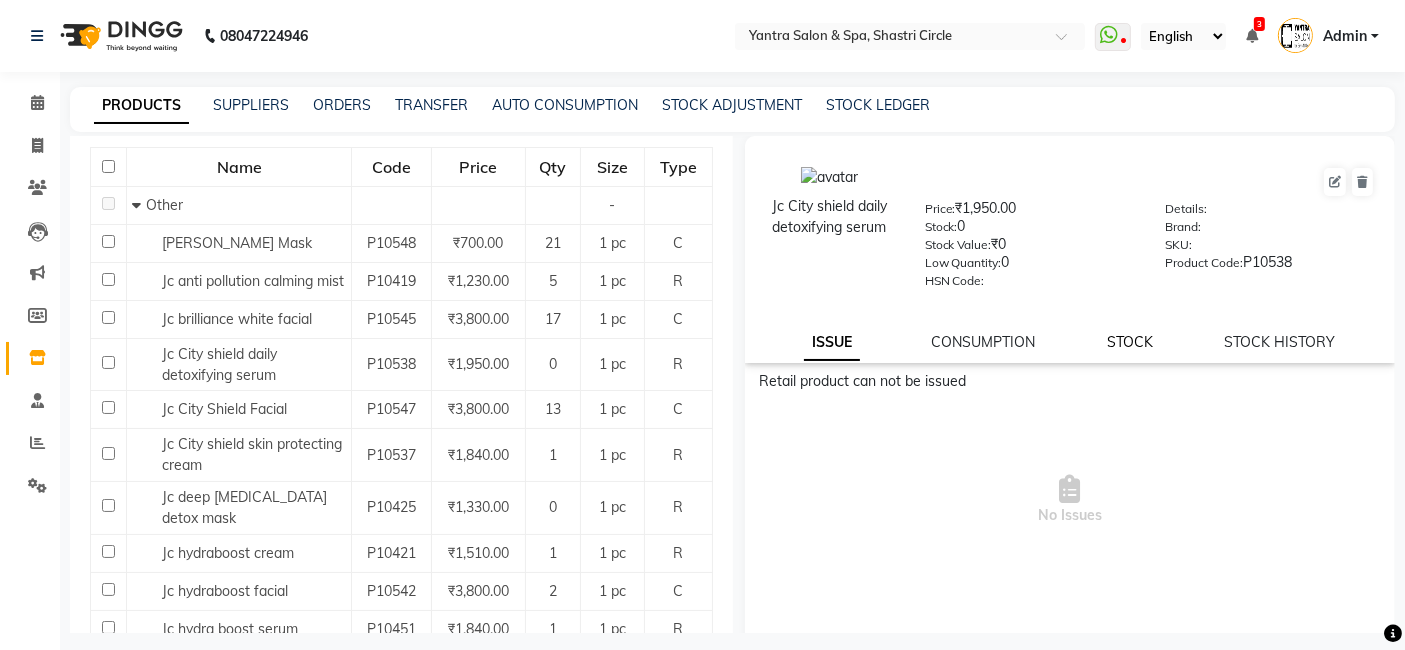 click on "STOCK" 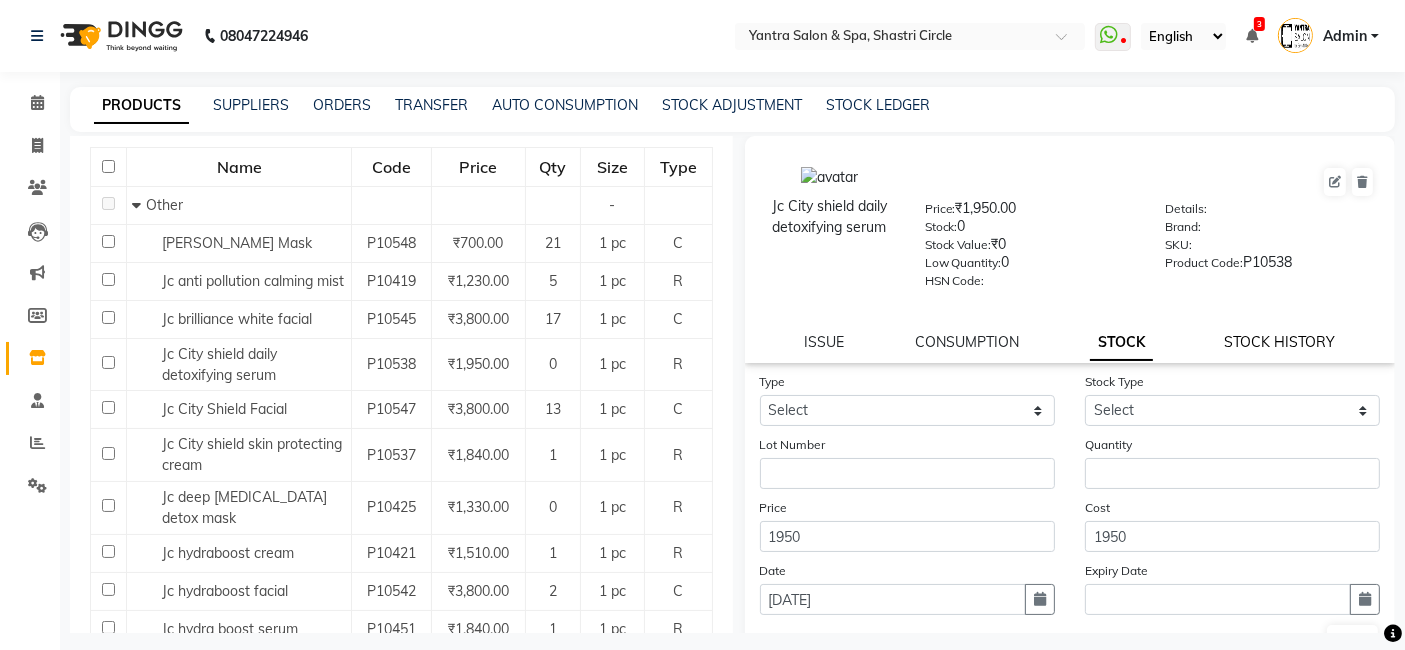 click on "STOCK HISTORY" 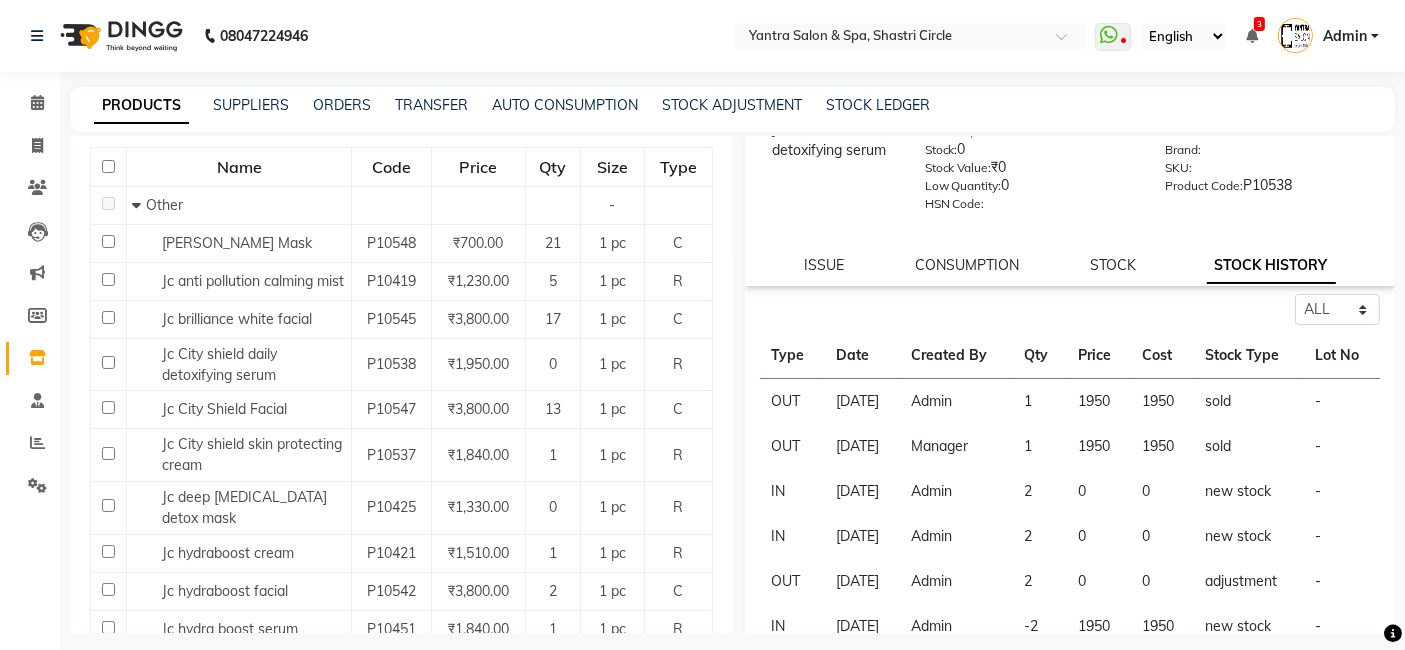 scroll, scrollTop: 111, scrollLeft: 0, axis: vertical 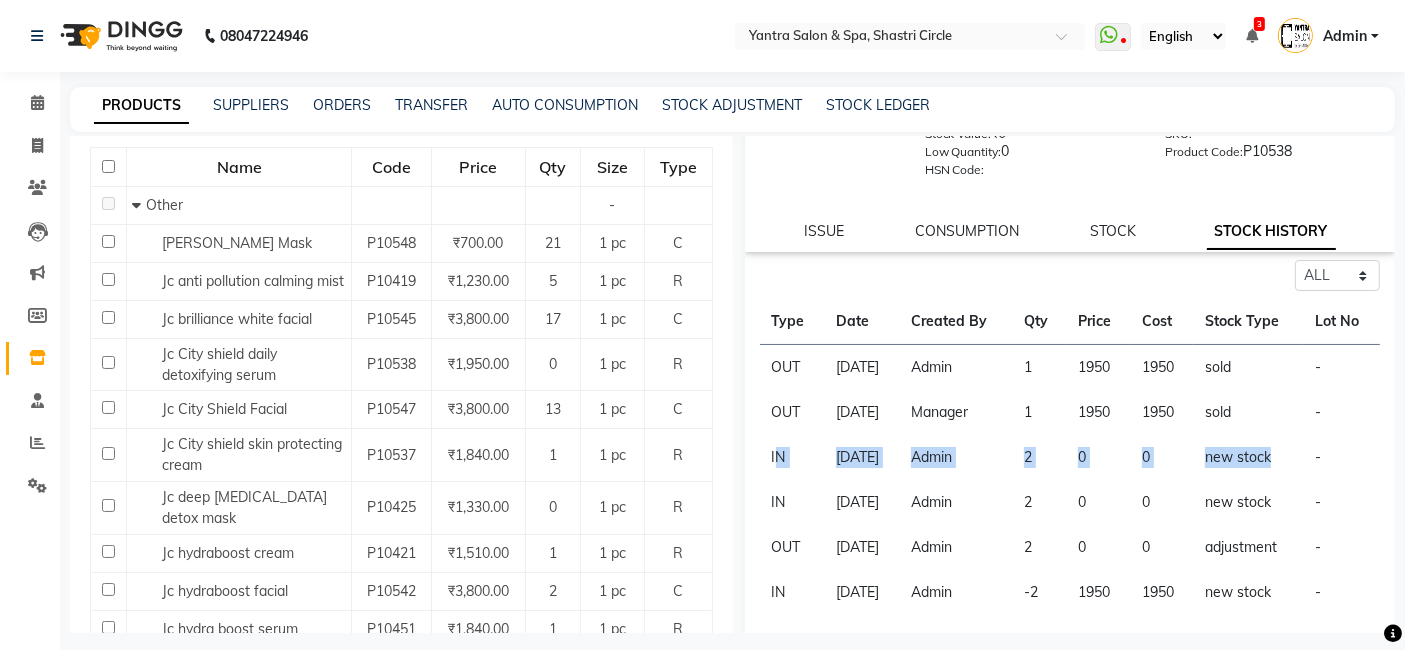 drag, startPoint x: 776, startPoint y: 457, endPoint x: 1275, endPoint y: 472, distance: 499.2254 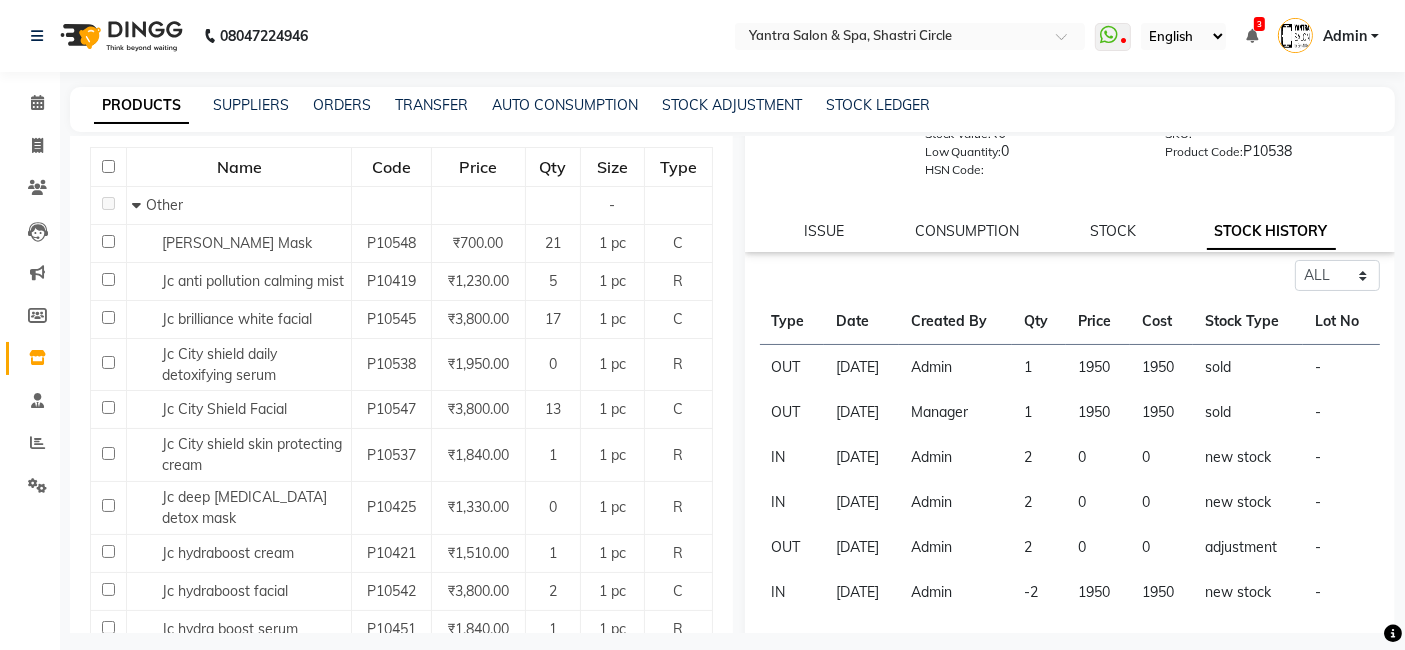 click on "0" 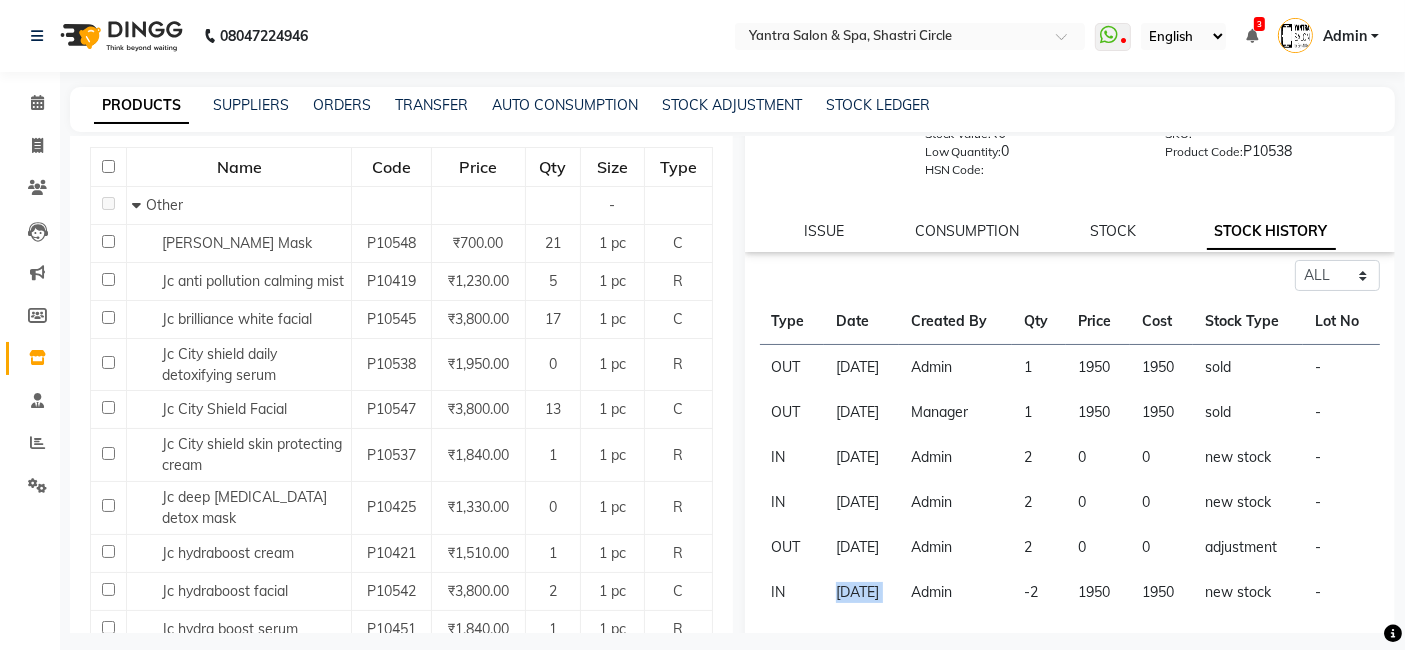click on "[DATE]" 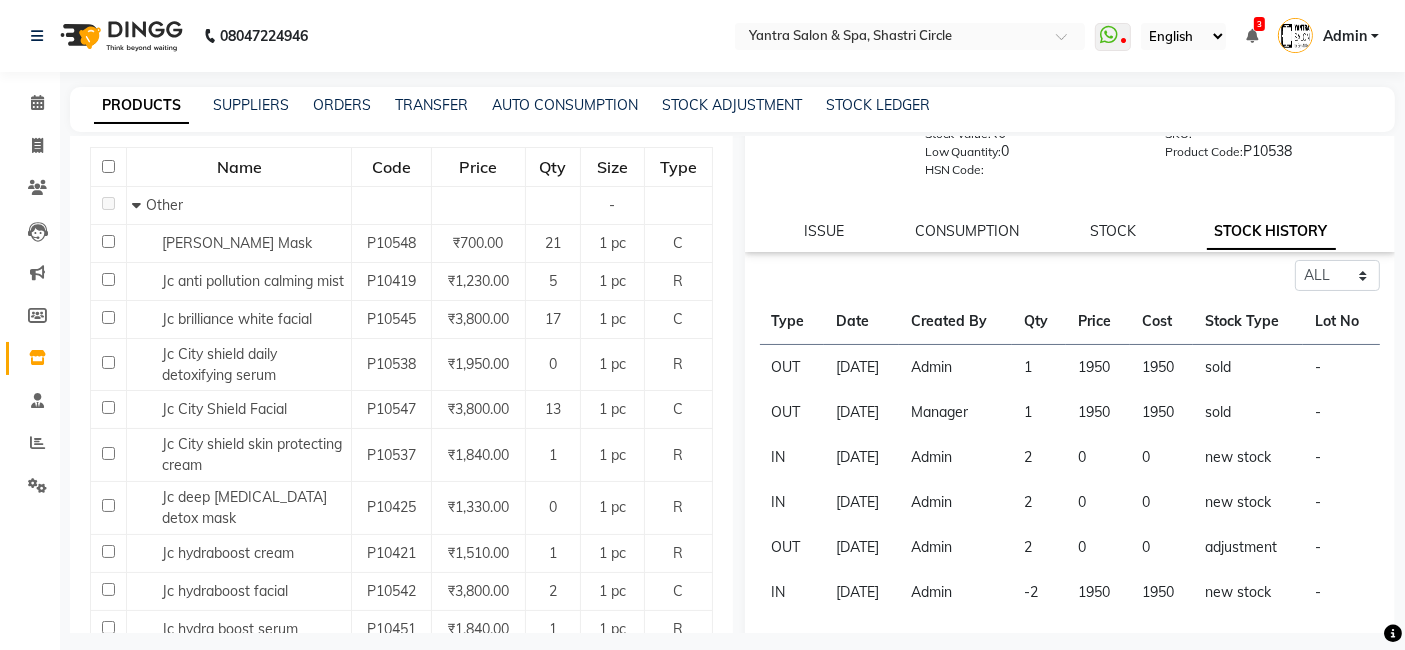 click on "2" 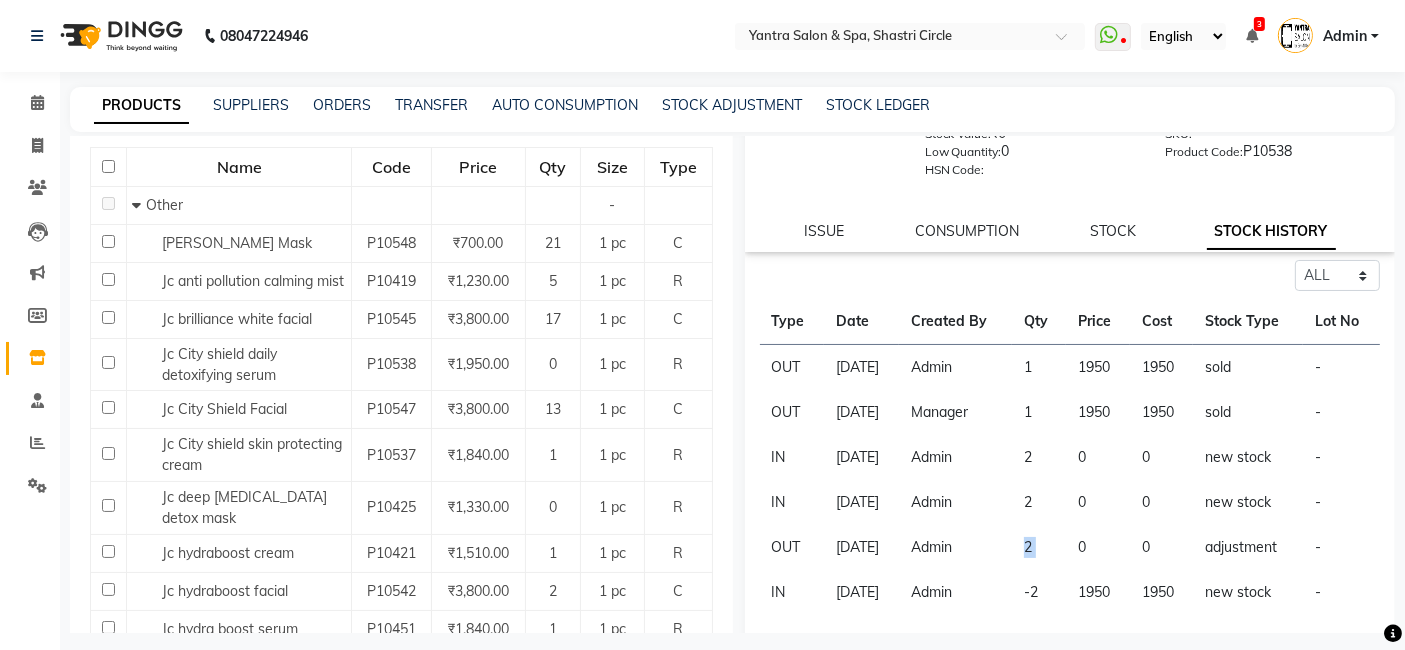 click on "2" 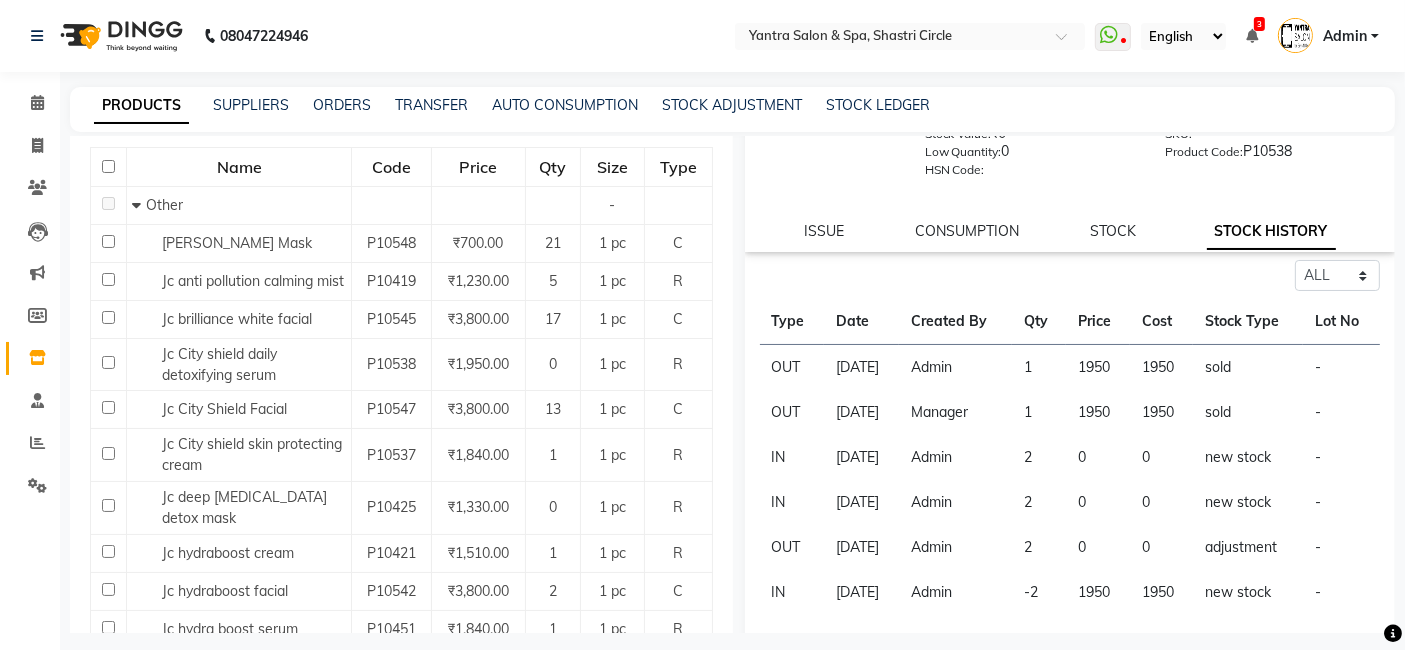 click on "2" 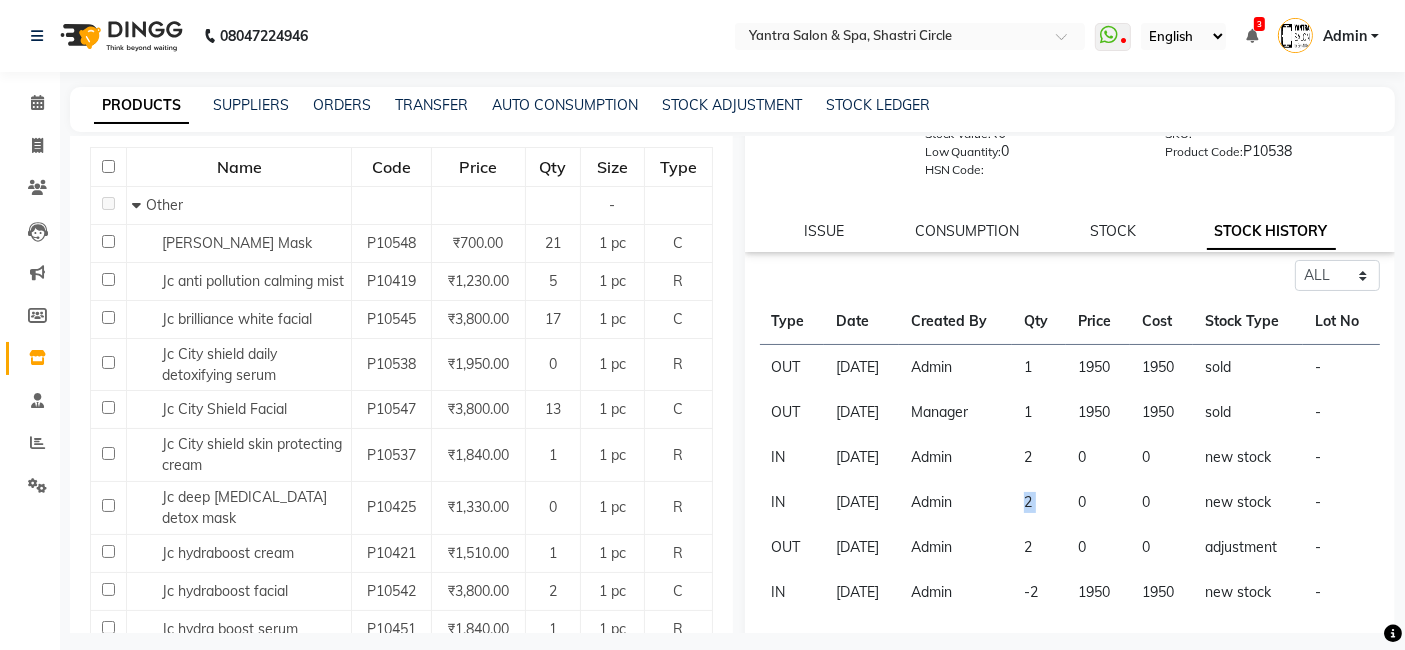 click on "2" 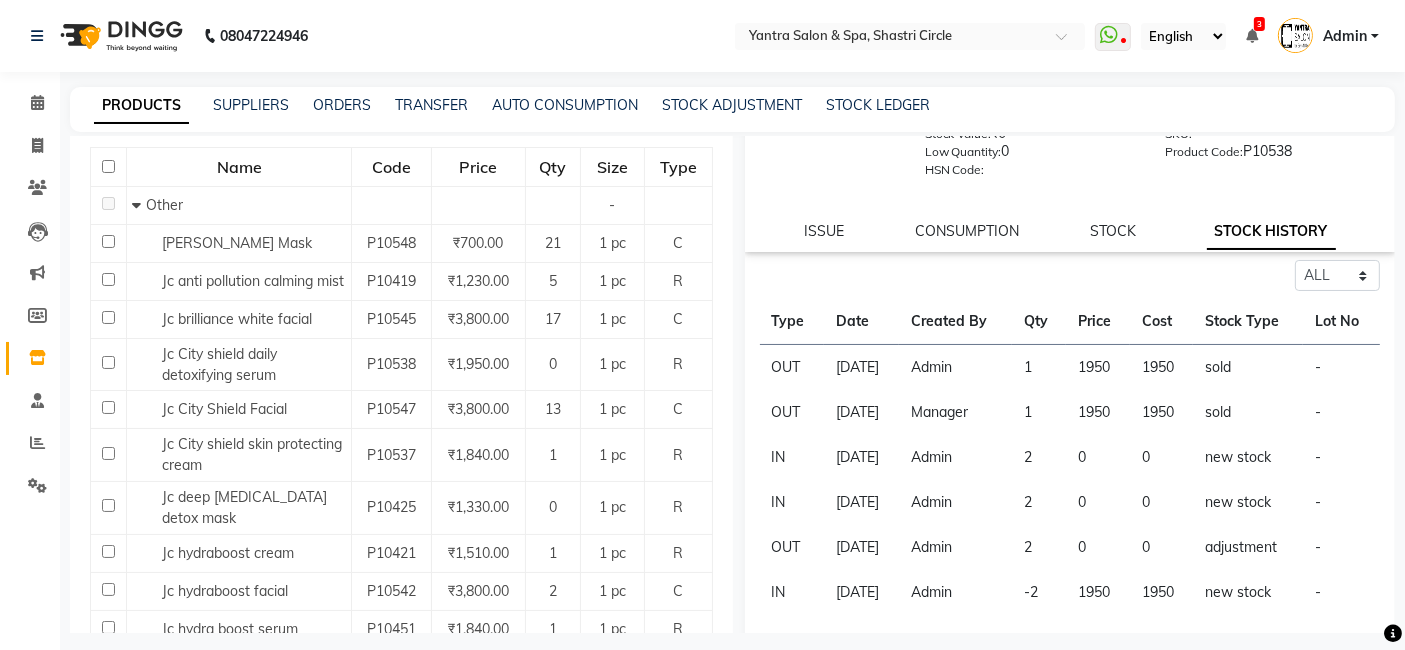 click on "2" 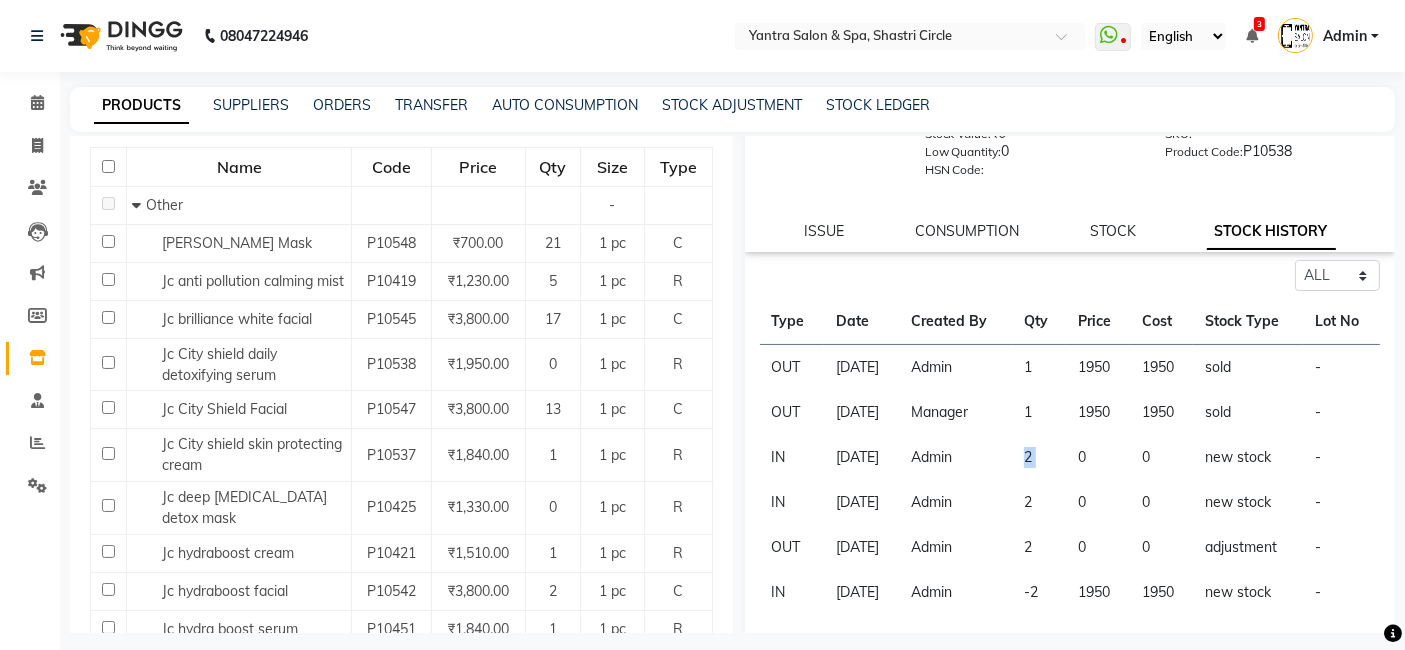 click on "2" 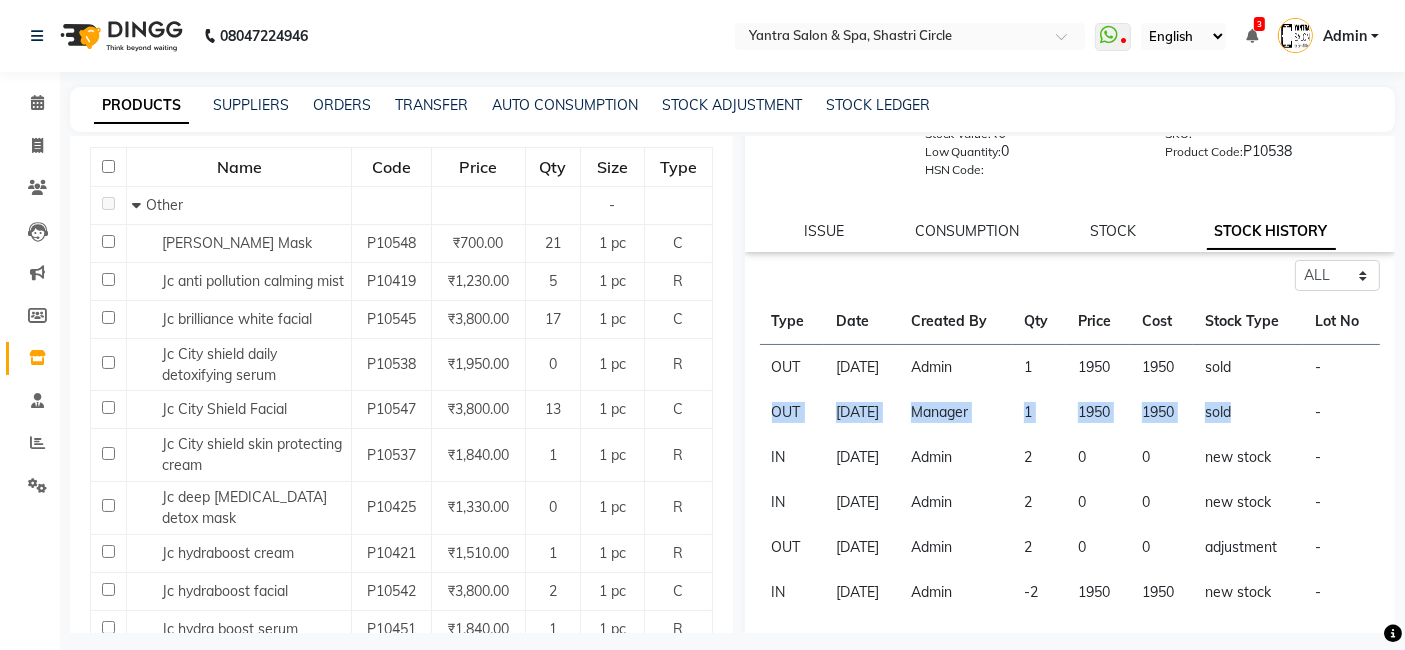 drag, startPoint x: 771, startPoint y: 412, endPoint x: 1231, endPoint y: 423, distance: 460.1315 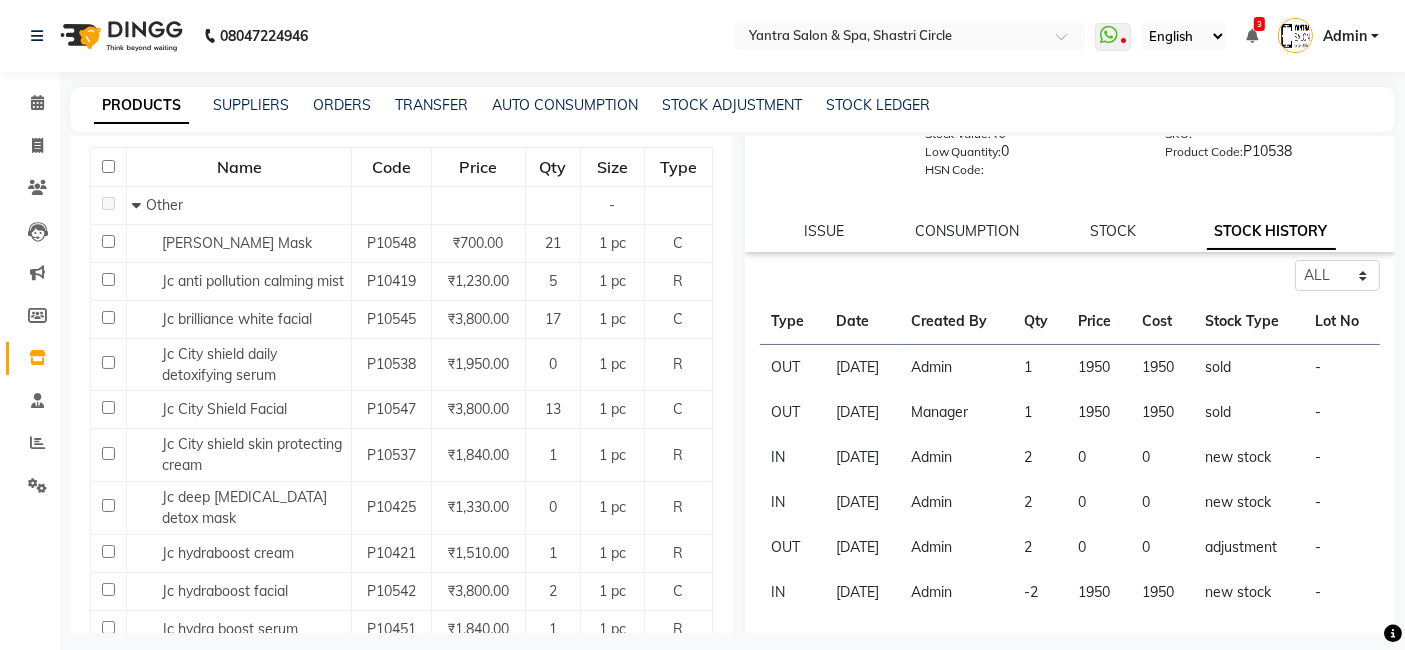 click on "1950" 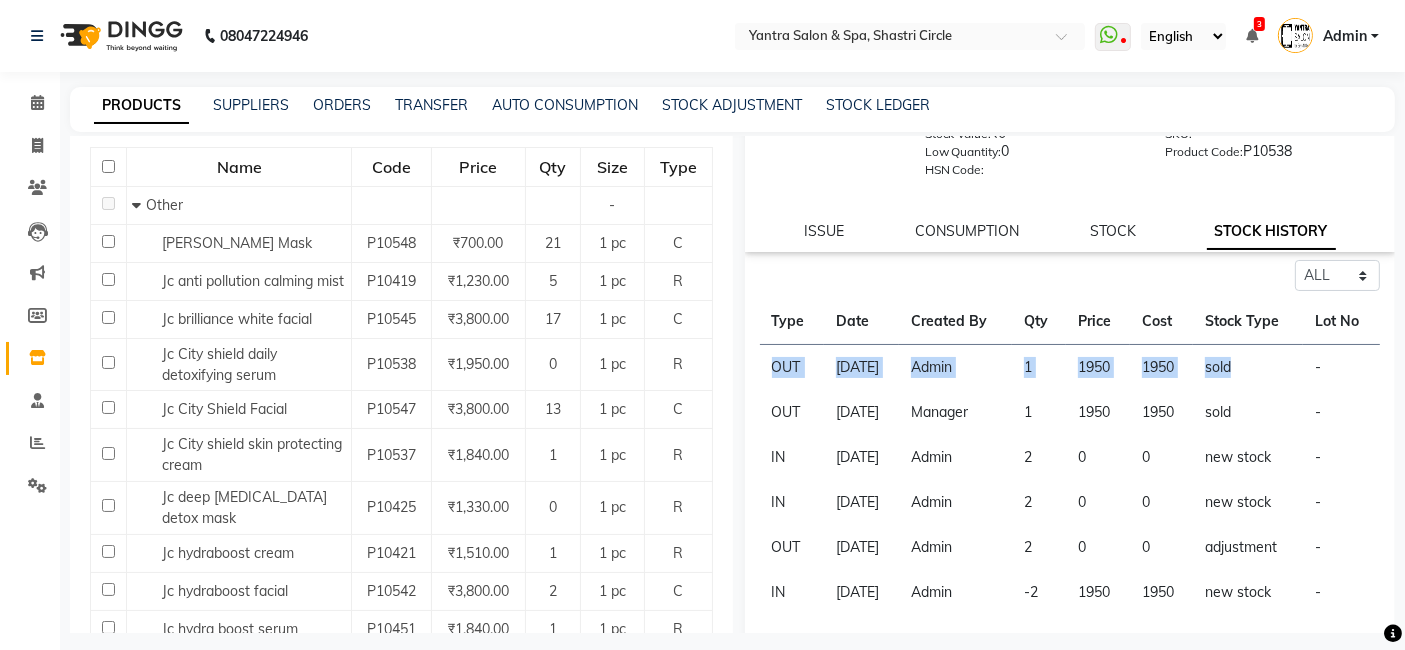 drag, startPoint x: 765, startPoint y: 367, endPoint x: 1242, endPoint y: 384, distance: 477.30283 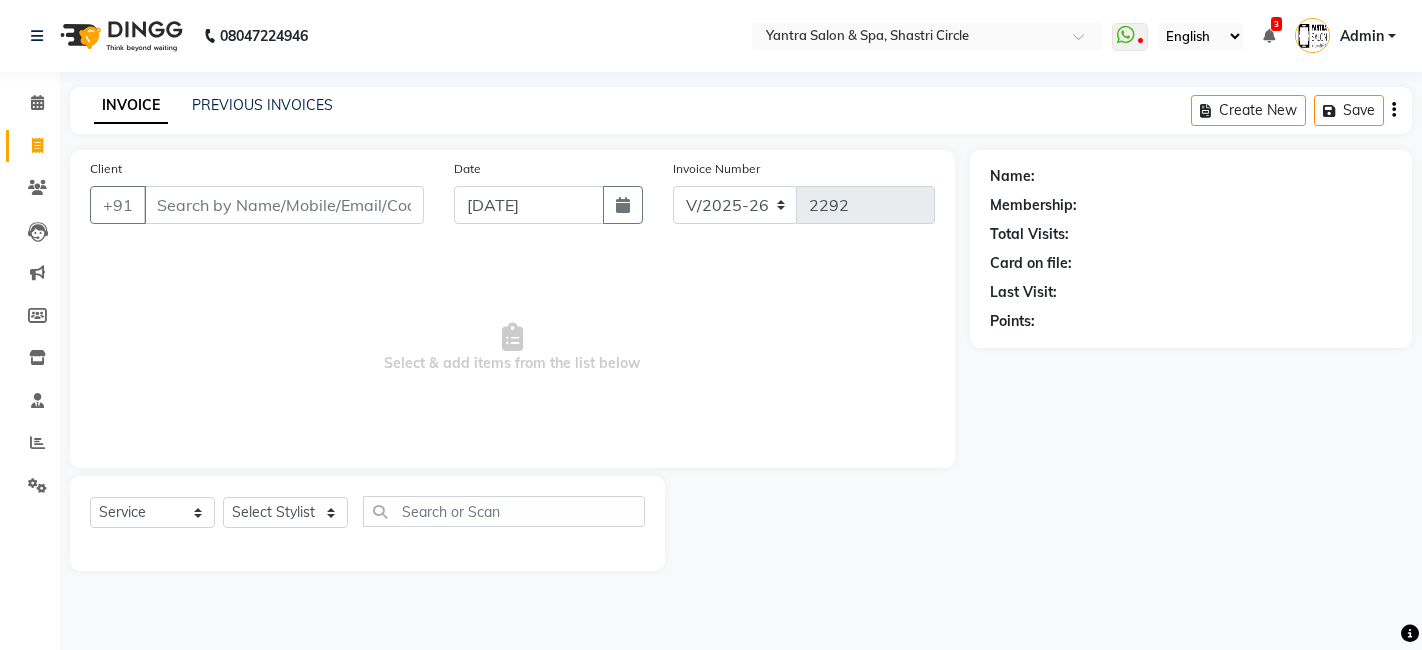 select on "154" 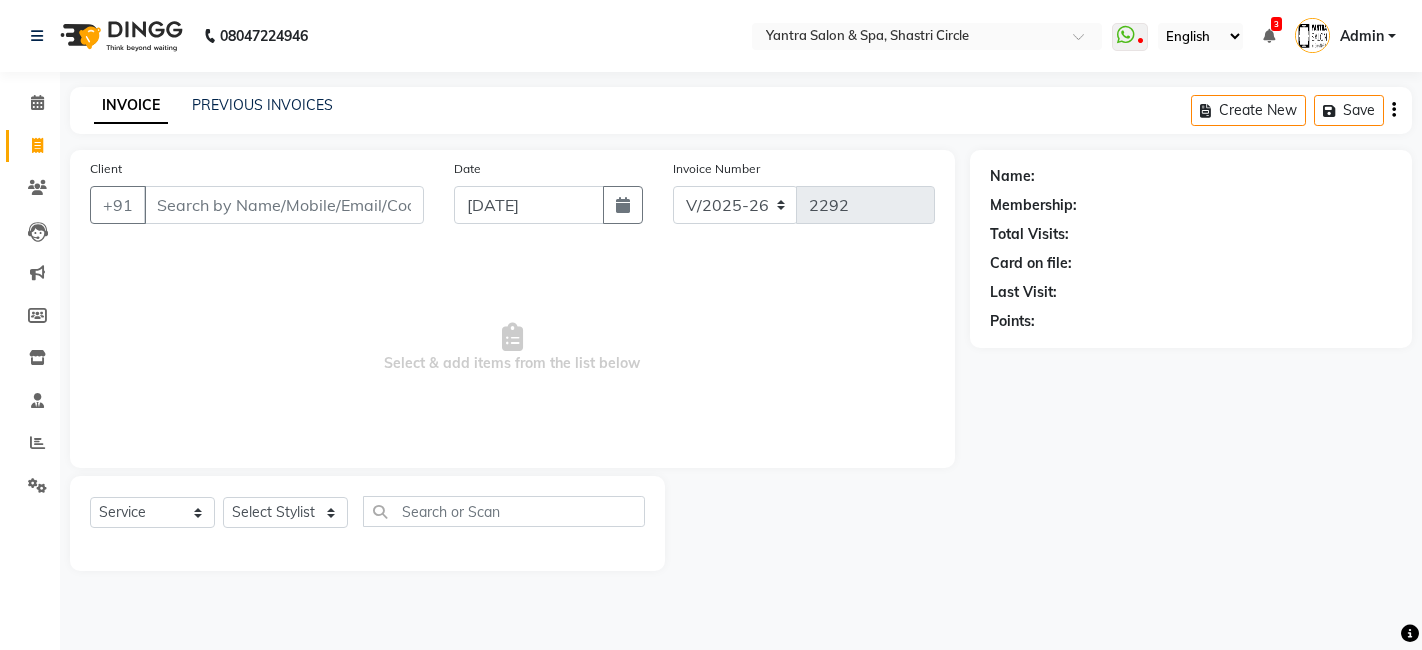 scroll, scrollTop: 0, scrollLeft: 0, axis: both 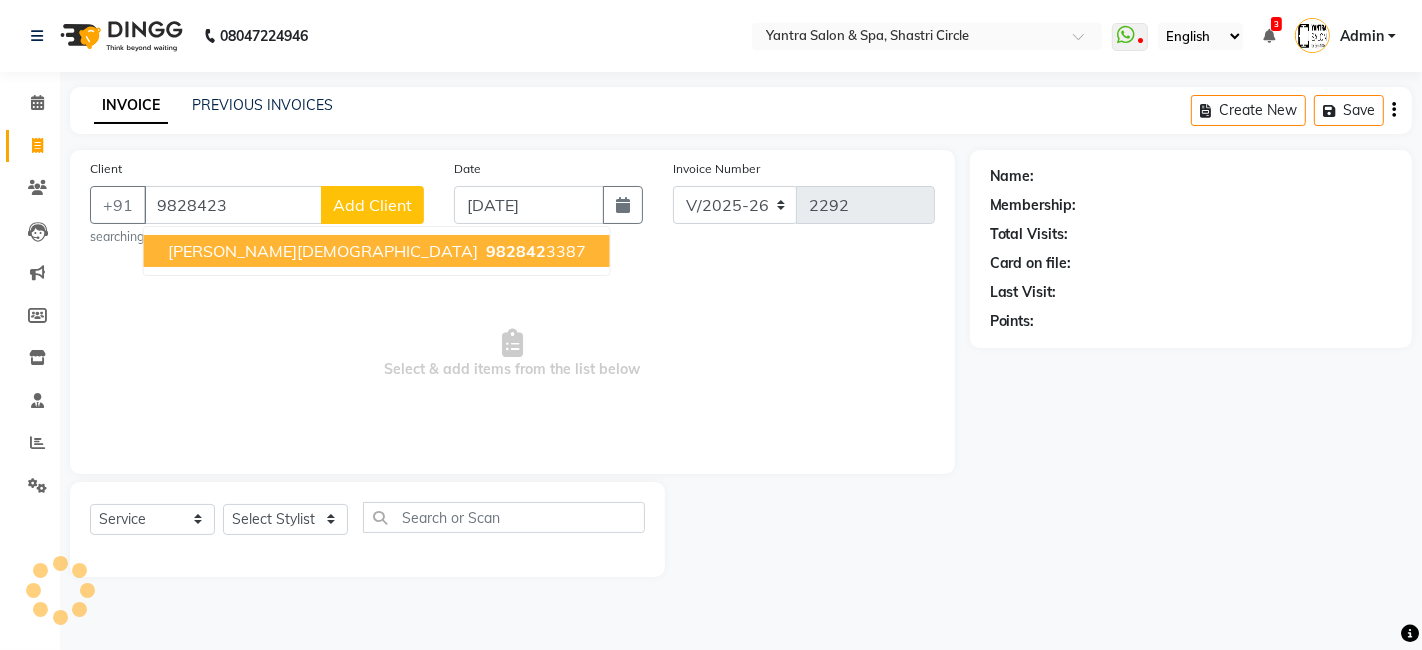 click on "unnati jain" at bounding box center (323, 251) 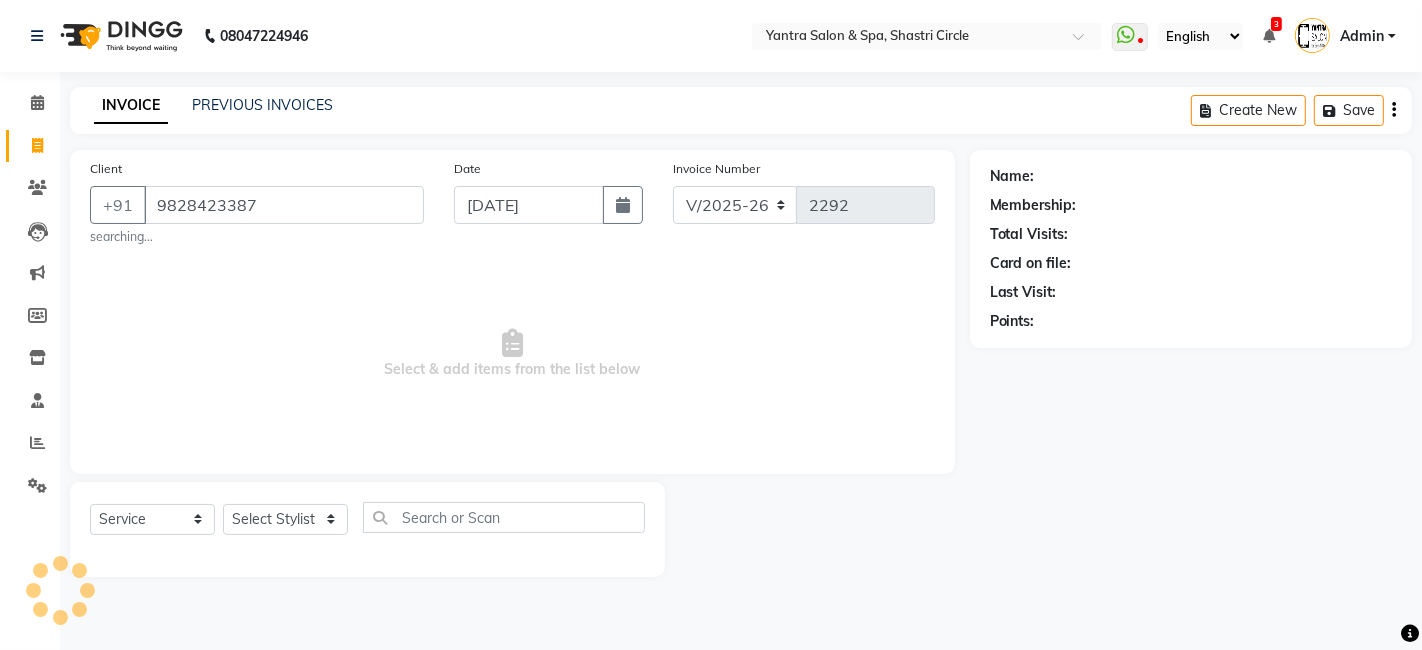 type on "9828423387" 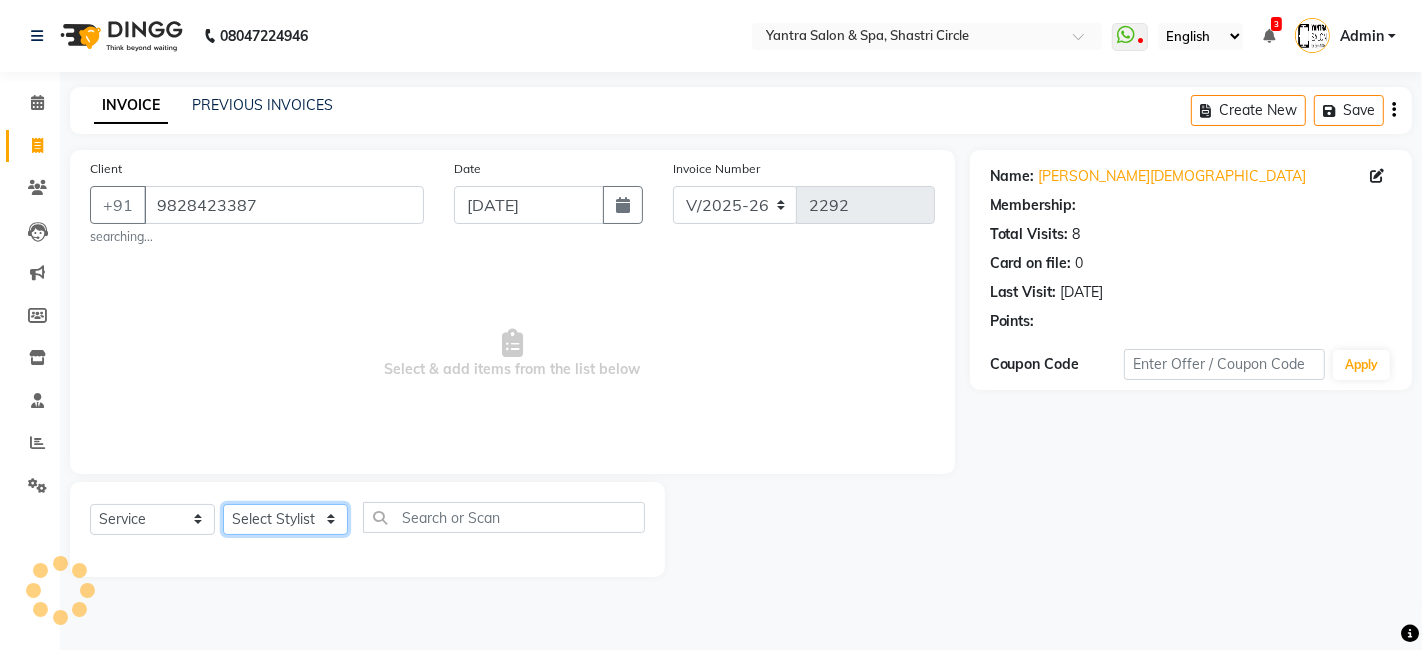 click on "Select Stylist Arvind ASHA bhawna goyal Dev Dimple Director Harsha Hemlata kajal Latika lucky Manager Manisha maam Neelu  Pallavi Pinky Priyanka Rahul Sekhar usha" 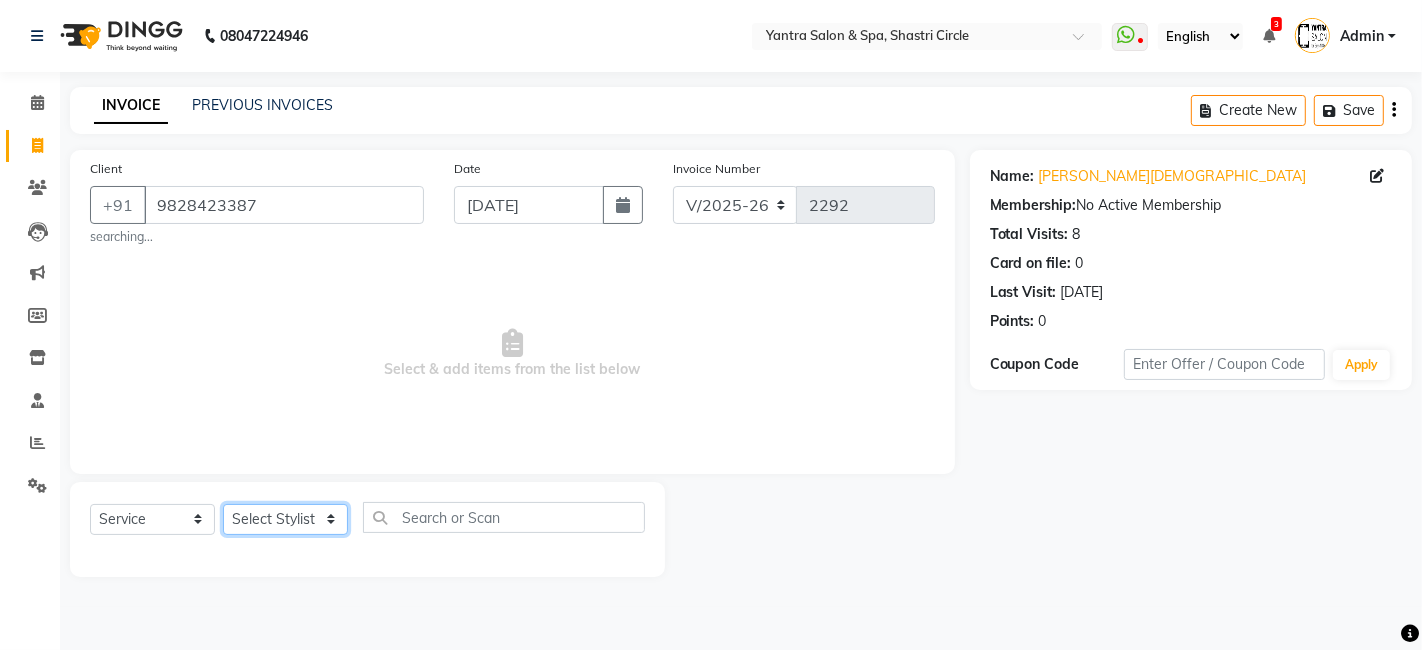 select on "44022" 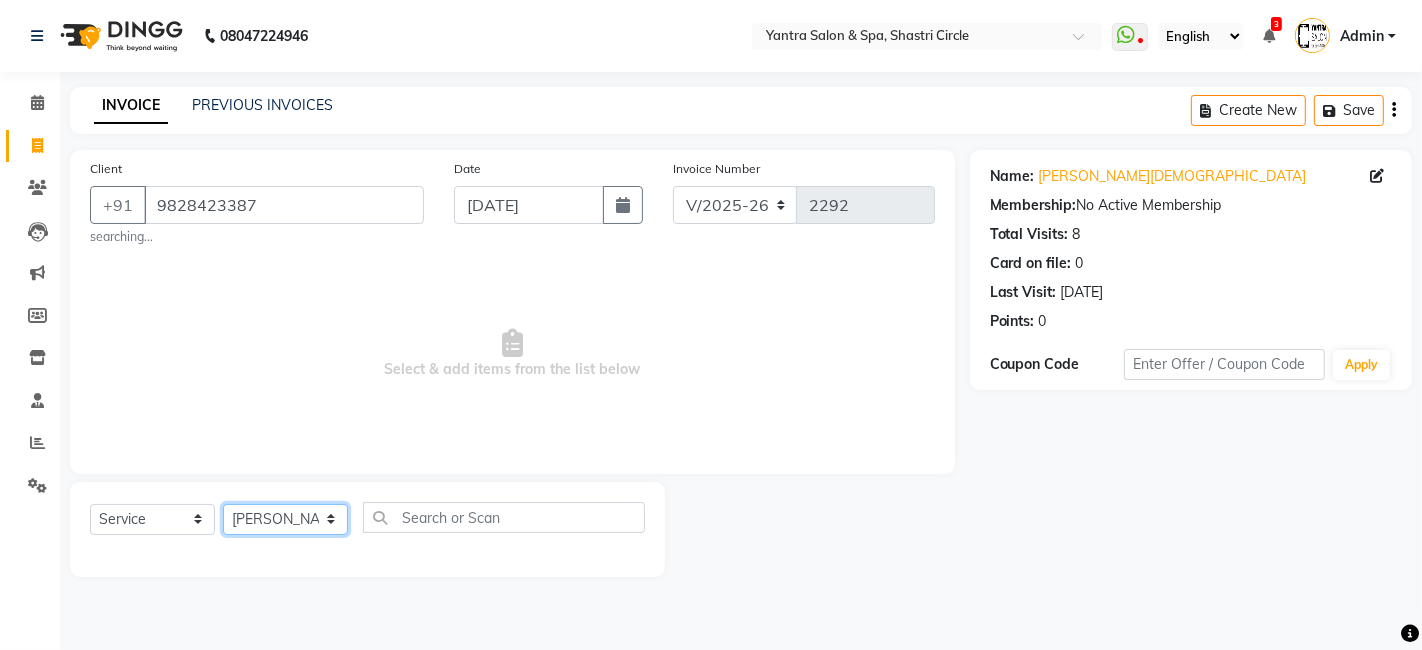 click on "Select Stylist Arvind ASHA bhawna goyal Dev Dimple Director Harsha Hemlata kajal Latika lucky Manager Manisha maam Neelu  Pallavi Pinky Priyanka Rahul Sekhar usha" 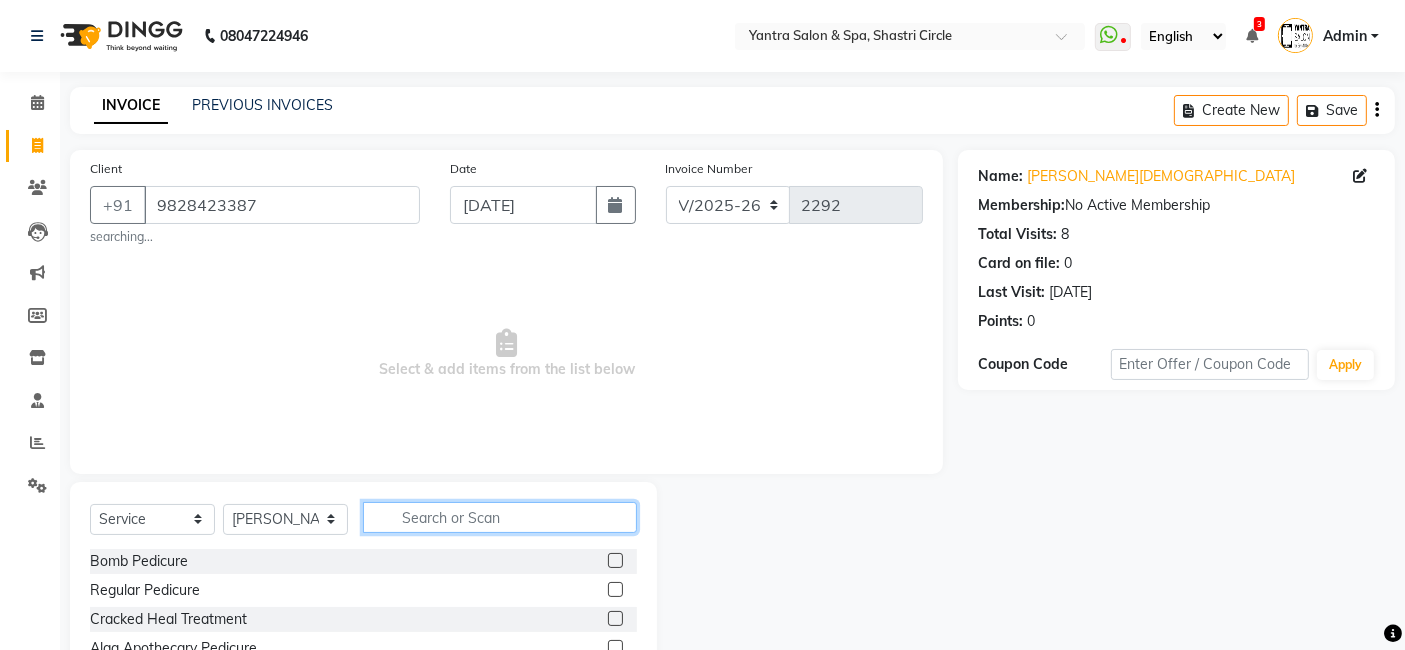 click 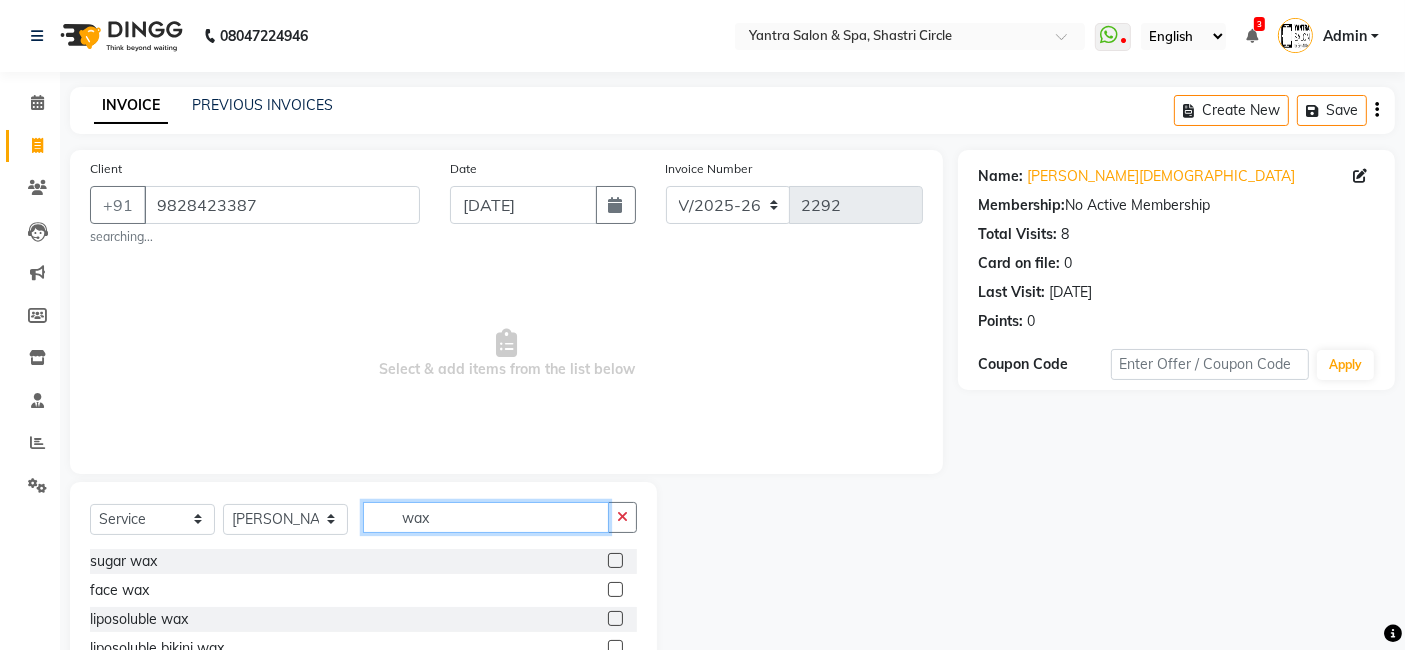 scroll, scrollTop: 156, scrollLeft: 0, axis: vertical 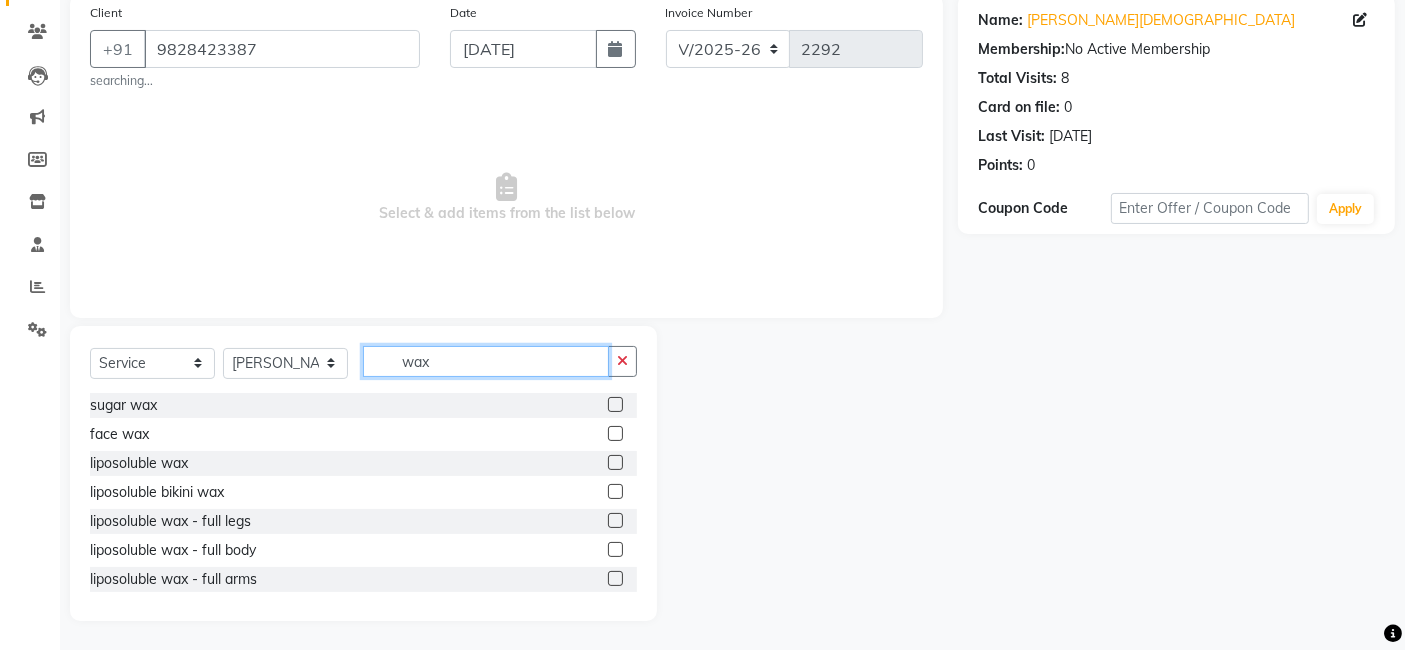type on "wax" 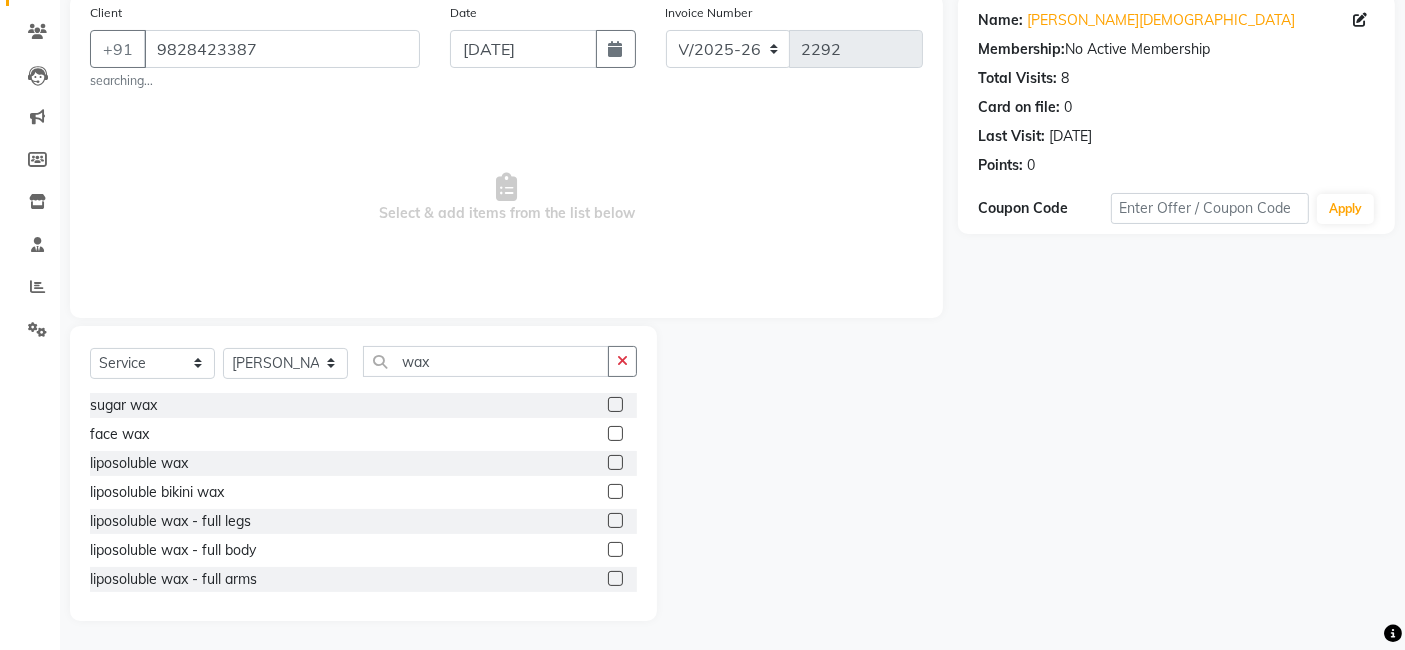click 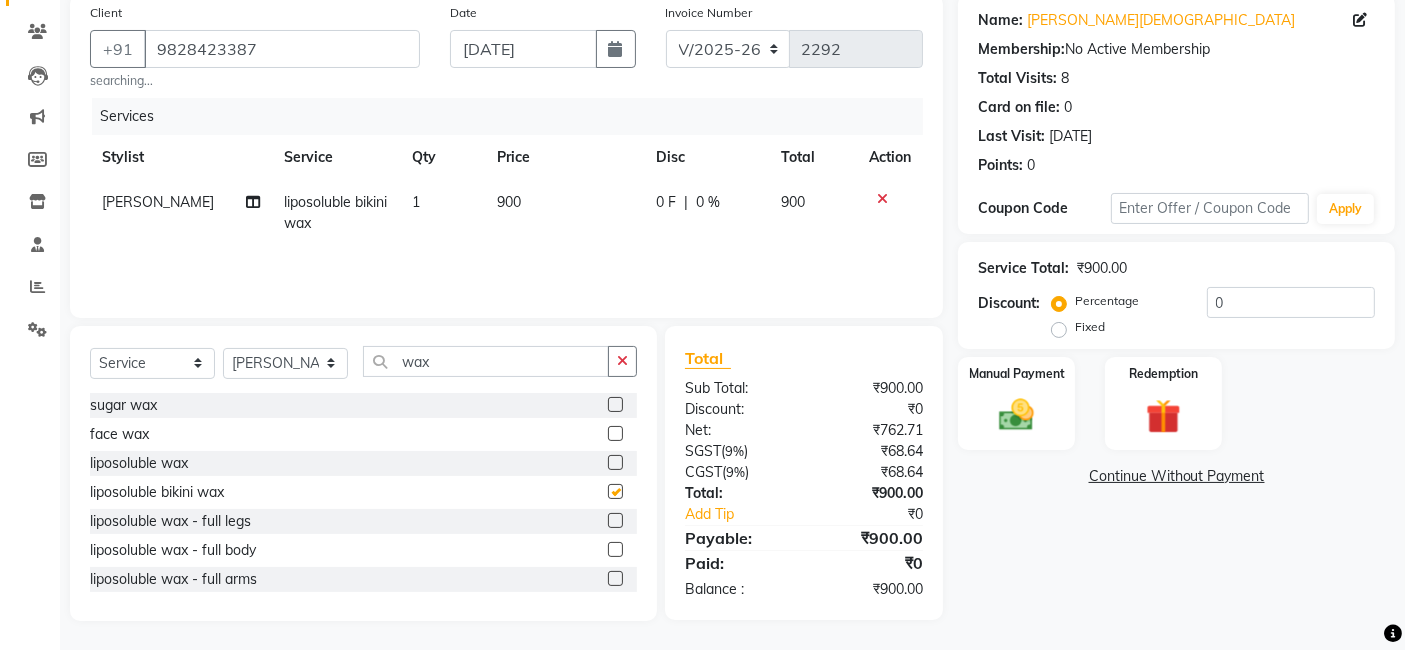 checkbox on "false" 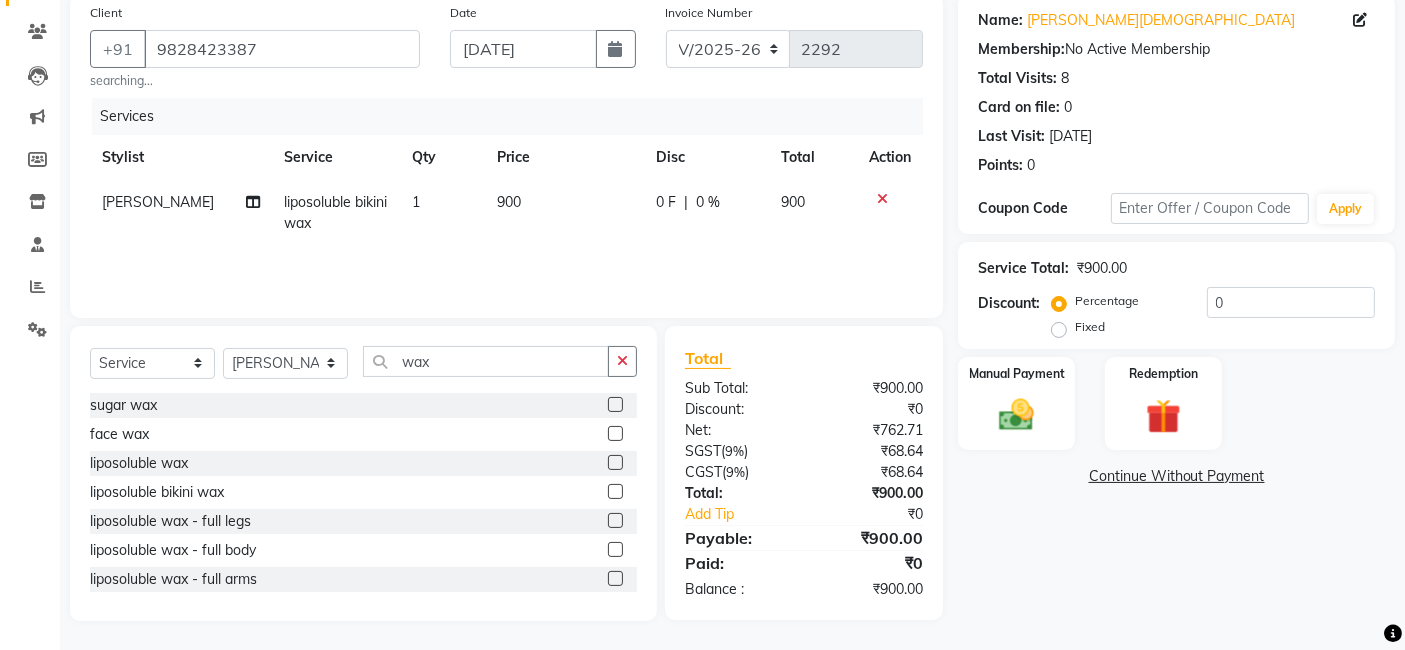 click on "900" 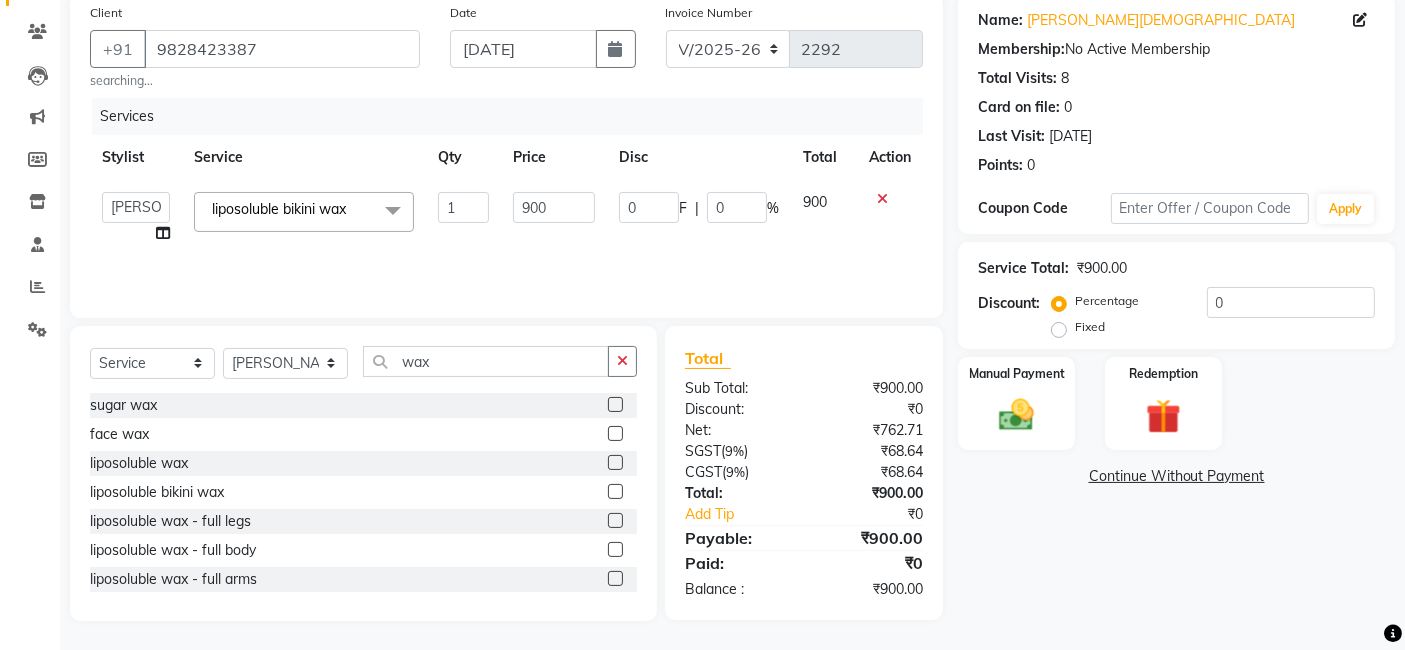 click on "900" 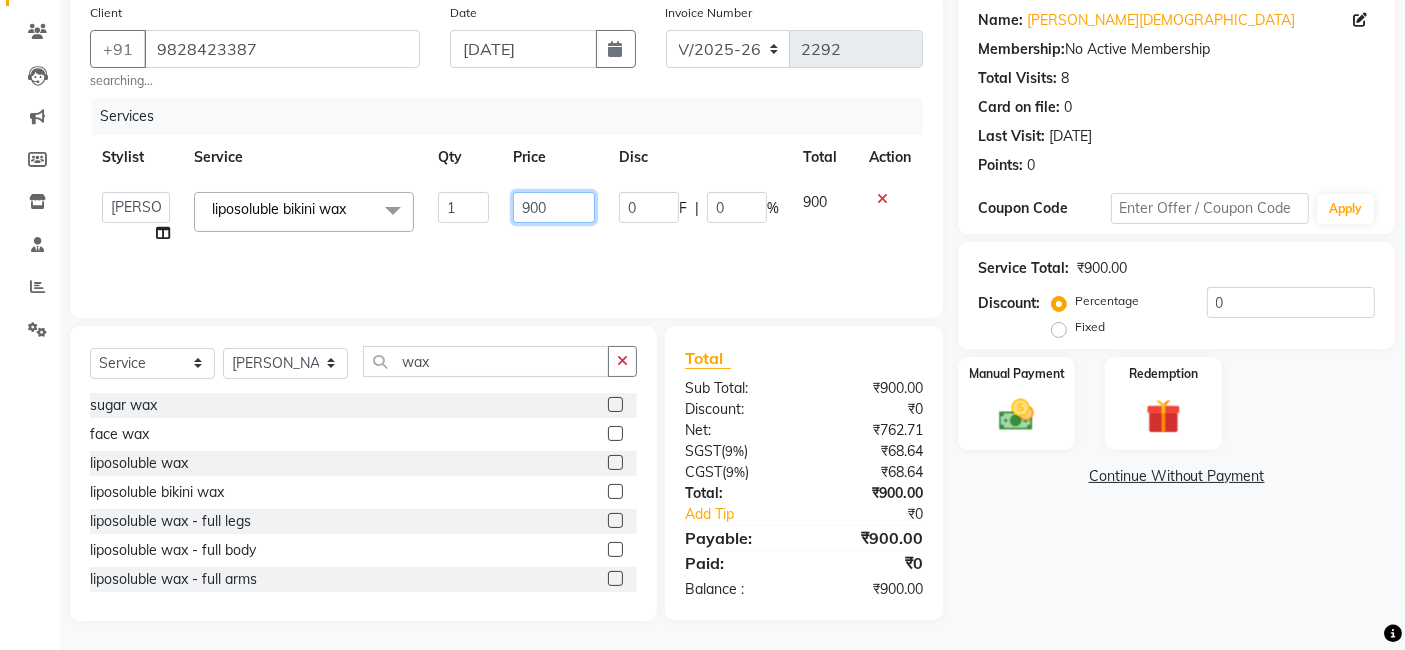 click on "900" 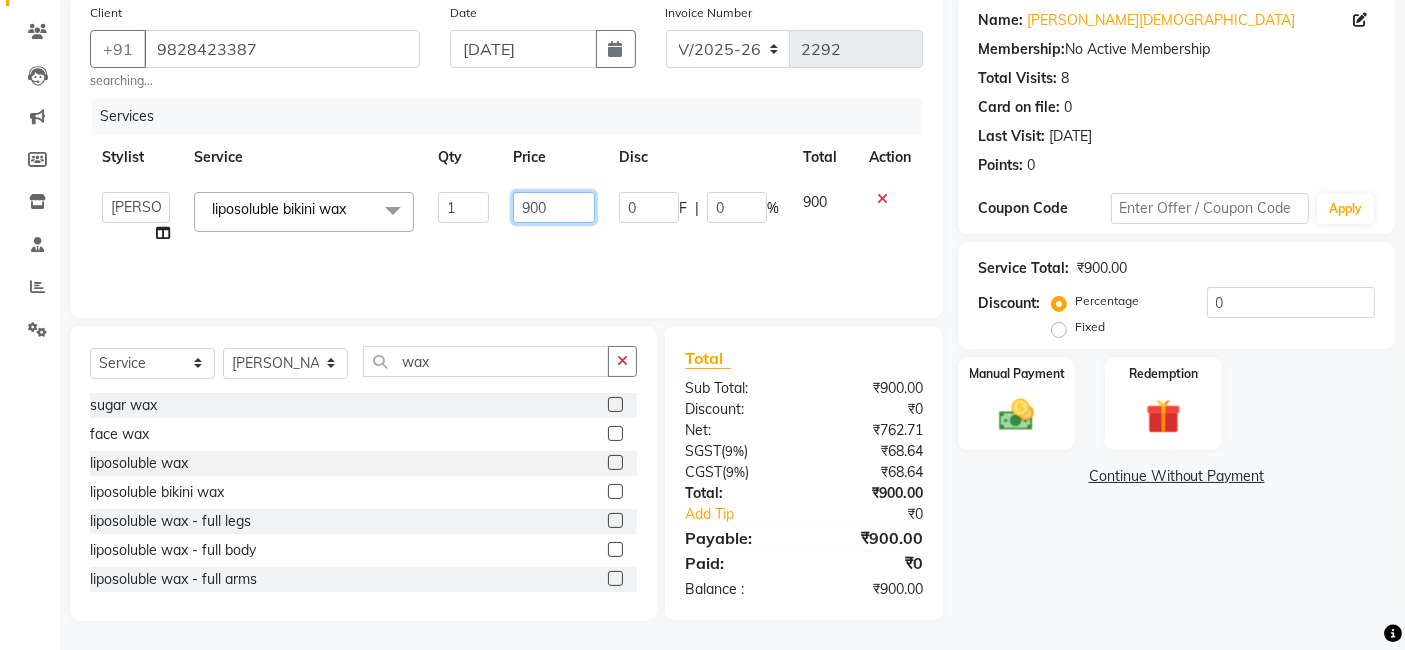 click on "900" 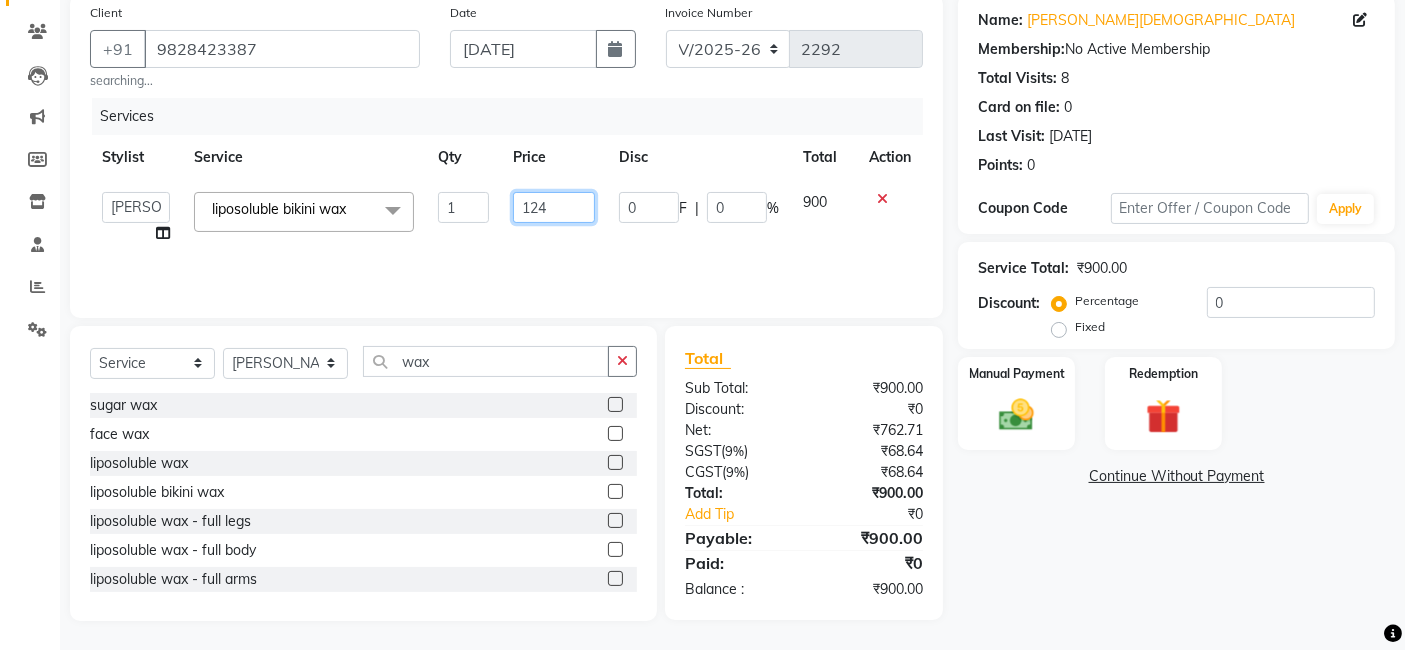 type on "1240" 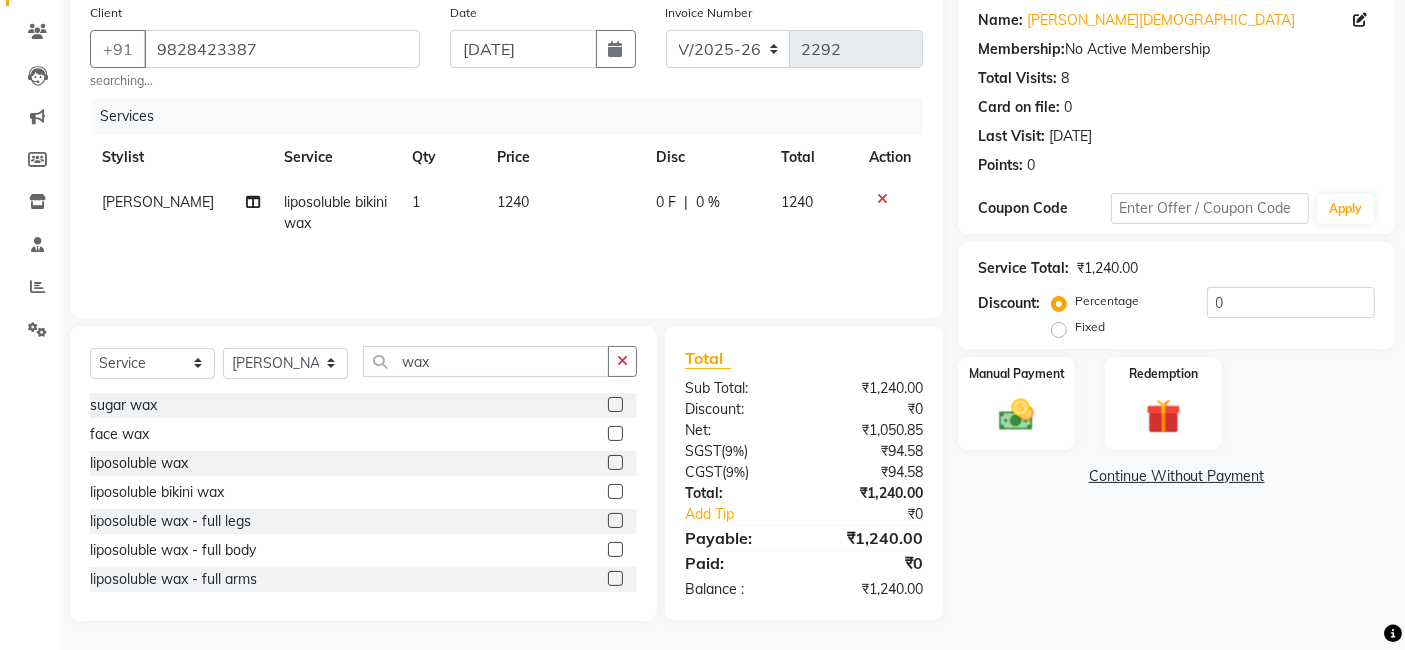 click on "Services Stylist Service Qty Price Disc Total Action Latika liposoluble bikini wax 1 1240 0 F | 0 % 1240" 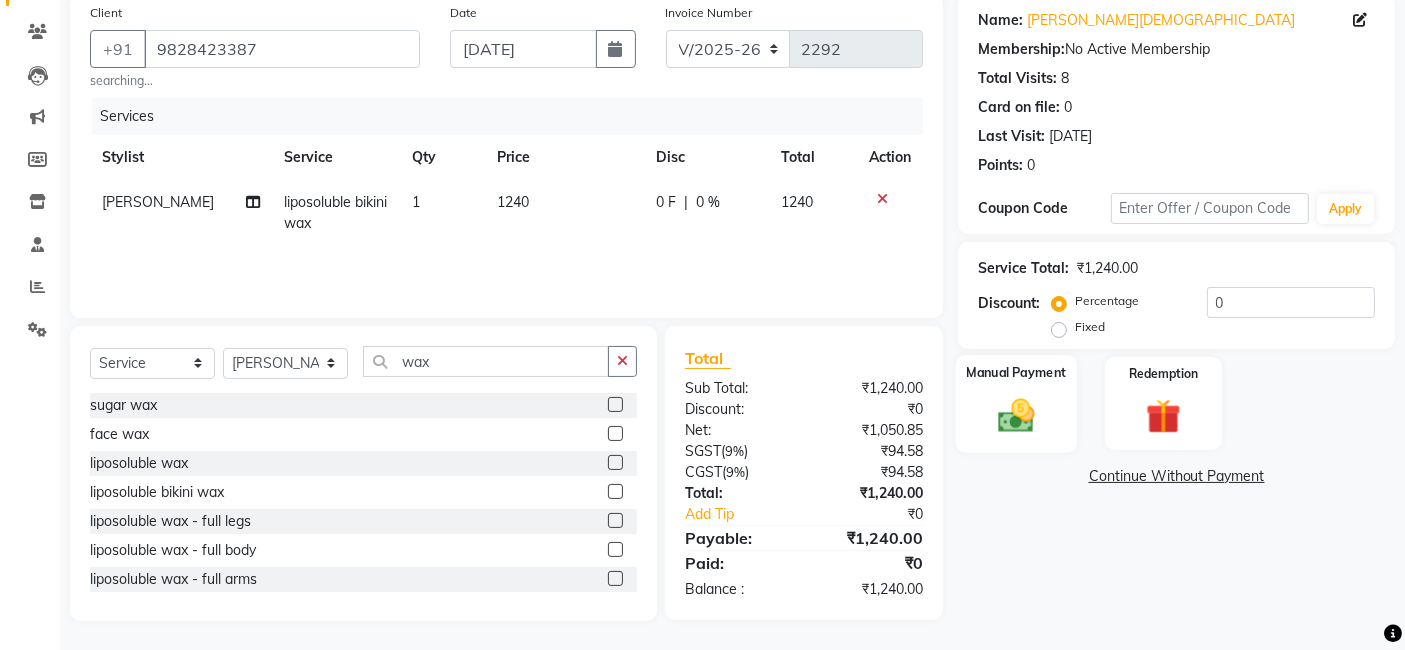 click on "Manual Payment" 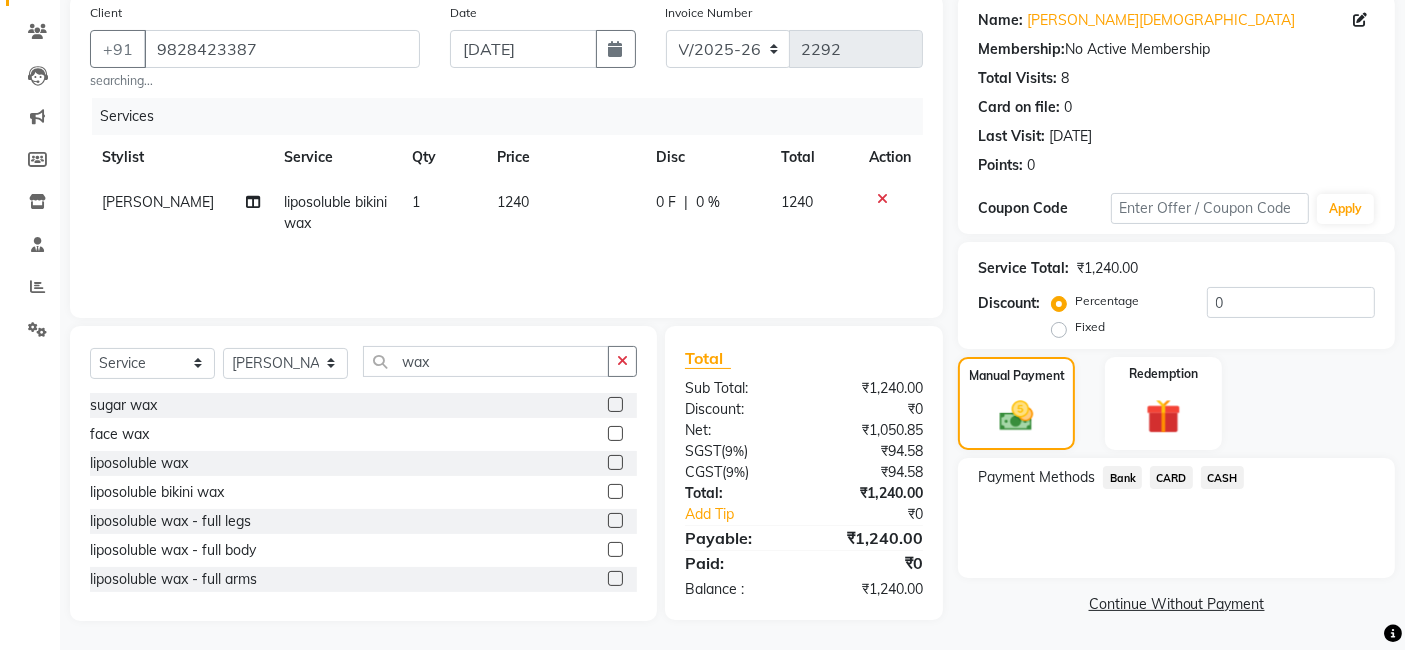 click on "CASH" 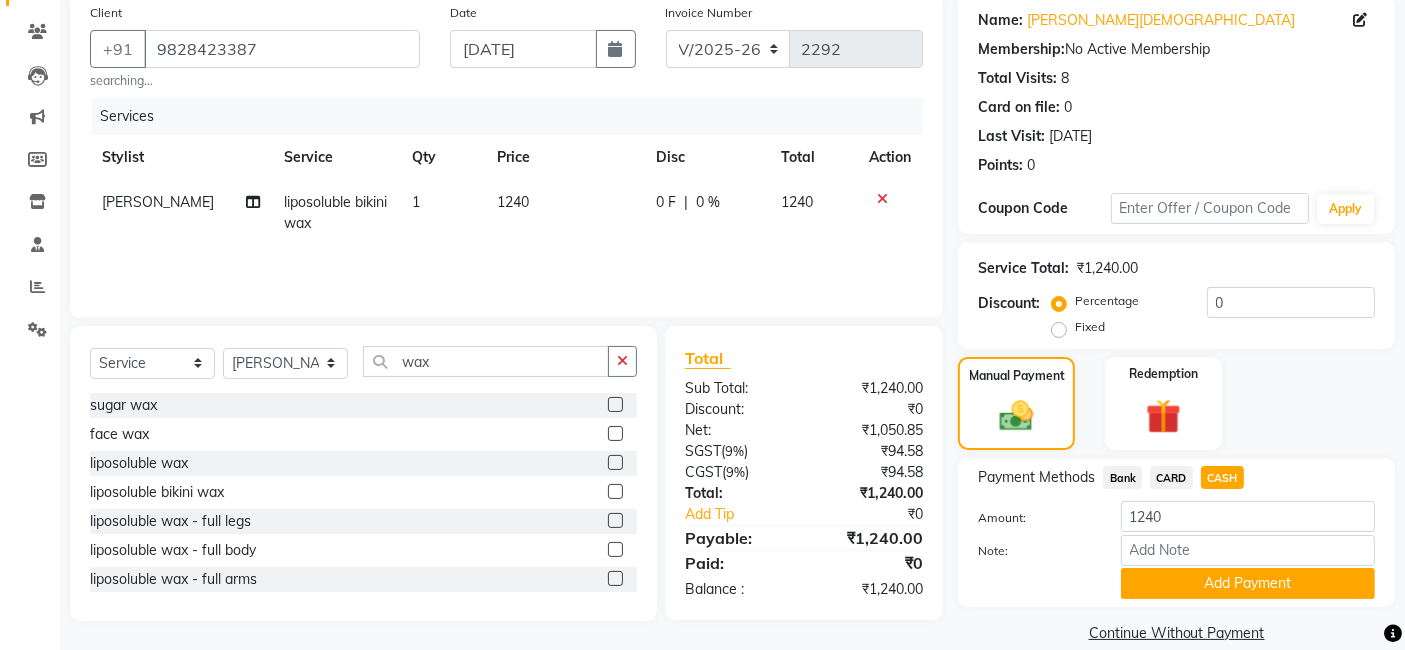 click on "Add Payment" 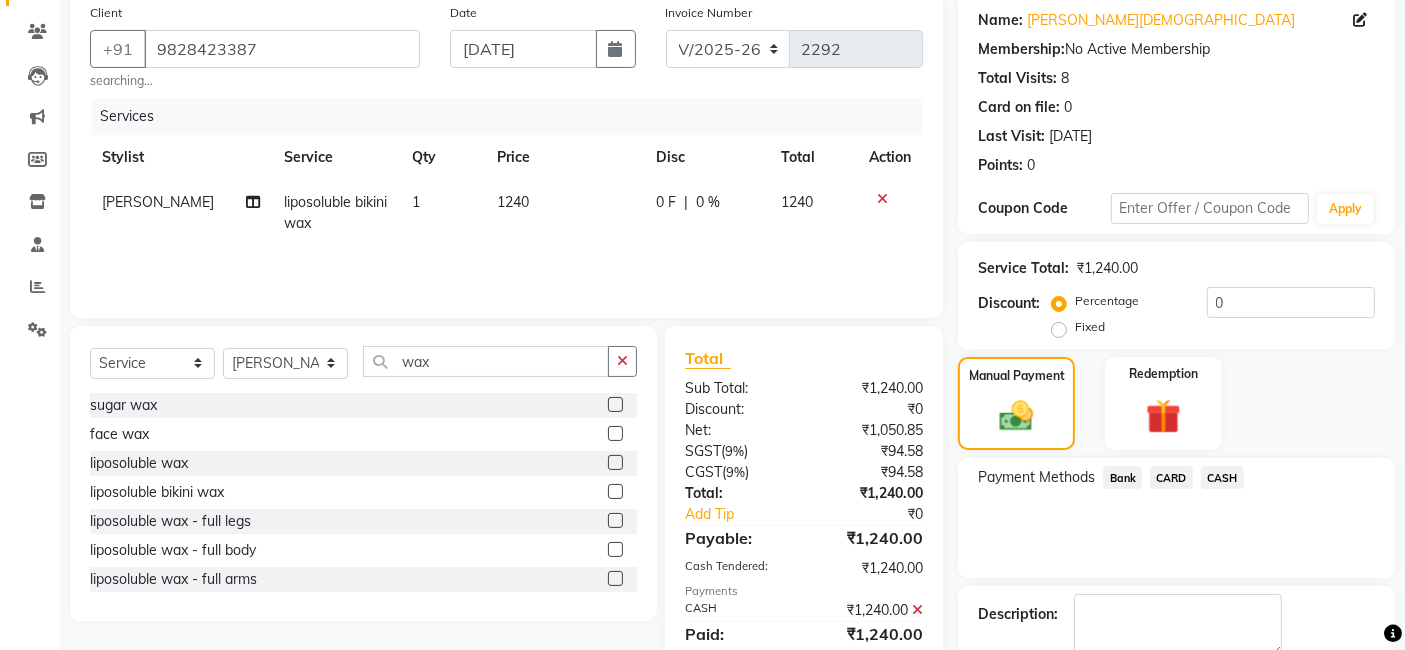 scroll, scrollTop: 266, scrollLeft: 0, axis: vertical 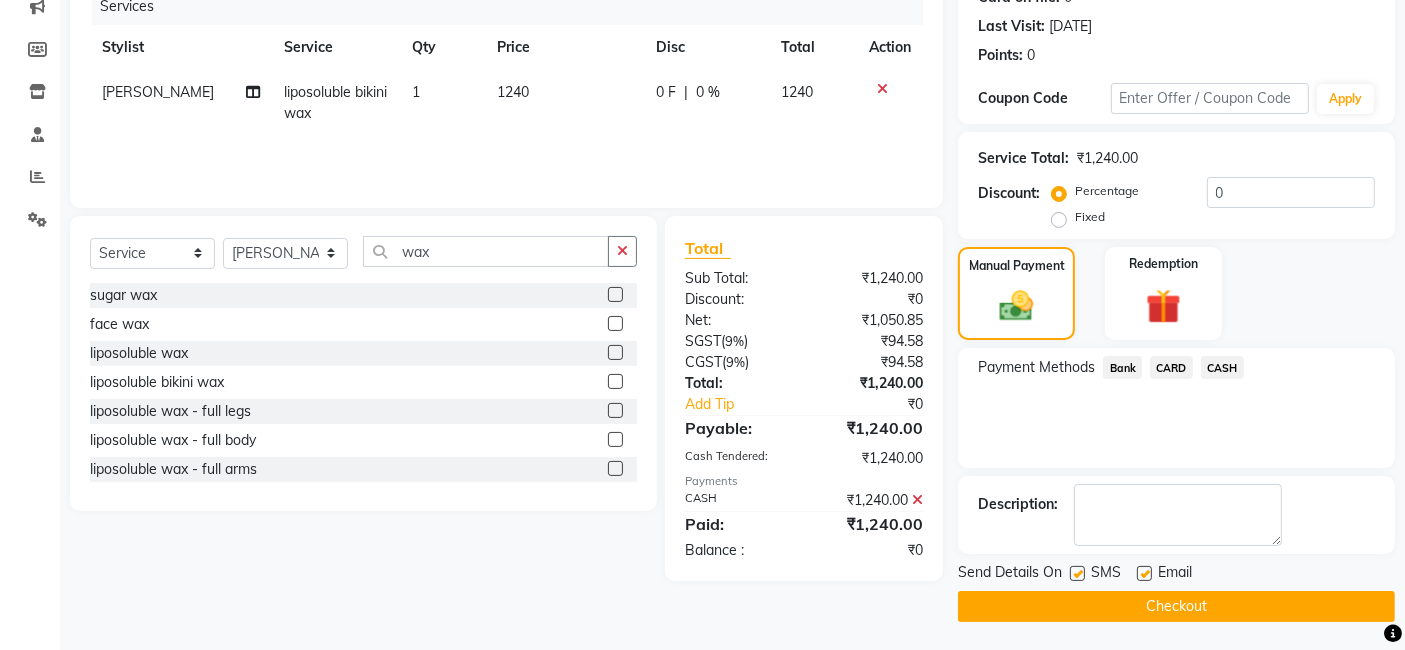 click on "Checkout" 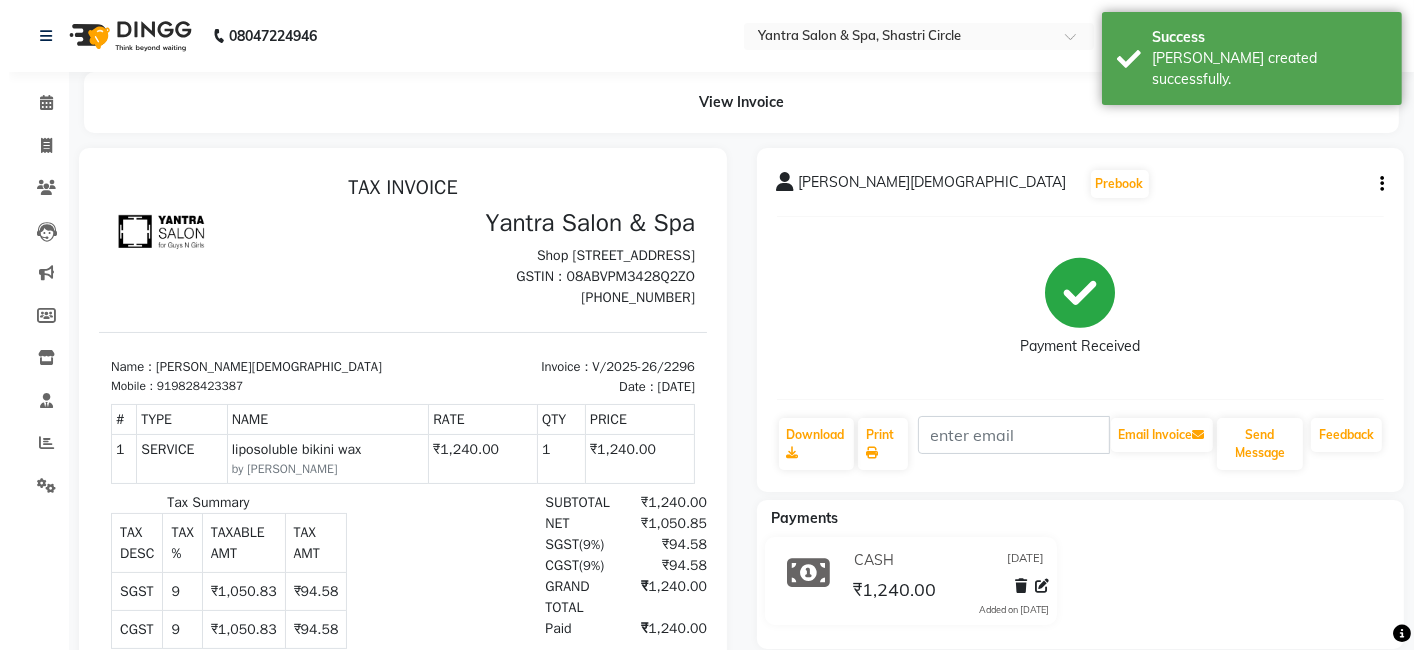 scroll, scrollTop: 0, scrollLeft: 0, axis: both 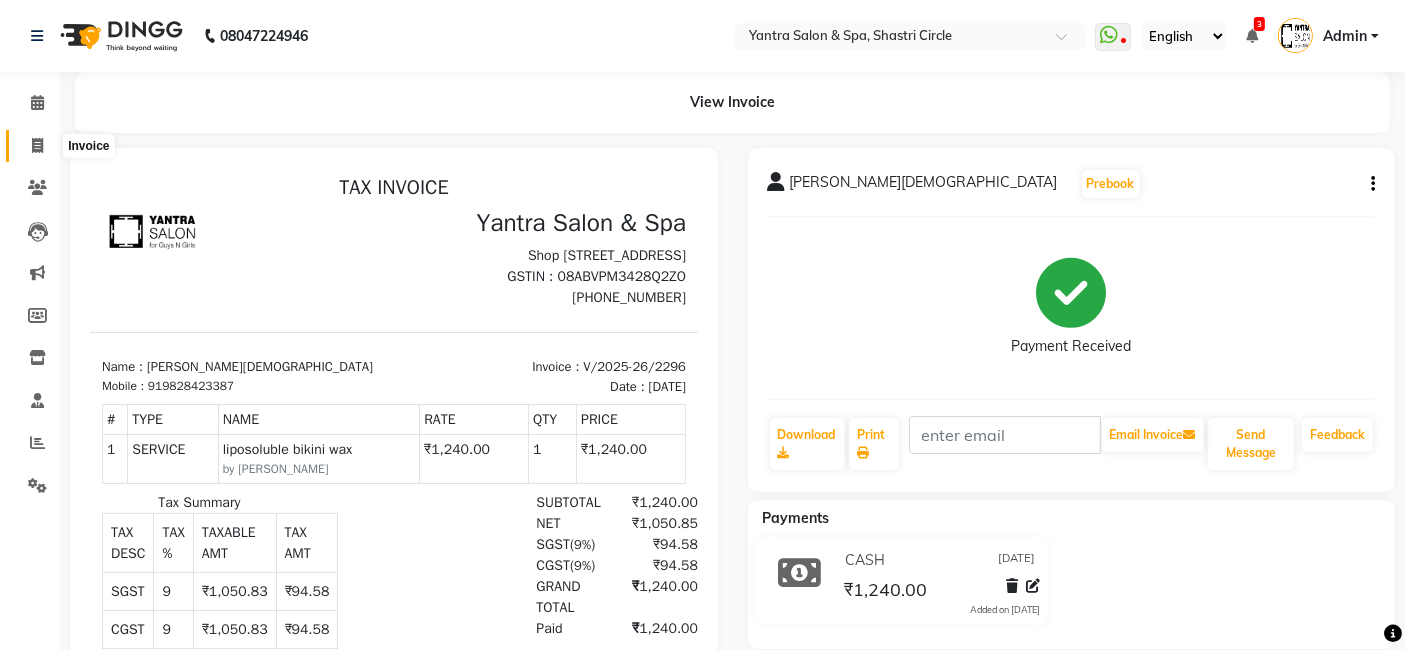 click 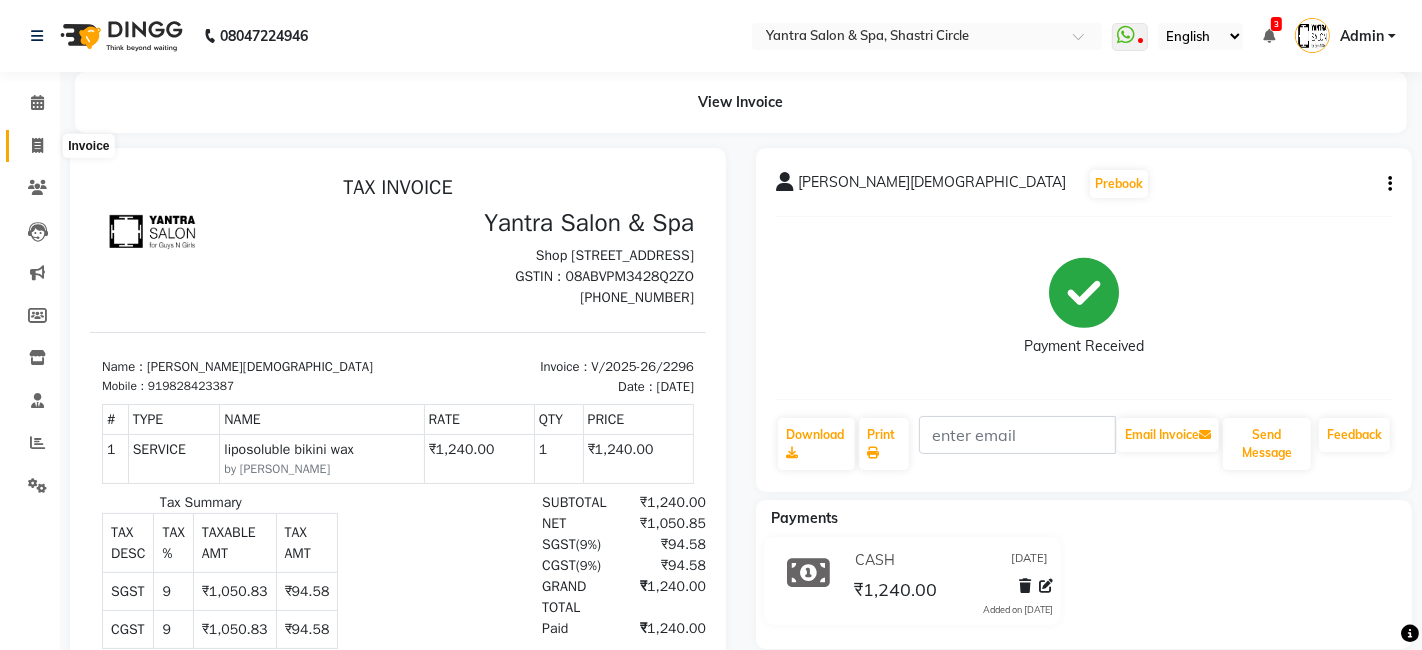 select on "154" 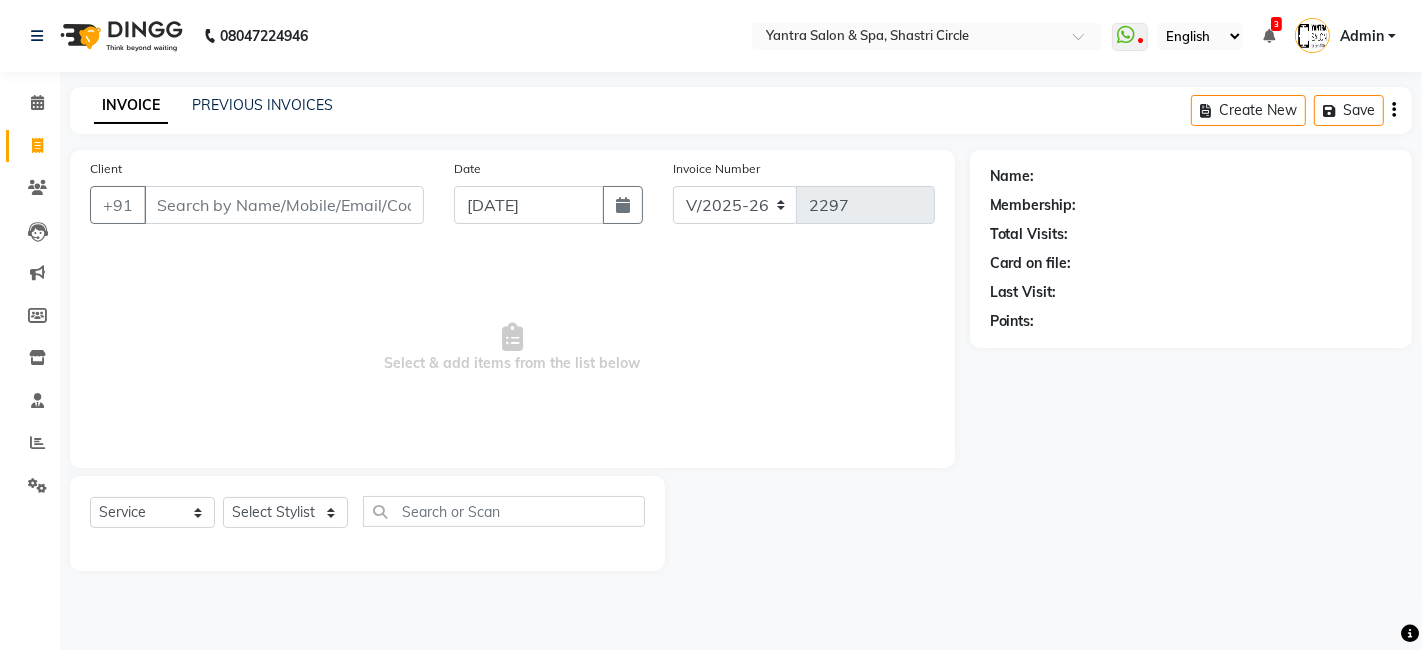 click on "Client" at bounding box center [284, 205] 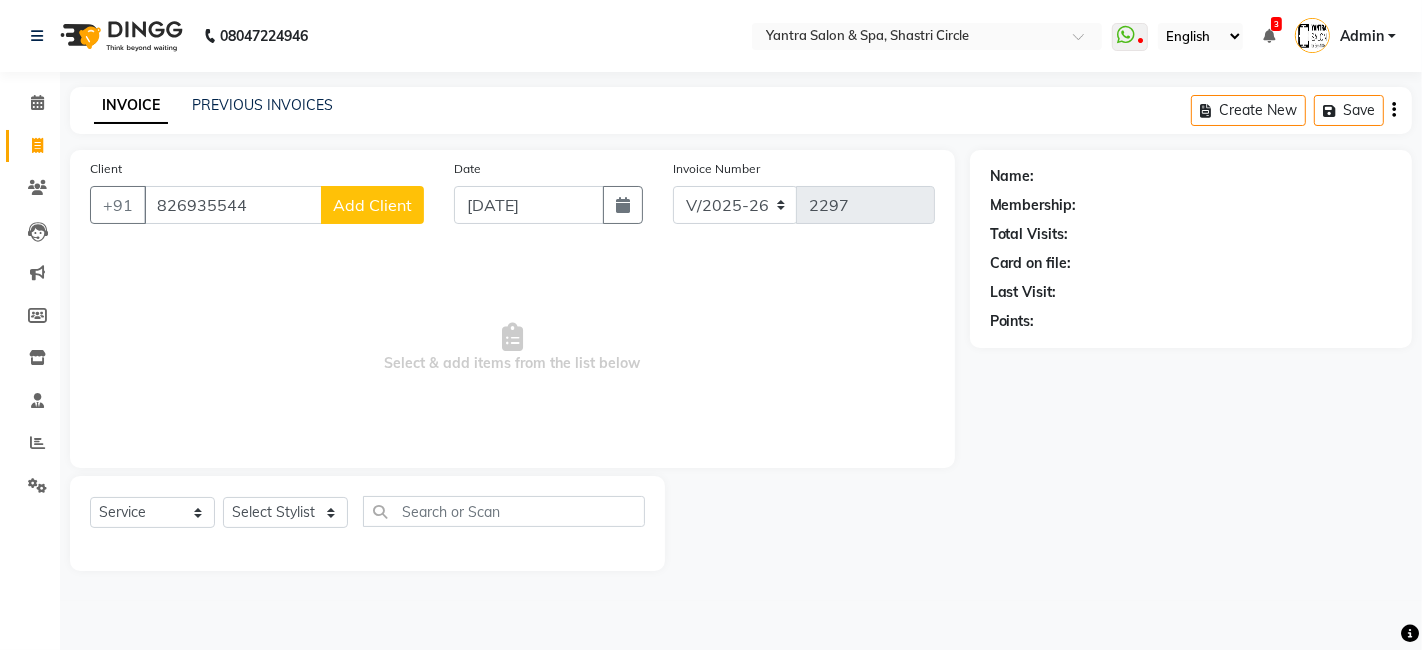 click on "826935544" at bounding box center [233, 205] 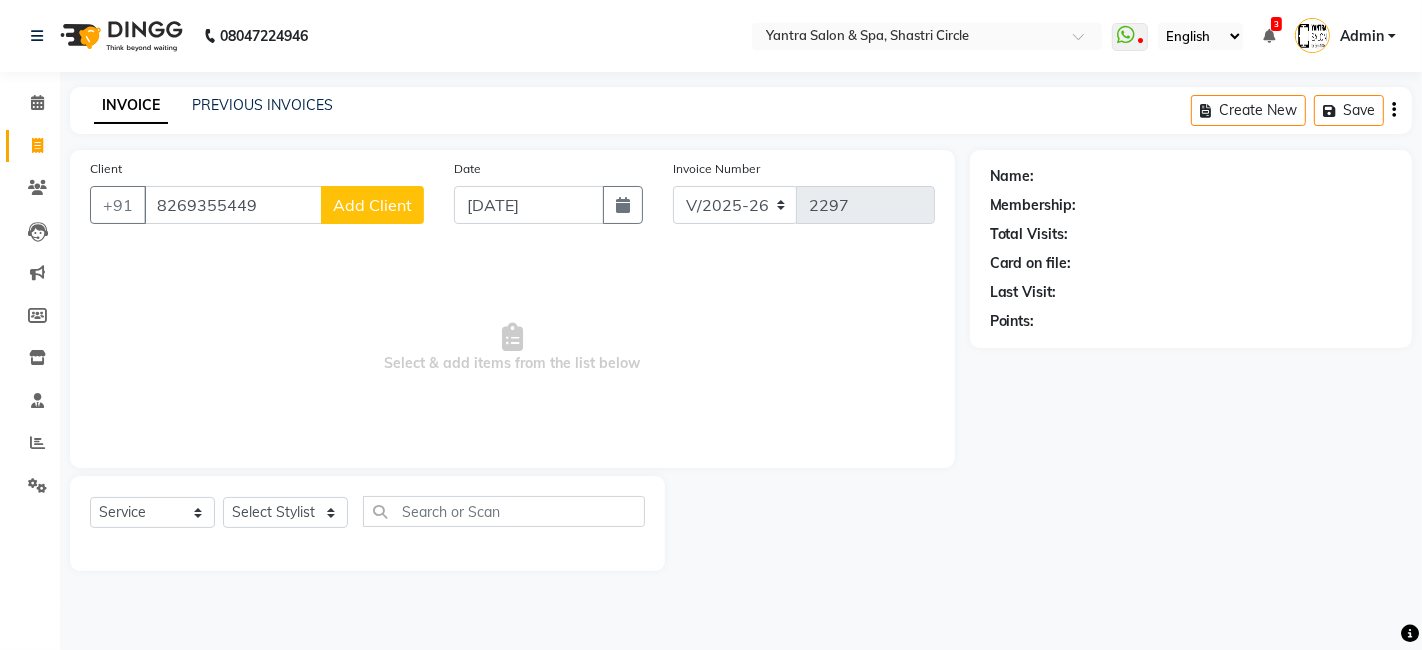 type on "8269355449" 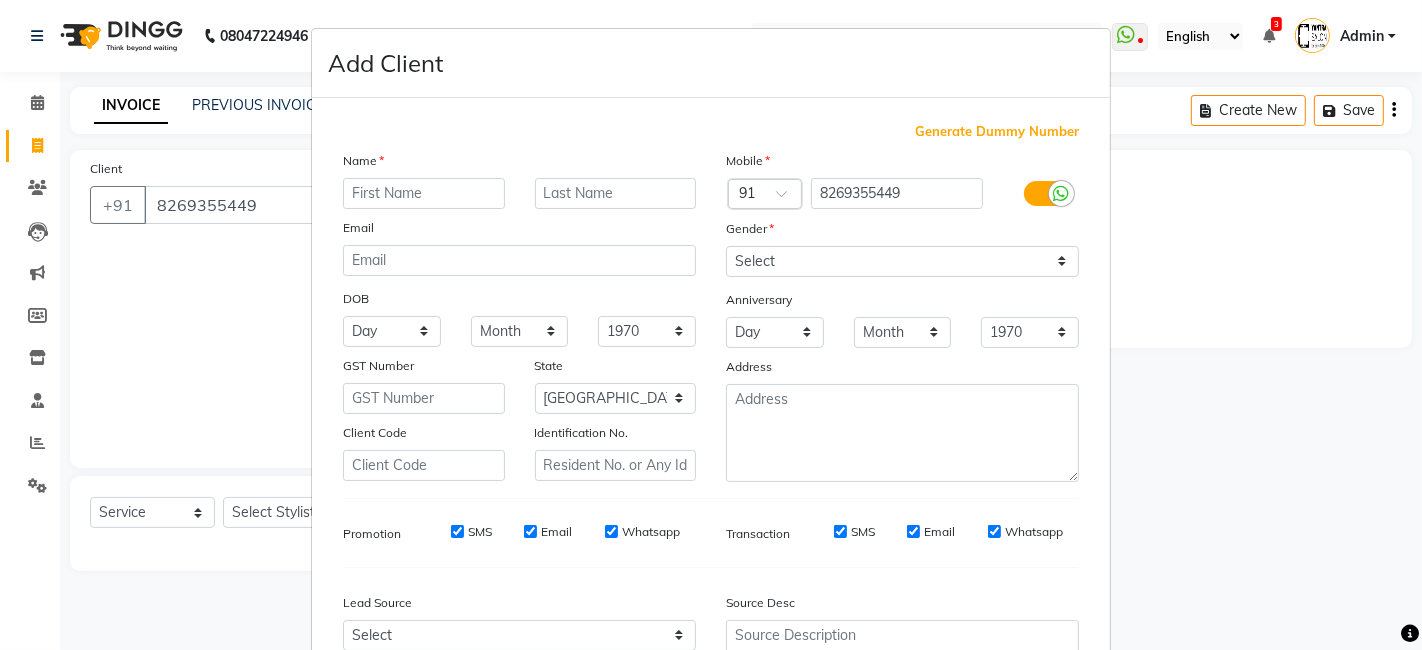click at bounding box center [424, 193] 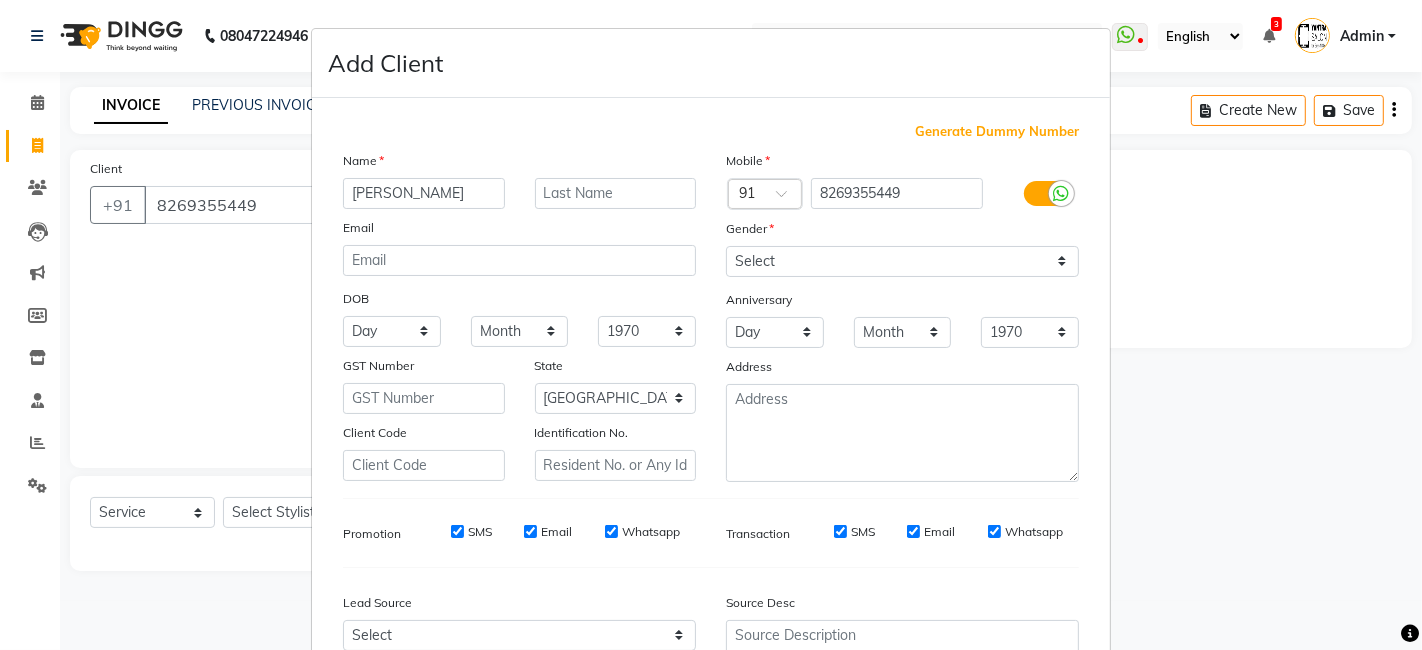 type on "Aarushi" 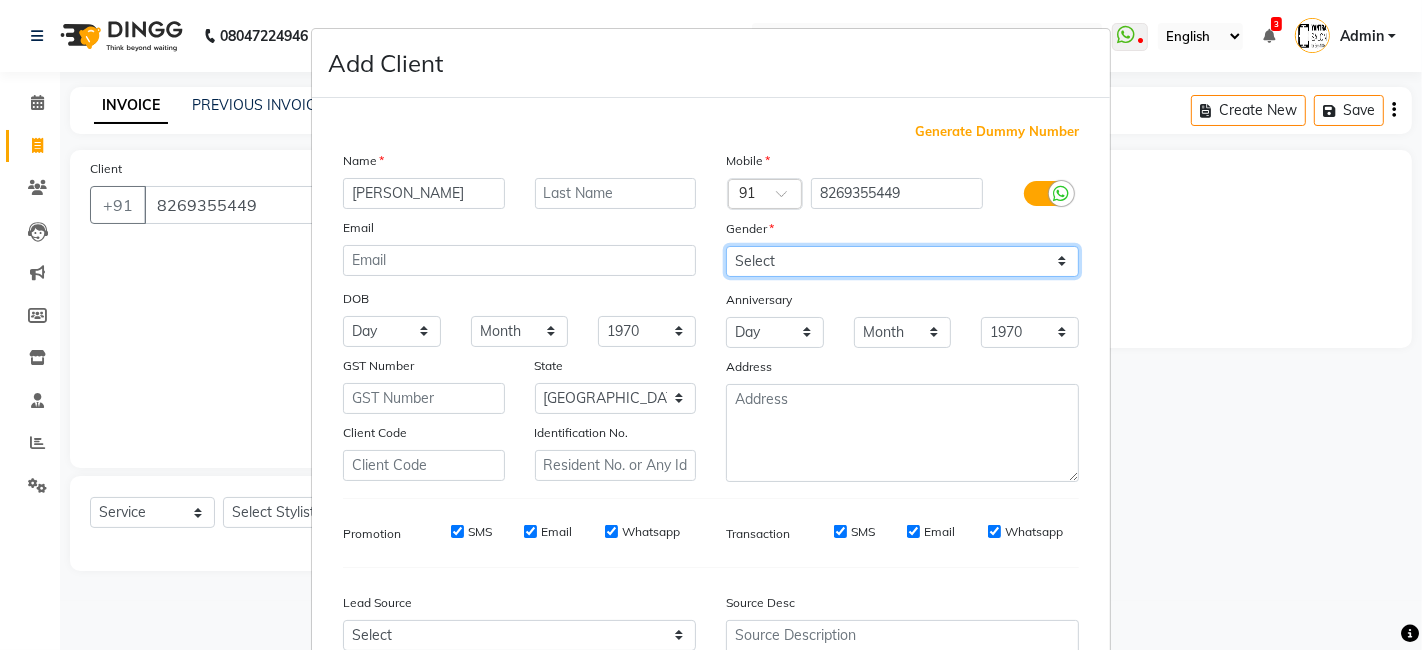 click on "Select Male Female Other Prefer Not To Say" at bounding box center (902, 261) 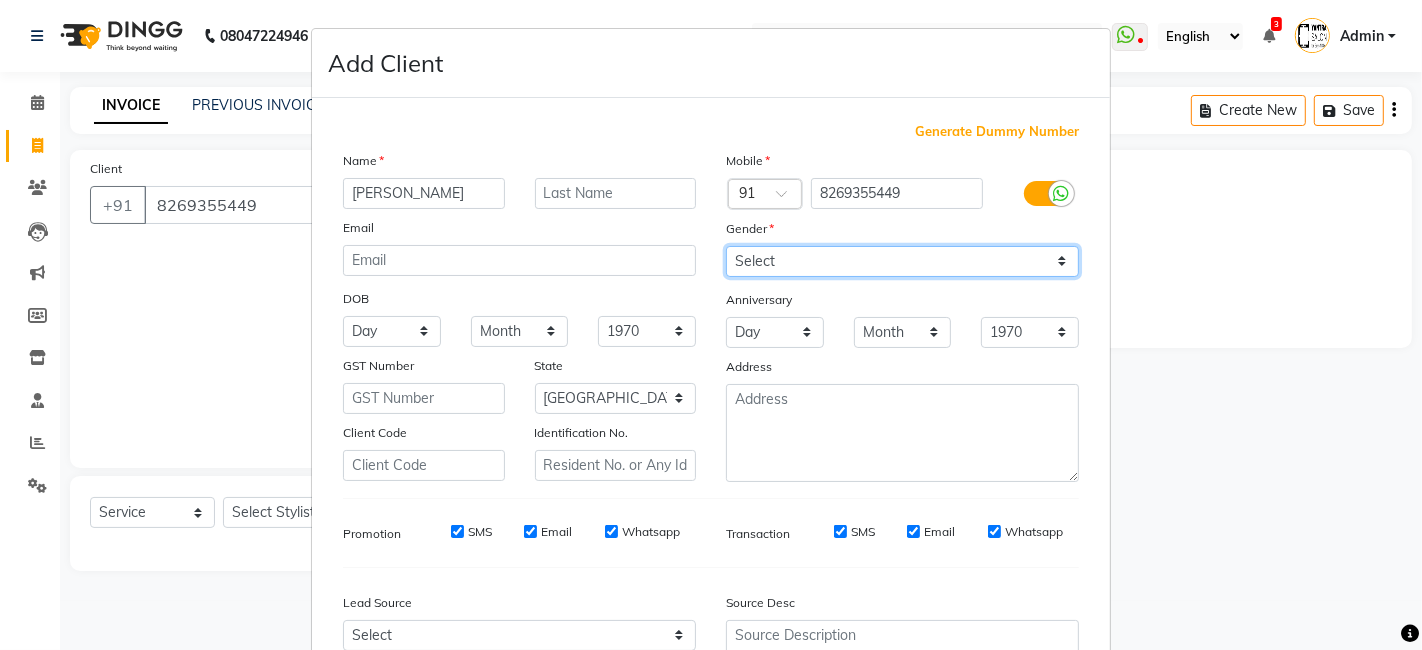 click on "Select Male Female Other Prefer Not To Say" at bounding box center (902, 261) 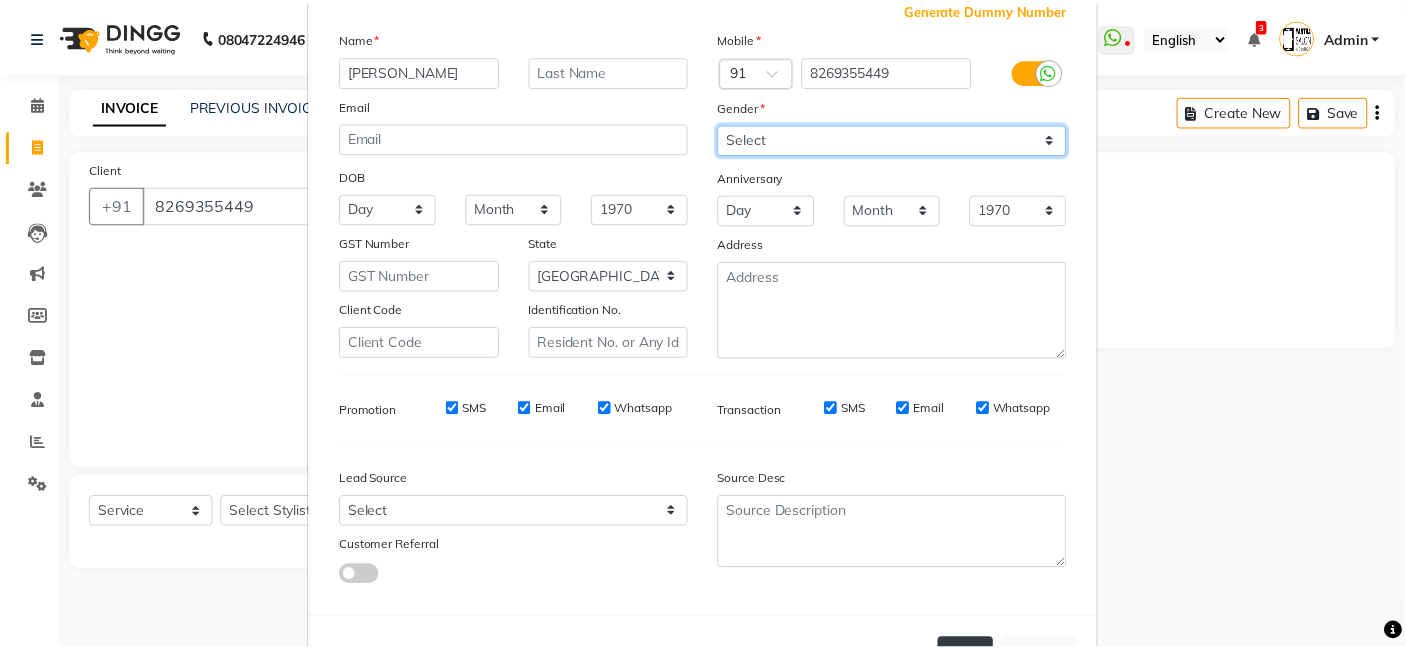 scroll, scrollTop: 197, scrollLeft: 0, axis: vertical 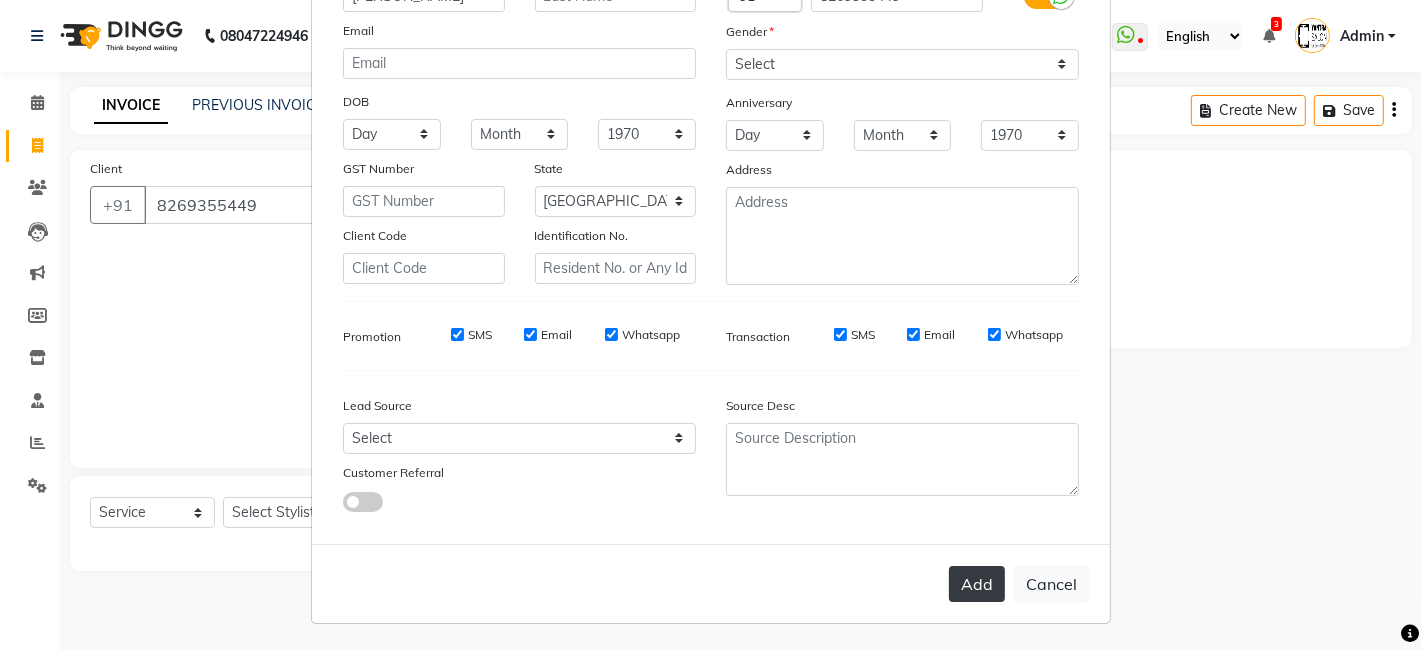 click on "Add" at bounding box center (977, 584) 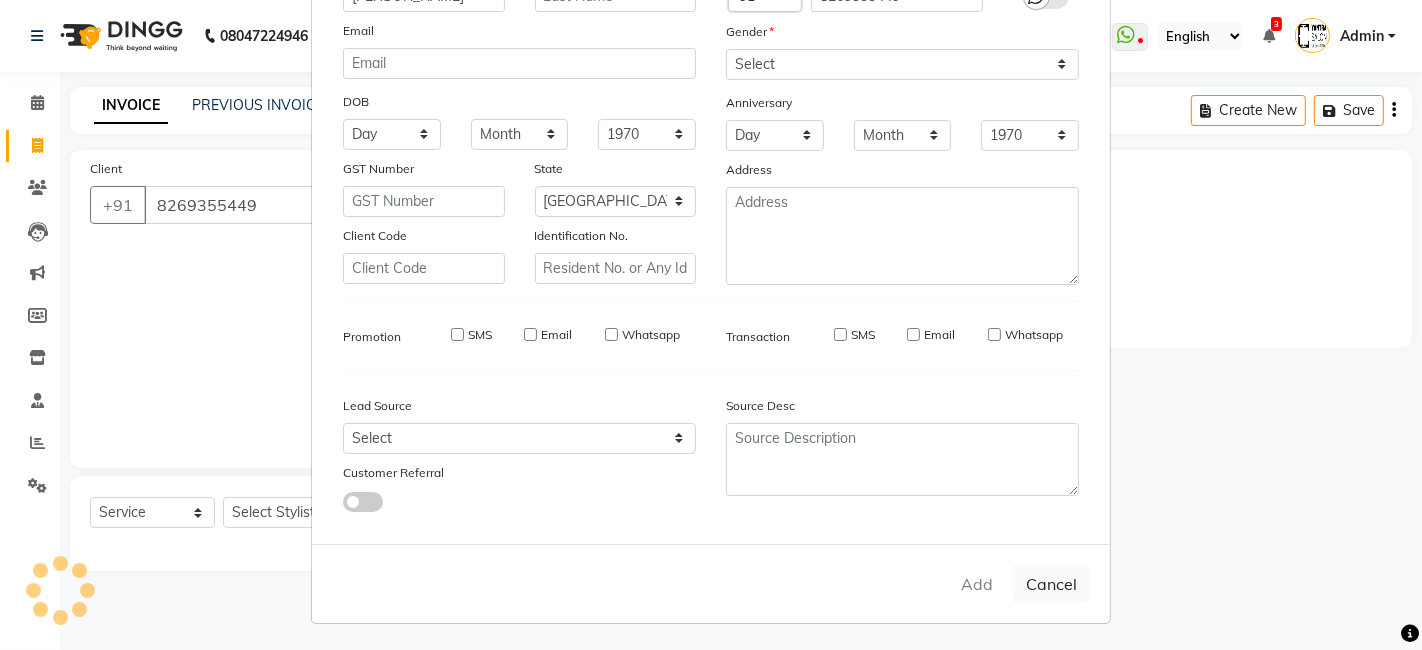 type 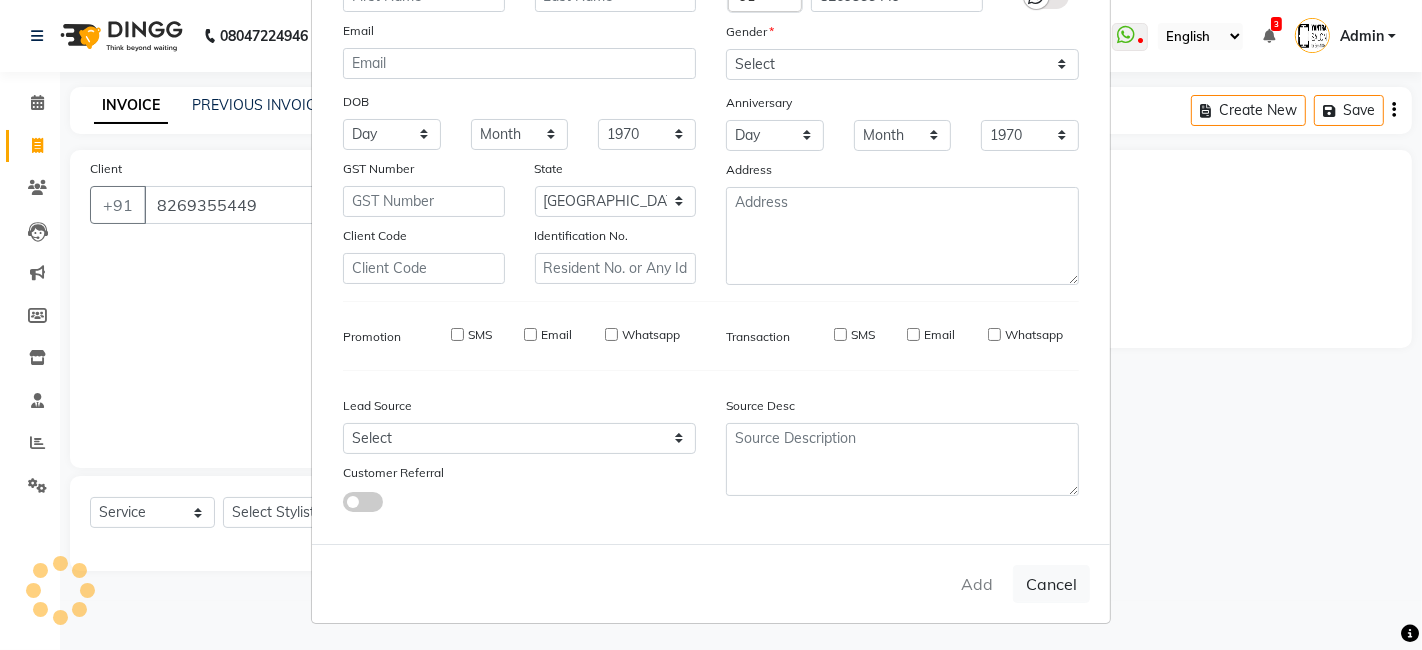 select 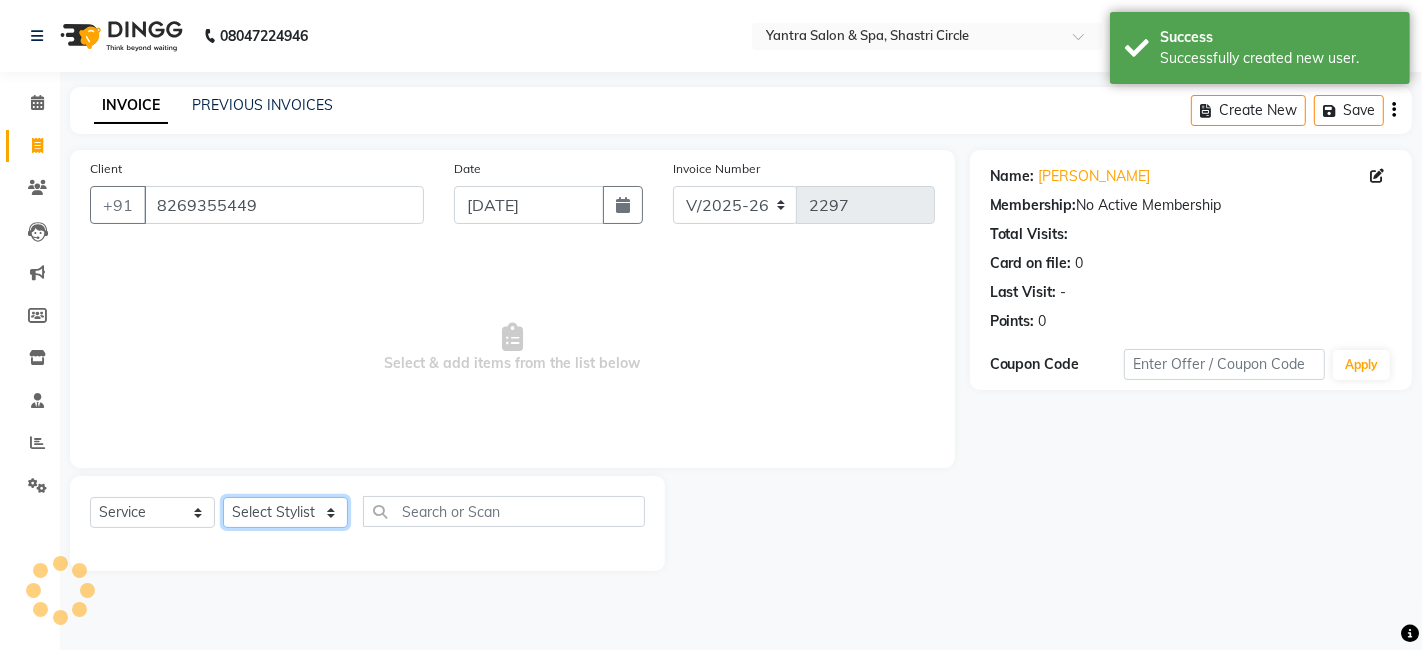 click on "Select Stylist Arvind ASHA bhawna goyal Dev Dimple Director Harsha Hemlata kajal Latika lucky Manager Manisha maam Neelu  Pallavi Pinky Priyanka Rahul Sekhar usha" 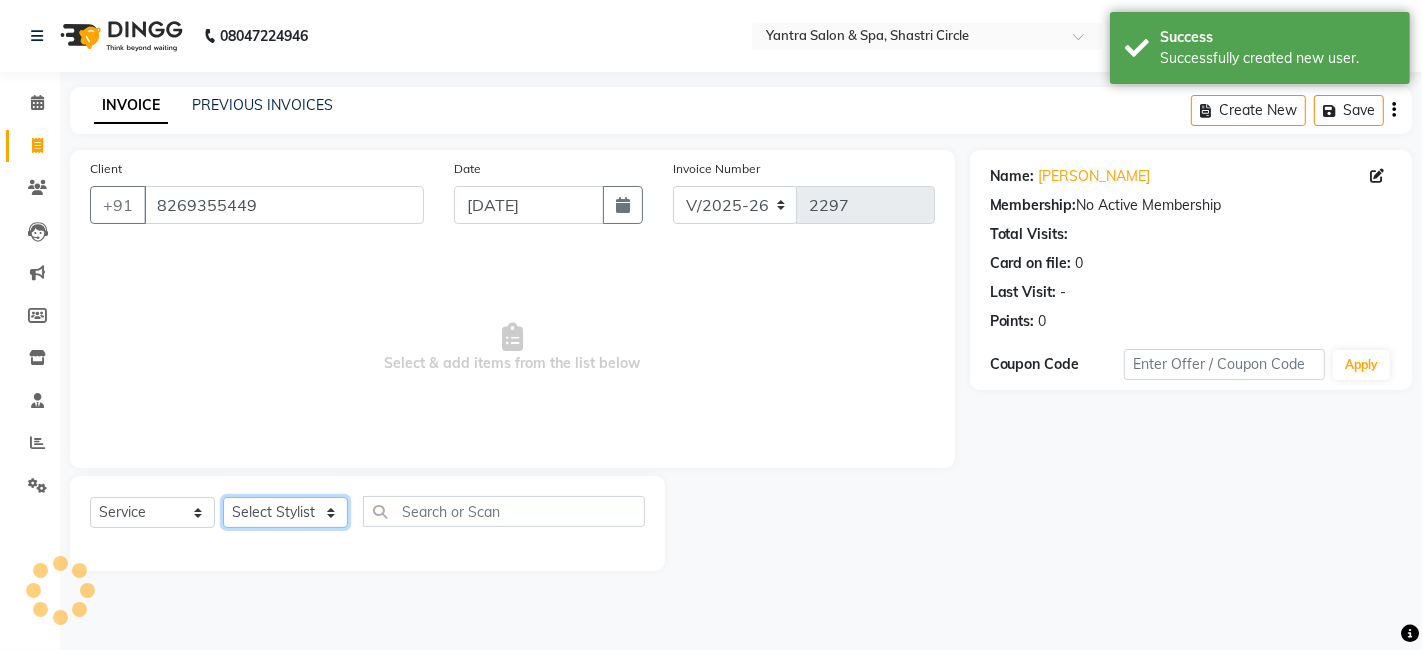 select on "44024" 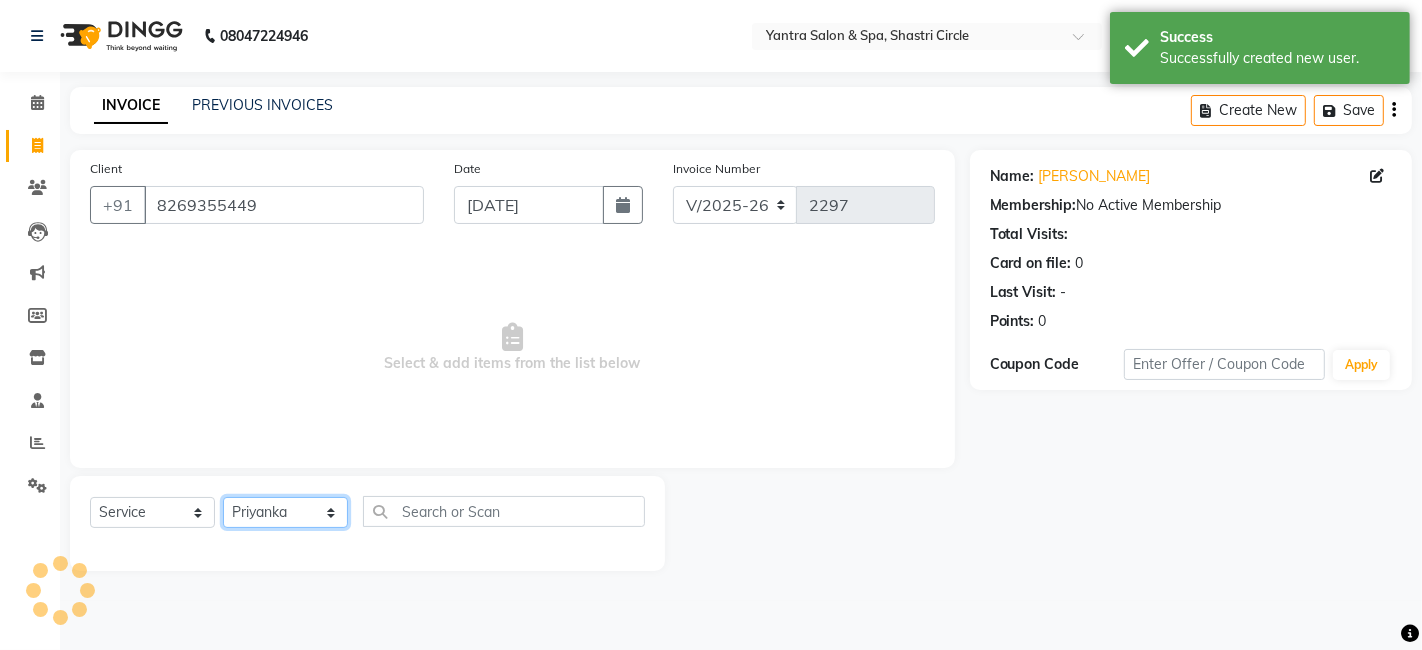 click on "Select Stylist Arvind ASHA bhawna goyal Dev Dimple Director Harsha Hemlata kajal Latika lucky Manager Manisha maam Neelu  Pallavi Pinky Priyanka Rahul Sekhar usha" 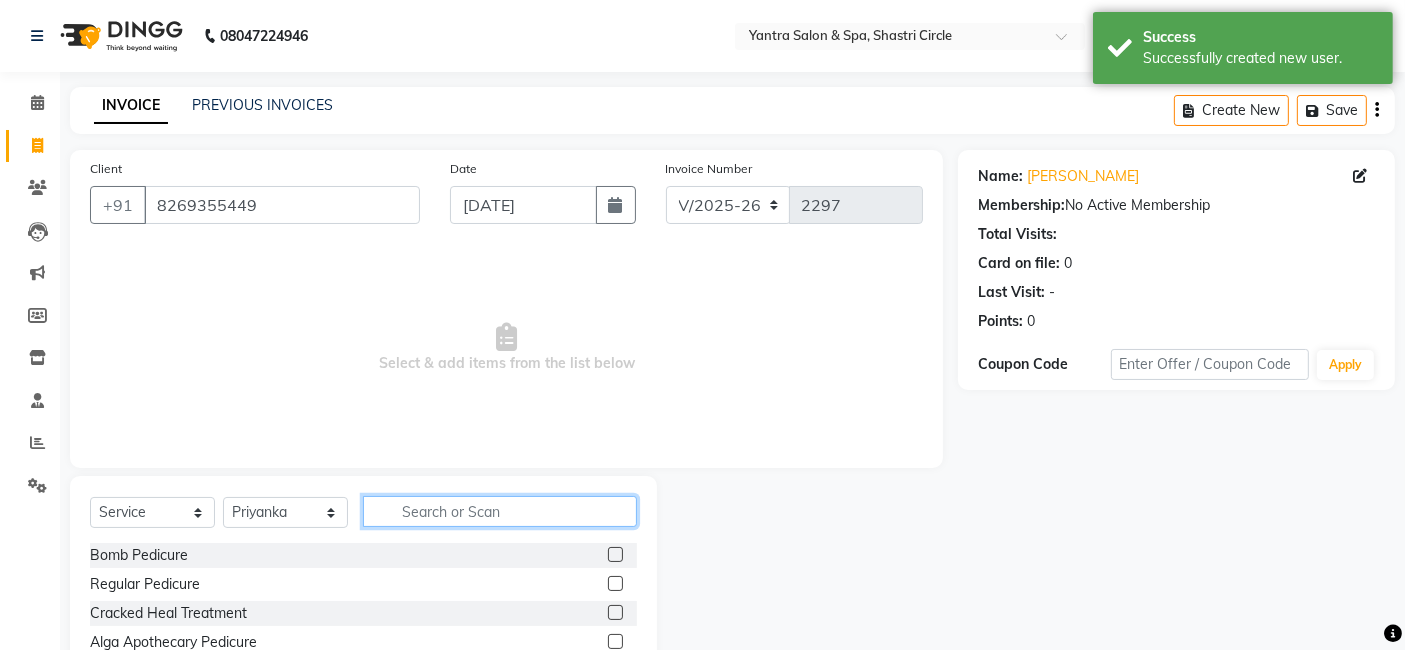 click 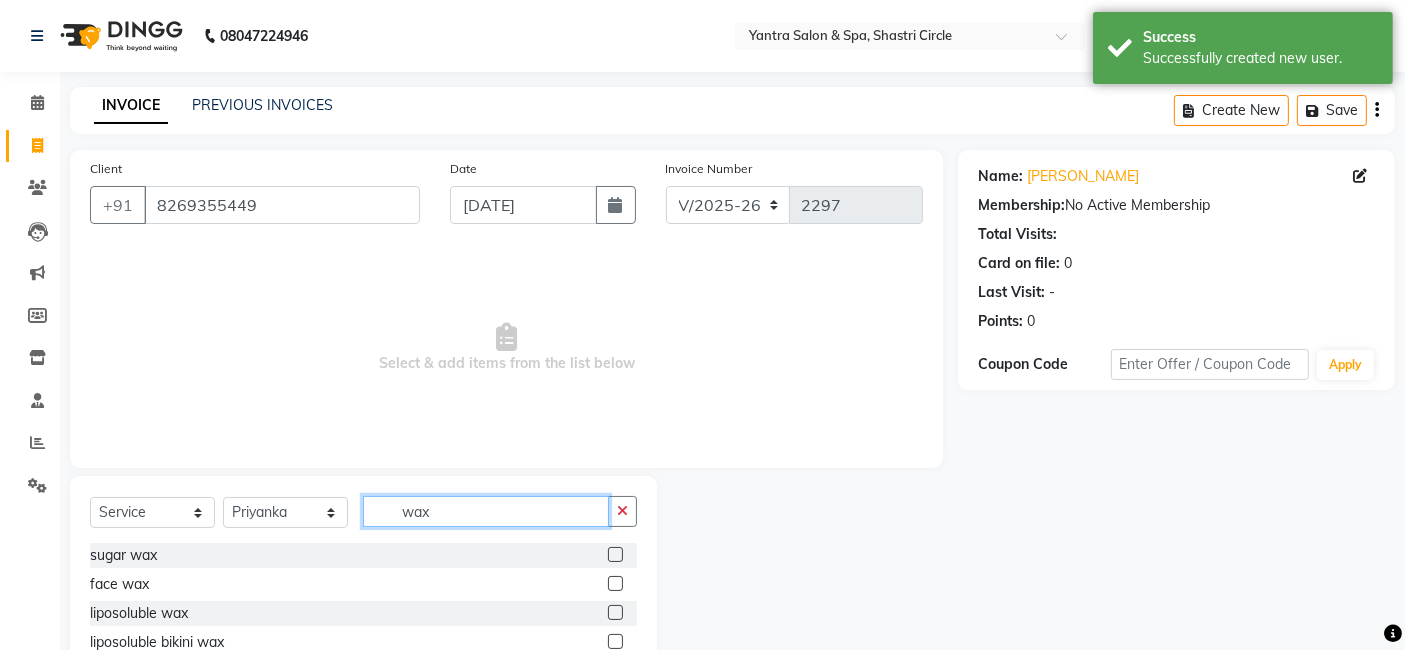 type on "wax" 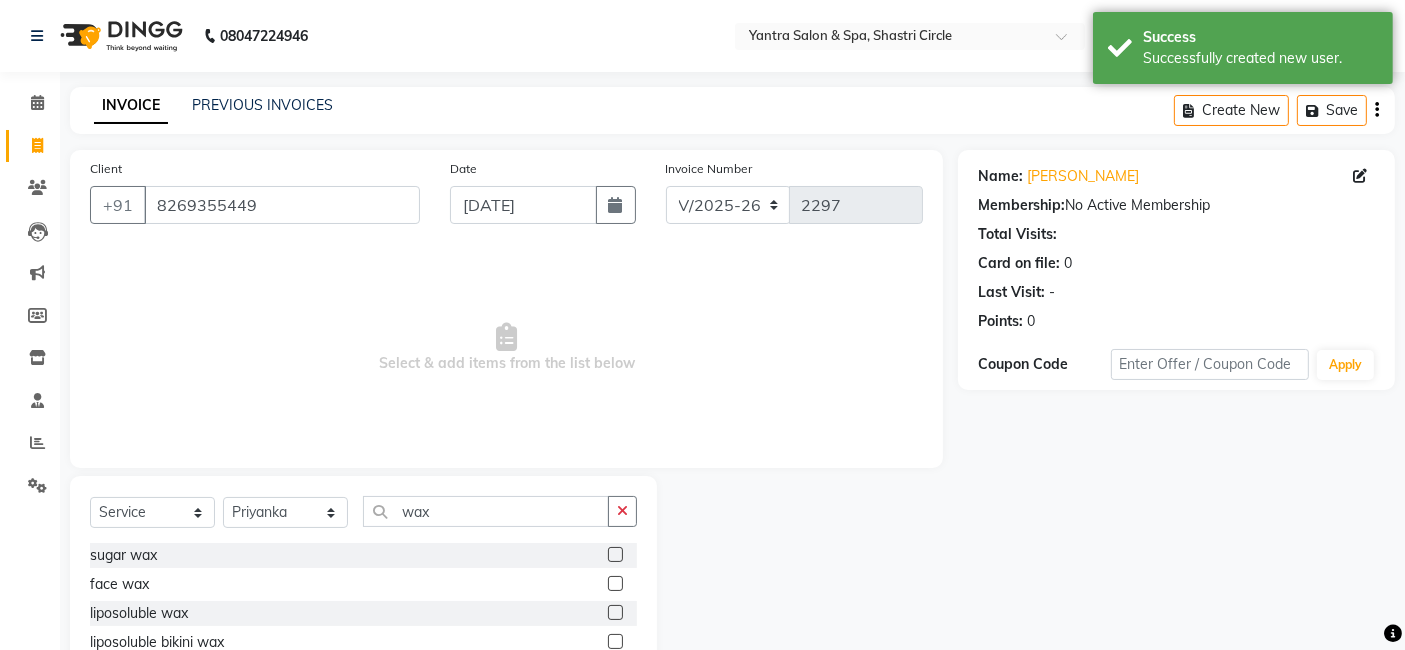 click 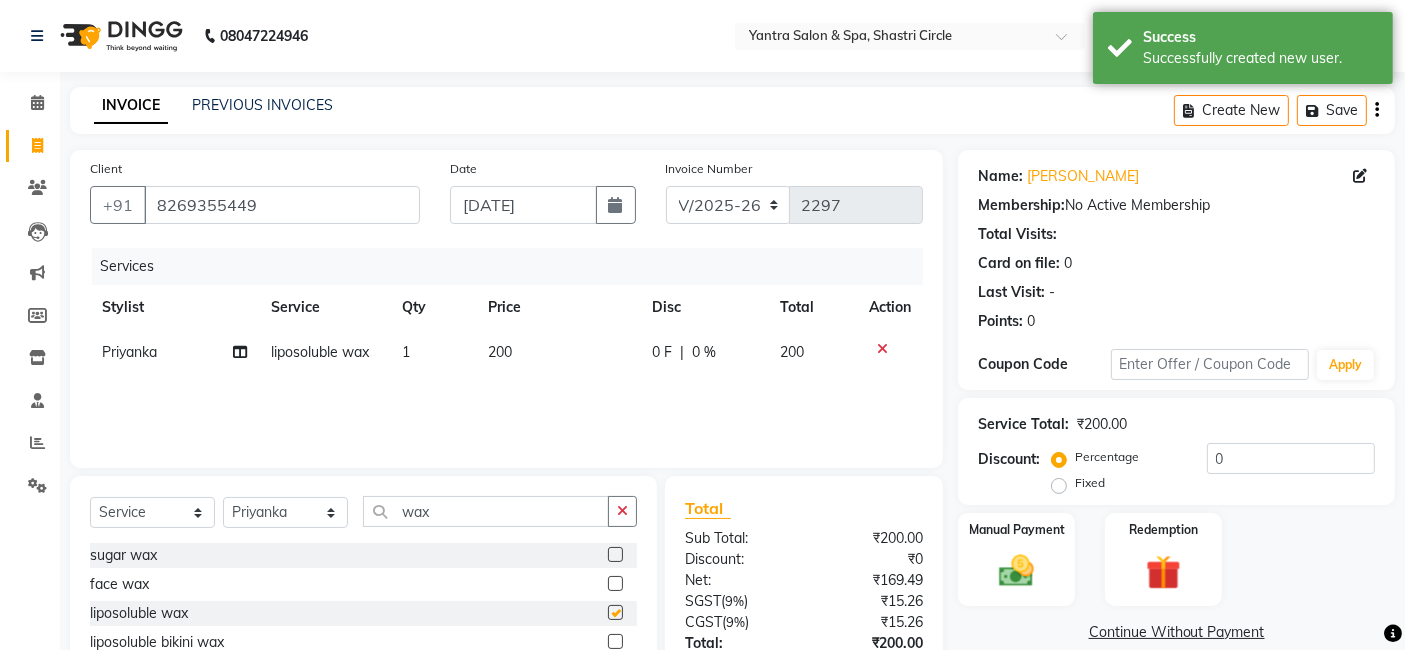 drag, startPoint x: 543, startPoint y: 330, endPoint x: 549, endPoint y: 376, distance: 46.389652 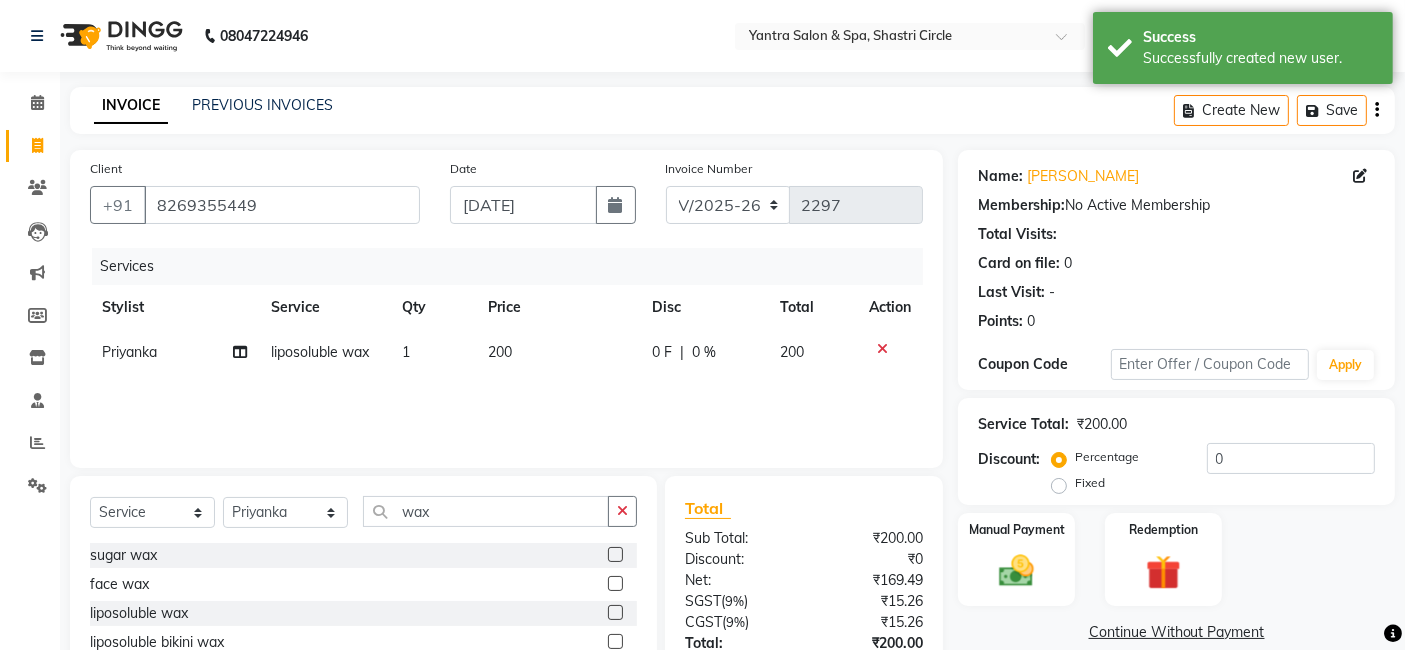 checkbox on "false" 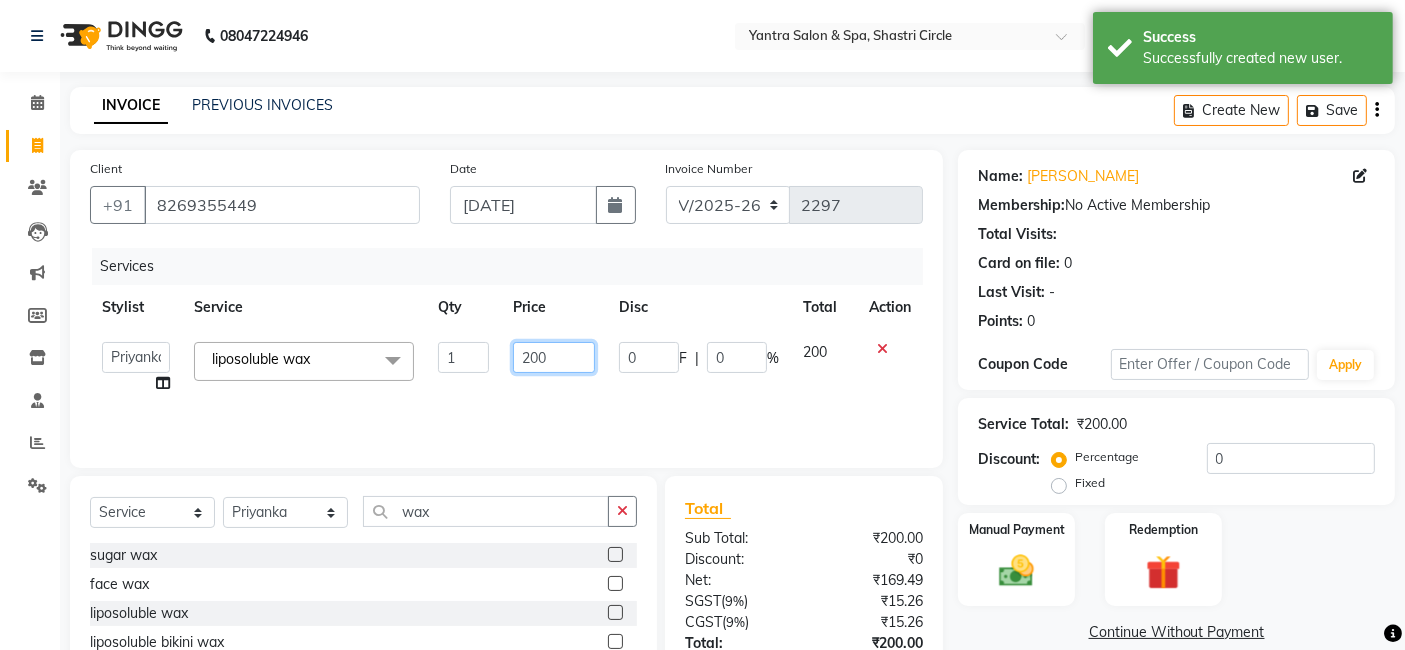 click on "200" 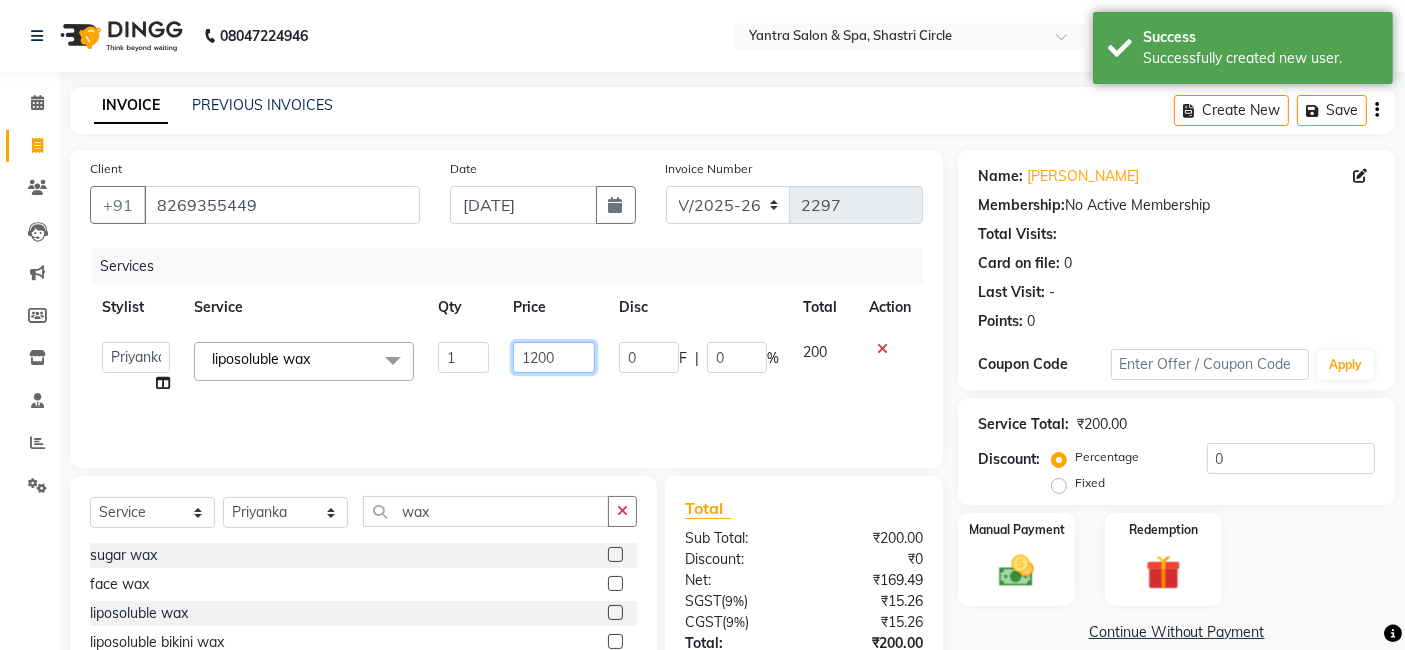 click on "1200" 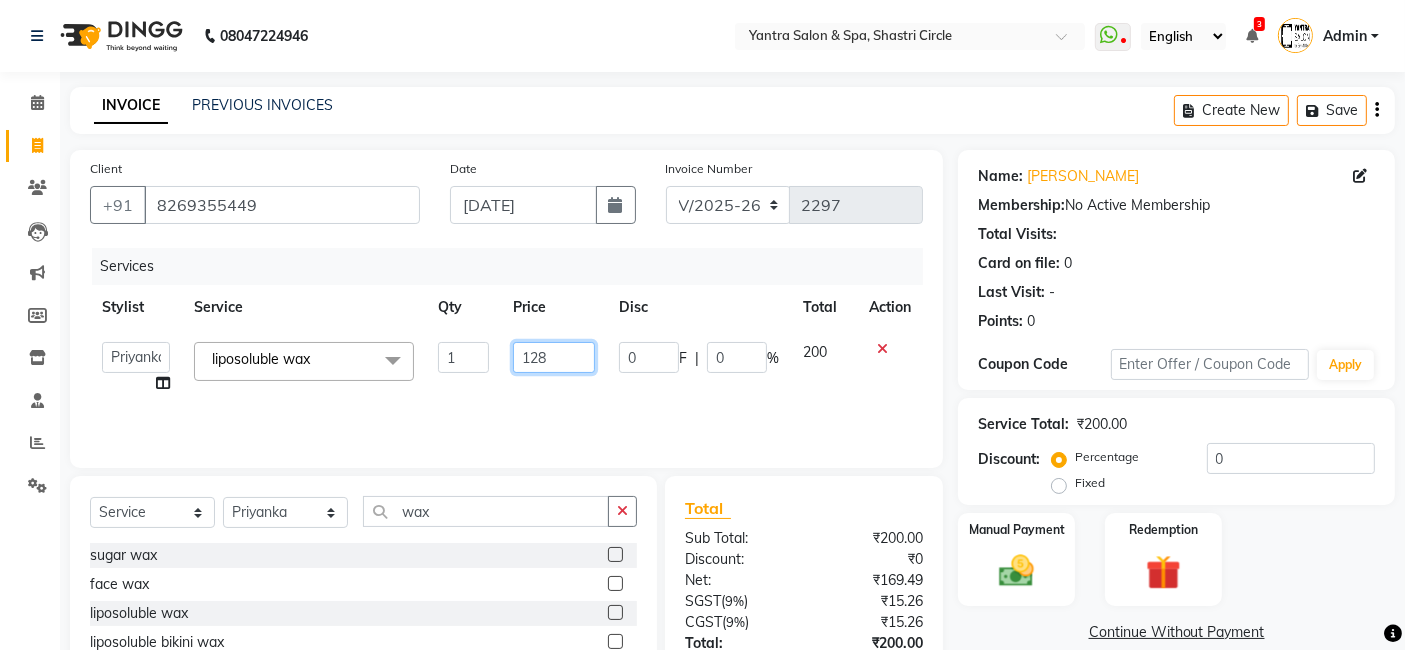 type on "1280" 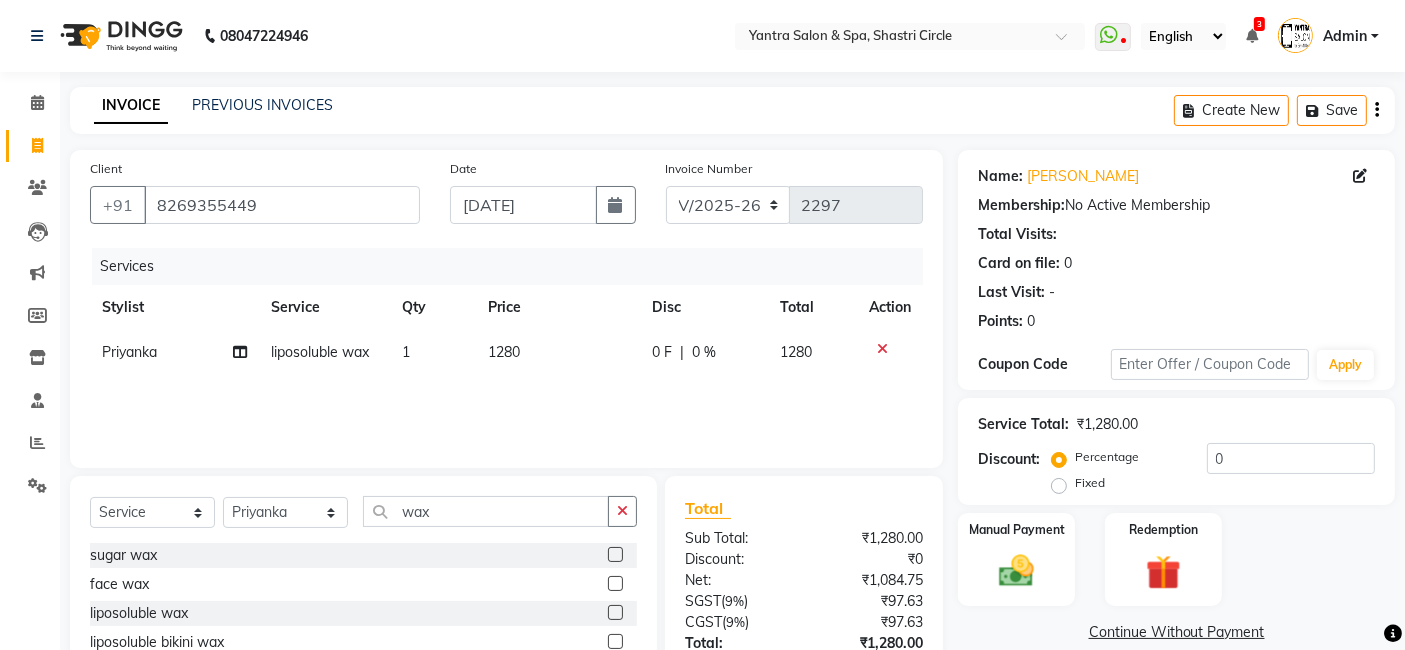 click on "Services Stylist Service Qty Price Disc Total Action Priyanka liposoluble wax 1 1280 0 F | 0 % 1280" 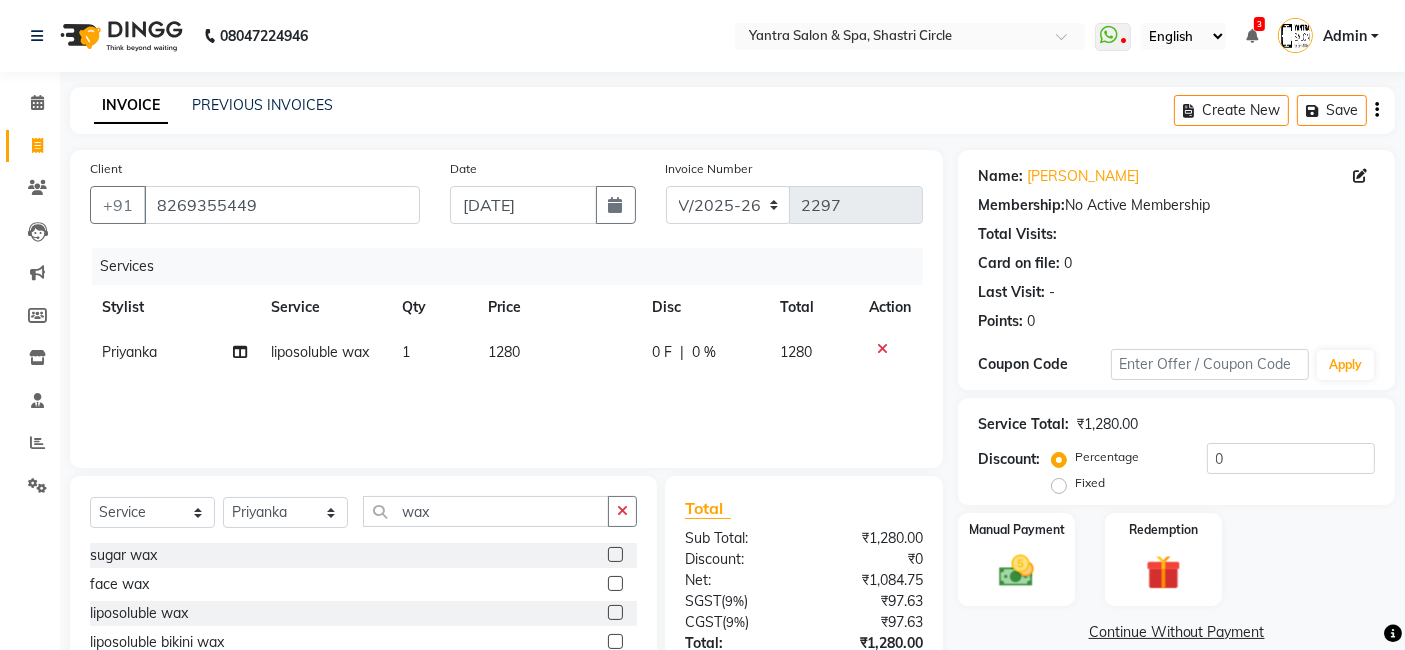 scroll, scrollTop: 150, scrollLeft: 0, axis: vertical 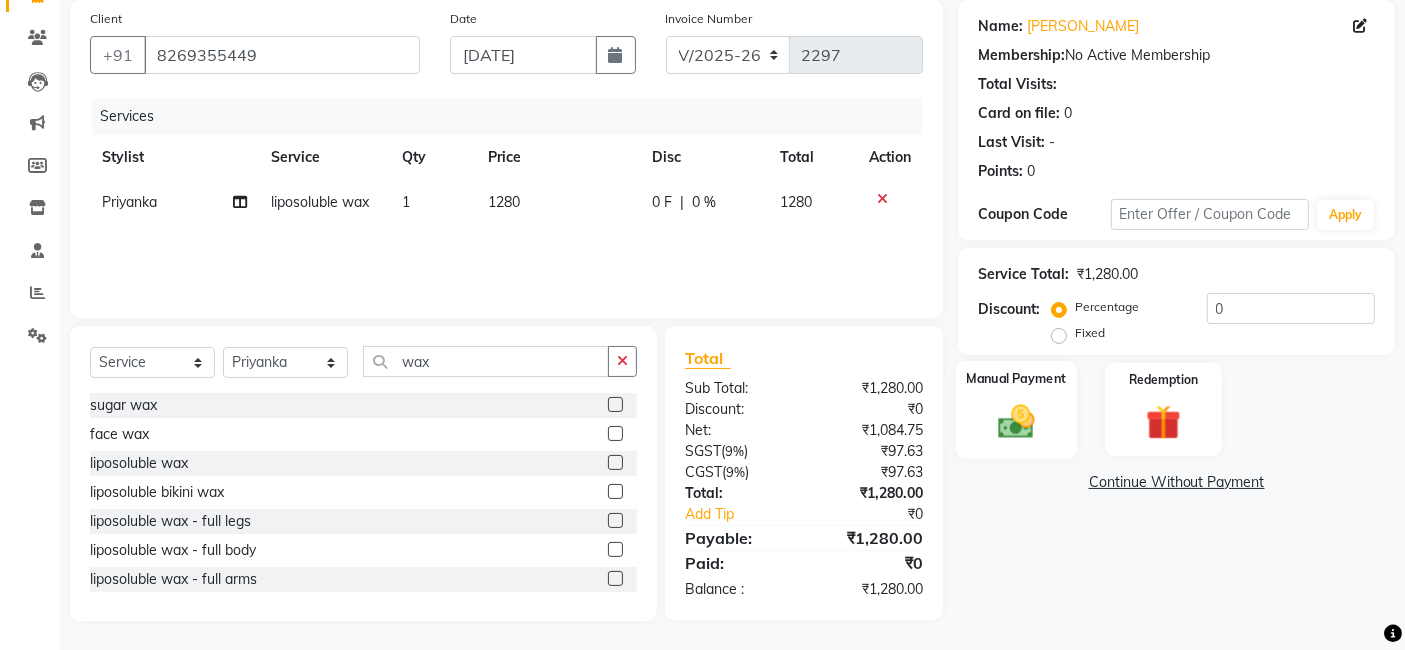 click 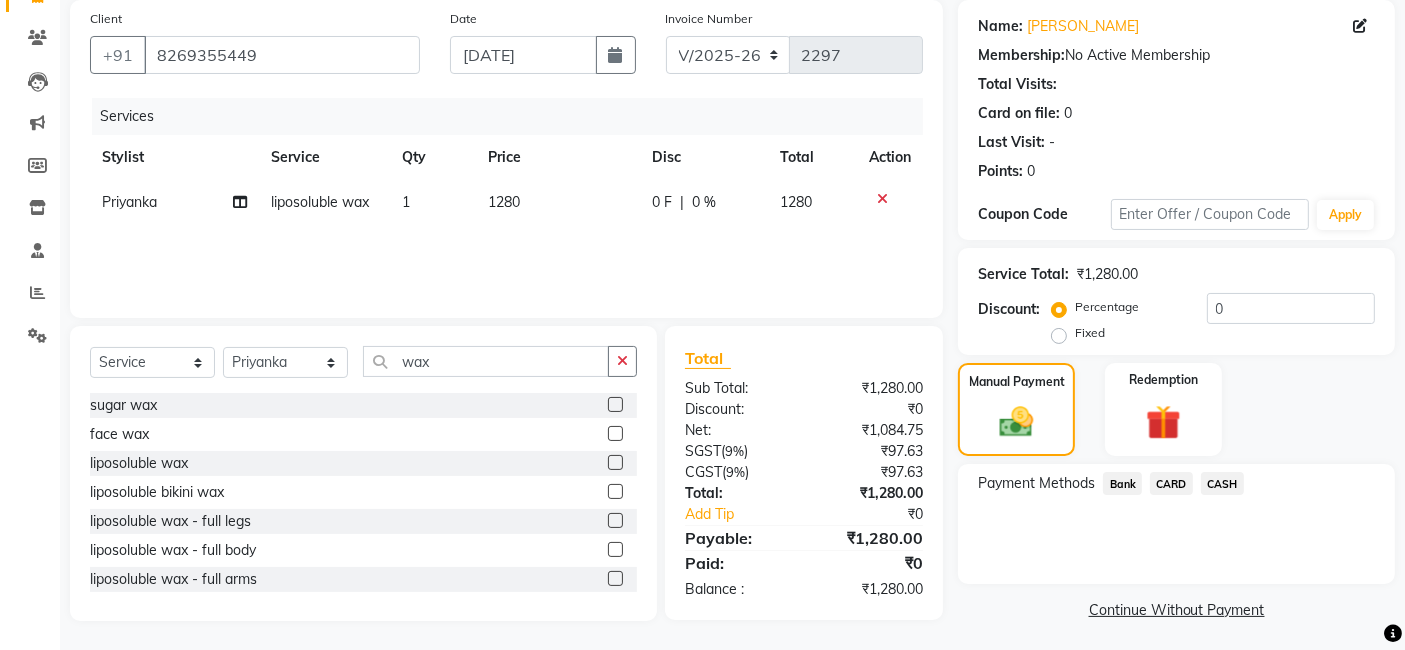 click on "CASH" 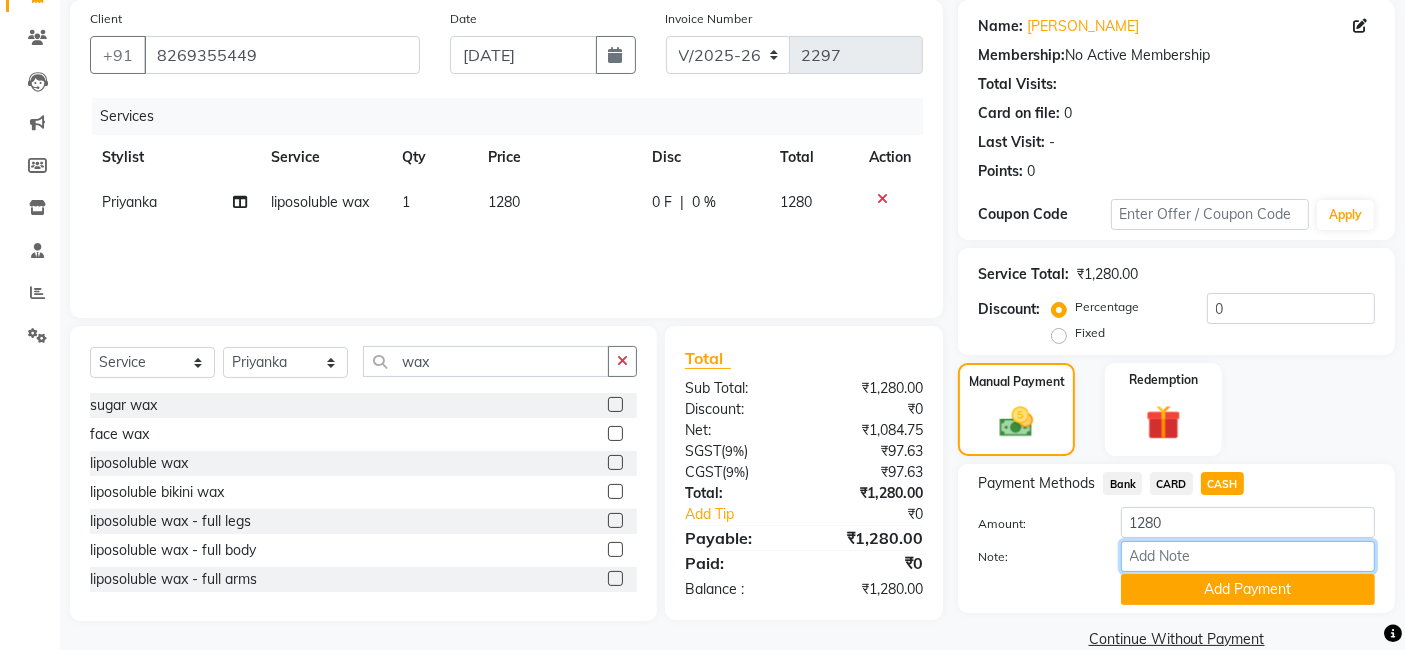 click on "Note:" at bounding box center [1248, 556] 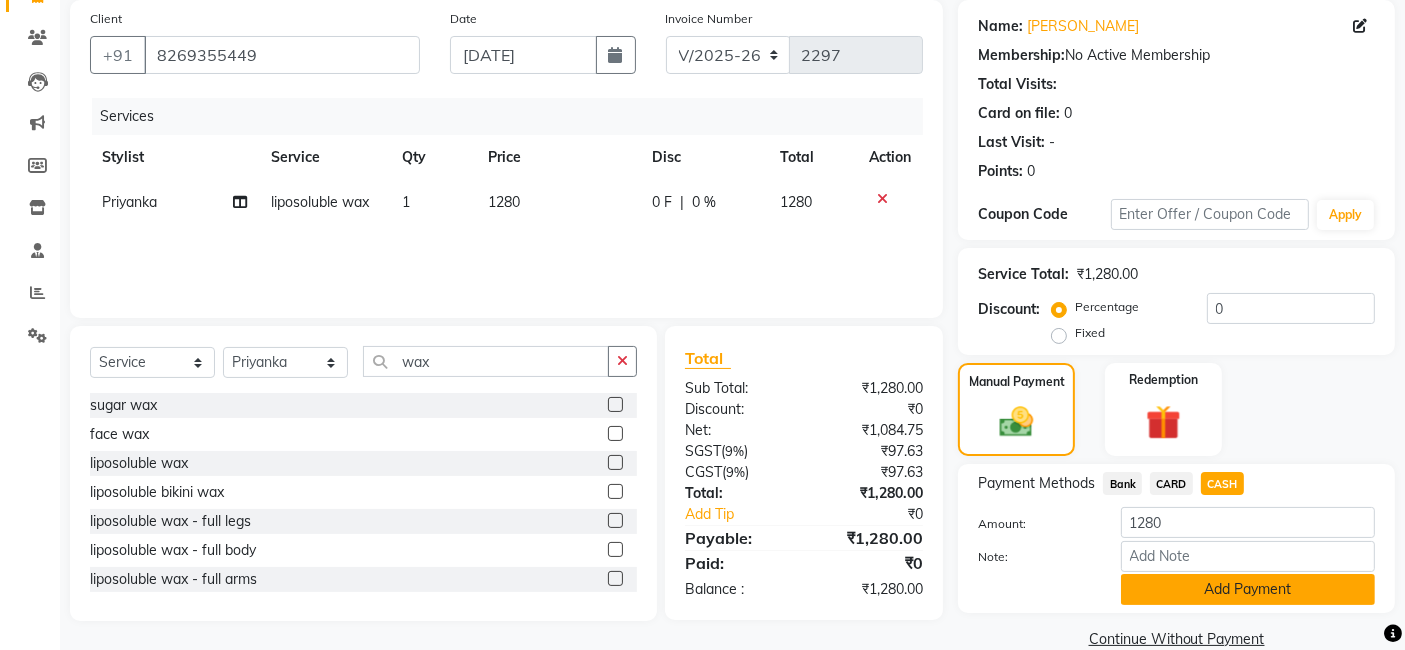 click on "Add Payment" 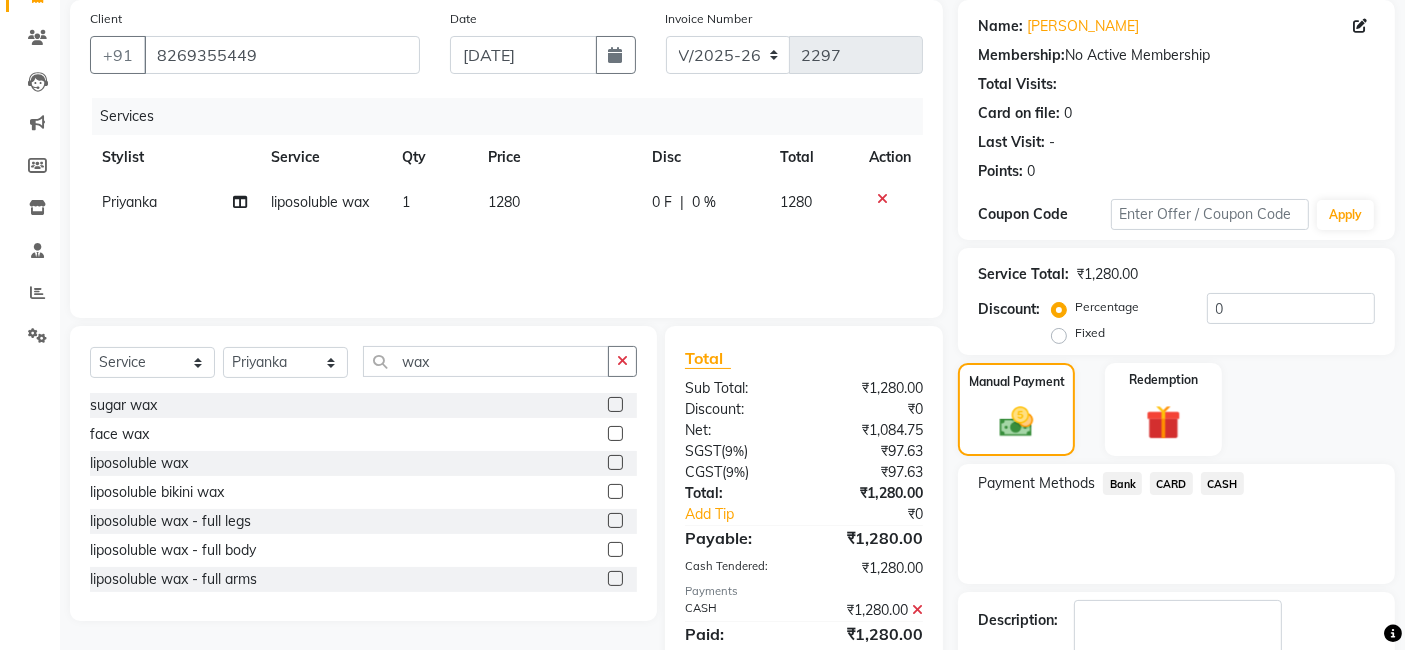 scroll, scrollTop: 266, scrollLeft: 0, axis: vertical 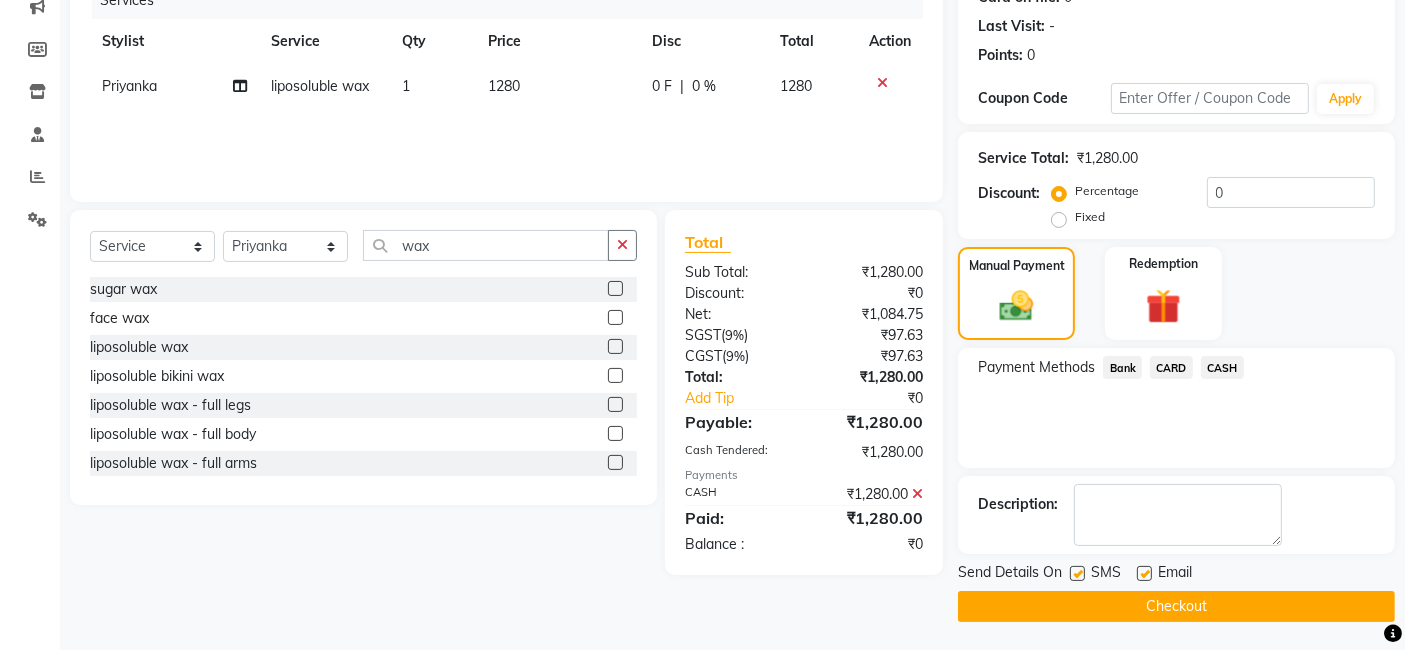 click on "Checkout" 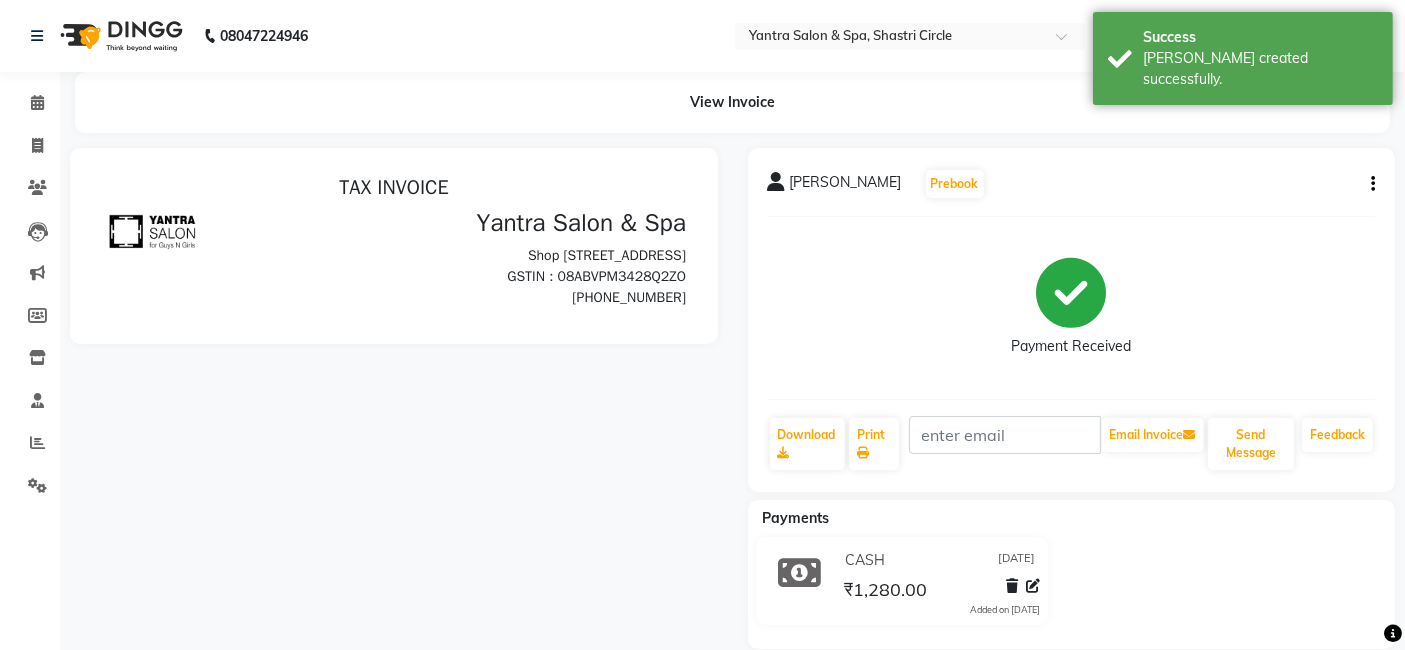 scroll, scrollTop: 0, scrollLeft: 0, axis: both 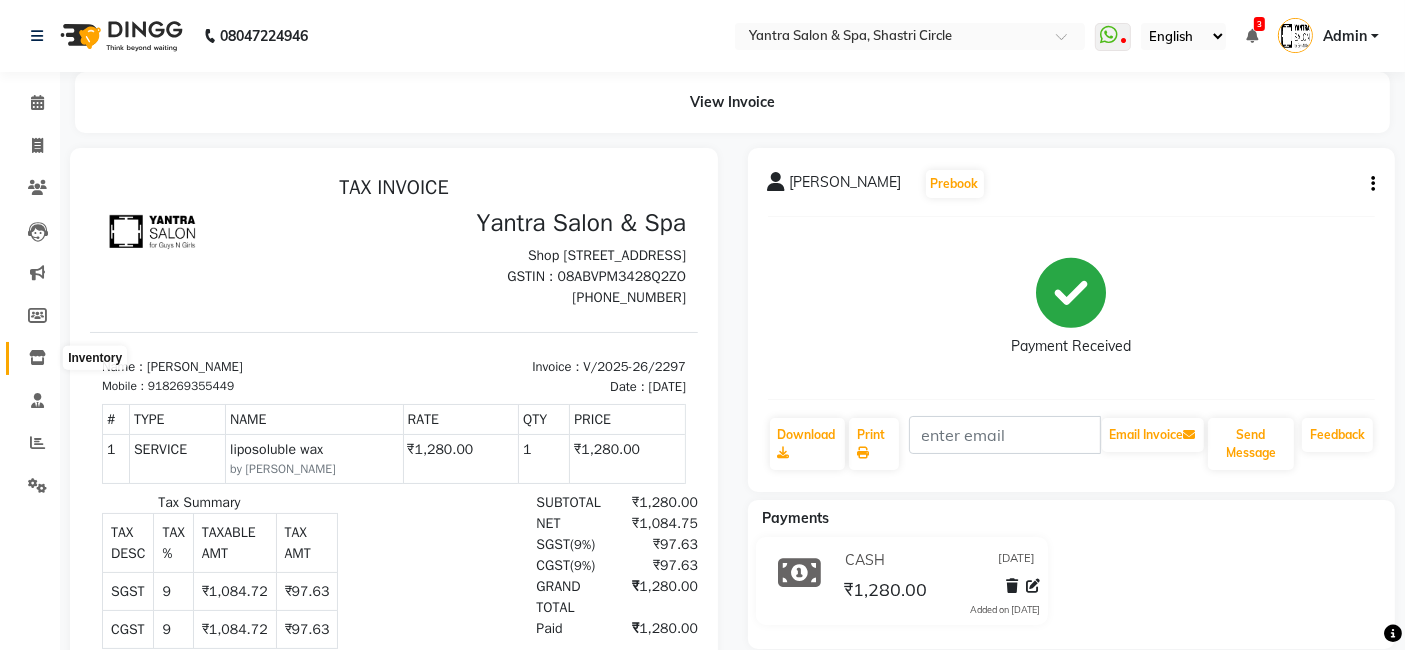 click 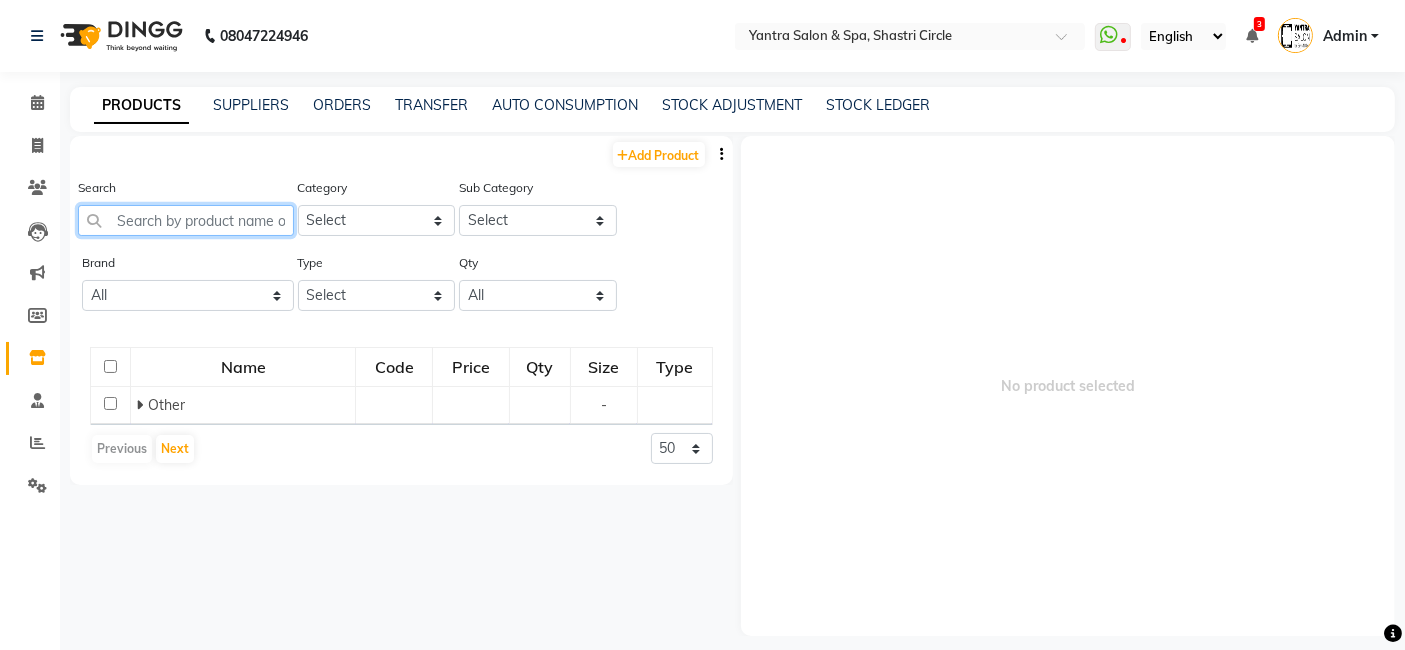 click 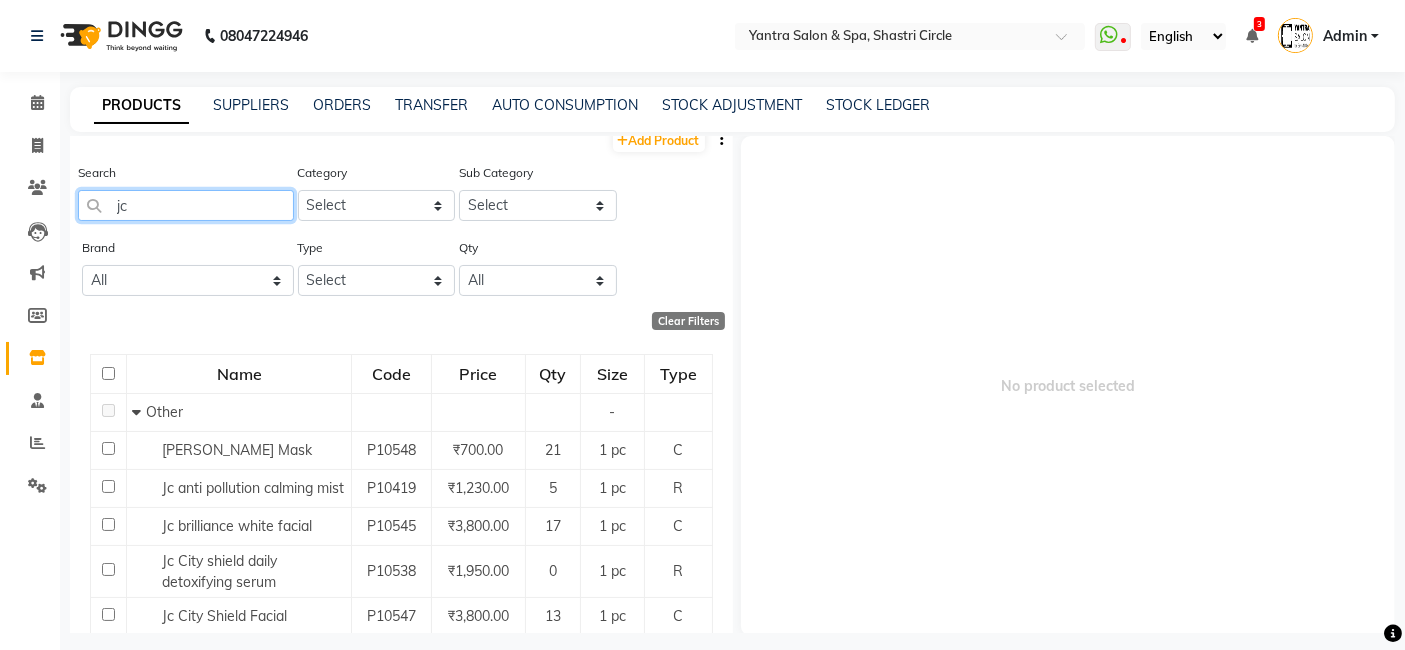 scroll, scrollTop: 0, scrollLeft: 0, axis: both 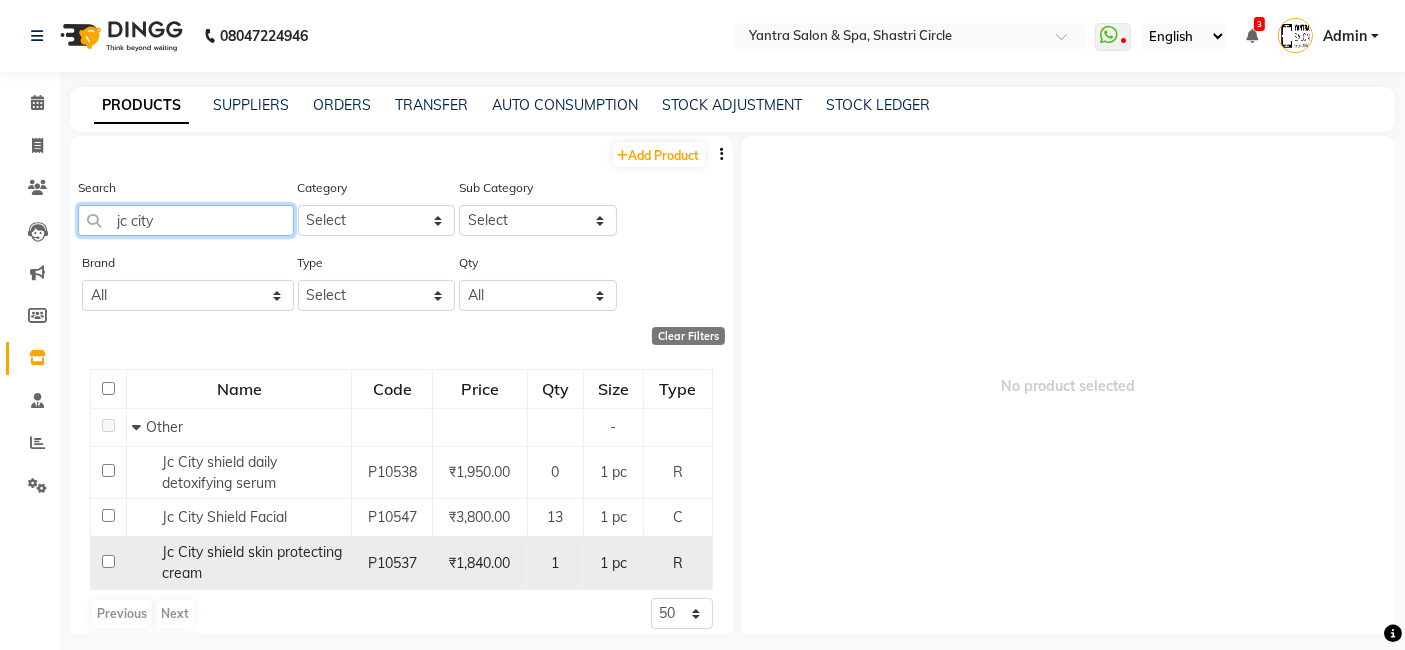type on "jc city" 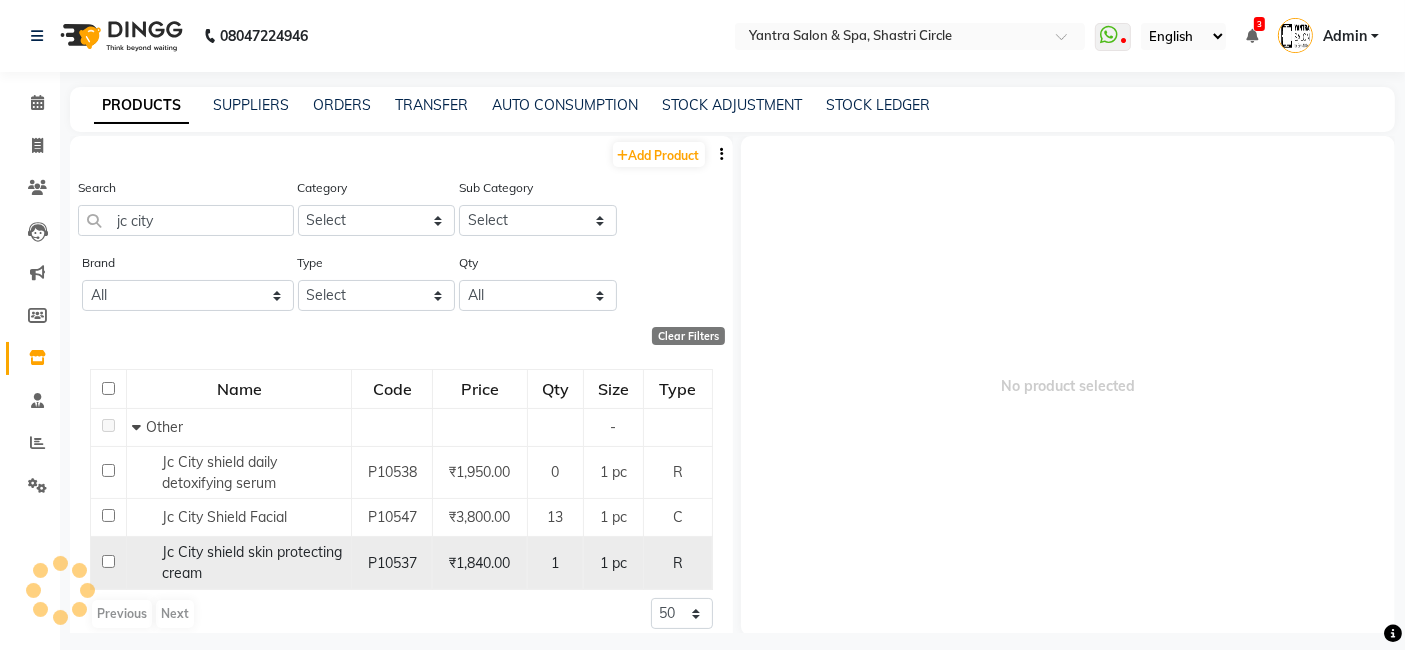 click on "Jc City shield skin protecting cream" 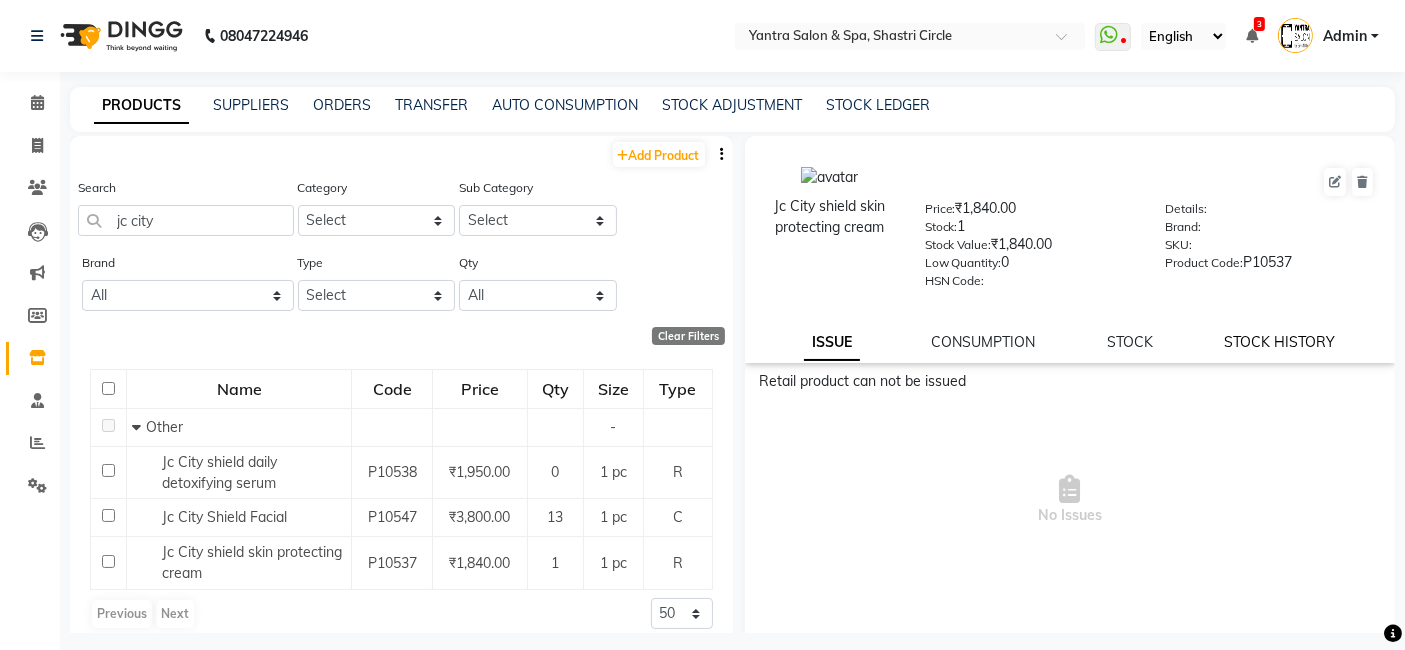 click on "STOCK HISTORY" 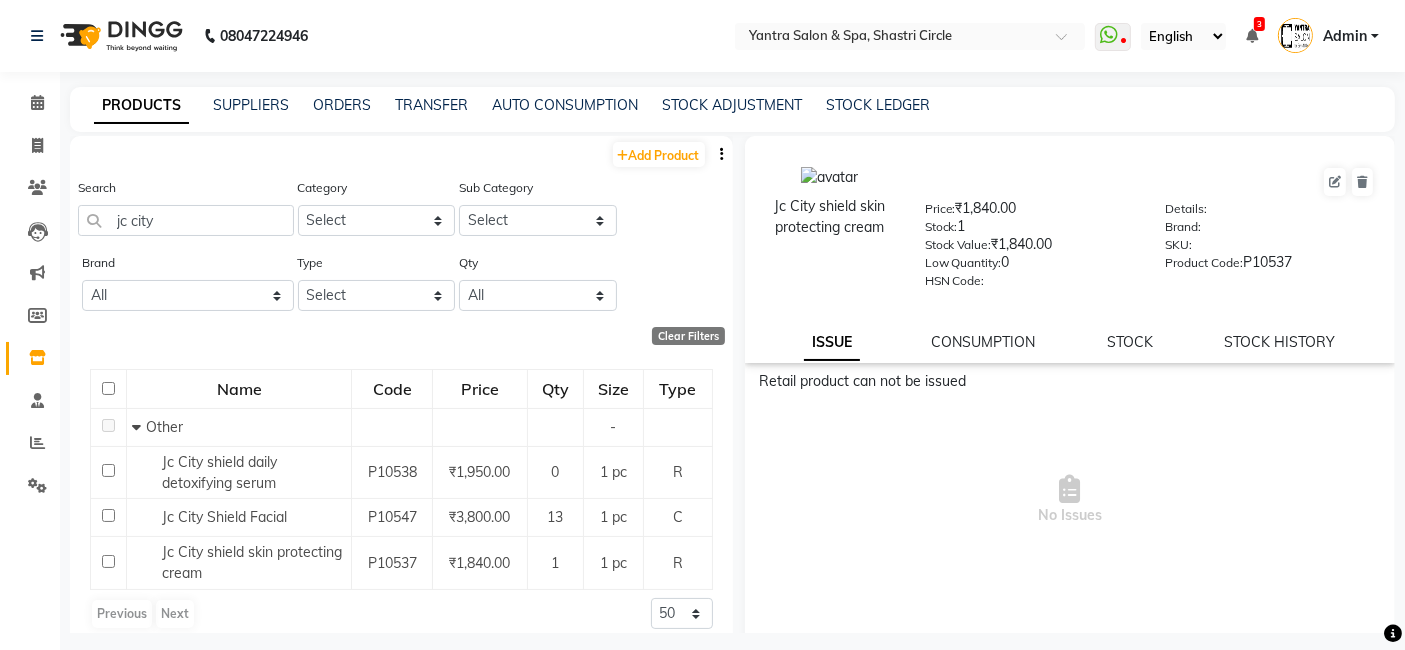 select on "all" 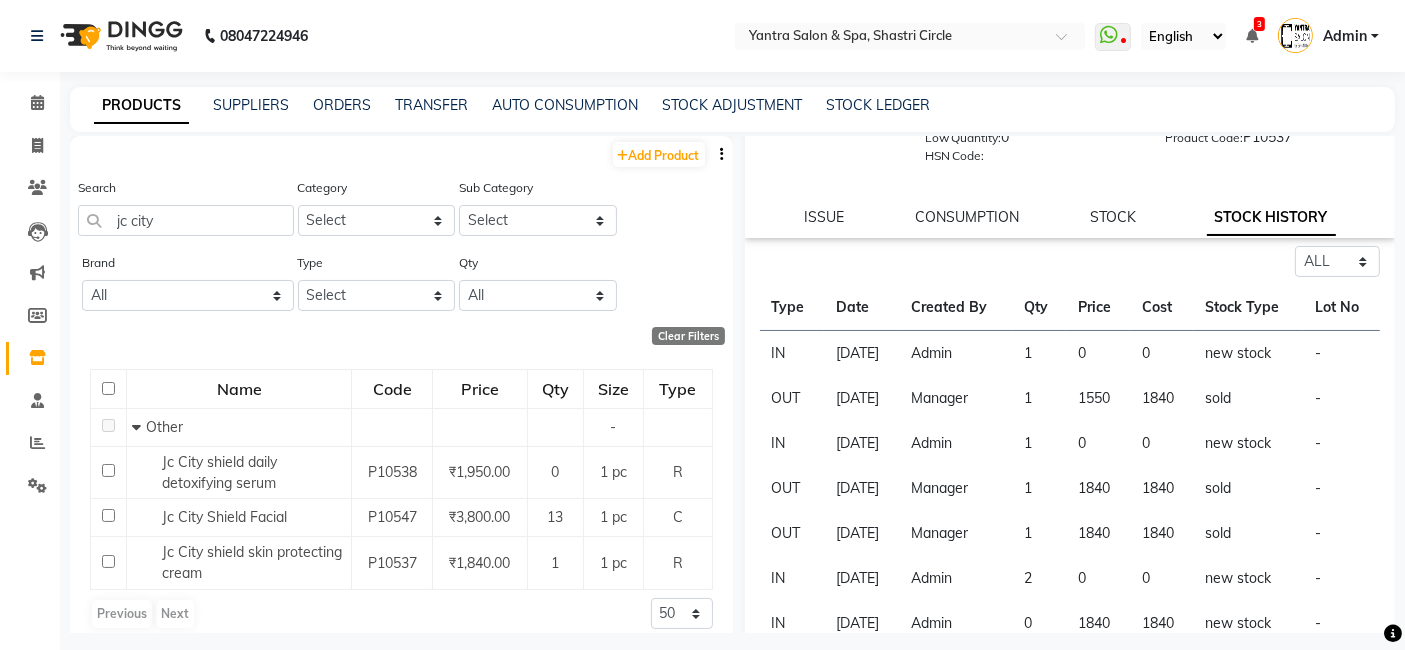 scroll, scrollTop: 138, scrollLeft: 0, axis: vertical 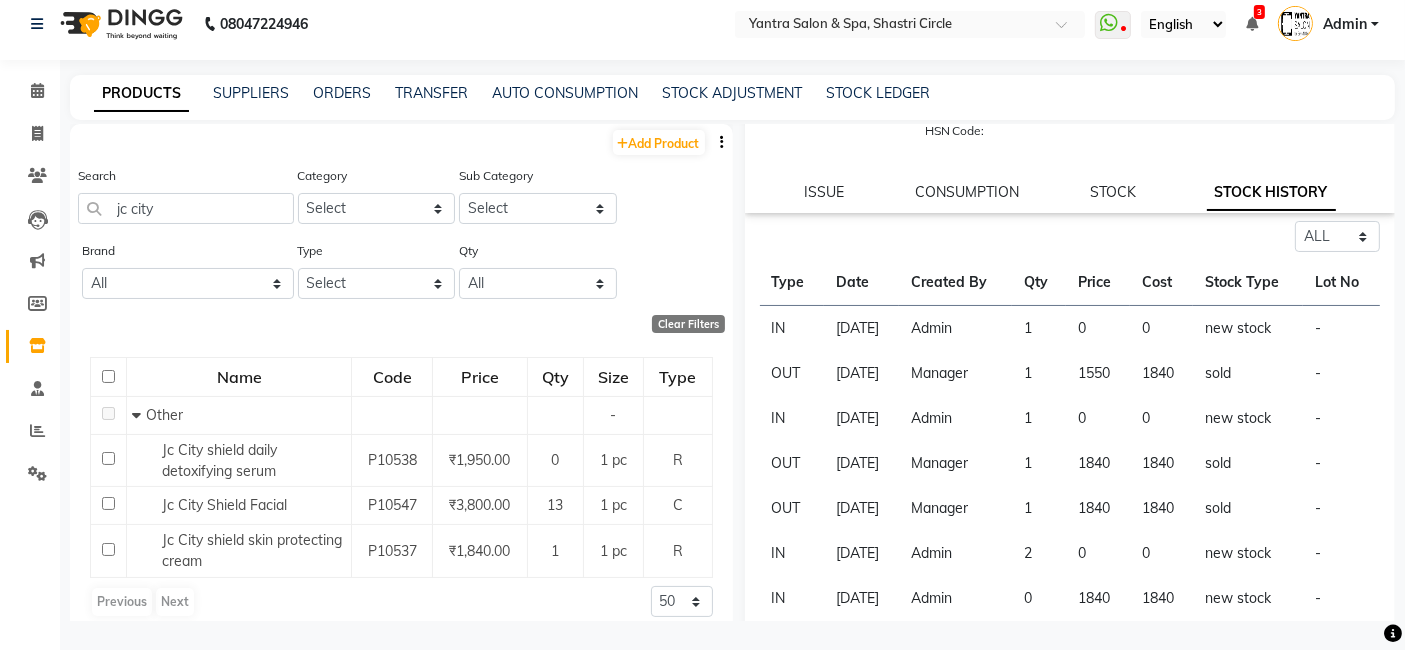 click on "2" 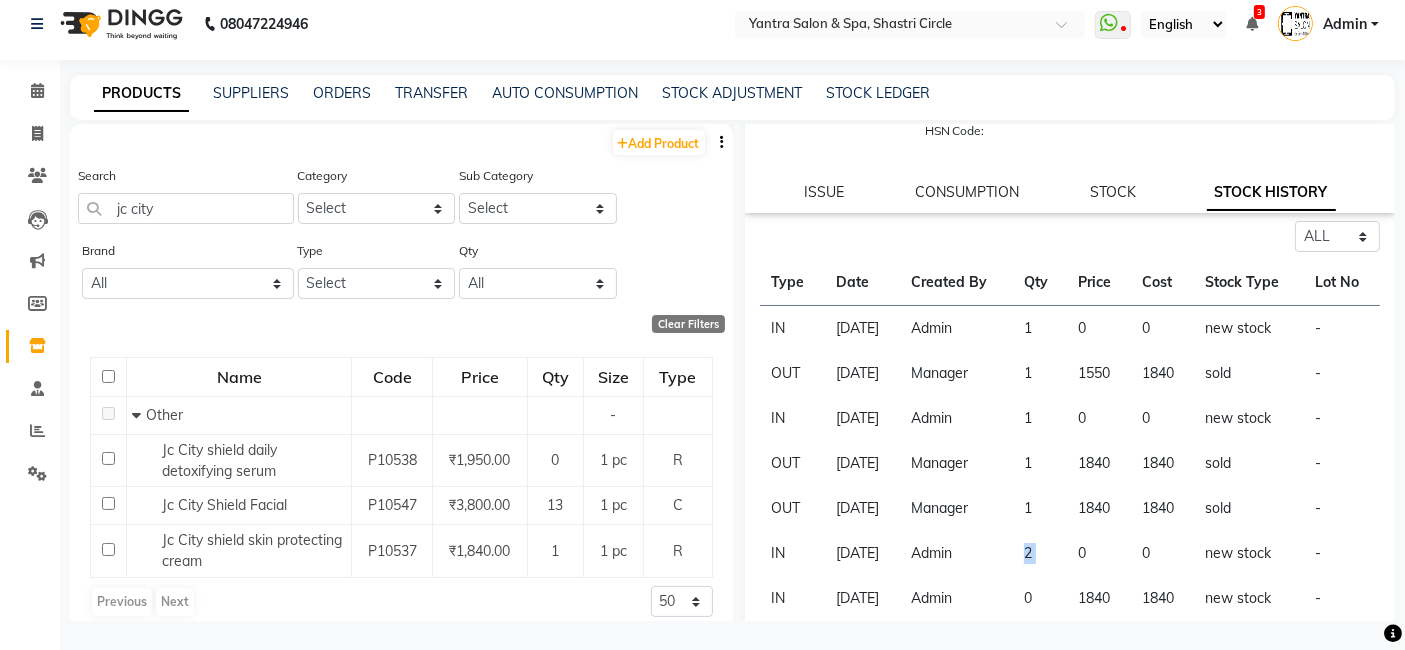 click on "2" 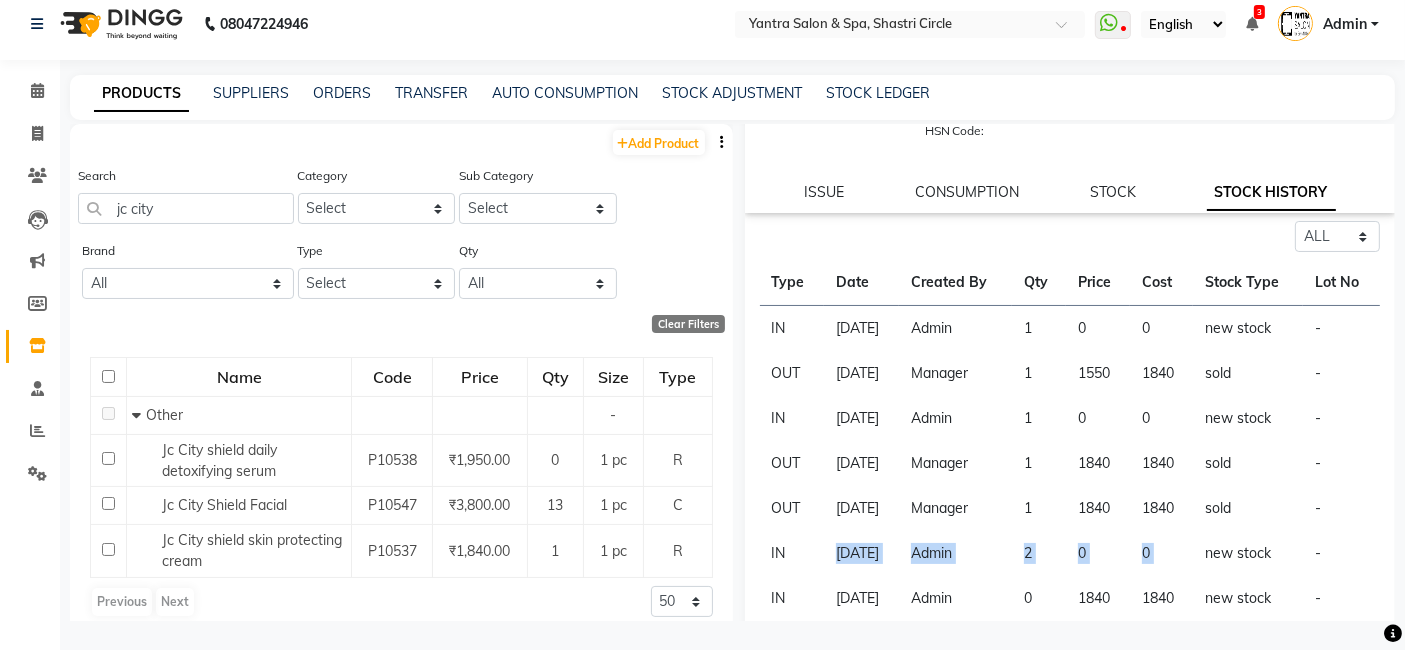 drag, startPoint x: 803, startPoint y: 552, endPoint x: 1200, endPoint y: 559, distance: 397.0617 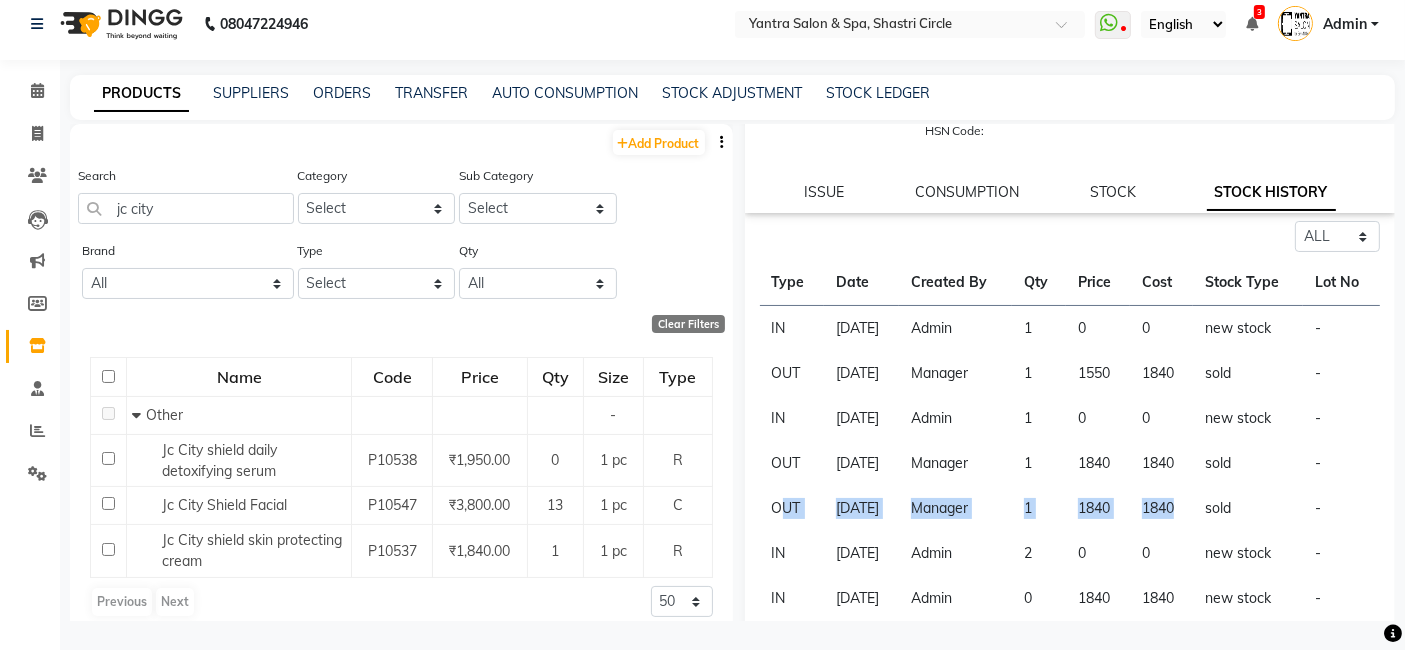 drag, startPoint x: 783, startPoint y: 500, endPoint x: 1184, endPoint y: 510, distance: 401.12466 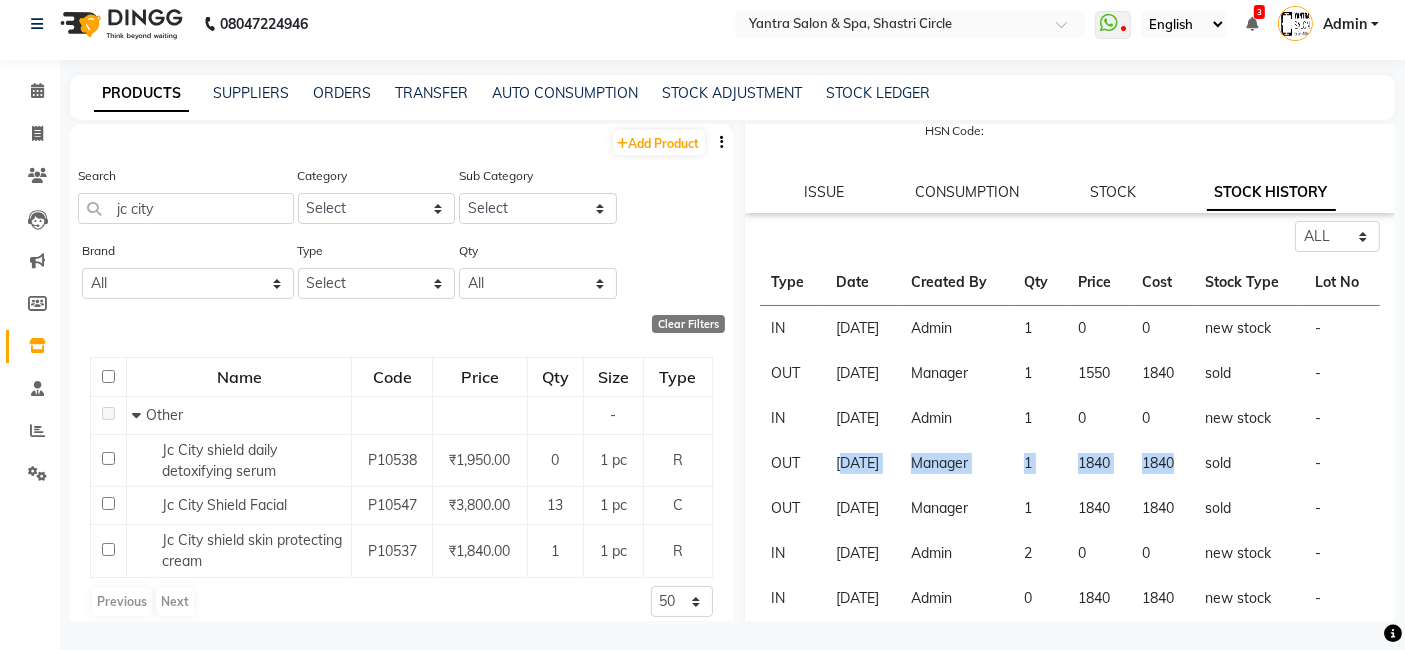 drag, startPoint x: 834, startPoint y: 481, endPoint x: 1180, endPoint y: 481, distance: 346 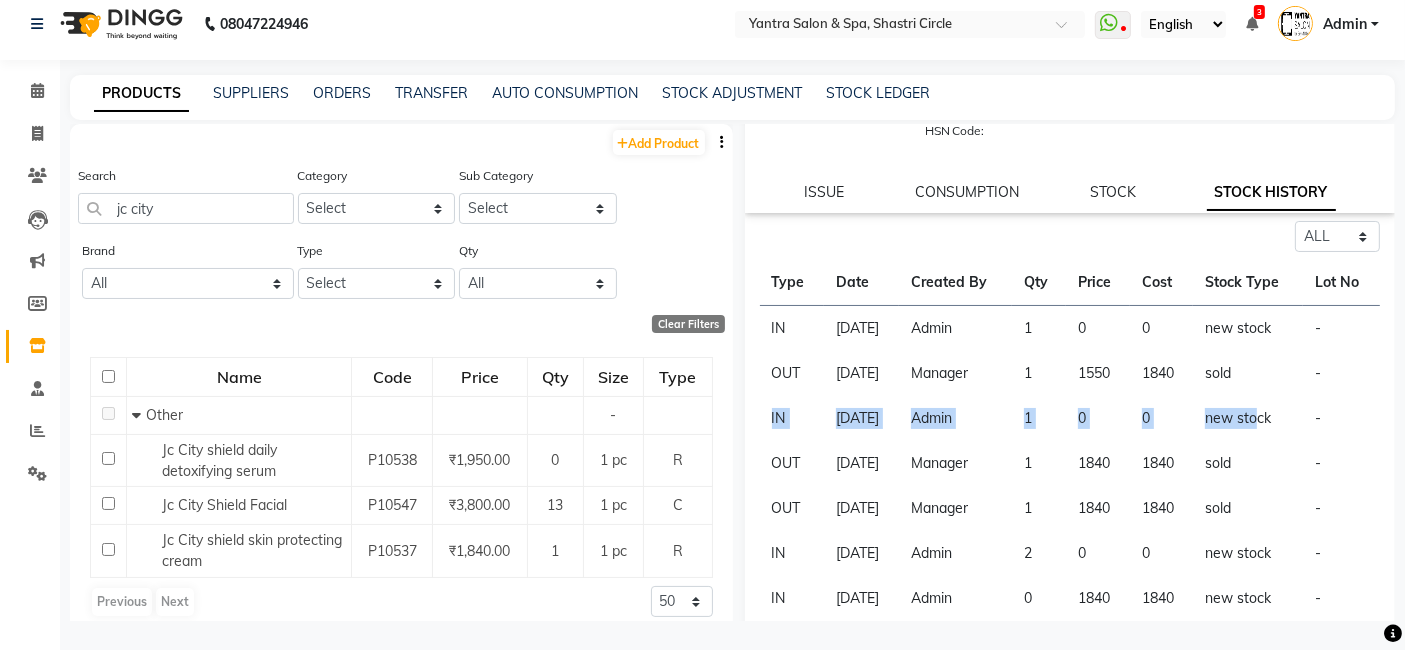 drag, startPoint x: 765, startPoint y: 418, endPoint x: 1259, endPoint y: 421, distance: 494.0091 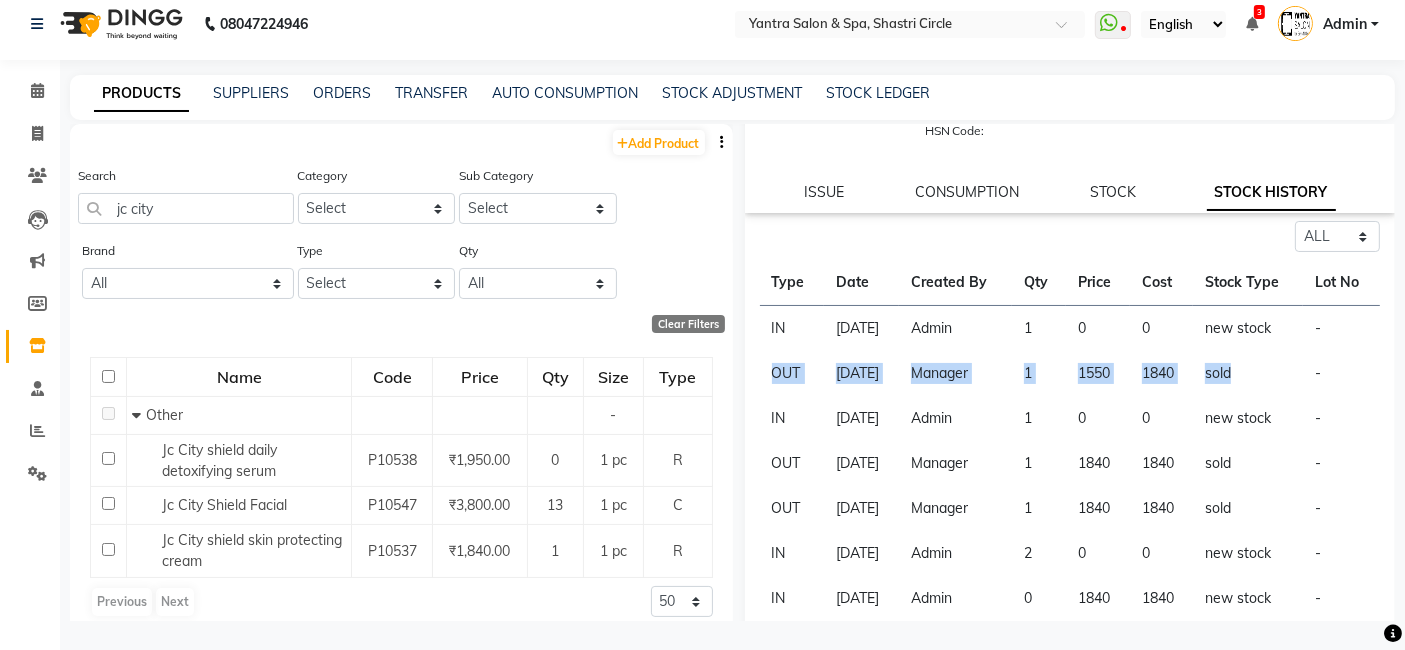 drag, startPoint x: 768, startPoint y: 374, endPoint x: 1252, endPoint y: 388, distance: 484.20242 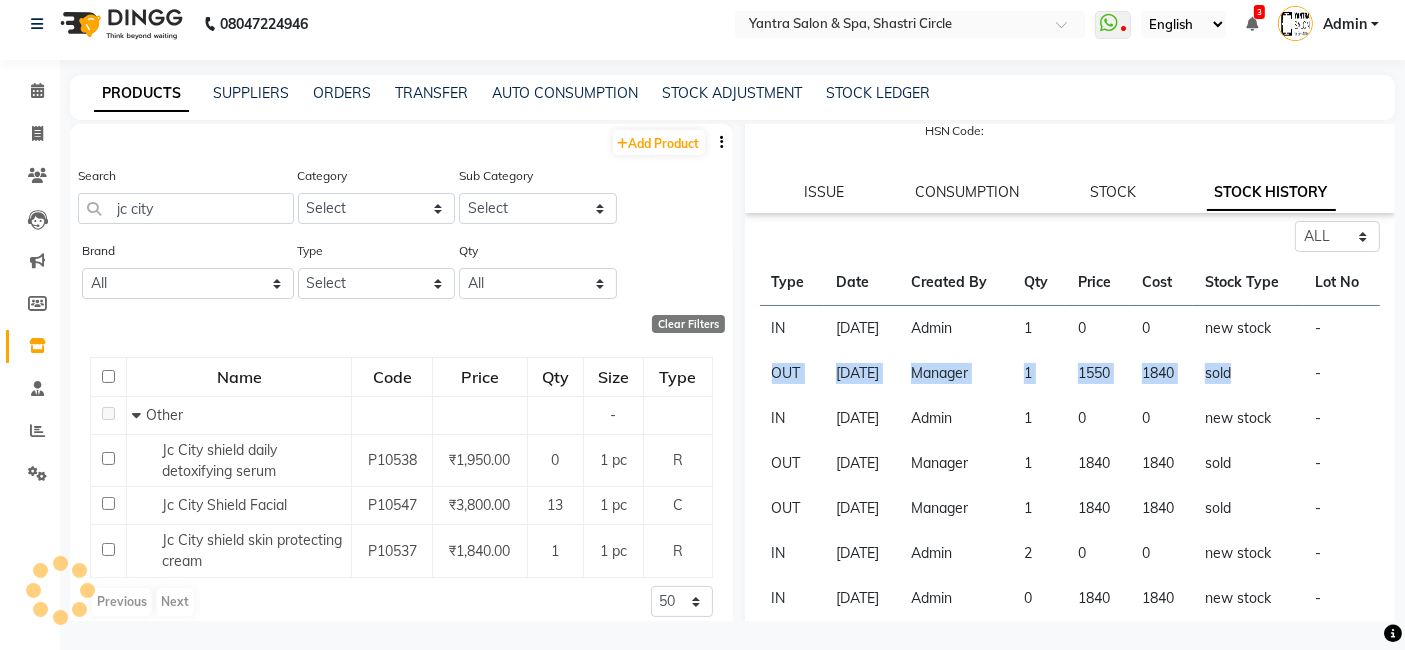 click on "sold" 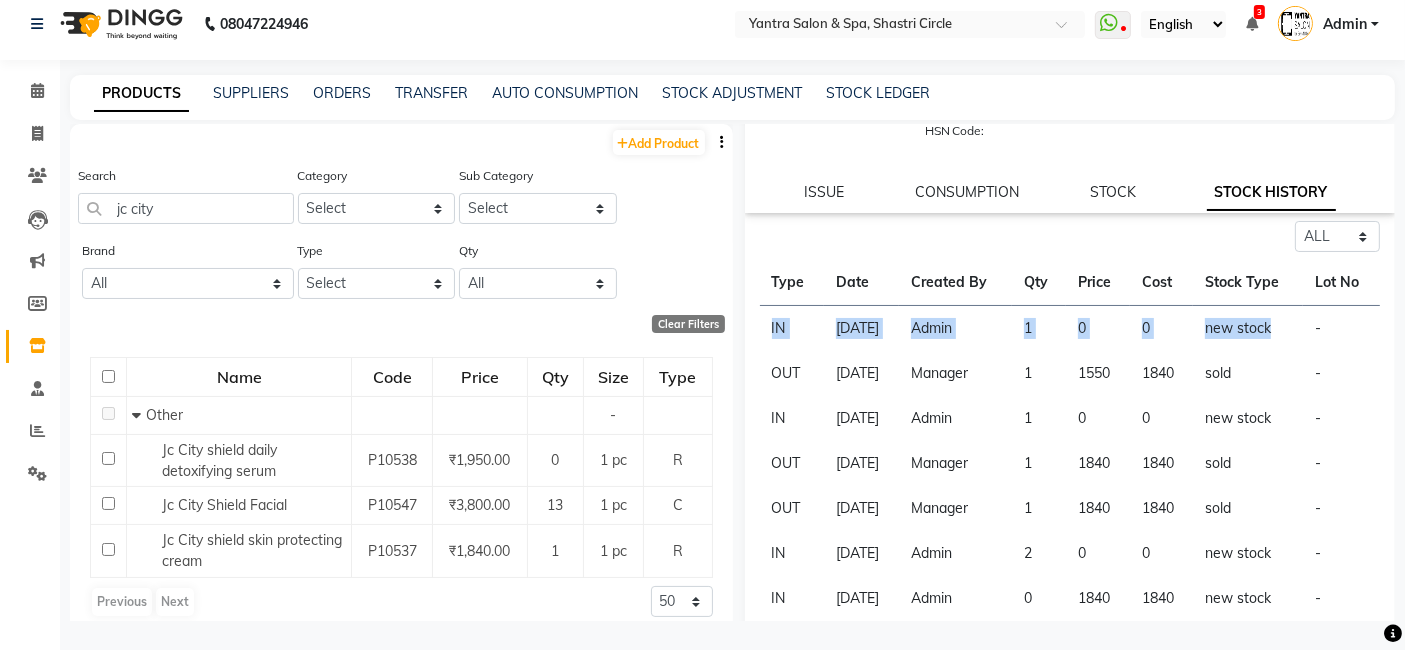 drag, startPoint x: 769, startPoint y: 326, endPoint x: 1271, endPoint y: 333, distance: 502.0488 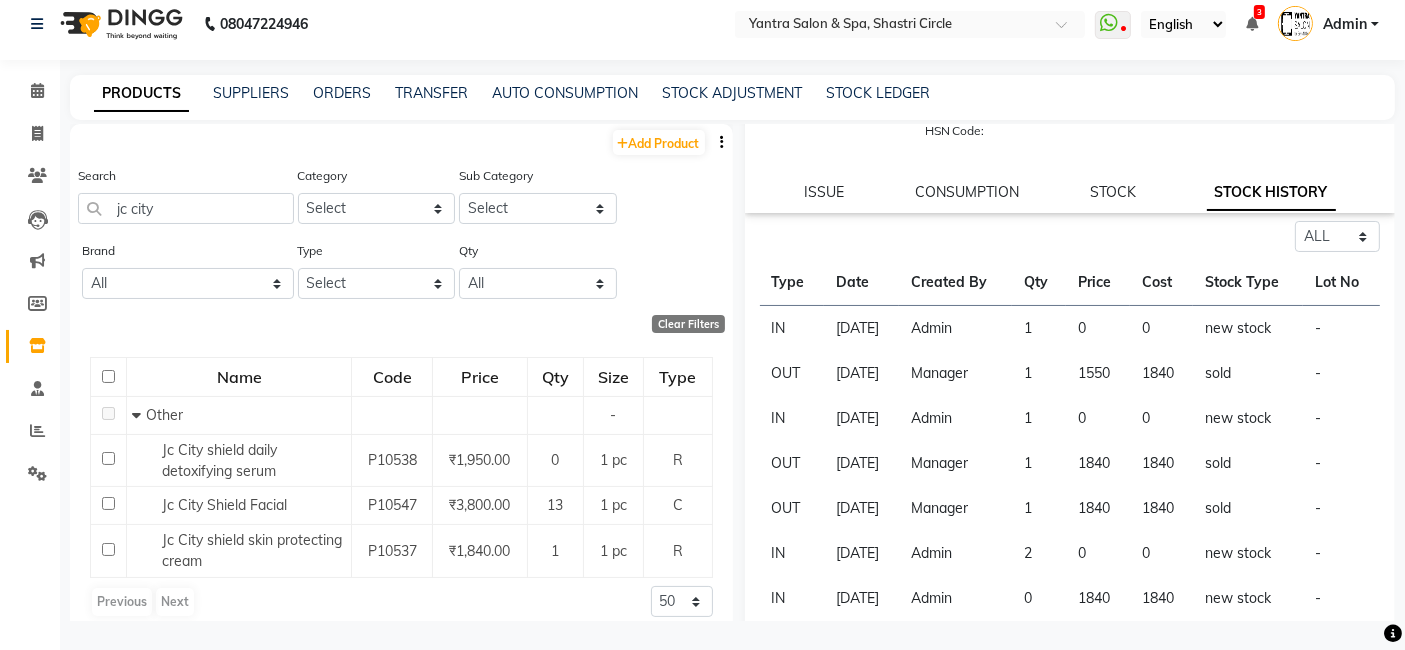 click on "sold" 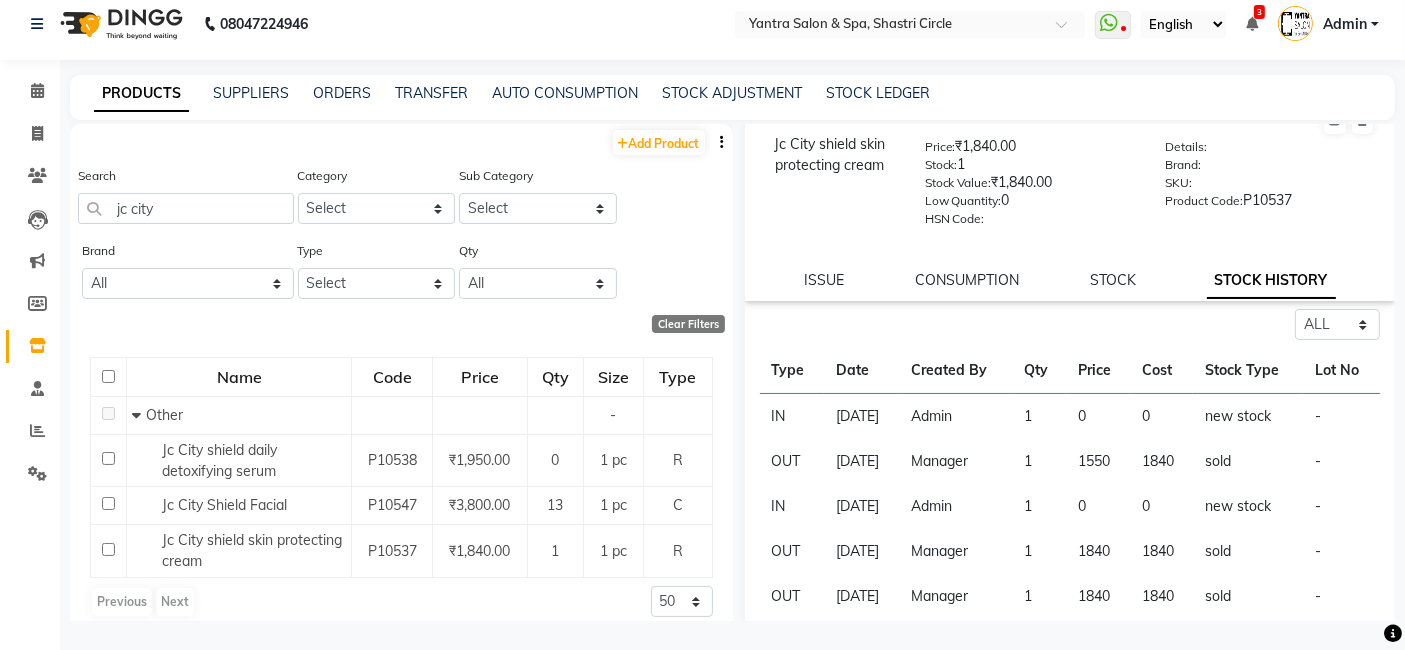 scroll, scrollTop: 0, scrollLeft: 0, axis: both 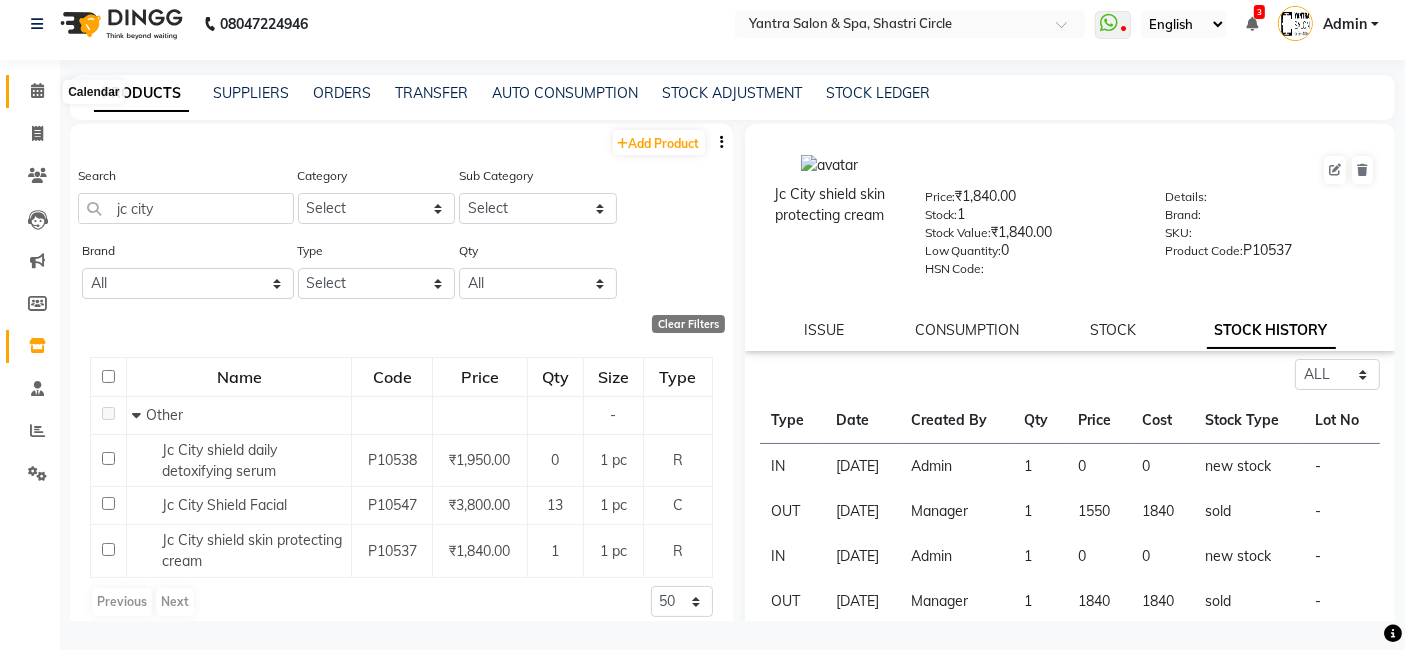 click 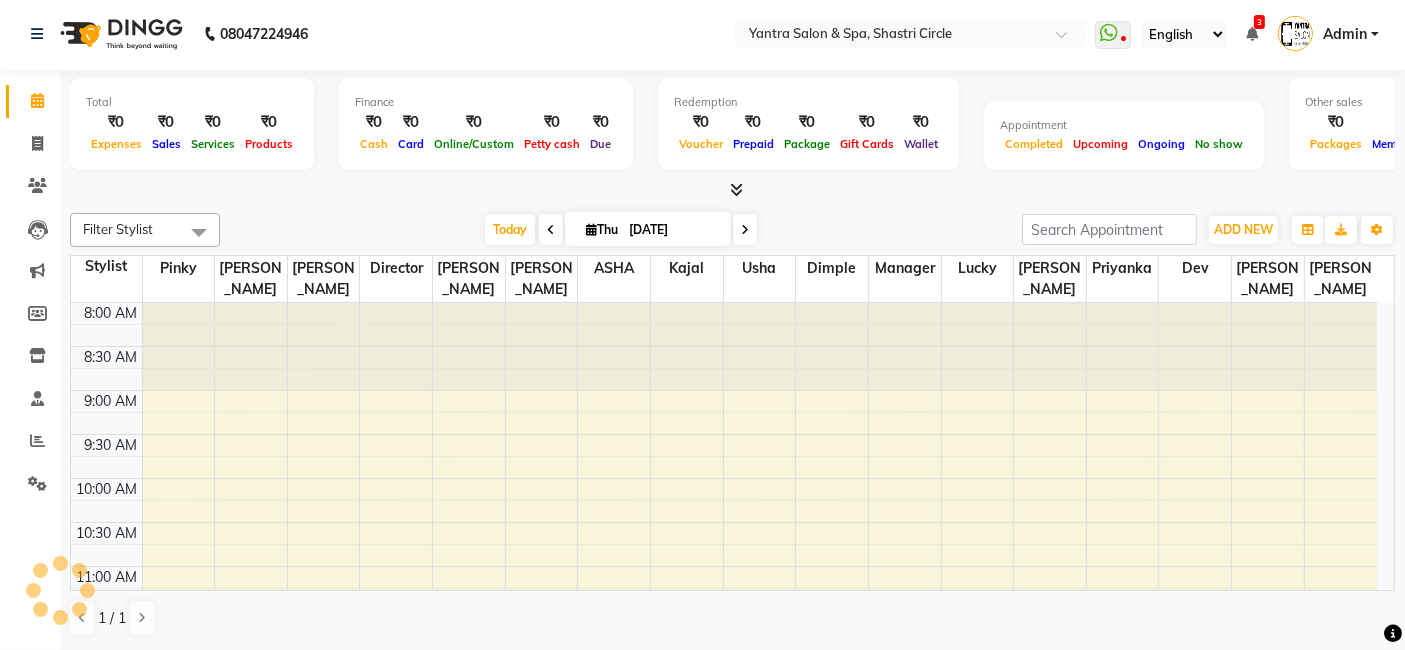 scroll, scrollTop: 0, scrollLeft: 0, axis: both 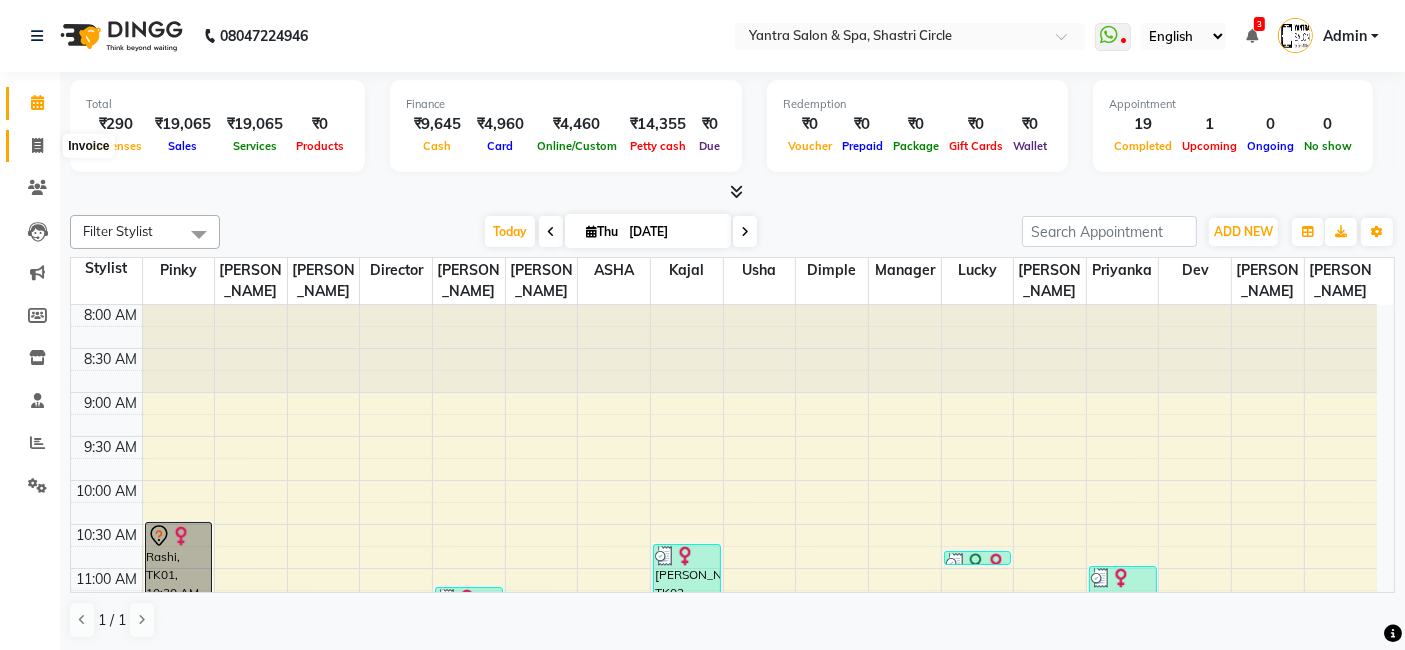 click 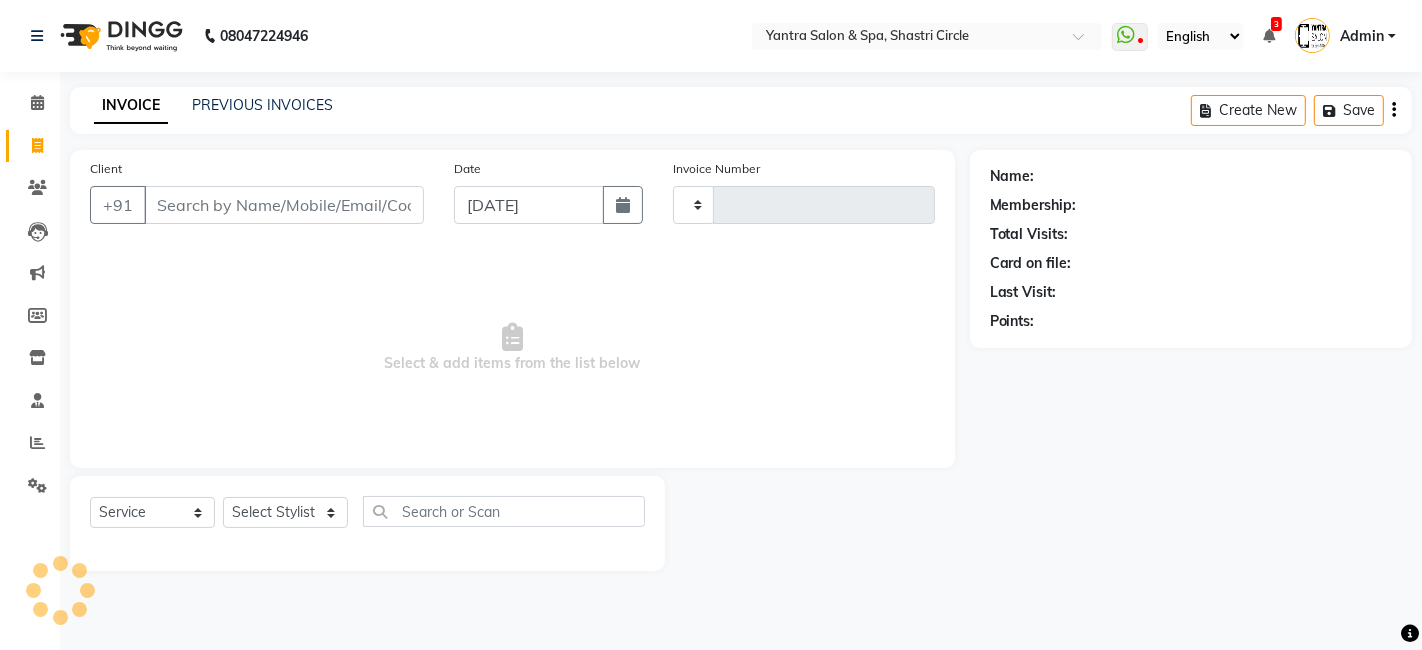 type on "2298" 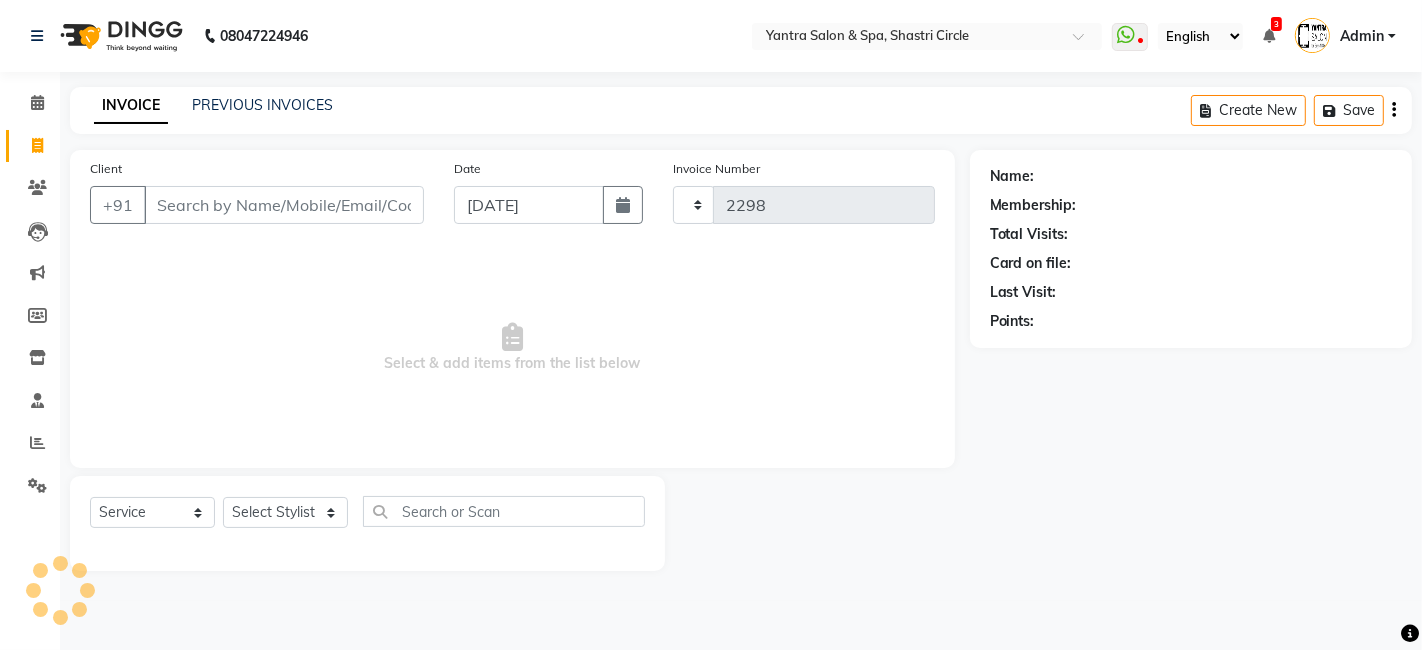 select on "154" 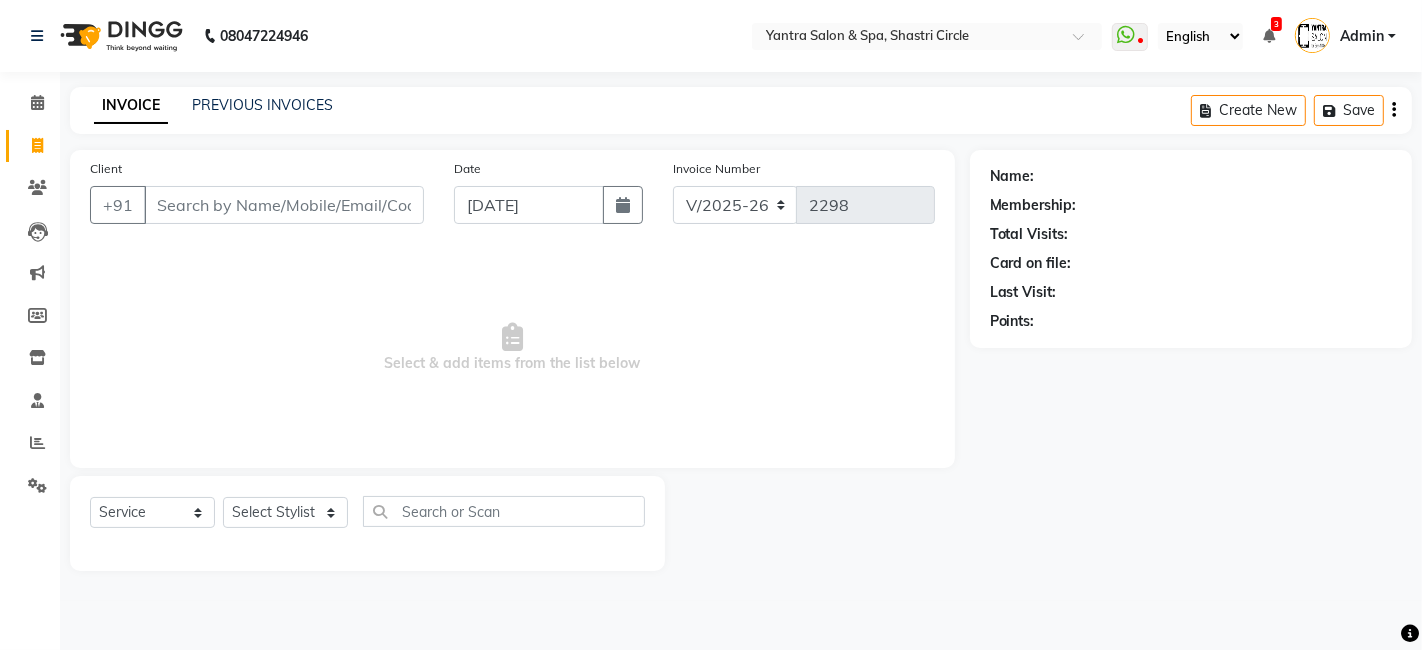click on "Client" at bounding box center (284, 205) 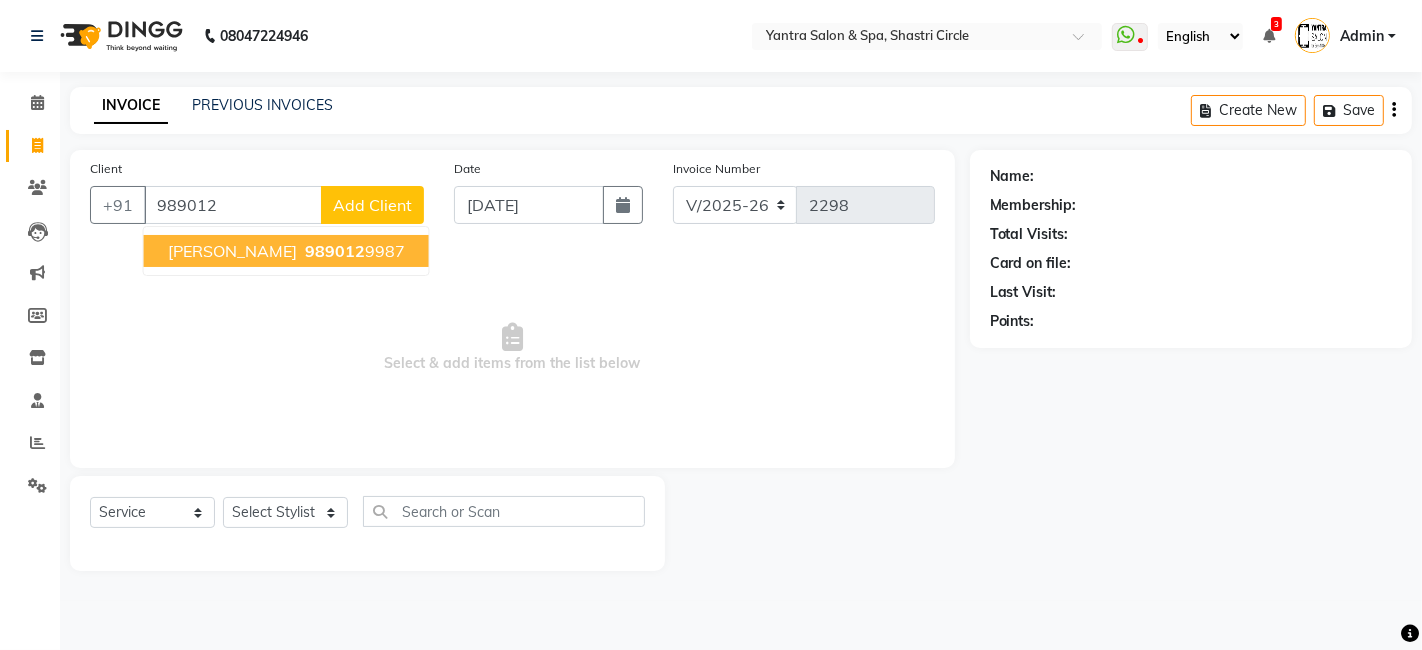 click on "989012" at bounding box center (335, 251) 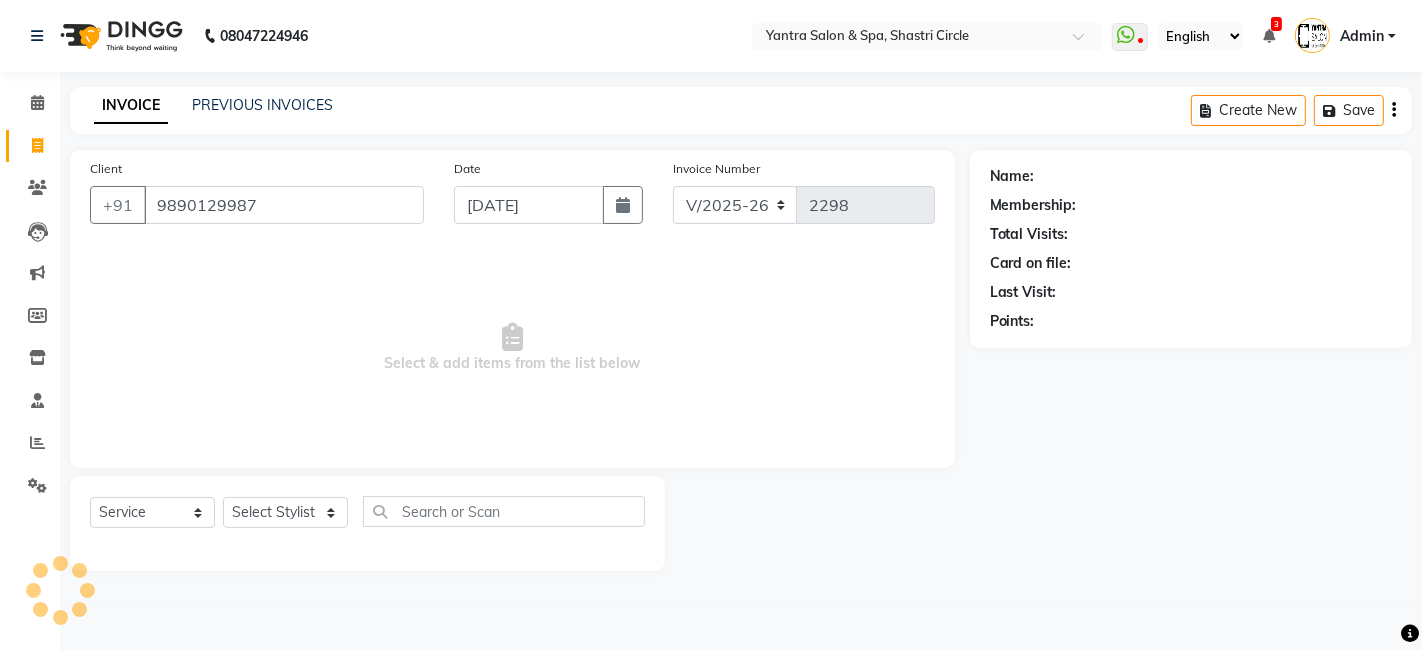 type on "9890129987" 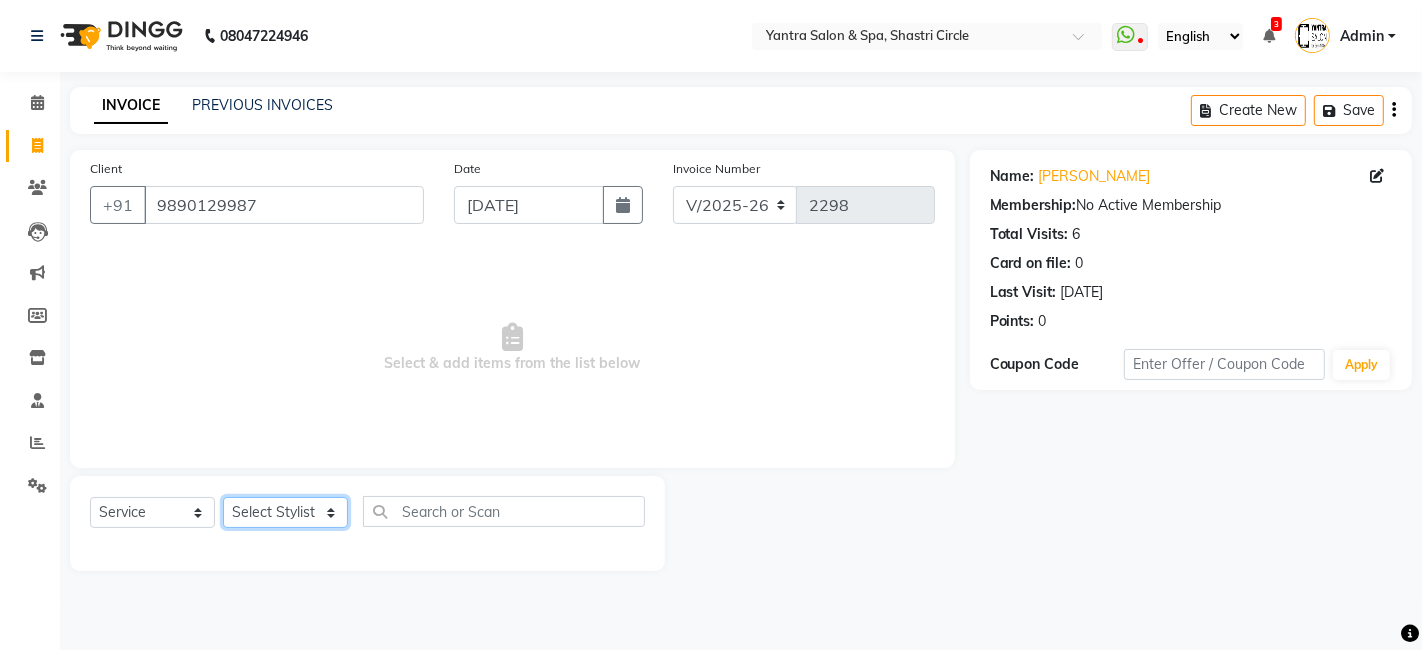 click on "Select Stylist Arvind ASHA bhawna goyal Dev Dimple Director Harsha Hemlata kajal Latika lucky Manager Manisha maam Neelu  Pallavi Pinky Priyanka Rahul Sekhar usha" 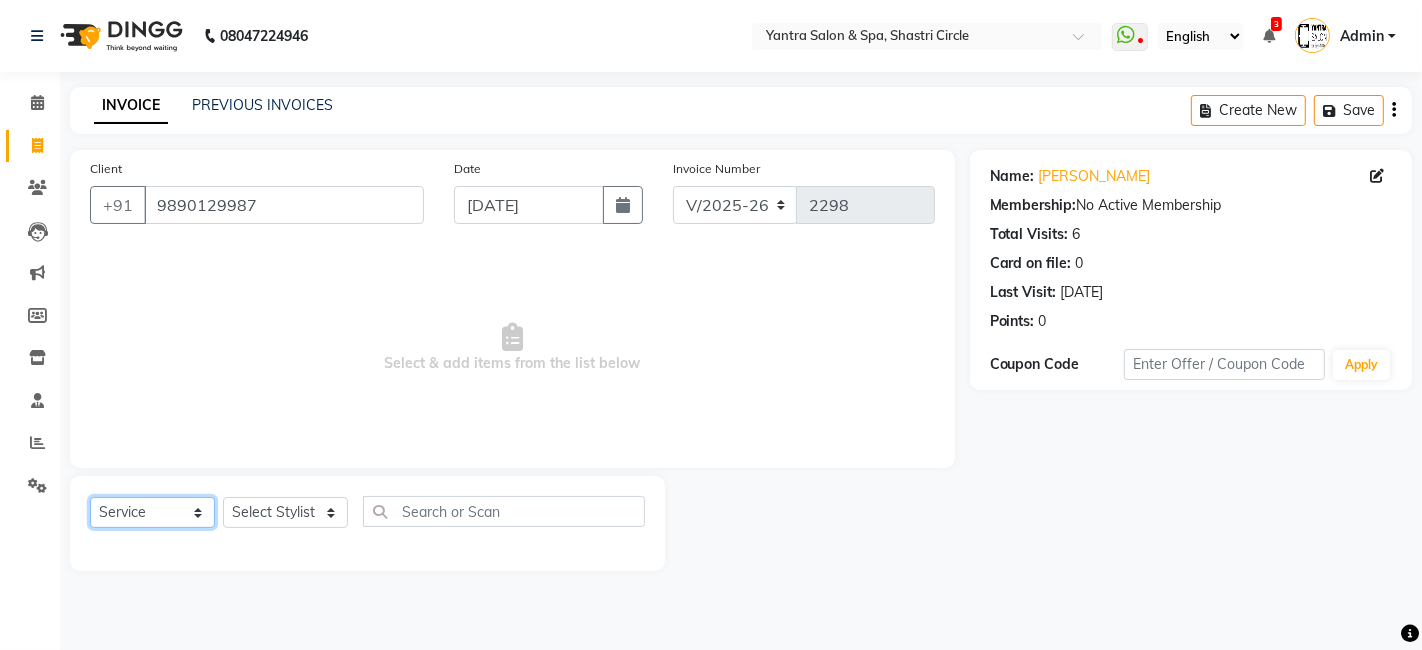 click on "Select  Service  Product  Membership  Package Voucher Prepaid Gift Card" 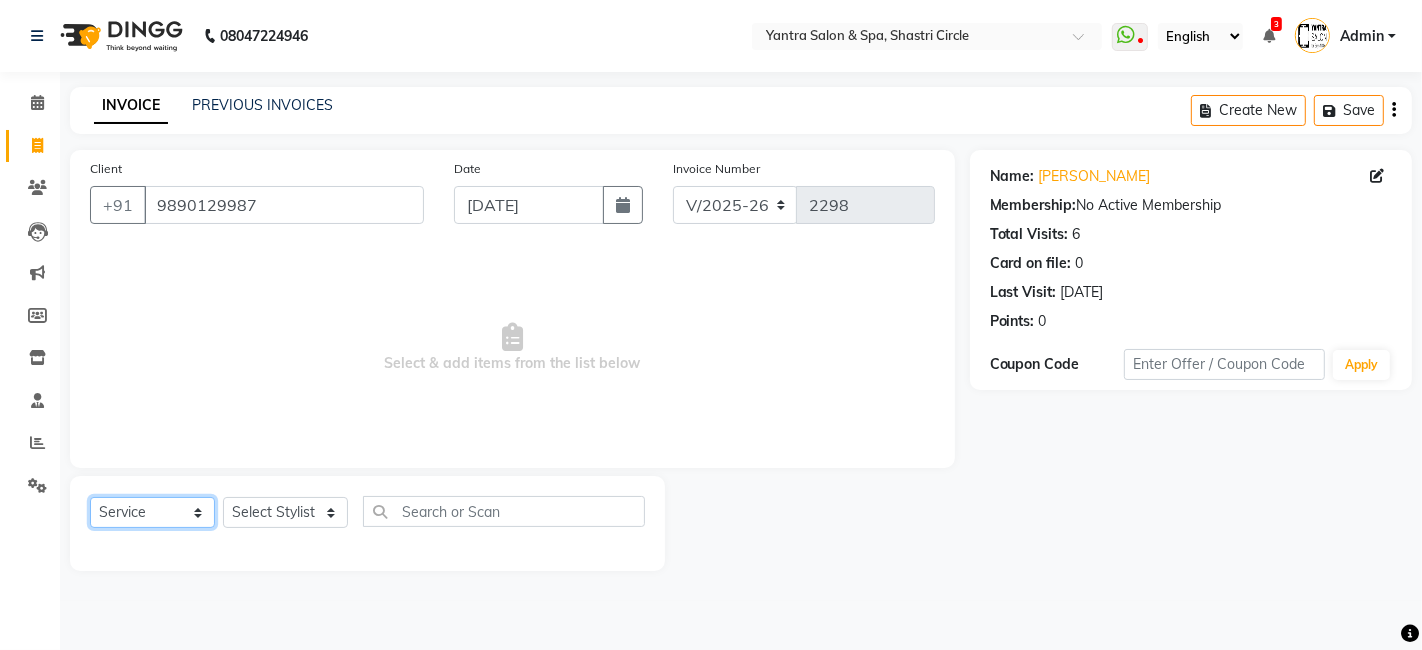 select on "product" 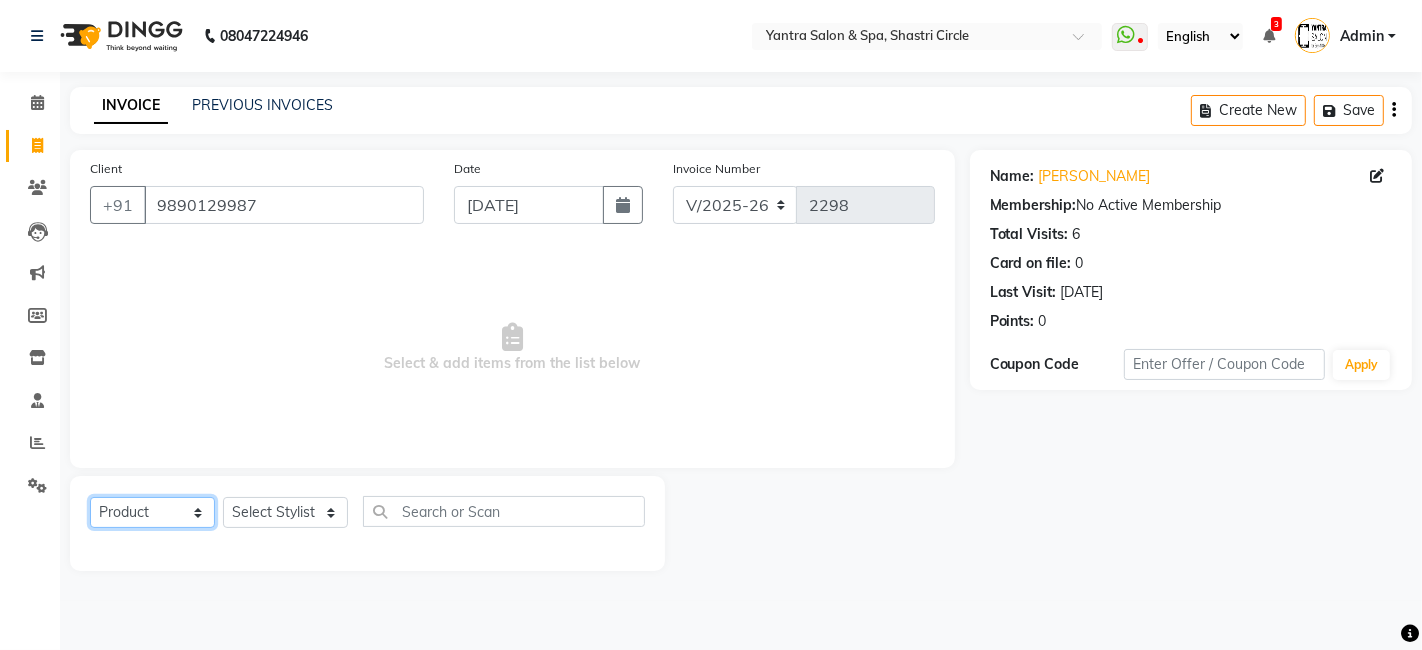 click on "Select  Service  Product  Membership  Package Voucher Prepaid Gift Card" 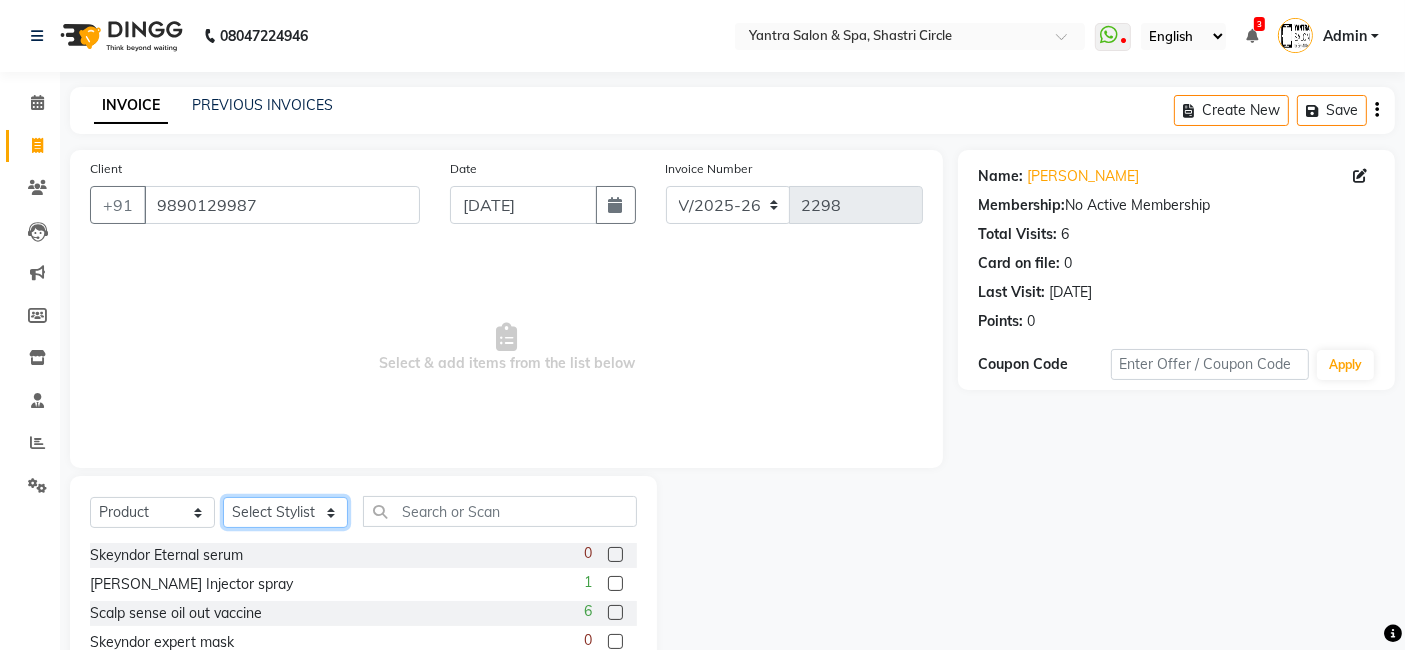 click on "Select Stylist Arvind ASHA bhawna goyal Dev Dimple Director Harsha Hemlata kajal Latika lucky Manager Manisha maam Neelu  Pallavi Pinky Priyanka Rahul Sekhar usha" 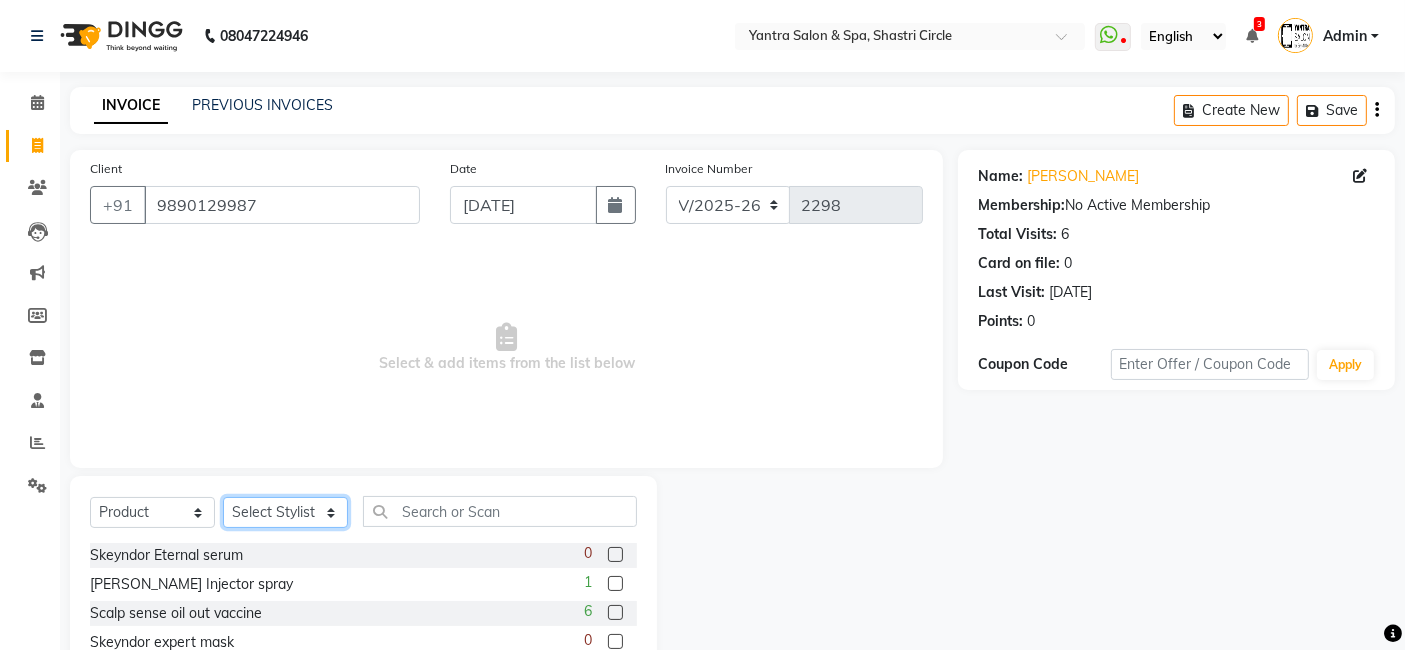 select on "44019" 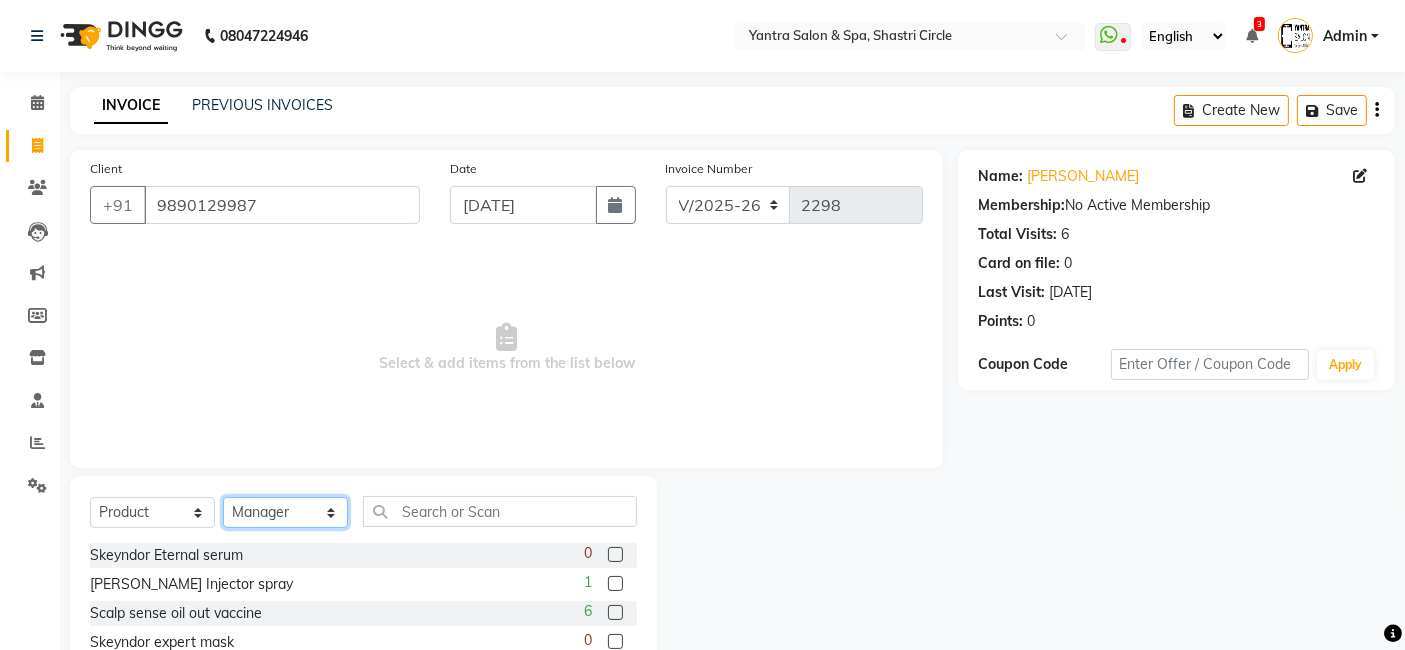 click on "Select Stylist Arvind ASHA bhawna goyal Dev Dimple Director Harsha Hemlata kajal Latika lucky Manager Manisha maam Neelu  Pallavi Pinky Priyanka Rahul Sekhar usha" 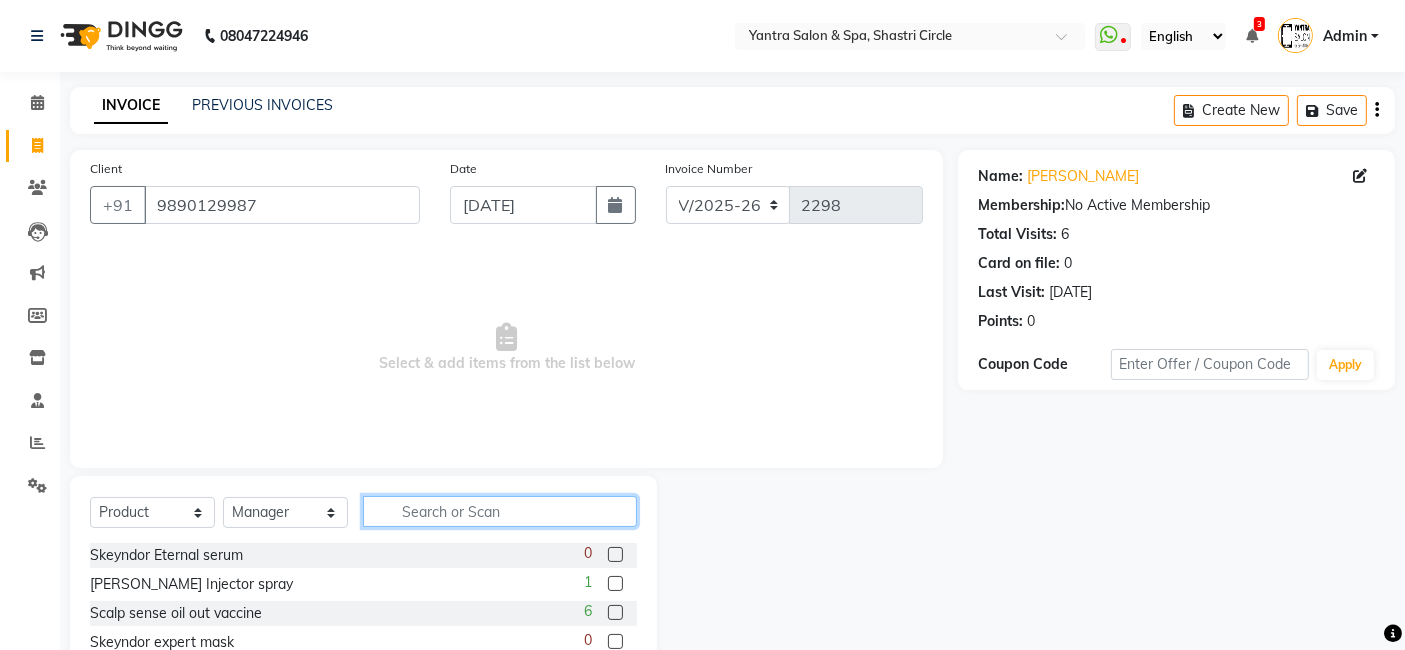 click 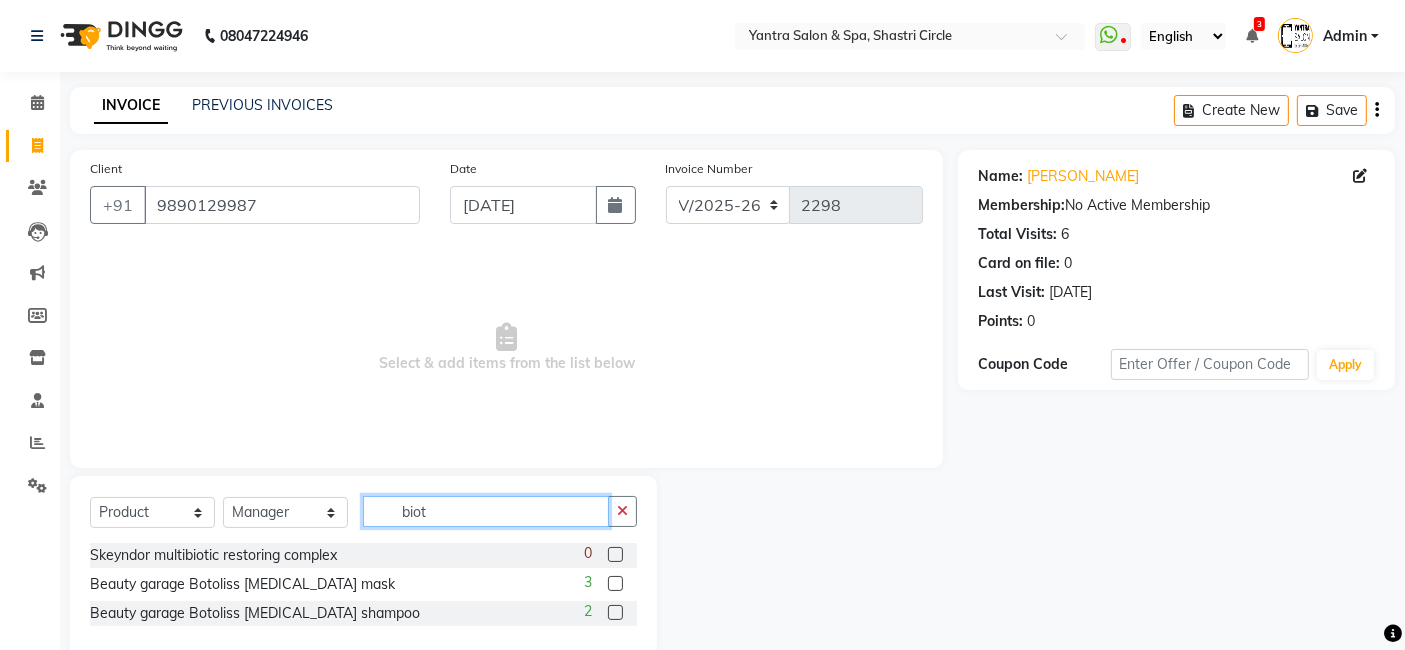 type on "biot" 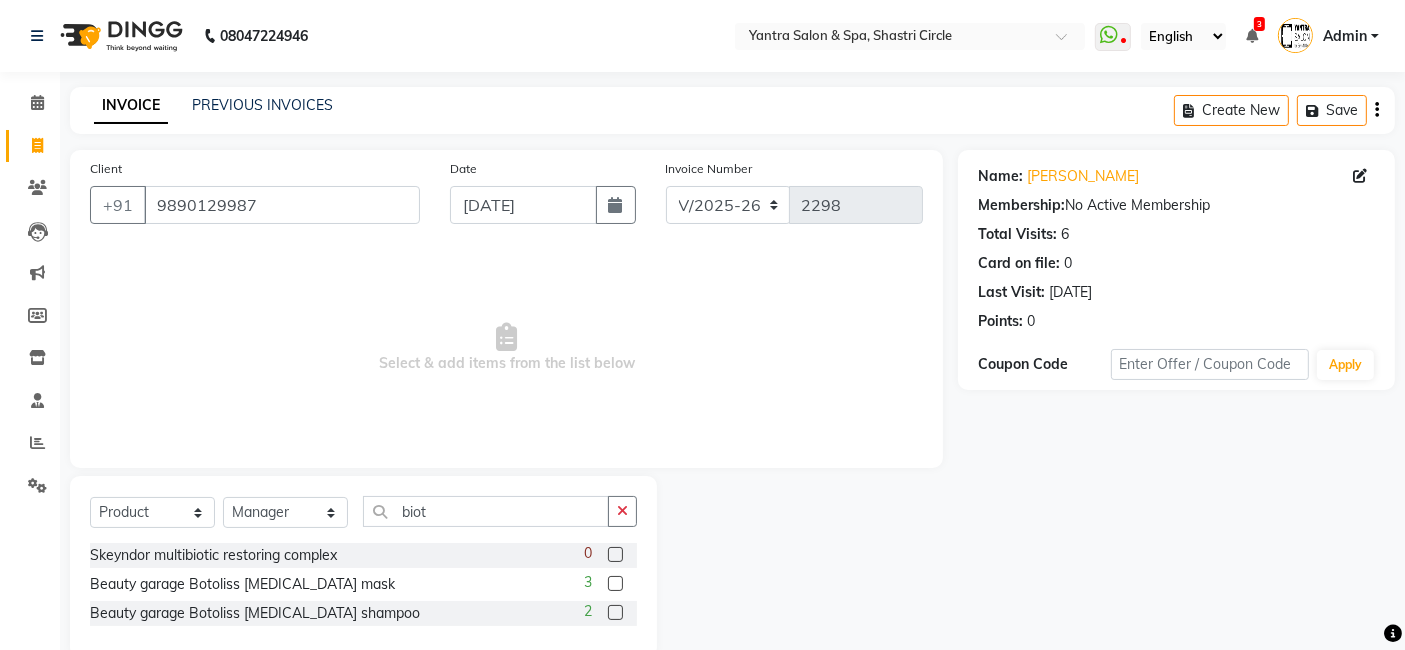 click 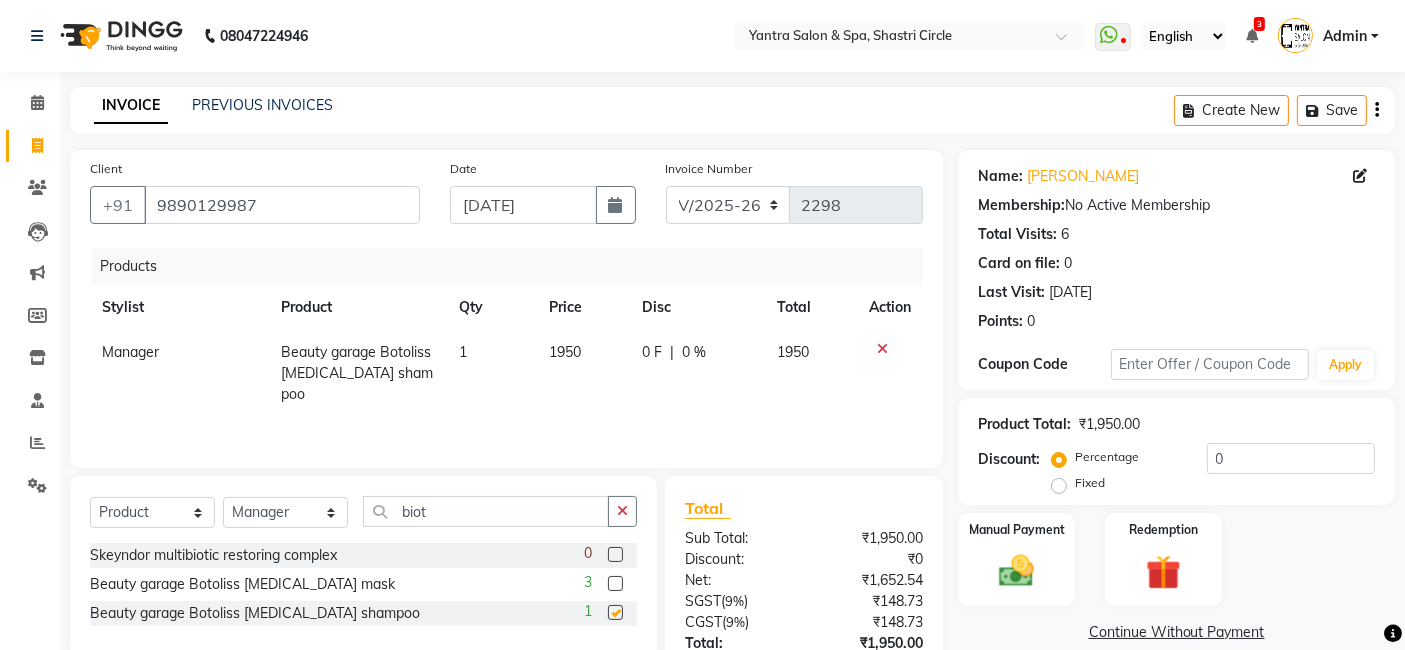 checkbox on "false" 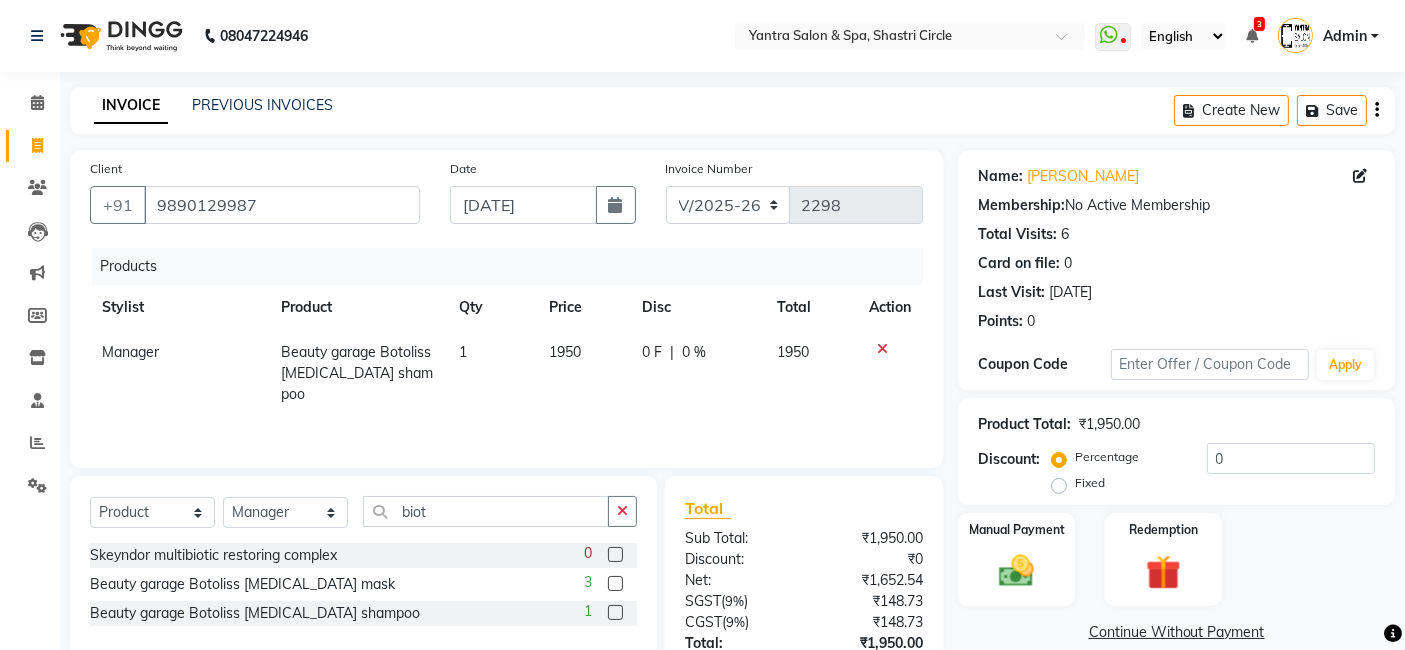 click 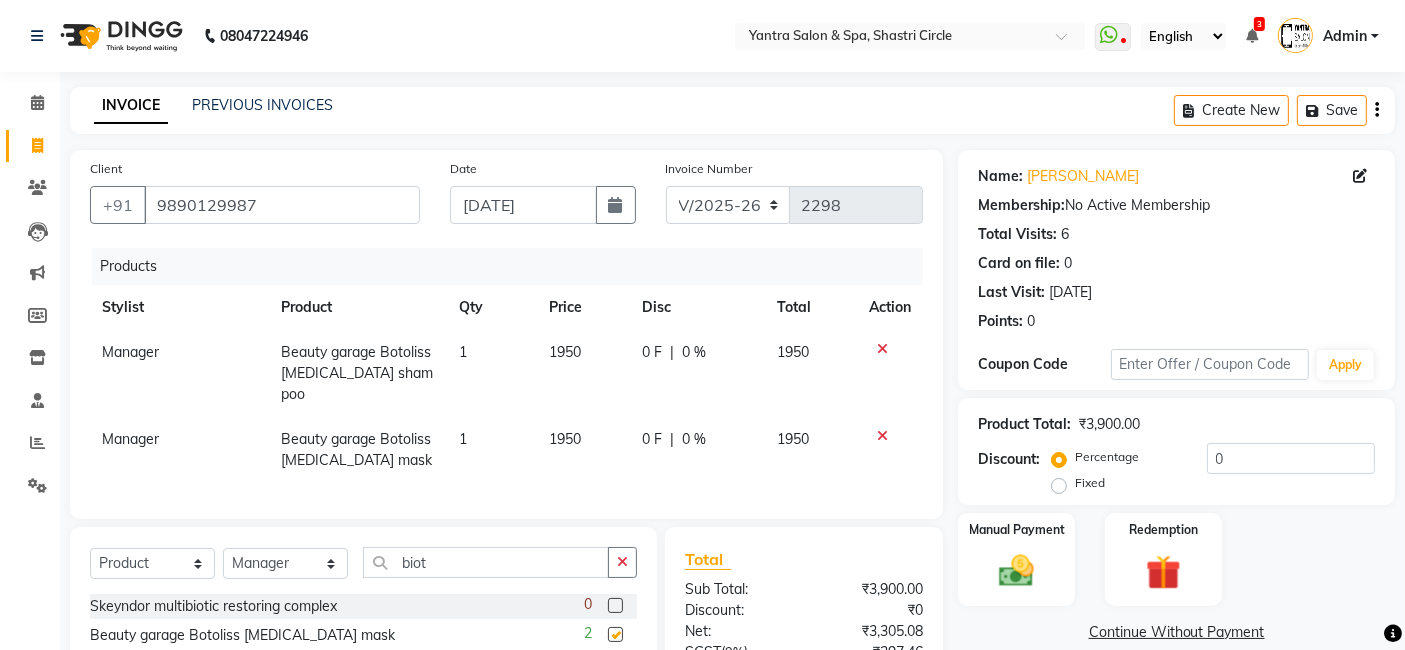 checkbox on "false" 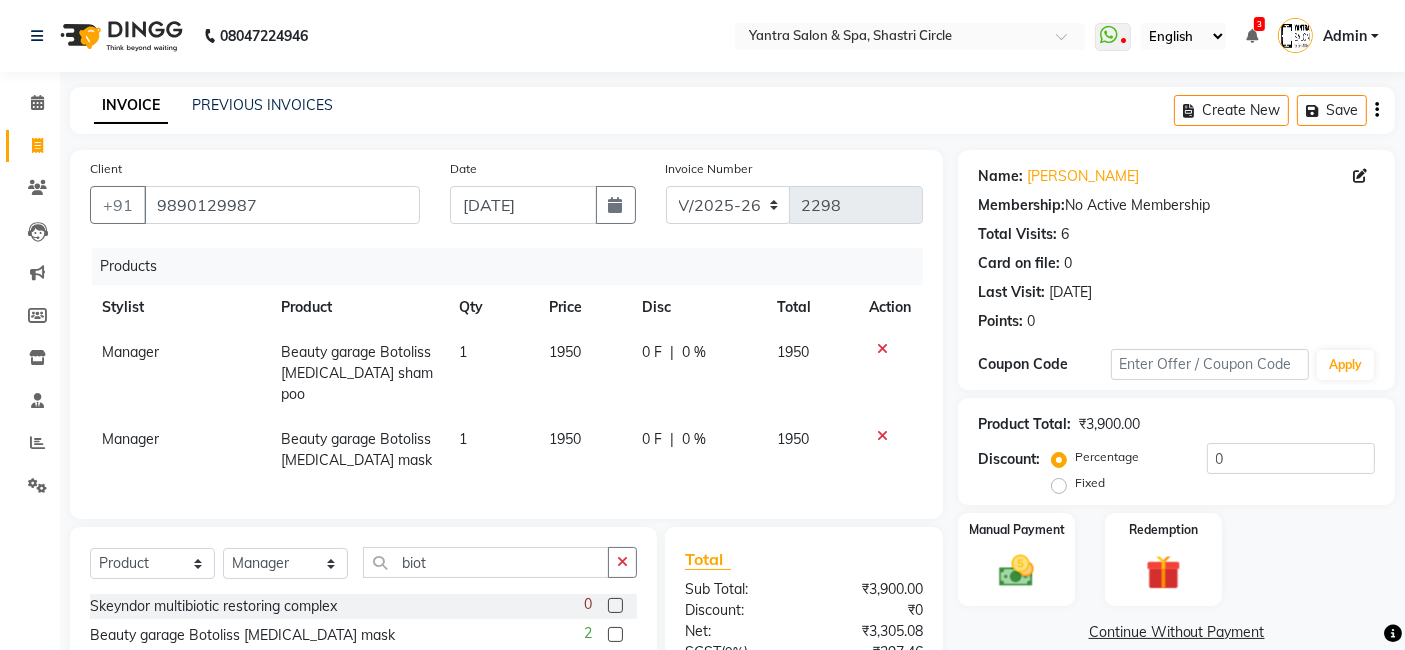 scroll, scrollTop: 174, scrollLeft: 0, axis: vertical 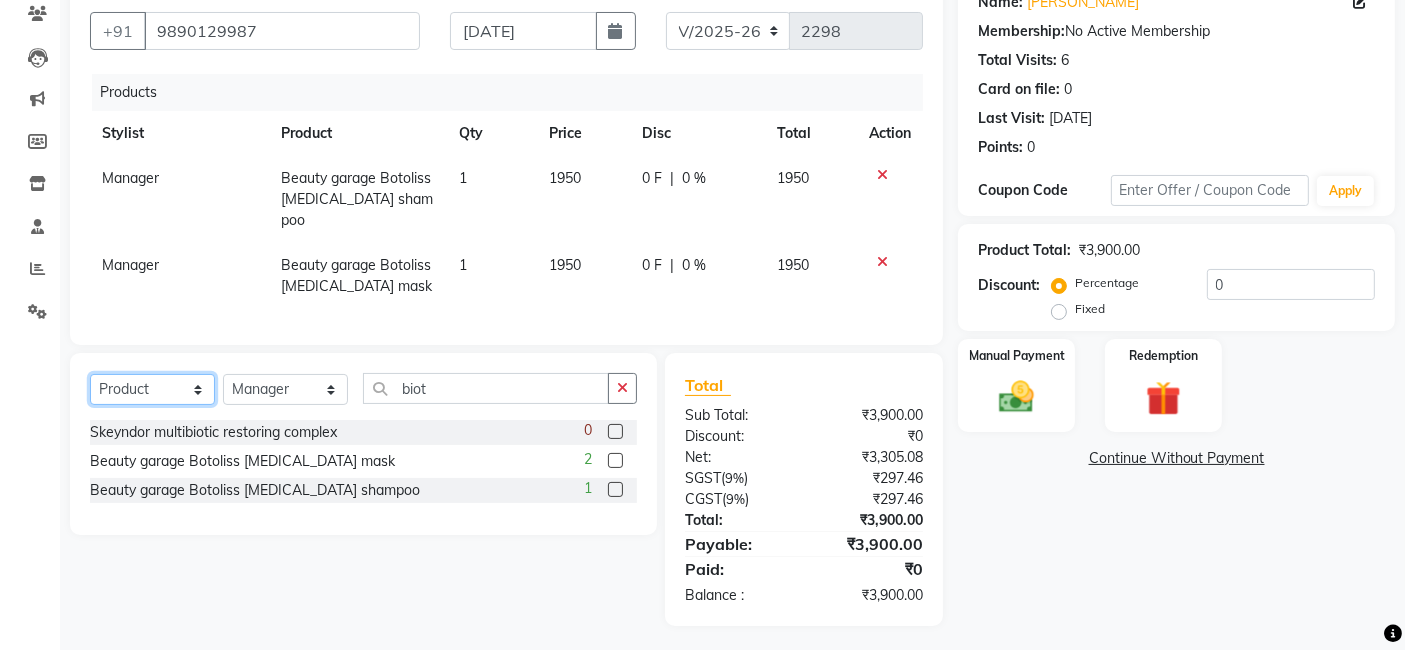click on "Select  Service  Product  Membership  Package Voucher Prepaid Gift Card" 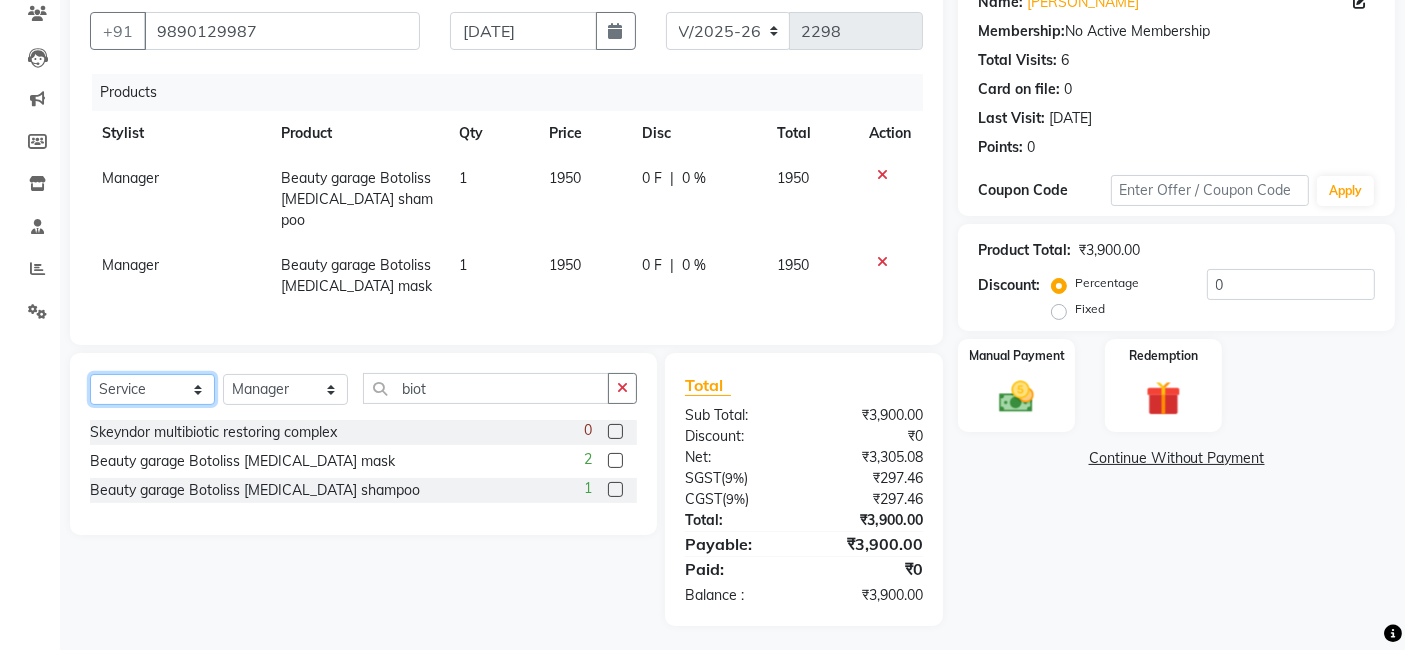 click on "Select  Service  Product  Membership  Package Voucher Prepaid Gift Card" 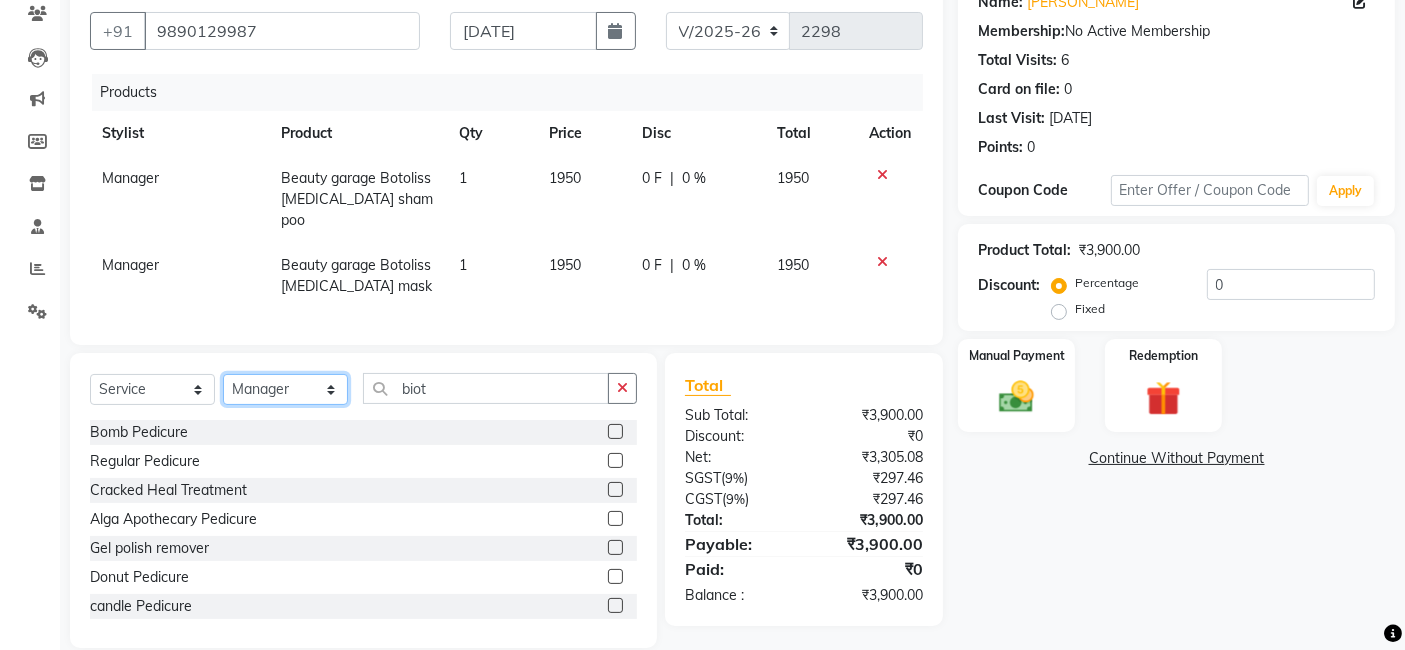 click on "Select Stylist Arvind ASHA bhawna goyal Dev Dimple Director Harsha Hemlata kajal Latika lucky Manager Manisha maam Neelu  Pallavi Pinky Priyanka Rahul Sekhar usha" 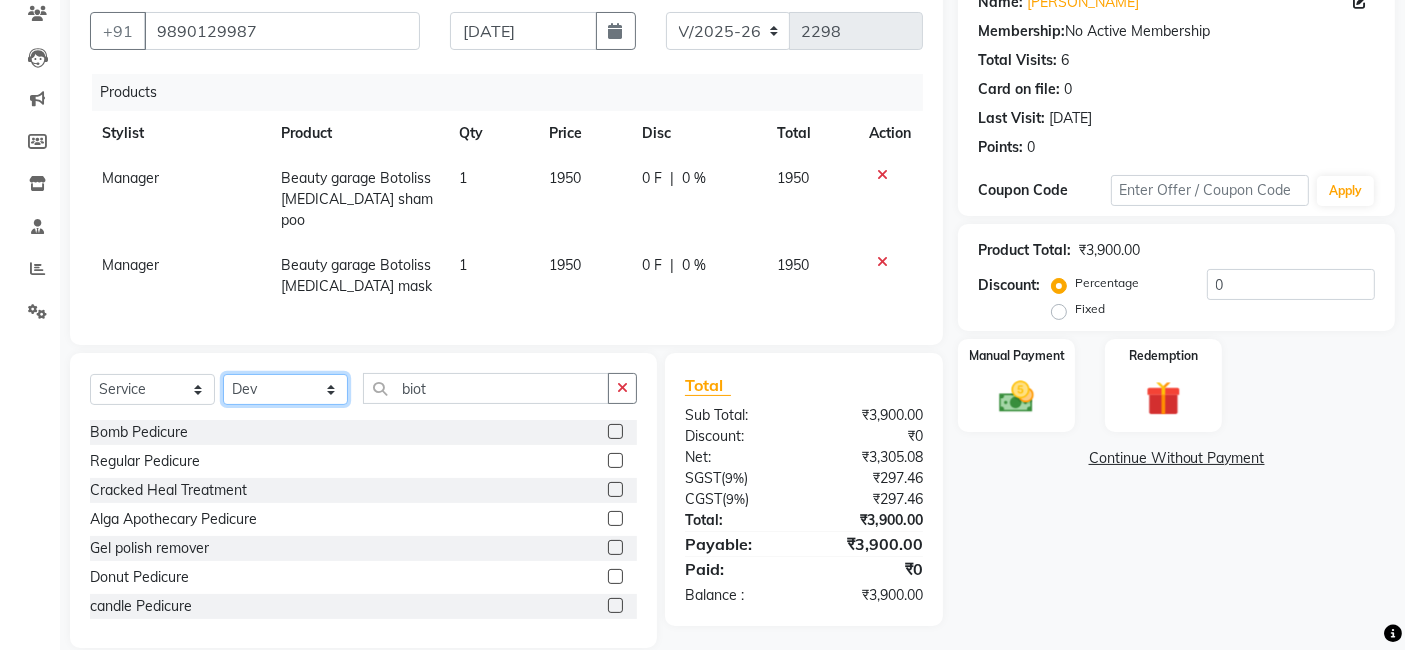 click on "Select Stylist Arvind ASHA bhawna goyal Dev Dimple Director Harsha Hemlata kajal Latika lucky Manager Manisha maam Neelu  Pallavi Pinky Priyanka Rahul Sekhar usha" 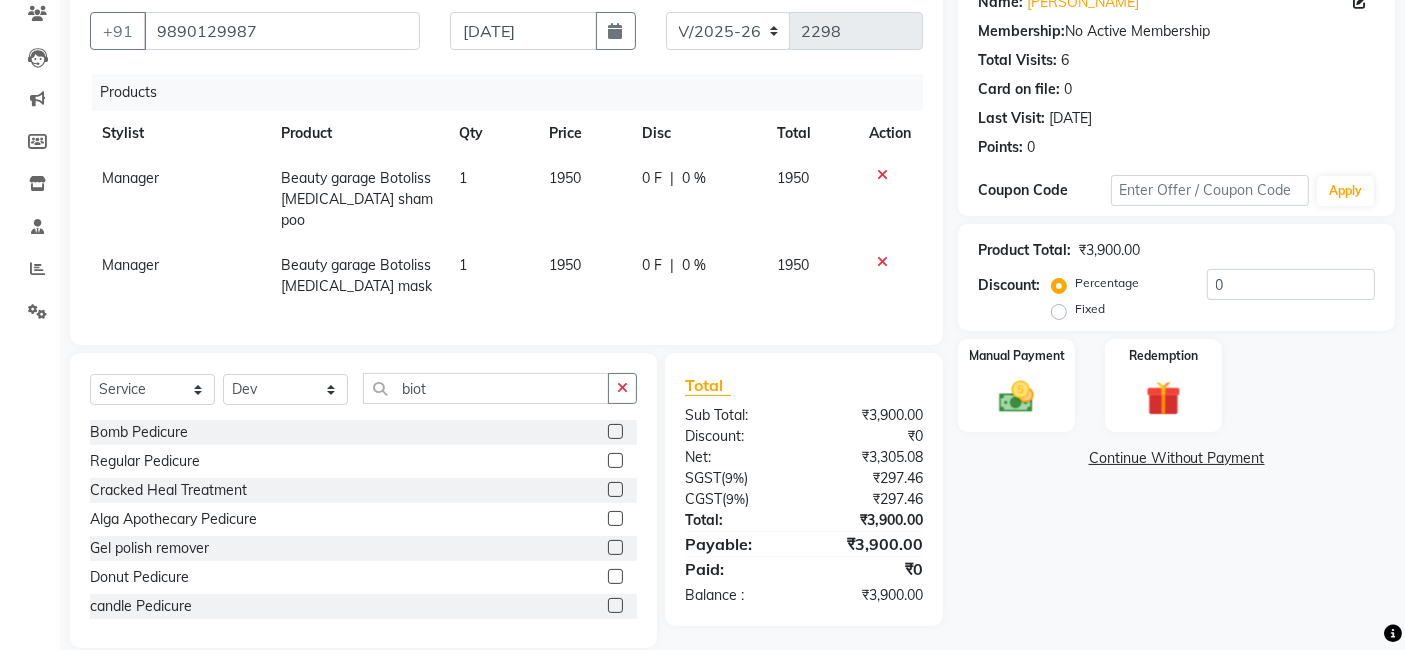 click on "Select  Service  Product  Membership  Package Voucher Prepaid Gift Card  Select Stylist Arvind ASHA bhawna goyal Dev Dimple Director Harsha Hemlata kajal Latika lucky Manager Manisha maam Neelu  Pallavi Pinky Priyanka Rahul Sekhar usha biot Bomb Pedicure  Regular Pedicure  Cracked Heal Treatment  Alga Apothecary Pedicure  Gel polish remover   Donut Pedicure  candle Pedicure  Avl Express Pedicure  Avl Pedicruise pedicure  Avl Pedipure pedicure  Pedi Pai pedicure  Under arms polish  Kanpeki body spa  Regular Manicure  Bomb Manicure  Alga Apothecary Manicure  Nail Extensions  Gel nail pent  Pedi Pai manicure  Donut manicure  Avl express manicure  Avl Pedicruise manicure  Avl Pedipure manicure  Candle manicure  Back polish  Foot Massage  Head Massage  Back Massage  Hand & Shoulder Massage  Body Spa  Relaxing Body Massage  Aromatherapy Associates - Renewing Rose  Aromatherapy Associates - intense nourishment  Aromatherapy Associates Body Massage  Full Body Bleach  Body Polishing  body scrub   face bleach  bleach" 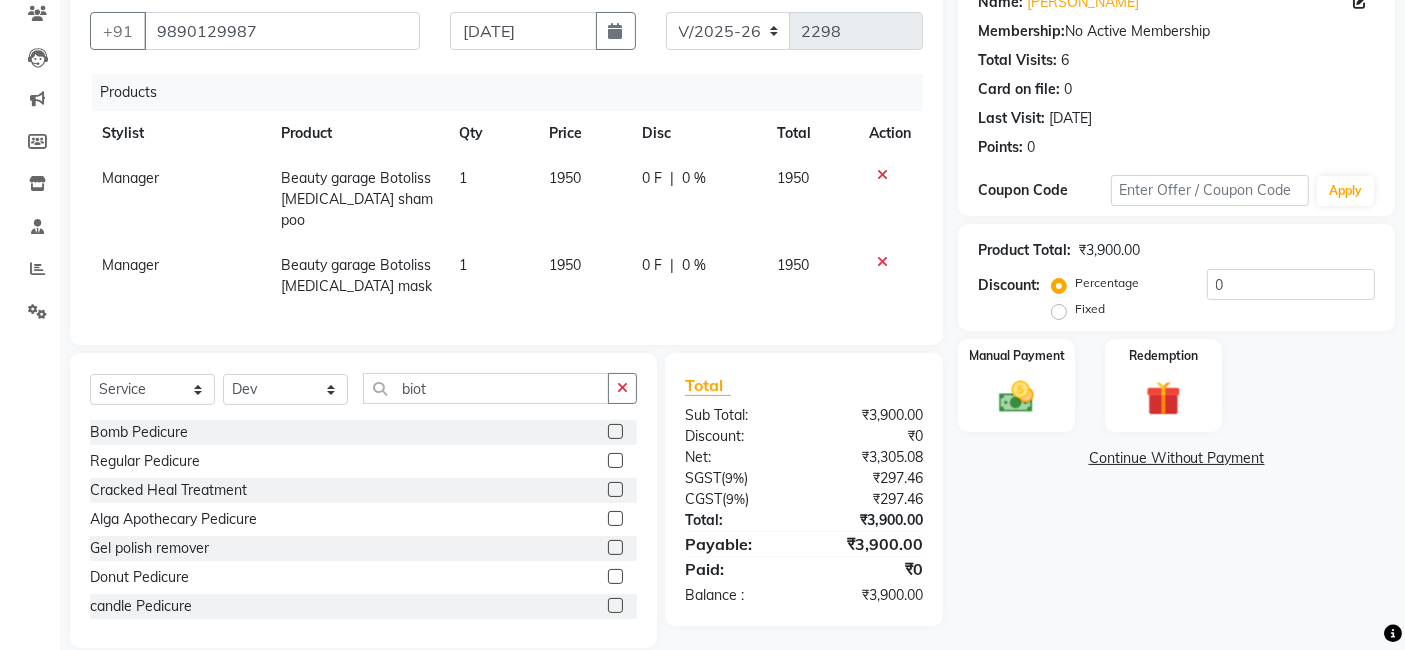 click on "Select  Service  Product  Membership  Package Voucher Prepaid Gift Card  Select Stylist Arvind ASHA bhawna goyal Dev Dimple Director Harsha Hemlata kajal Latika lucky Manager Manisha maam Neelu  Pallavi Pinky Priyanka Rahul Sekhar usha biot Bomb Pedicure  Regular Pedicure  Cracked Heal Treatment  Alga Apothecary Pedicure  Gel polish remover   Donut Pedicure  candle Pedicure  Avl Express Pedicure  Avl Pedicruise pedicure  Avl Pedipure pedicure  Pedi Pai pedicure  Under arms polish  Kanpeki body spa  Regular Manicure  Bomb Manicure  Alga Apothecary Manicure  Nail Extensions  Gel nail pent  Pedi Pai manicure  Donut manicure  Avl express manicure  Avl Pedicruise manicure  Avl Pedipure manicure  Candle manicure  Back polish  Foot Massage  Head Massage  Back Massage  Hand & Shoulder Massage  Body Spa  Relaxing Body Massage  Aromatherapy Associates - Renewing Rose  Aromatherapy Associates - intense nourishment  Aromatherapy Associates Body Massage  Full Body Bleach  Body Polishing  body scrub   face bleach  bleach" 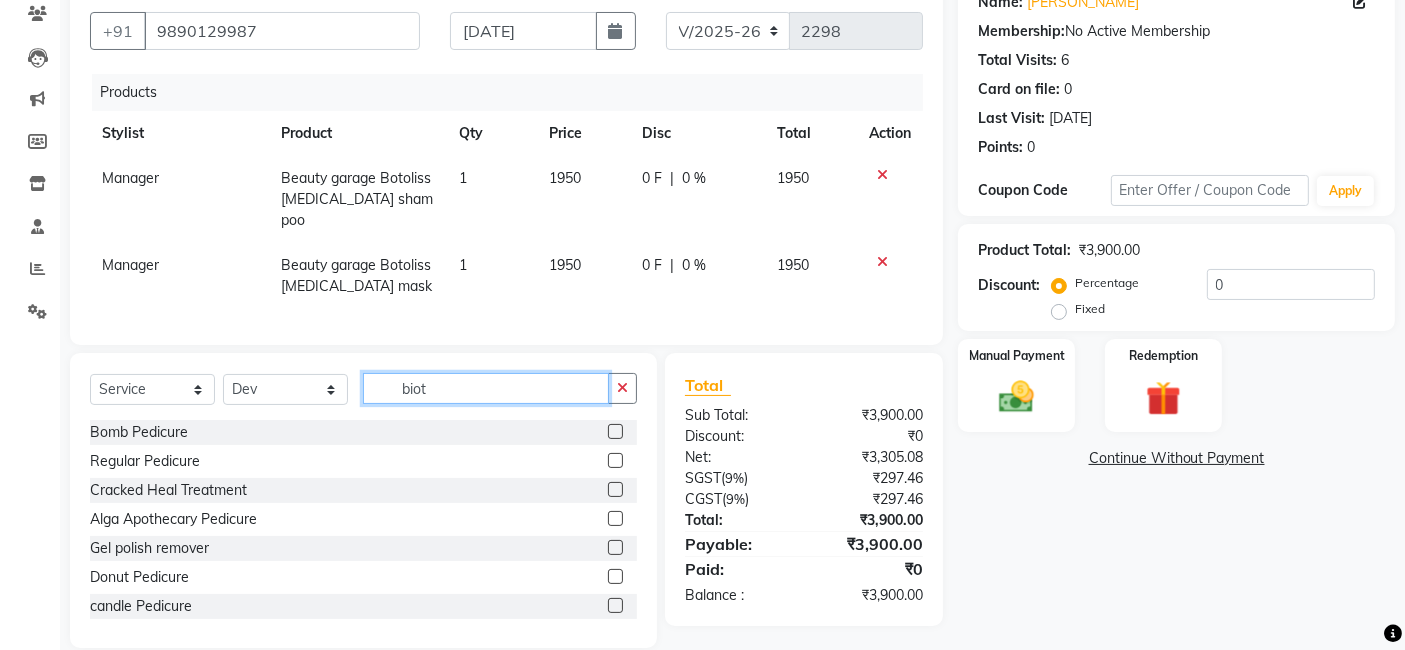 click on "biot" 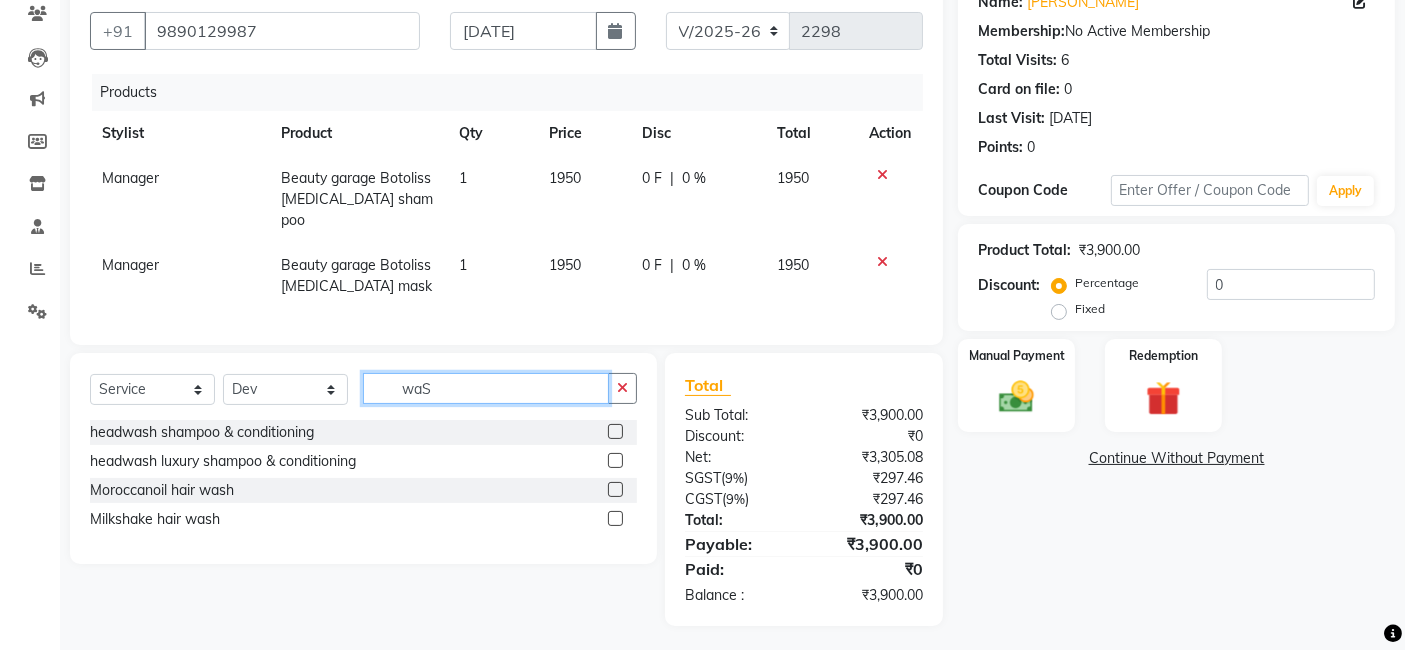 type on "waS" 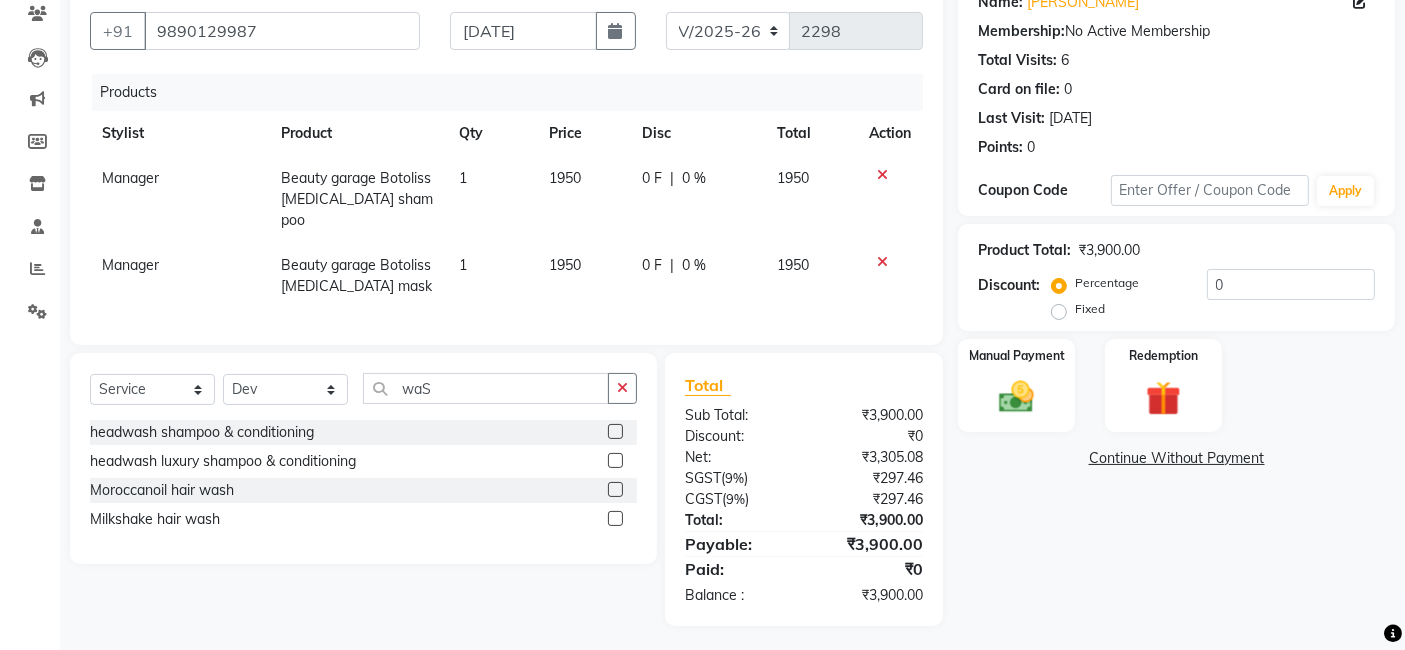 click 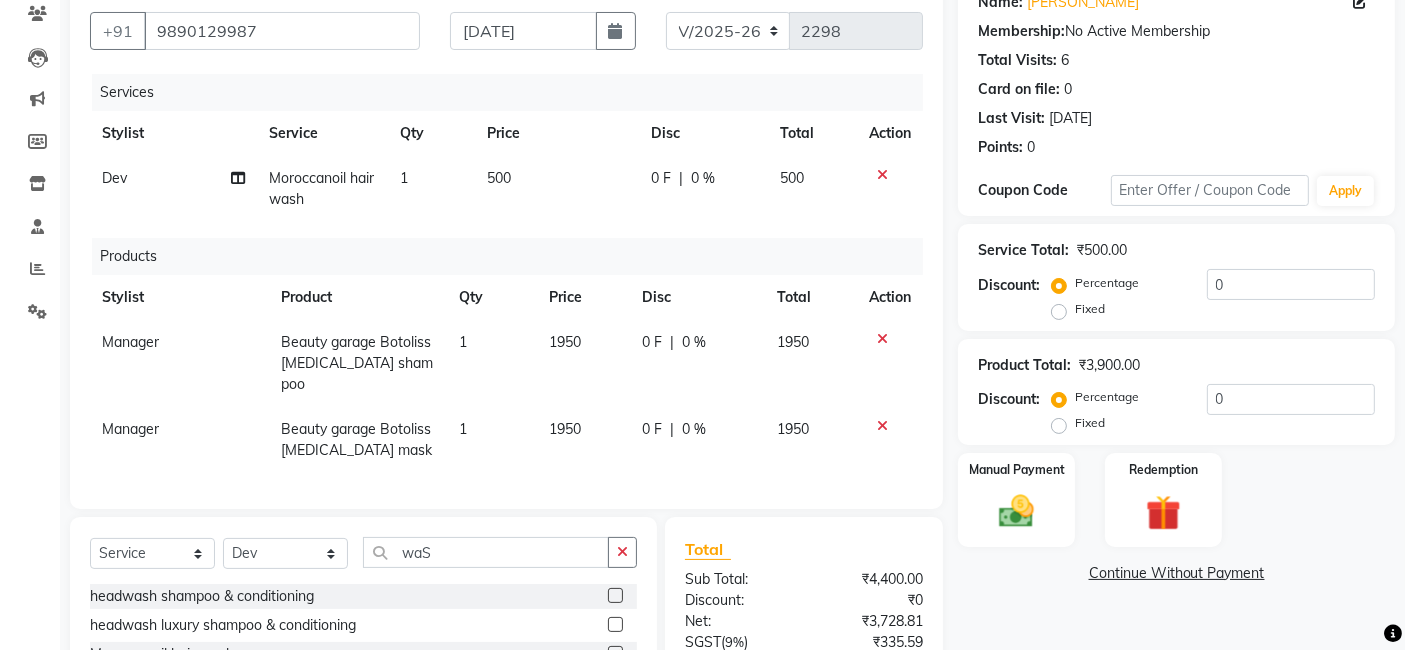 checkbox on "false" 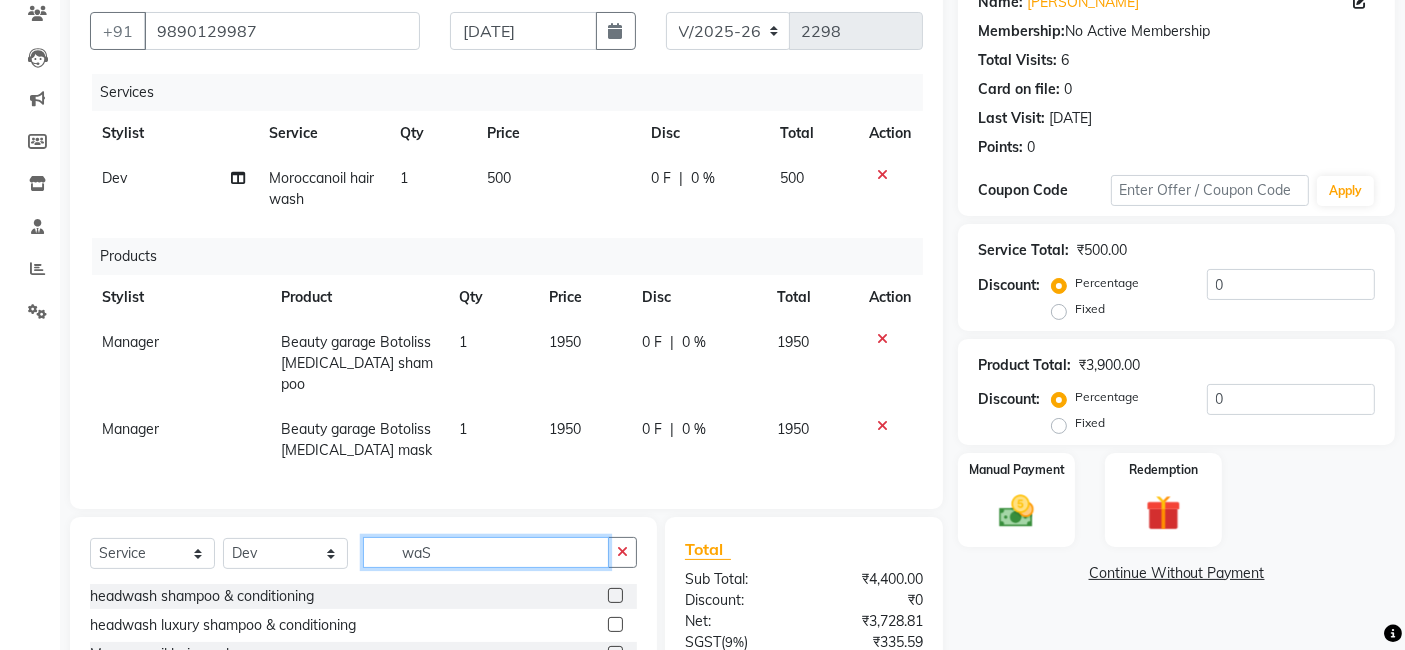 click on "waS" 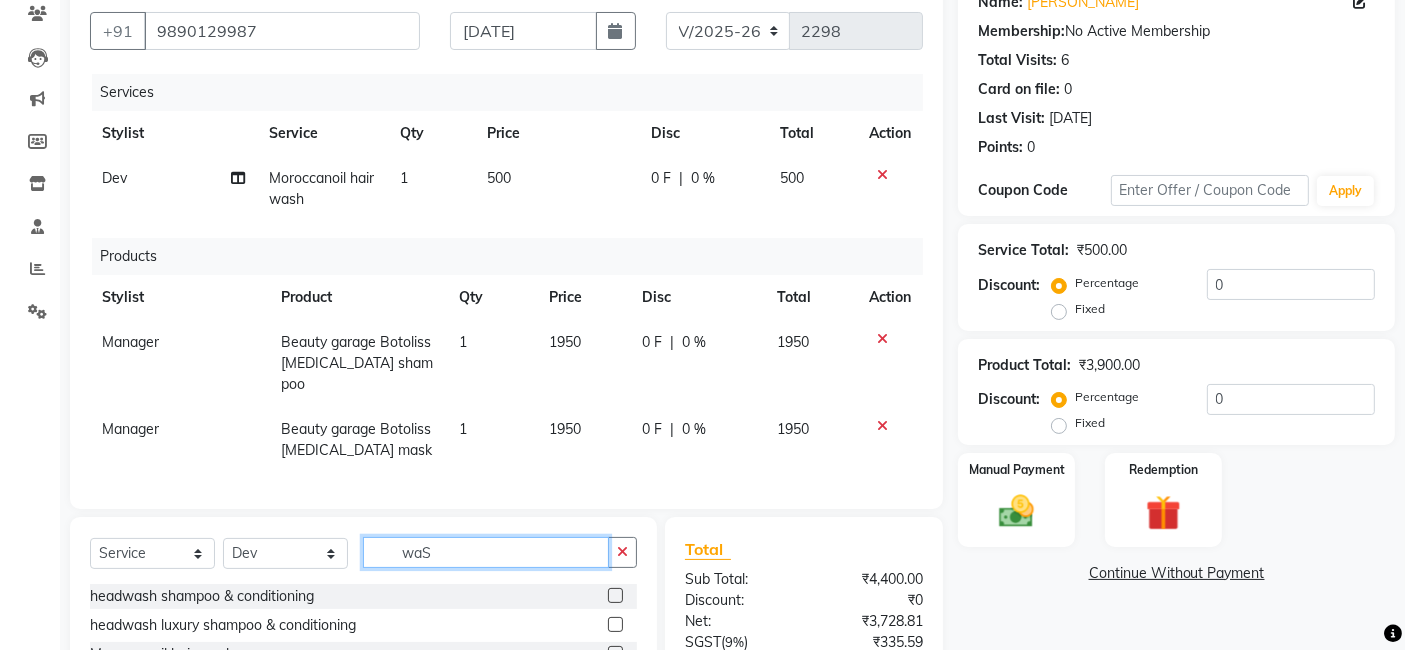 click on "waS" 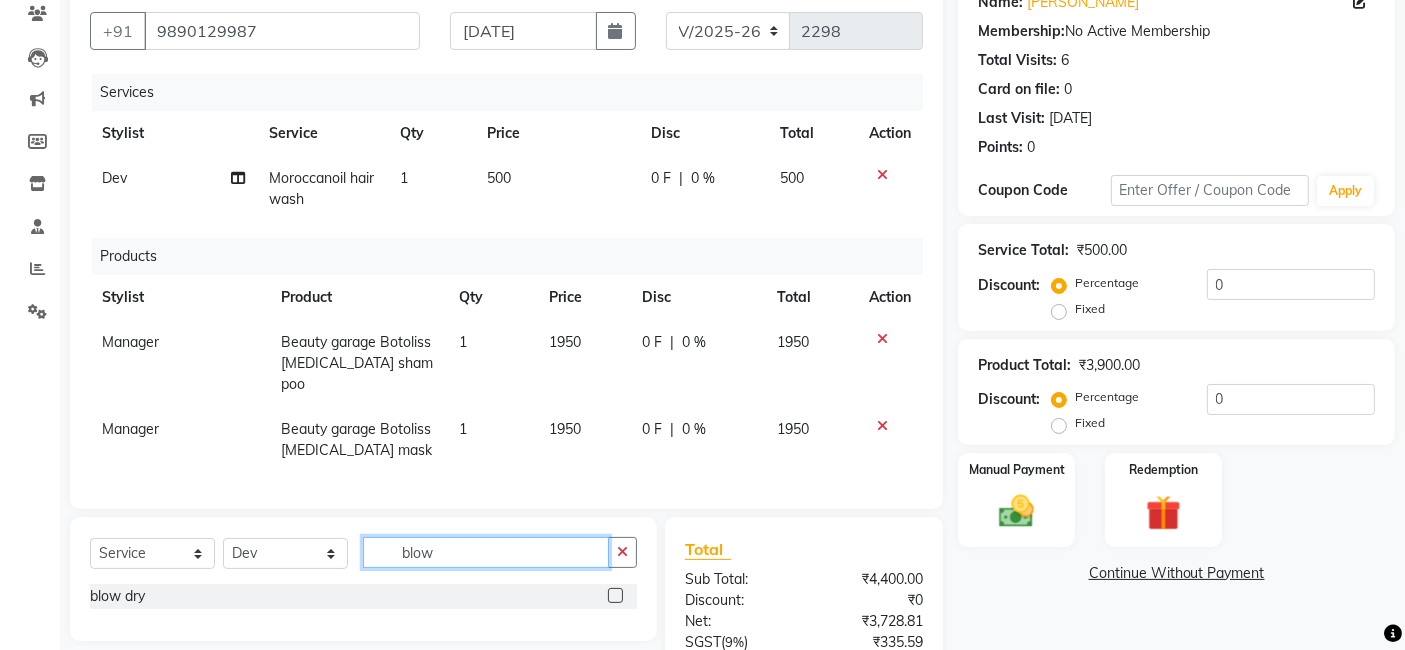 type on "blow" 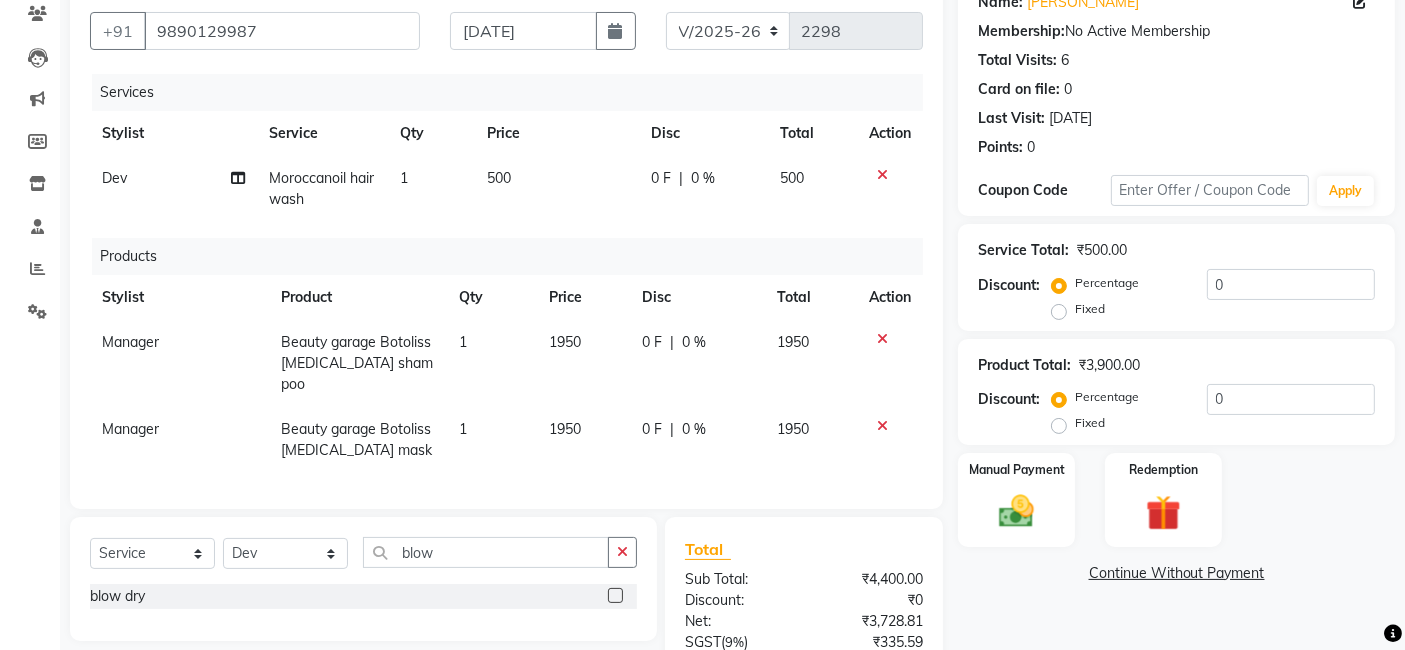 click 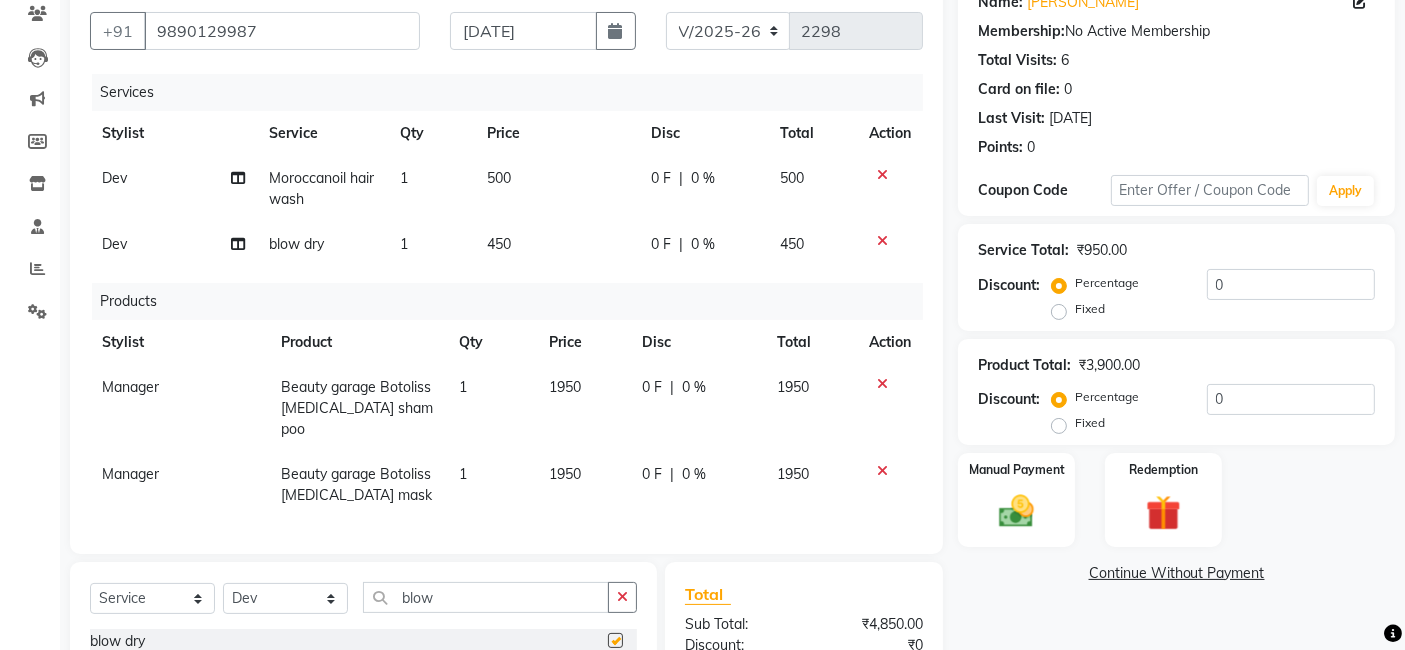 checkbox on "false" 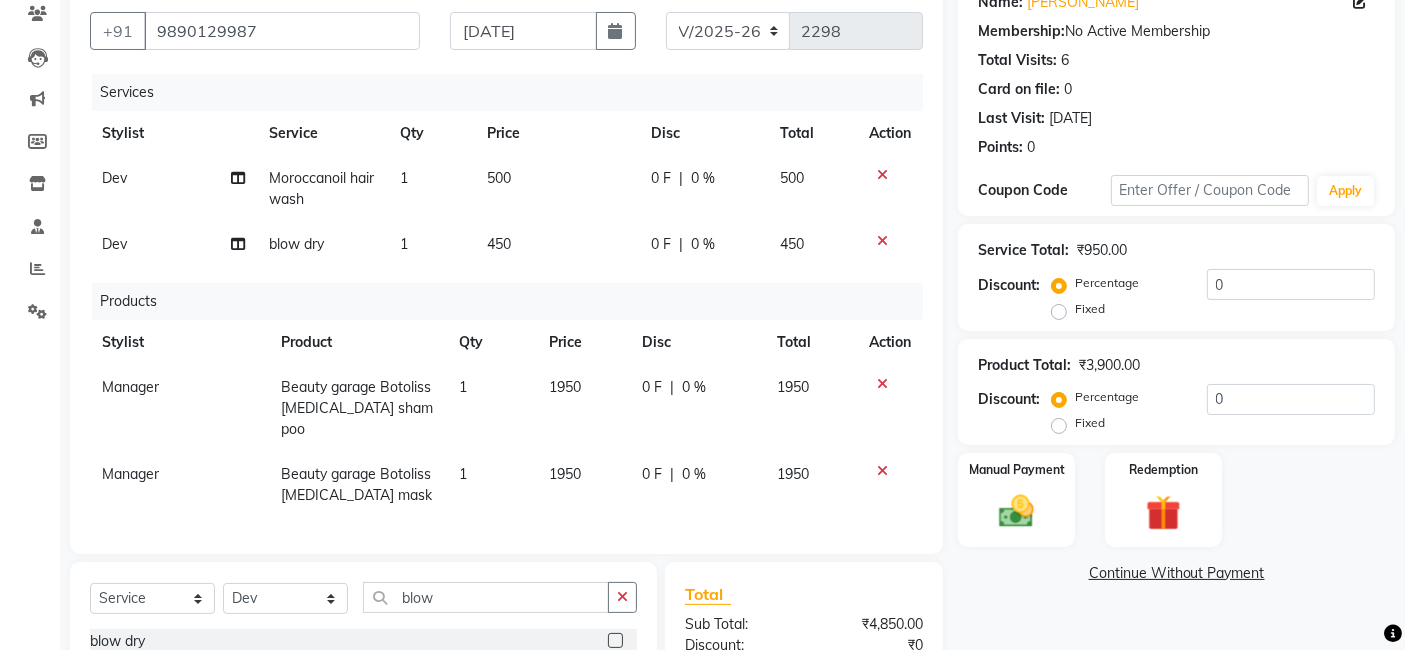 click on "450" 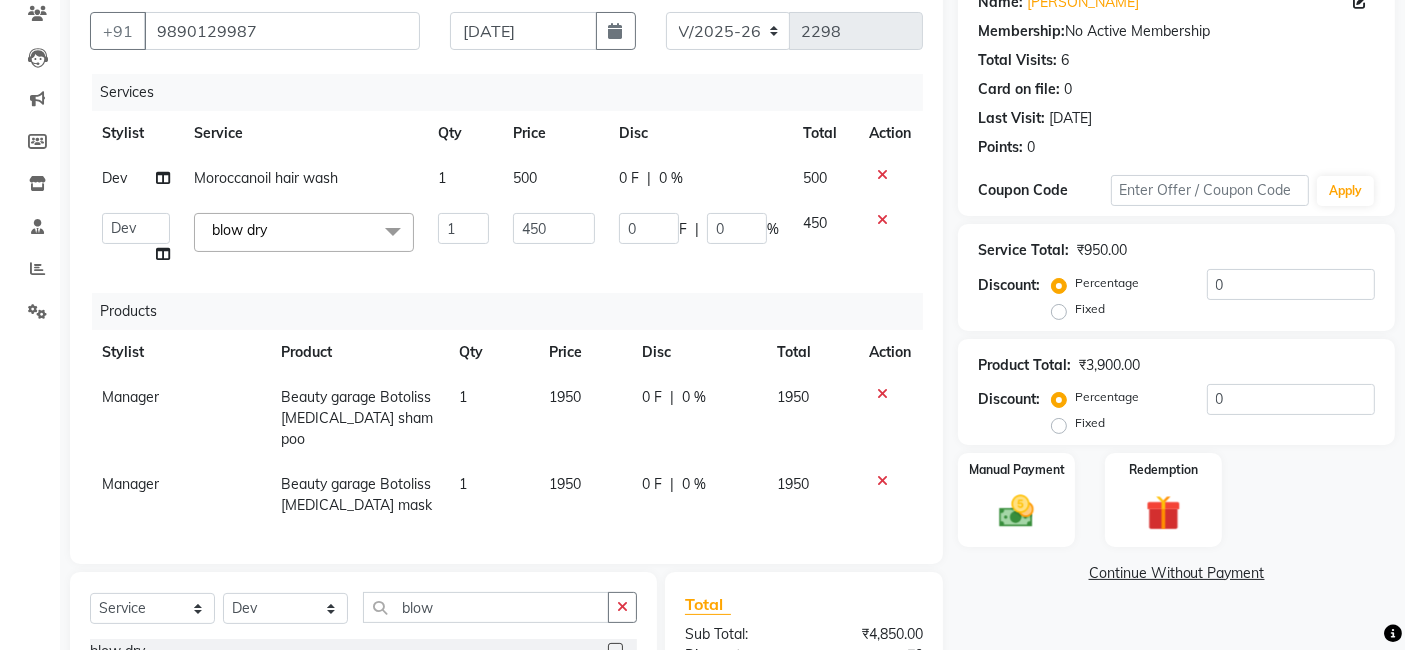 click on "450" 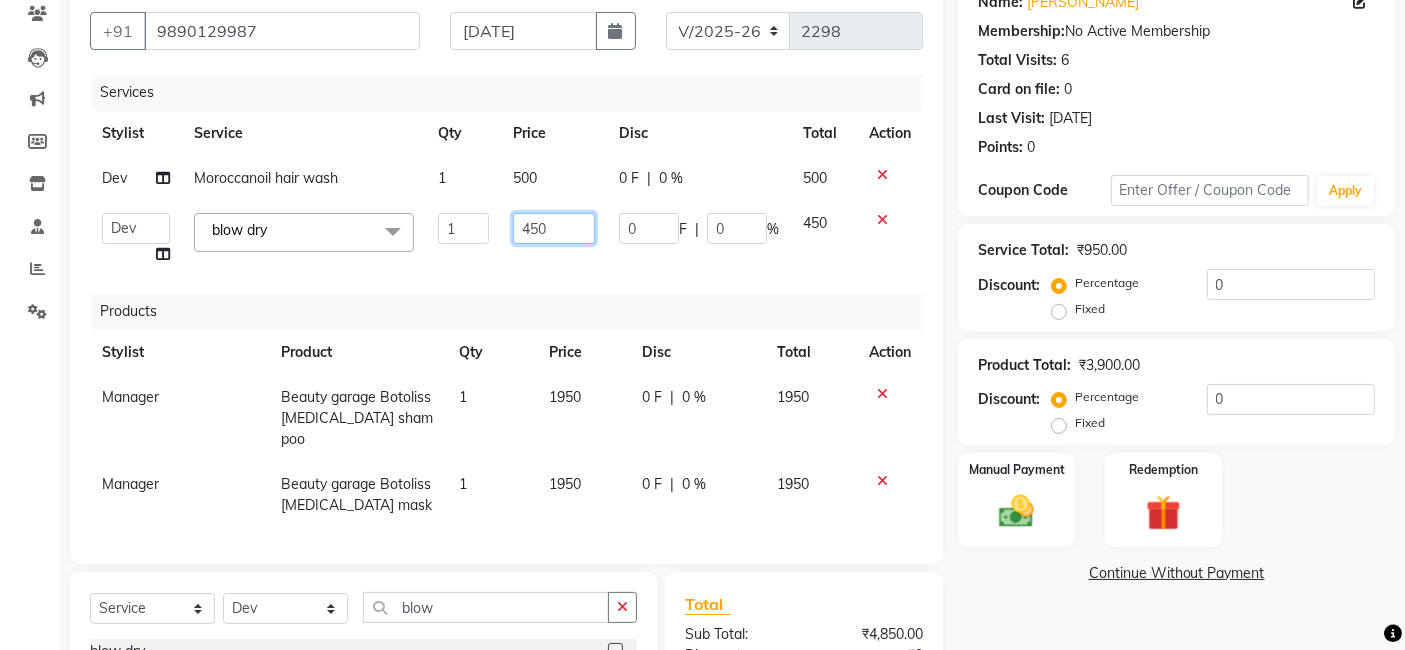 click on "450" 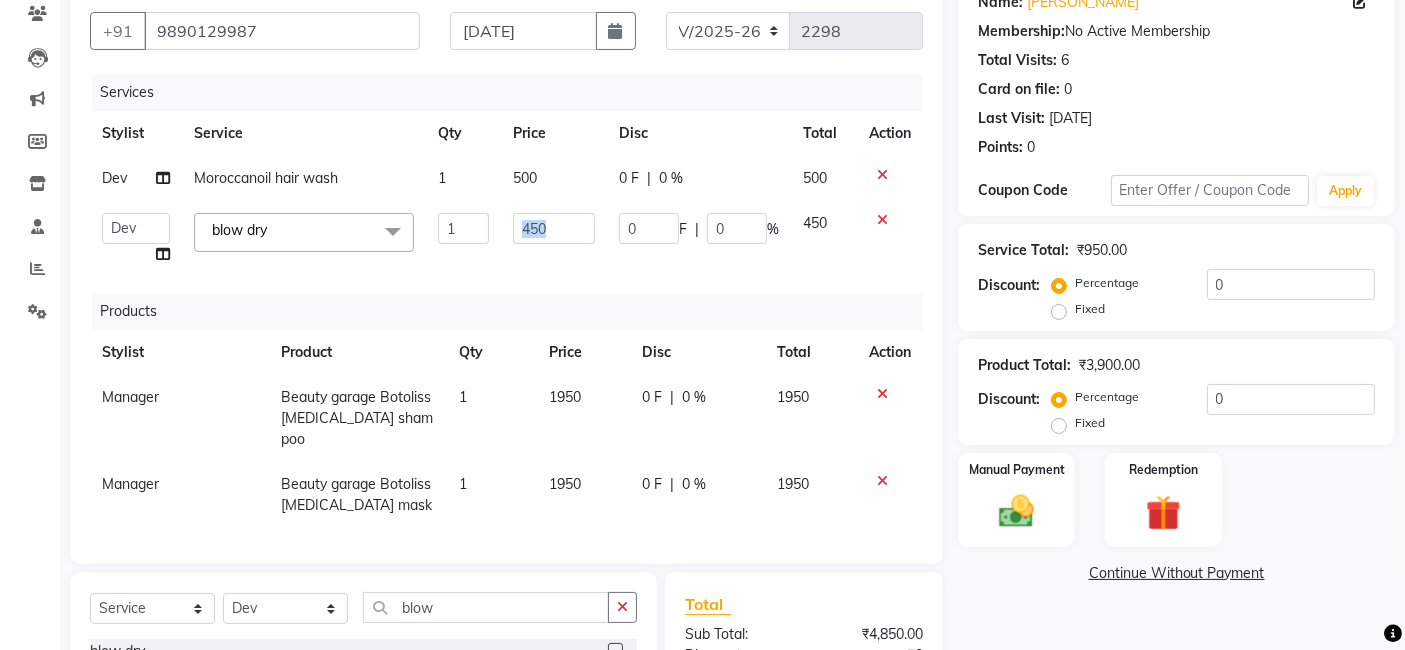 click on "450" 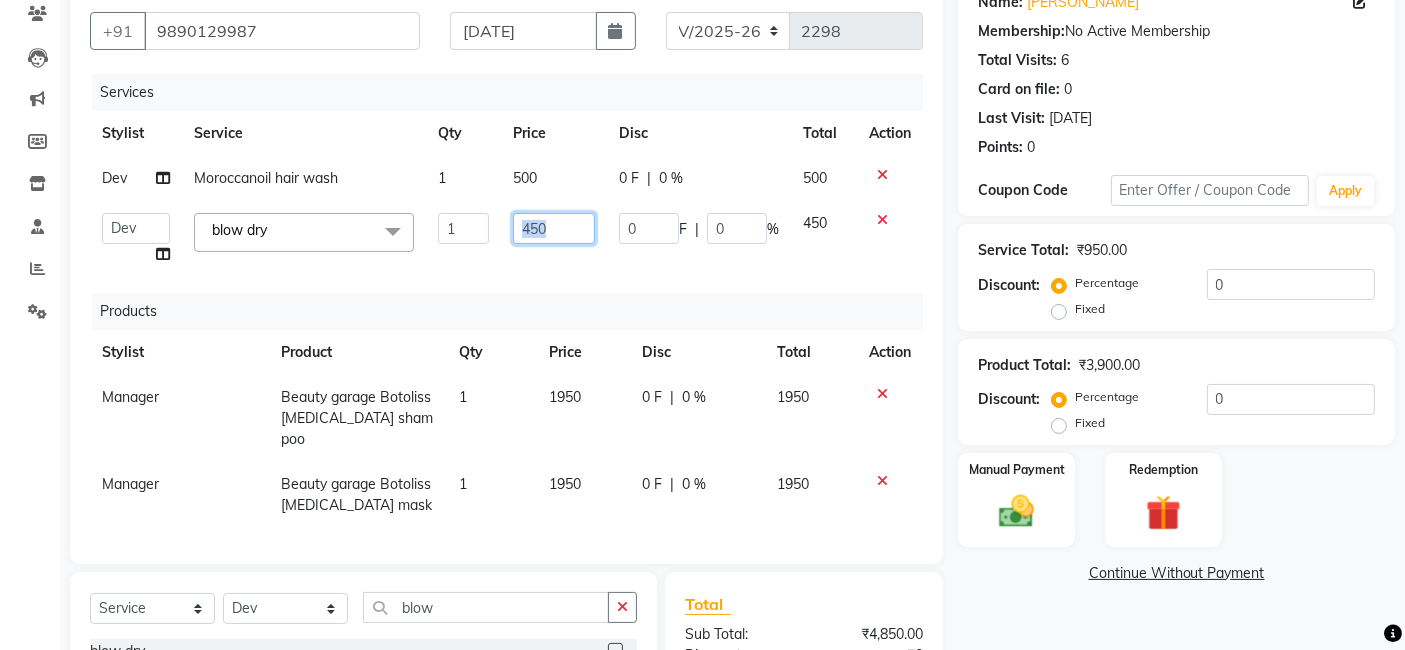 click on "450" 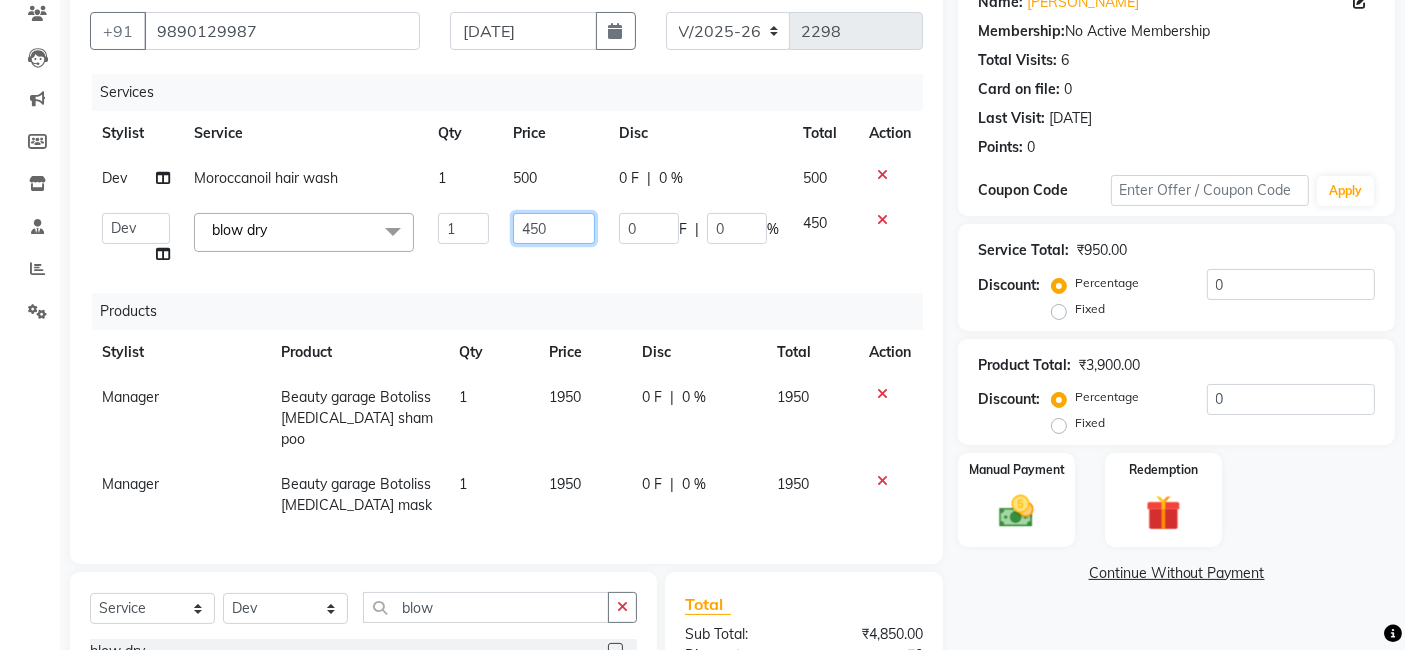 click on "450" 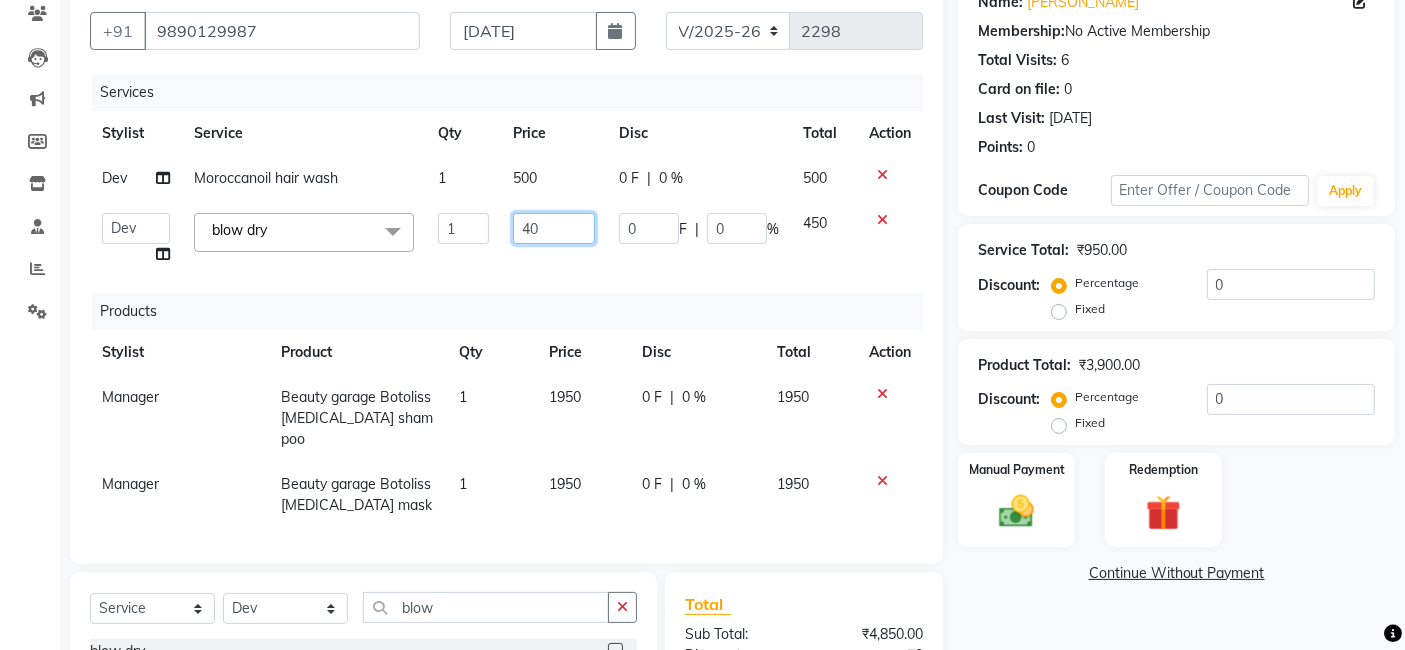 type on "400" 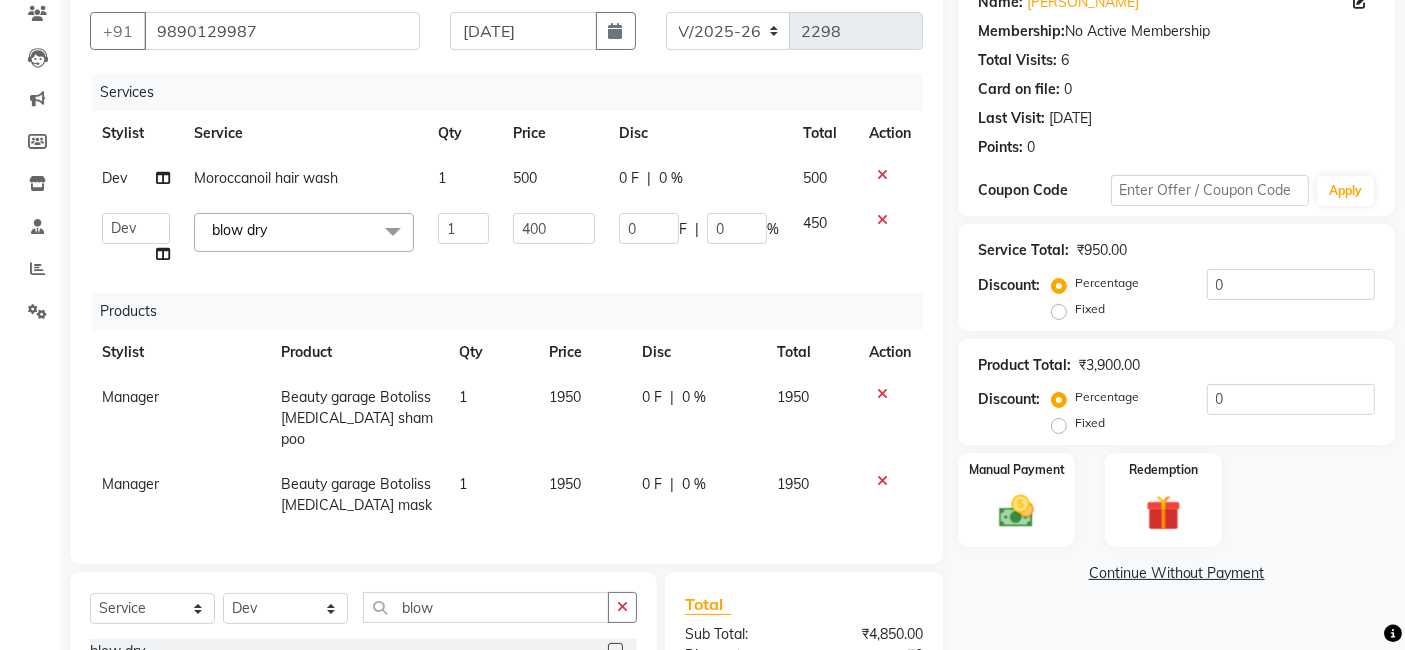 click on "Services Stylist Service Qty Price Disc Total Action Dev Moroccanoil hair wash 1 500 0 F | 0 % 500  Arvind   ASHA   bhawna goyal   Dev   Dimple   Director   Harsha   Hemlata   kajal   Latika   lucky   Manager   Manisha maam   Neelu    Pallavi   Pinky   Priyanka   Rahul   Sekhar   usha  blow dry  x Bomb Pedicure Regular Pedicure Cracked Heal Treatment Alga Apothecary Pedicure Gel polish remover  Donut Pedicure candle Pedicure Avl Express Pedicure Avl Pedicruise pedicure Avl Pedipure pedicure Pedi Pai pedicure Under arms polish Kanpeki body spa Regular Manicure Bomb Manicure Alga Apothecary Manicure Nail Extensions Gel nail pent Pedi Pai manicure Donut manicure Avl express manicure Avl Pedicruise manicure Avl Pedipure manicure Candle manicure Back polish Foot Massage Head Massage Back Massage Hand & Shoulder Massage Body Spa Relaxing Body Massage Aromatherapy Associates - Renewing Rose Aromatherapy Associates - intense nourishment Aromatherapy Associates Body Massage Full Body Bleach Body Polishing body scrub" 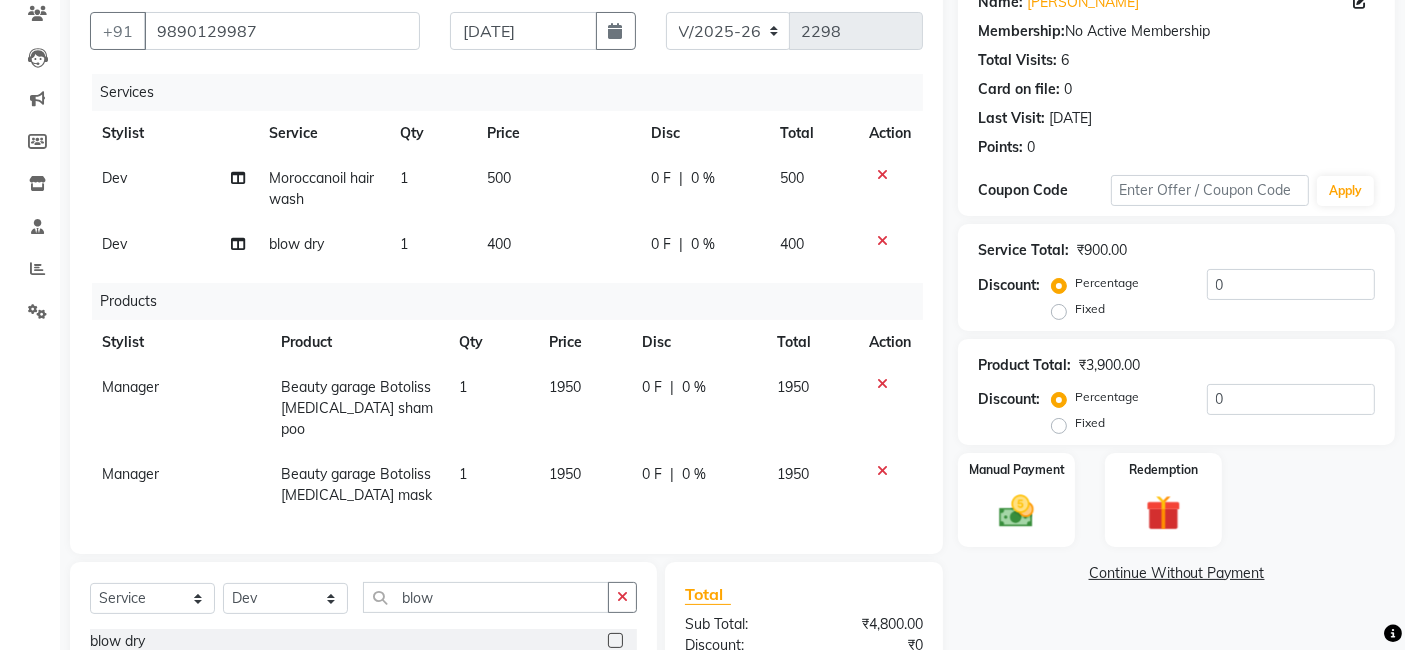 scroll, scrollTop: 397, scrollLeft: 0, axis: vertical 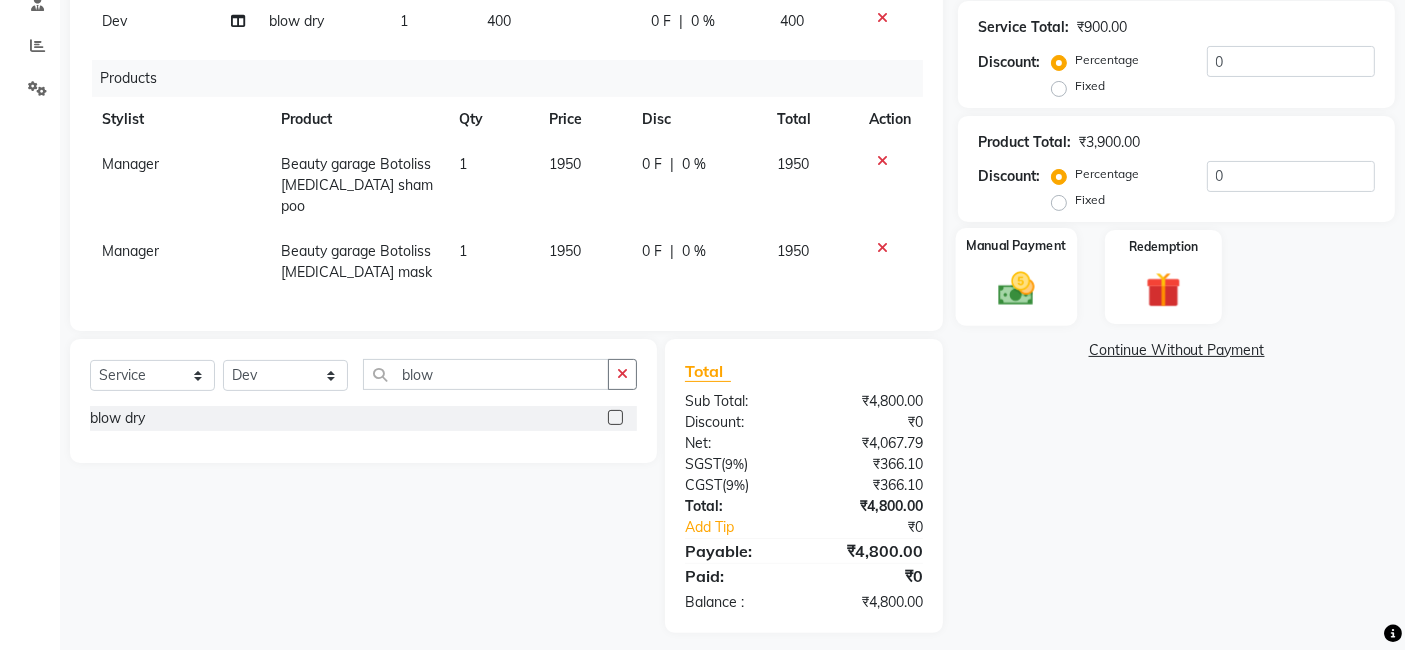 click 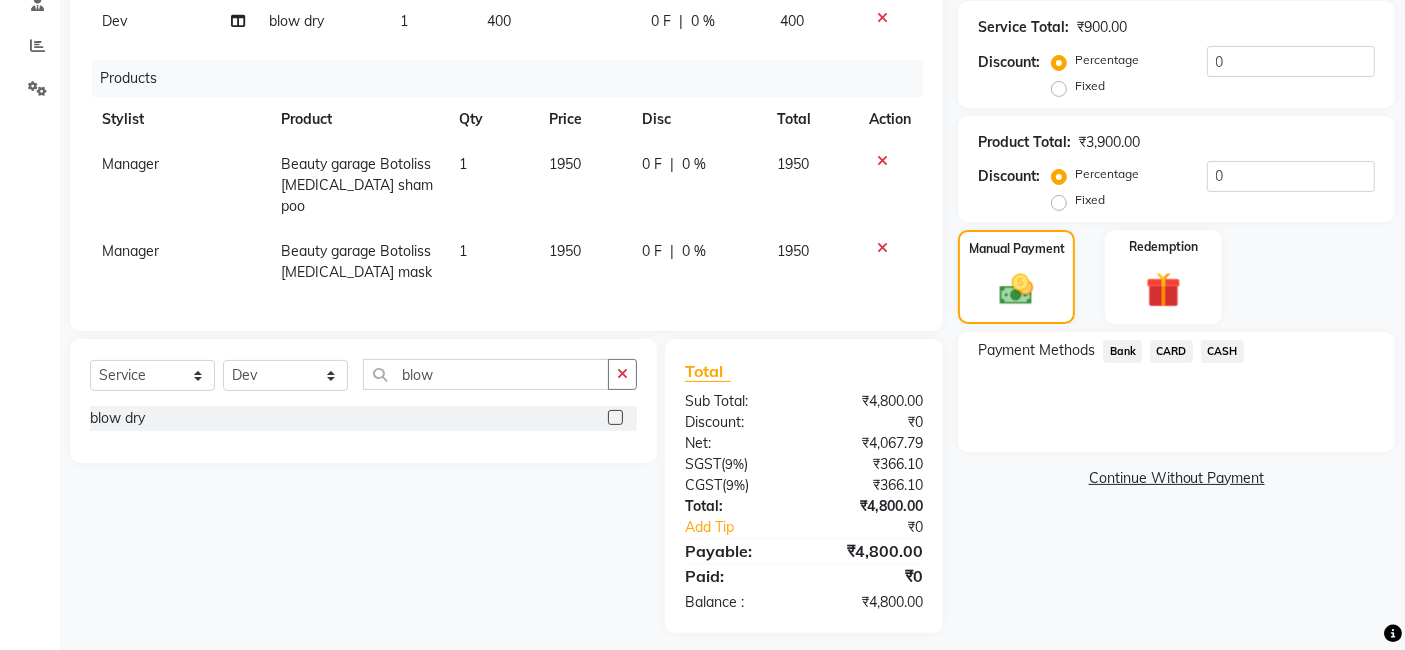click on "CASH" 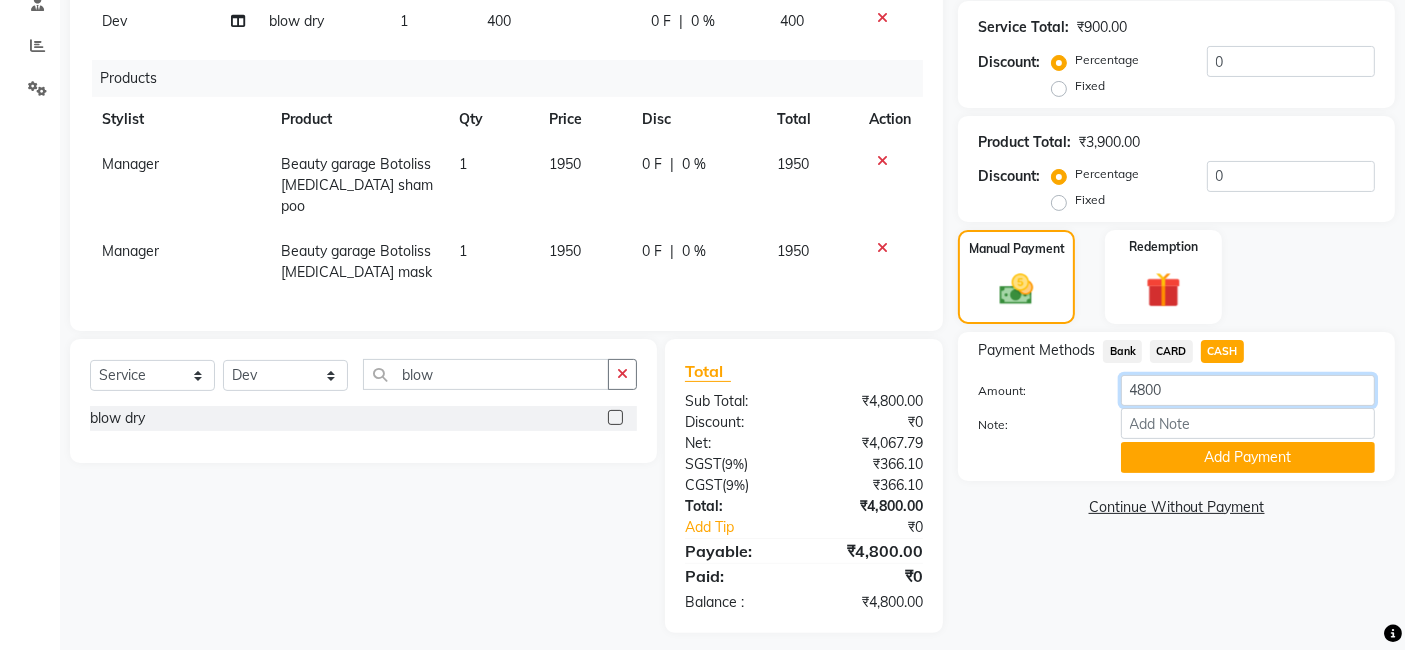 click on "4800" 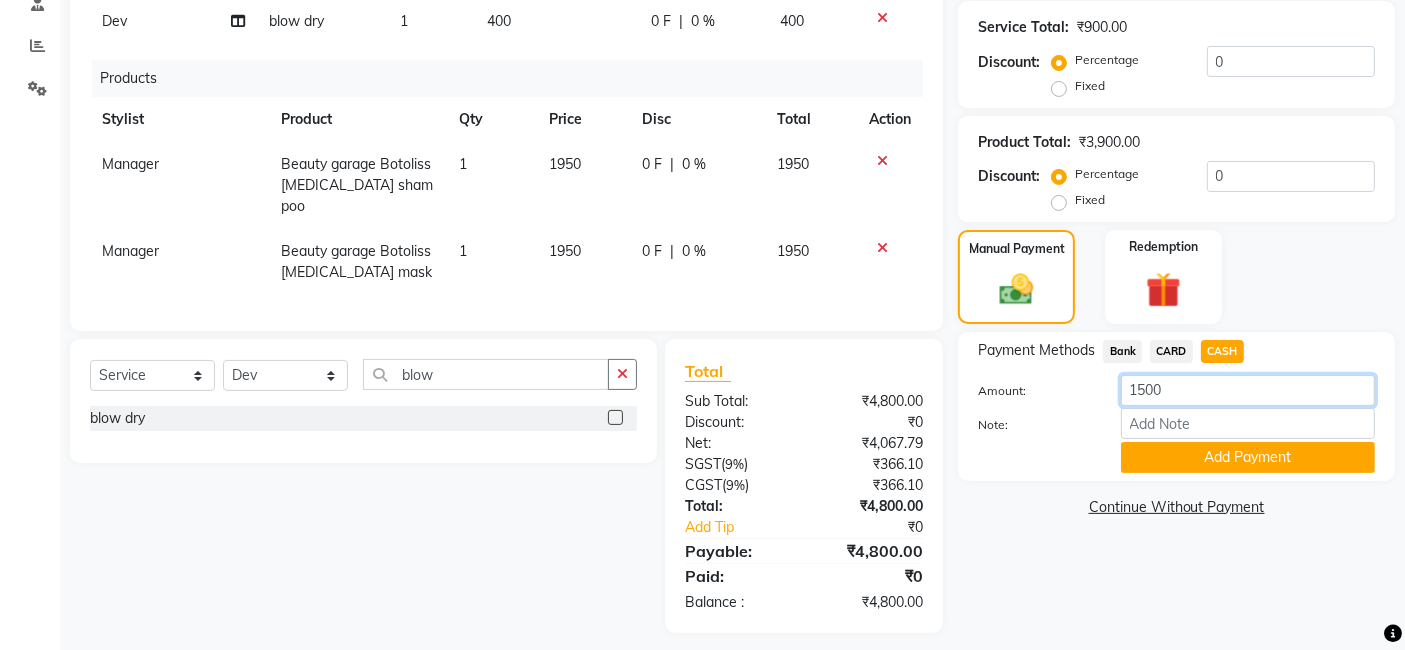 type on "1500" 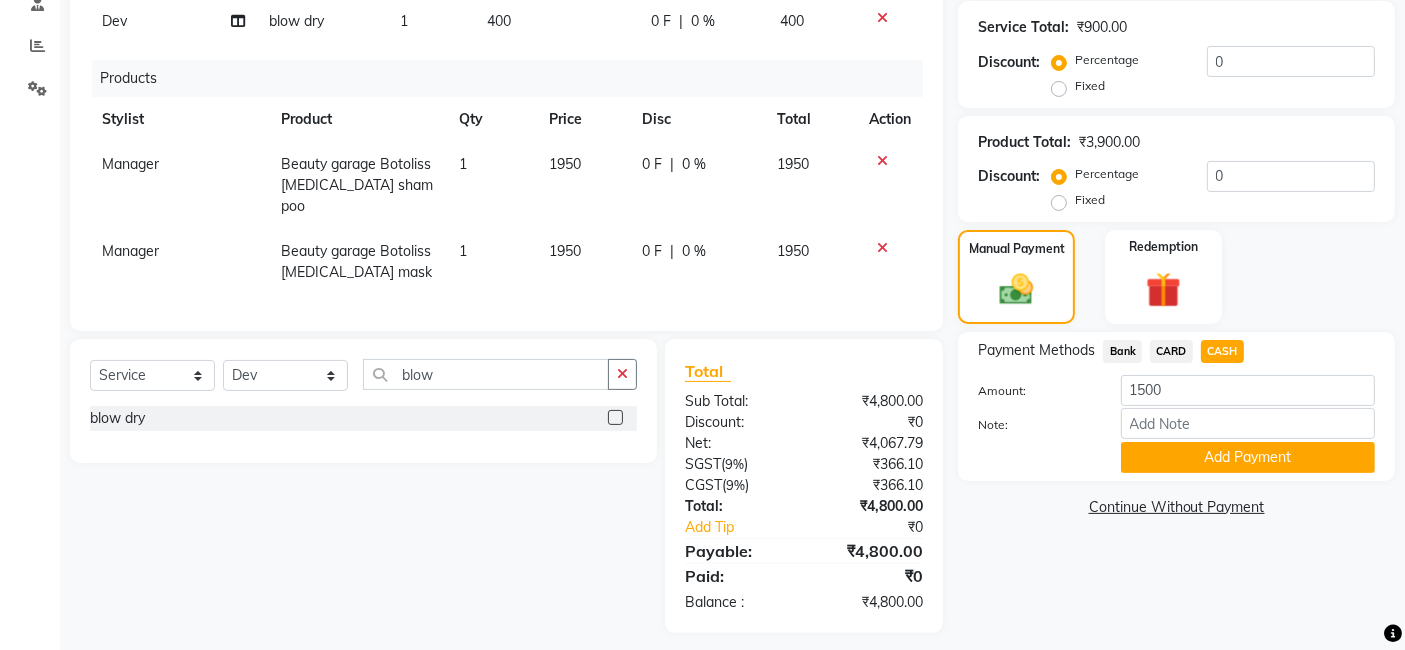 click on "Add Payment" 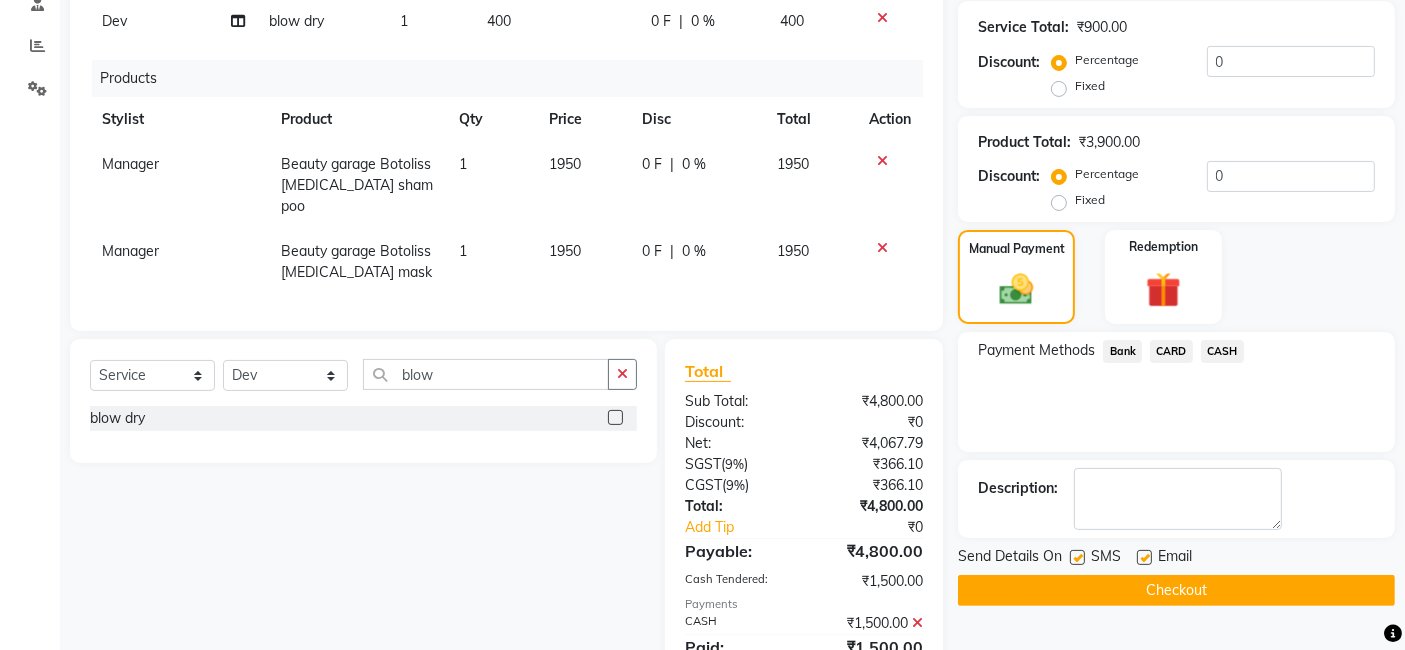 drag, startPoint x: 1120, startPoint y: 345, endPoint x: 1130, endPoint y: 370, distance: 26.925823 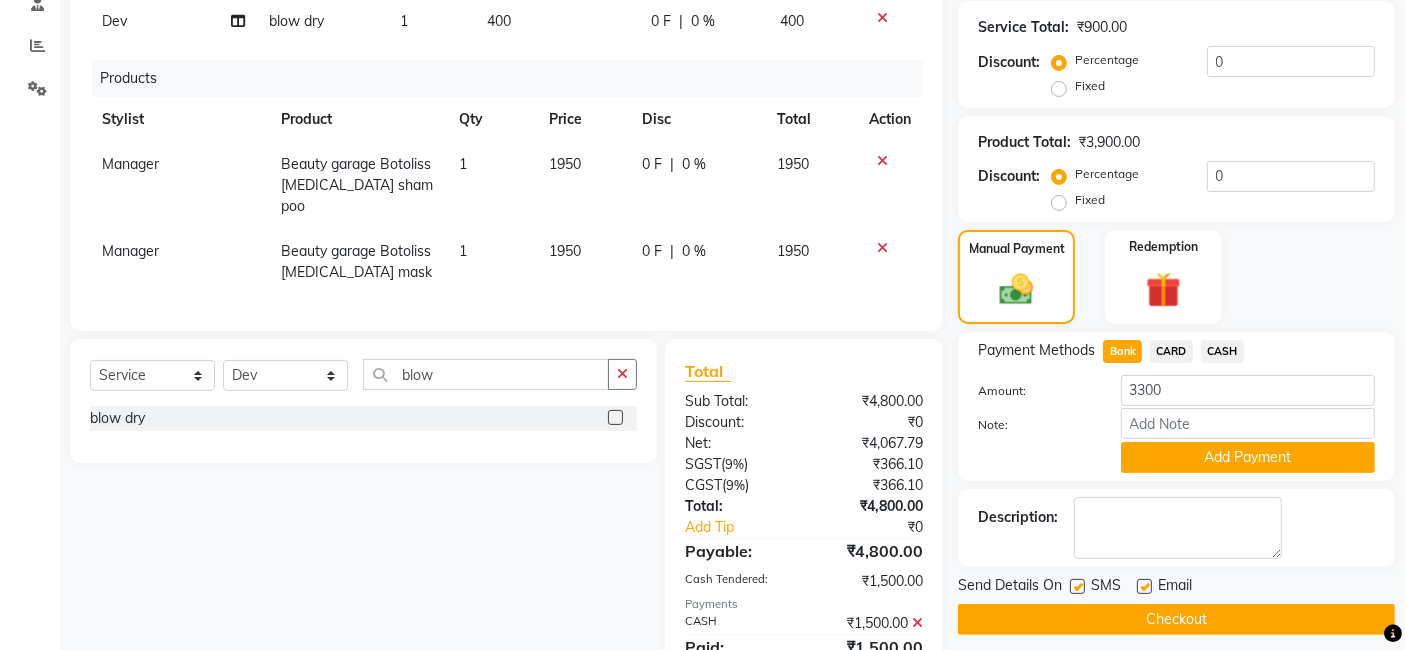 click on "Add Payment" 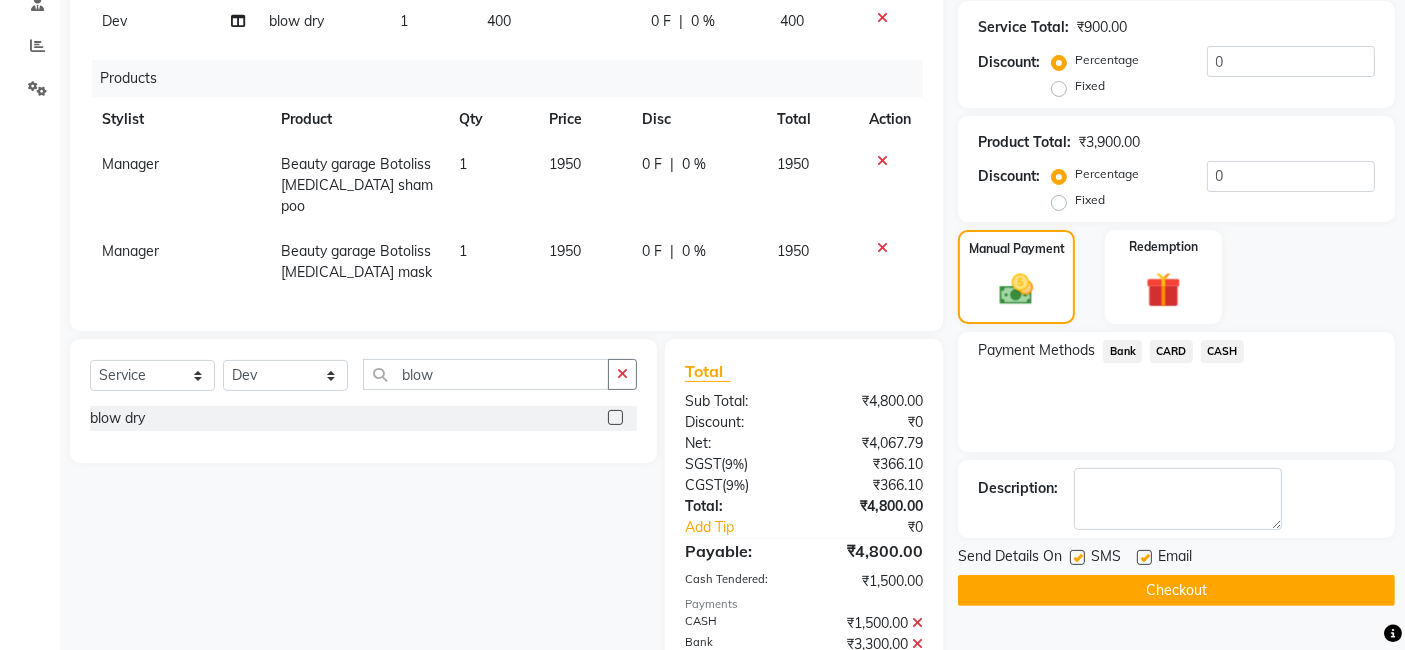 scroll, scrollTop: 496, scrollLeft: 0, axis: vertical 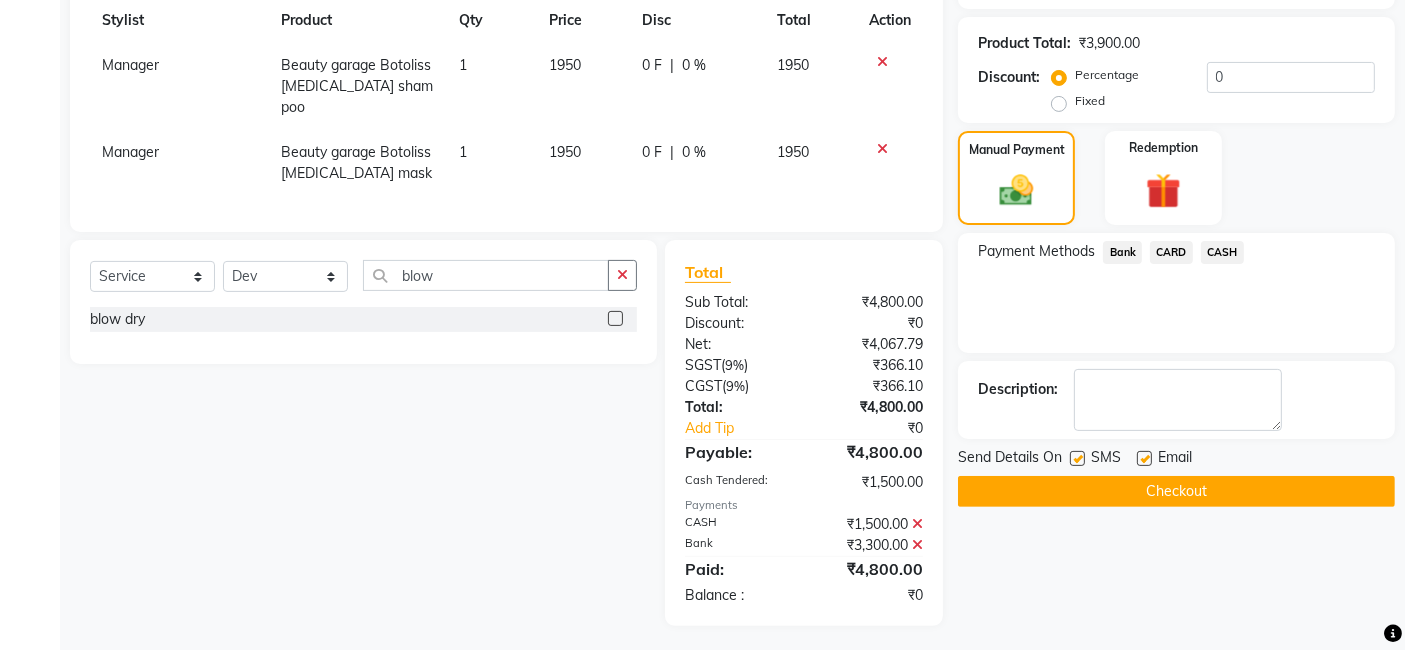 click on "Checkout" 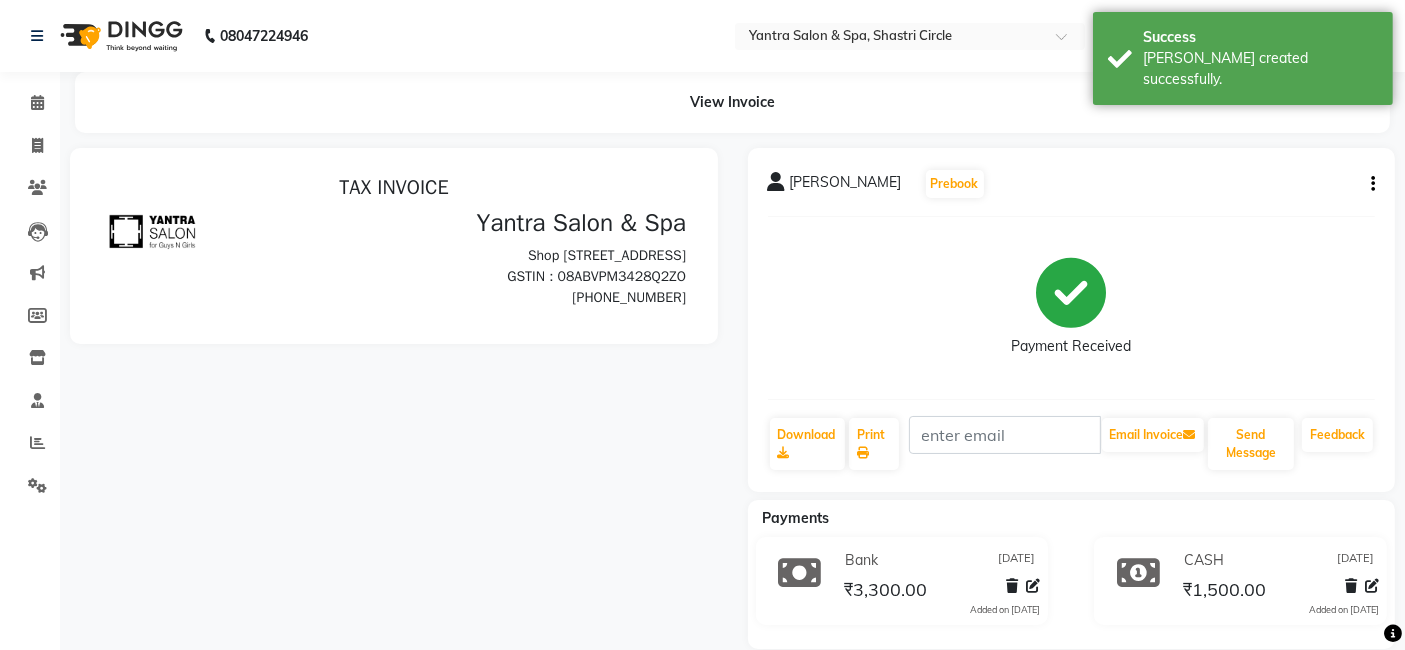 scroll, scrollTop: 0, scrollLeft: 0, axis: both 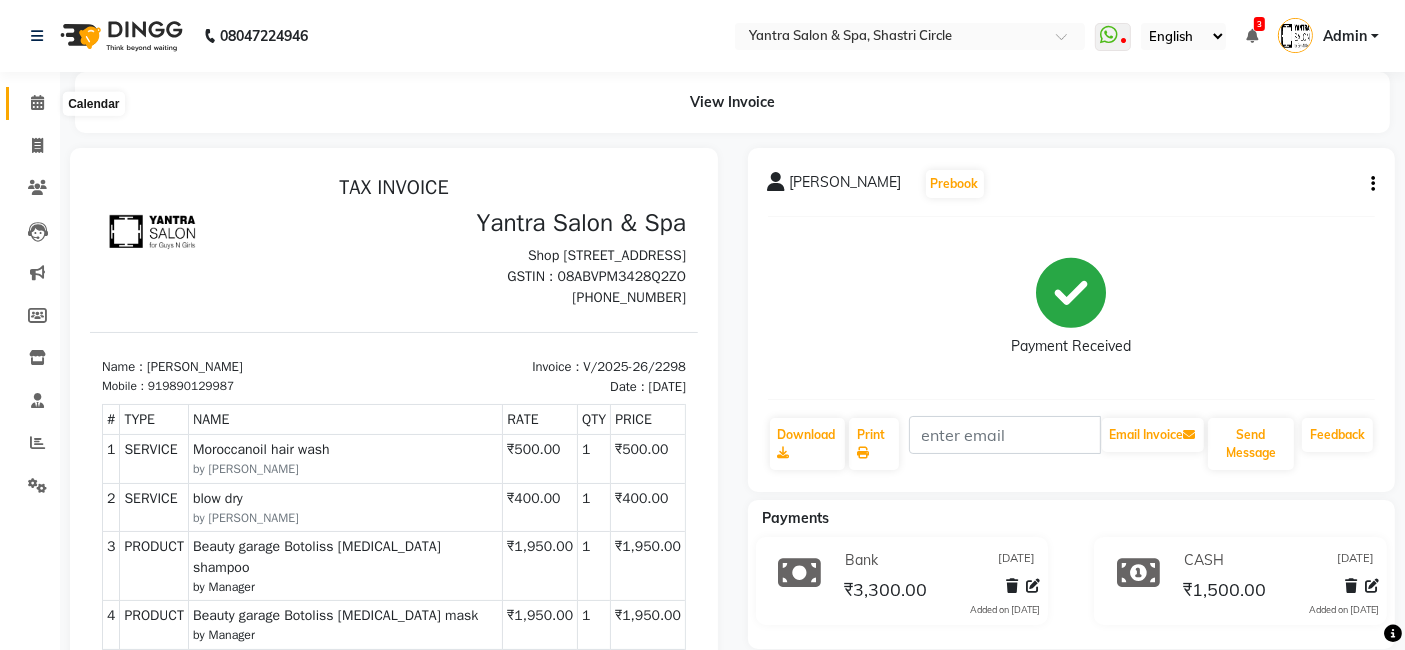 click 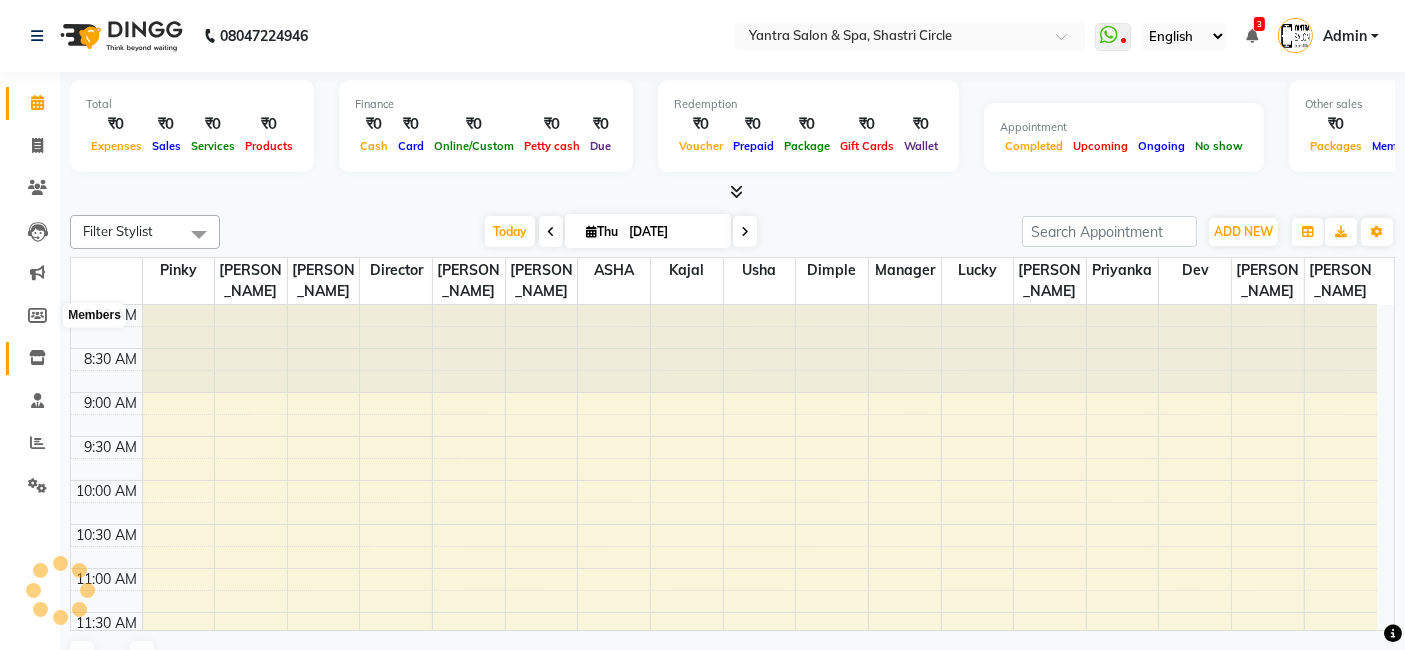 scroll, scrollTop: 0, scrollLeft: 0, axis: both 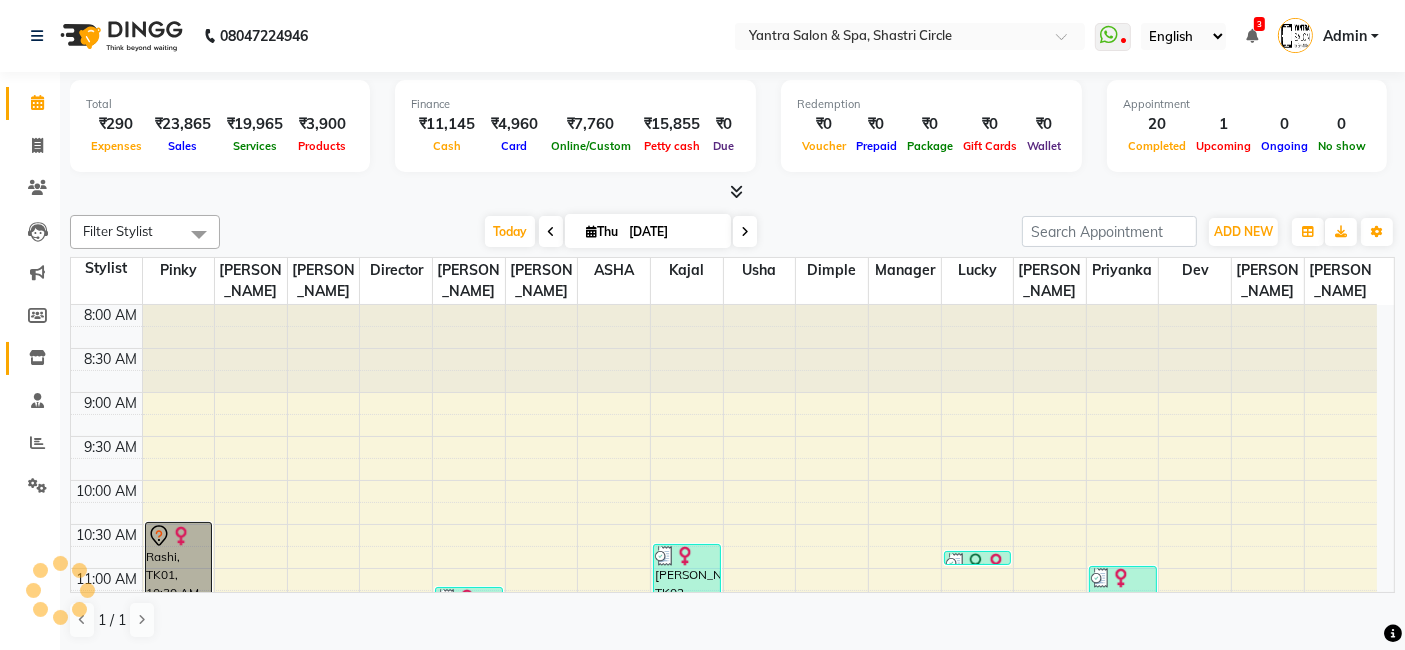 click on "Inventory" 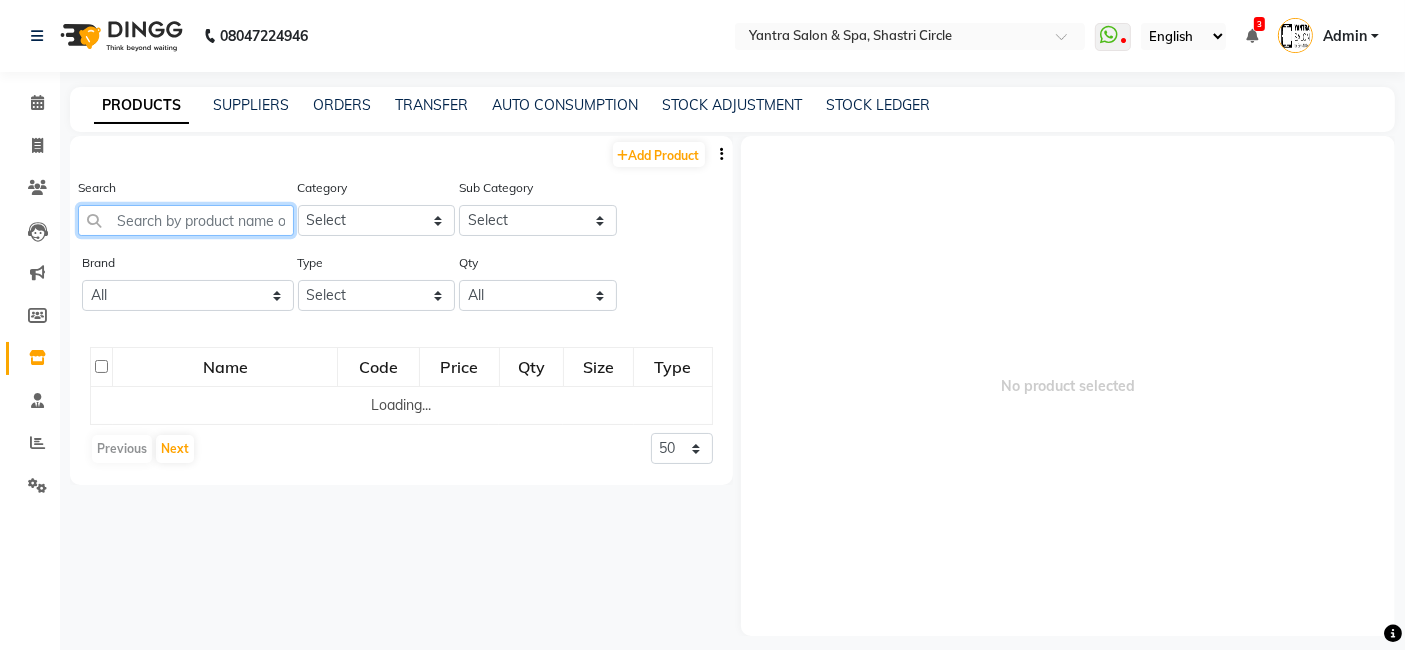 click 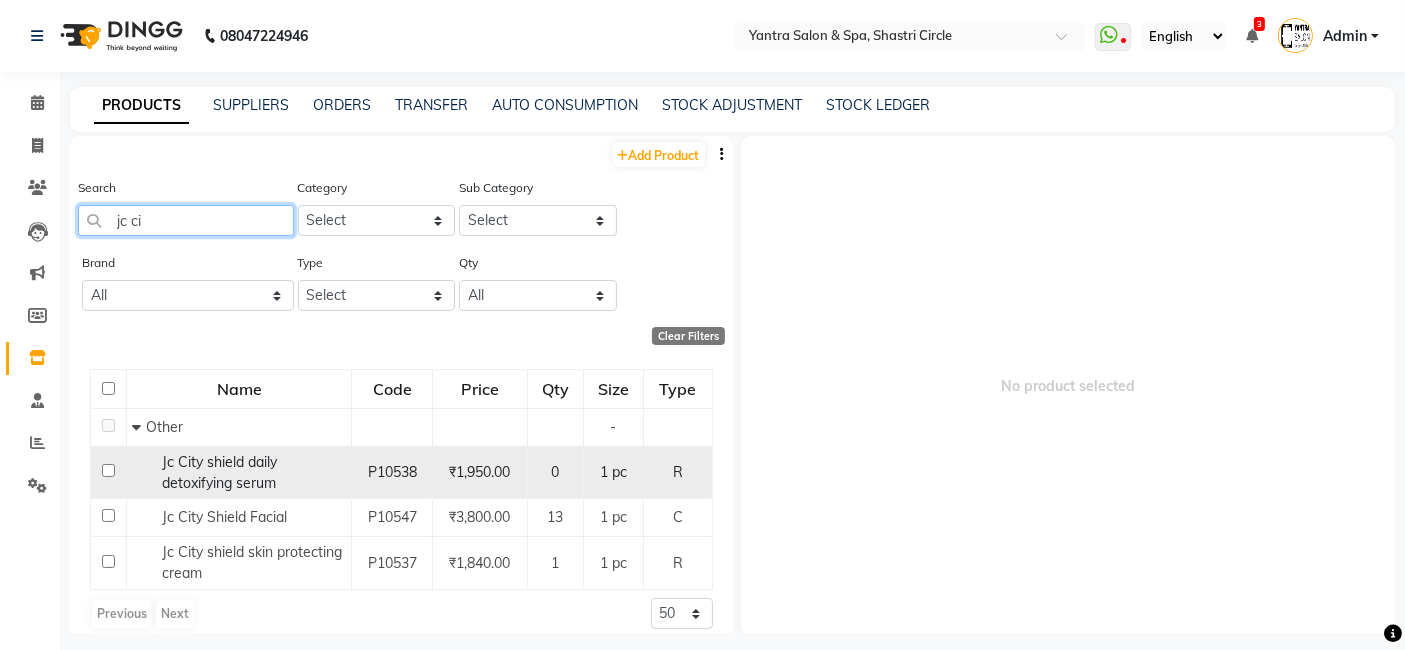 type on "jc ci" 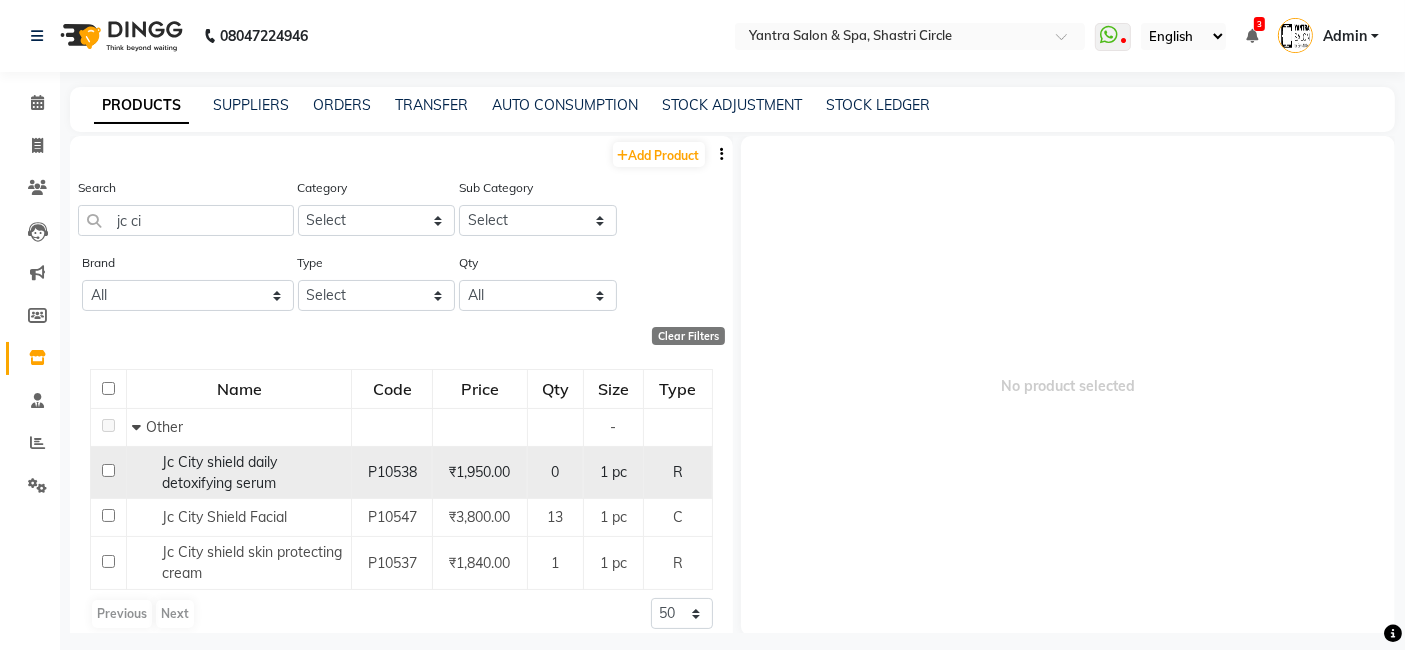 click on "Jc City shield daily detoxifying serum" 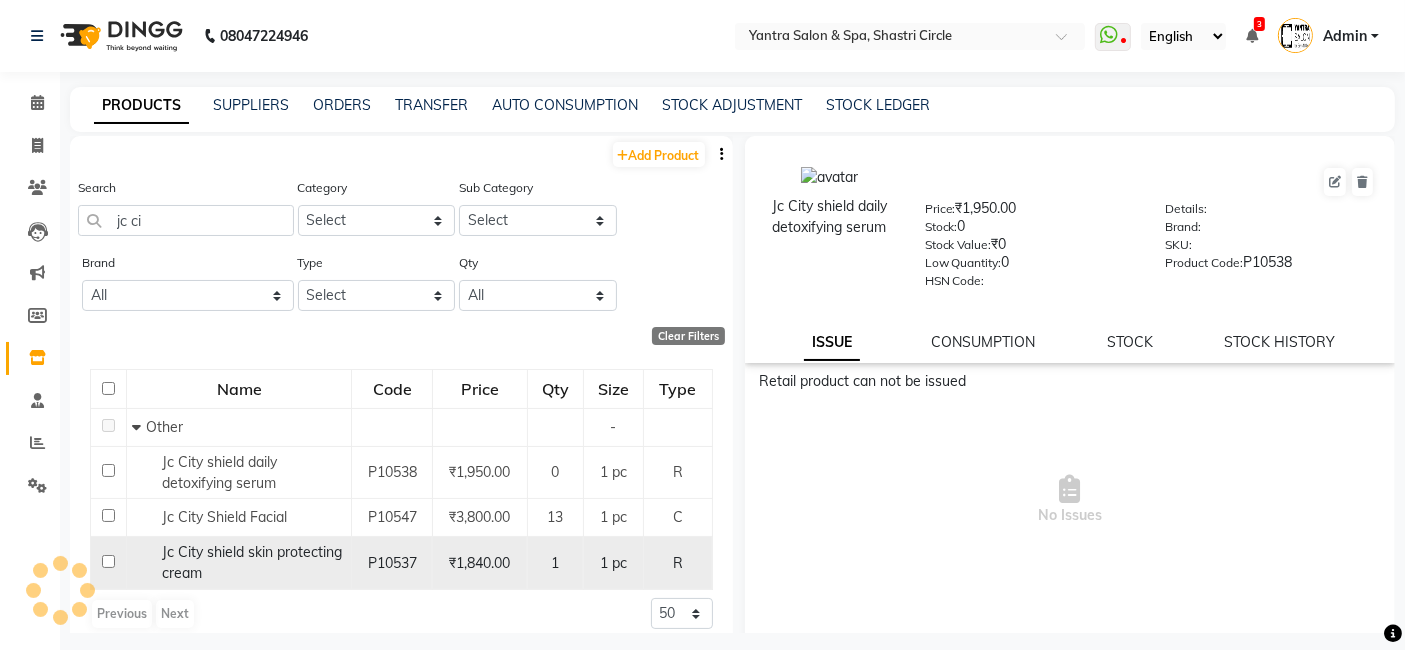 click on "Jc City shield skin protecting cream" 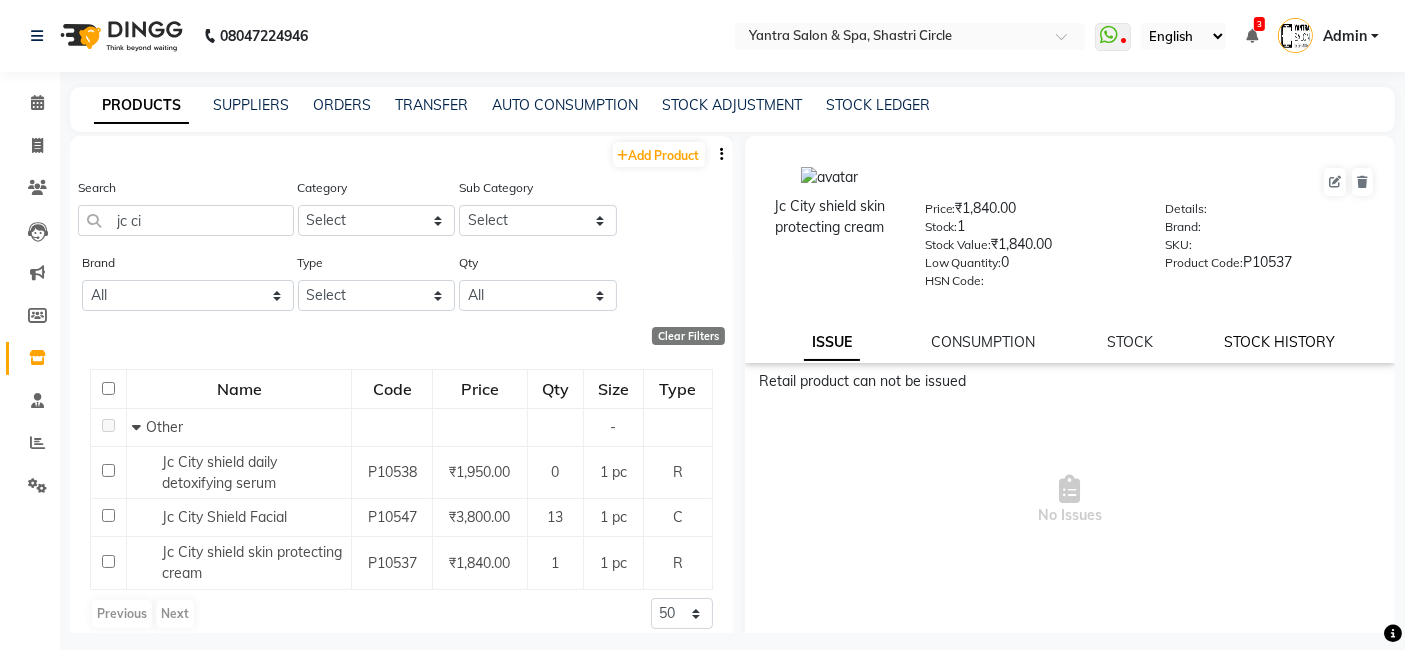 click on "STOCK HISTORY" 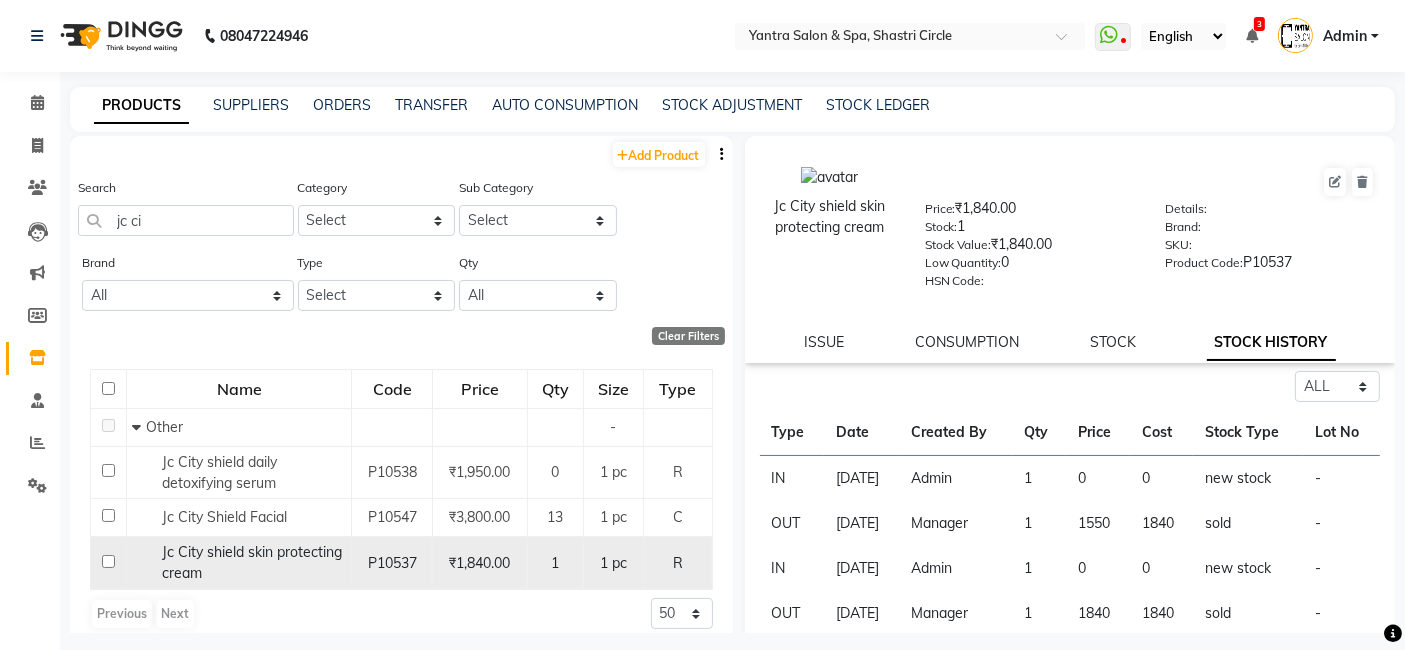 click on "Jc City shield skin protecting cream" 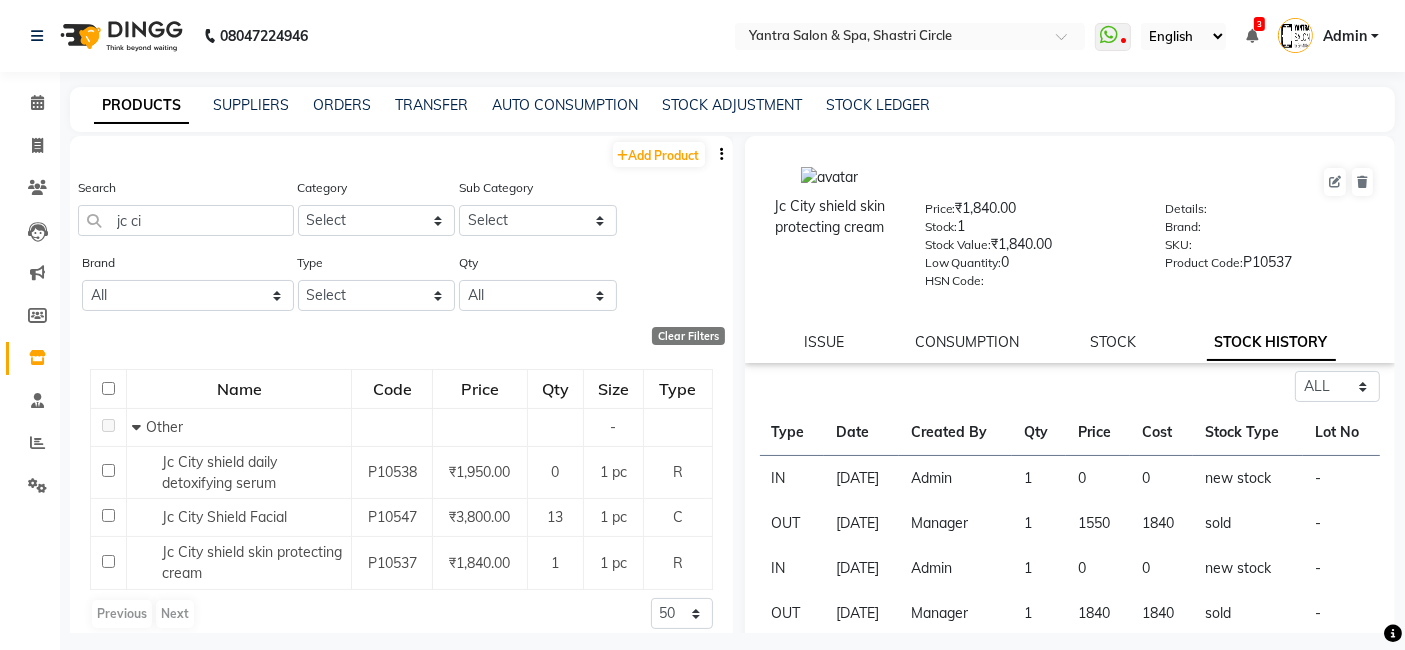 scroll, scrollTop: 111, scrollLeft: 0, axis: vertical 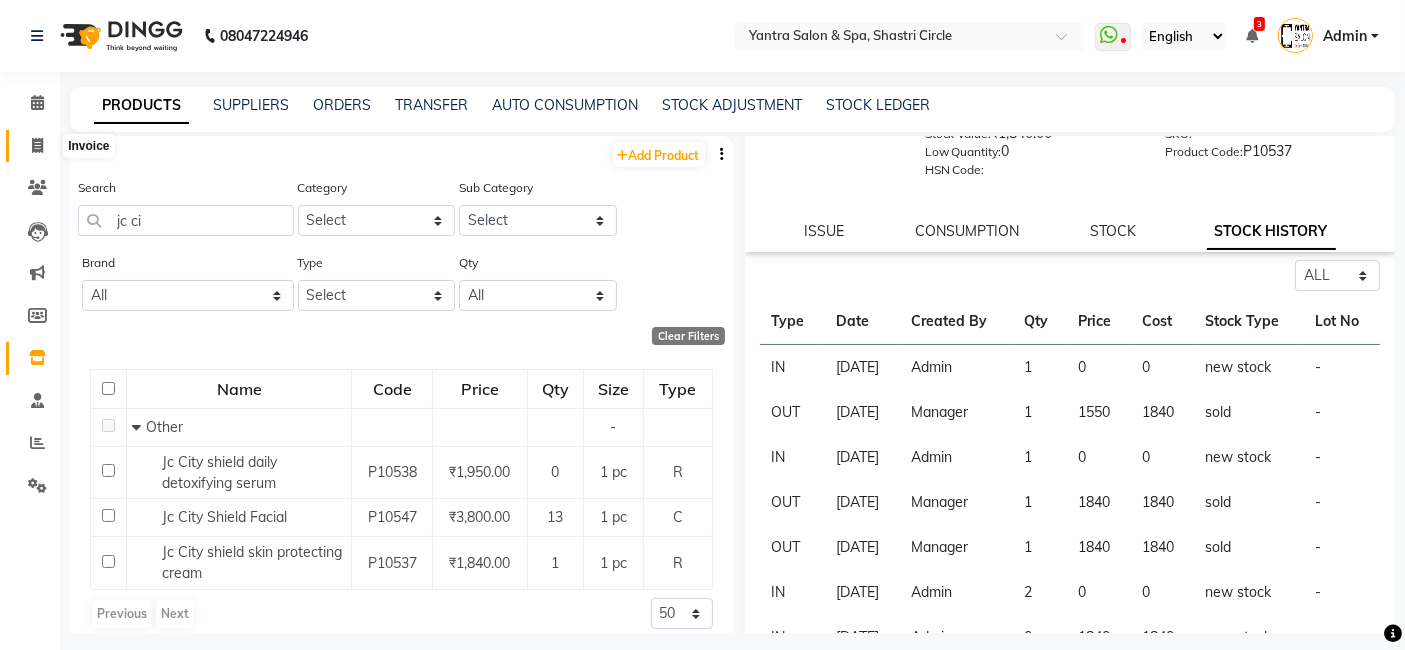 click 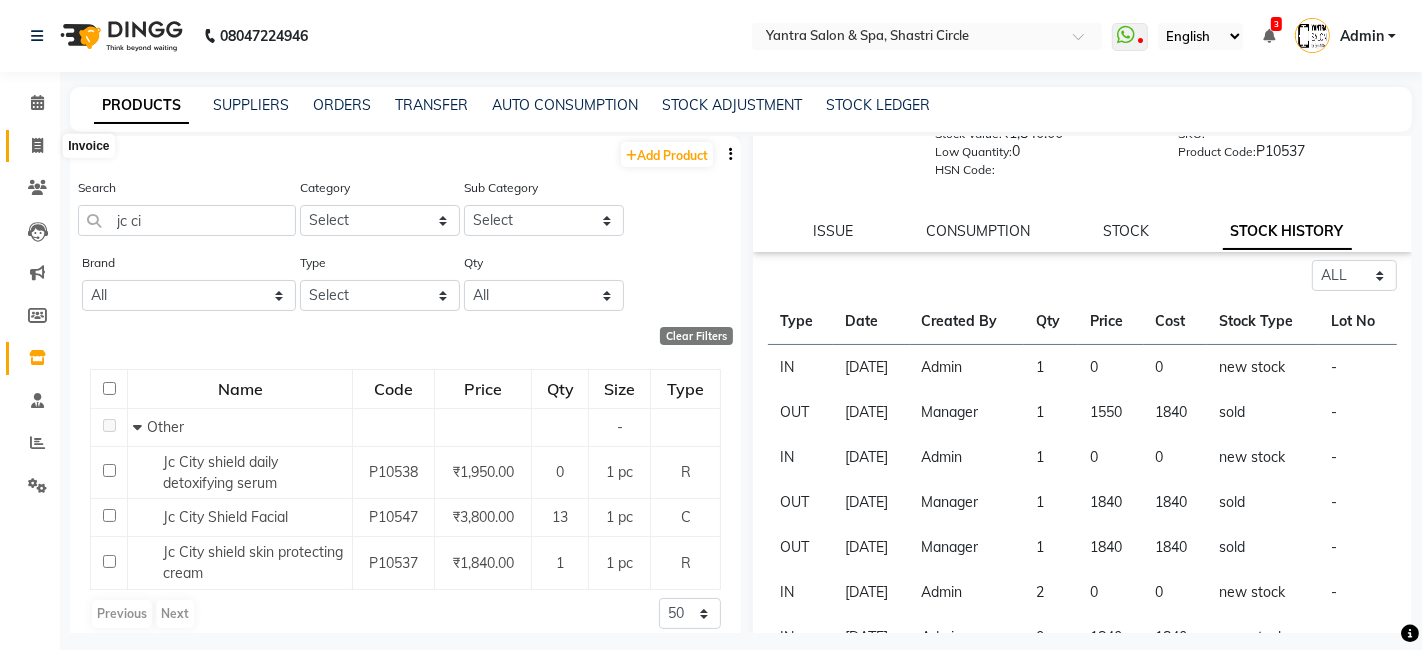 select on "154" 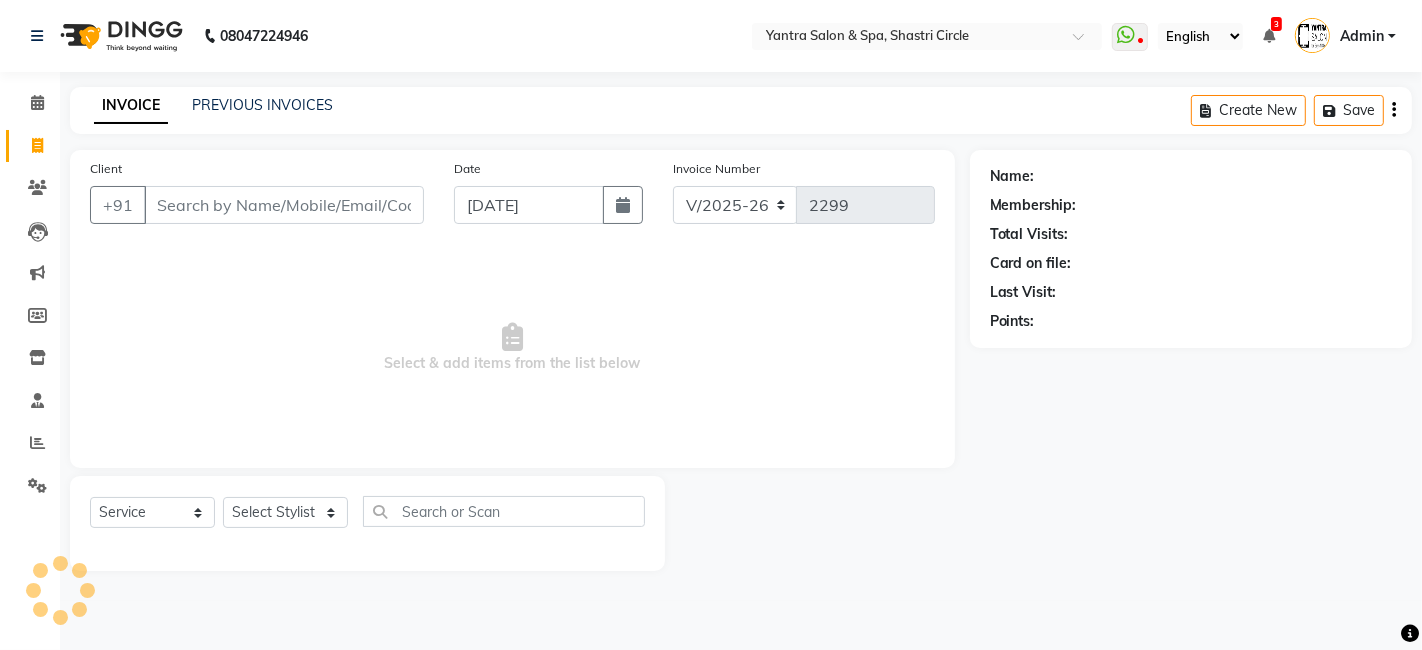 click on "Client" at bounding box center [284, 205] 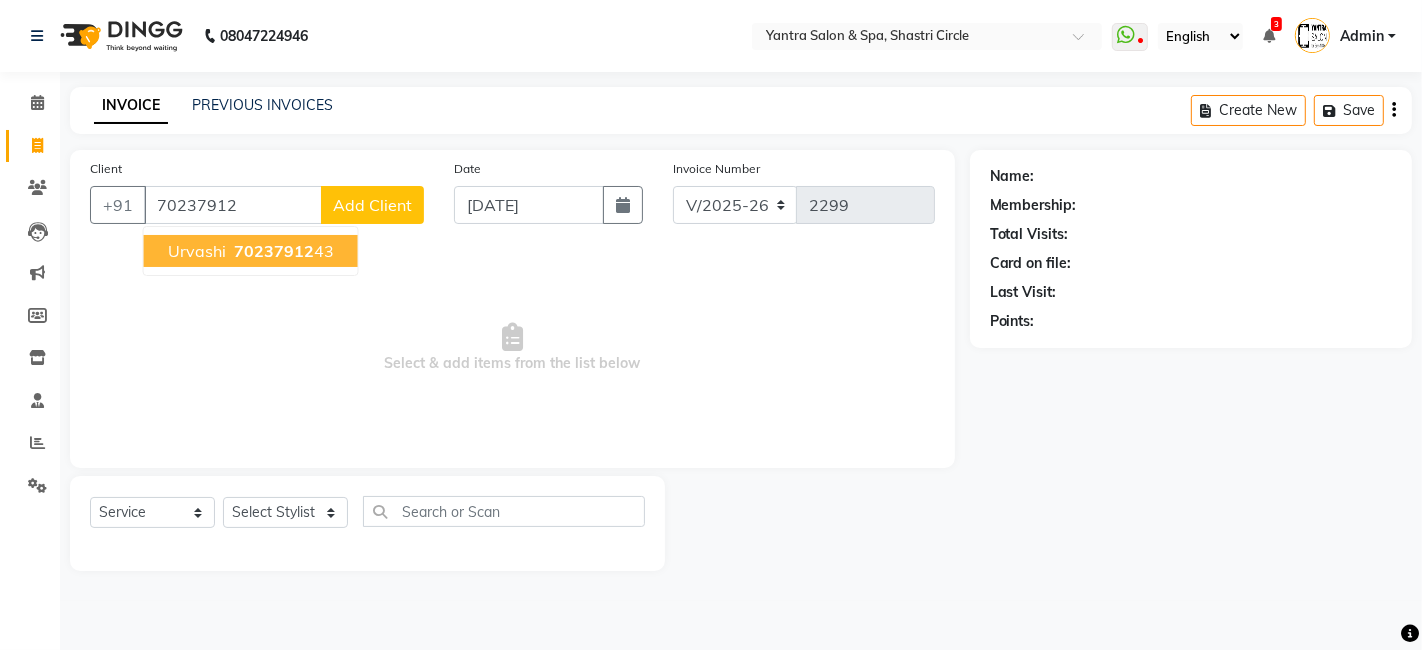 click on "70237912" at bounding box center (274, 251) 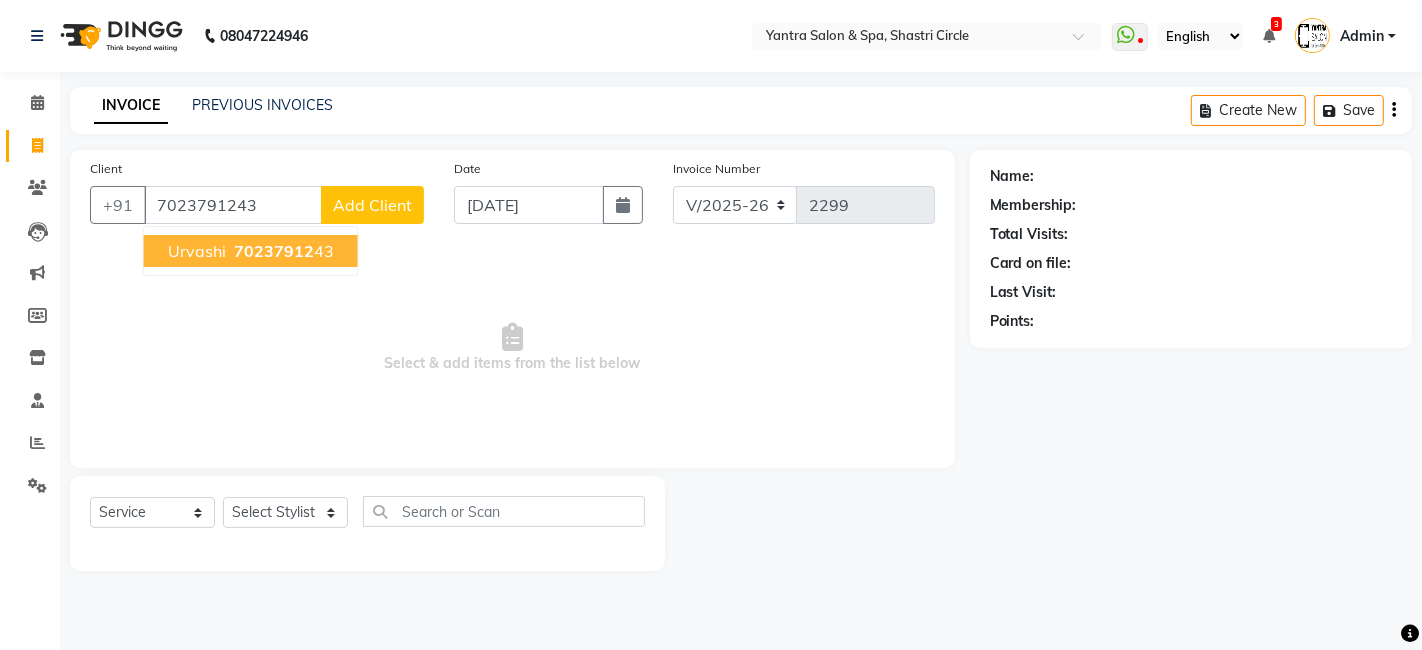 type on "7023791243" 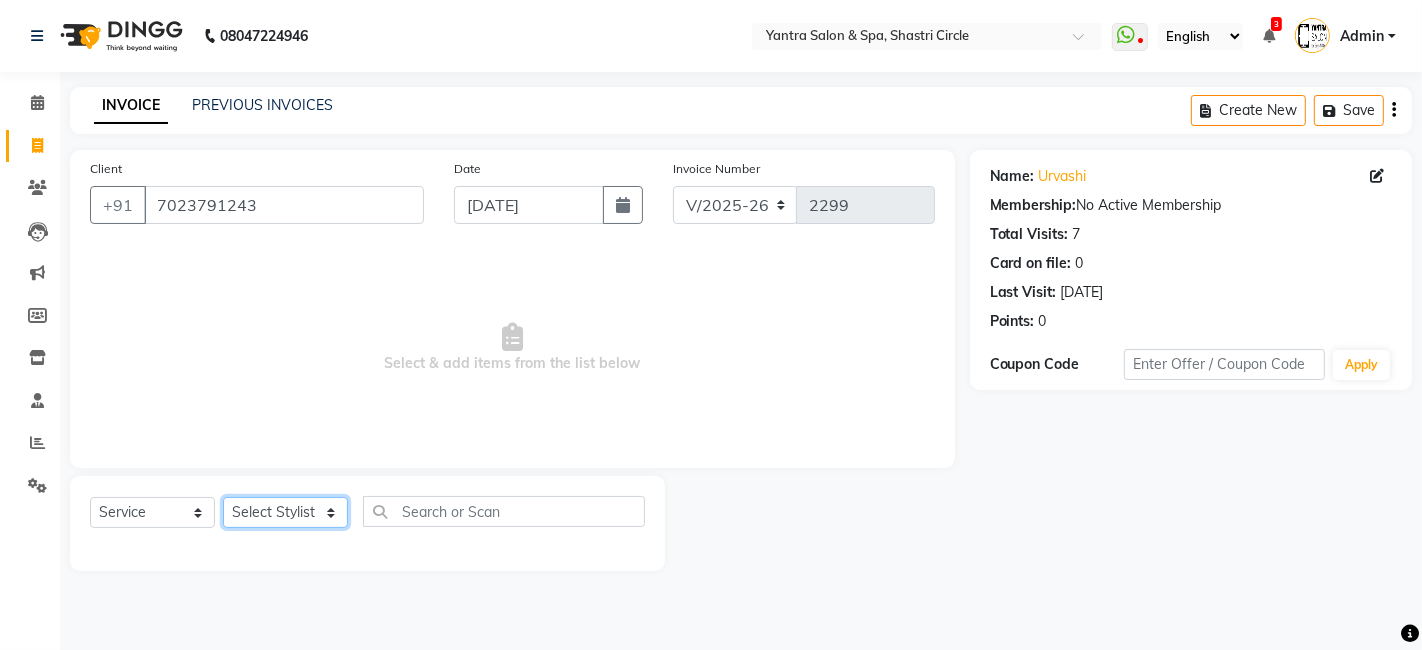 click on "Select Stylist Arvind ASHA bhawna goyal Dev Dimple Director Harsha Hemlata kajal Latika lucky Manager Manisha maam Neelu  Pallavi Pinky Priyanka Rahul Sekhar usha" 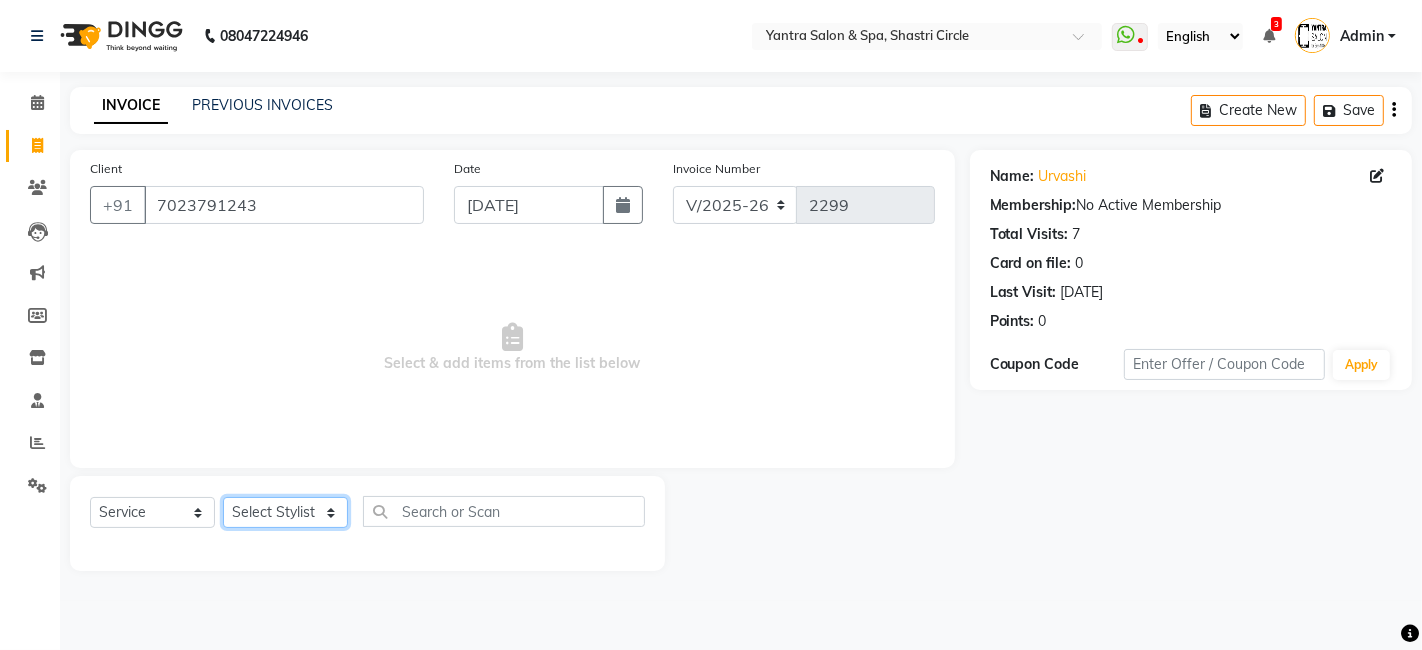 select on "44024" 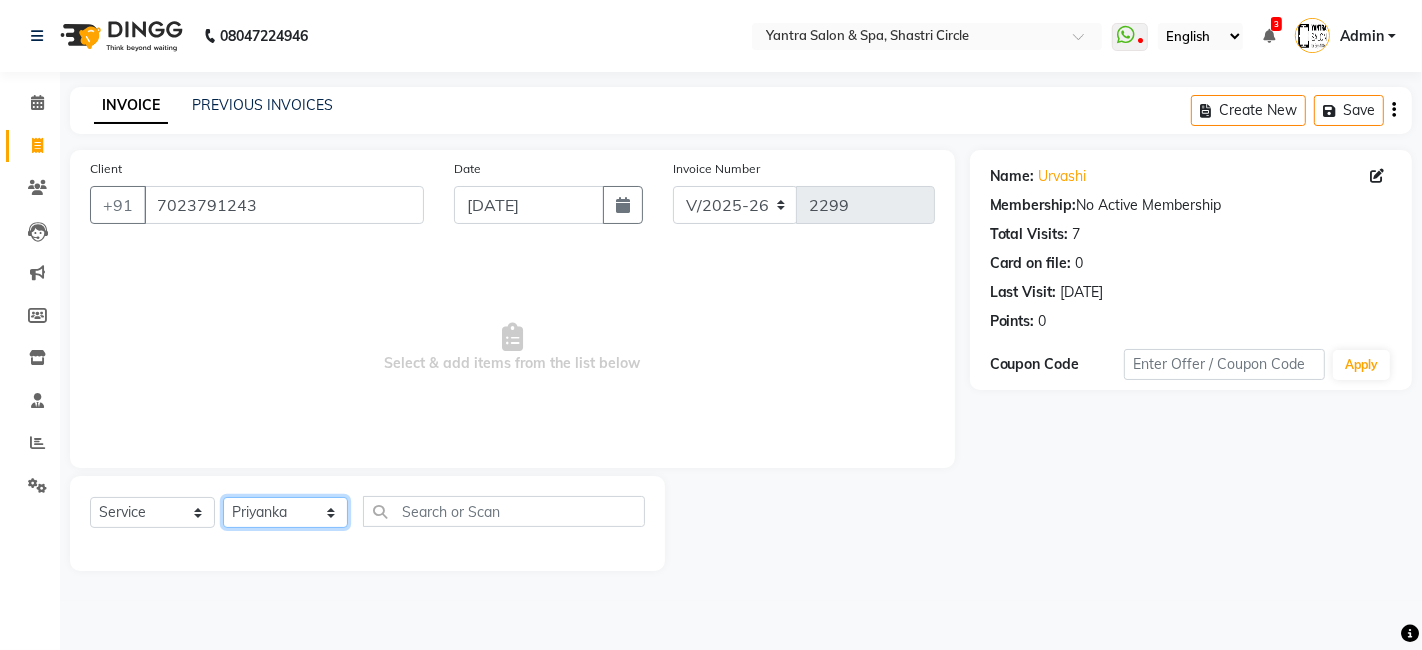 click on "Select Stylist Arvind ASHA bhawna goyal Dev Dimple Director Harsha Hemlata kajal Latika lucky Manager Manisha maam Neelu  Pallavi Pinky Priyanka Rahul Sekhar usha" 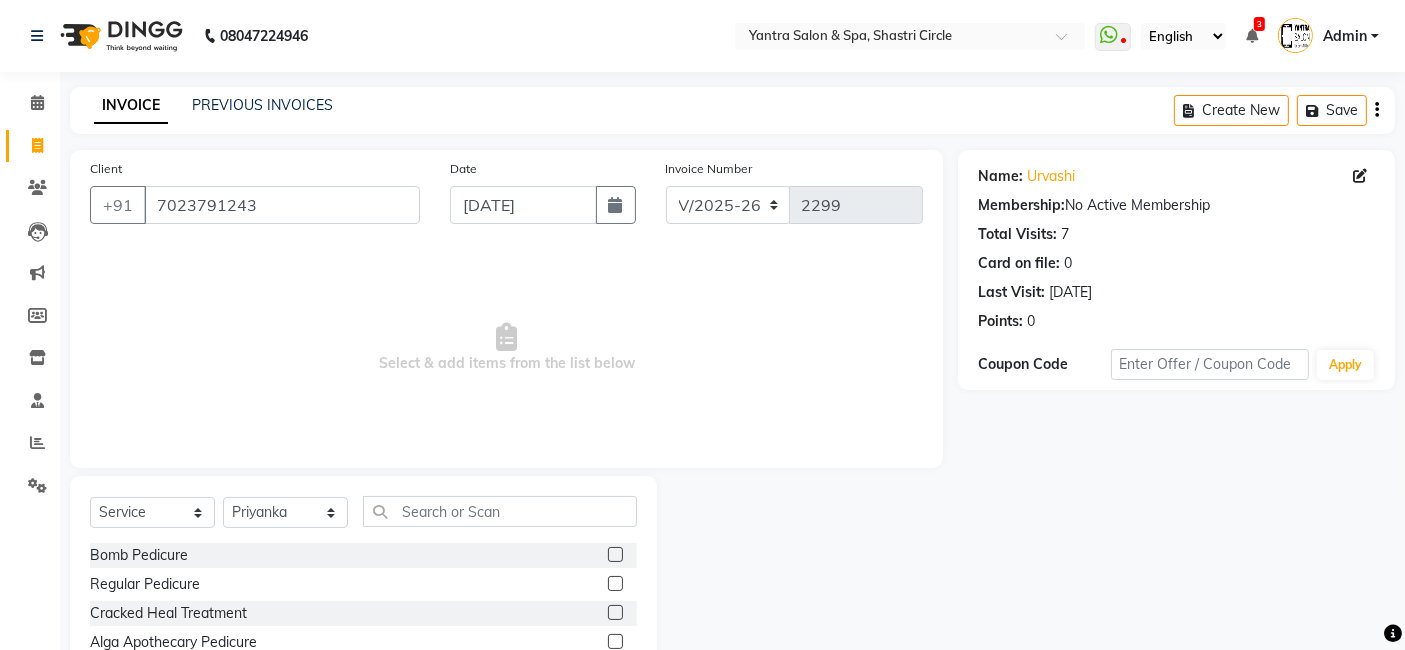 click on "Select  Service  Product  Membership  Package Voucher Prepaid Gift Card  Select Stylist Arvind ASHA bhawna goyal Dev Dimple Director Harsha Hemlata kajal Latika lucky Manager Manisha maam Neelu  Pallavi Pinky Priyanka Rahul Sekhar usha Bomb Pedicure  Regular Pedicure  Cracked Heal Treatment  Alga Apothecary Pedicure  Gel polish remover   Donut Pedicure  candle Pedicure  Avl Express Pedicure  Avl Pedicruise pedicure  Avl Pedipure pedicure  Pedi Pai pedicure  Under arms polish  Kanpeki body spa  Regular Manicure  Bomb Manicure  Alga Apothecary Manicure  Nail Extensions  Gel nail pent  Pedi Pai manicure  Donut manicure  Avl express manicure  Avl Pedicruise manicure  Avl Pedipure manicure  Candle manicure  Back polish  Foot Massage  Head Massage  Back Massage  Hand & Shoulder Massage  Body Spa  Relaxing Body Massage  Aromatherapy Associates - Renewing Rose  Aromatherapy Associates - intense nourishment  Aromatherapy Associates Body Massage  Full Body Bleach  Body Polishing  body scrub   face bleach  back scrub" 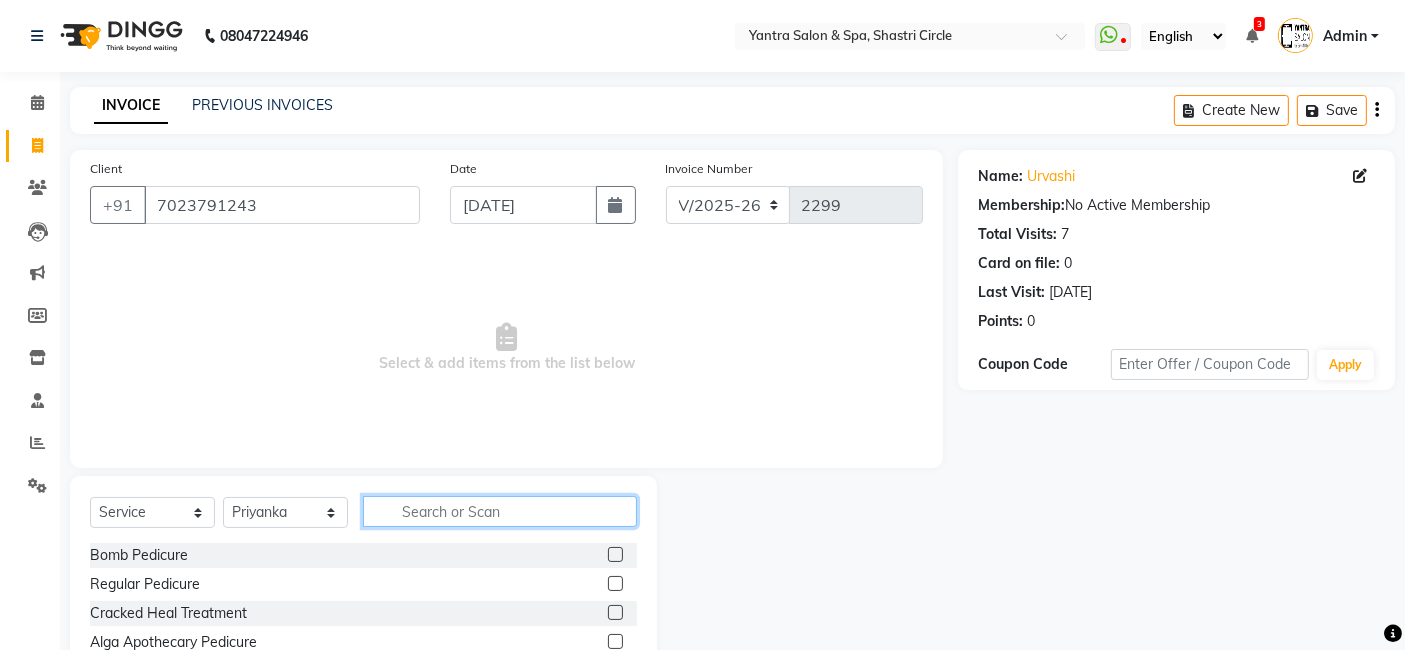 click 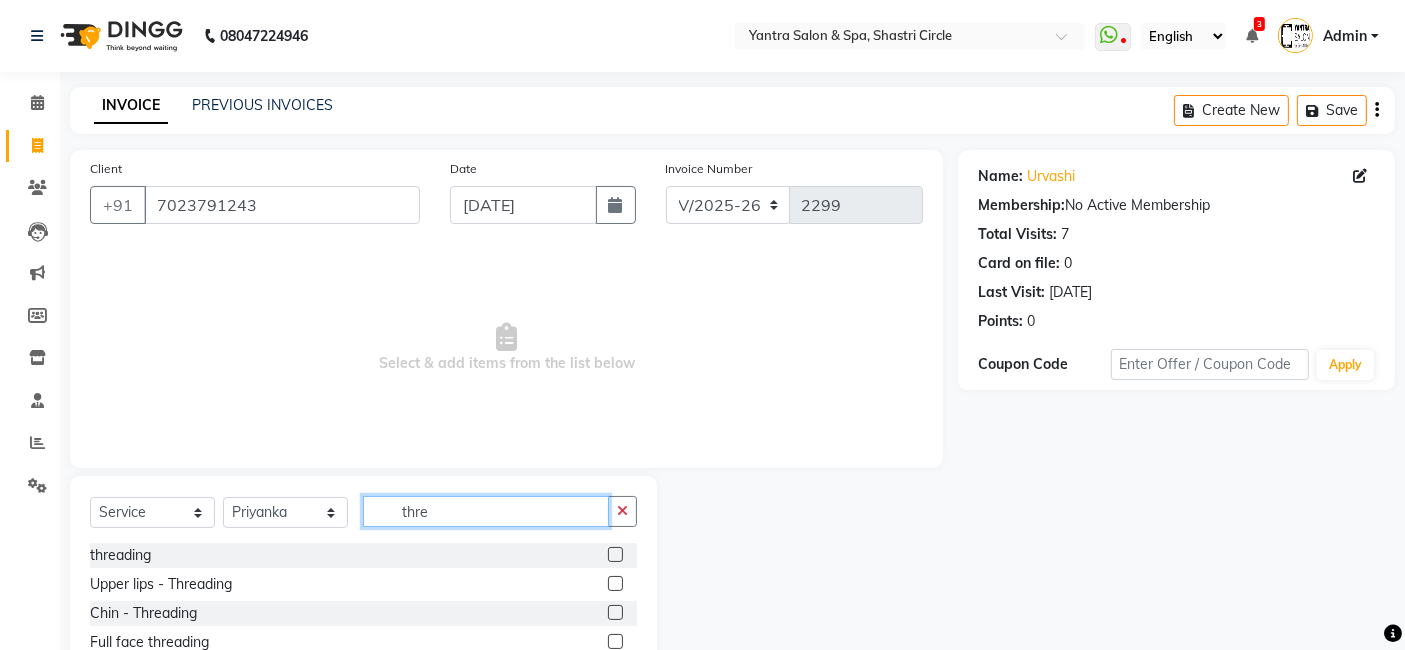 type on "thre" 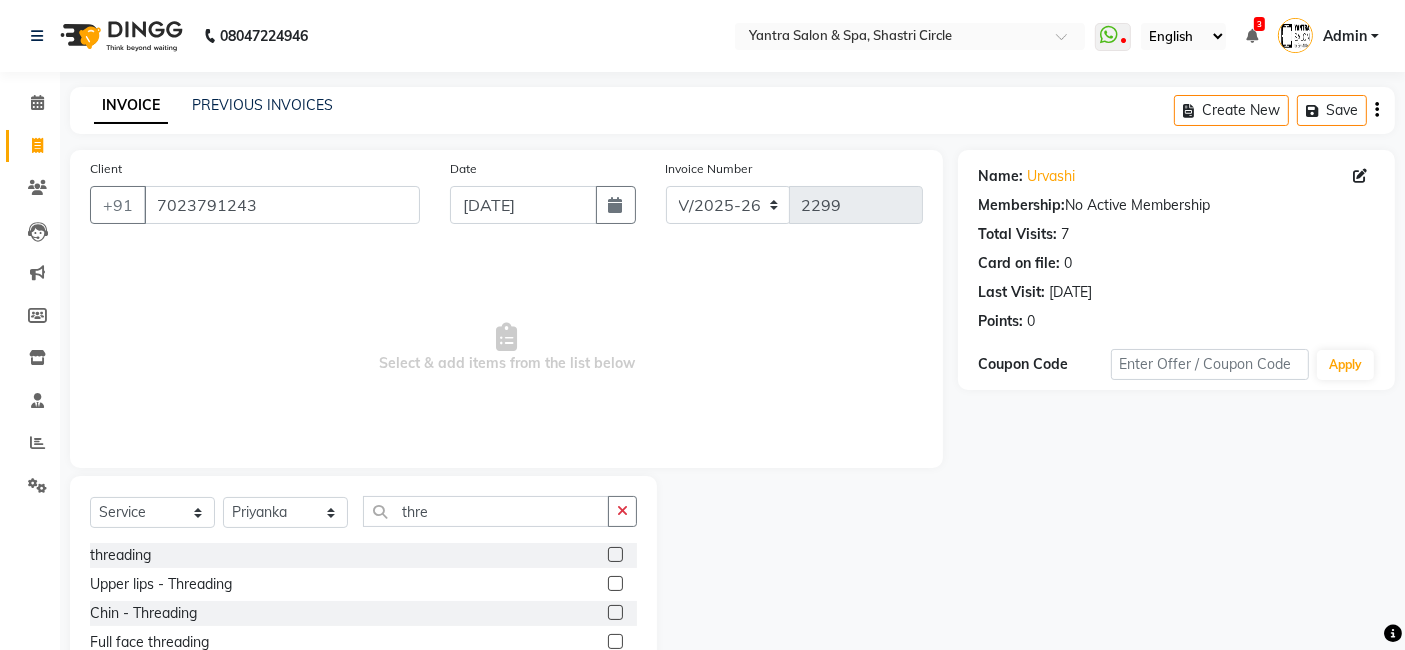click 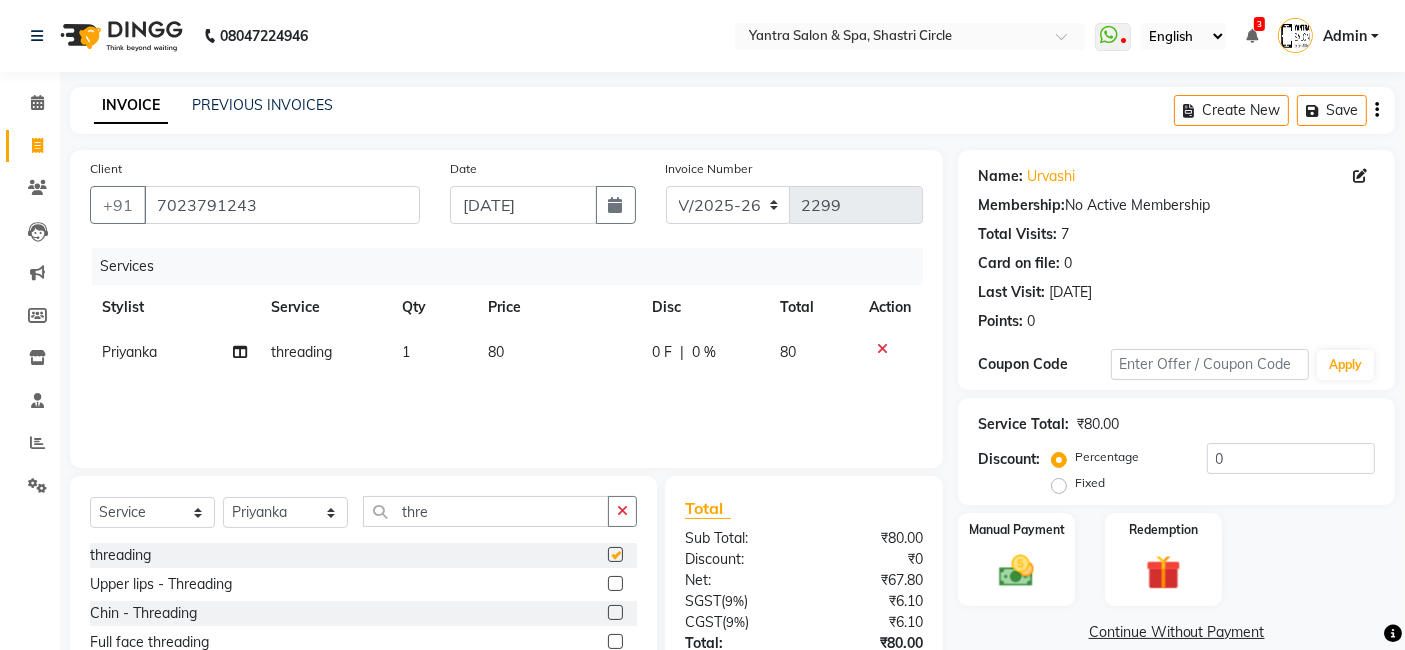 checkbox on "false" 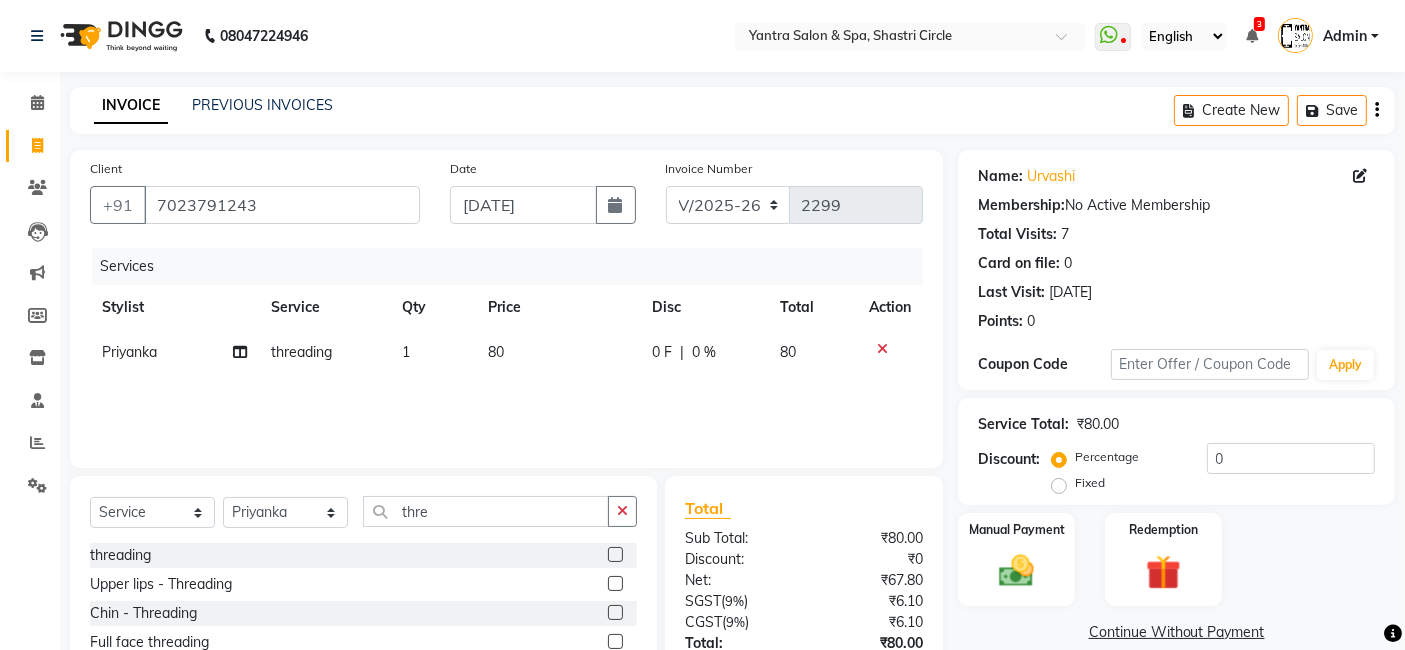 click on "80" 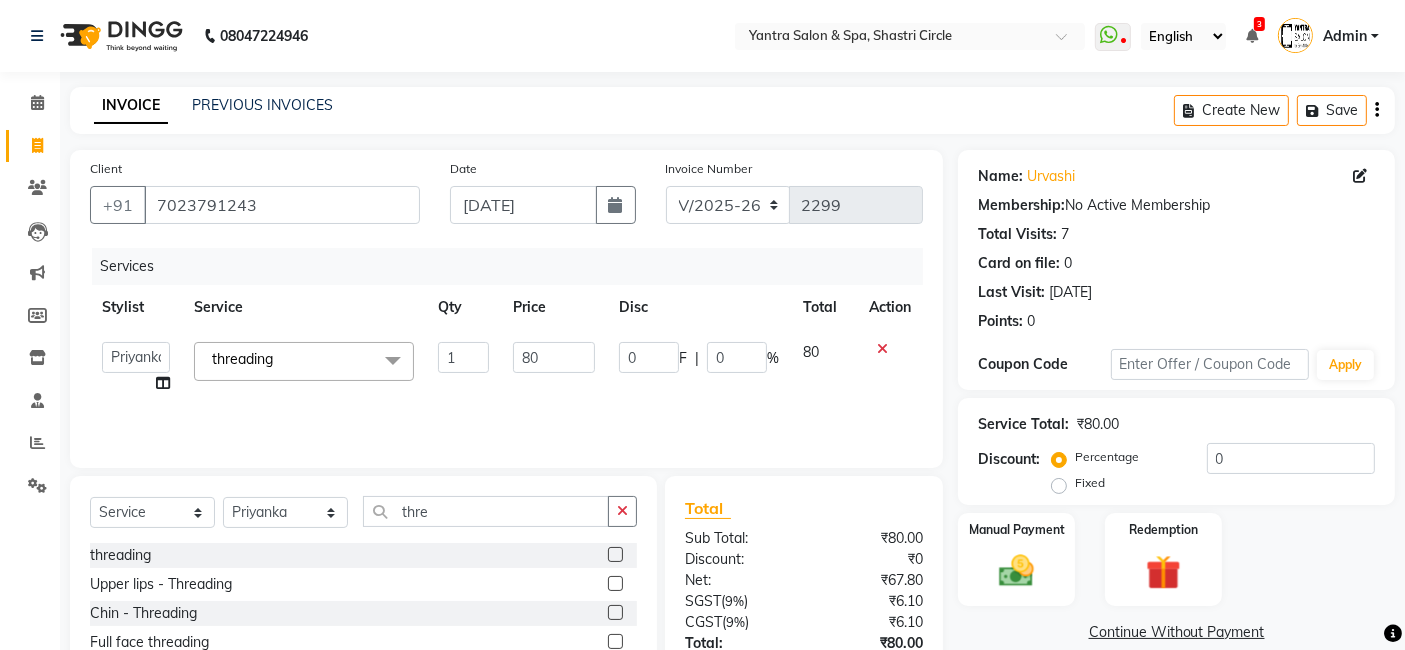 click on "80" 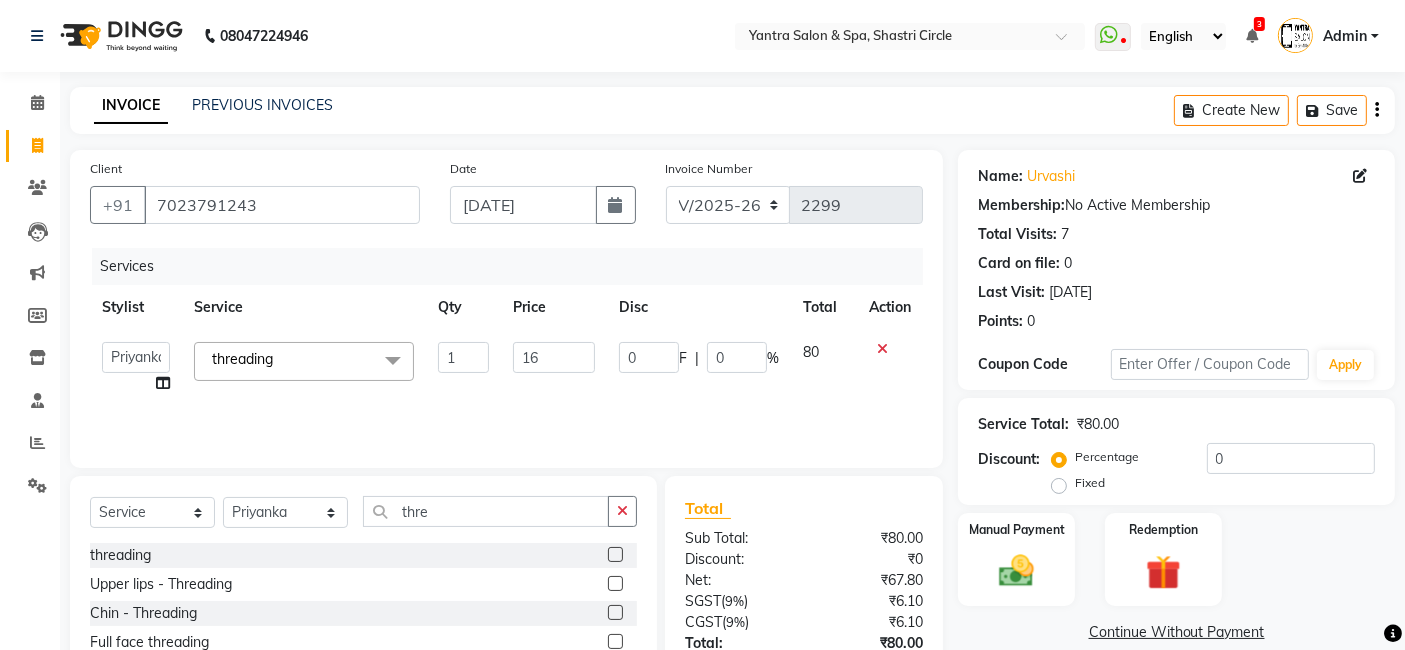 type on "160" 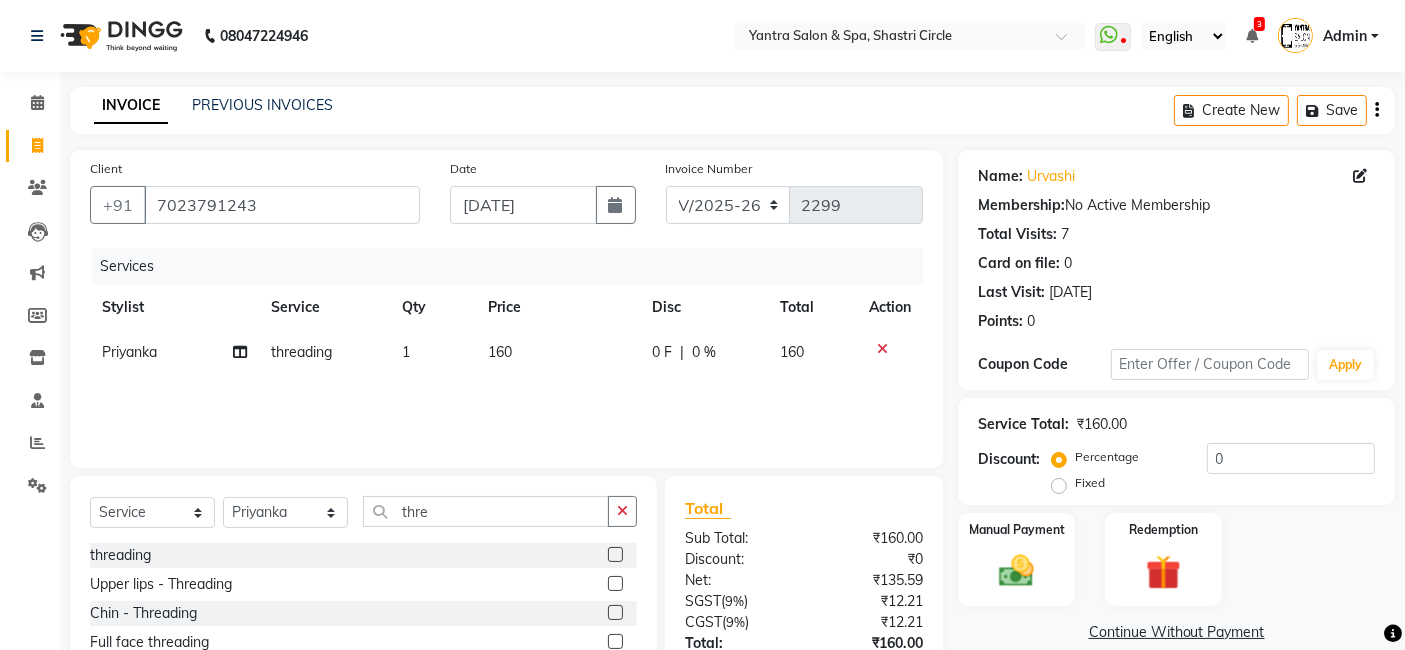 click on "Services Stylist Service Qty Price Disc Total Action Priyanka threading 1 160 0 F | 0 % 160" 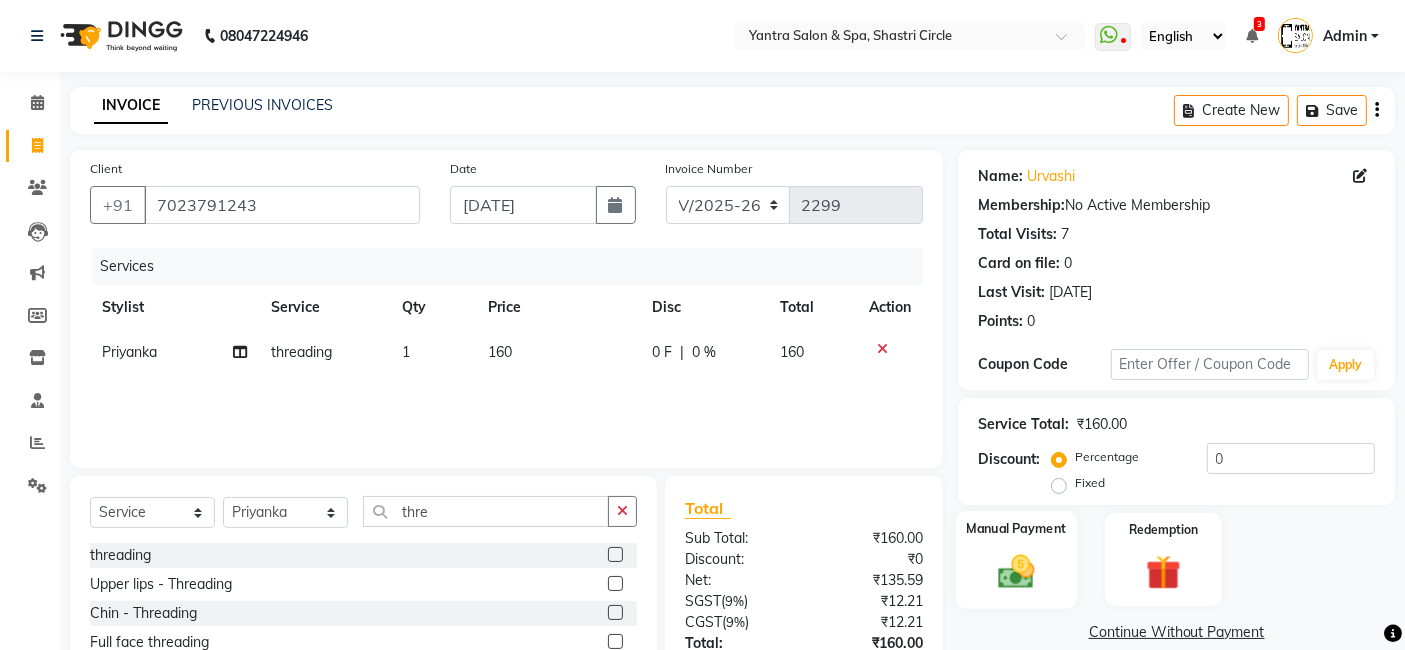 scroll, scrollTop: 111, scrollLeft: 0, axis: vertical 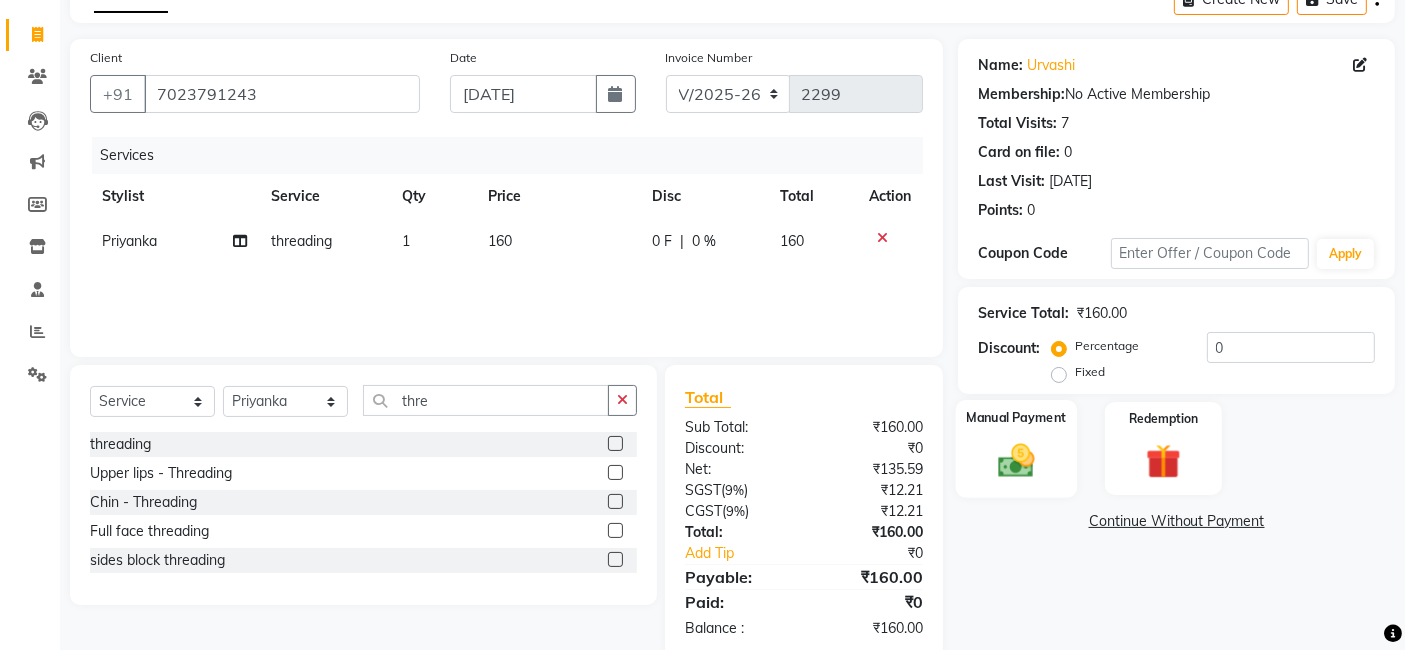 drag, startPoint x: 1020, startPoint y: 440, endPoint x: 1056, endPoint y: 487, distance: 59.20304 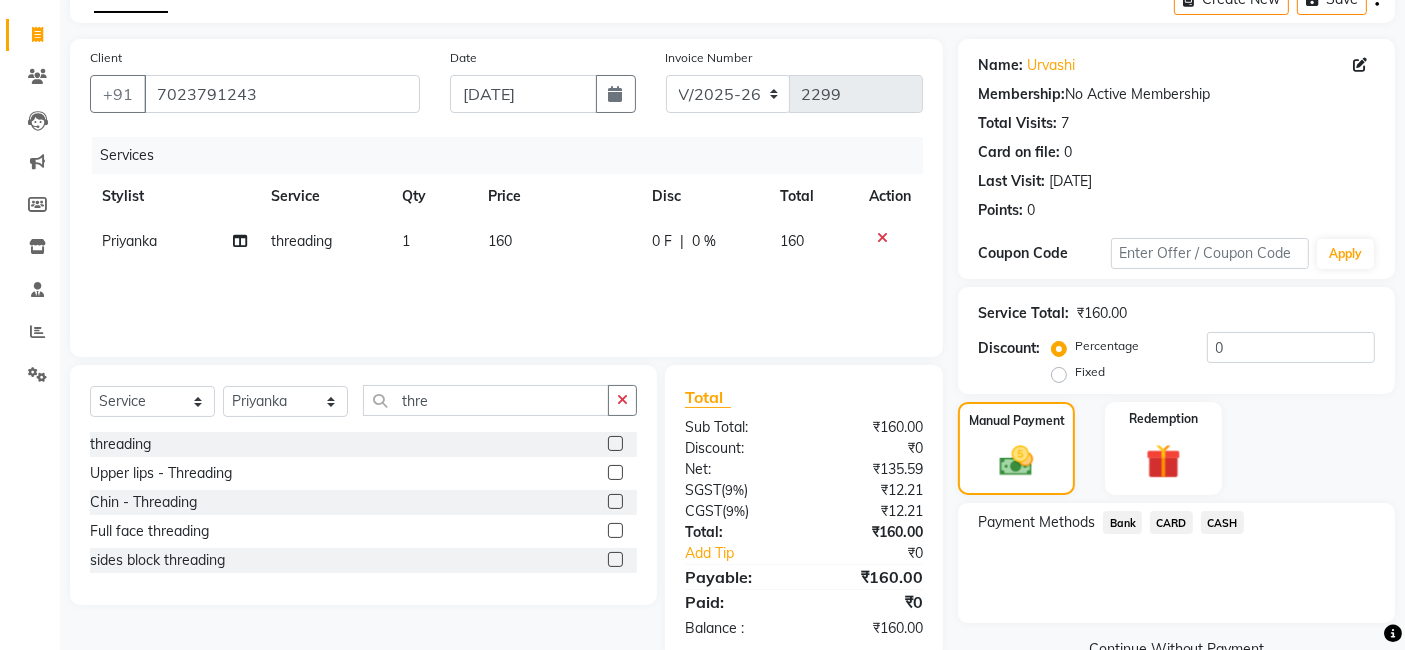 click on "CASH" 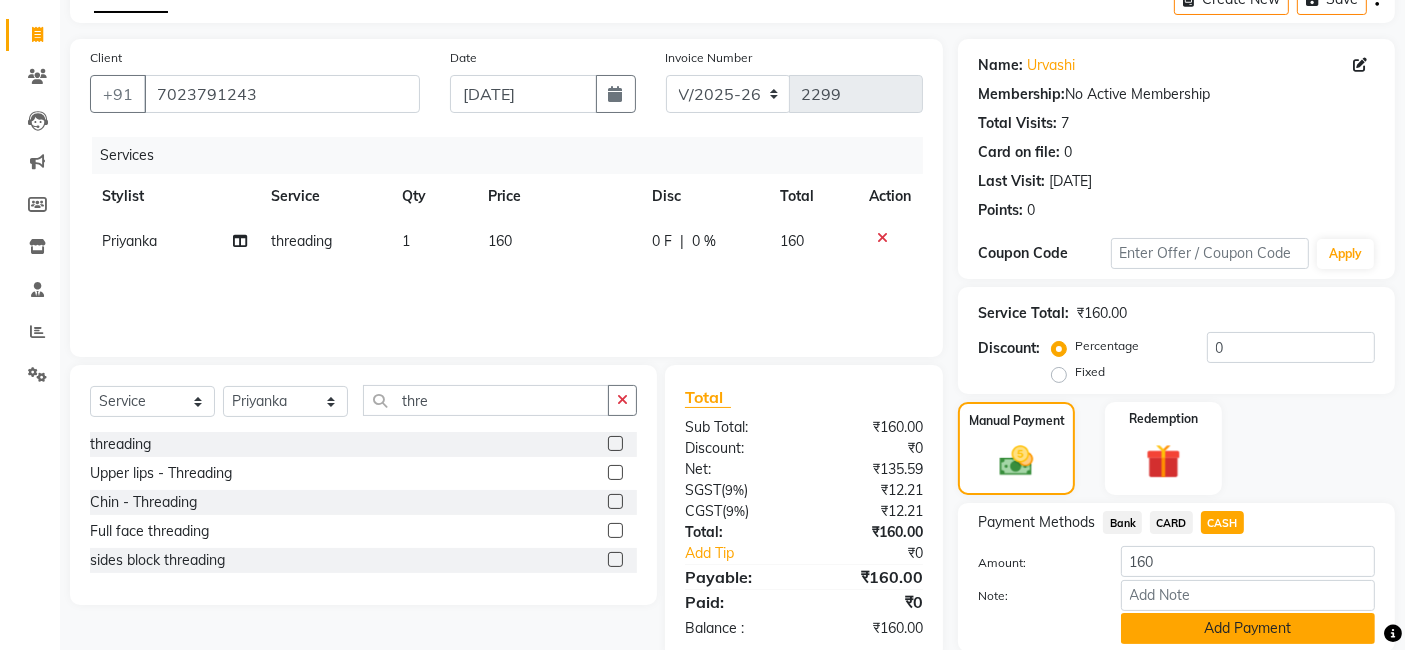 click on "Add Payment" 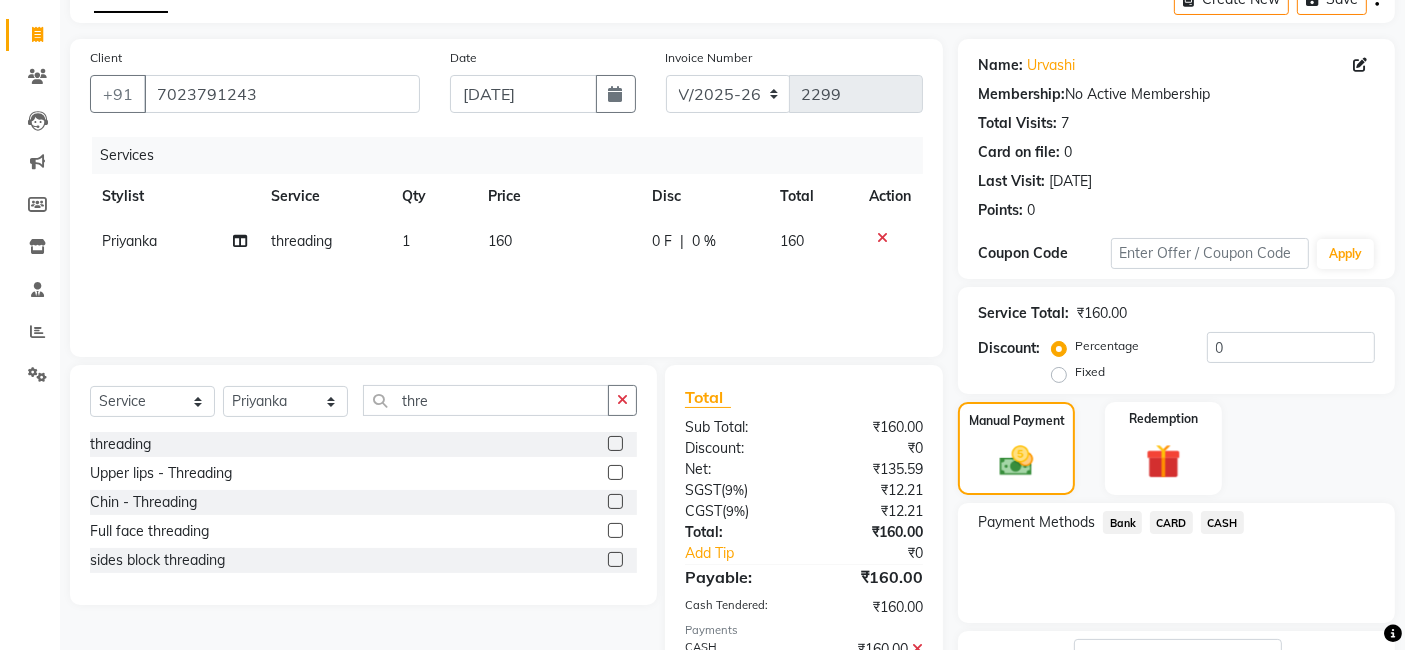scroll, scrollTop: 266, scrollLeft: 0, axis: vertical 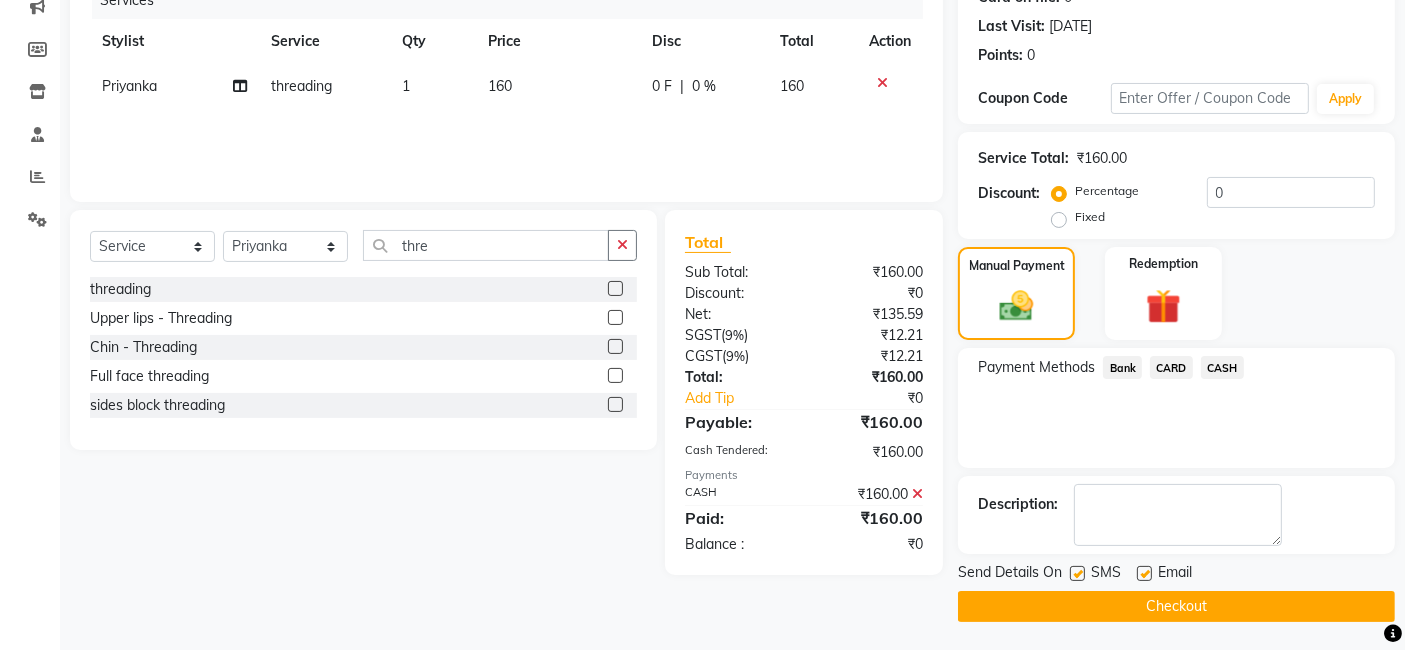 click on "Checkout" 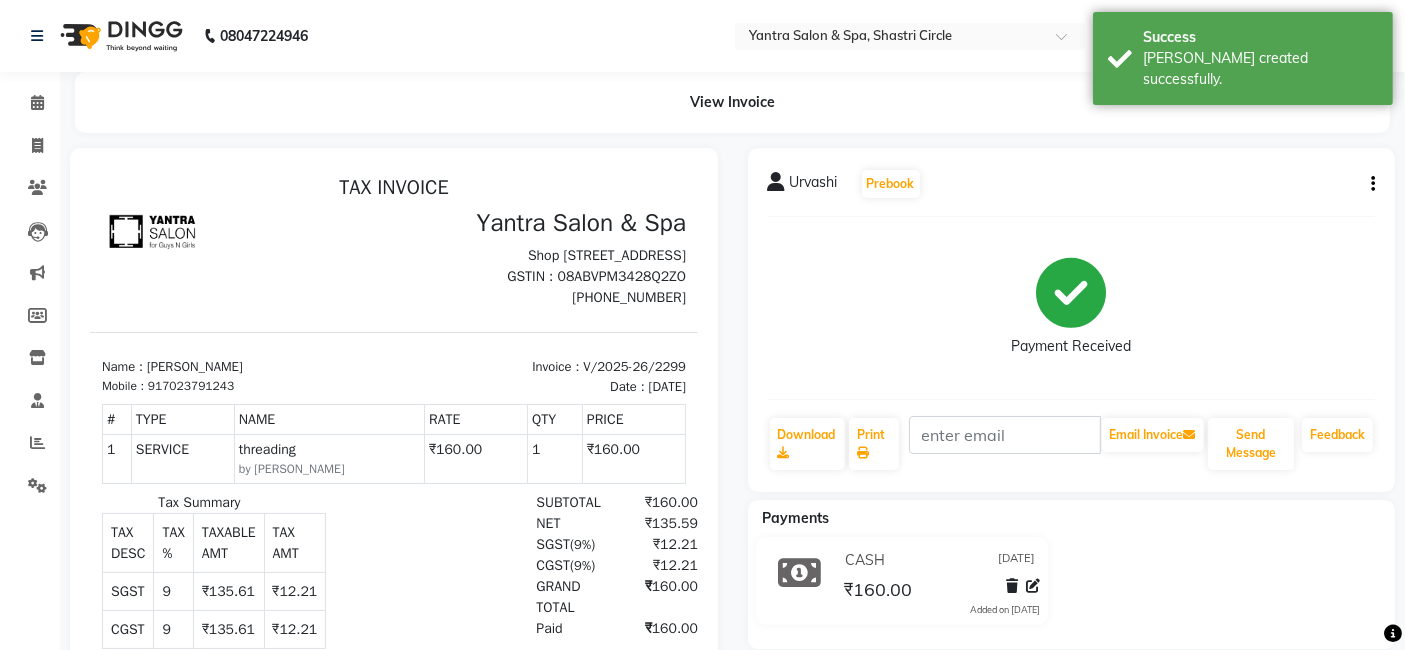 scroll, scrollTop: 0, scrollLeft: 0, axis: both 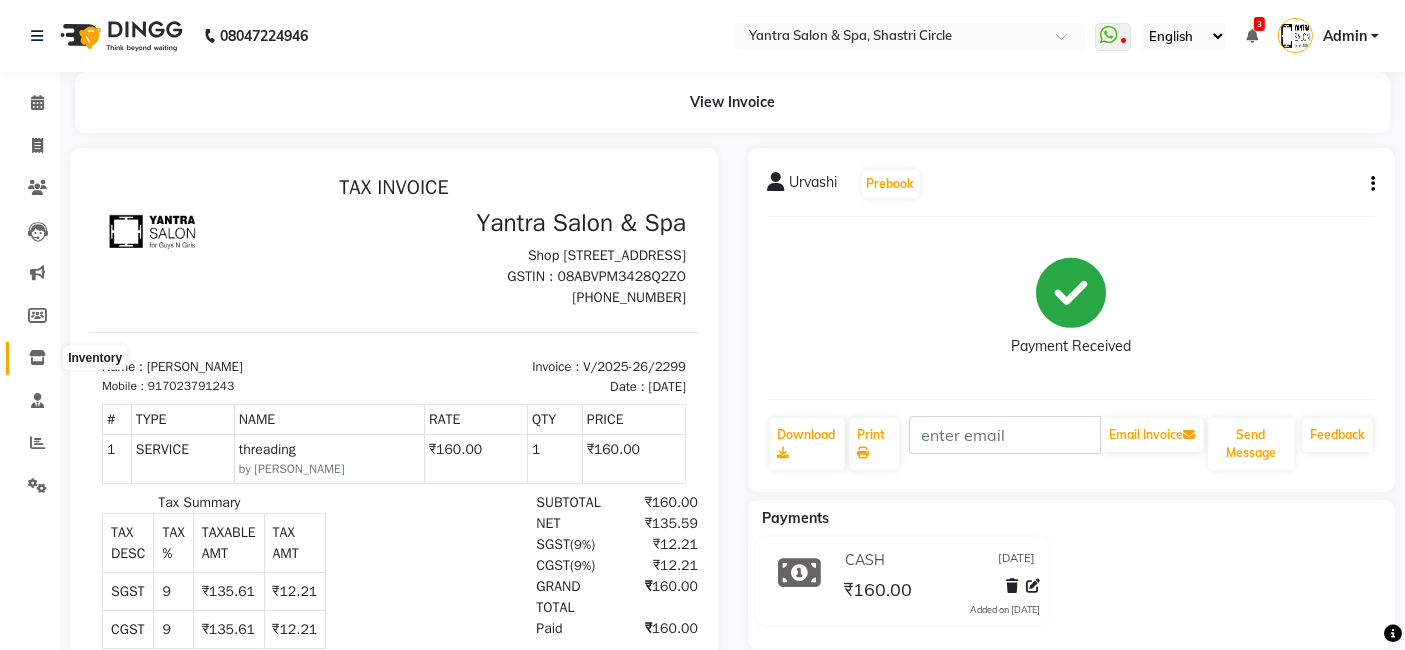 click 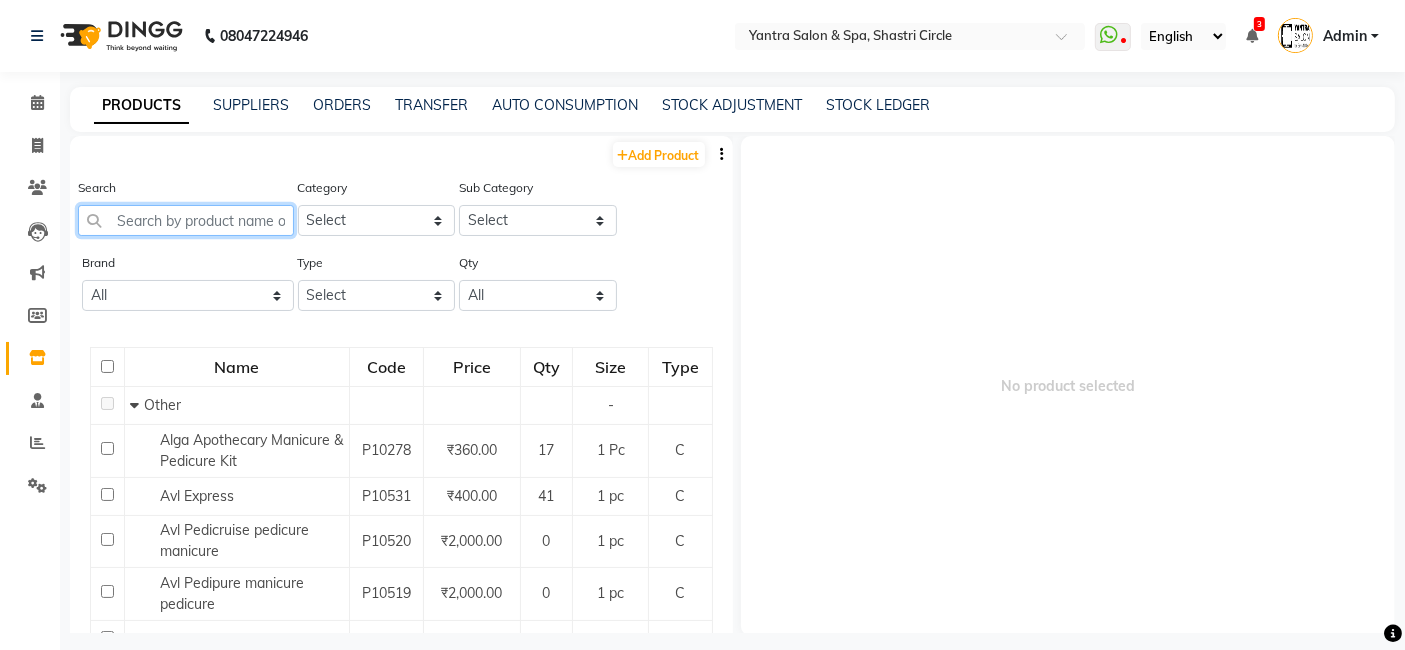 click 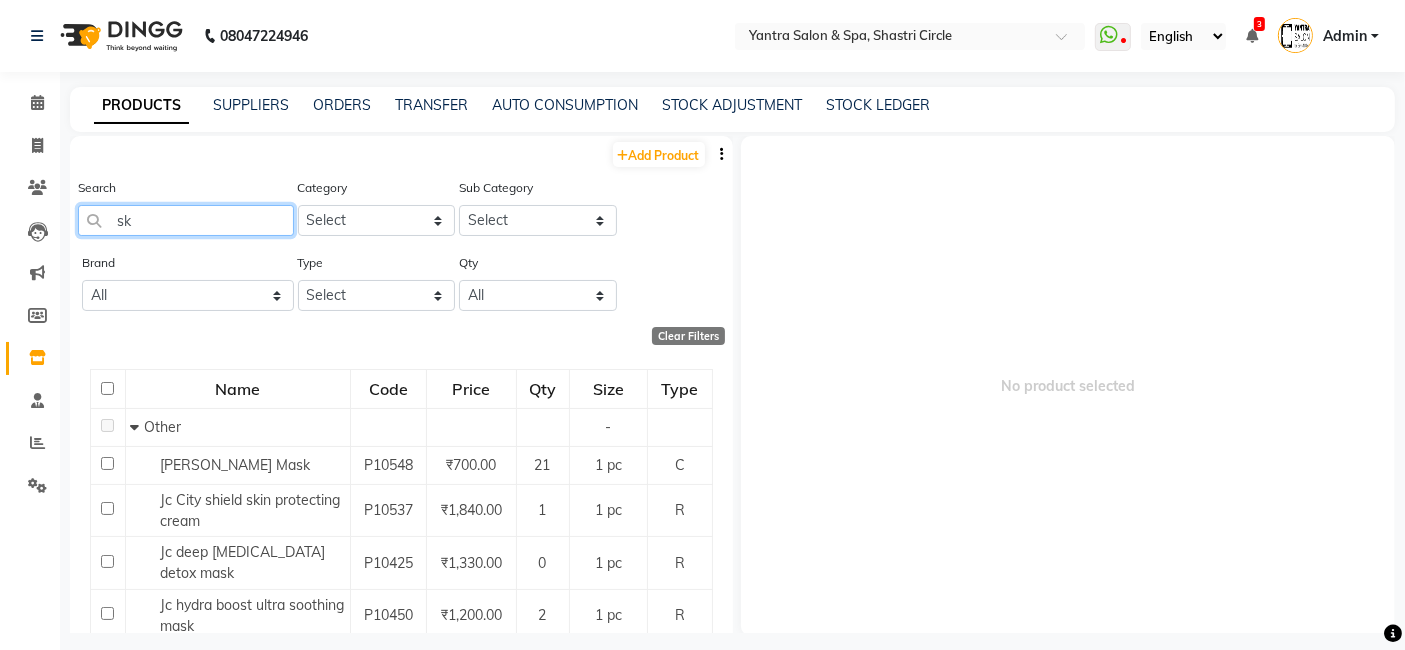 type on "s" 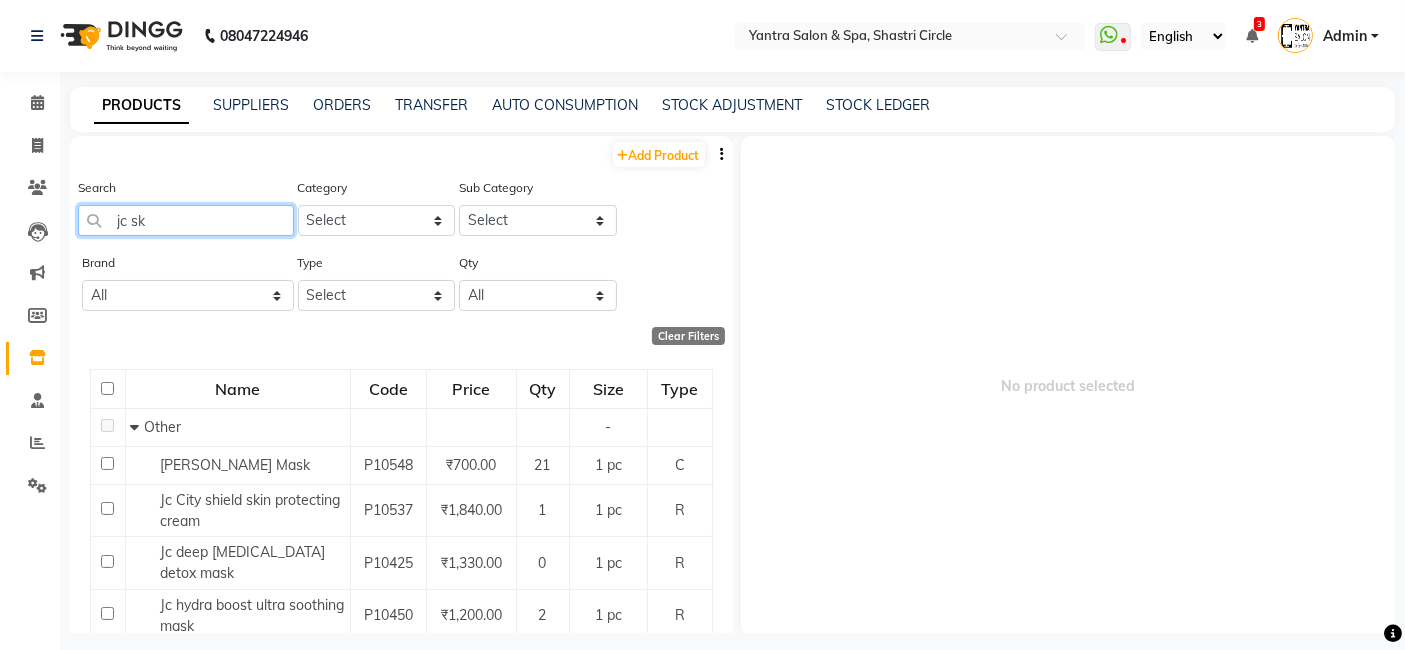 type on "jc ski" 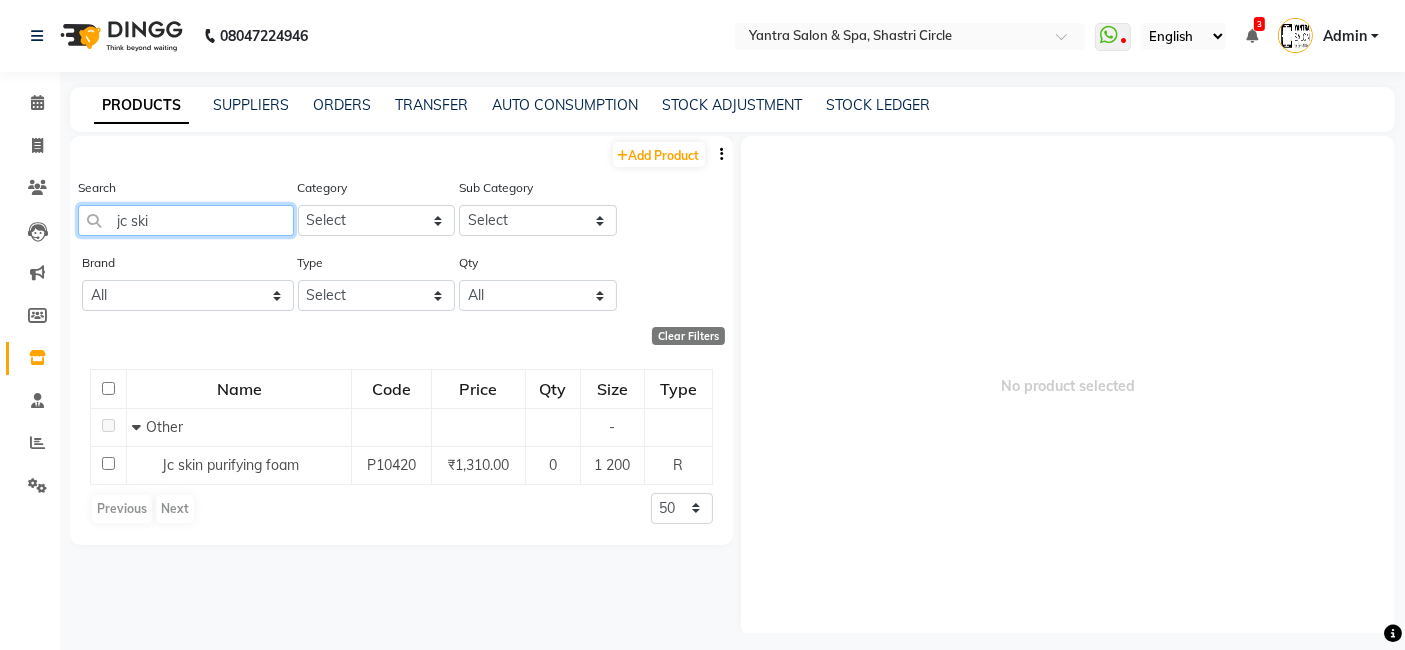click on "jc ski" 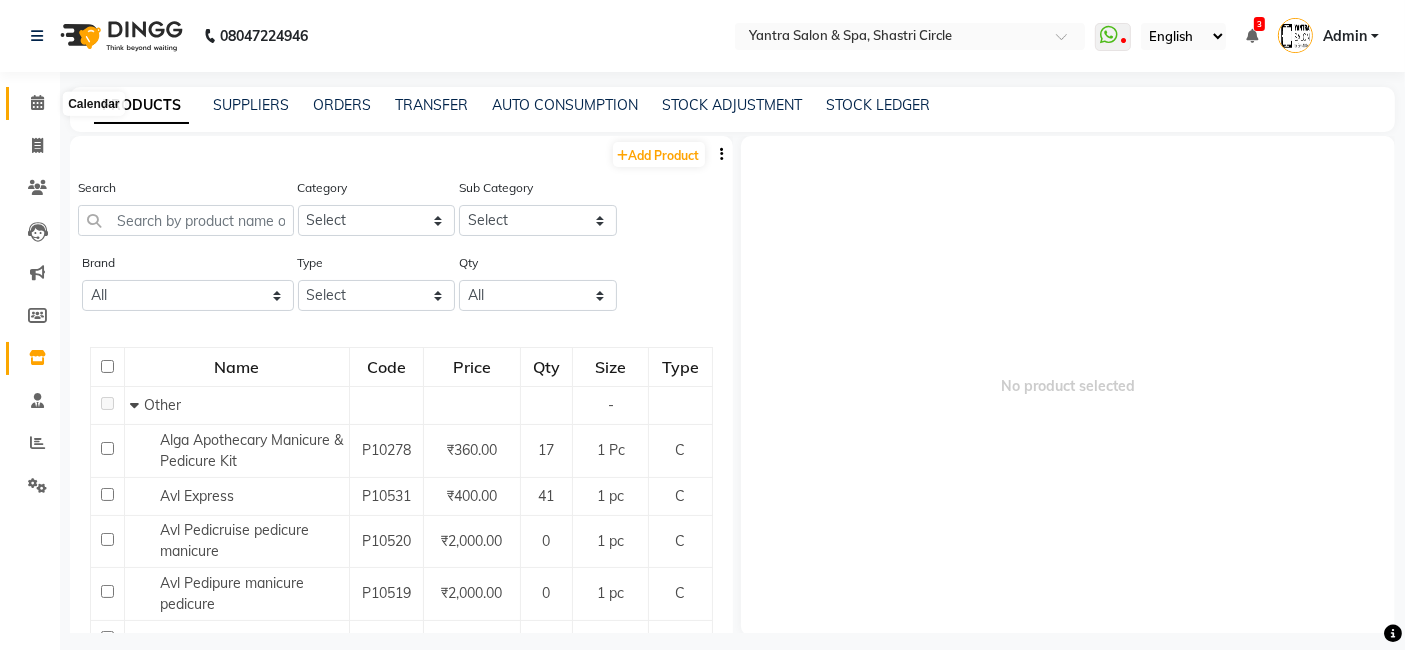 click 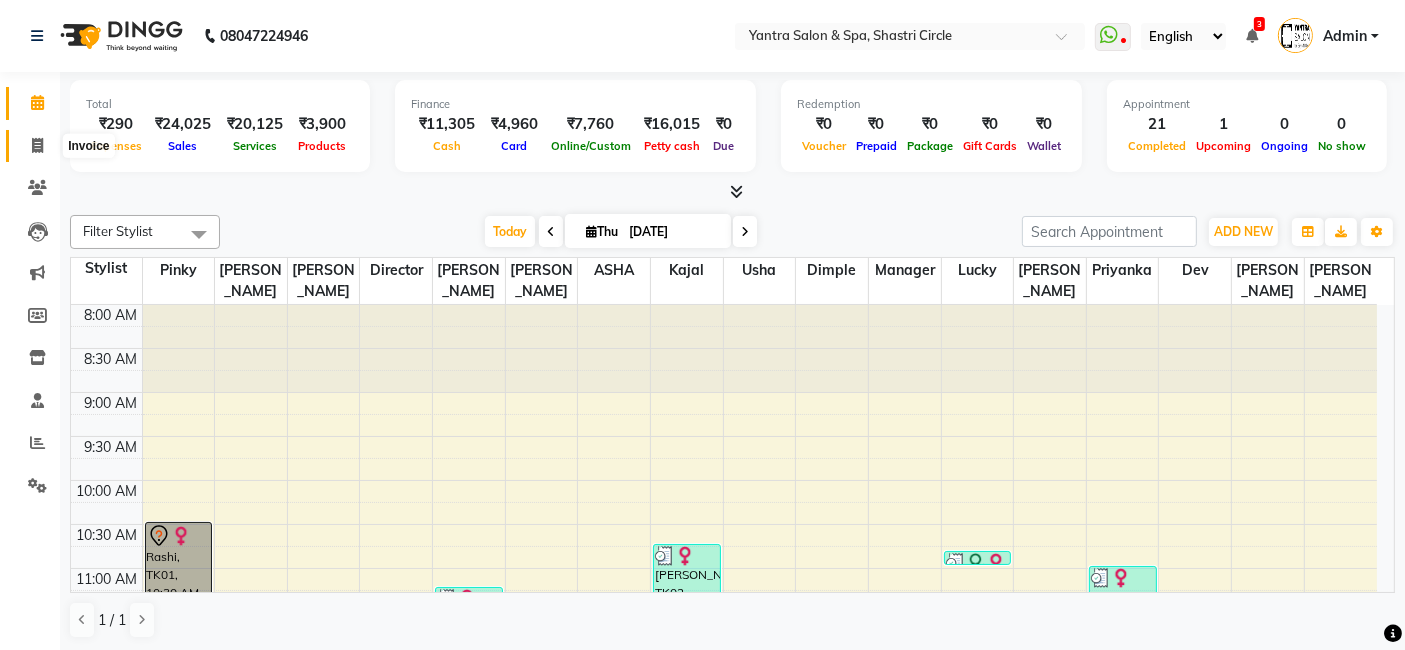 click 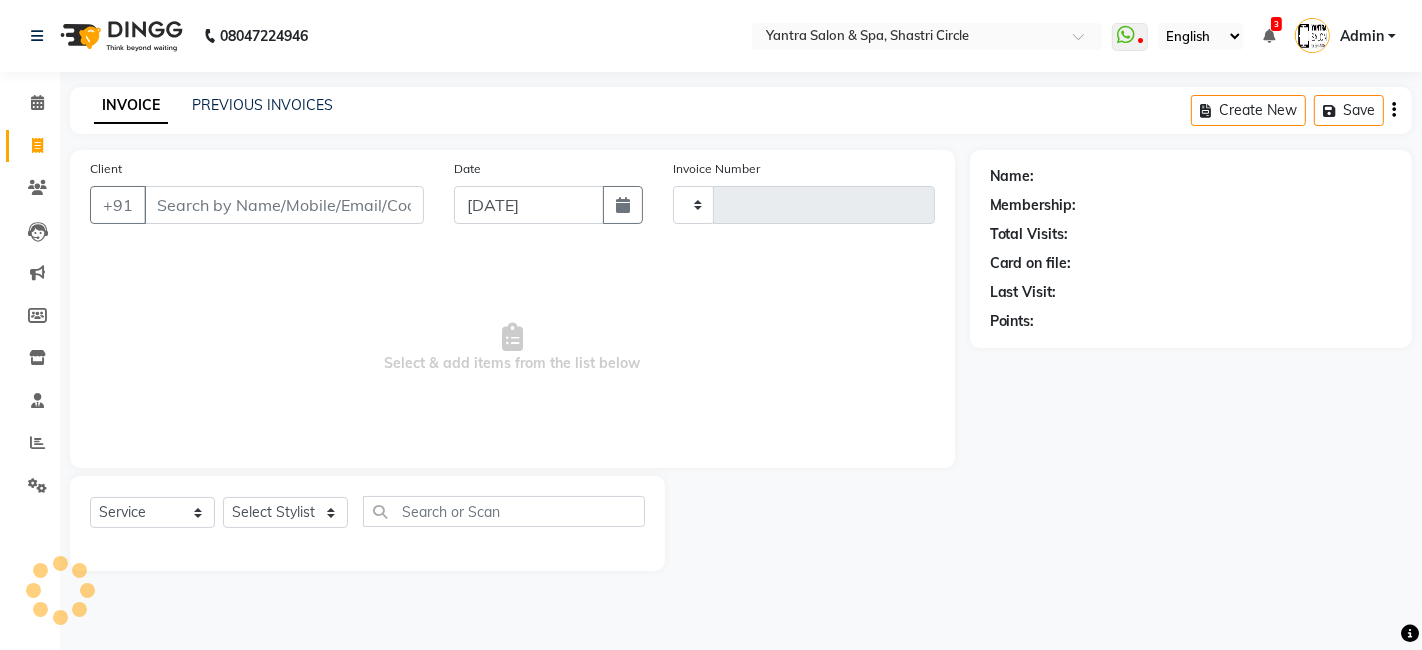 type on "2300" 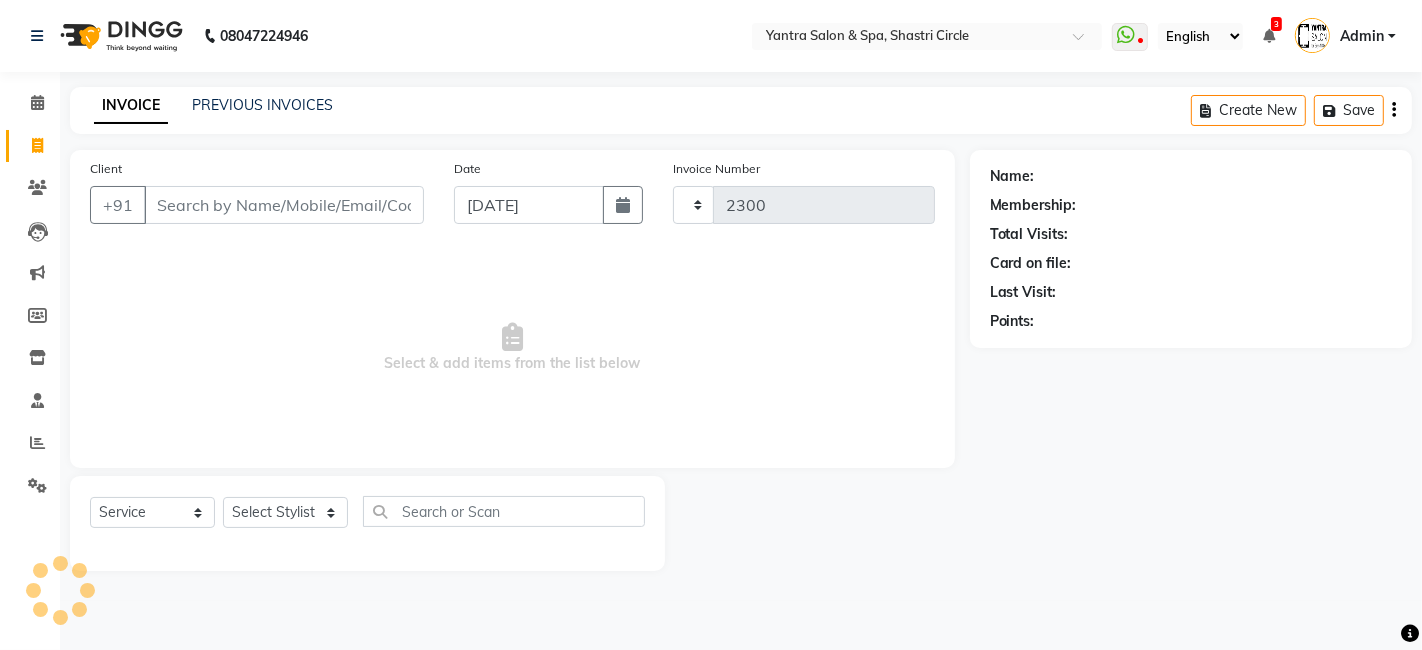 select on "154" 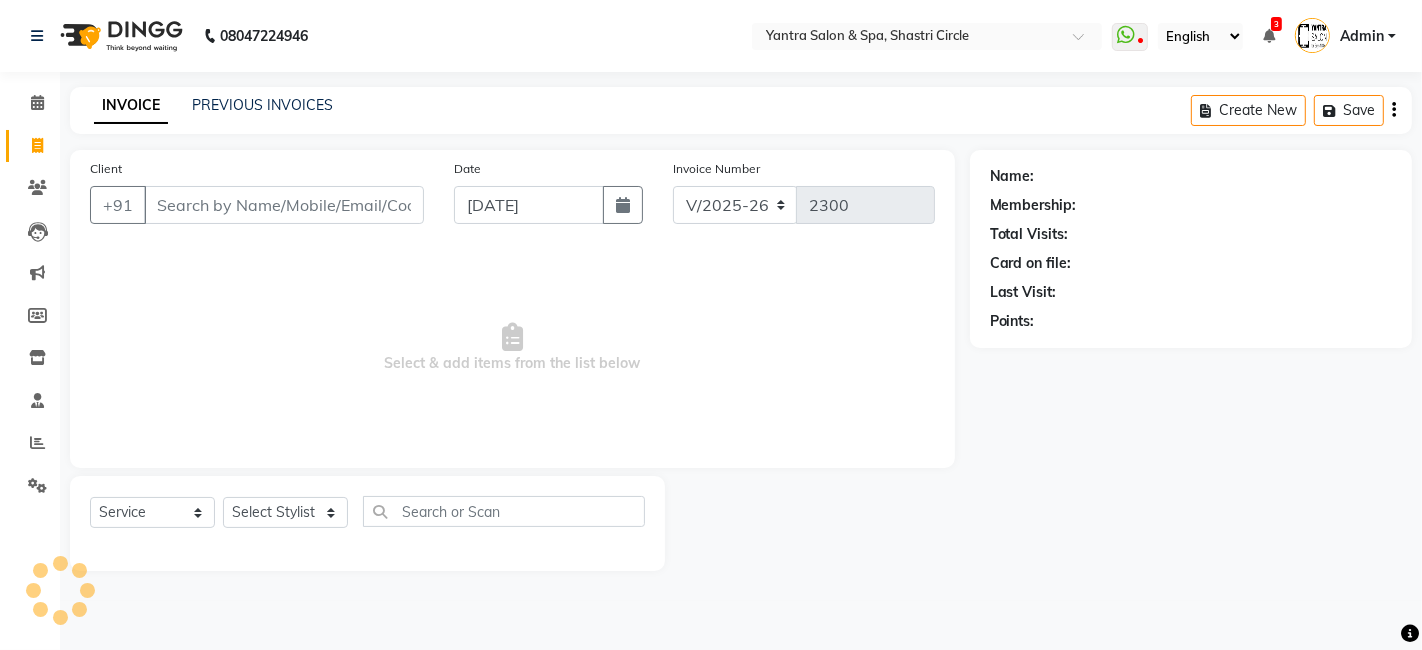 click on "Client" at bounding box center [284, 205] 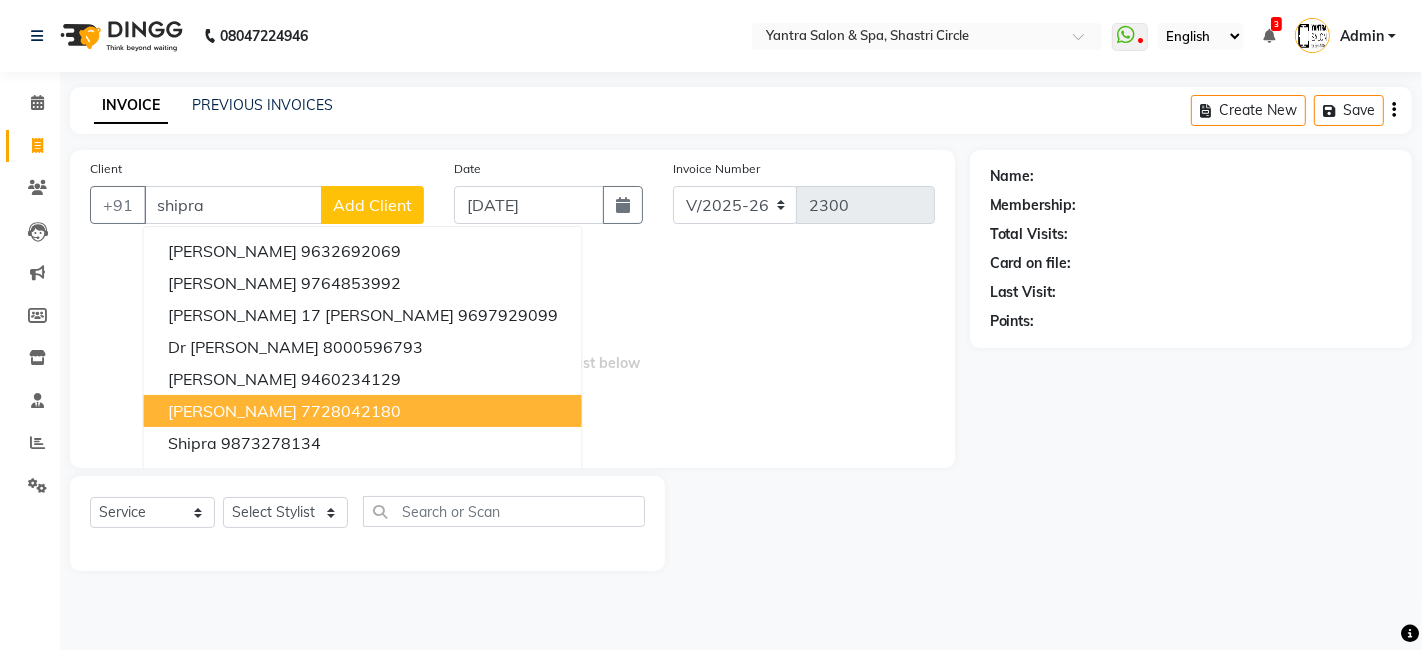 click on "7728042180" at bounding box center (351, 411) 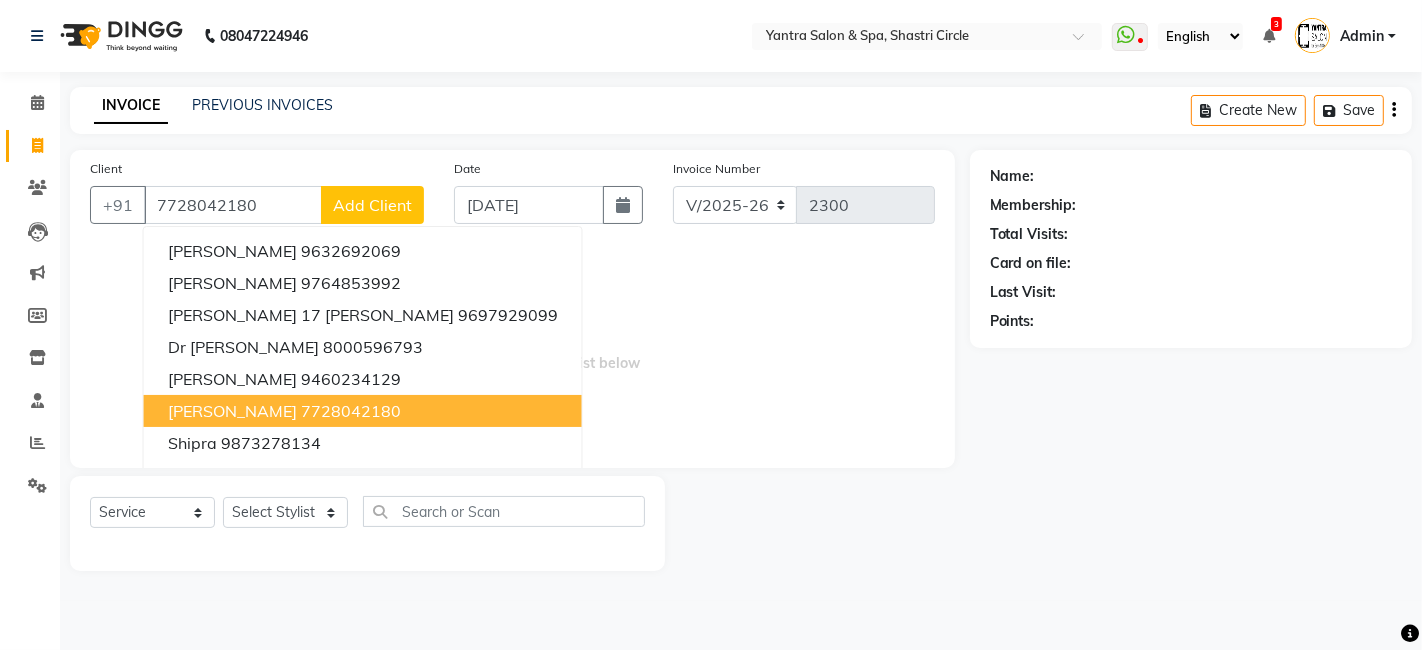 type on "7728042180" 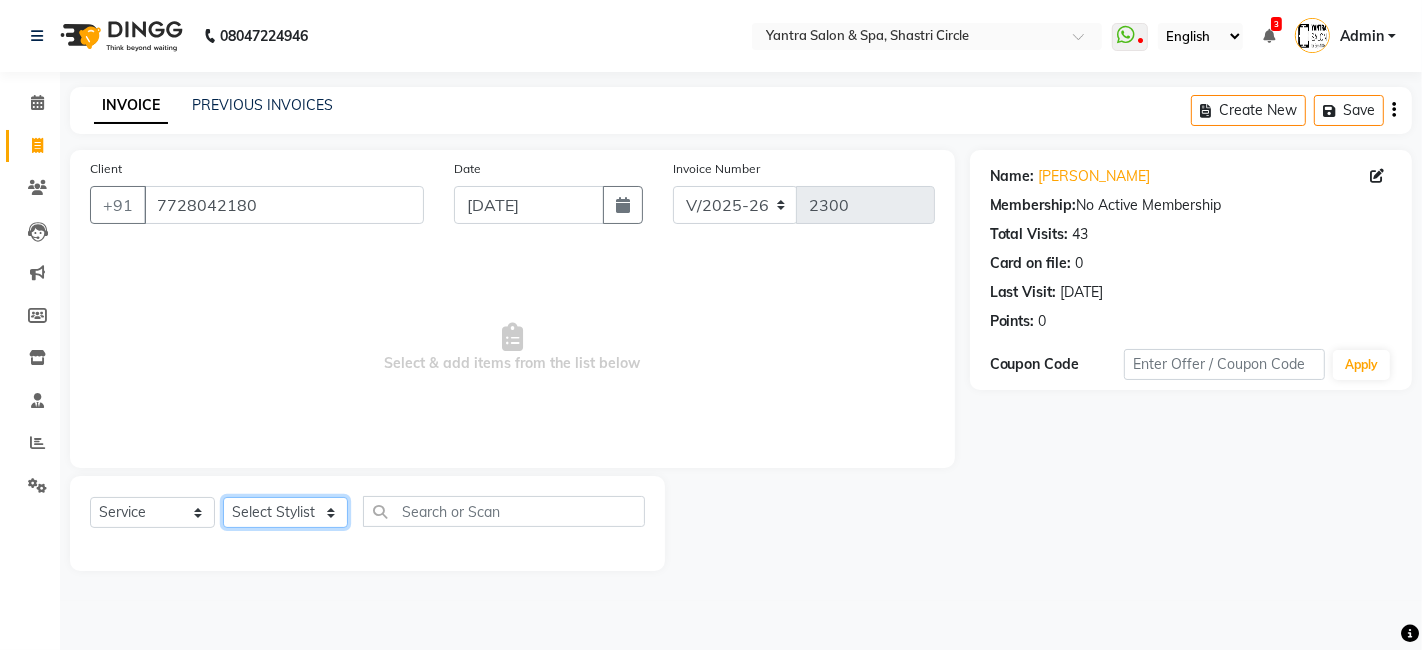 click on "Select Stylist Arvind ASHA bhawna goyal Dev Dimple Director Harsha Hemlata kajal Latika lucky Manager Manisha maam Neelu  Pallavi Pinky Priyanka Rahul Sekhar usha" 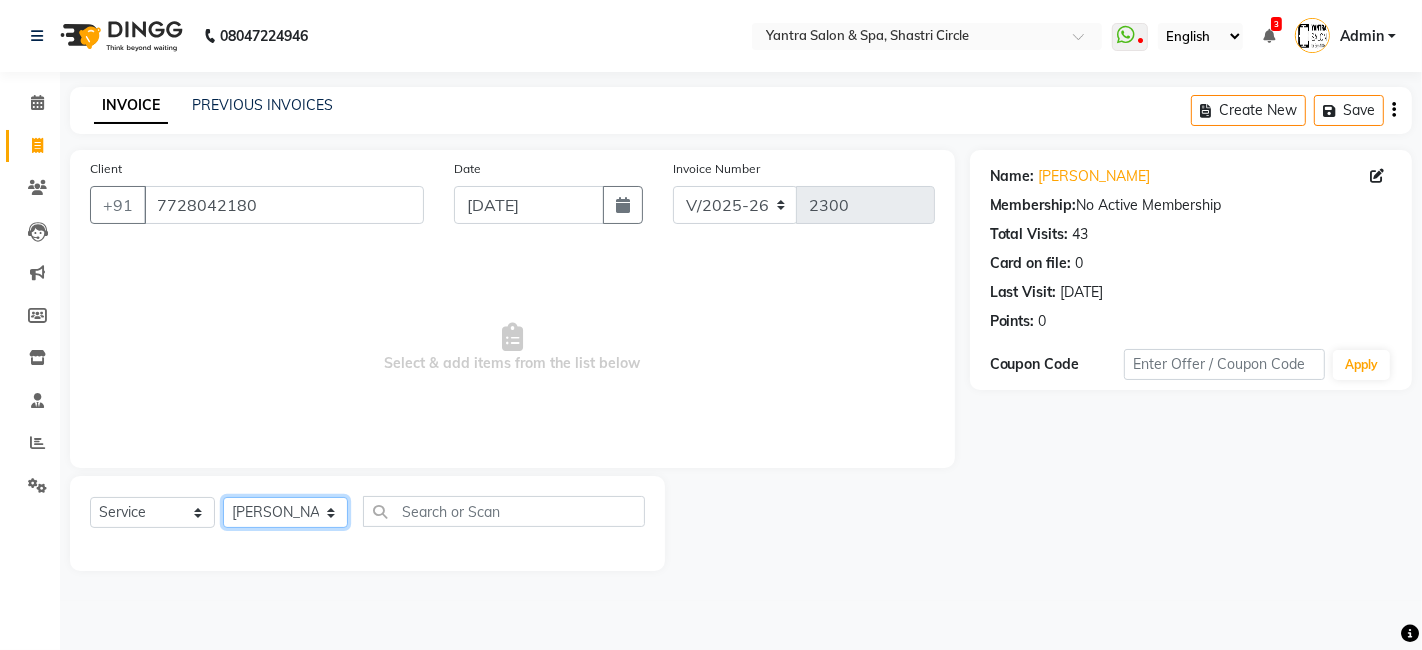 click on "Select Stylist Arvind ASHA bhawna goyal Dev Dimple Director Harsha Hemlata kajal Latika lucky Manager Manisha maam Neelu  Pallavi Pinky Priyanka Rahul Sekhar usha" 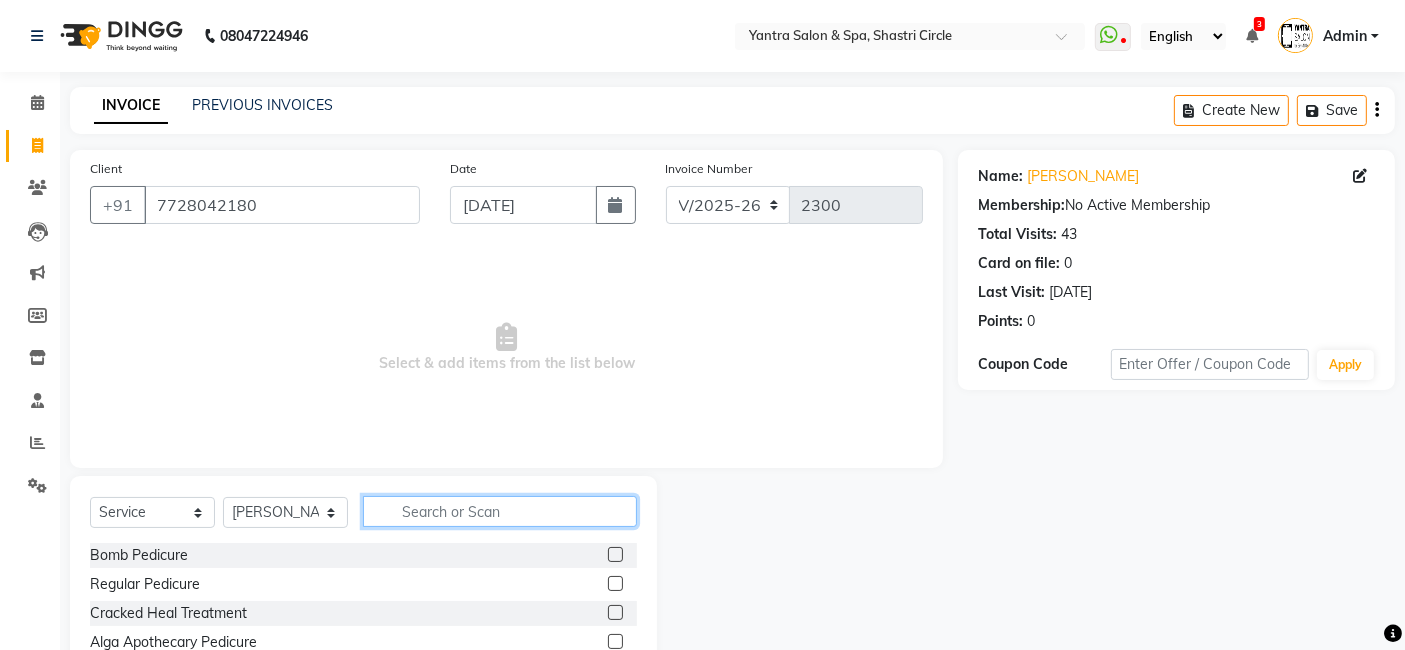 click 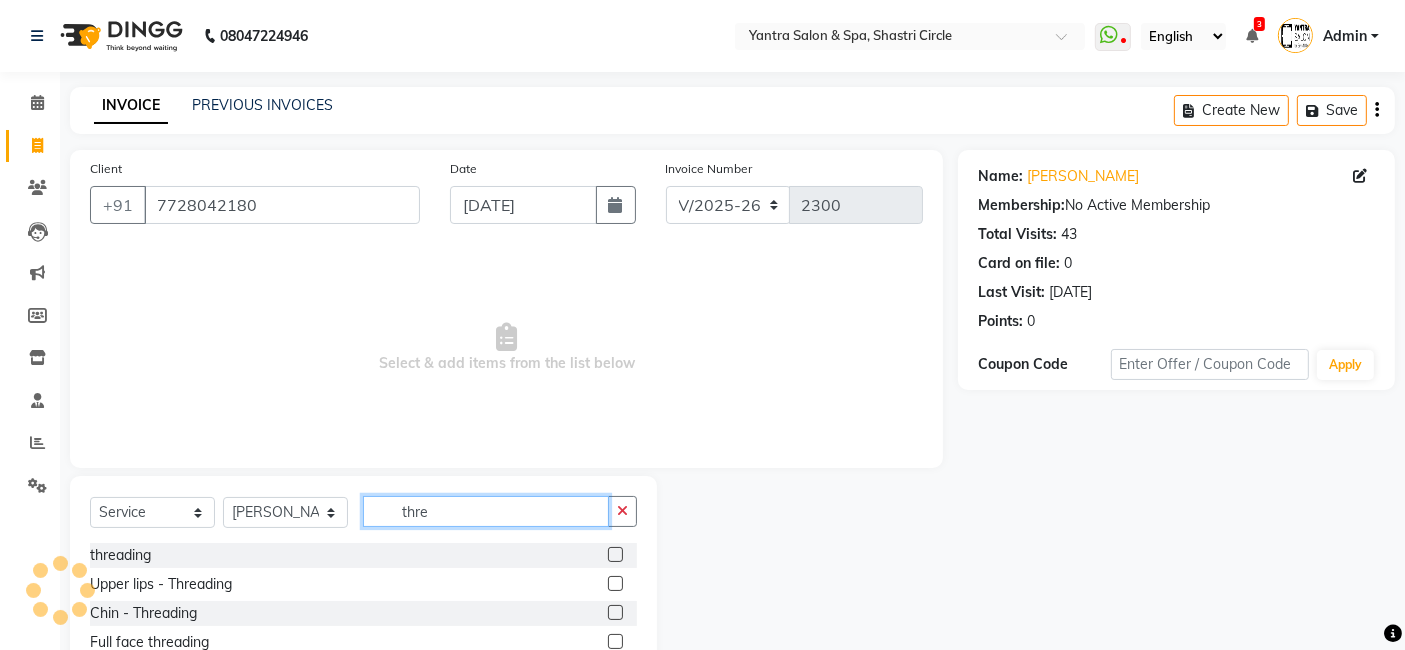 type on "thre" 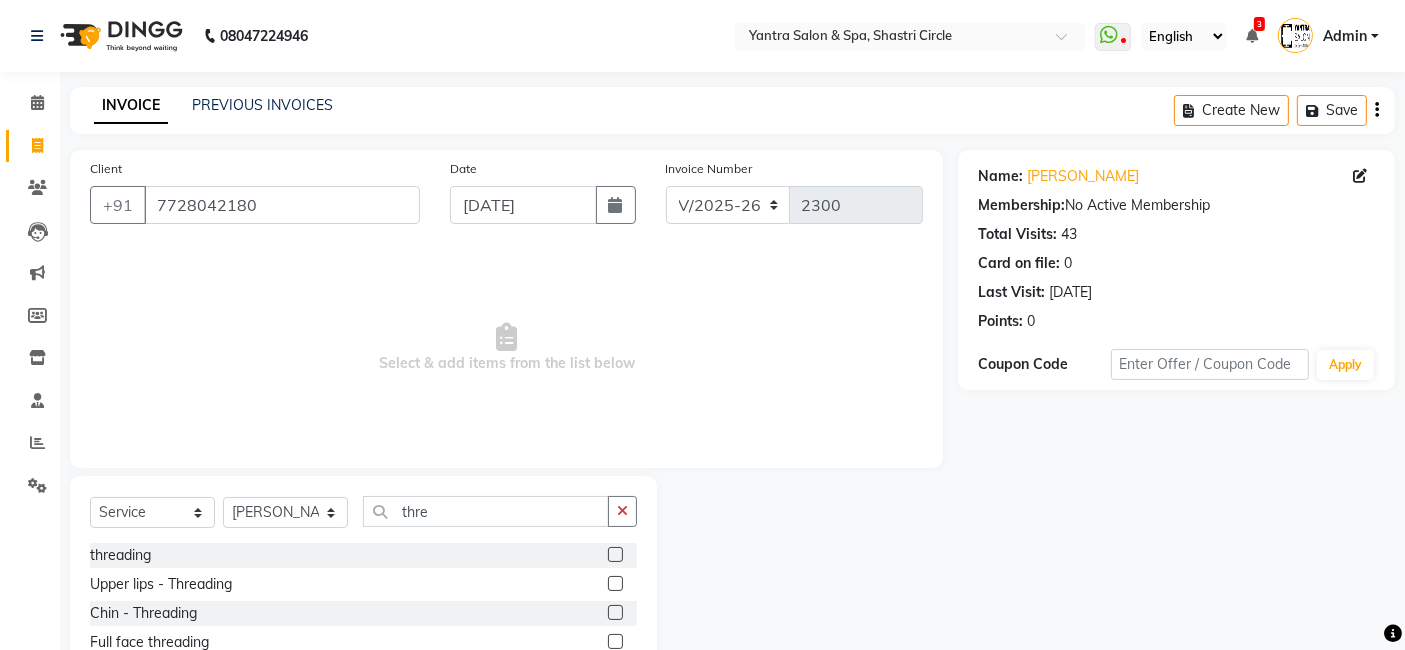 click 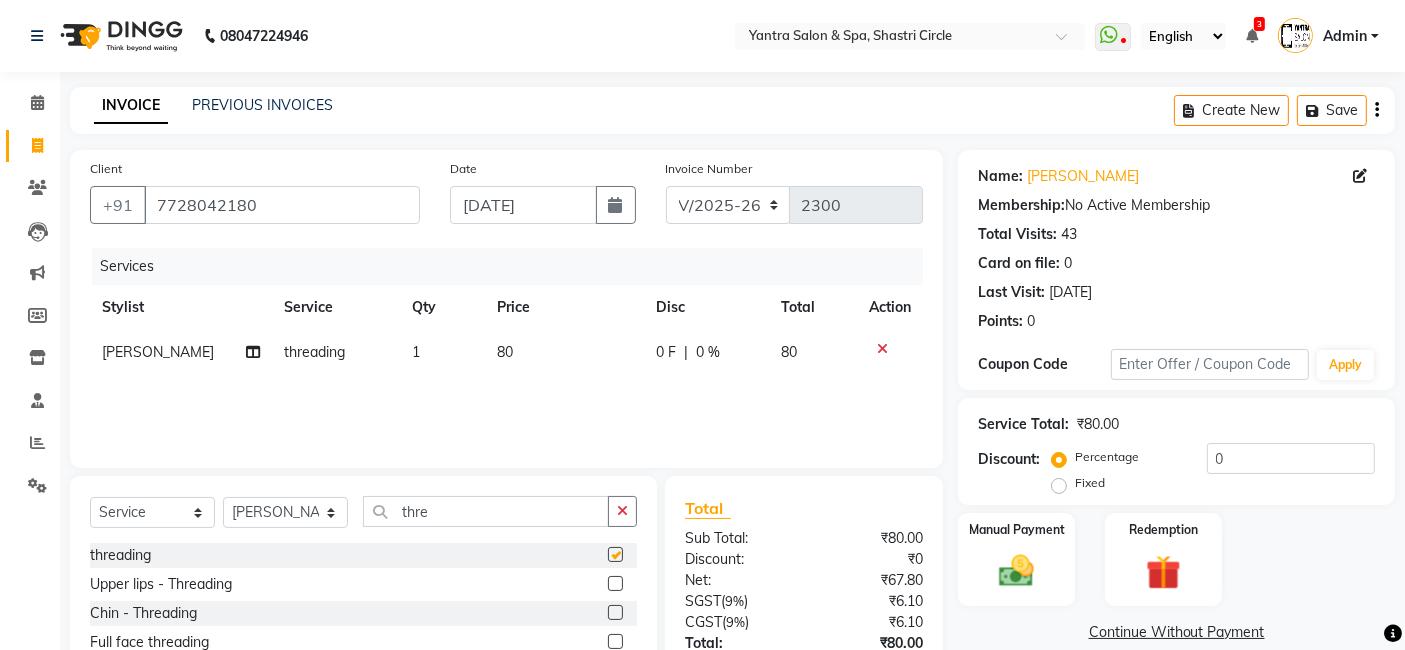 checkbox on "false" 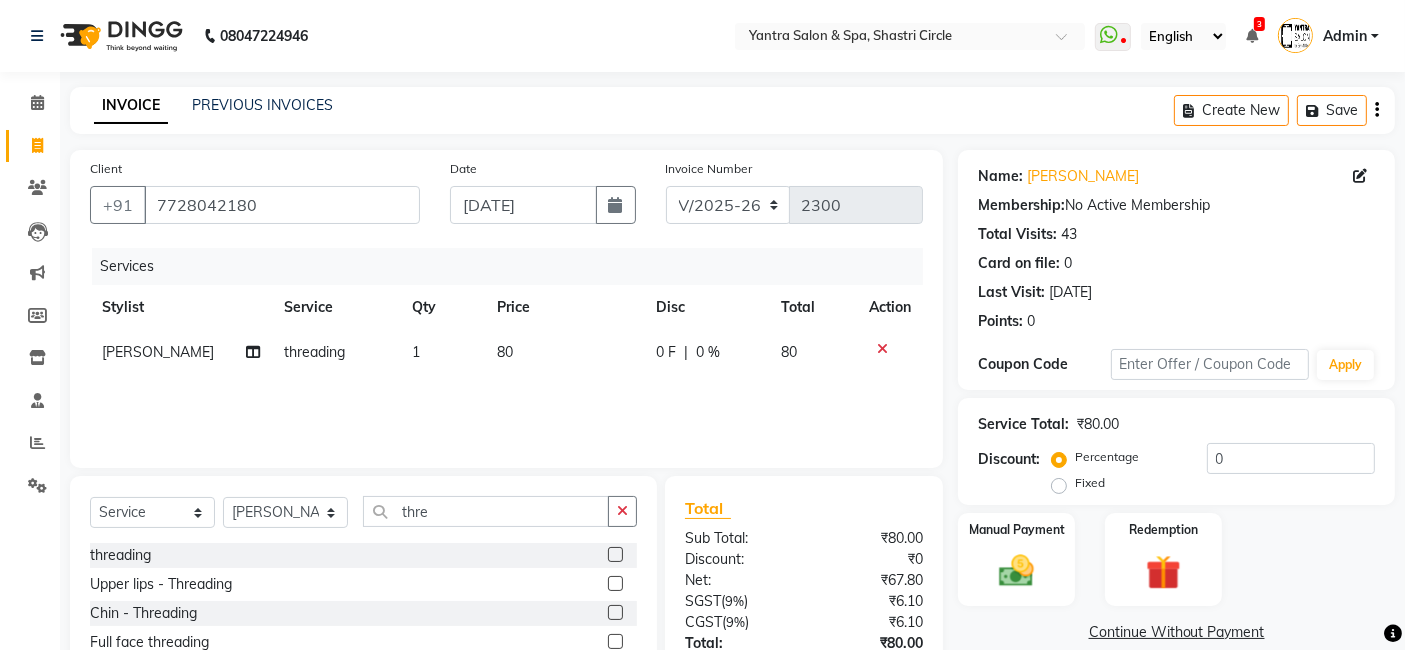 click on "80" 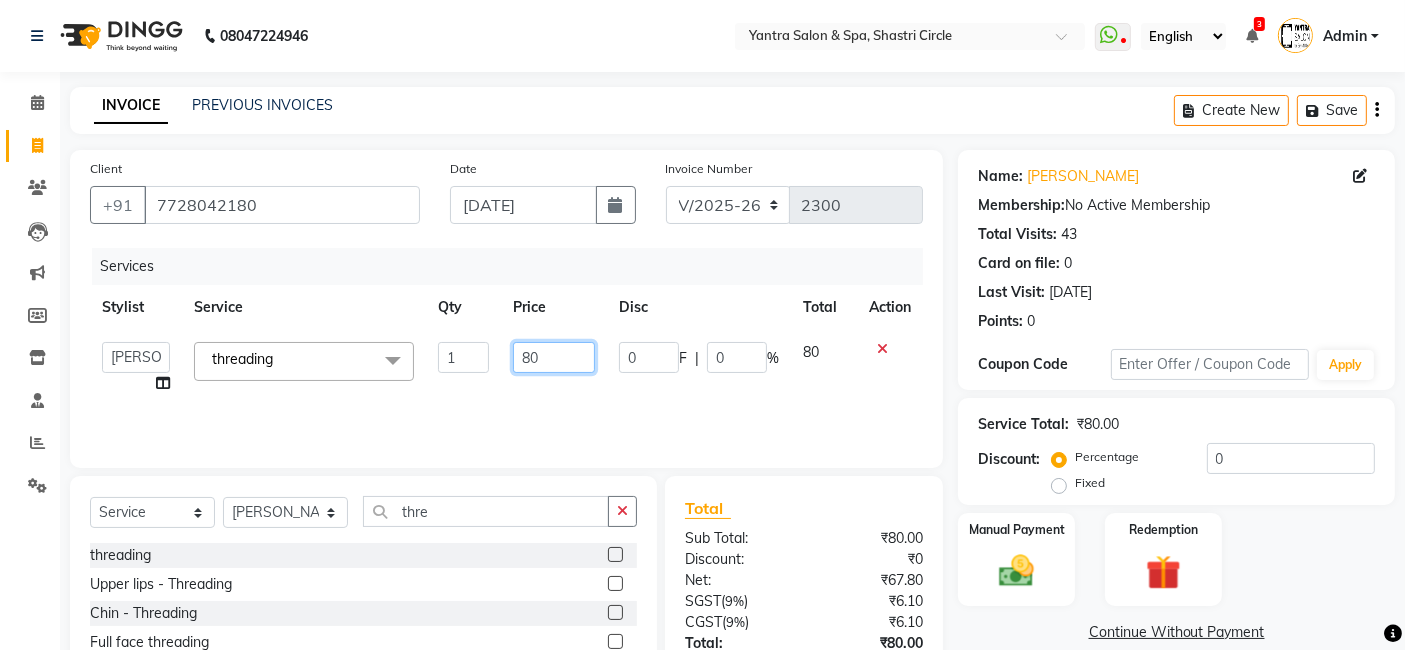 click on "80" 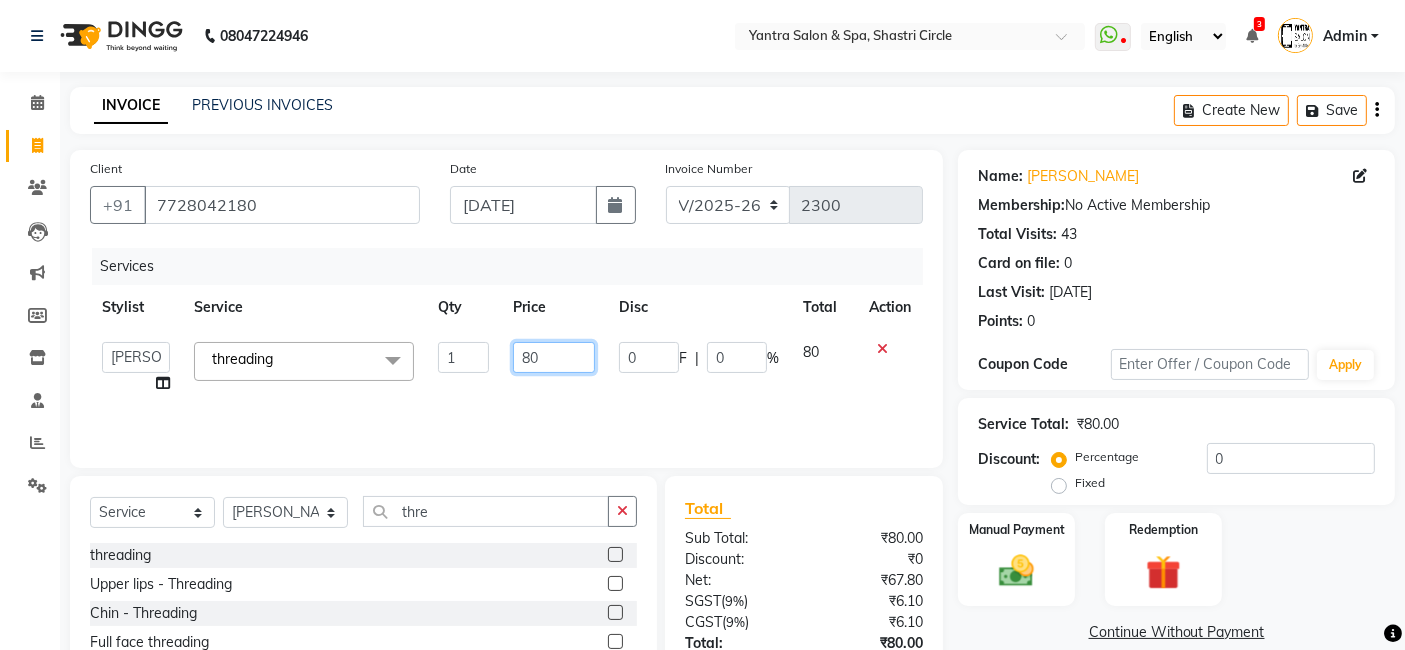 click on "80" 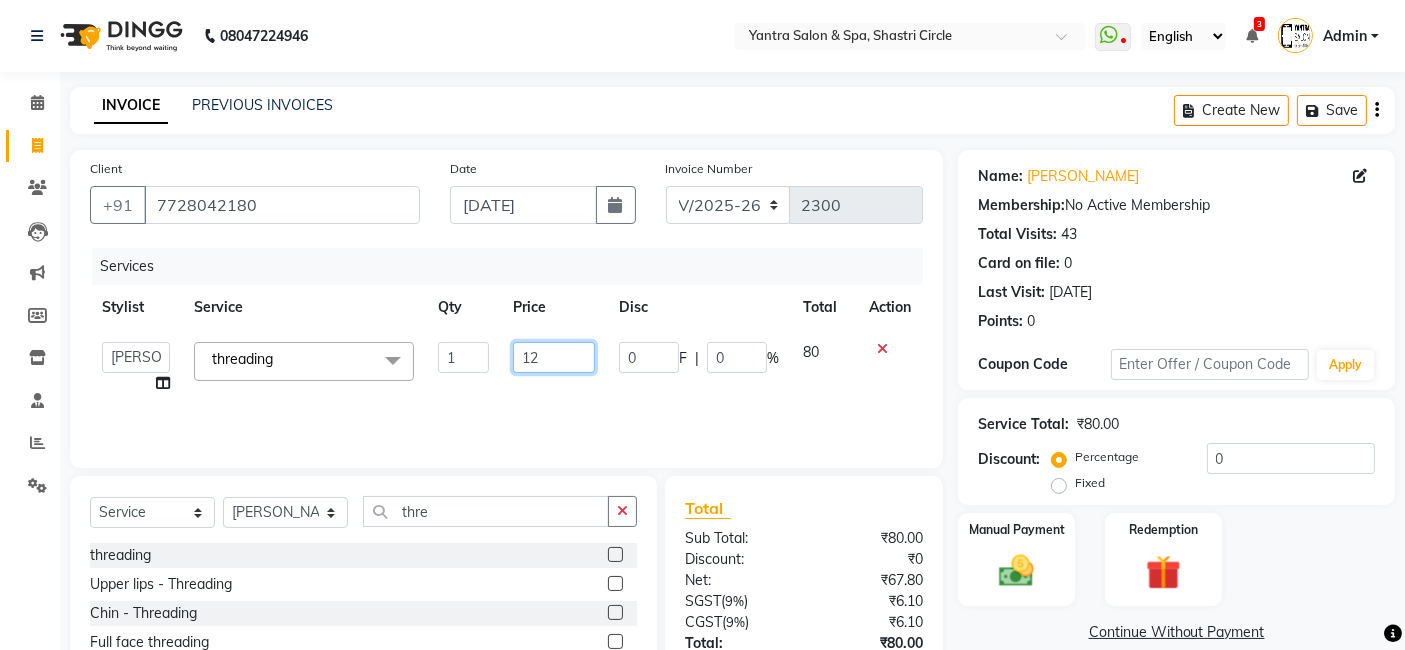 type on "120" 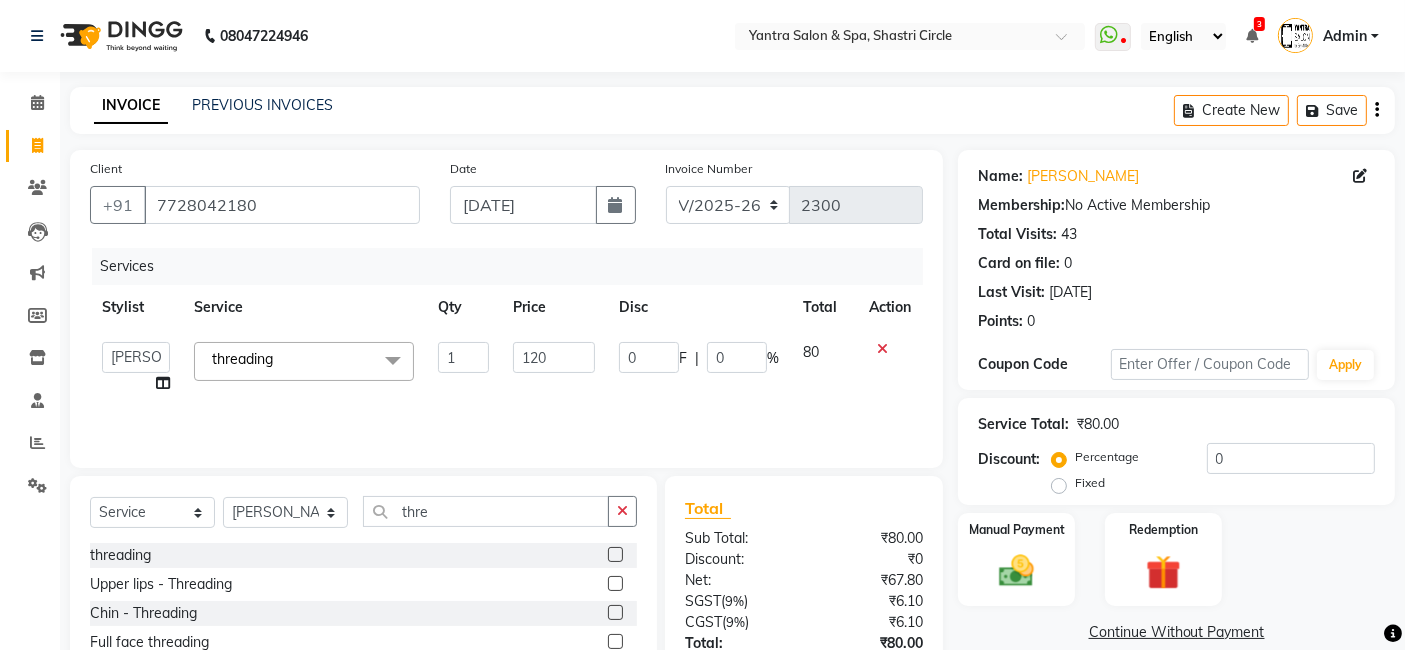 click on "Services Stylist Service Qty Price Disc Total Action  Arvind   ASHA   bhawna goyal   Dev   Dimple   Director   Harsha   Hemlata   kajal   Latika   lucky   Manager   Manisha maam   Neelu    Pallavi   Pinky   Priyanka   Rahul   Sekhar   usha  threading  x Bomb Pedicure Regular Pedicure Cracked Heal Treatment Alga Apothecary Pedicure Gel polish remover  Donut Pedicure candle Pedicure Avl Express Pedicure Avl Pedicruise pedicure Avl Pedipure pedicure Pedi Pai pedicure Under arms polish Kanpeki body spa Regular Manicure Bomb Manicure Alga Apothecary Manicure Nail Extensions Gel nail pent Pedi Pai manicure Donut manicure Avl express manicure Avl Pedicruise manicure Avl Pedipure manicure Candle manicure Back polish Foot Massage Head Massage Back Massage Hand & Shoulder Massage Body Spa Relaxing Body Massage Aromatherapy Associates - Renewing Rose Aromatherapy Associates - intense nourishment Aromatherapy Associates Body Massage Full Body Bleach Body Polishing body scrub  face bleach back scrub bleach Saree Draping" 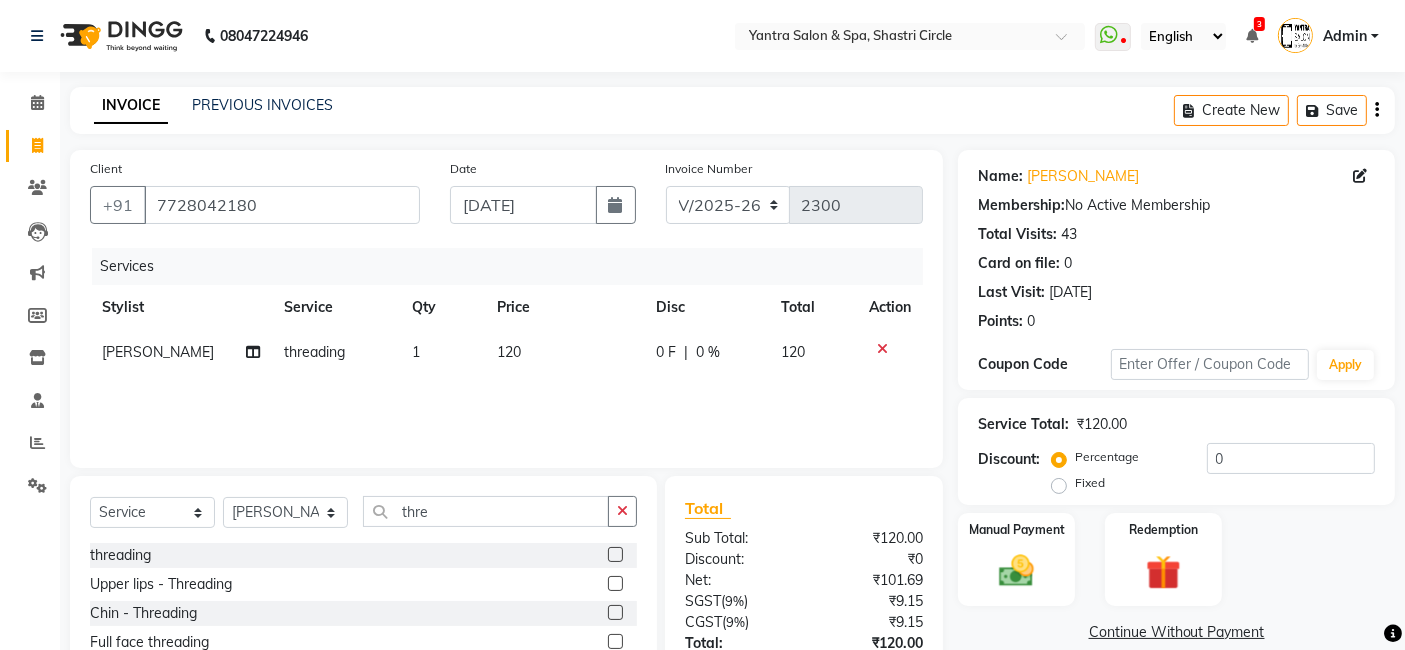 scroll, scrollTop: 148, scrollLeft: 0, axis: vertical 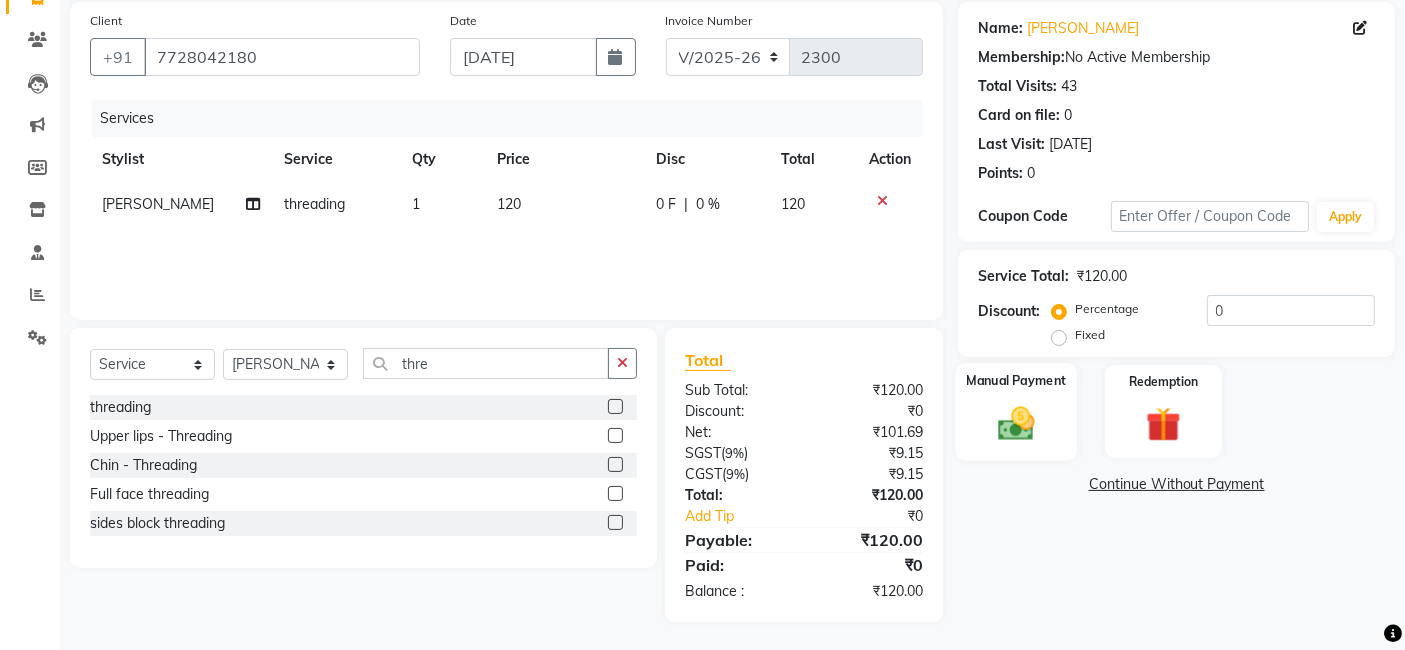click on "Manual Payment" 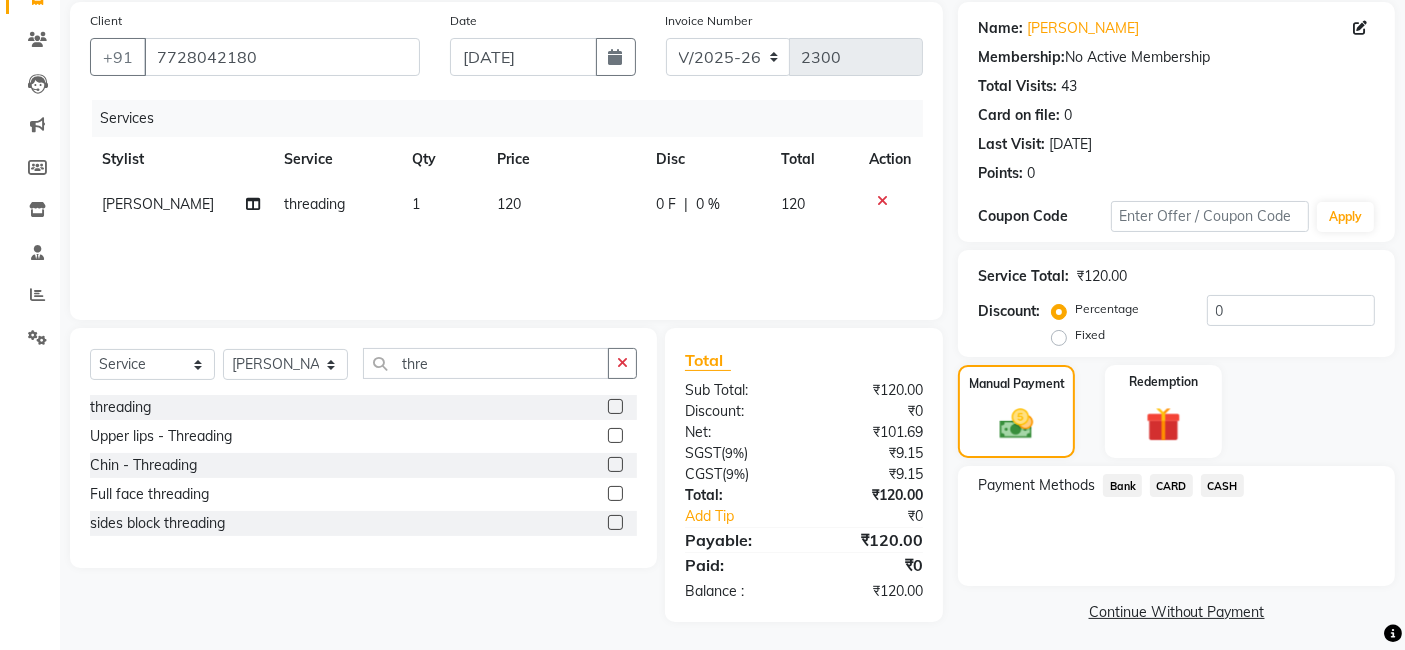 drag, startPoint x: 1207, startPoint y: 487, endPoint x: 1208, endPoint y: 498, distance: 11.045361 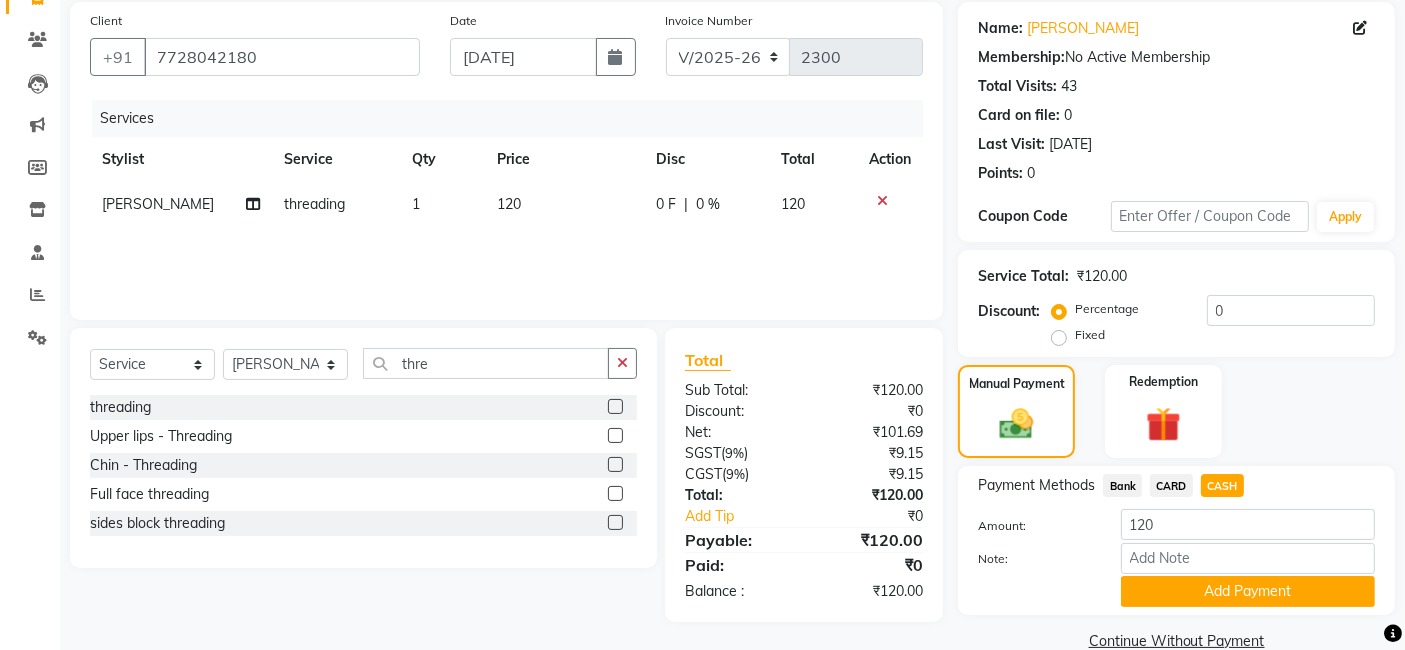 click on "Add Payment" 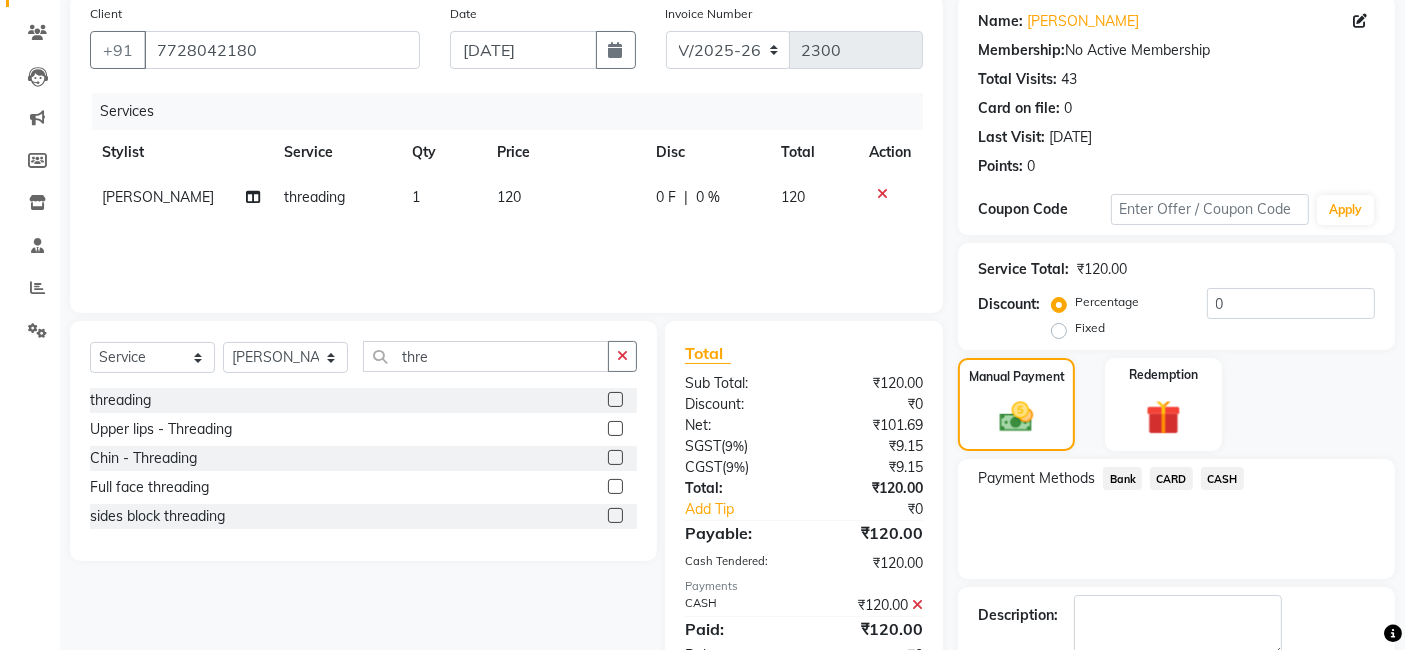 scroll, scrollTop: 266, scrollLeft: 0, axis: vertical 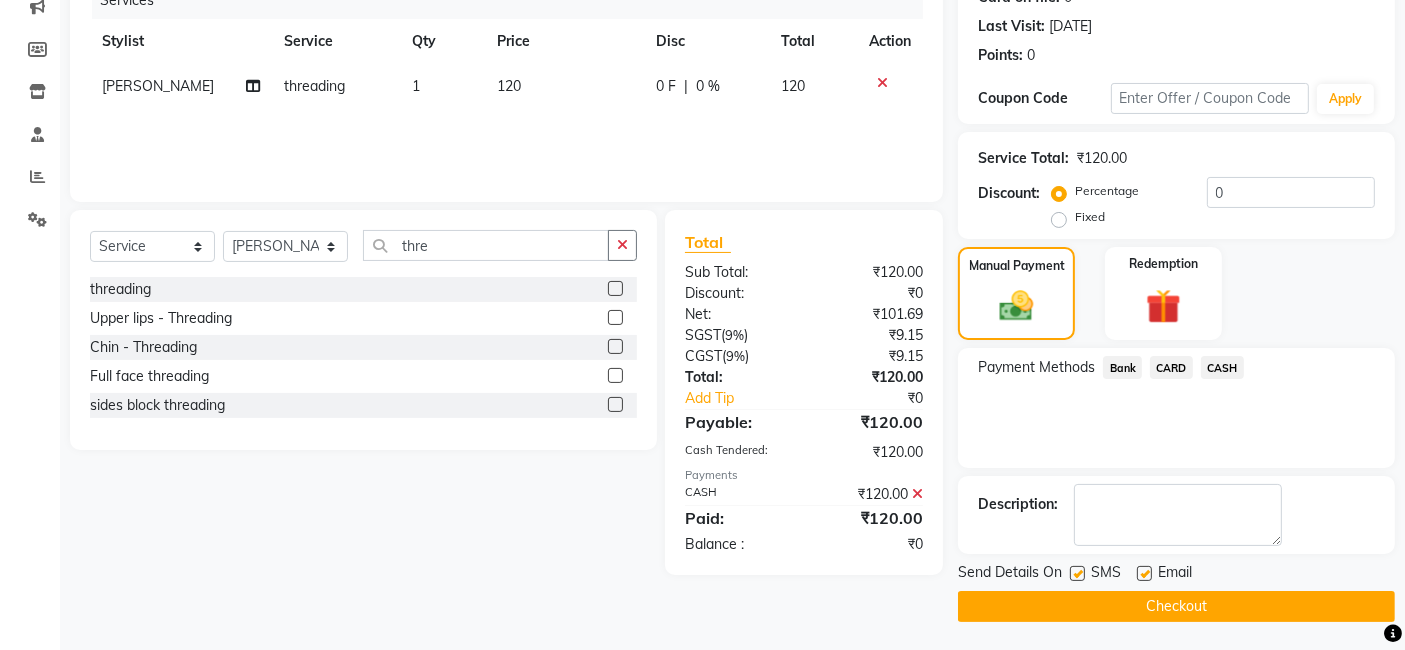 click on "Checkout" 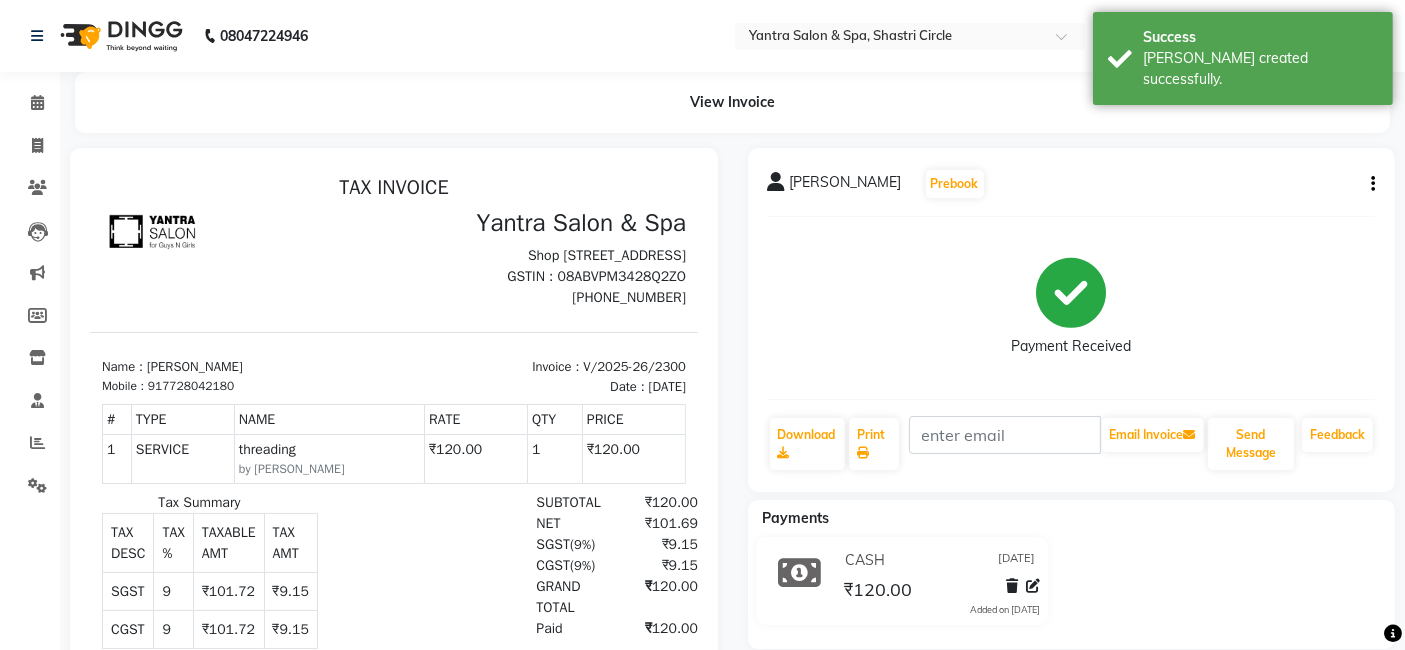 scroll, scrollTop: 0, scrollLeft: 0, axis: both 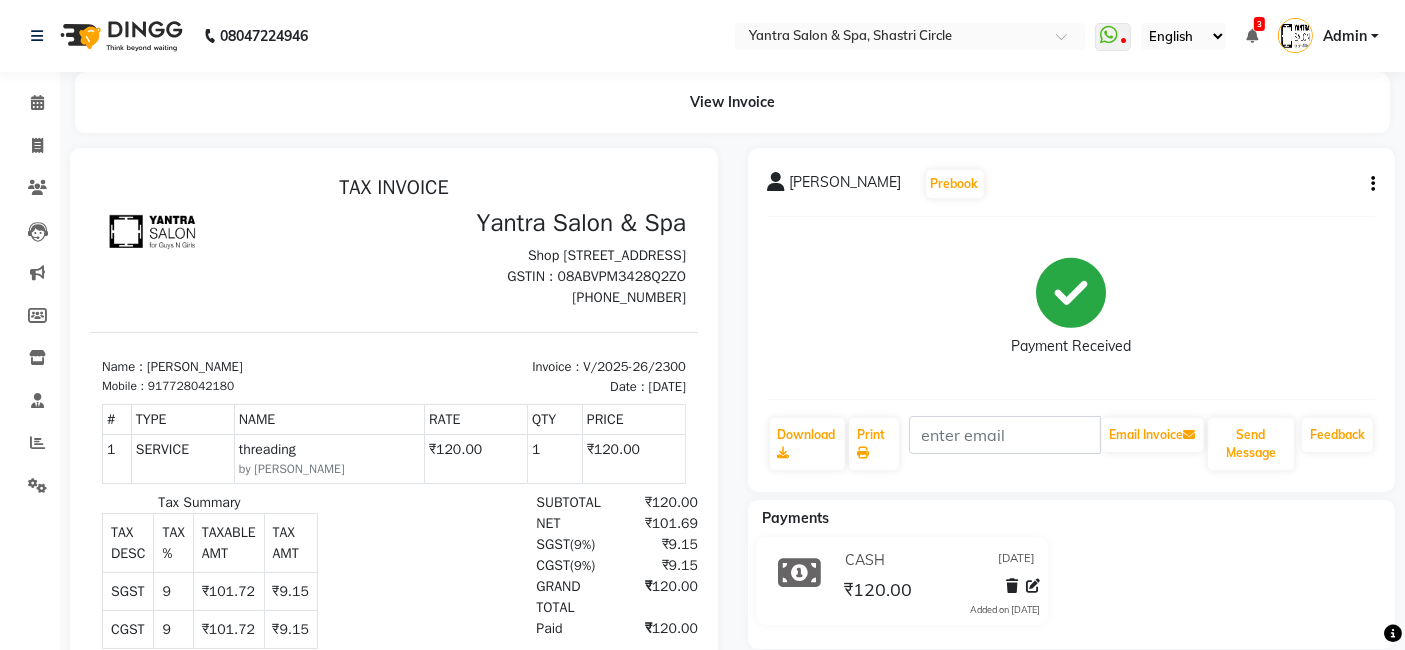click on "Invoice" 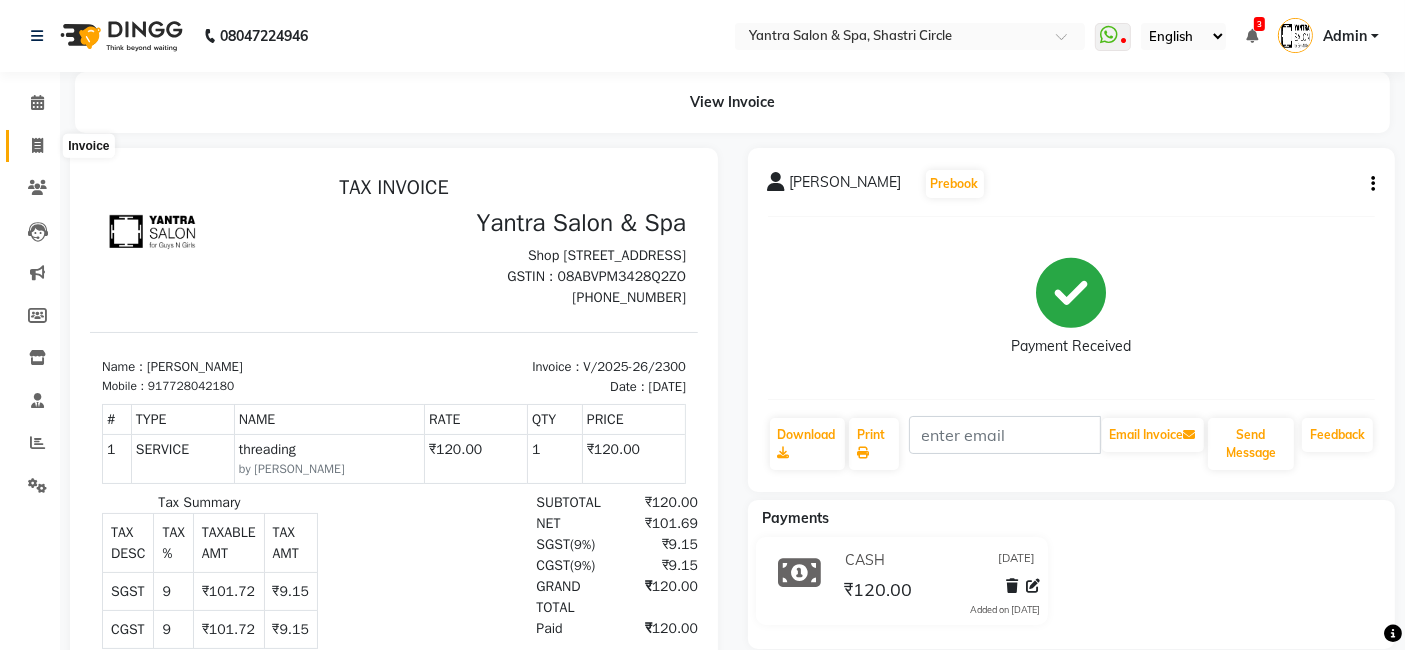 click 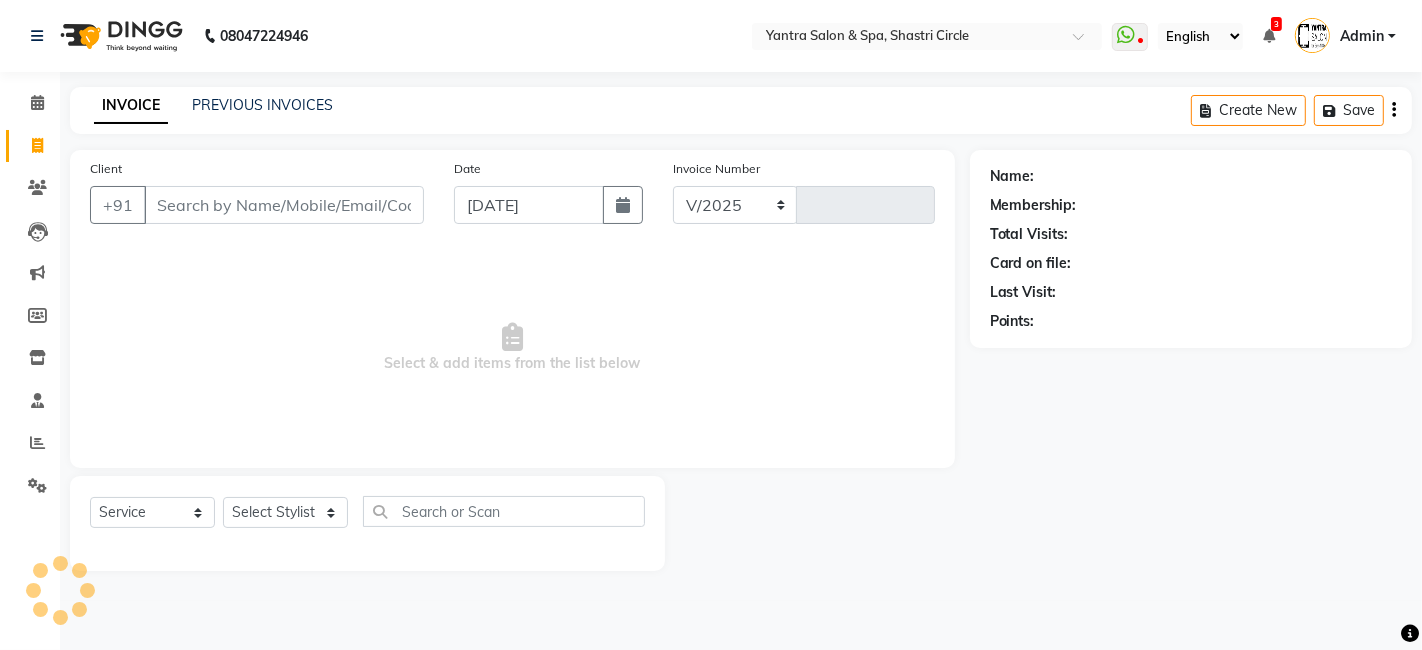 select on "154" 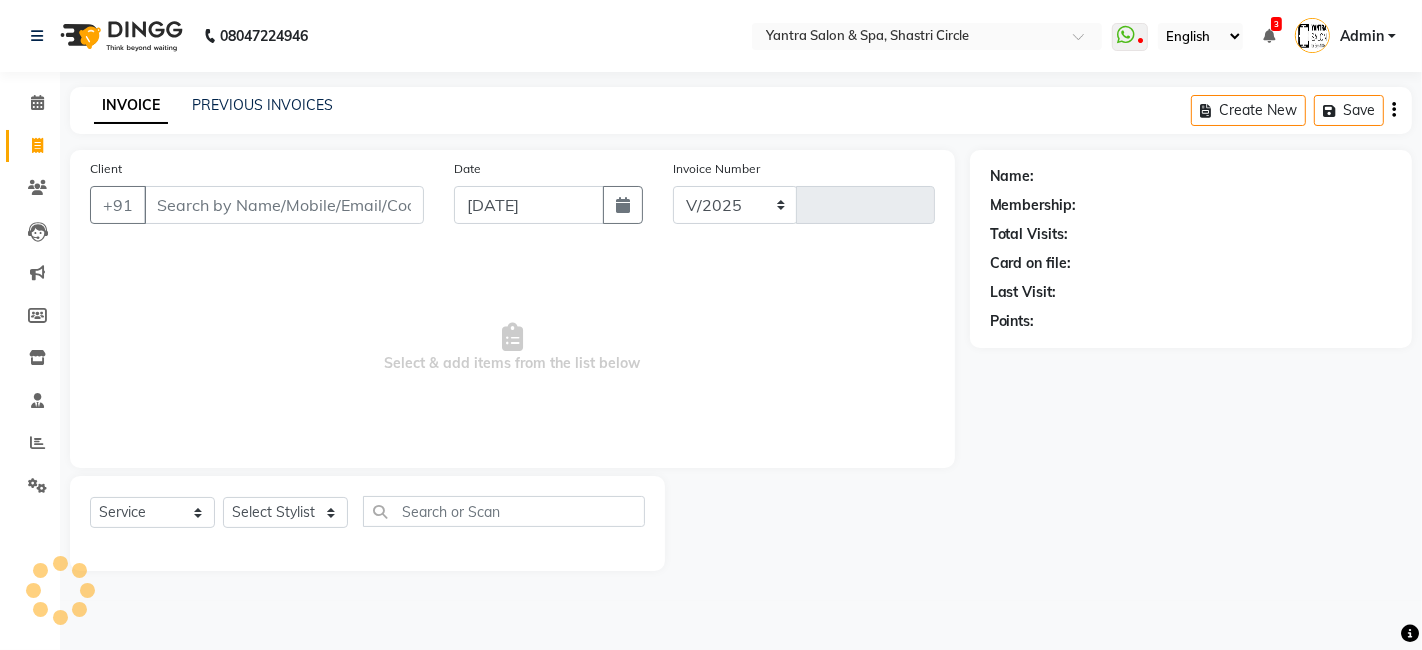 type on "2301" 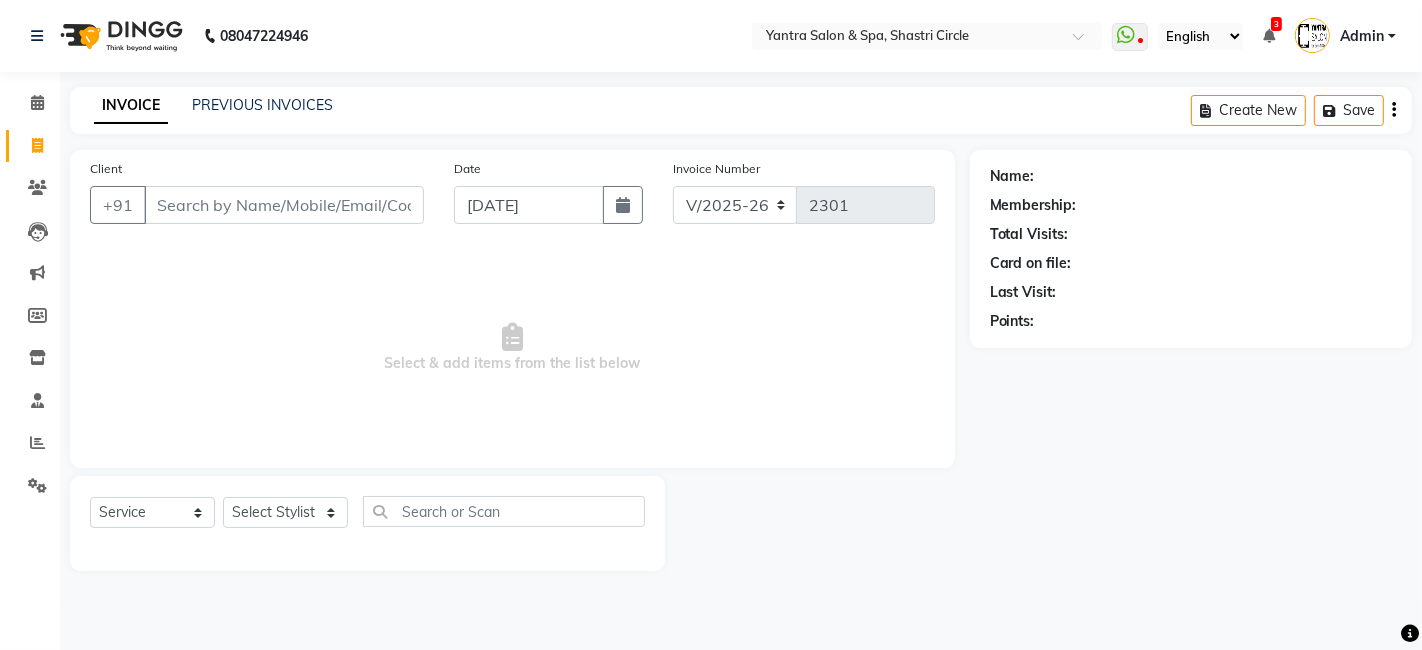 click on "Client" at bounding box center [284, 205] 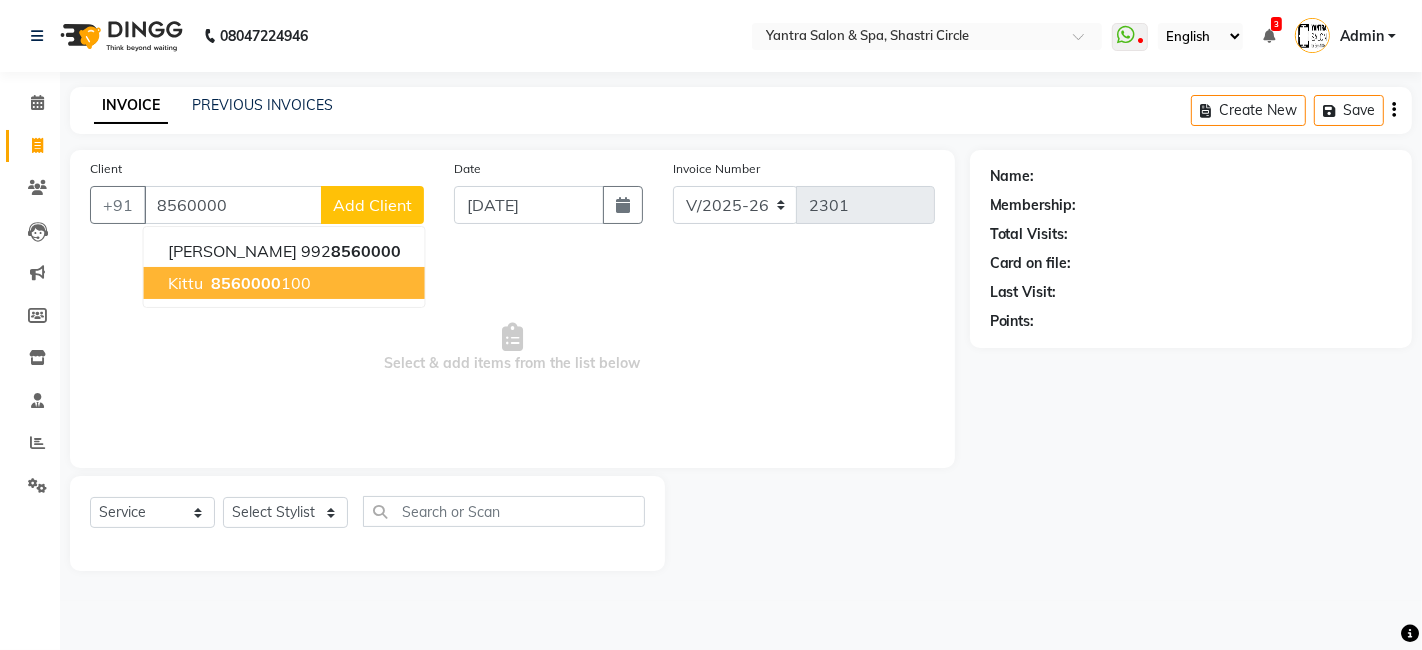 click on "8560000" at bounding box center (246, 283) 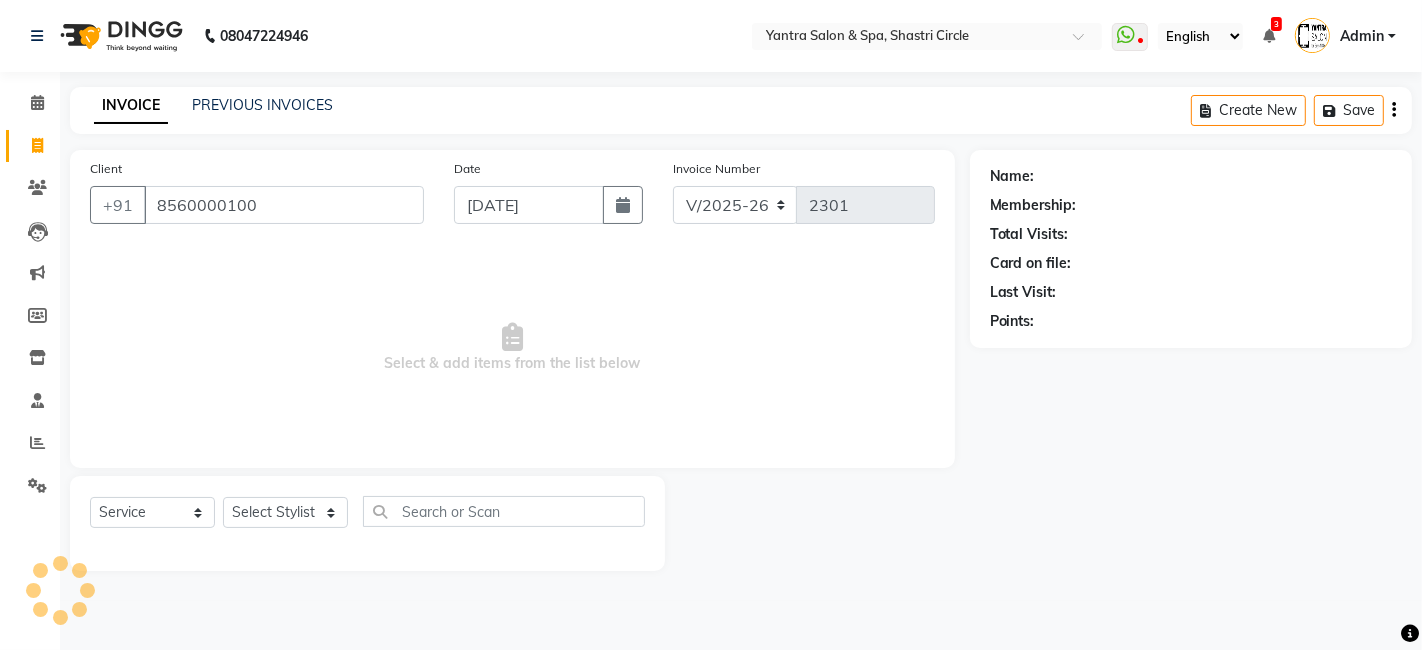 type on "8560000100" 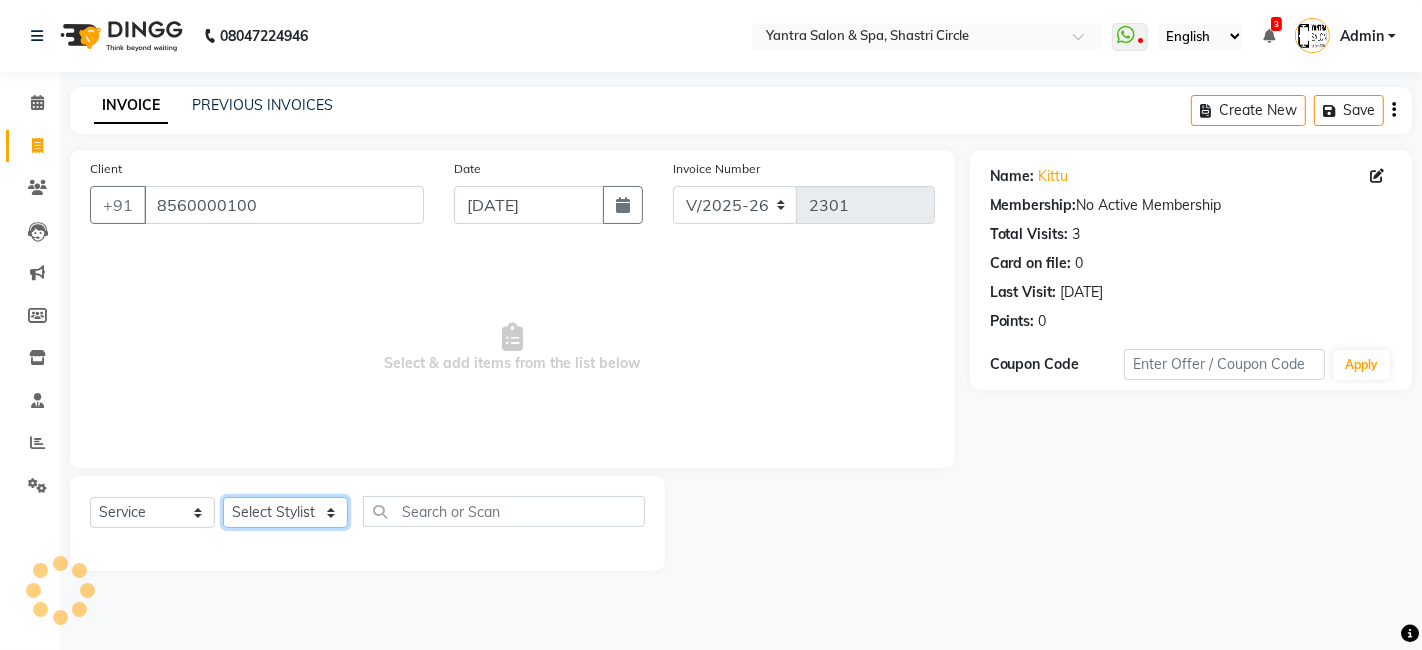 click on "Select Stylist Arvind ASHA bhawna goyal Dev Dimple Director Harsha Hemlata kajal Latika lucky Manager Manisha maam Neelu  Pallavi Pinky Priyanka Rahul Sekhar usha" 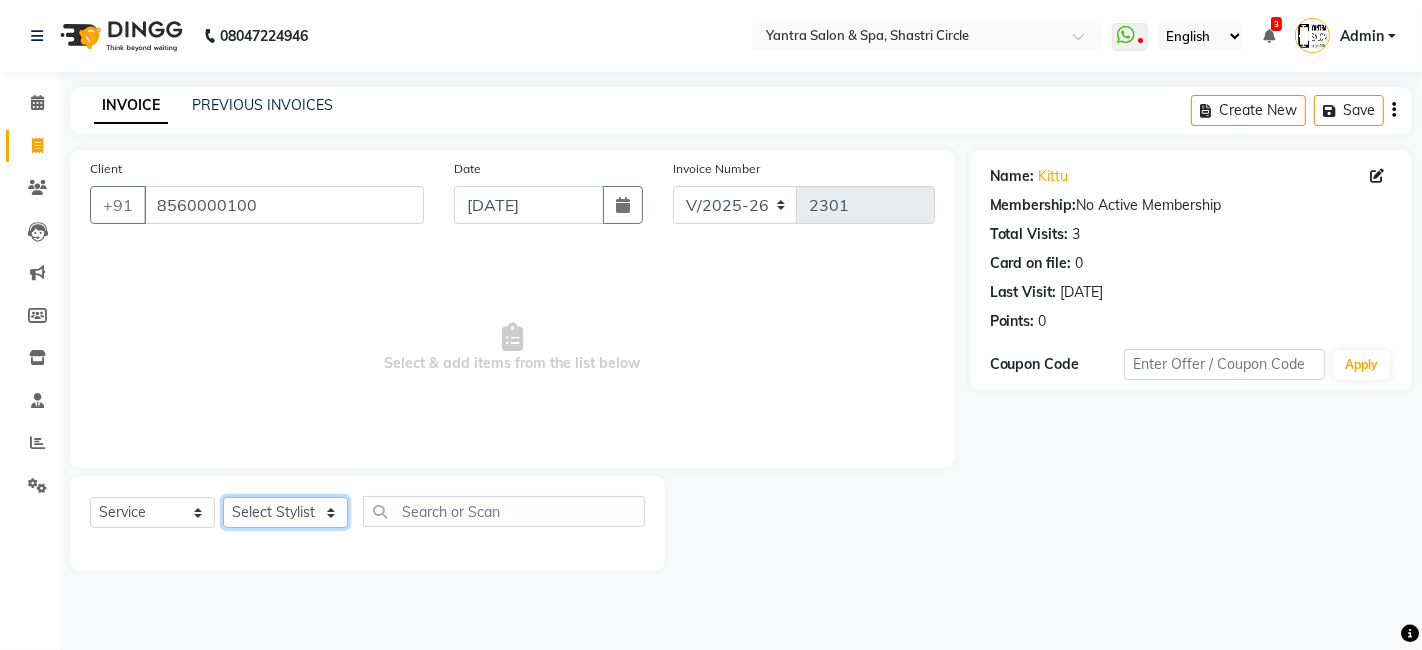 select on "44024" 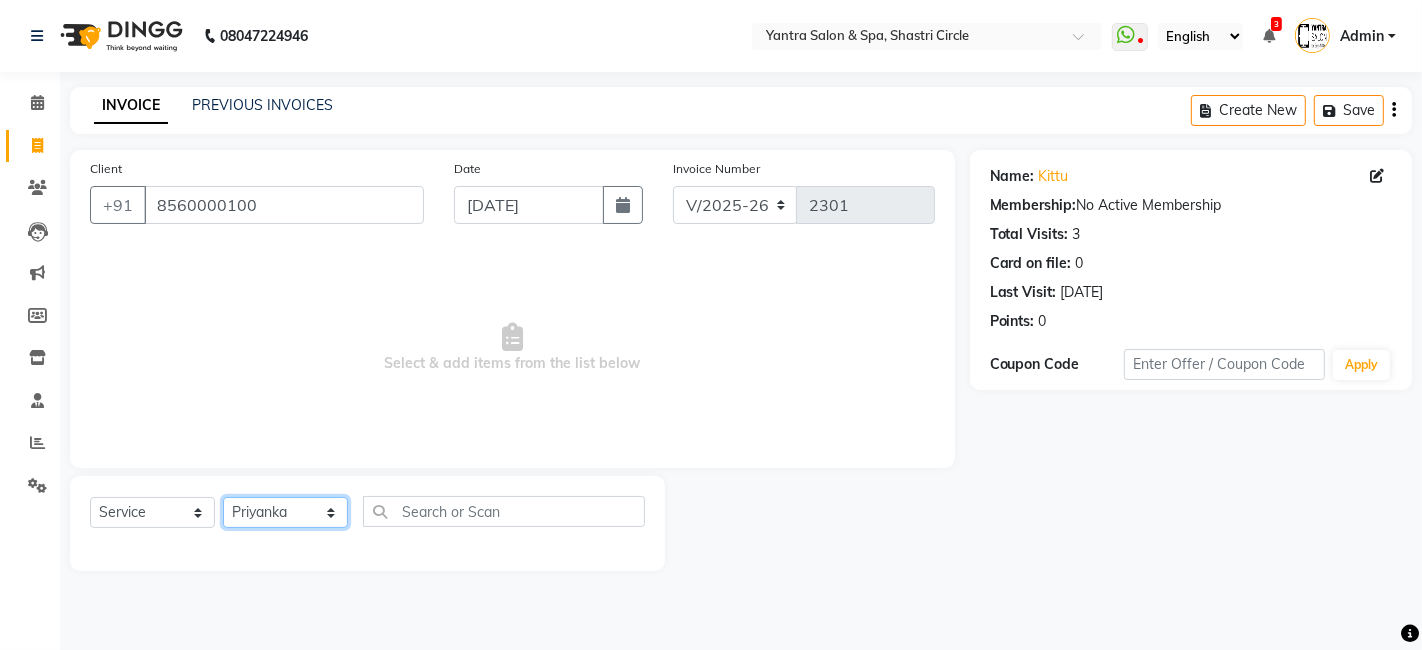 click on "Select Stylist Arvind ASHA bhawna goyal Dev Dimple Director Harsha Hemlata kajal Latika lucky Manager Manisha maam Neelu  Pallavi Pinky Priyanka Rahul Sekhar usha" 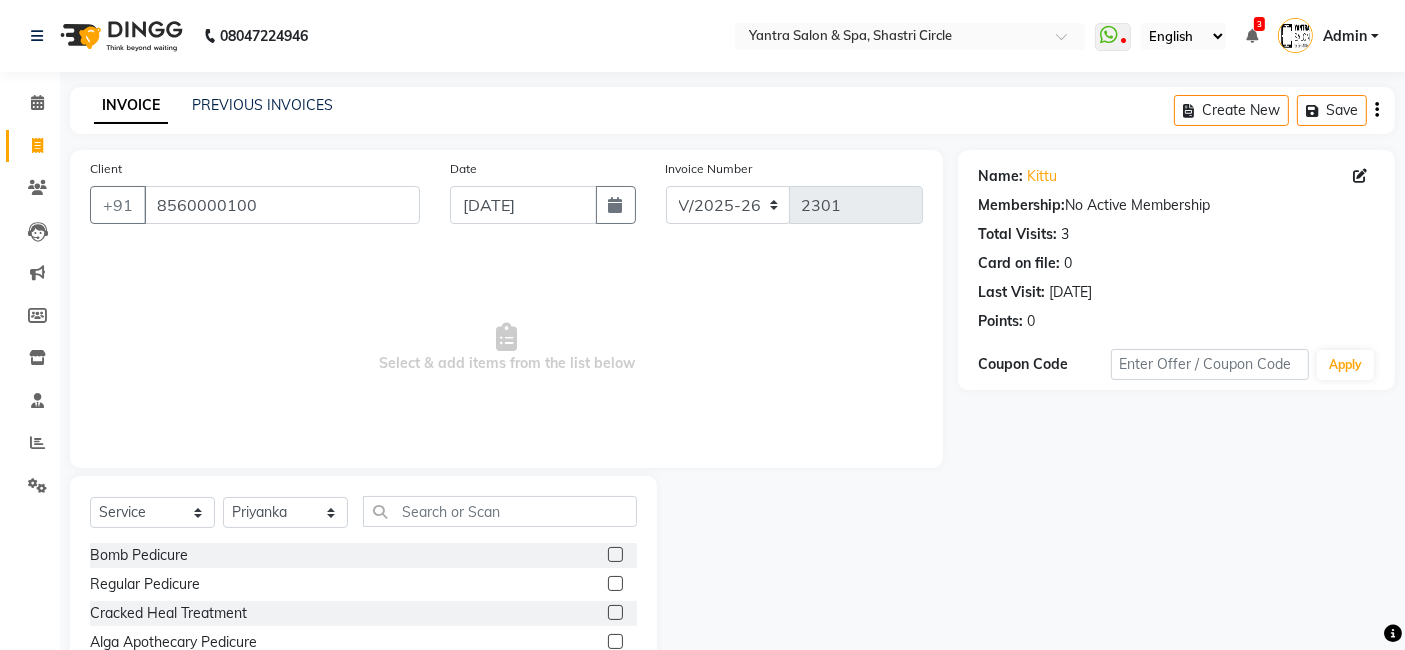 click on "Select  Service  Product  Membership  Package Voucher Prepaid Gift Card  Select Stylist Arvind ASHA bhawna goyal Dev Dimple Director Harsha Hemlata kajal Latika lucky Manager Manisha maam Neelu  Pallavi Pinky Priyanka Rahul Sekhar usha Bomb Pedicure  Regular Pedicure  Cracked Heal Treatment  Alga Apothecary Pedicure  Gel polish remover   Donut Pedicure  candle Pedicure  Avl Express Pedicure  Avl Pedicruise pedicure  Avl Pedipure pedicure  Pedi Pai pedicure  Under arms polish  Kanpeki body spa  Regular Manicure  Bomb Manicure  Alga Apothecary Manicure  Nail Extensions  Gel nail pent  Pedi Pai manicure  Donut manicure  Avl express manicure  Avl Pedicruise manicure  Avl Pedipure manicure  Candle manicure  Back polish  Foot Massage  Head Massage  Back Massage  Hand & Shoulder Massage  Body Spa  Relaxing Body Massage  Aromatherapy Associates - Renewing Rose  Aromatherapy Associates - intense nourishment  Aromatherapy Associates Body Massage  Full Body Bleach  Body Polishing  body scrub   face bleach  back scrub" 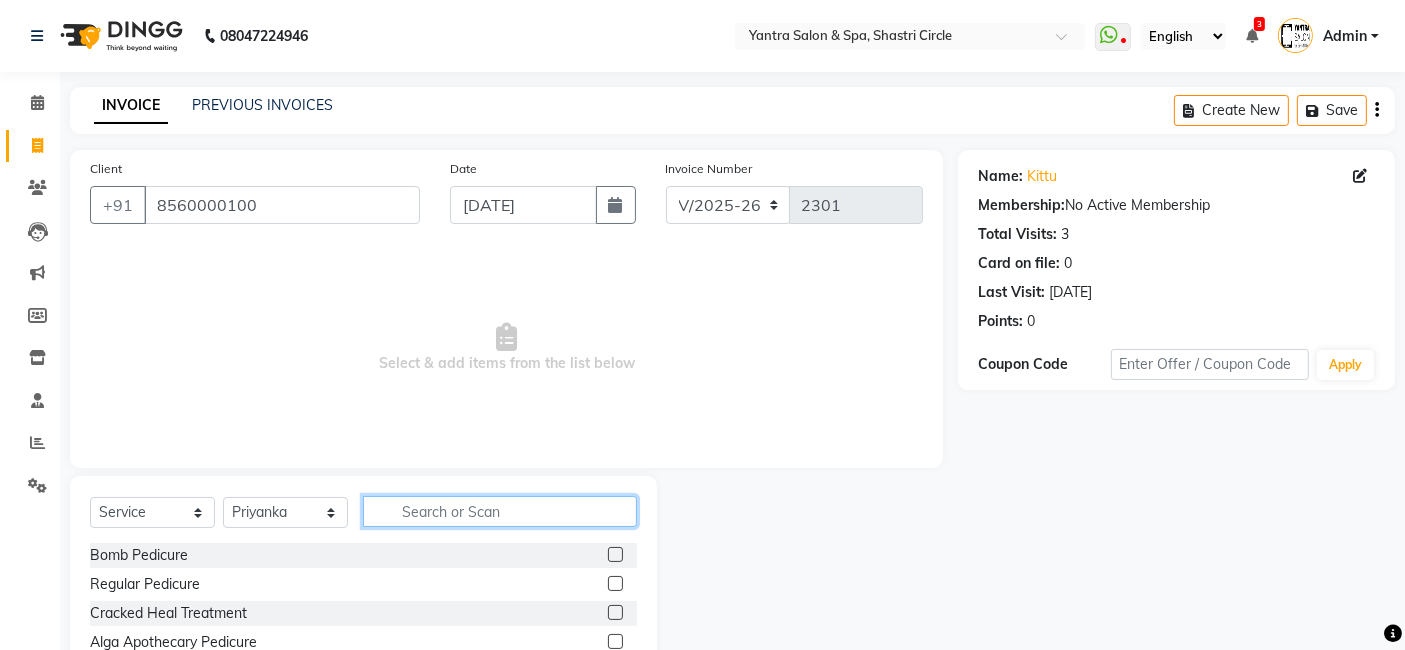 click 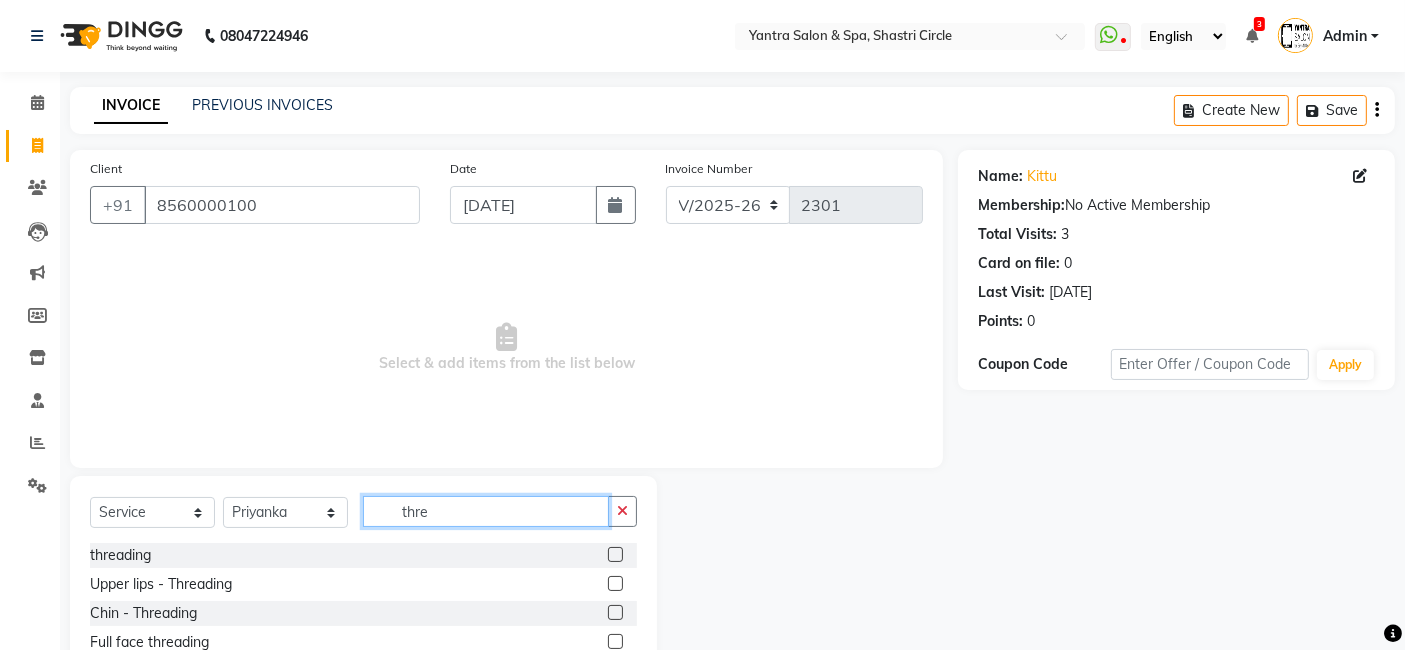 type on "thre" 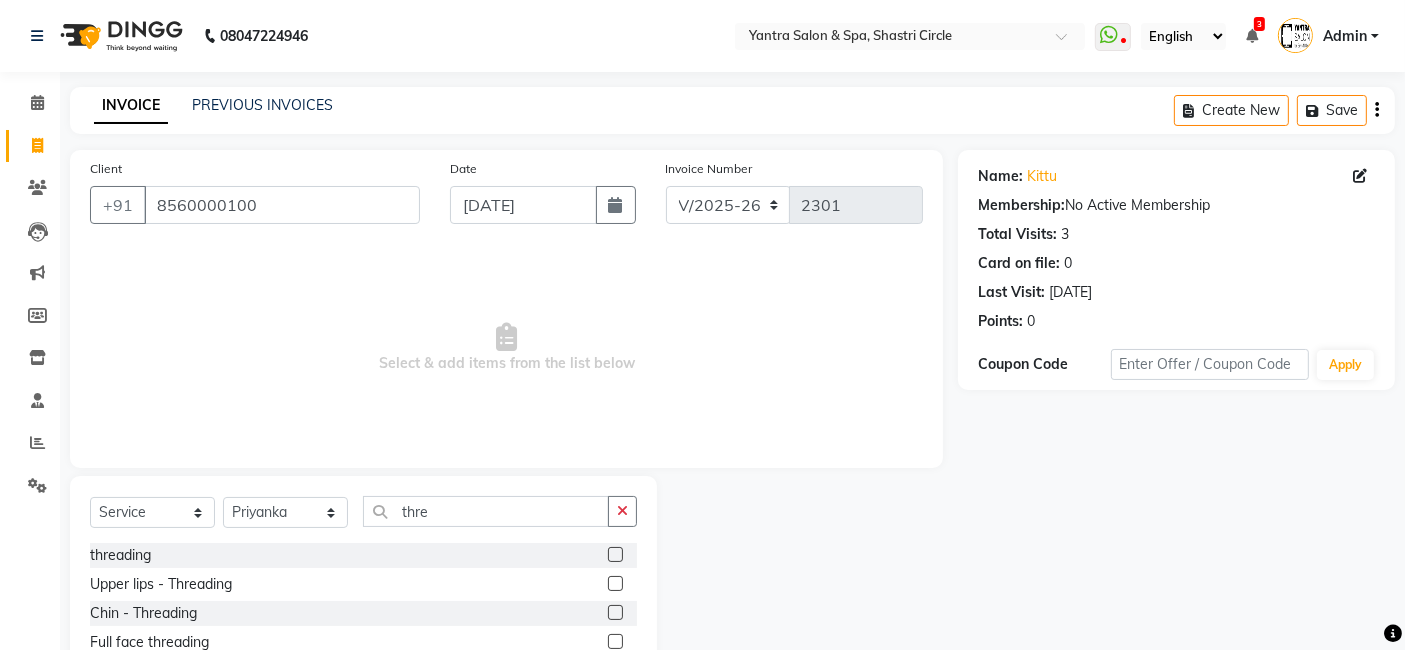 click 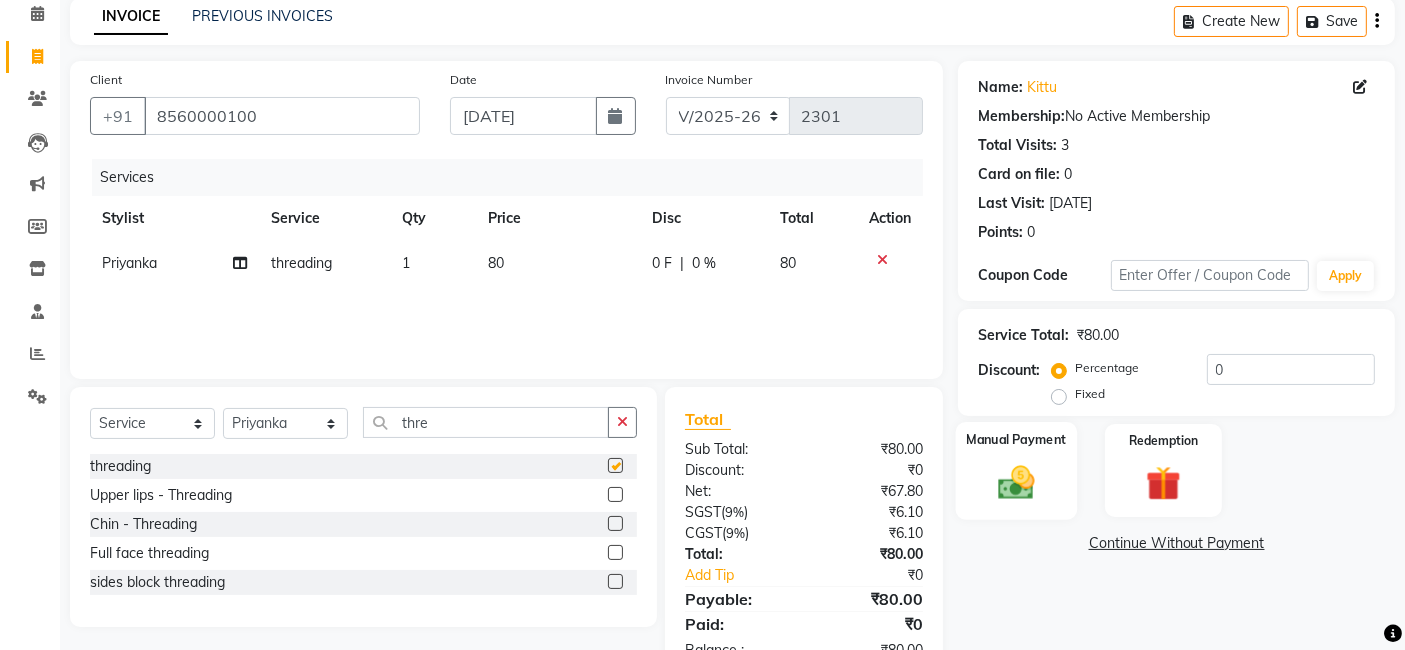 checkbox on "false" 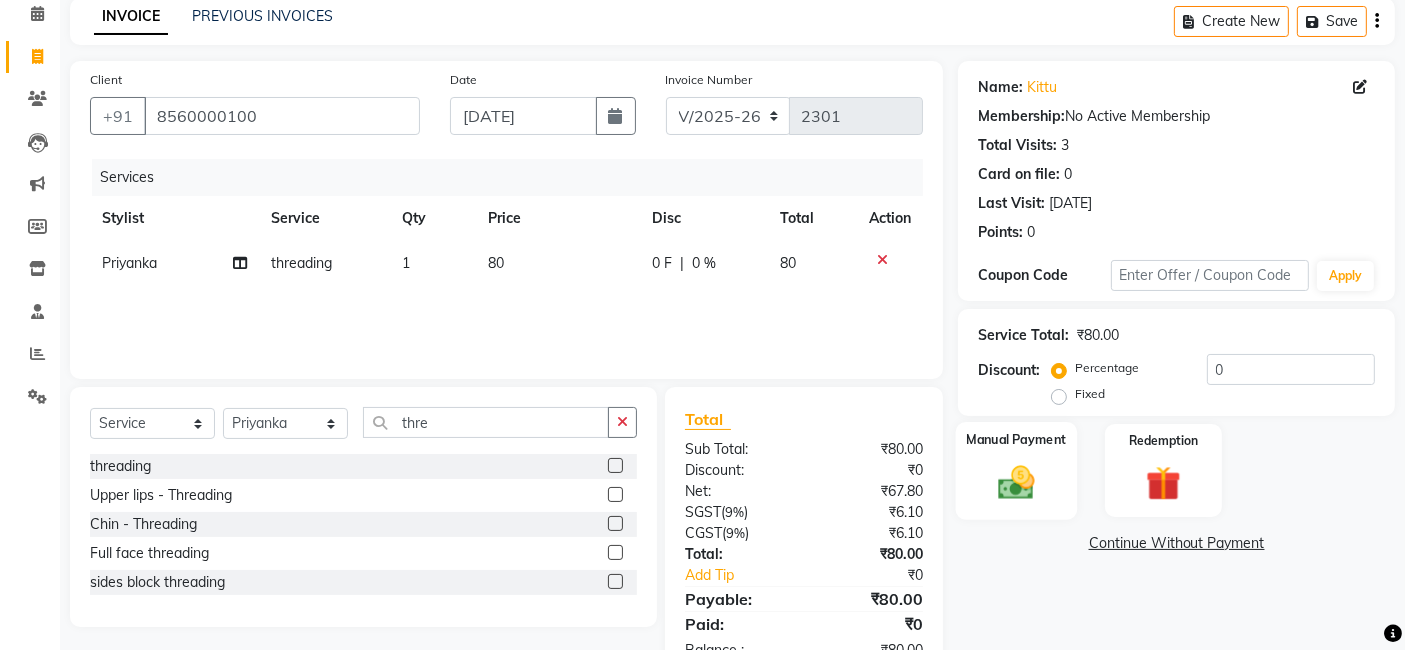 scroll, scrollTop: 148, scrollLeft: 0, axis: vertical 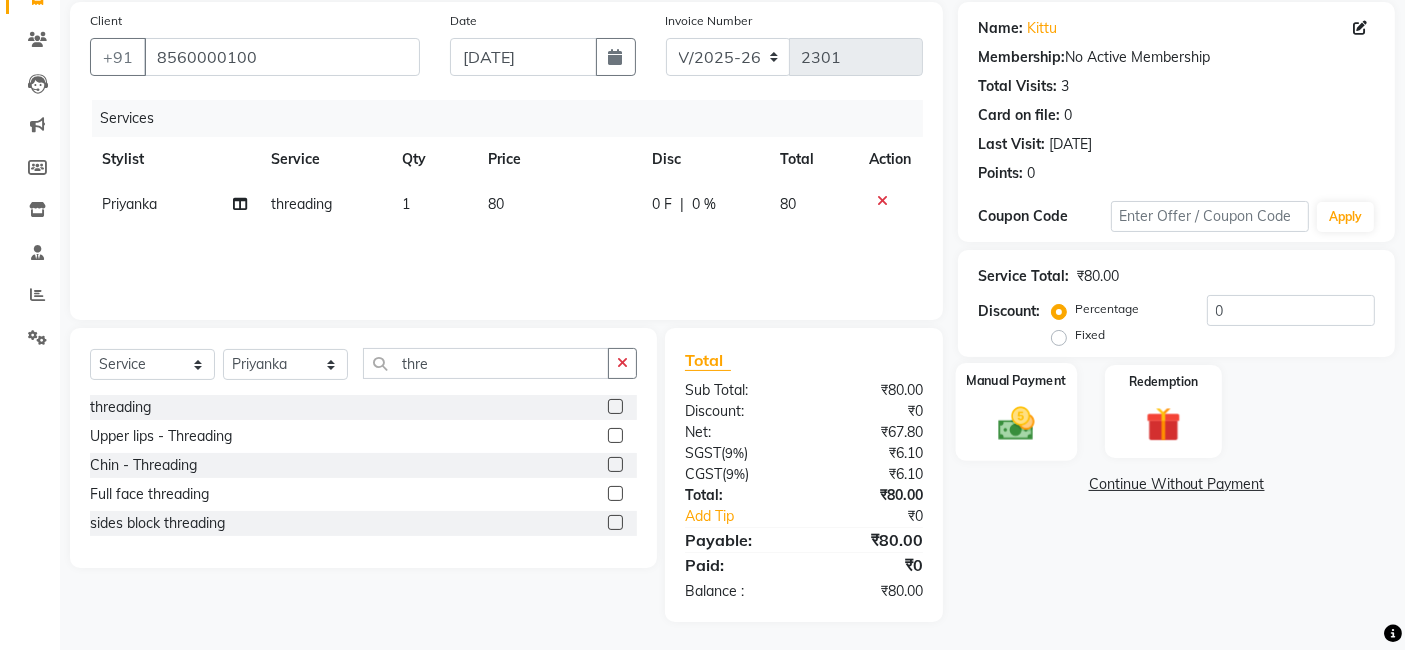 drag, startPoint x: 1023, startPoint y: 415, endPoint x: 1066, endPoint y: 464, distance: 65.192024 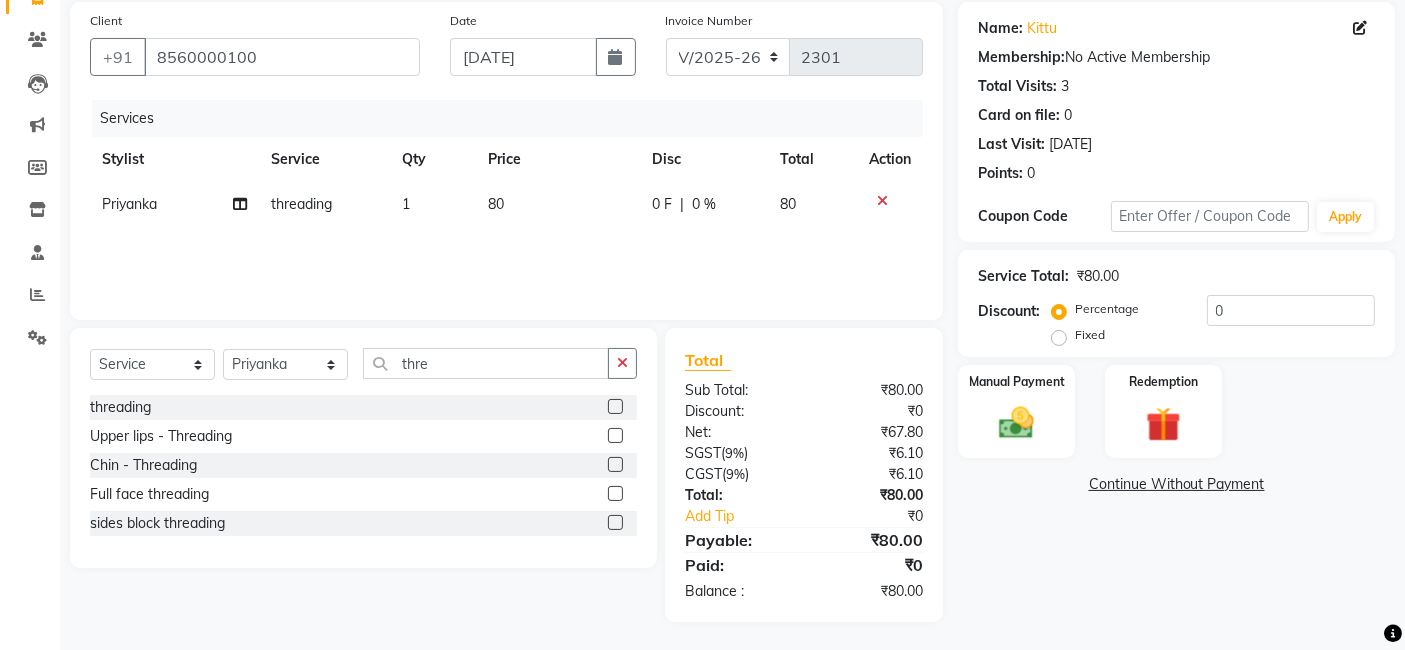 click 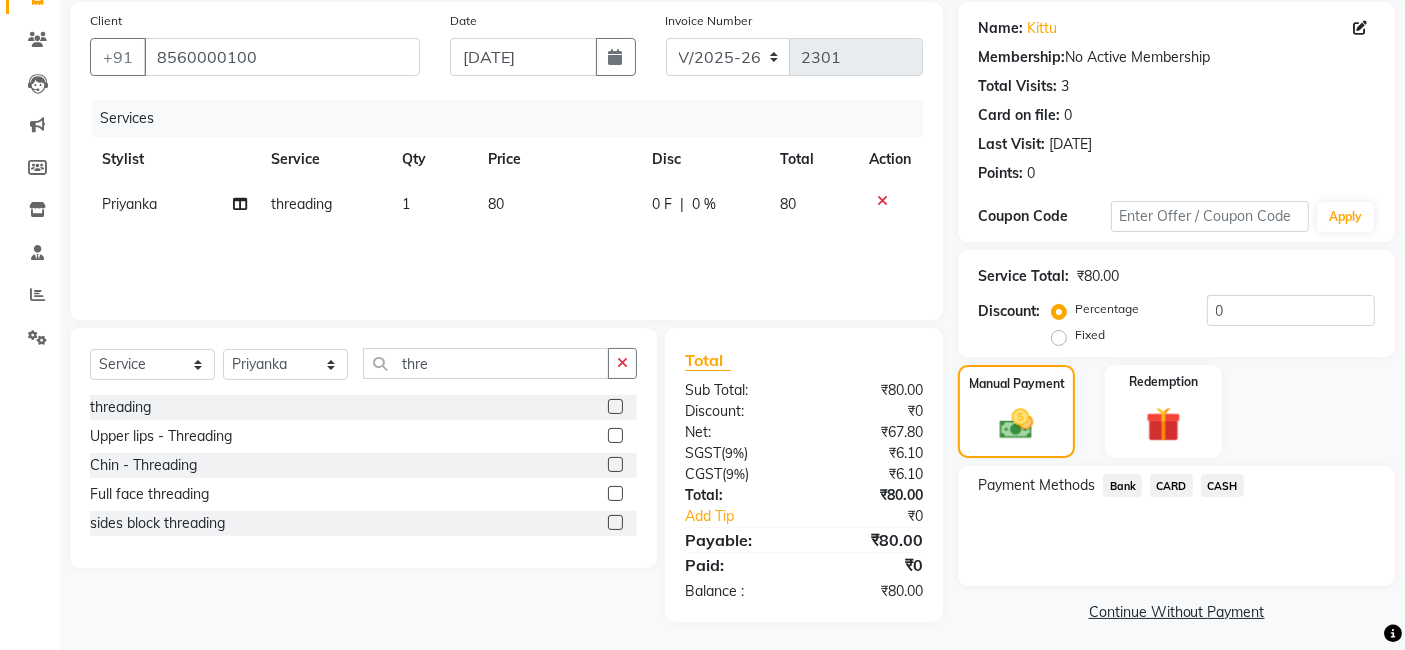 click on "Bank" 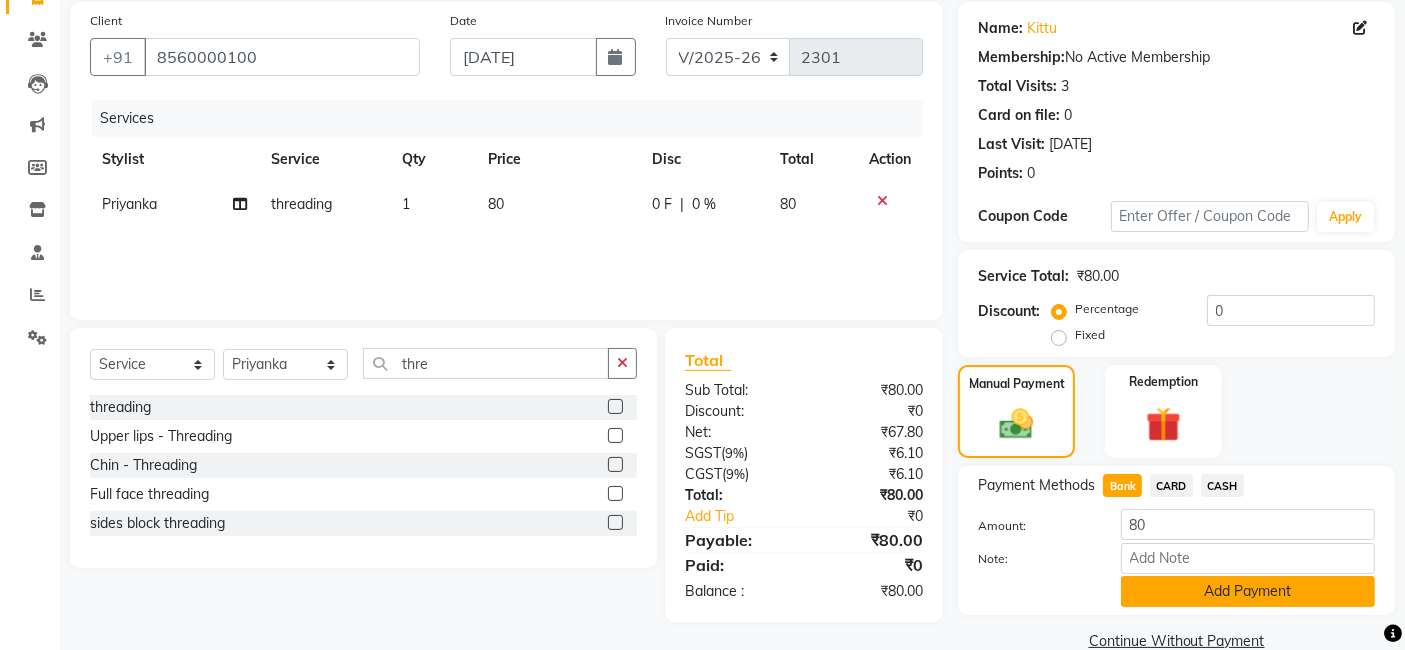 click on "Add Payment" 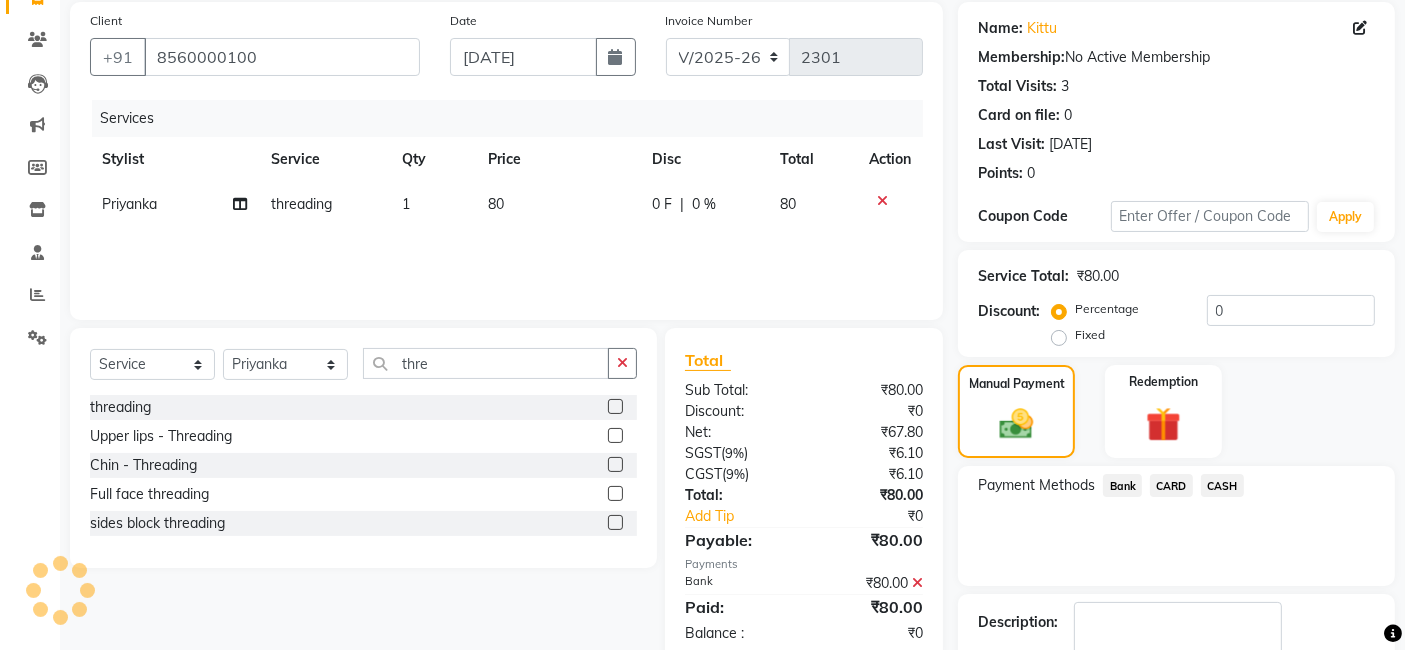 scroll, scrollTop: 266, scrollLeft: 0, axis: vertical 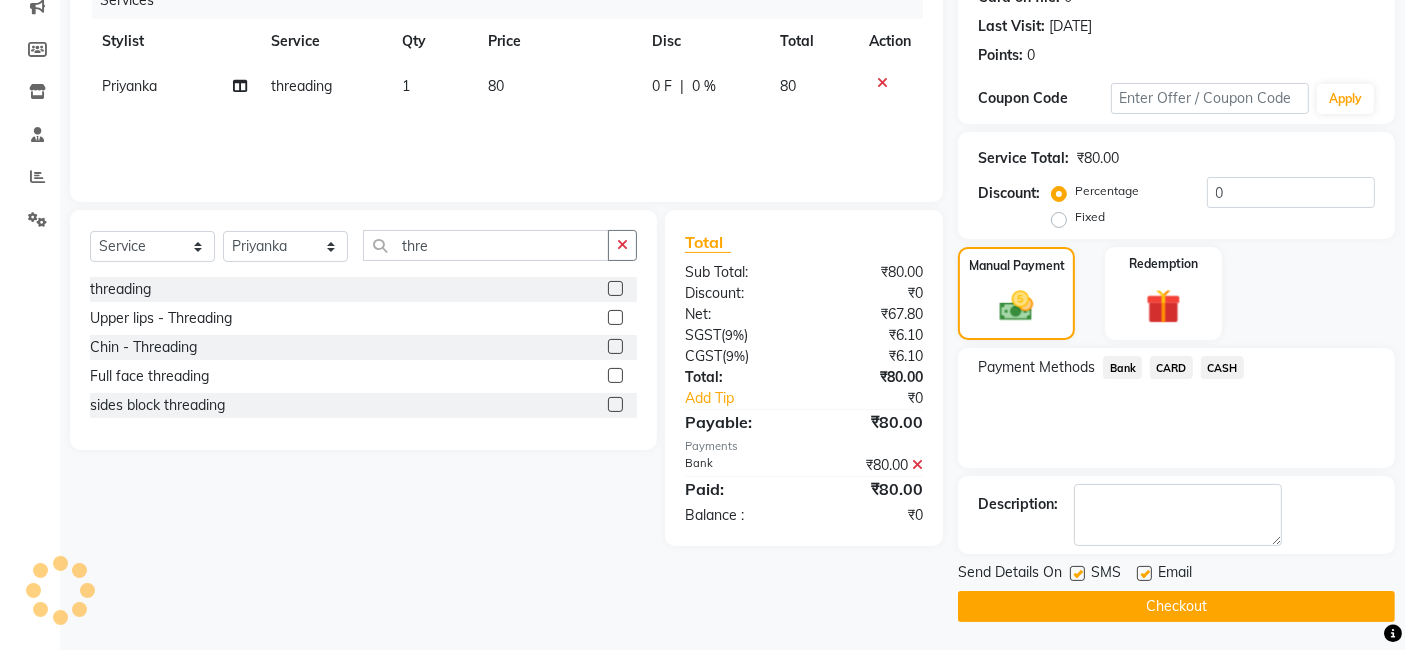 click on "Checkout" 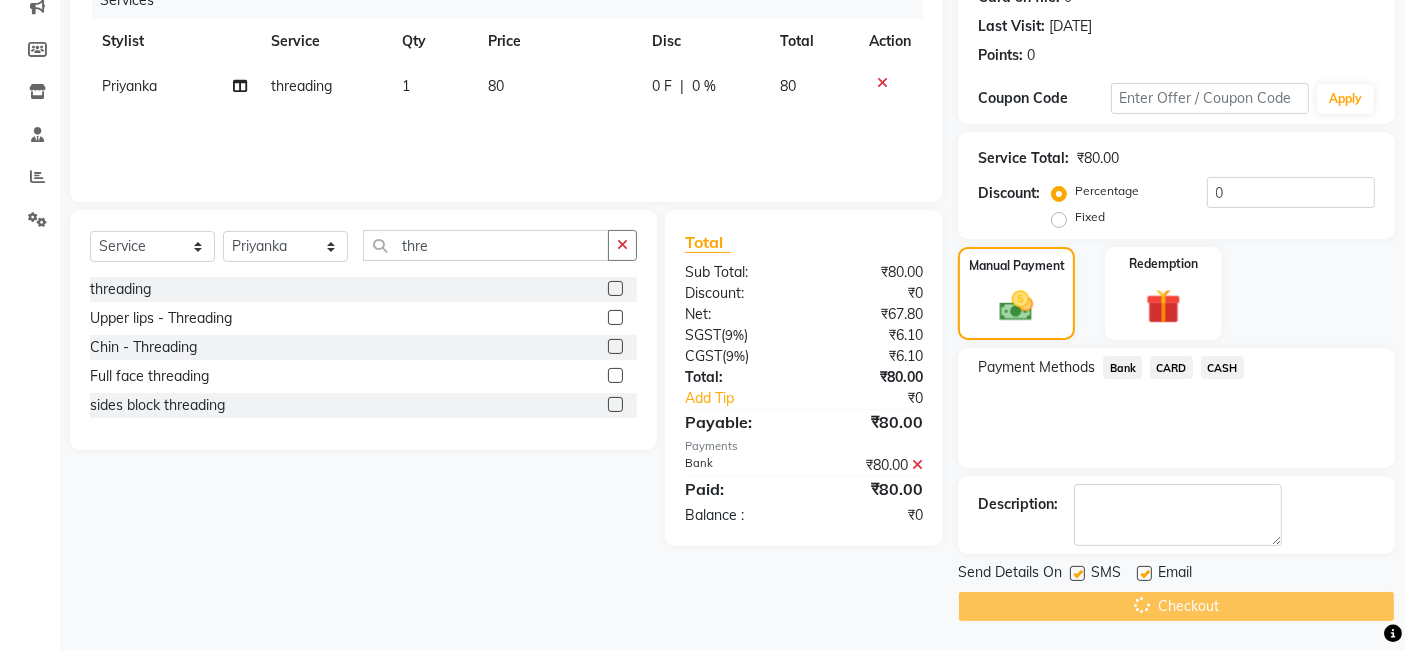 scroll, scrollTop: 0, scrollLeft: 0, axis: both 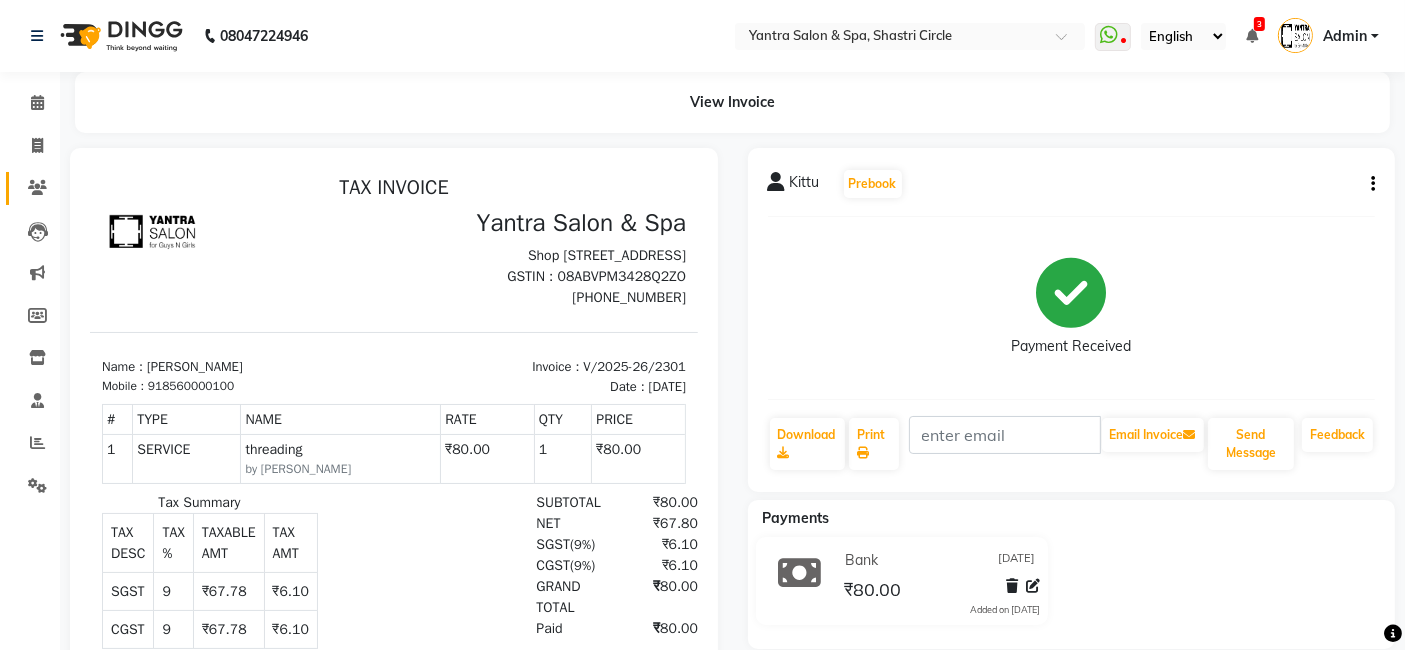 click 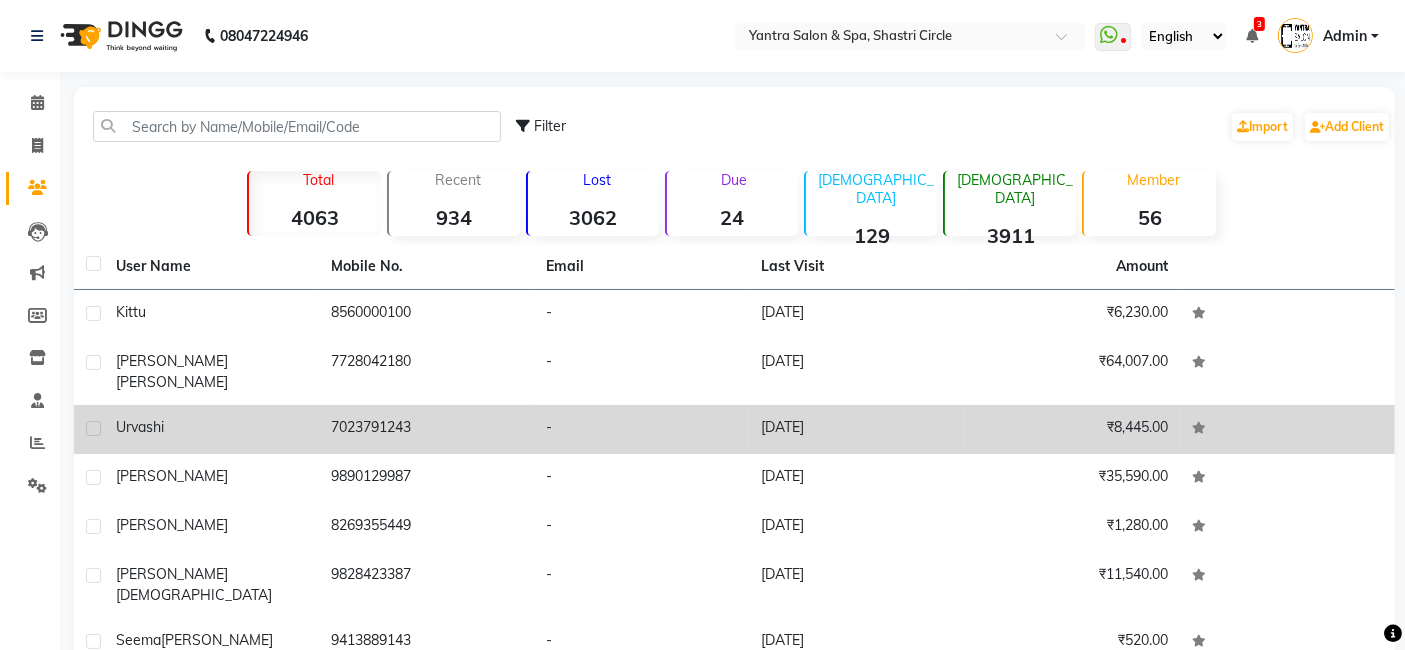 click on "7023791243" 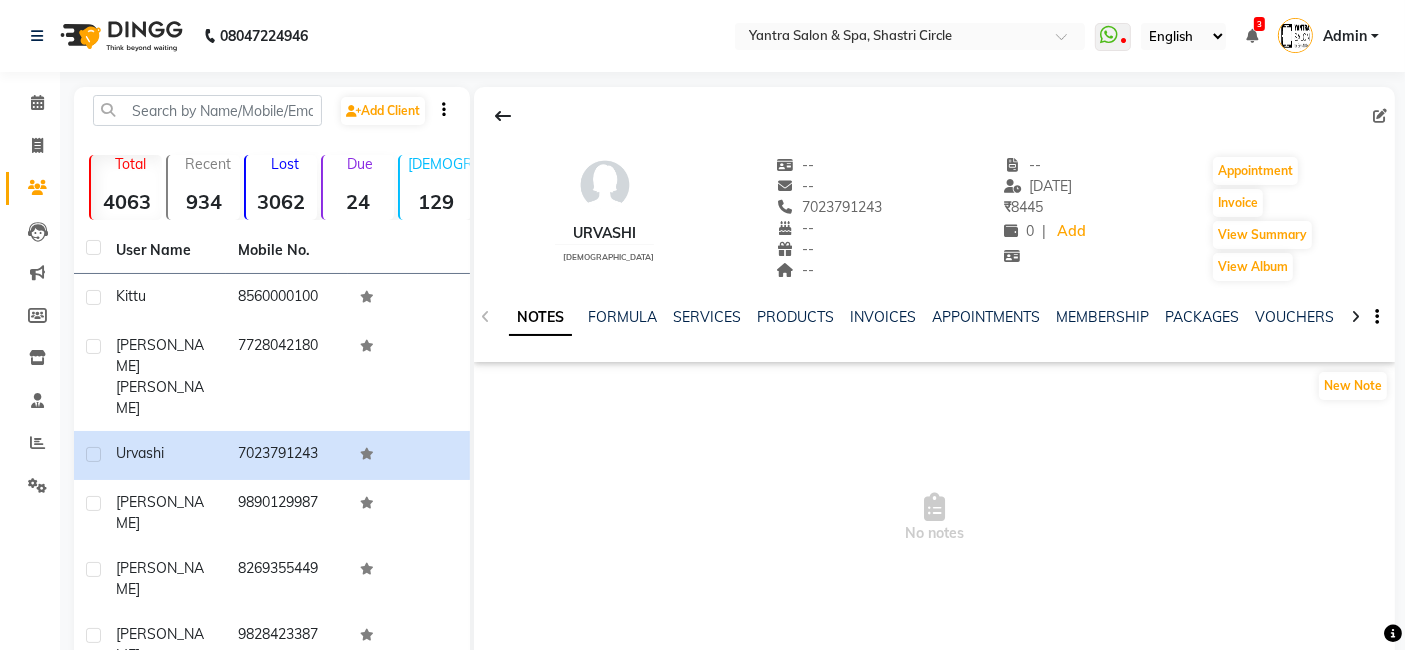 click on "INVOICES" 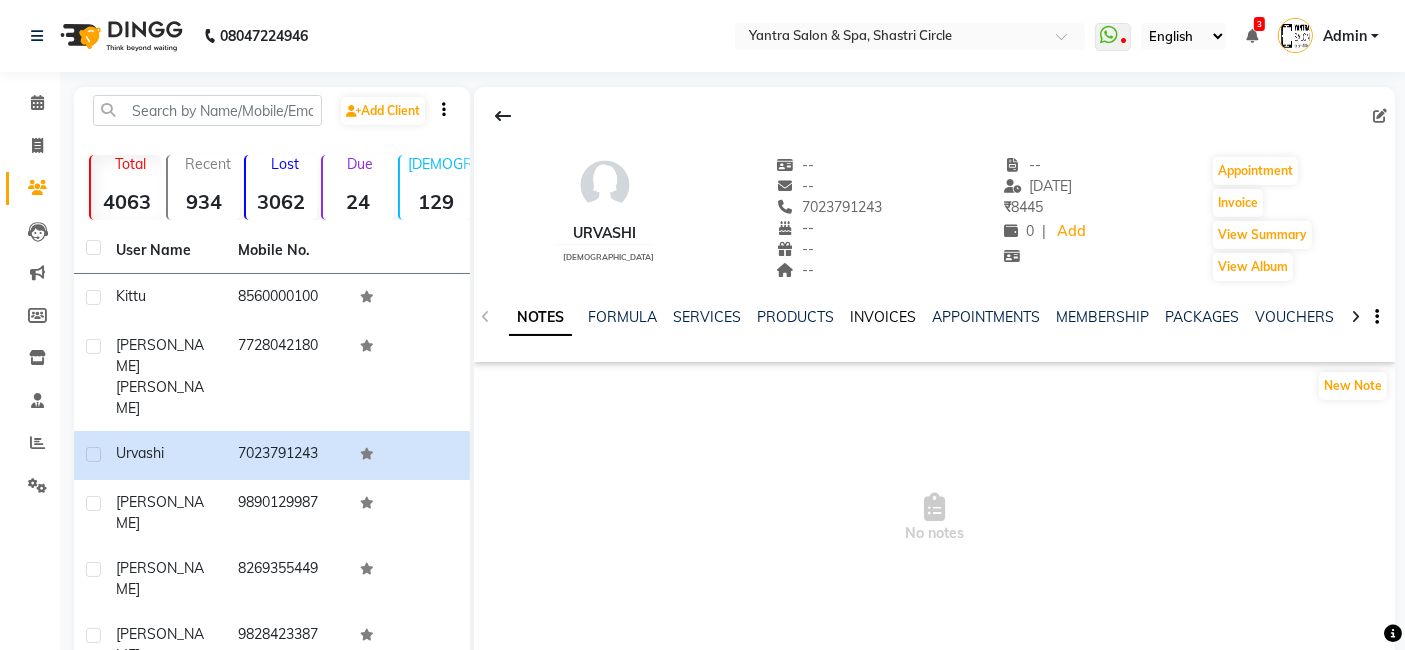 click on "INVOICES" 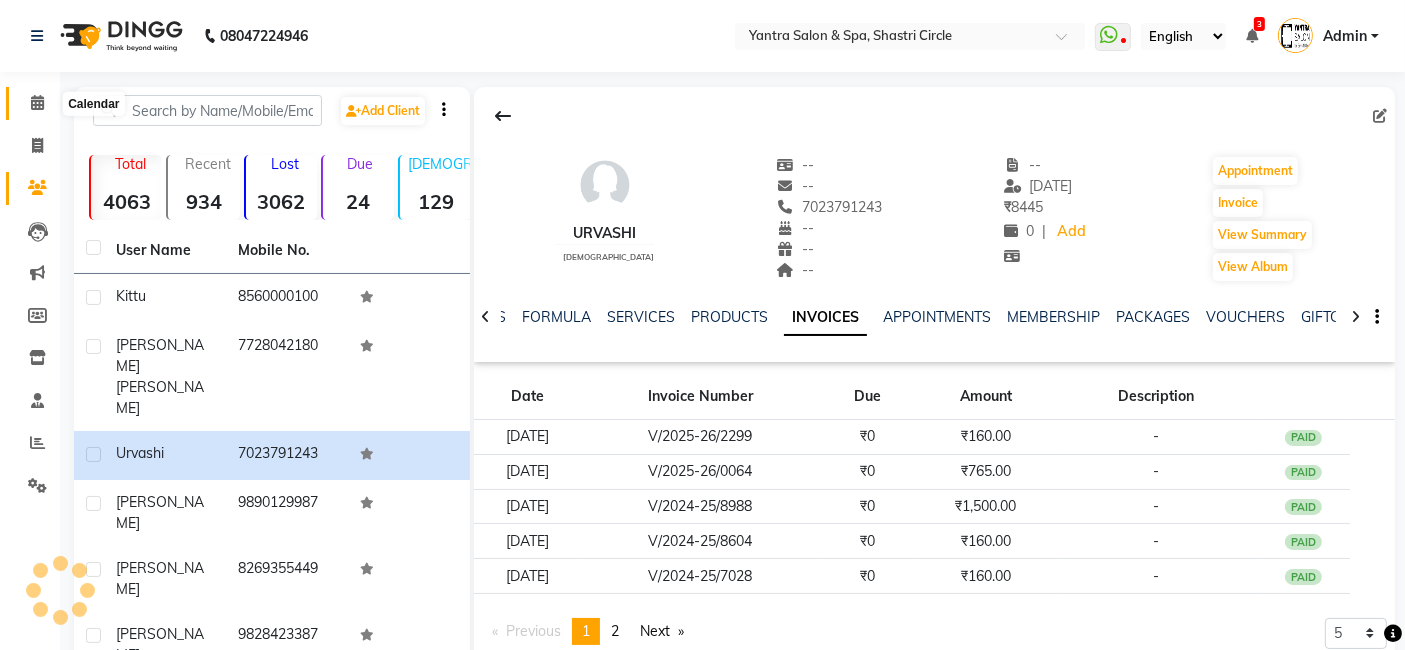 click 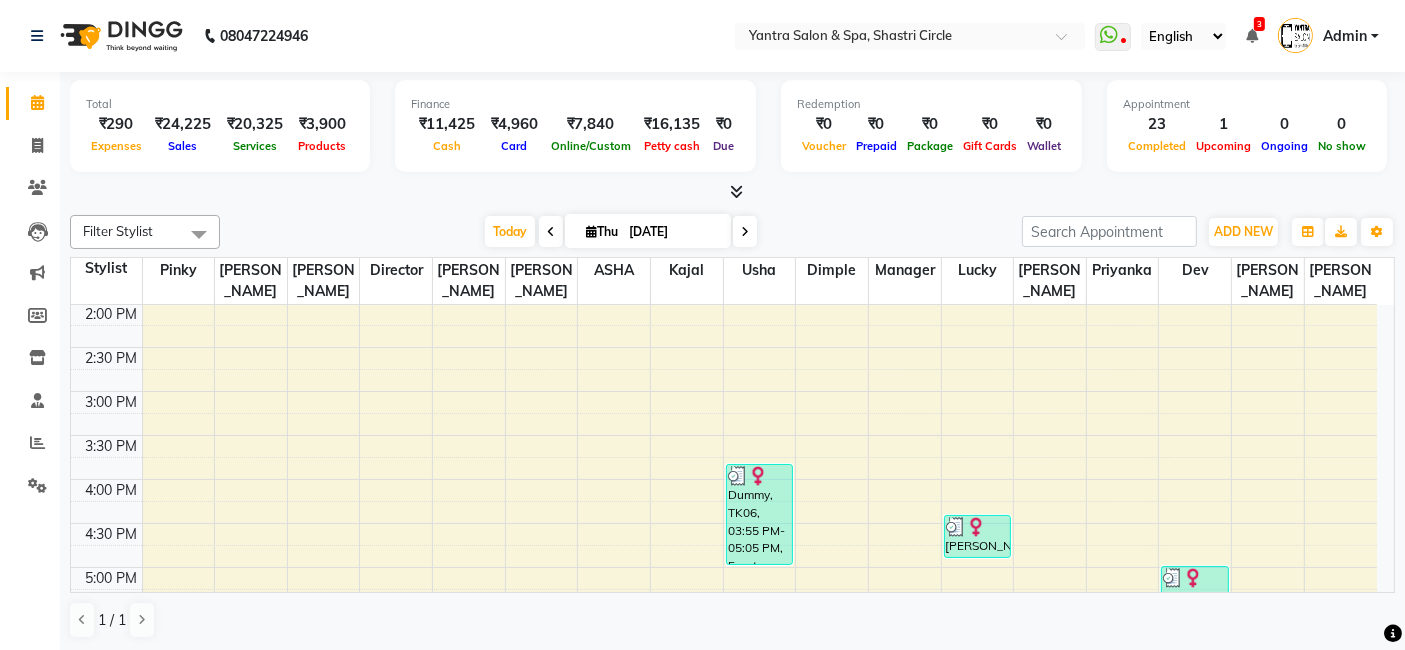 scroll, scrollTop: 755, scrollLeft: 0, axis: vertical 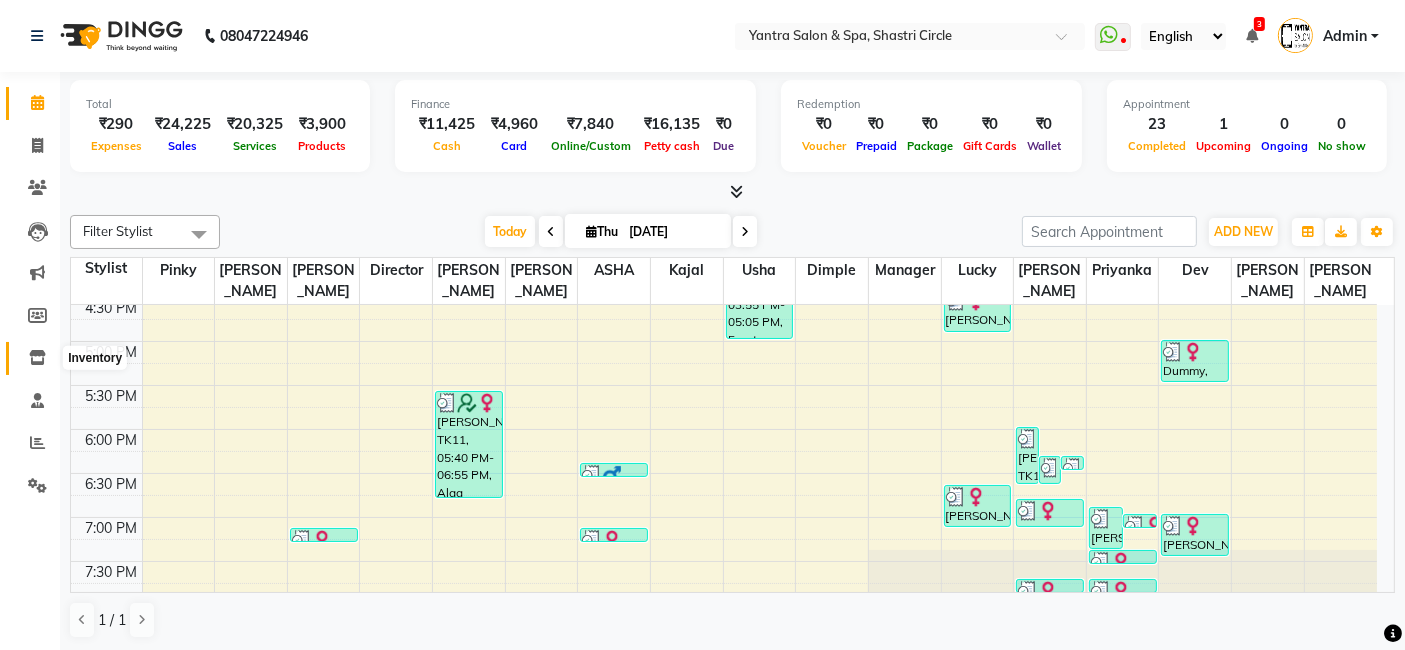 click 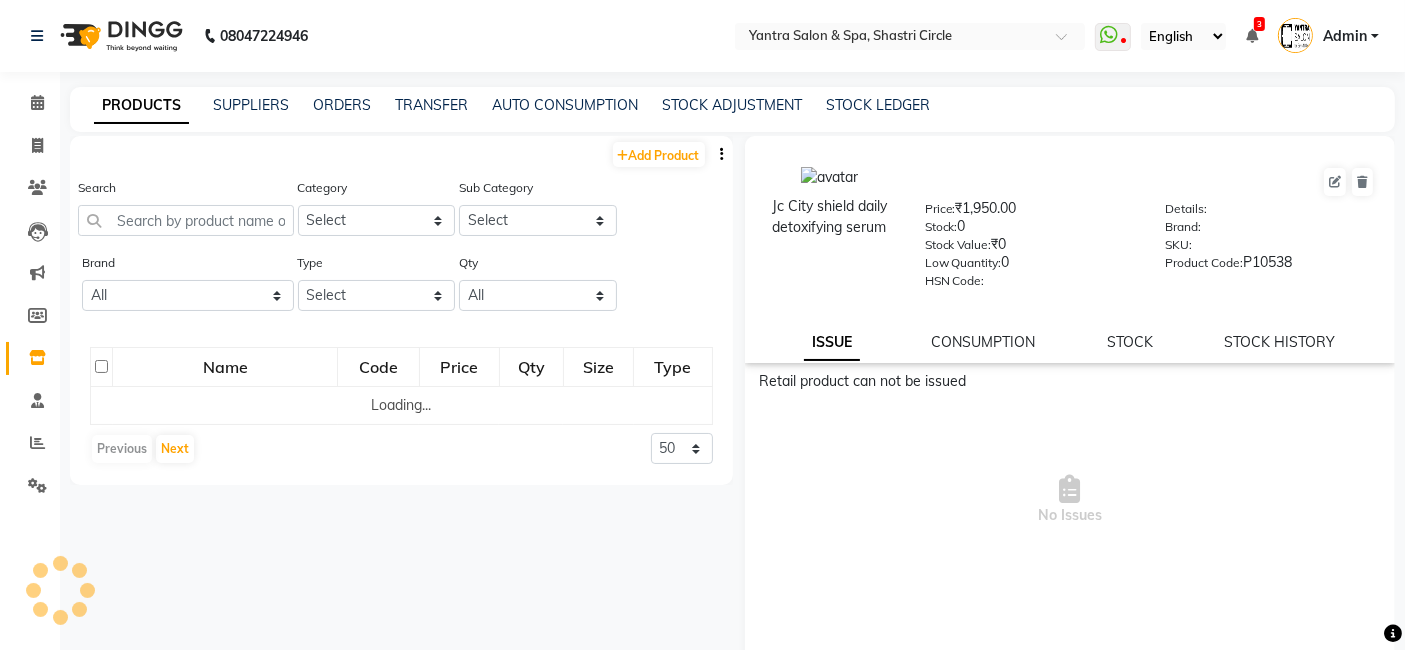 scroll, scrollTop: 0, scrollLeft: 0, axis: both 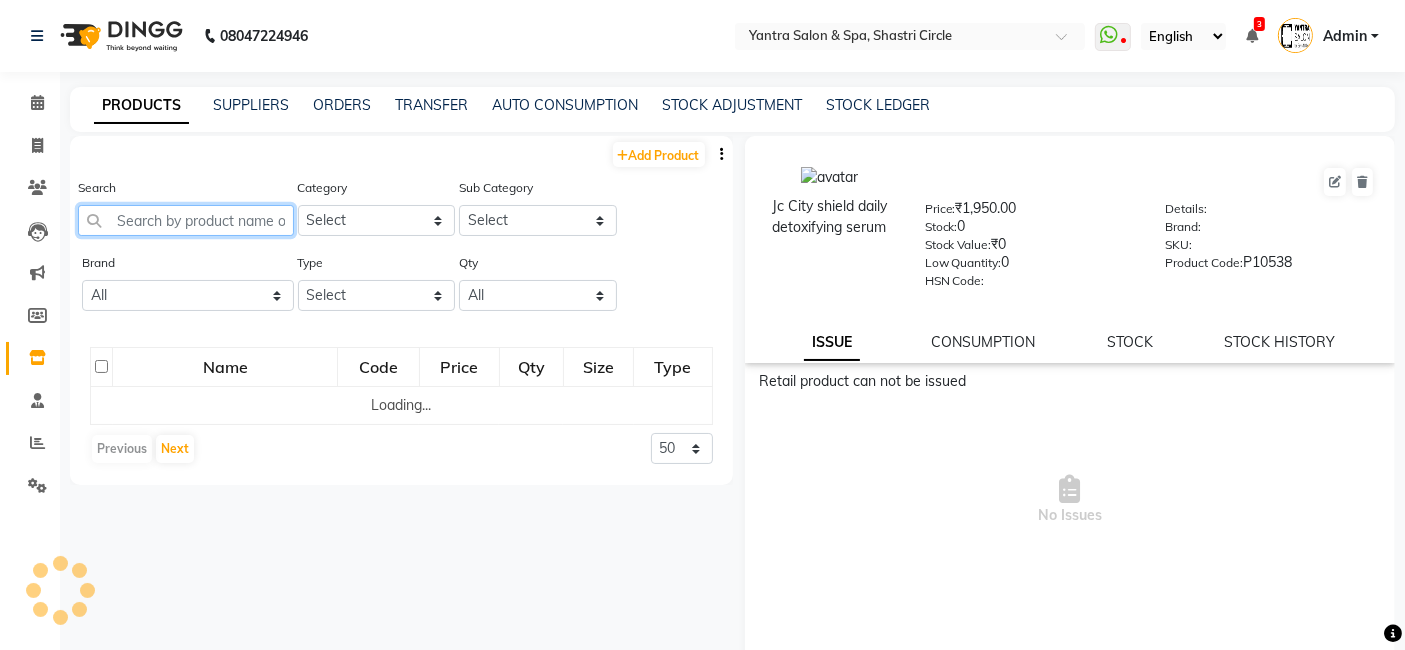 click 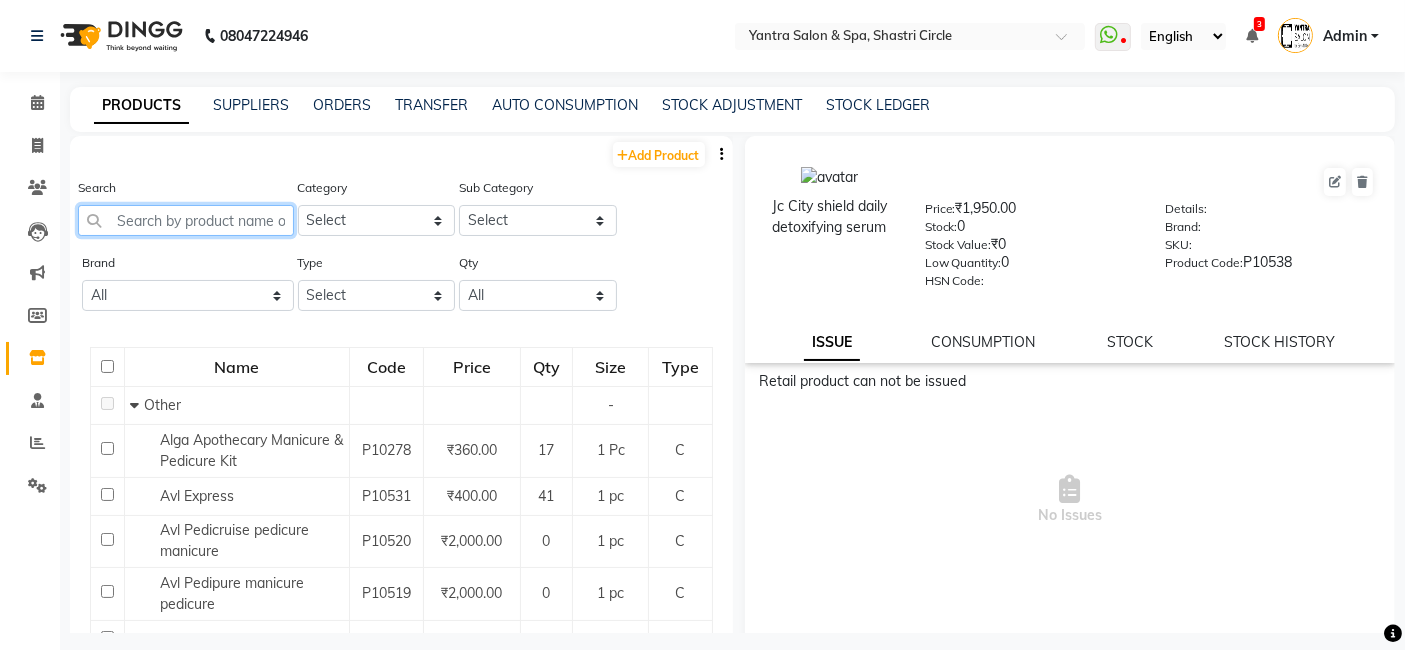 type on "s" 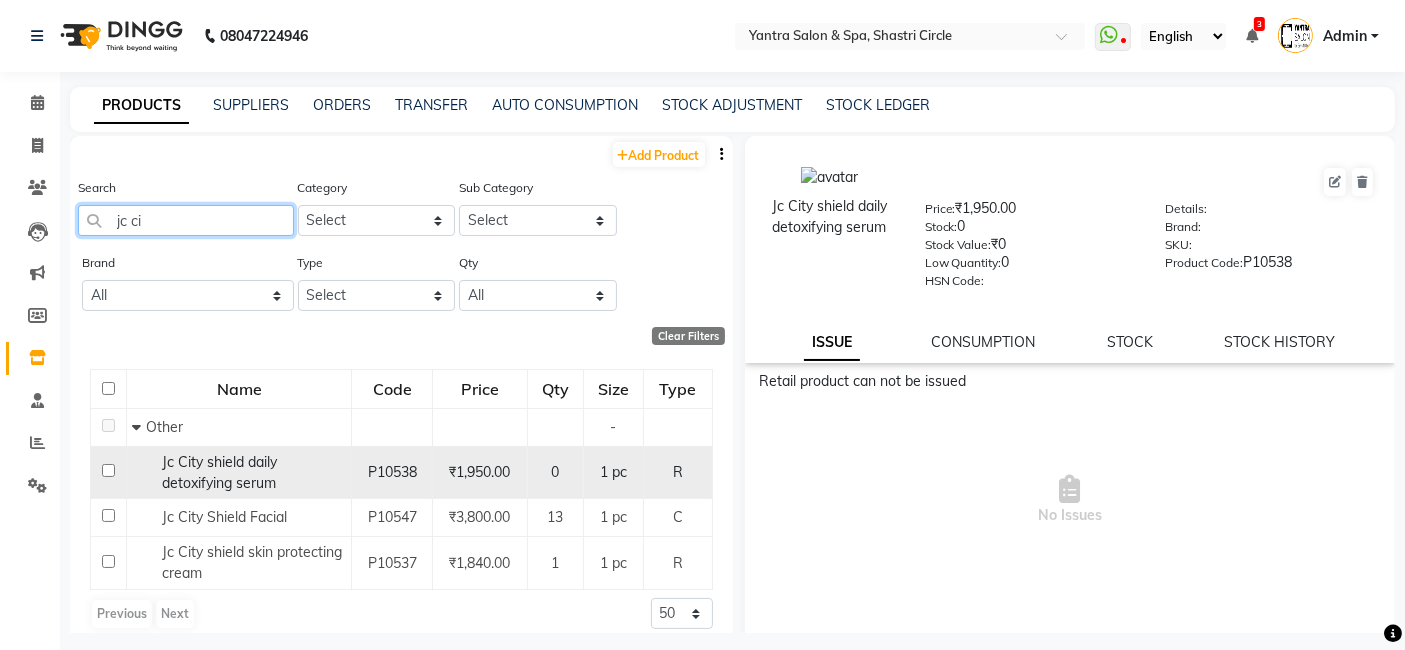 type on "jc ci" 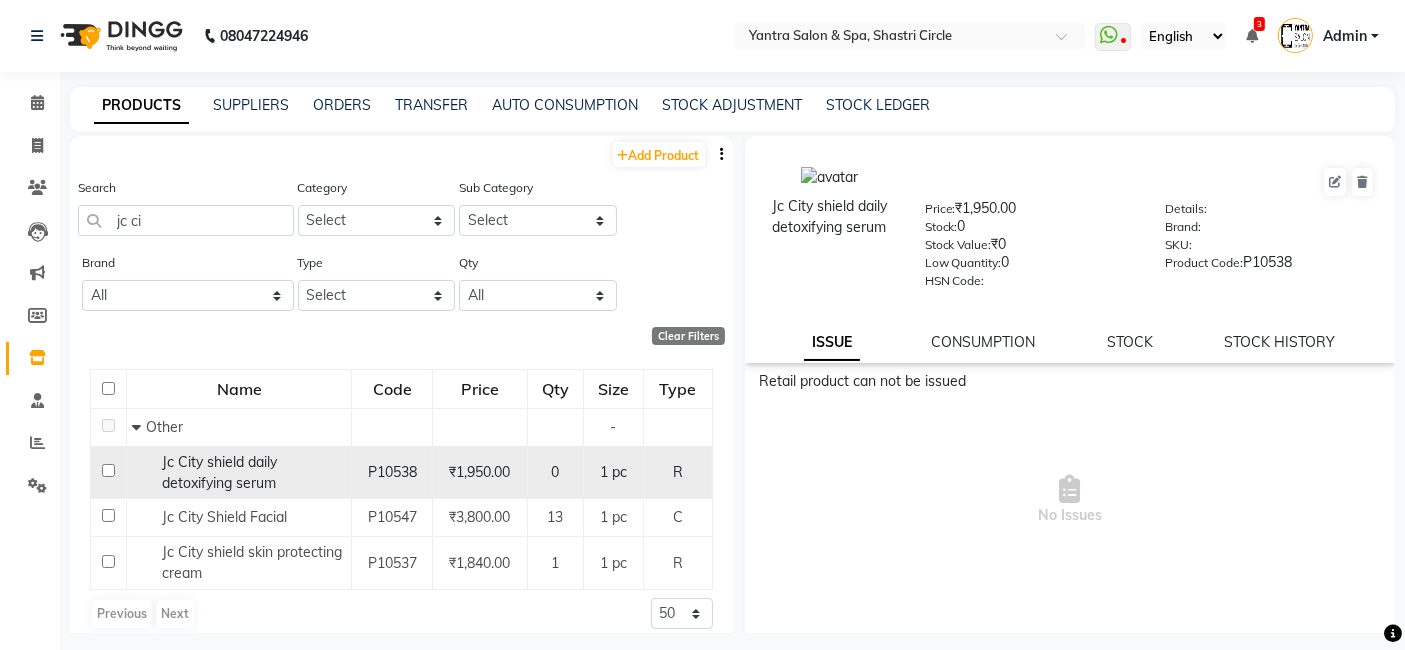 click on "Jc City shield daily detoxifying serum" 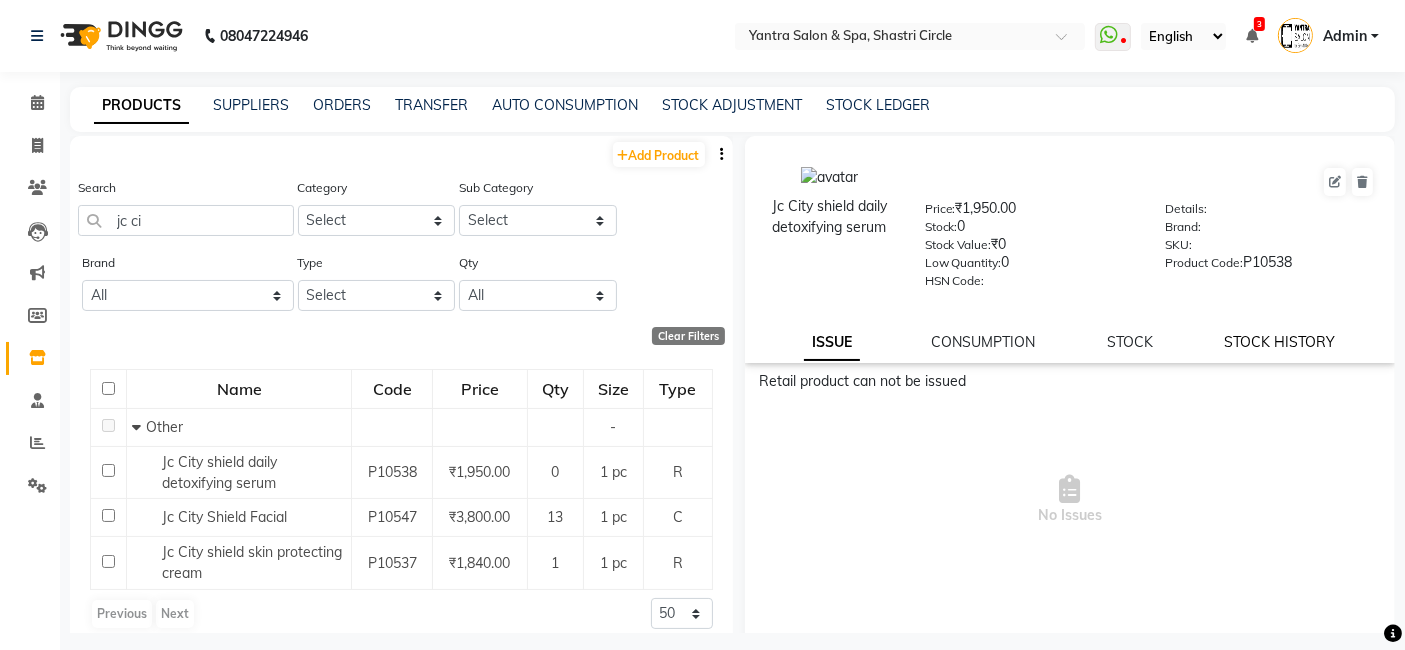 click on "STOCK HISTORY" 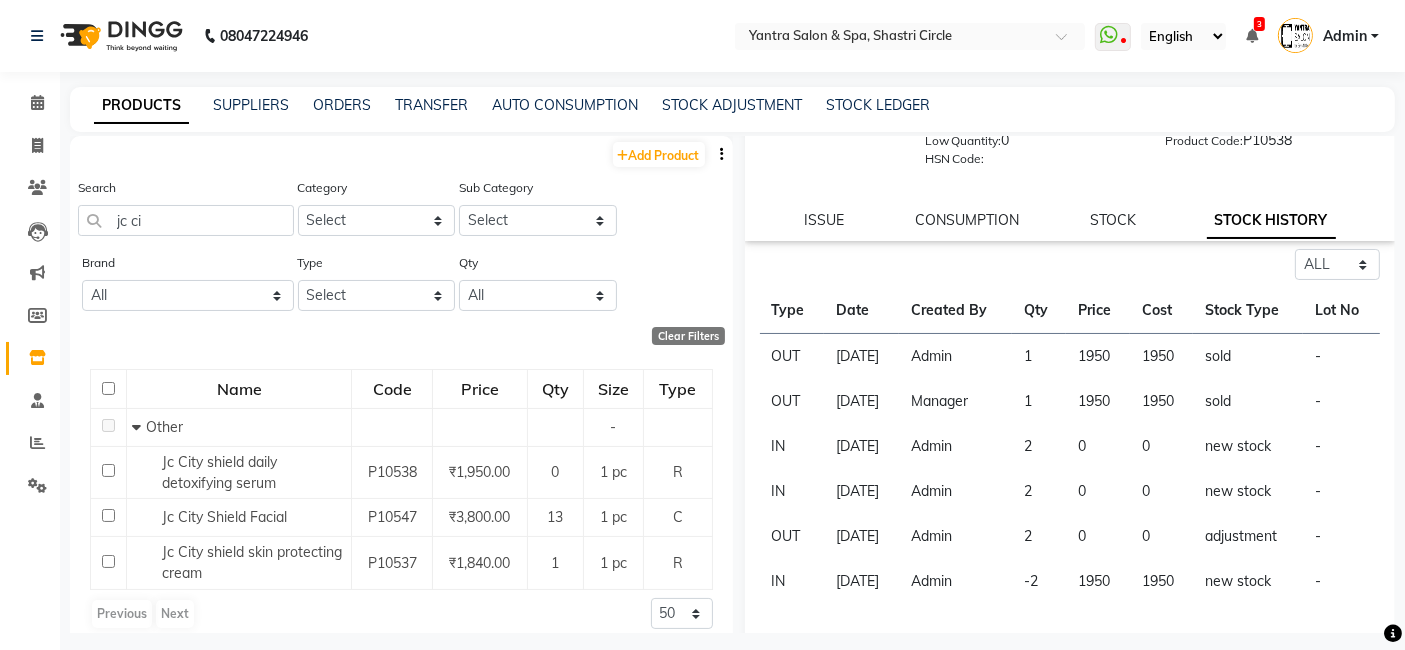 scroll, scrollTop: 138, scrollLeft: 0, axis: vertical 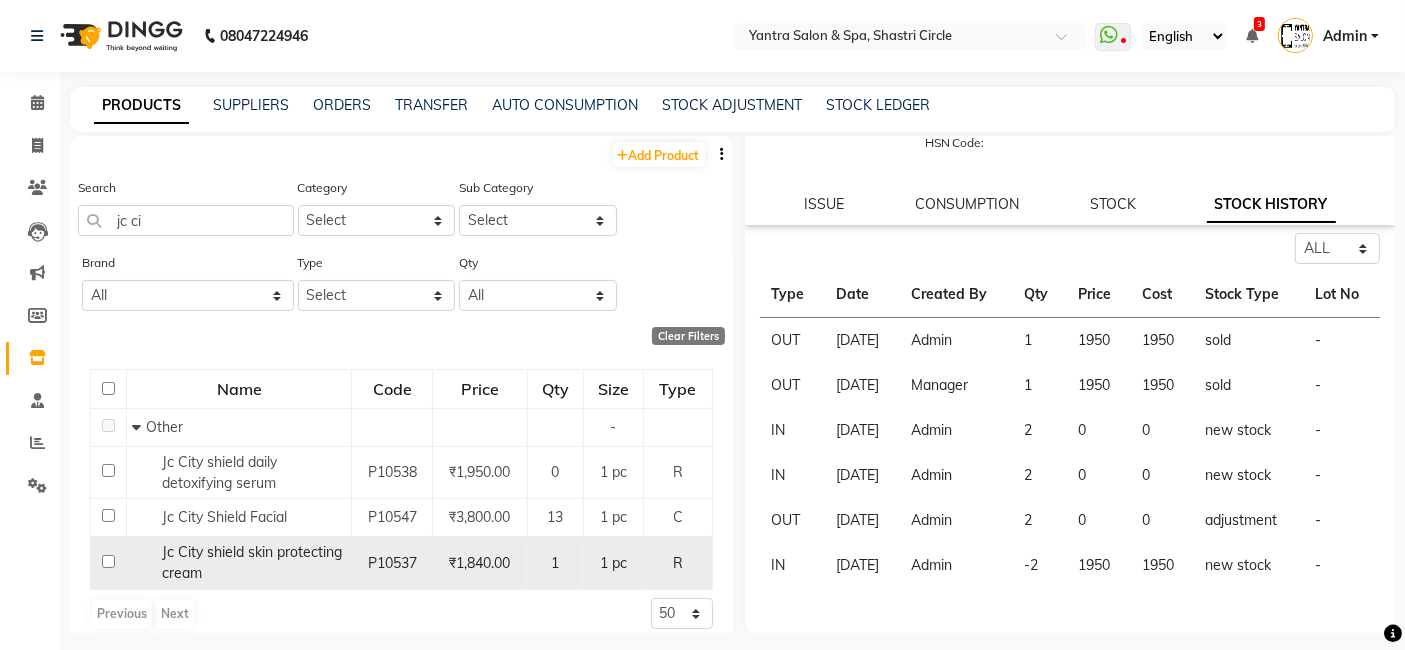 click on "Jc City shield skin protecting cream" 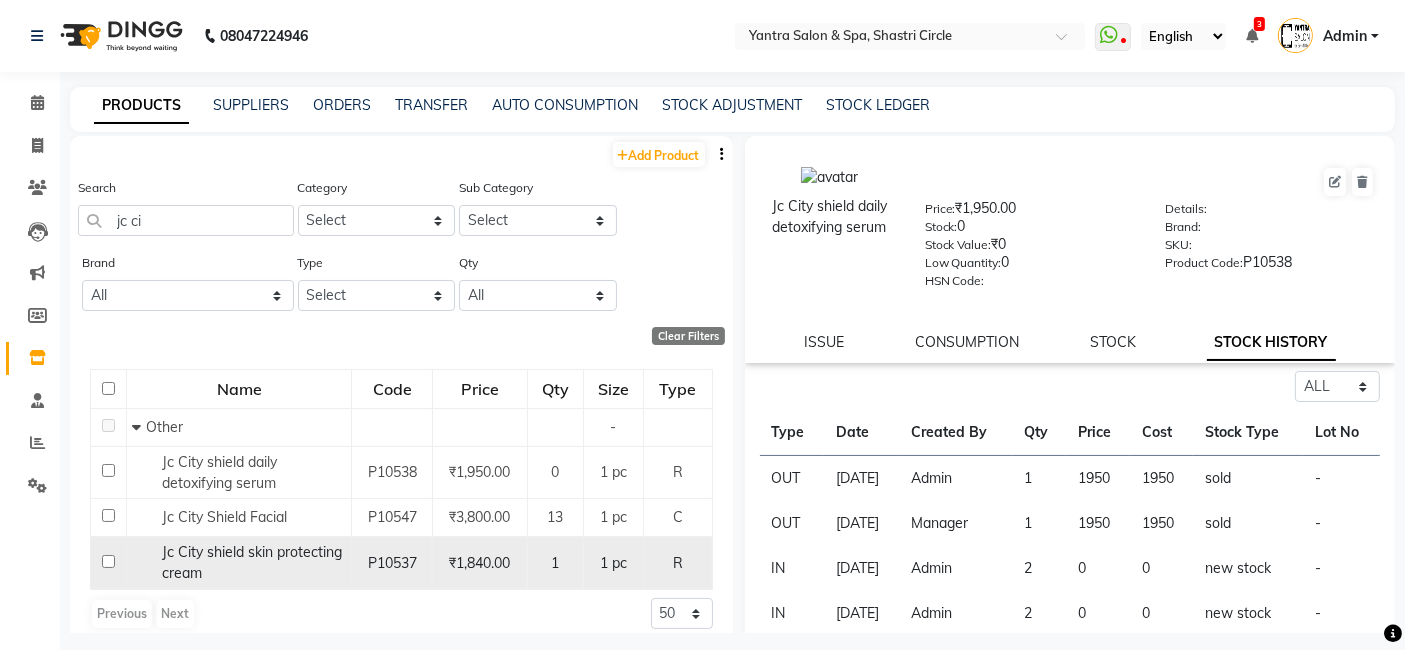 select on "all" 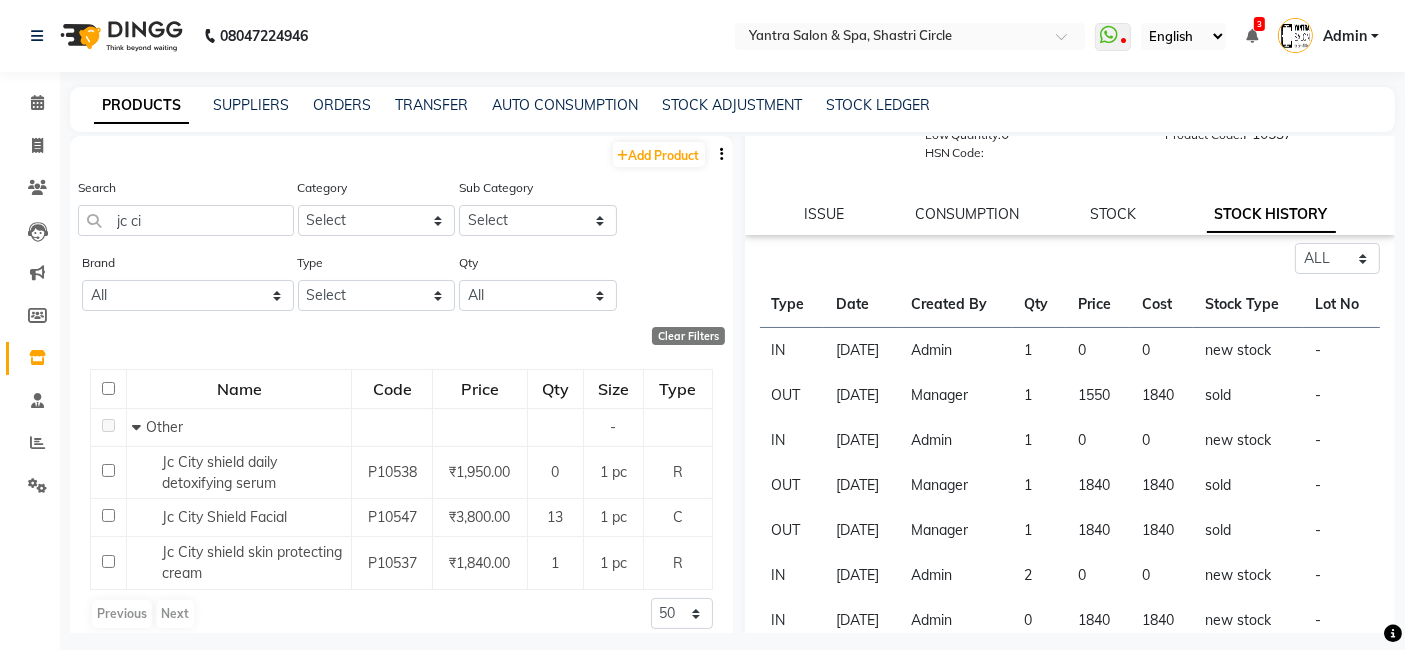 scroll, scrollTop: 138, scrollLeft: 0, axis: vertical 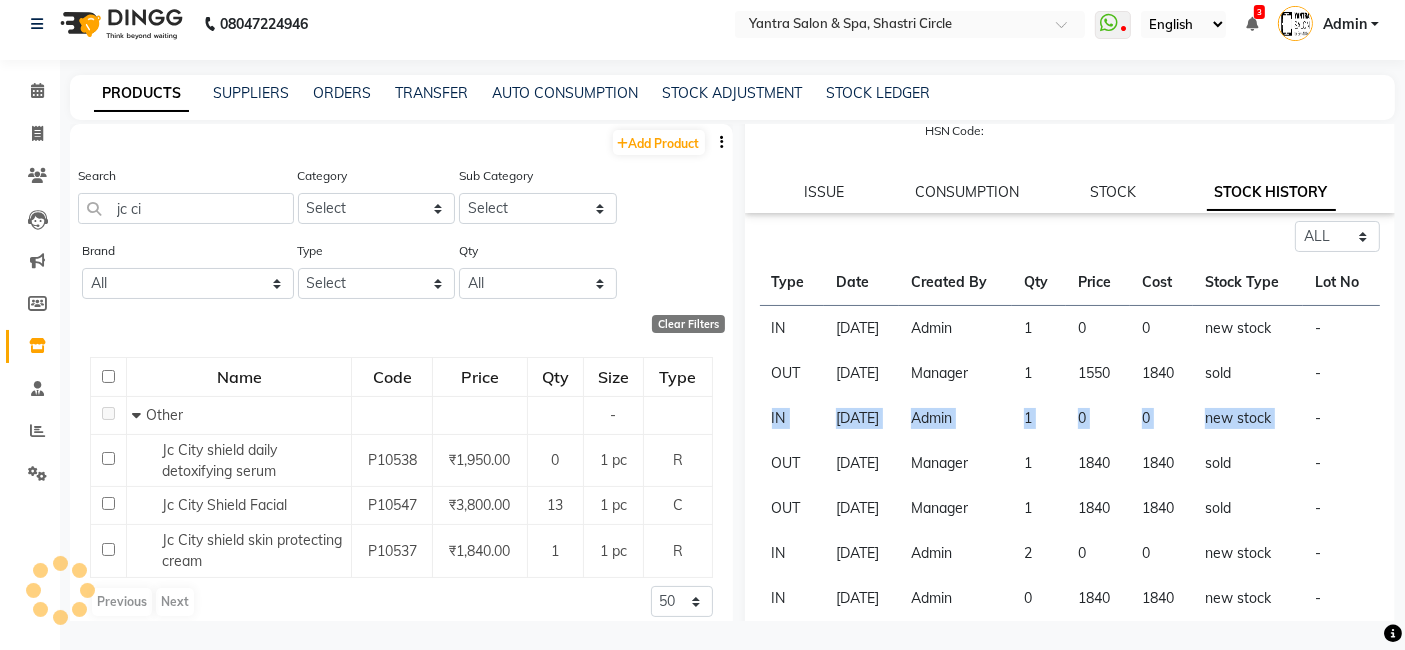 drag, startPoint x: 772, startPoint y: 410, endPoint x: 1306, endPoint y: 430, distance: 534.3744 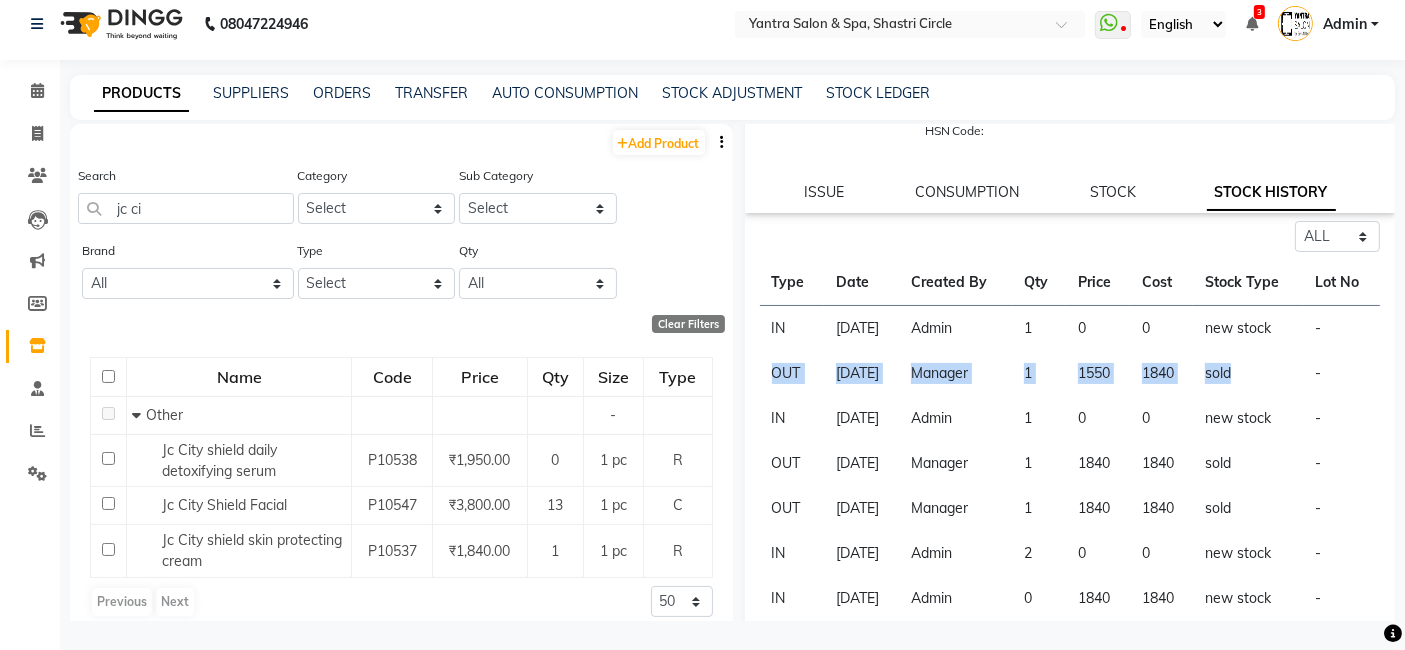 drag, startPoint x: 771, startPoint y: 365, endPoint x: 1237, endPoint y: 384, distance: 466.38718 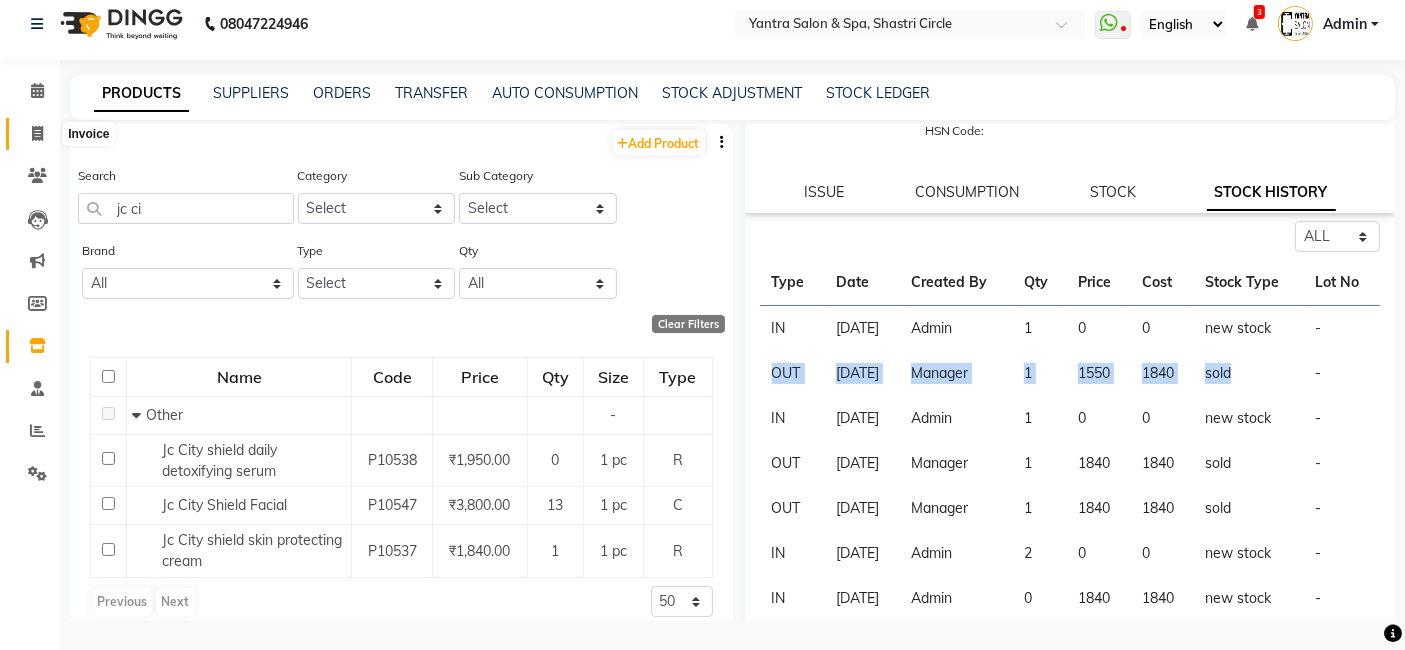 click 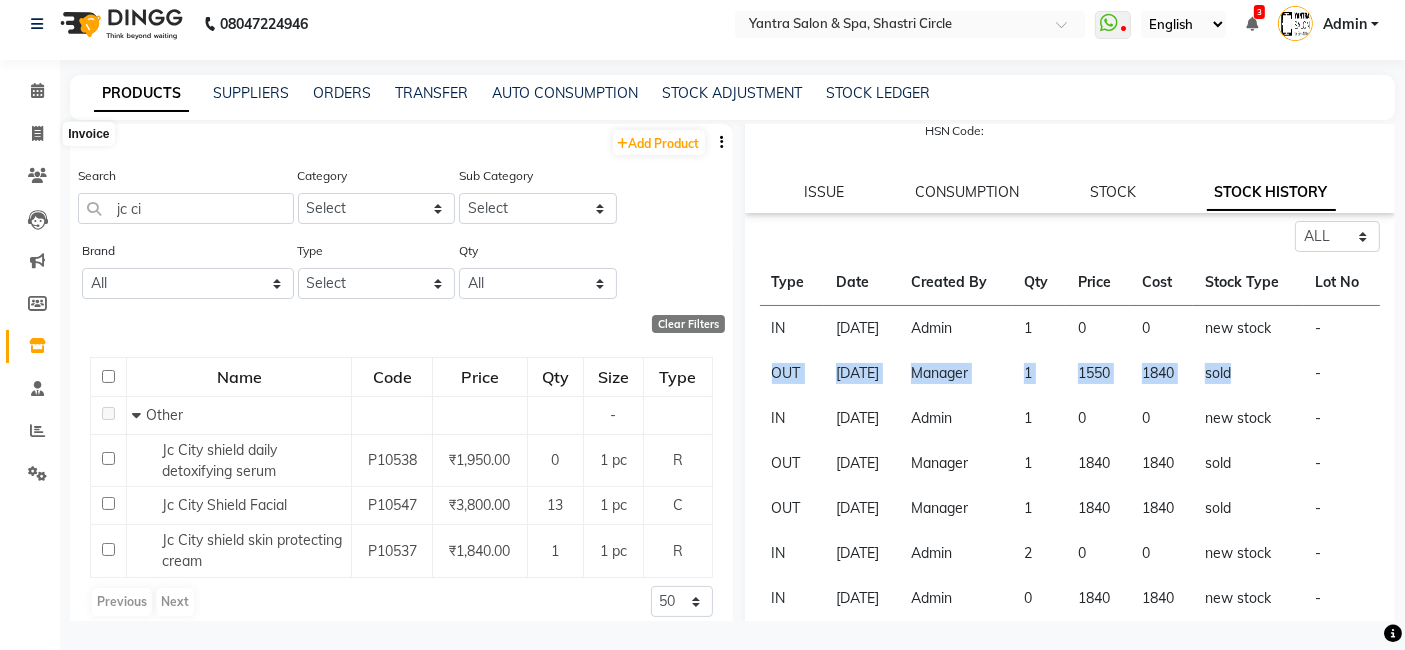 select on "service" 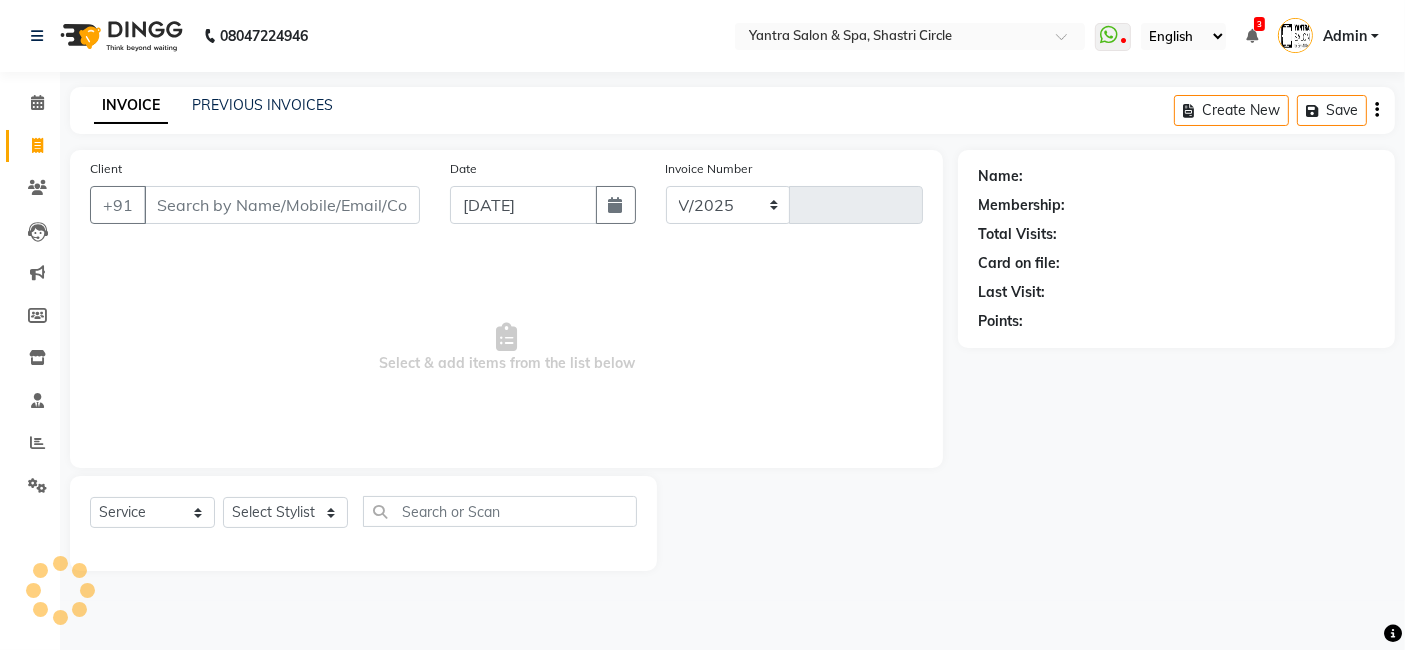 scroll, scrollTop: 0, scrollLeft: 0, axis: both 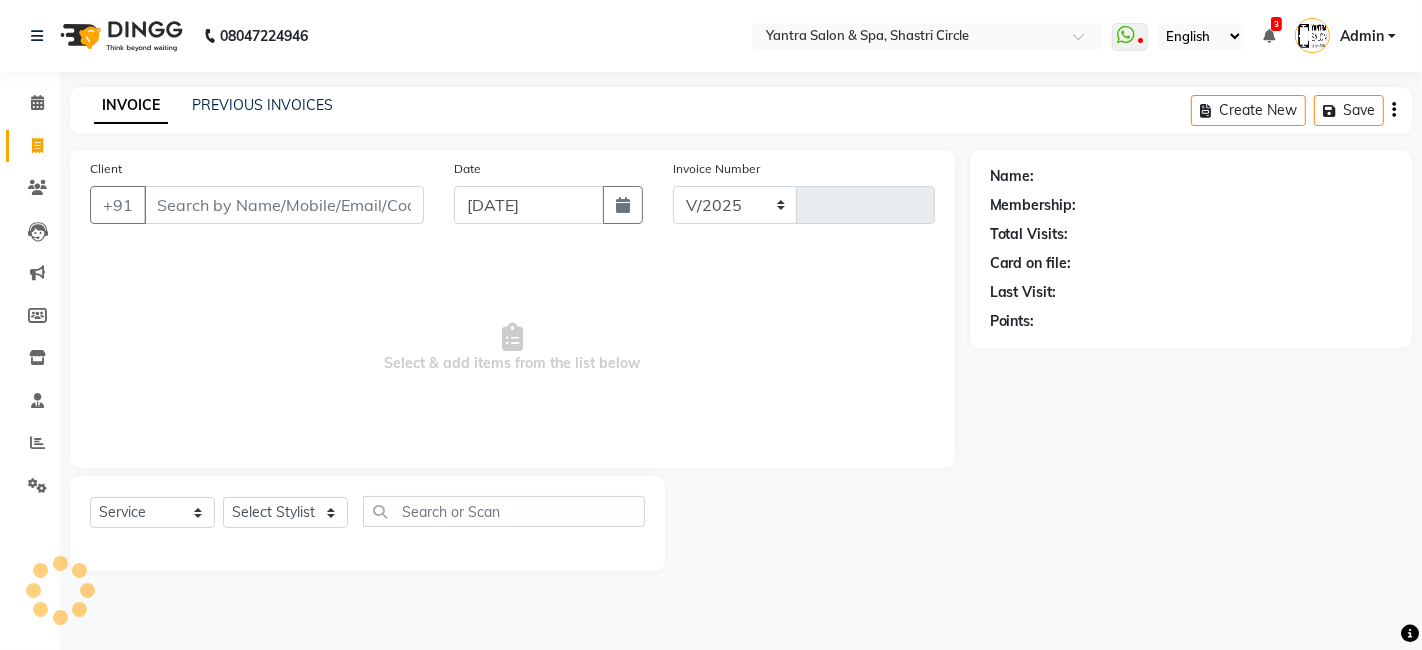 select on "154" 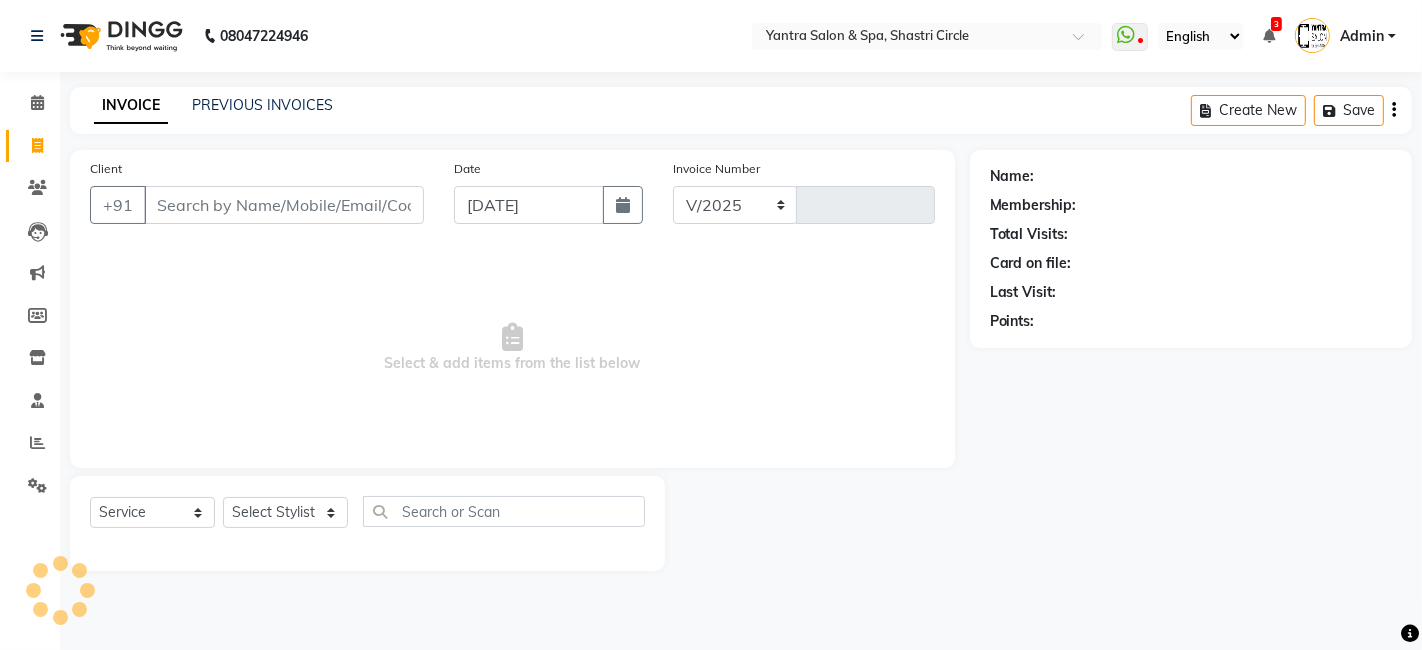 type on "2302" 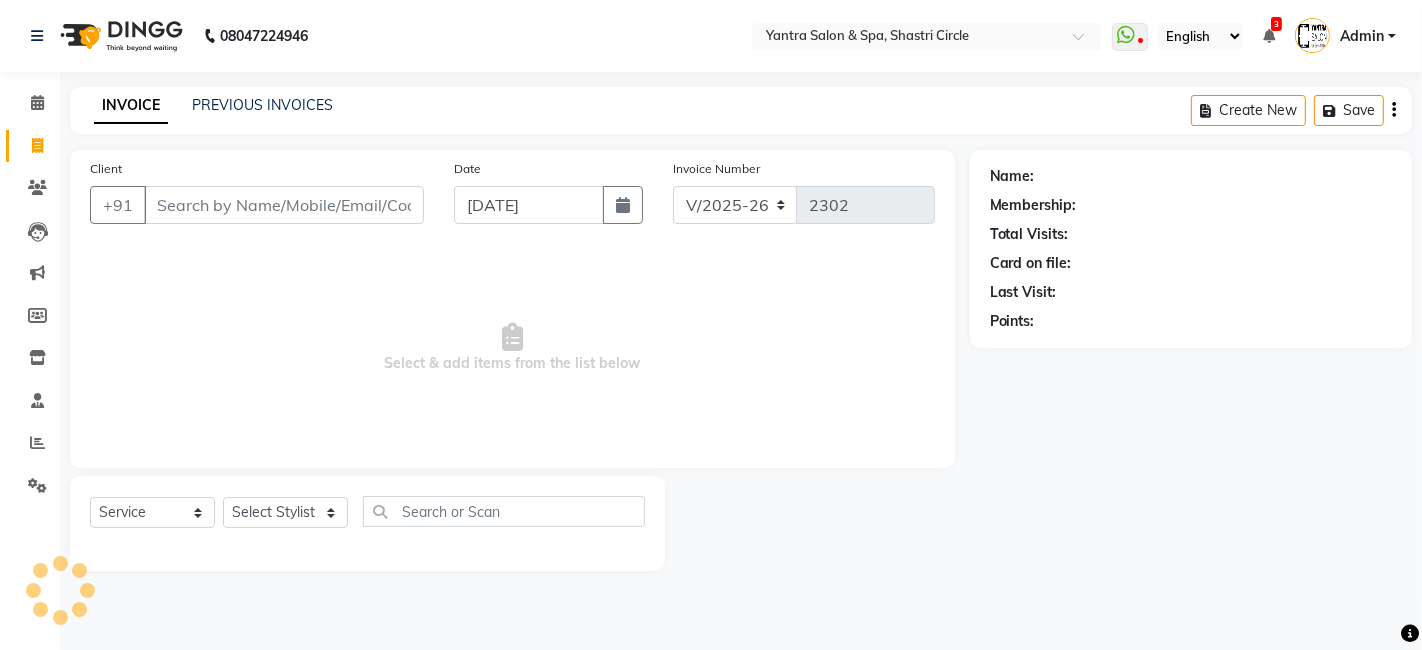 click on "Client" at bounding box center [284, 205] 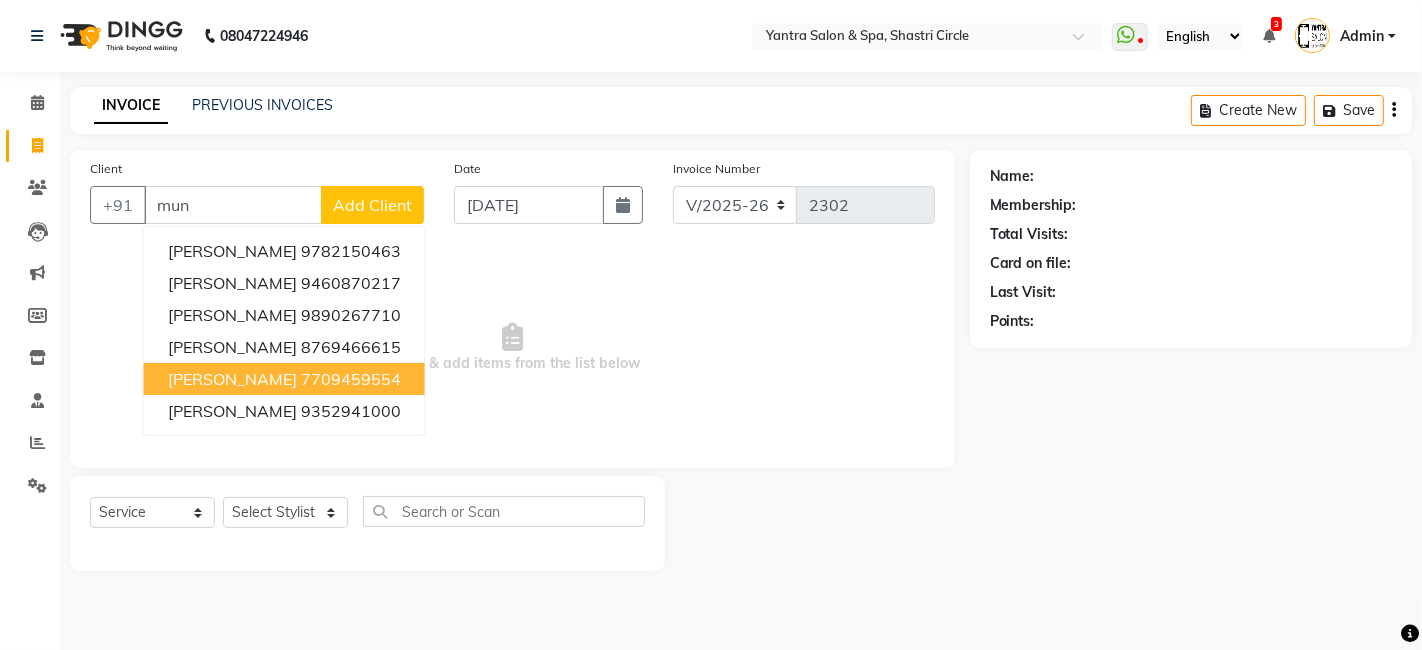 click on "7709459554" at bounding box center [351, 379] 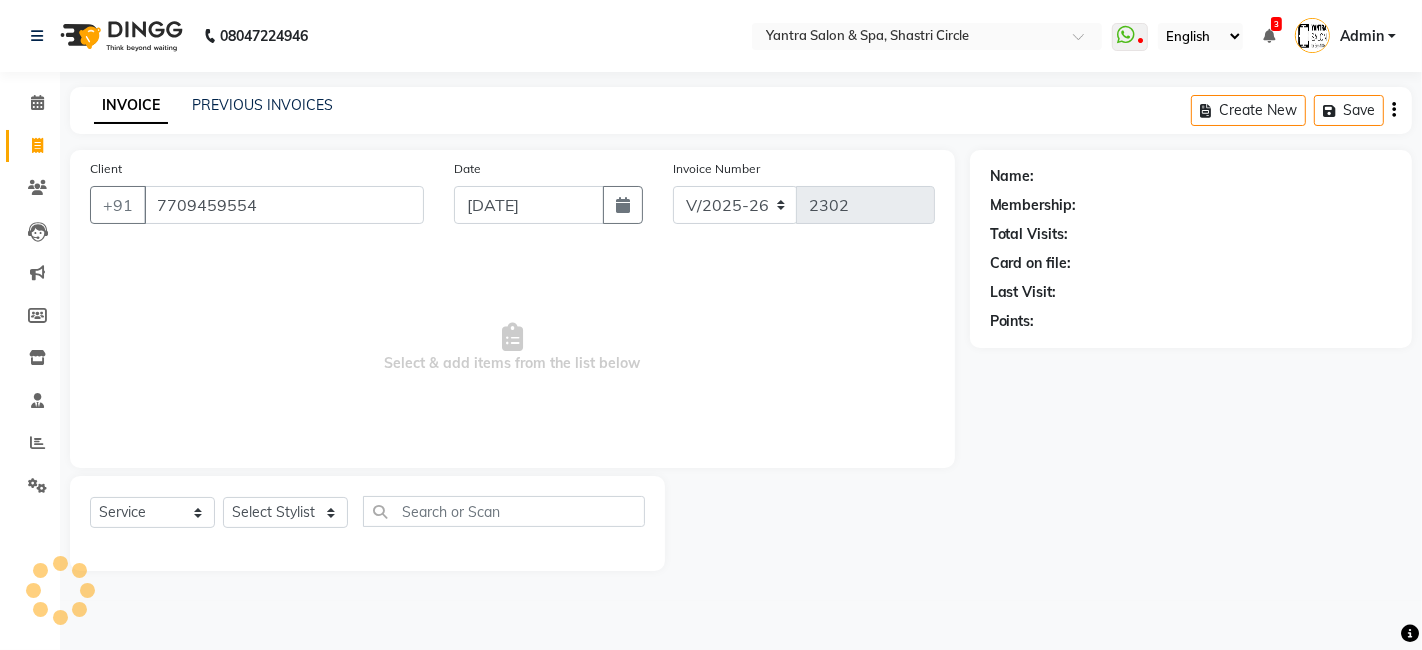 type on "7709459554" 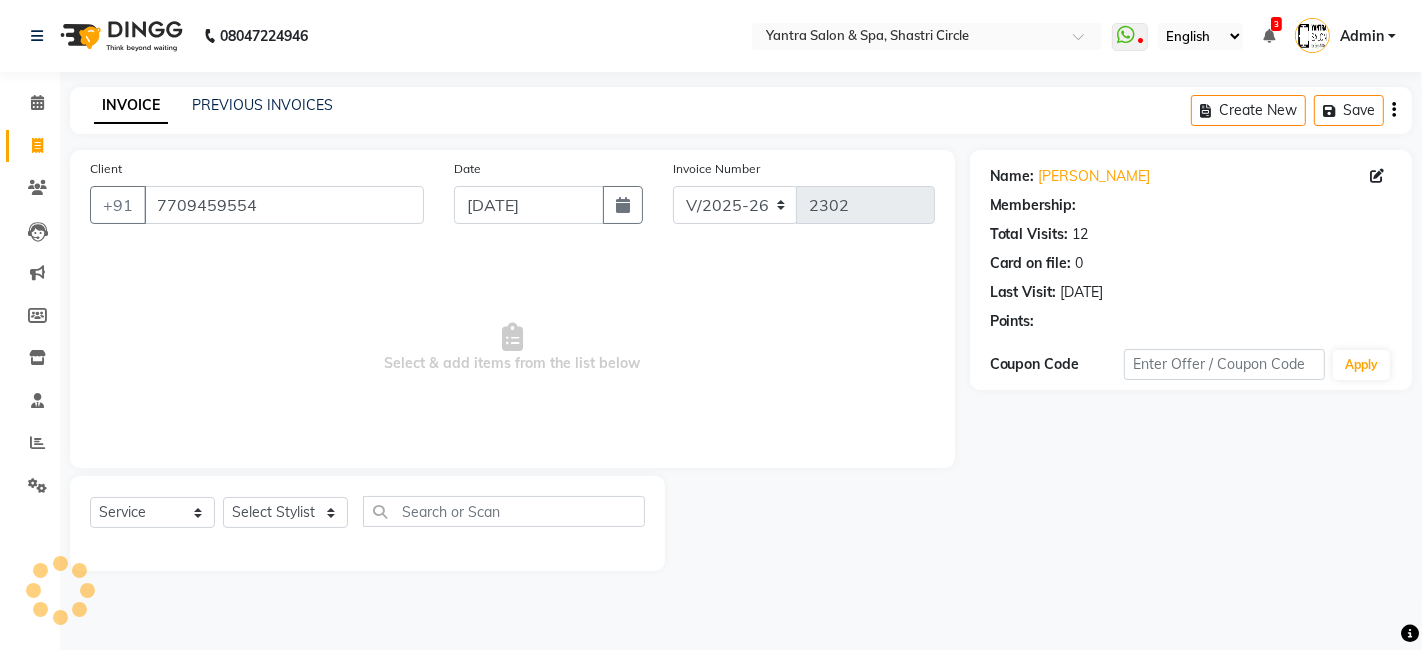 select on "1: Object" 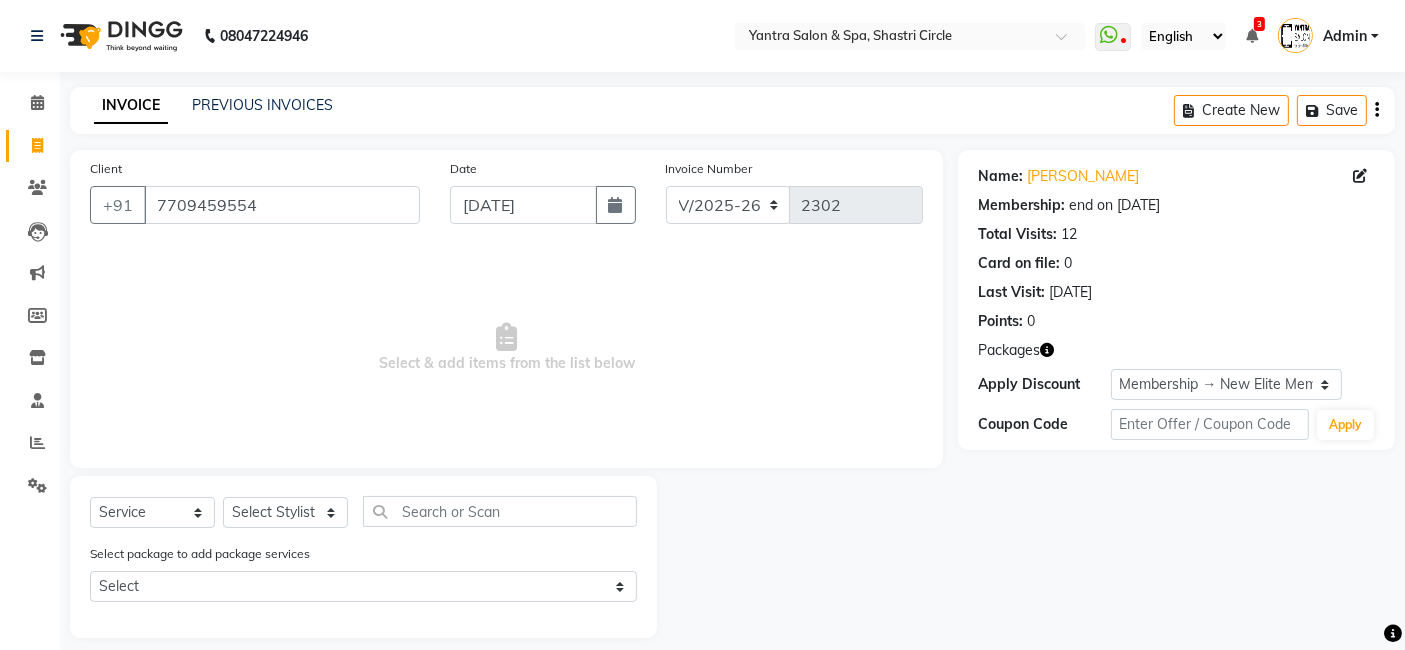 scroll, scrollTop: 17, scrollLeft: 0, axis: vertical 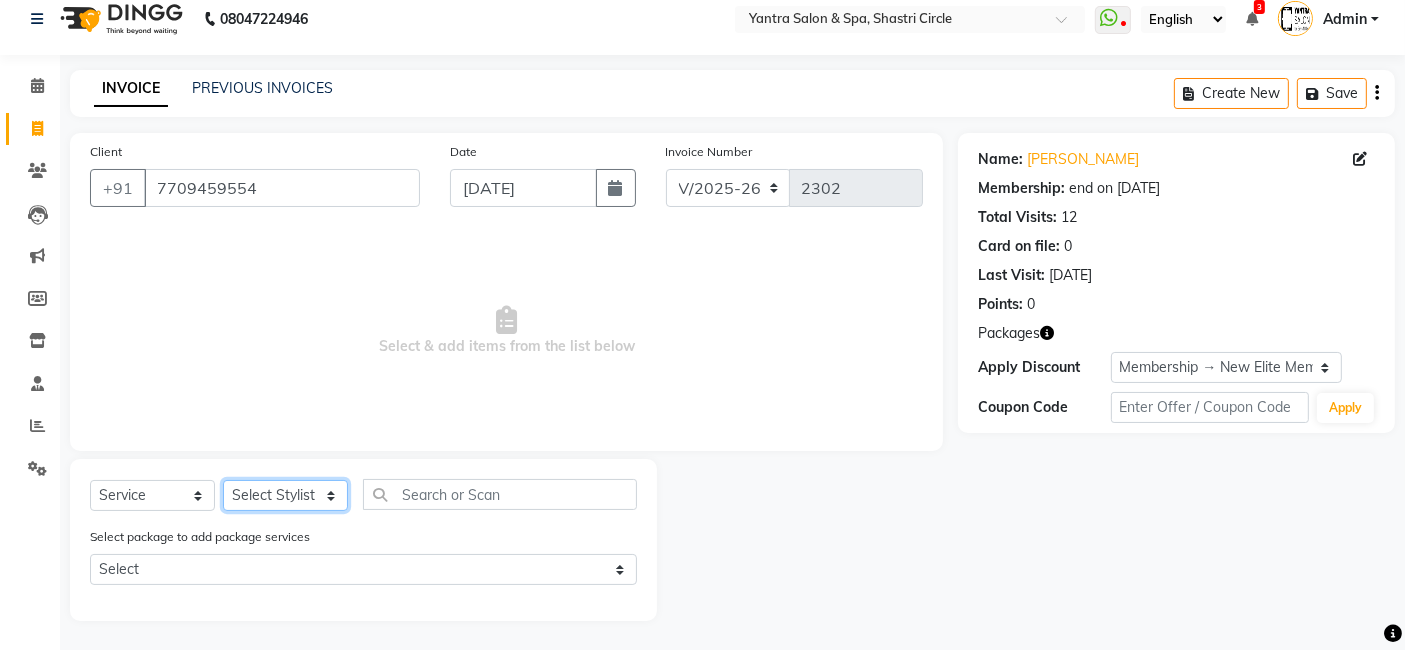 drag, startPoint x: 289, startPoint y: 490, endPoint x: 290, endPoint y: 480, distance: 10.049875 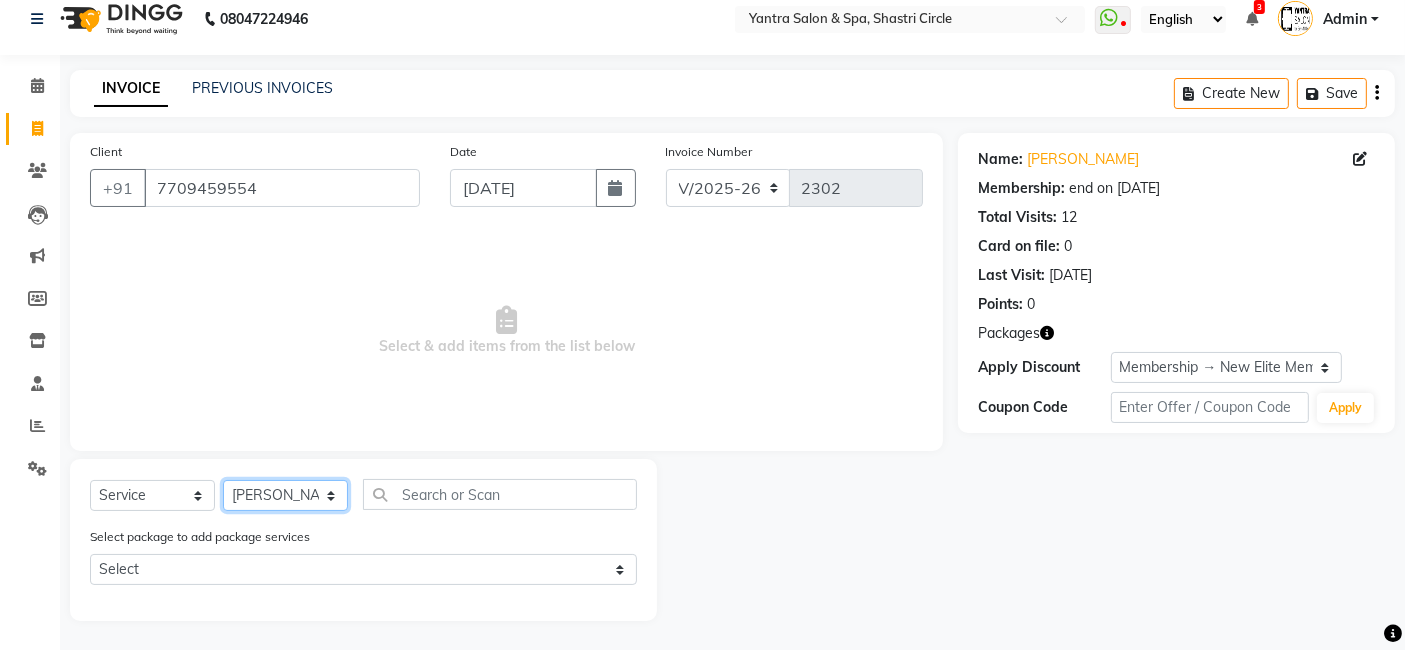 click on "Select Stylist Arvind ASHA bhawna goyal Dev Dimple Director Harsha Hemlata kajal Latika lucky Manager Manisha maam Neelu  Pallavi Pinky Priyanka Rahul Sekhar usha" 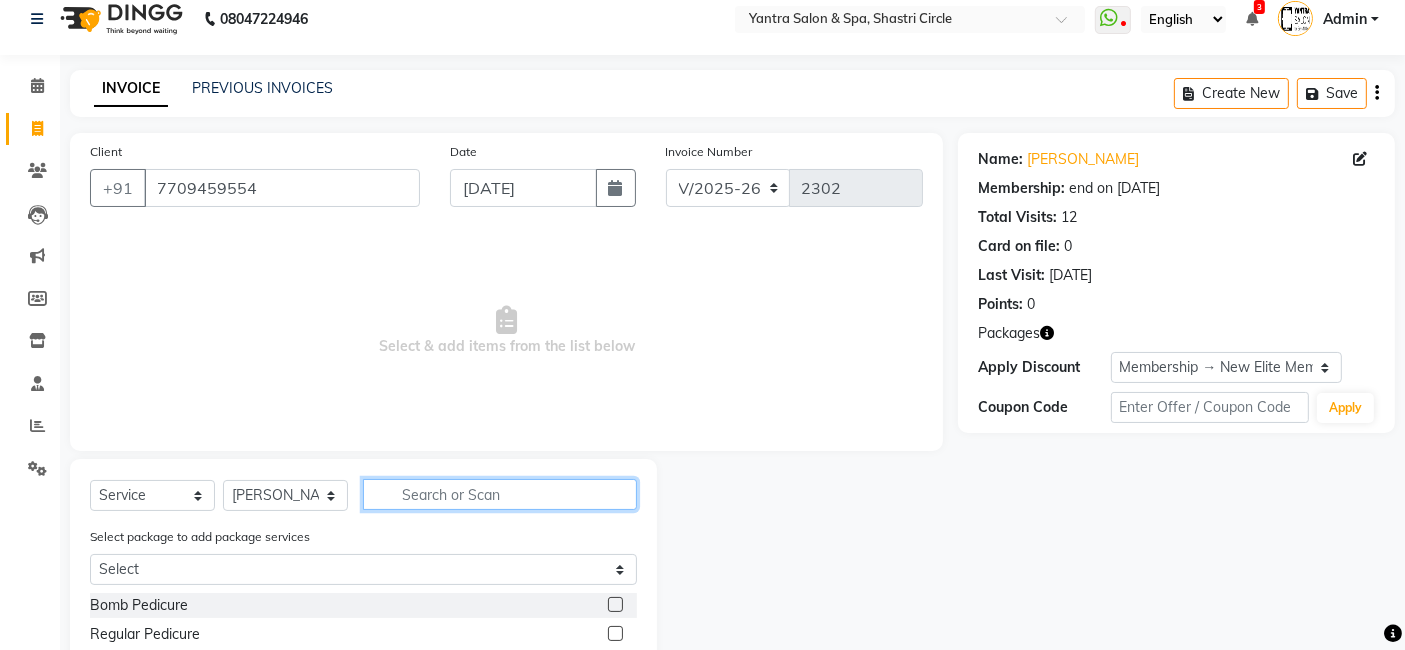 click 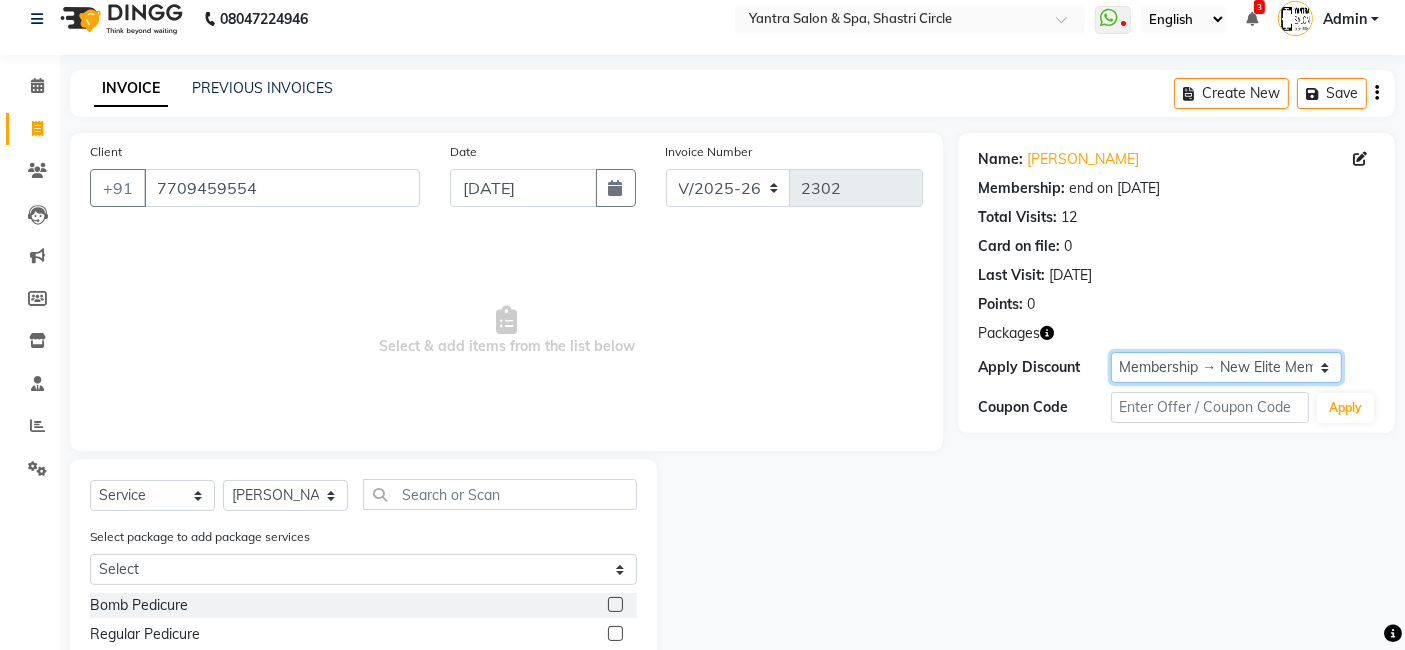 drag, startPoint x: 1294, startPoint y: 358, endPoint x: 1259, endPoint y: 375, distance: 38.910152 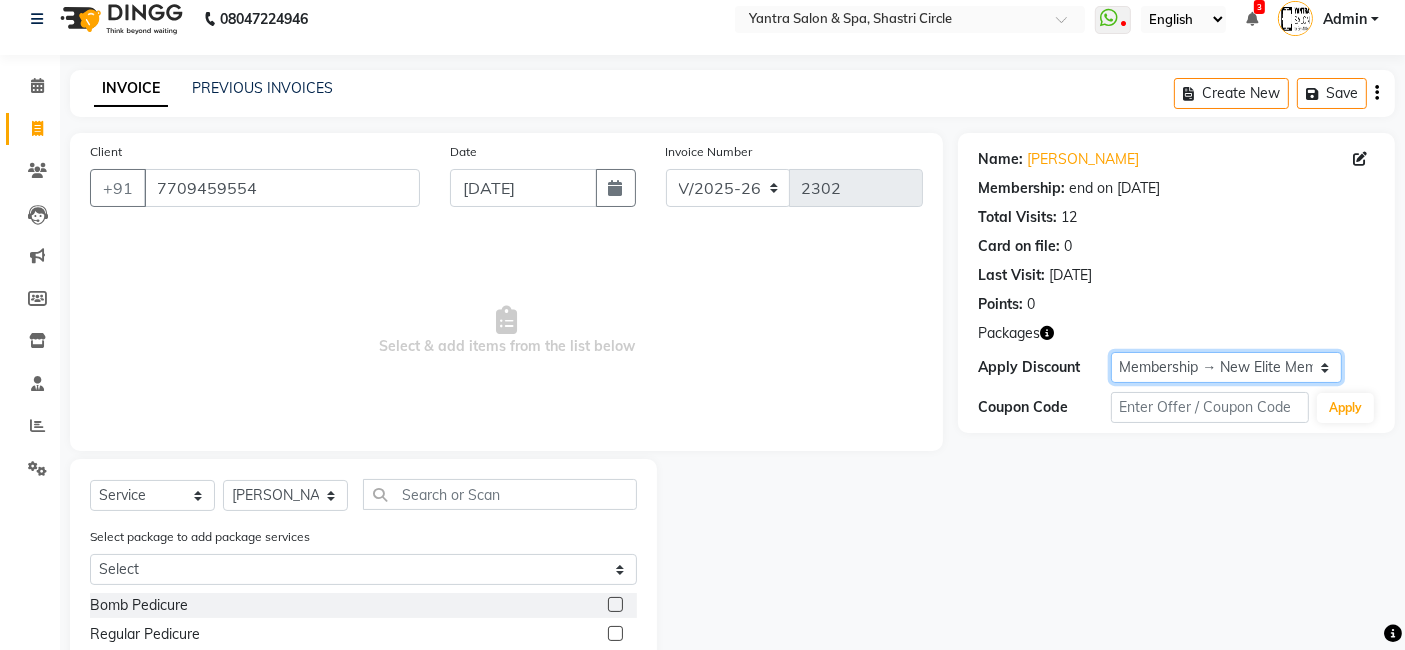 click on "Select Membership → New Elite Membership 10% Off - Single Person" 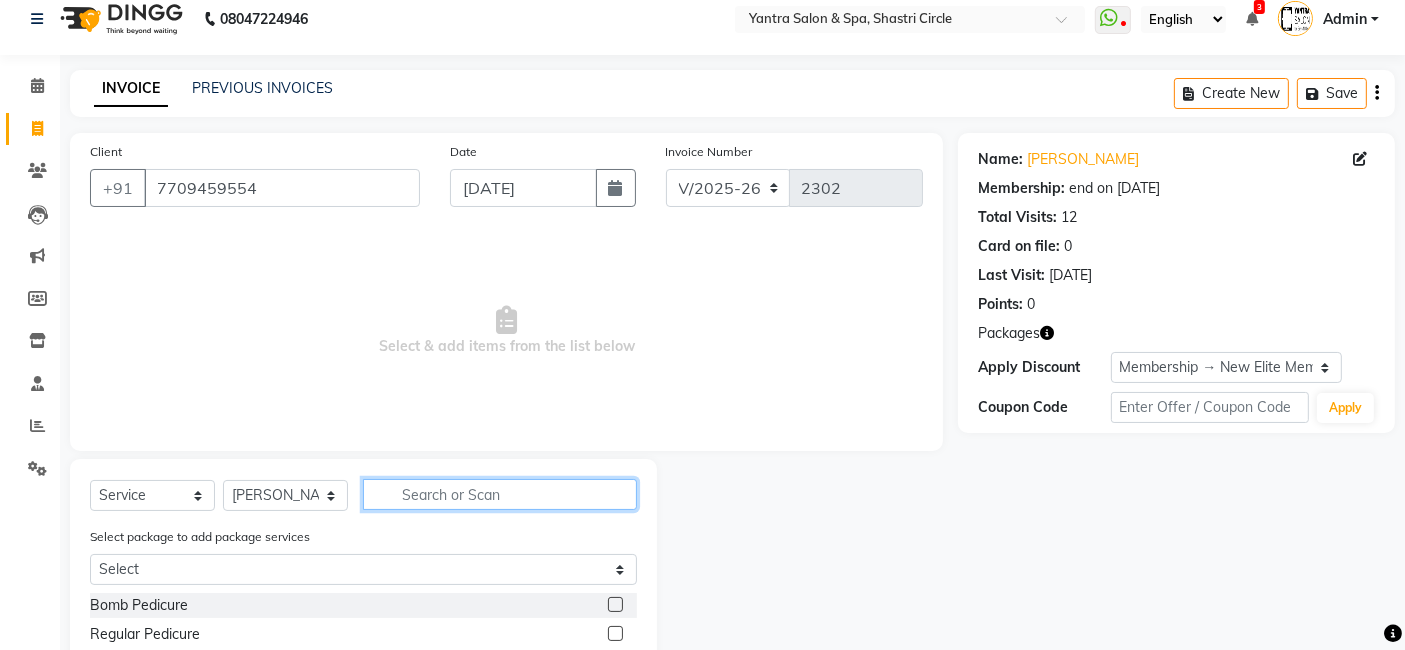 click 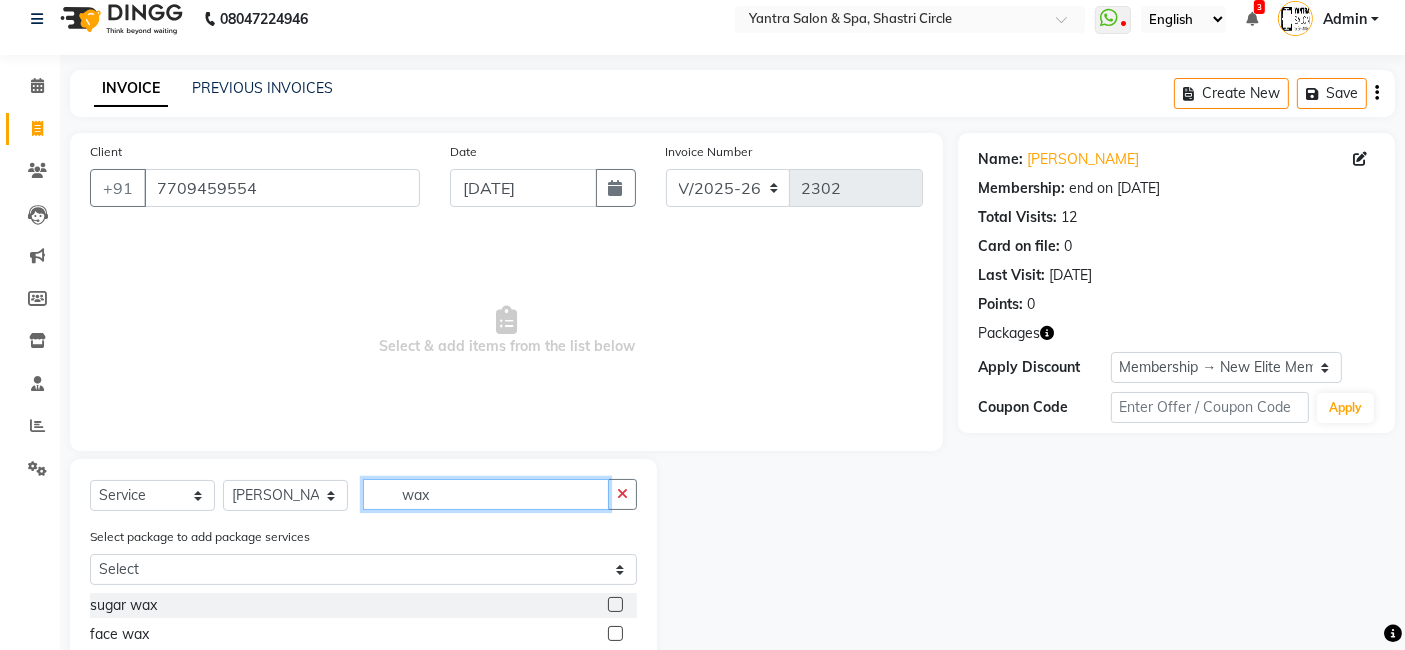 scroll, scrollTop: 217, scrollLeft: 0, axis: vertical 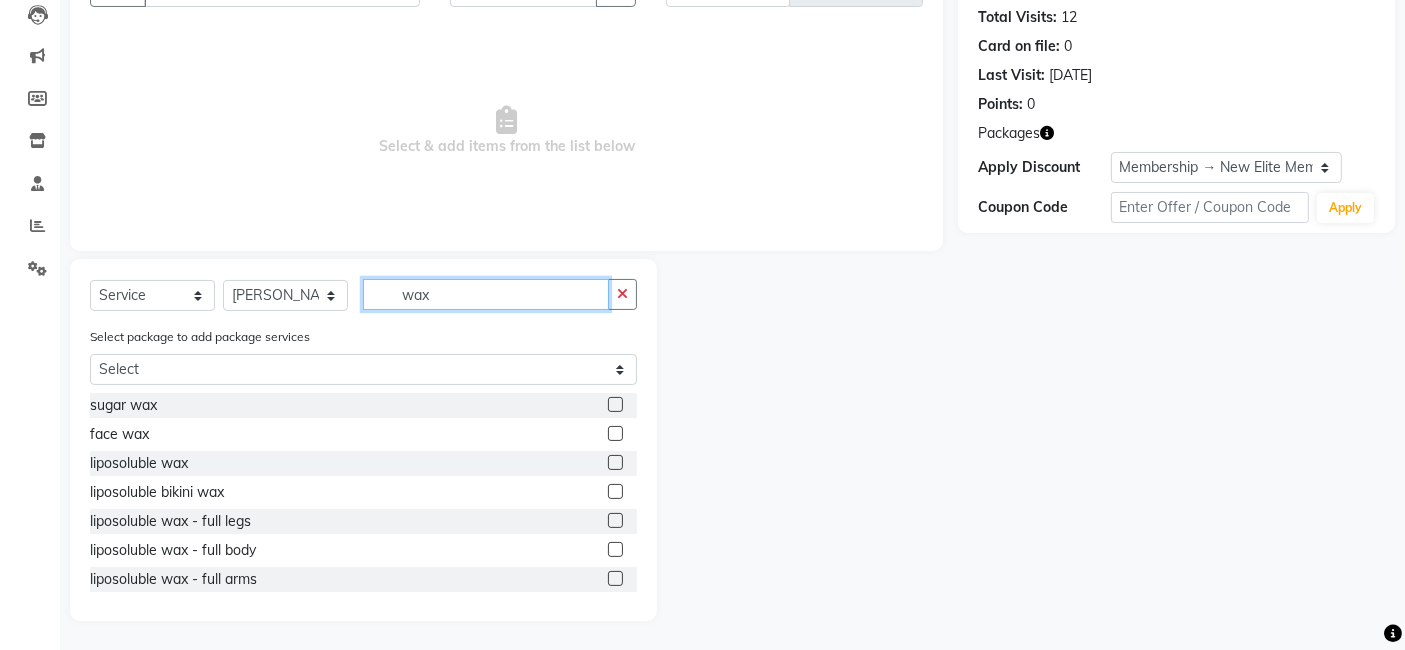 type on "wax" 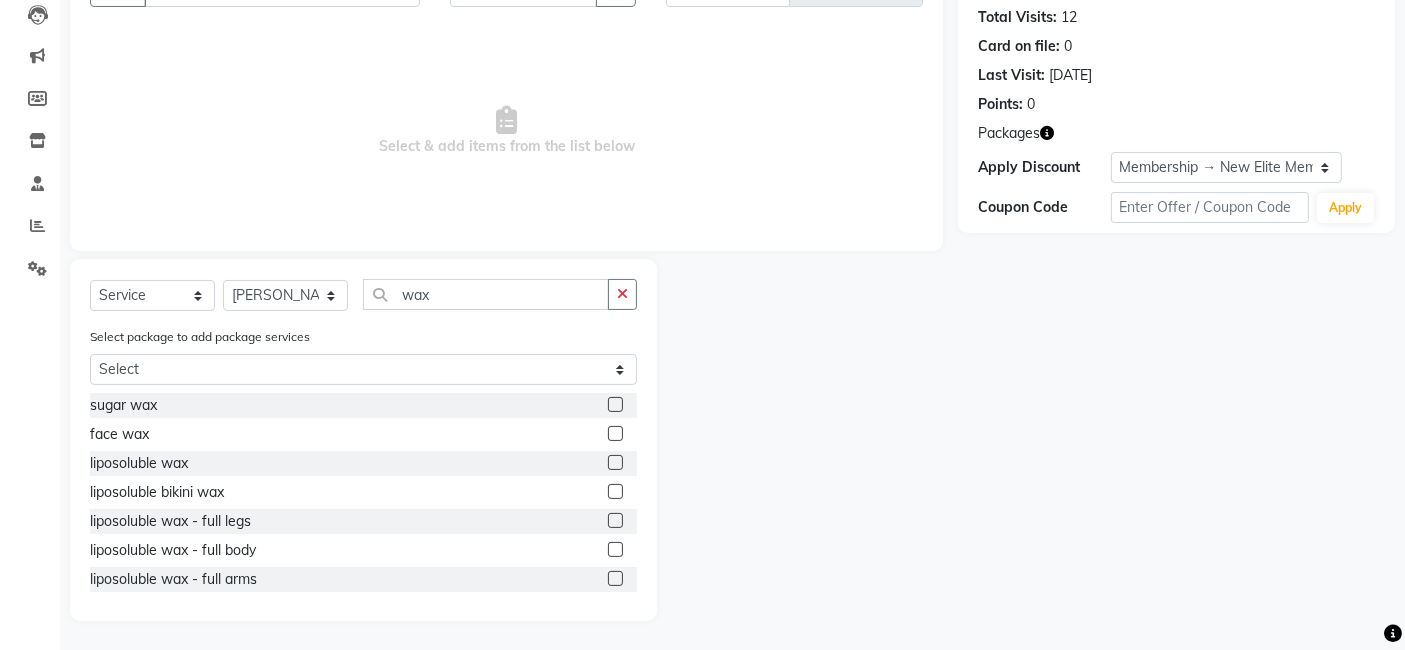 click on "liposoluble wax" 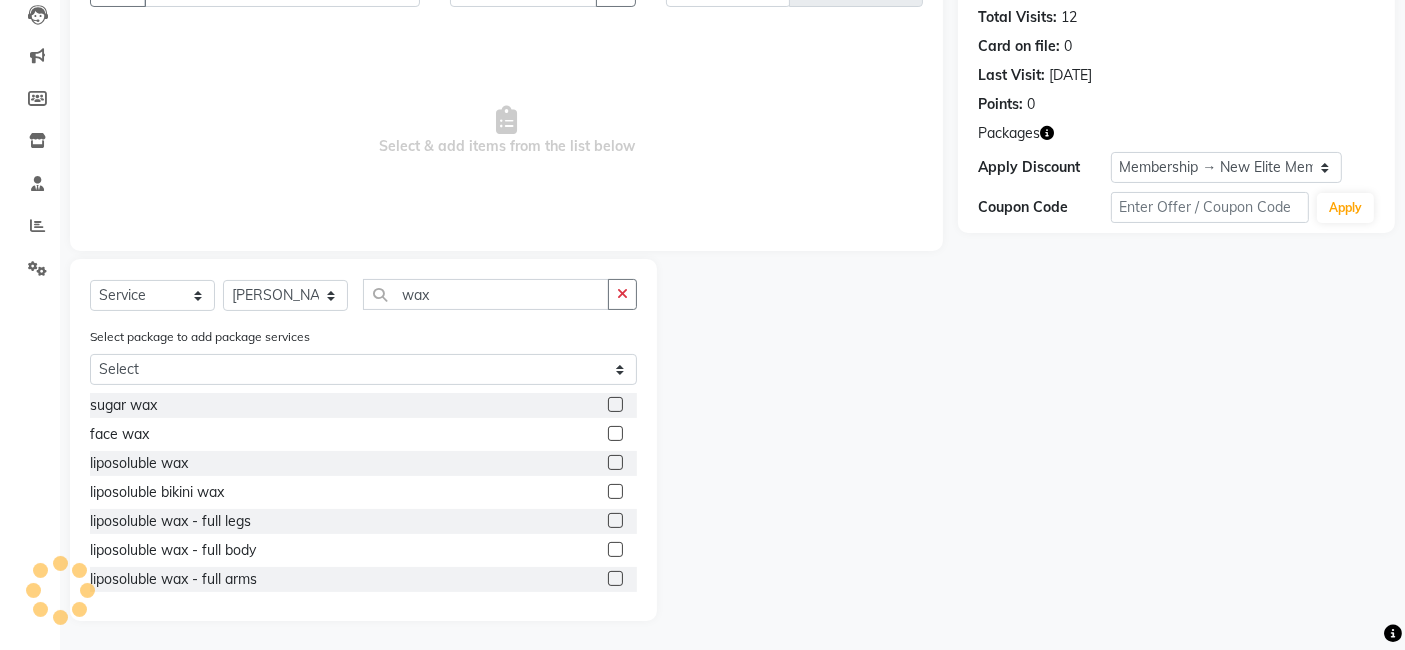 click 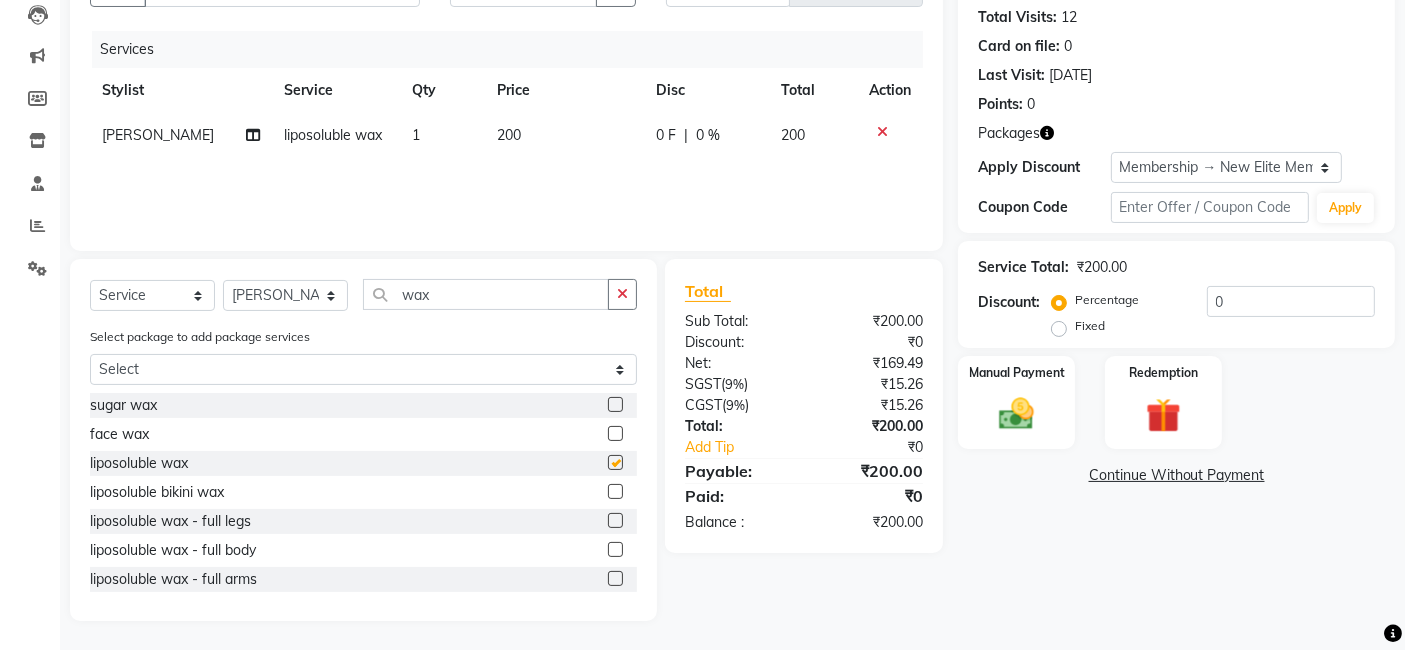 checkbox on "false" 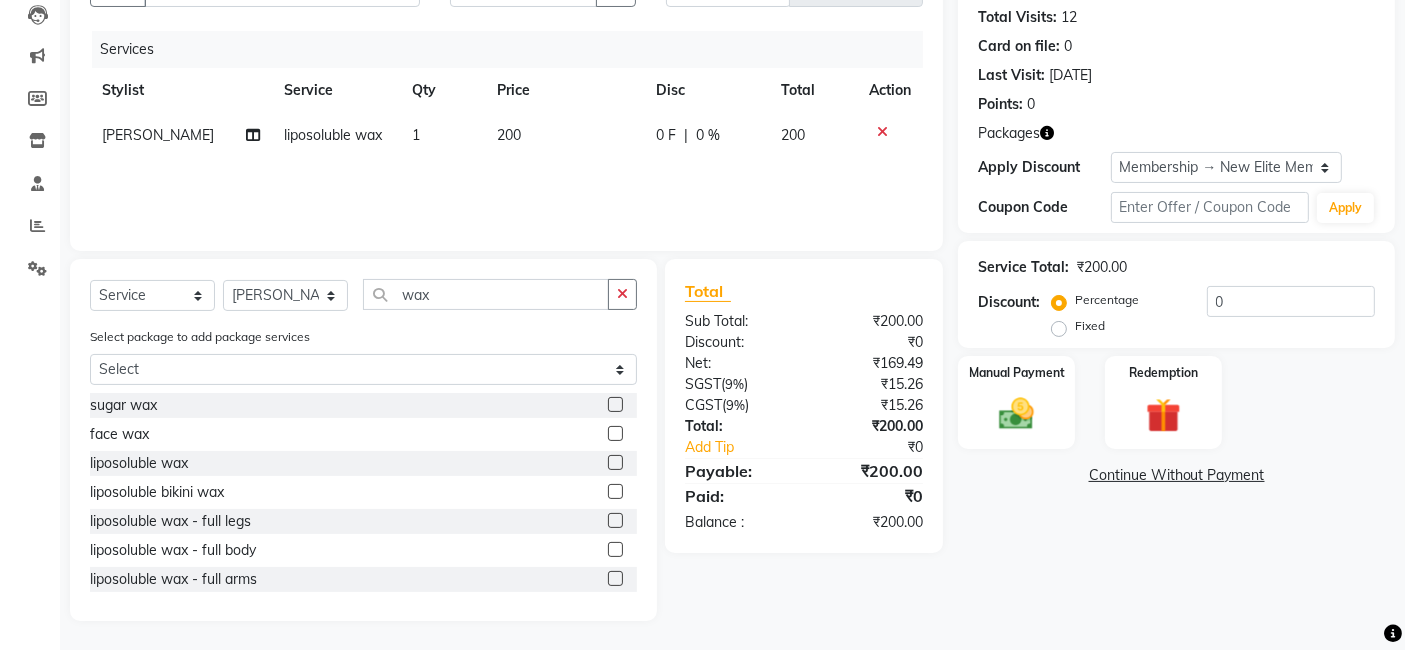 scroll, scrollTop: 106, scrollLeft: 0, axis: vertical 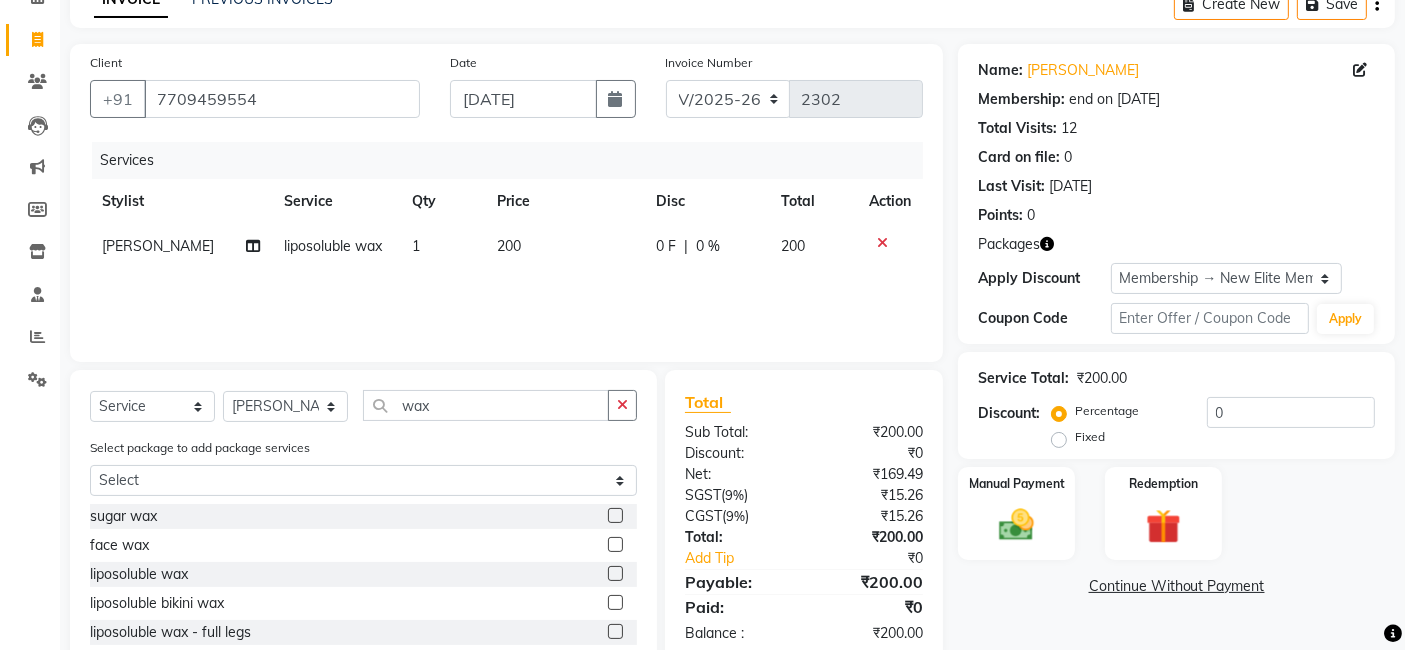 click on "200" 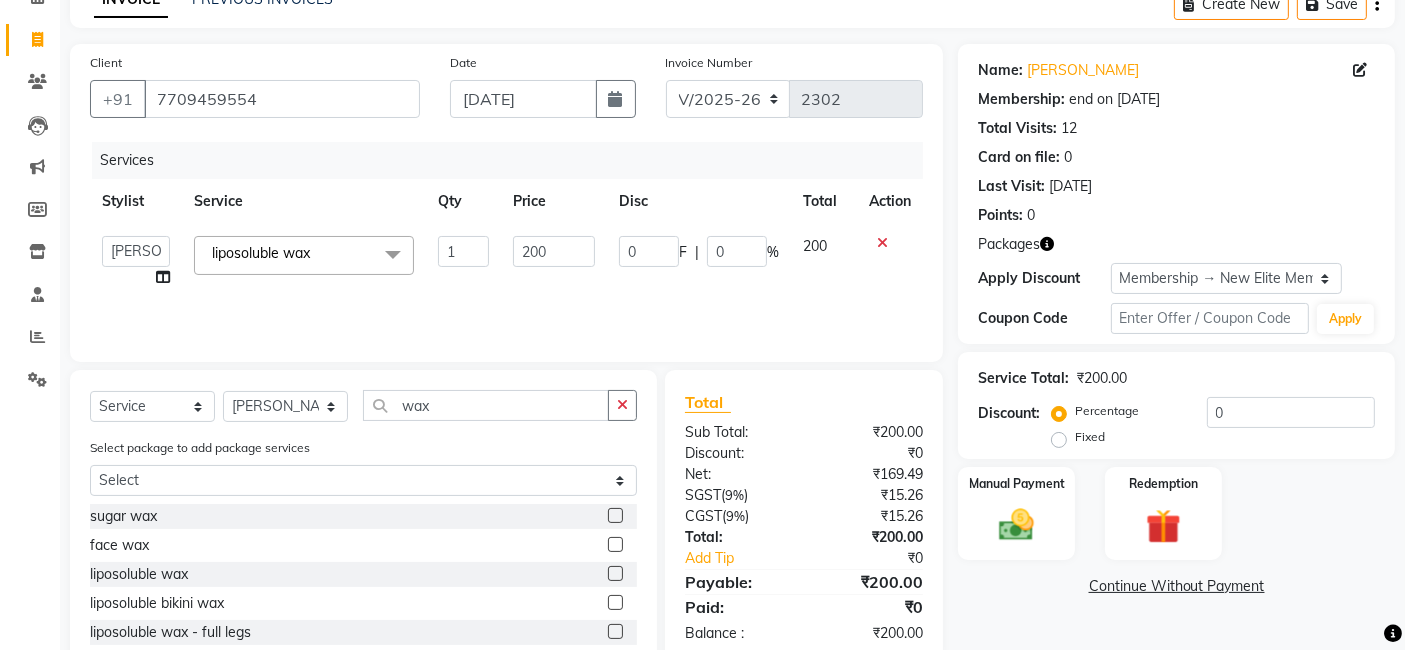 click on "200" 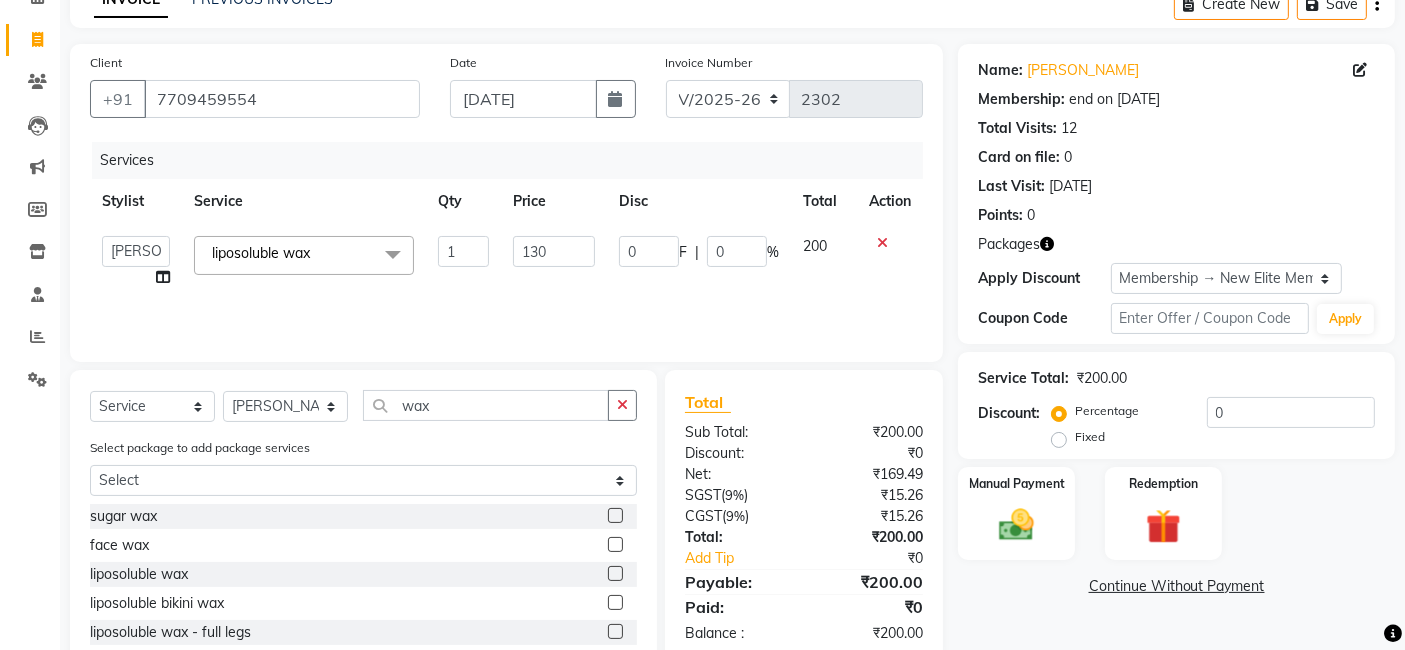 type on "1300" 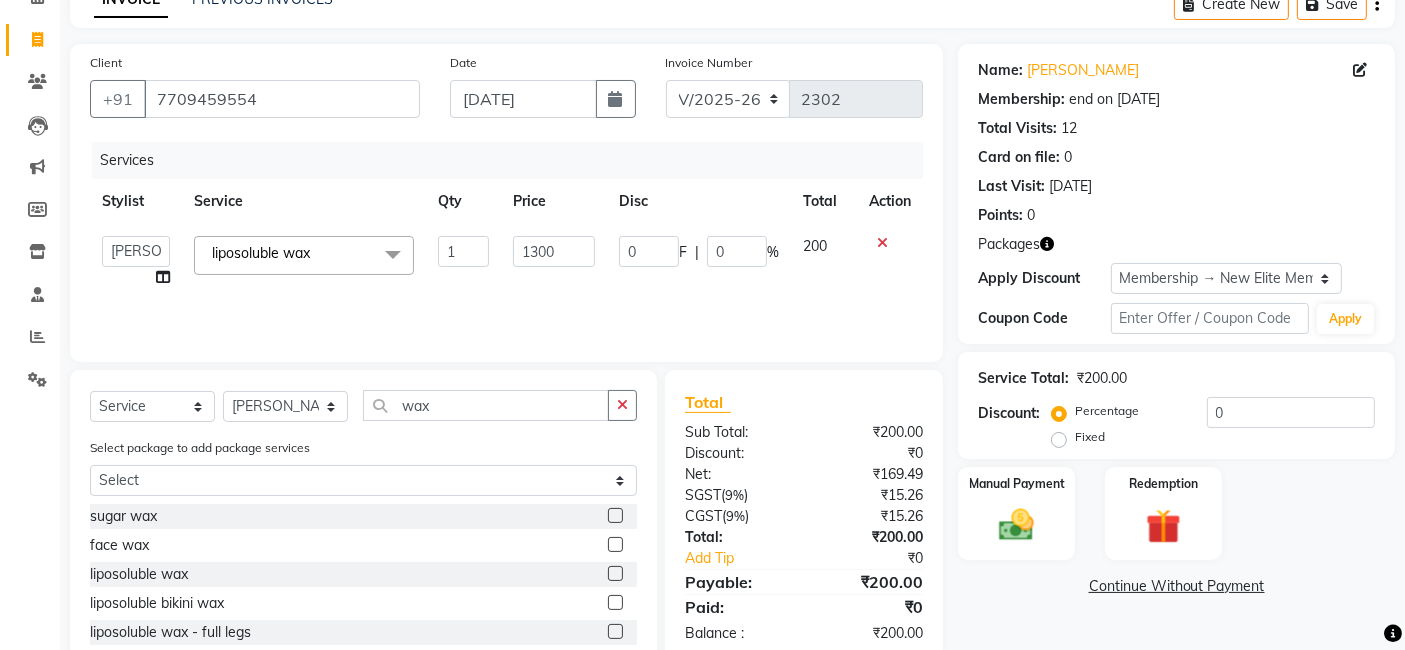 scroll, scrollTop: 0, scrollLeft: 0, axis: both 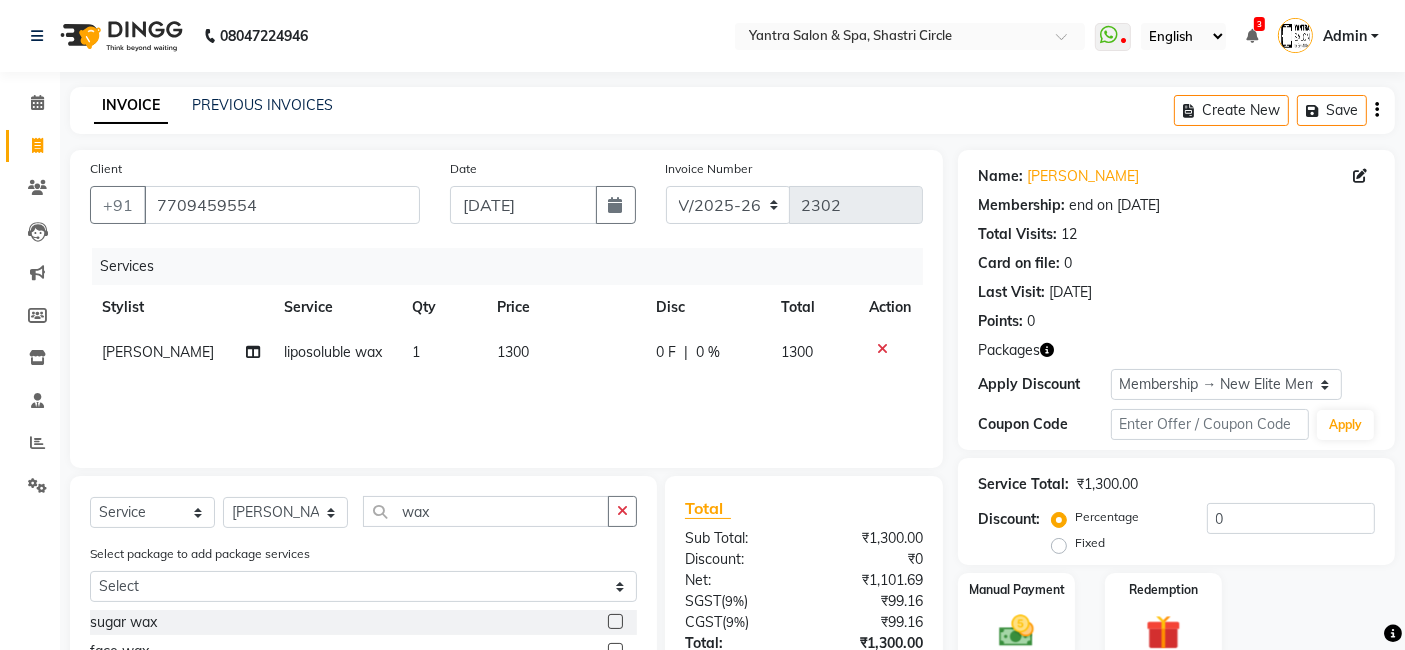 click on "0 F | 0 %" 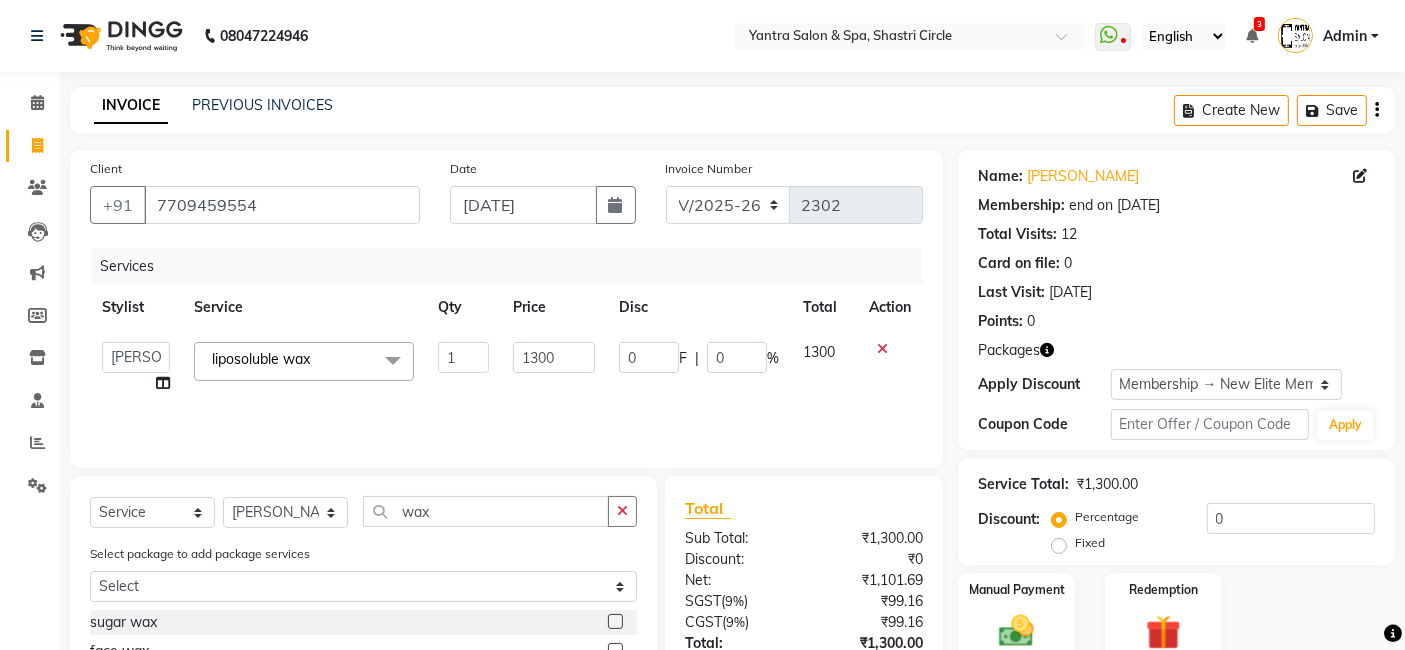 click on "0" 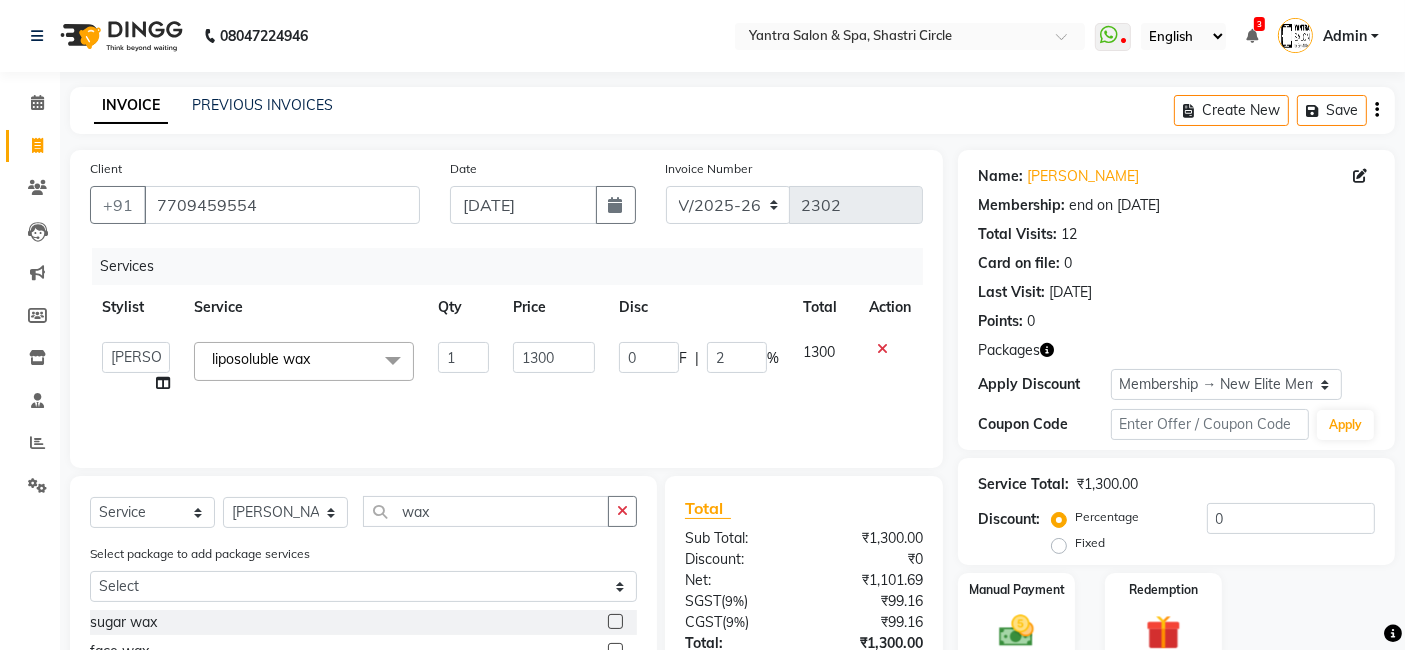 type on "20" 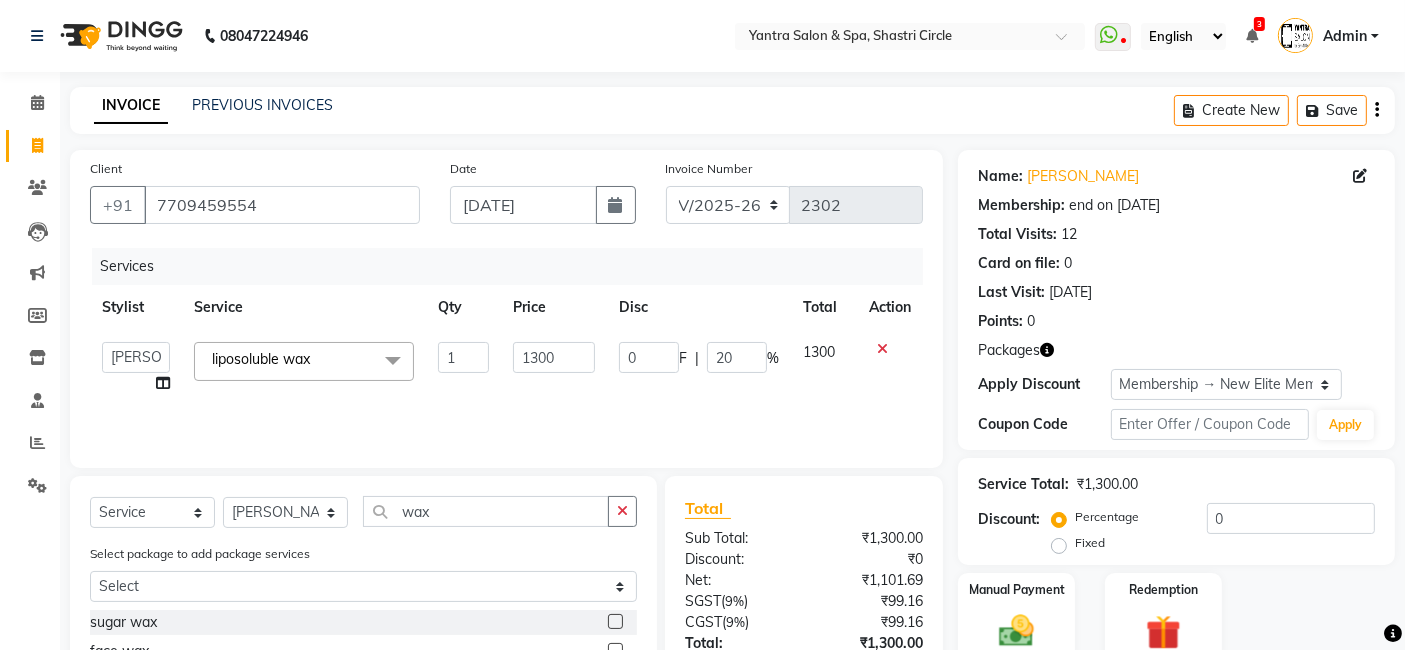 click on "Services Stylist Service Qty Price Disc Total Action  Arvind   ASHA   bhawna goyal   Dev   Dimple   Director   Harsha   Hemlata   kajal   Latika   lucky   Manager   Manisha maam   Neelu    Pallavi   Pinky   Priyanka   Rahul   Sekhar   usha  liposoluble wax  x Bomb Pedicure Regular Pedicure Cracked Heal Treatment Alga Apothecary Pedicure Gel polish remover  Donut Pedicure candle Pedicure Avl Express Pedicure Avl Pedicruise pedicure Avl Pedipure pedicure Pedi Pai pedicure Under arms polish Kanpeki body spa Regular Manicure Bomb Manicure Alga Apothecary Manicure Nail Extensions Gel nail pent Pedi Pai manicure Donut manicure Avl express manicure Avl Pedicruise manicure Avl Pedipure manicure Candle manicure Back polish Foot Massage Head Massage Back Massage Hand & Shoulder Massage Body Spa Relaxing Body Massage Aromatherapy Associates - Renewing Rose Aromatherapy Associates - intense nourishment Aromatherapy Associates Body Massage Full Body Bleach Body Polishing body scrub  face bleach back scrub bleach misc 1 0" 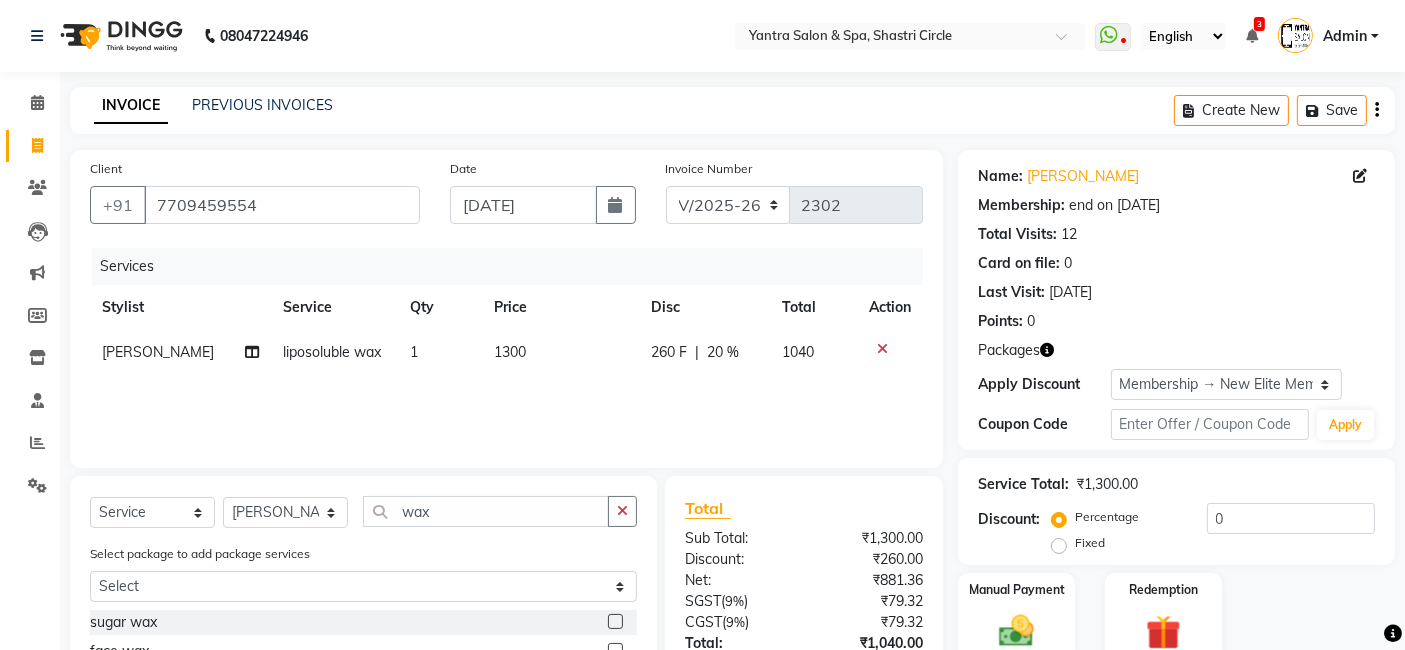 scroll, scrollTop: 217, scrollLeft: 0, axis: vertical 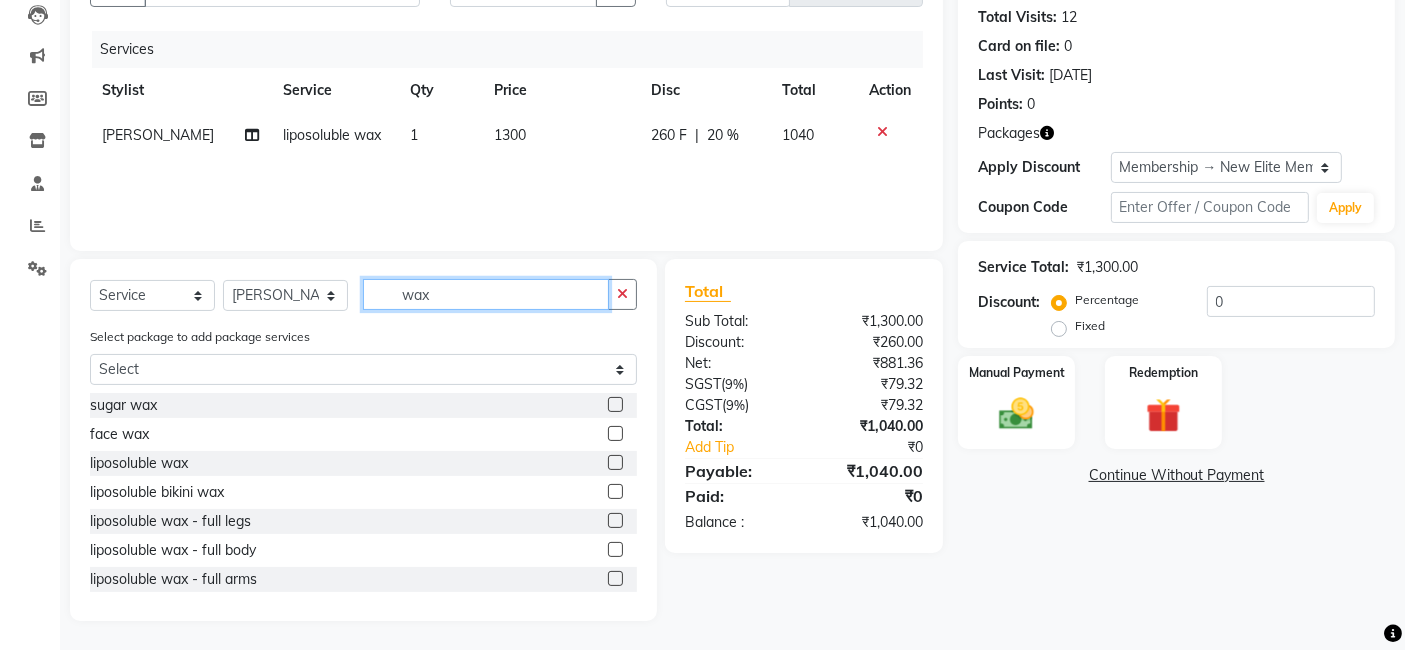 click on "wax" 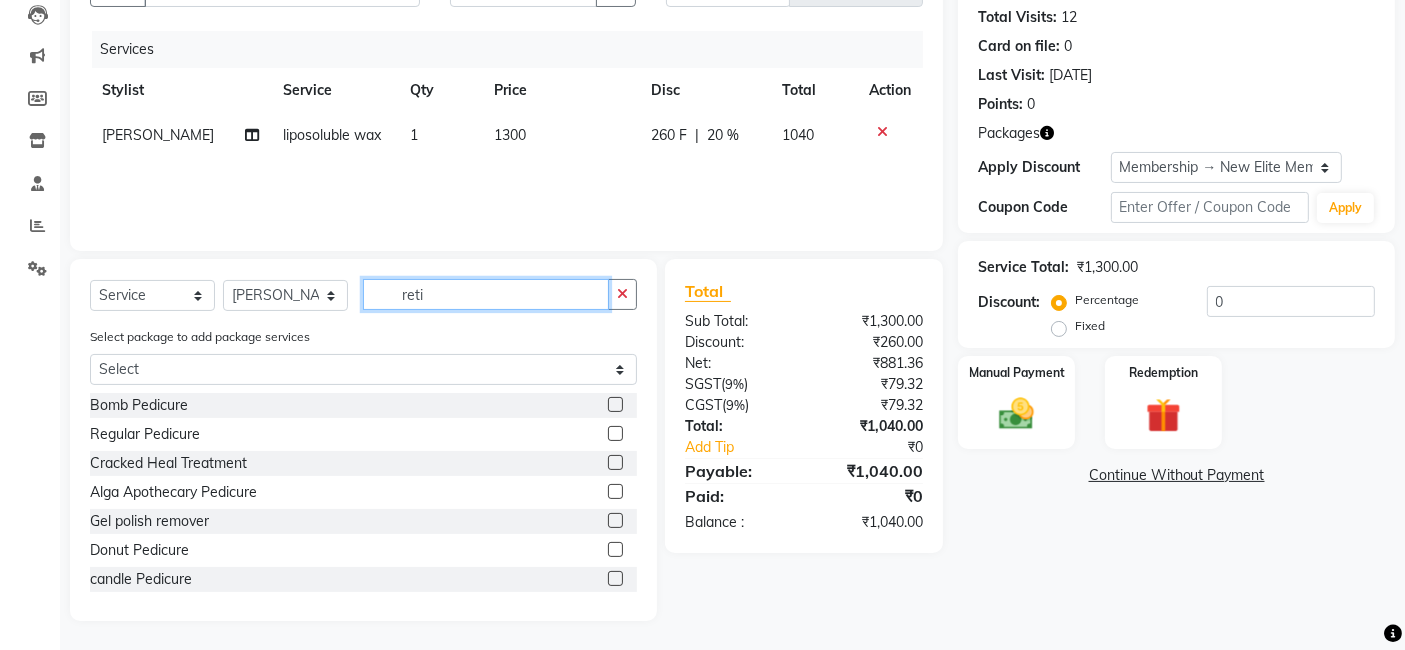 scroll, scrollTop: 148, scrollLeft: 0, axis: vertical 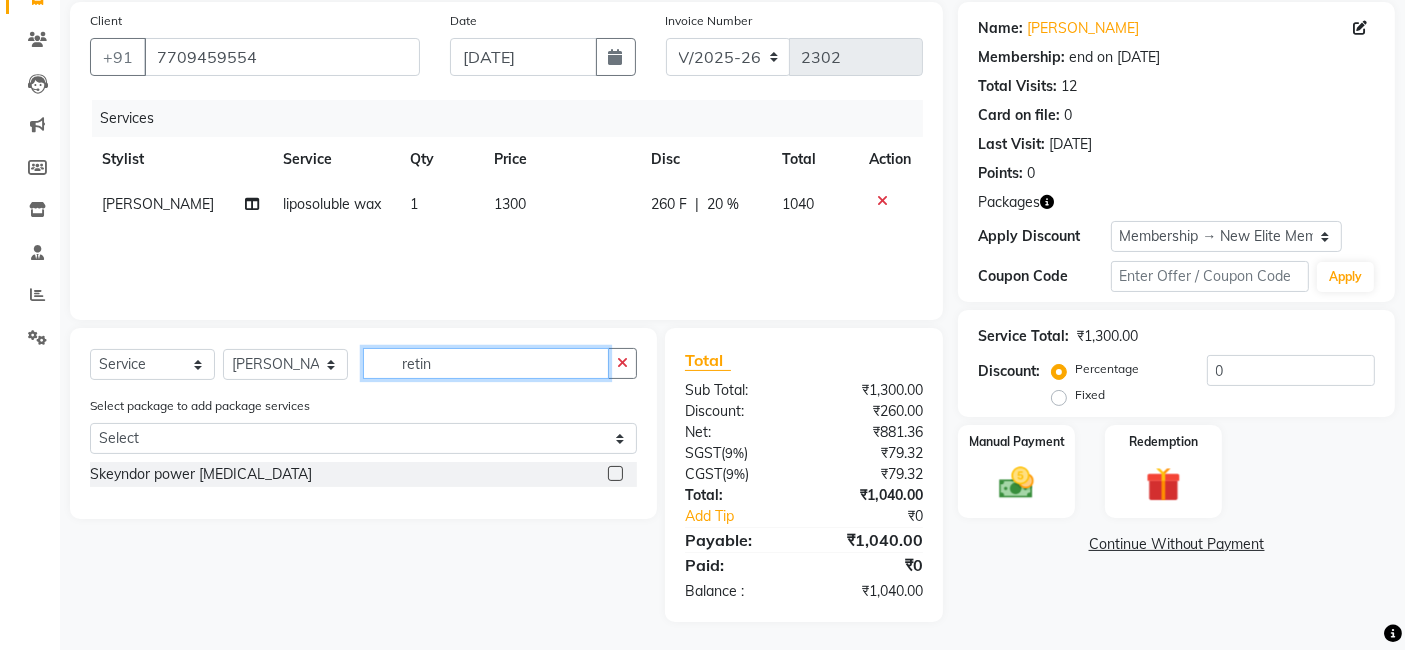 type on "retin" 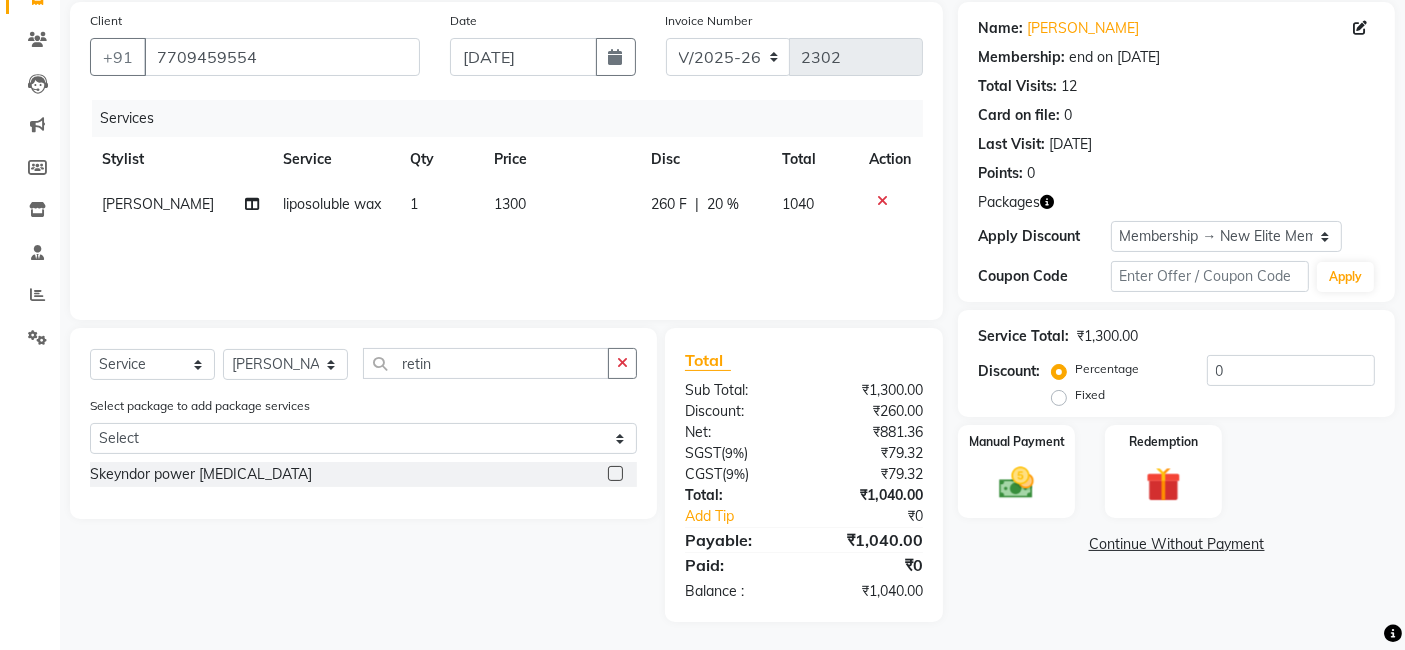 click 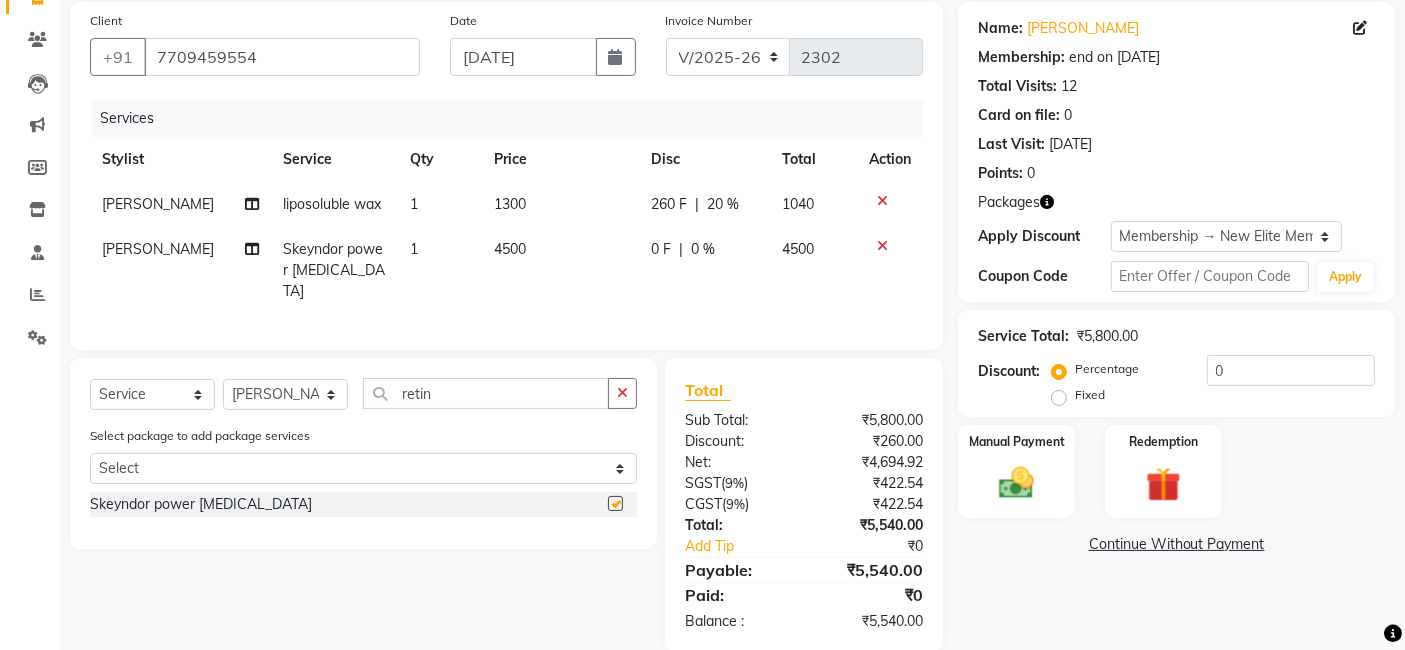 checkbox on "false" 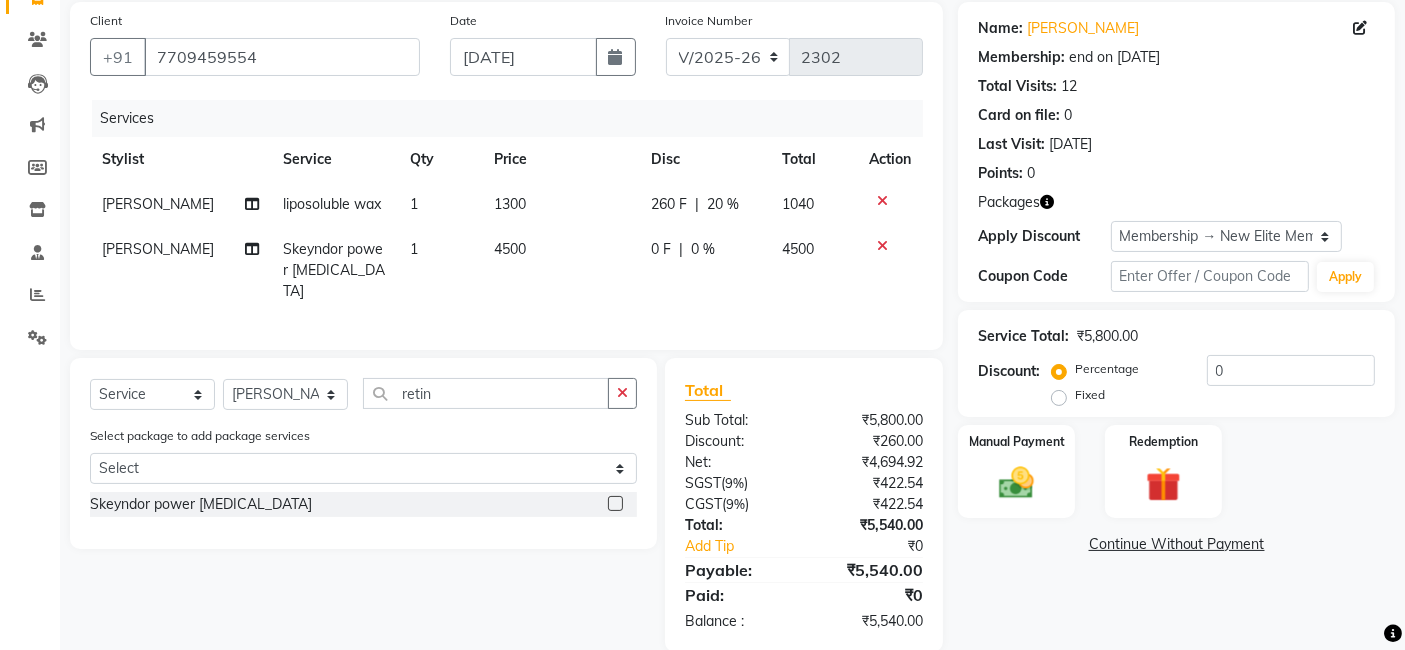 click on "4500" 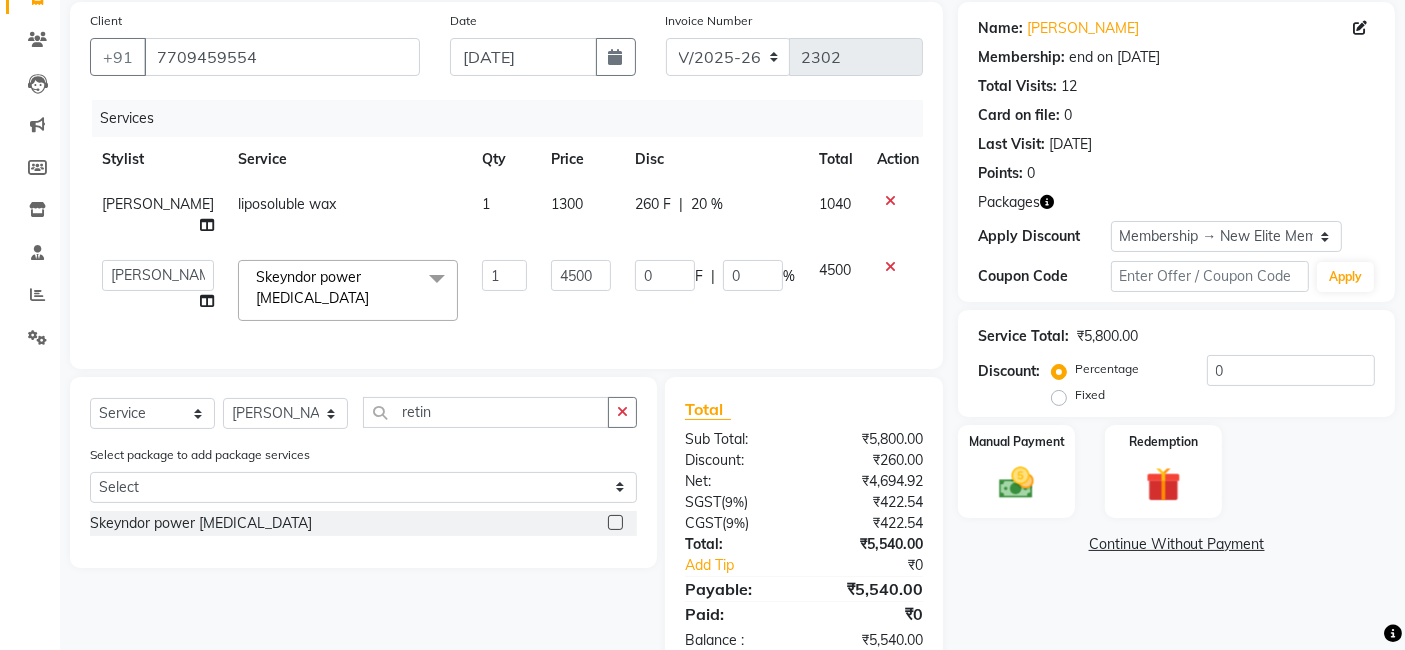 click on "4500" 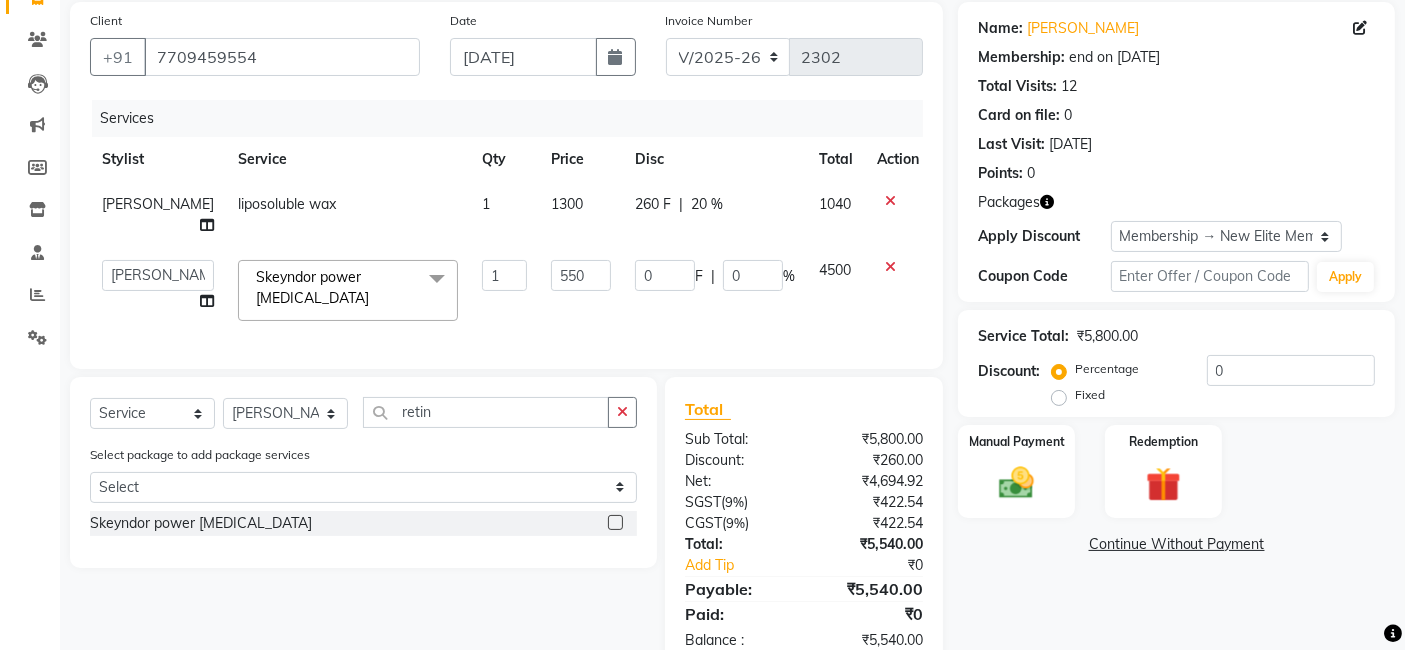 type on "5500" 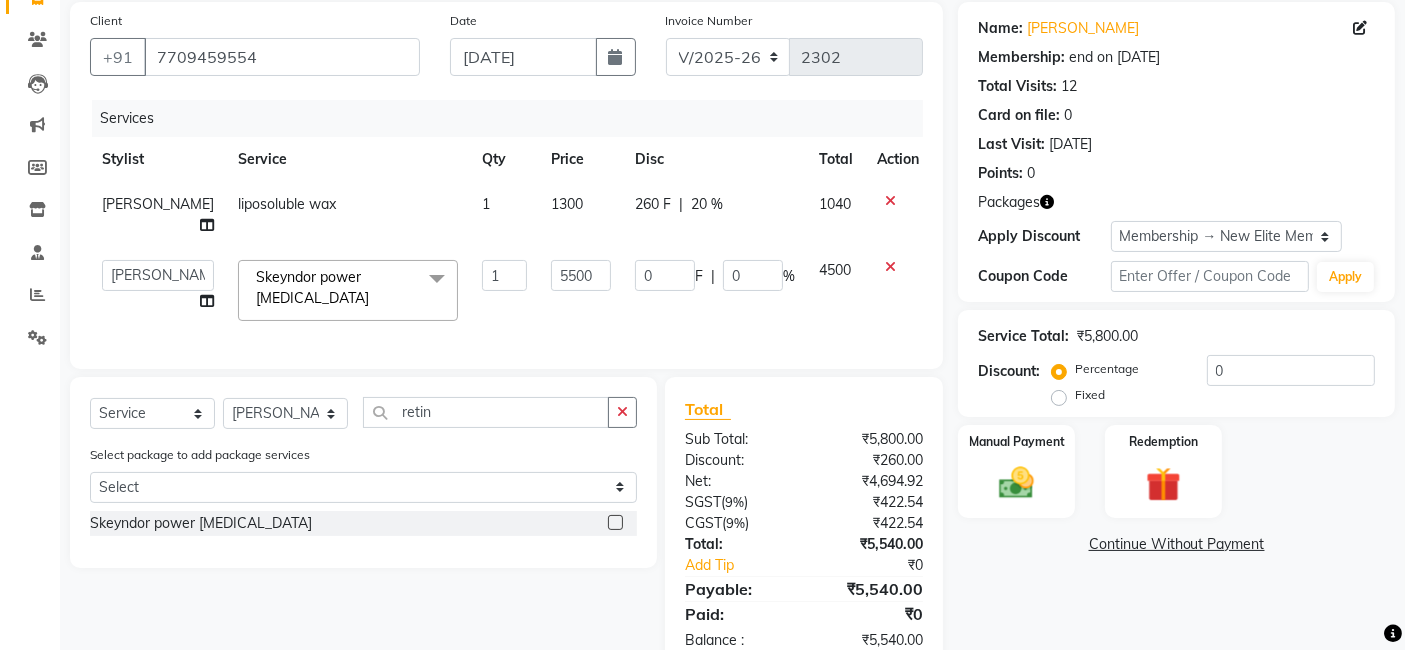click on "0 F | 0 %" 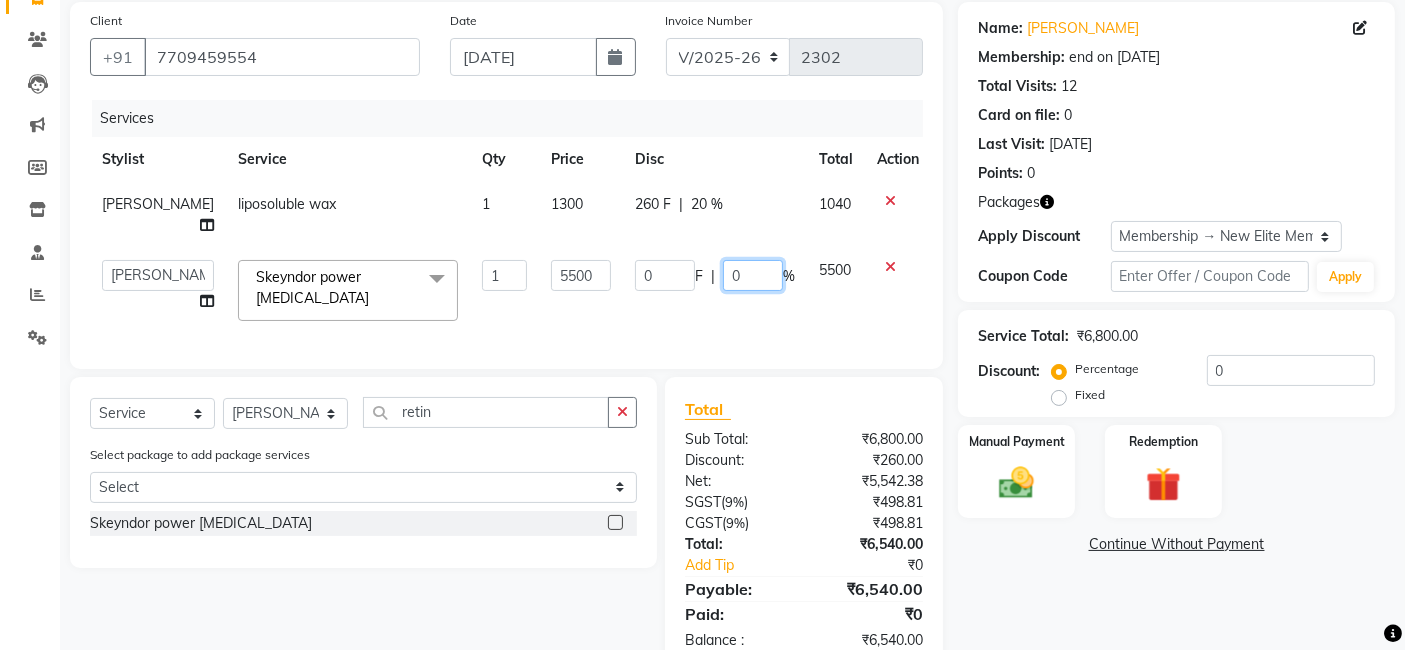 click on "0" 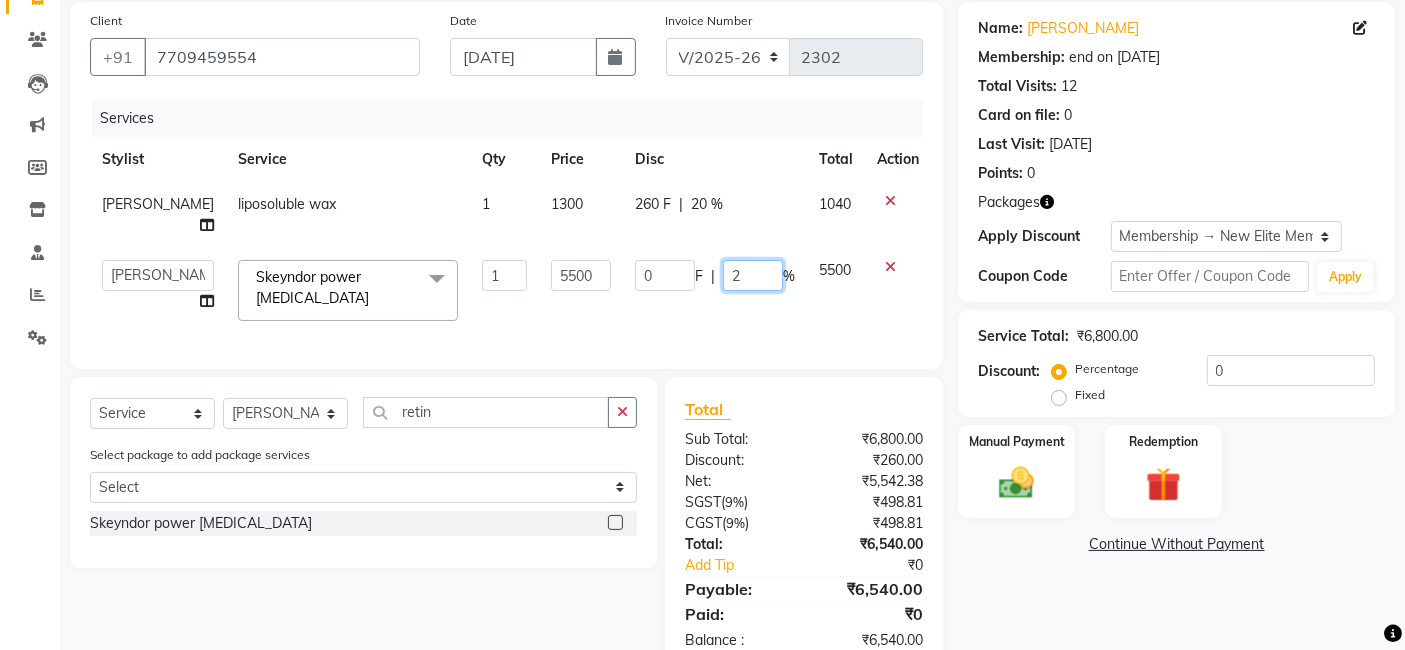 type on "20" 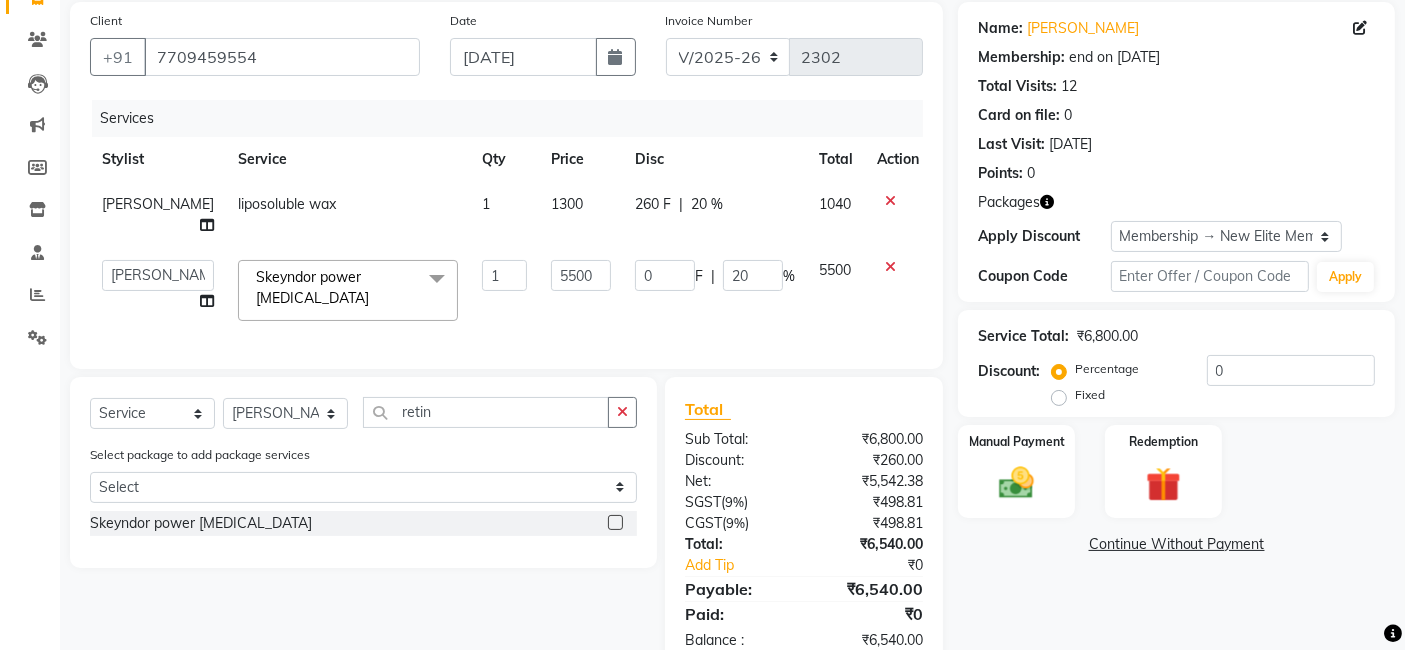 click on "0 F | 20 %" 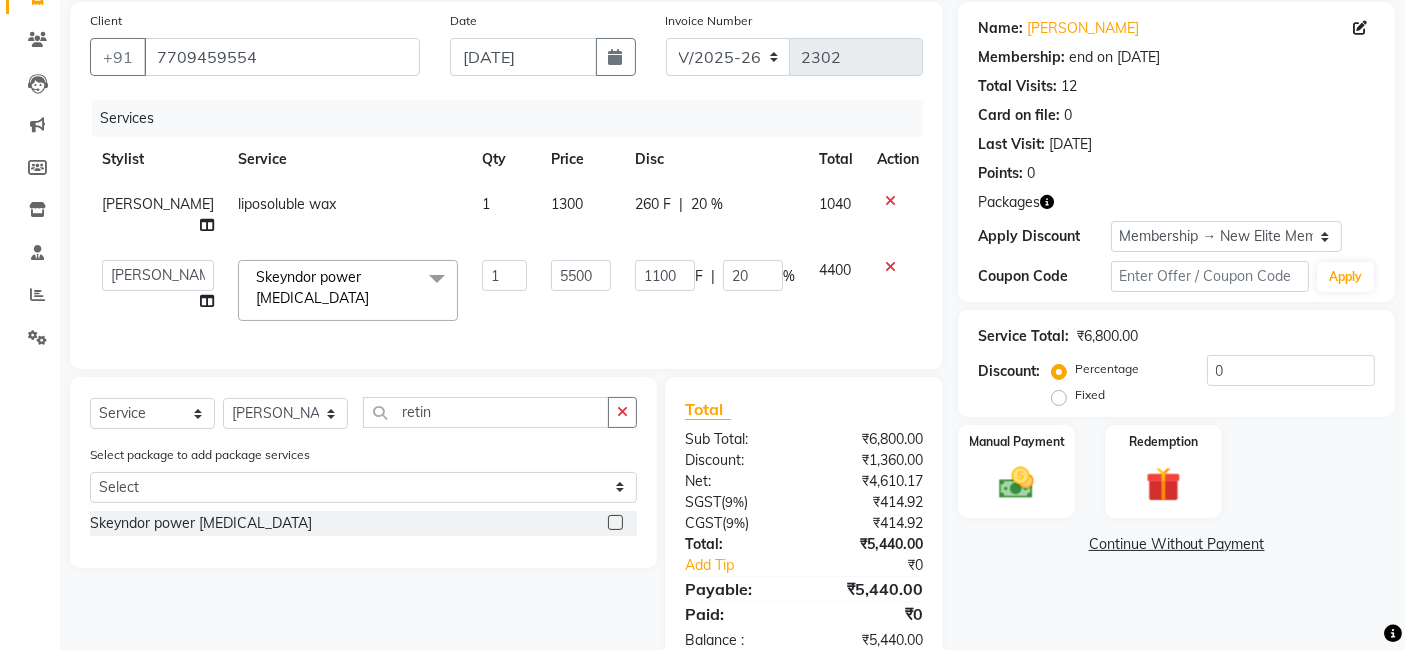 scroll, scrollTop: 184, scrollLeft: 0, axis: vertical 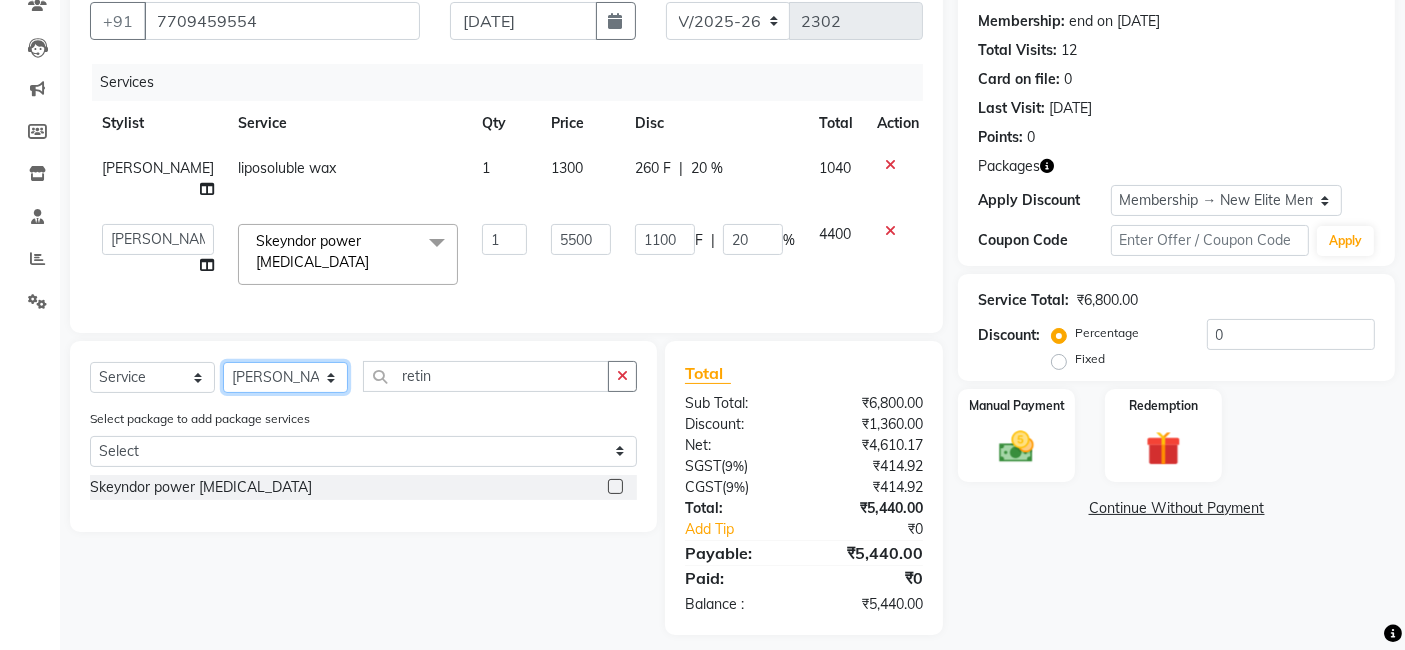click on "Select Stylist Arvind ASHA bhawna goyal Dev Dimple Director Harsha Hemlata kajal Latika lucky Manager Manisha maam Neelu  Pallavi Pinky Priyanka Rahul Sekhar usha" 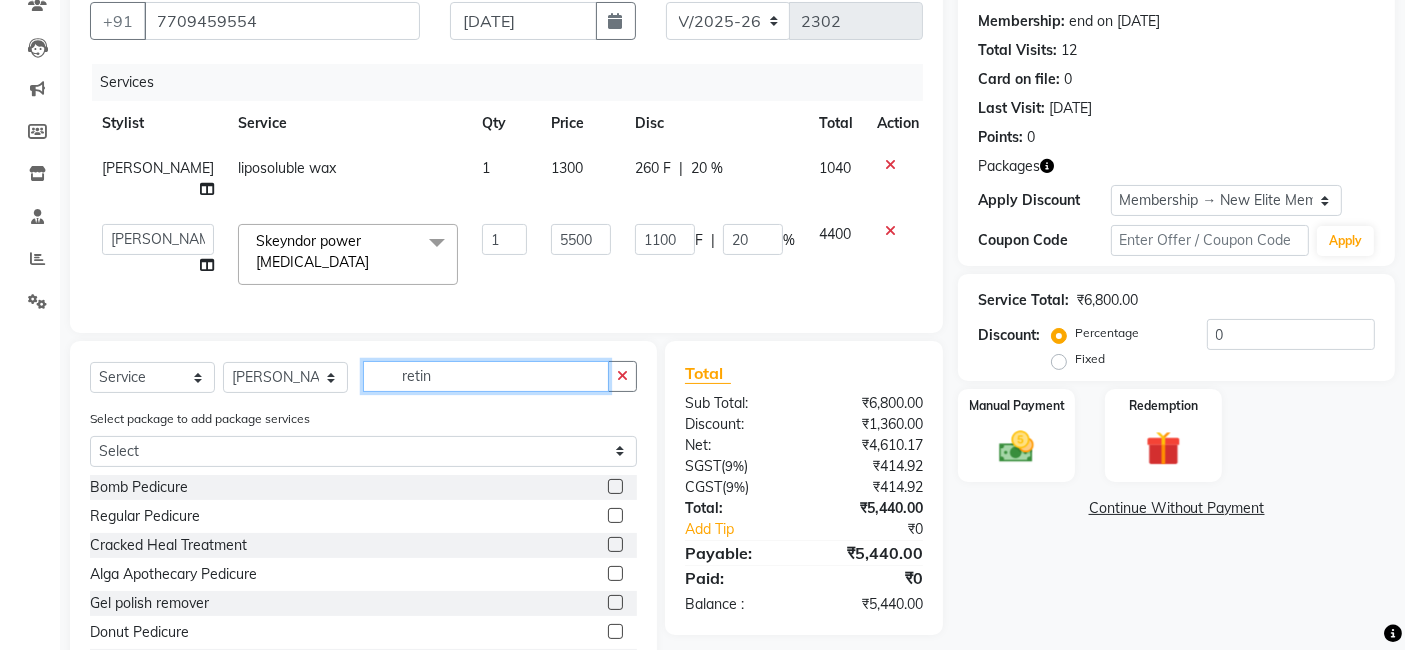 click on "retin" 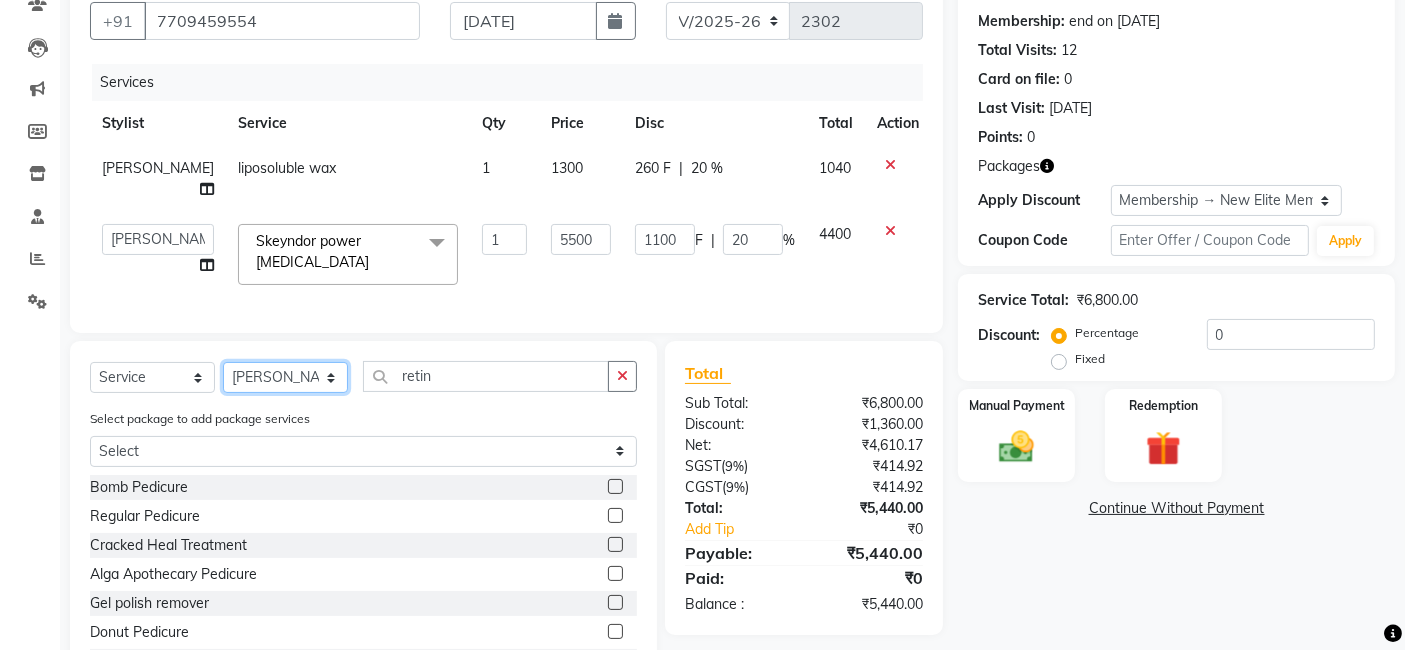 click on "Select Stylist Arvind ASHA bhawna goyal Dev Dimple Director Harsha Hemlata kajal Latika lucky Manager Manisha maam Neelu  Pallavi Pinky Priyanka Rahul Sekhar usha" 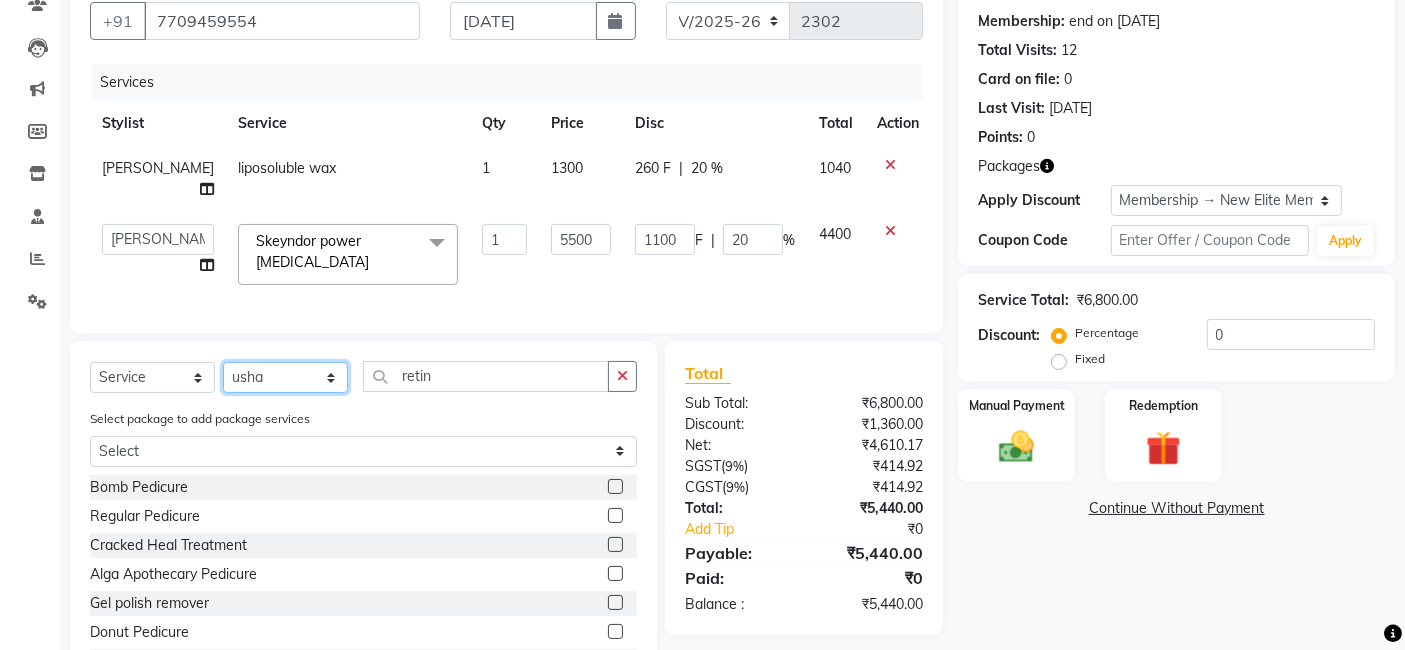 click on "Select Stylist Arvind ASHA bhawna goyal Dev Dimple Director Harsha Hemlata kajal Latika lucky Manager Manisha maam Neelu  Pallavi Pinky Priyanka Rahul Sekhar usha" 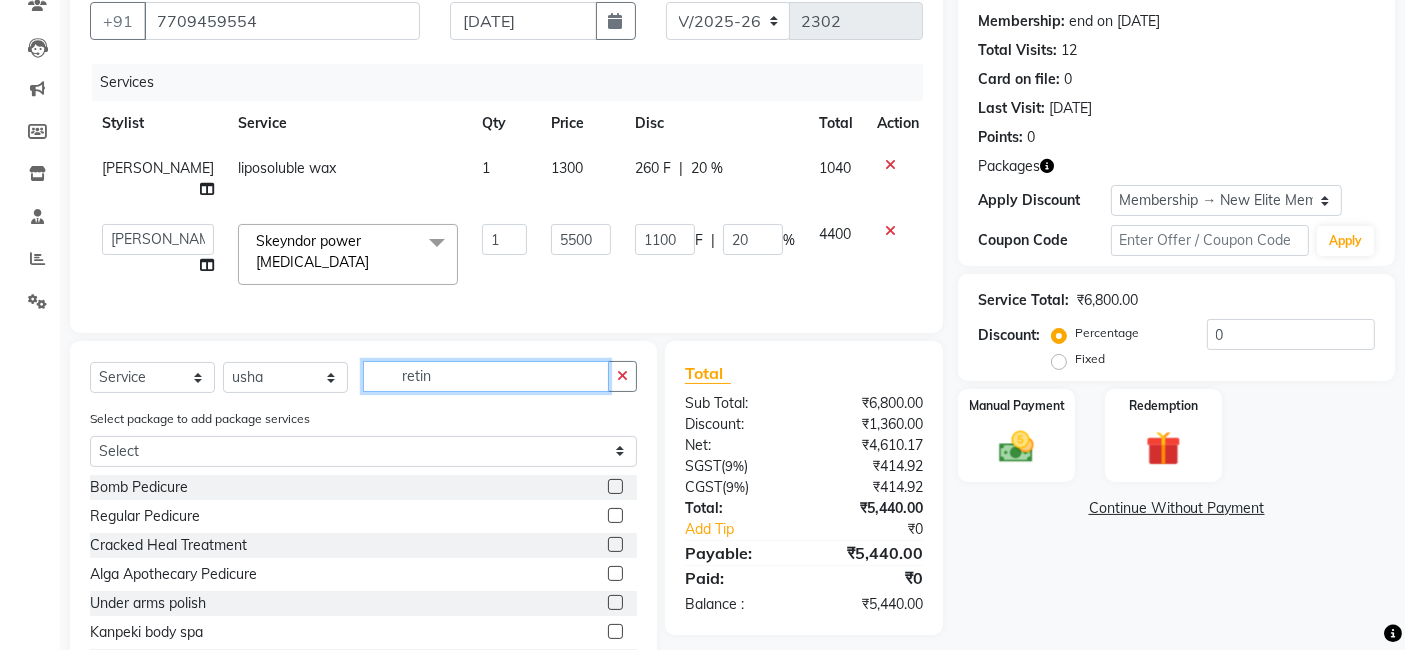 click on "retin" 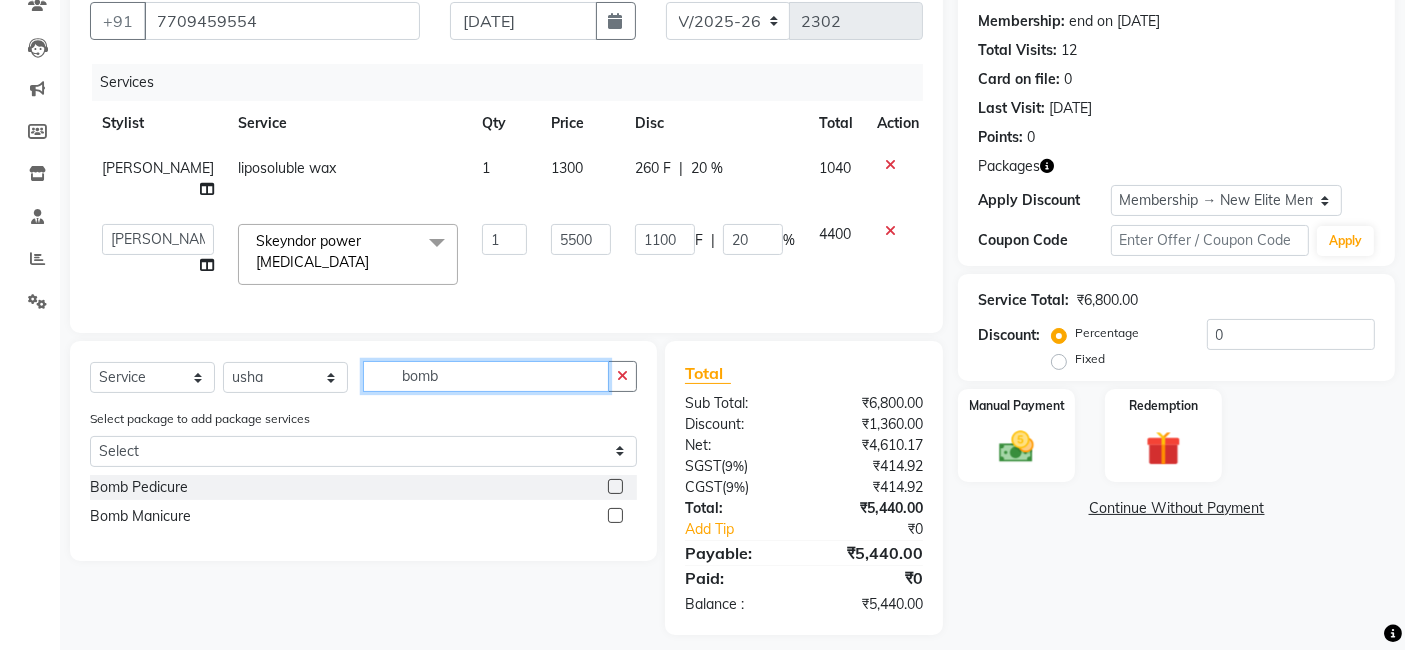 type on "bomb" 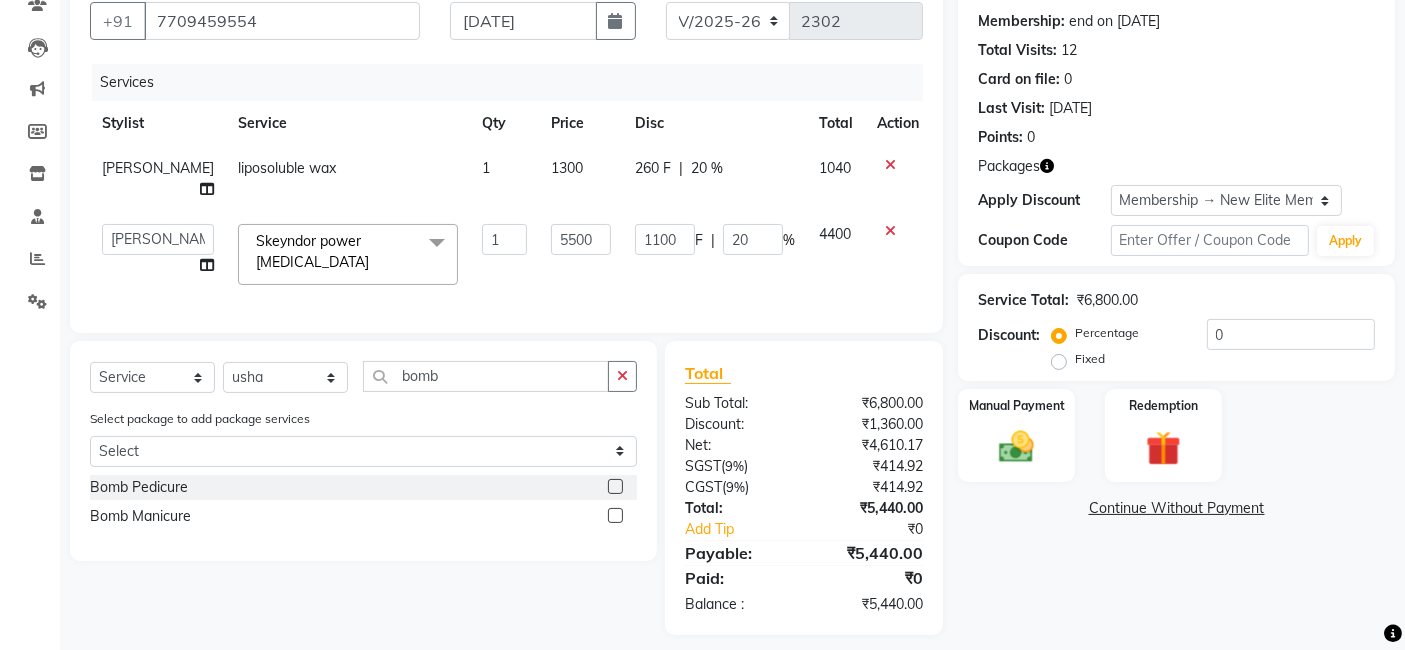 click 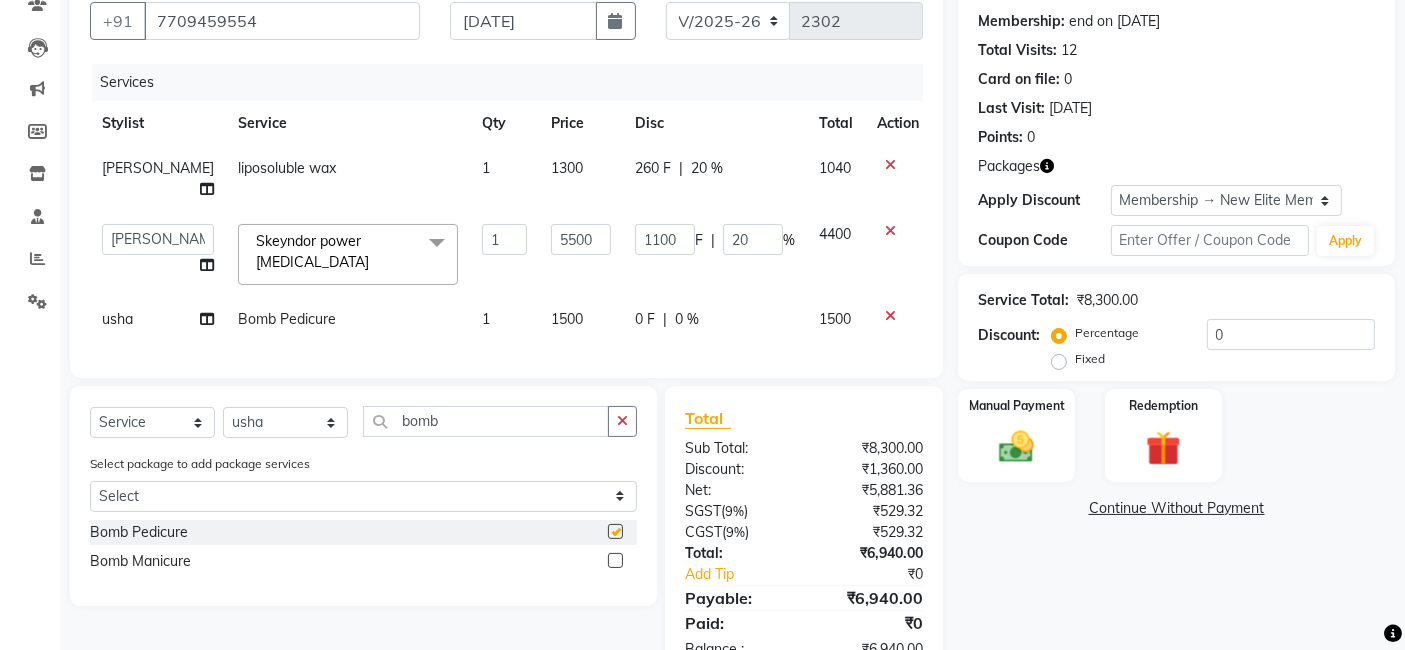 checkbox on "false" 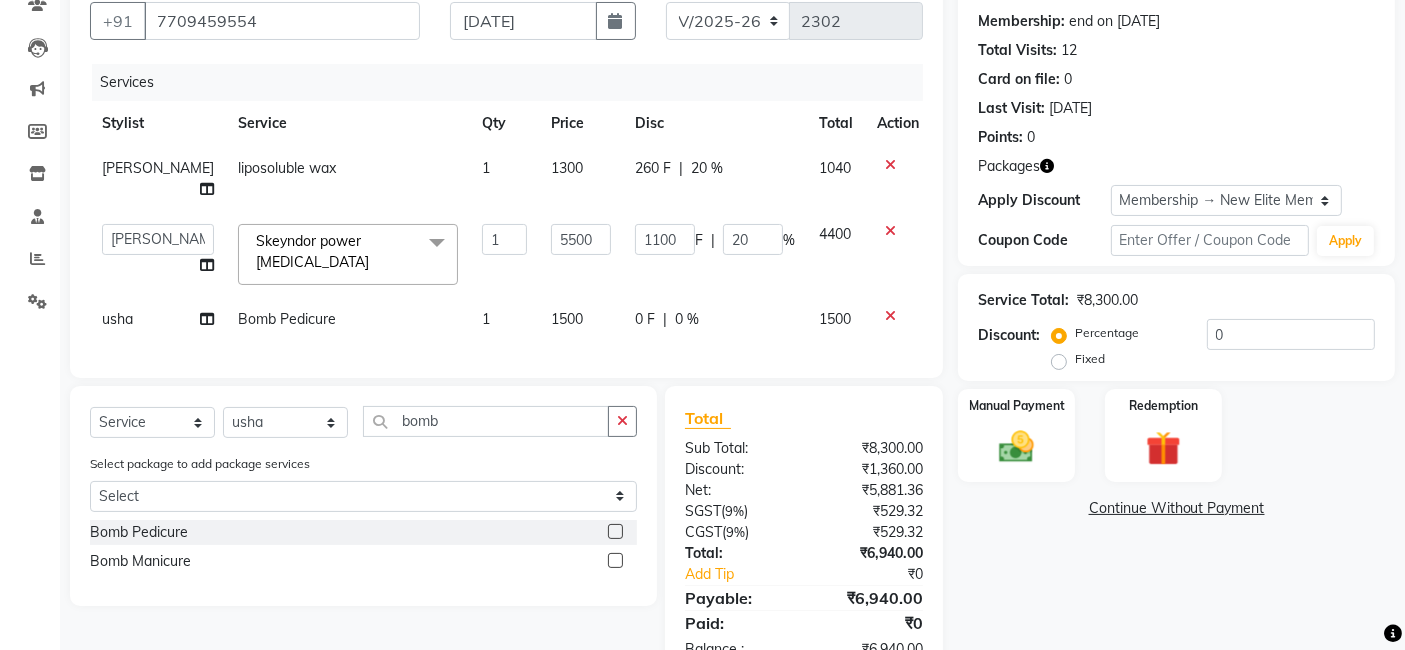 click on "0 F | 0 %" 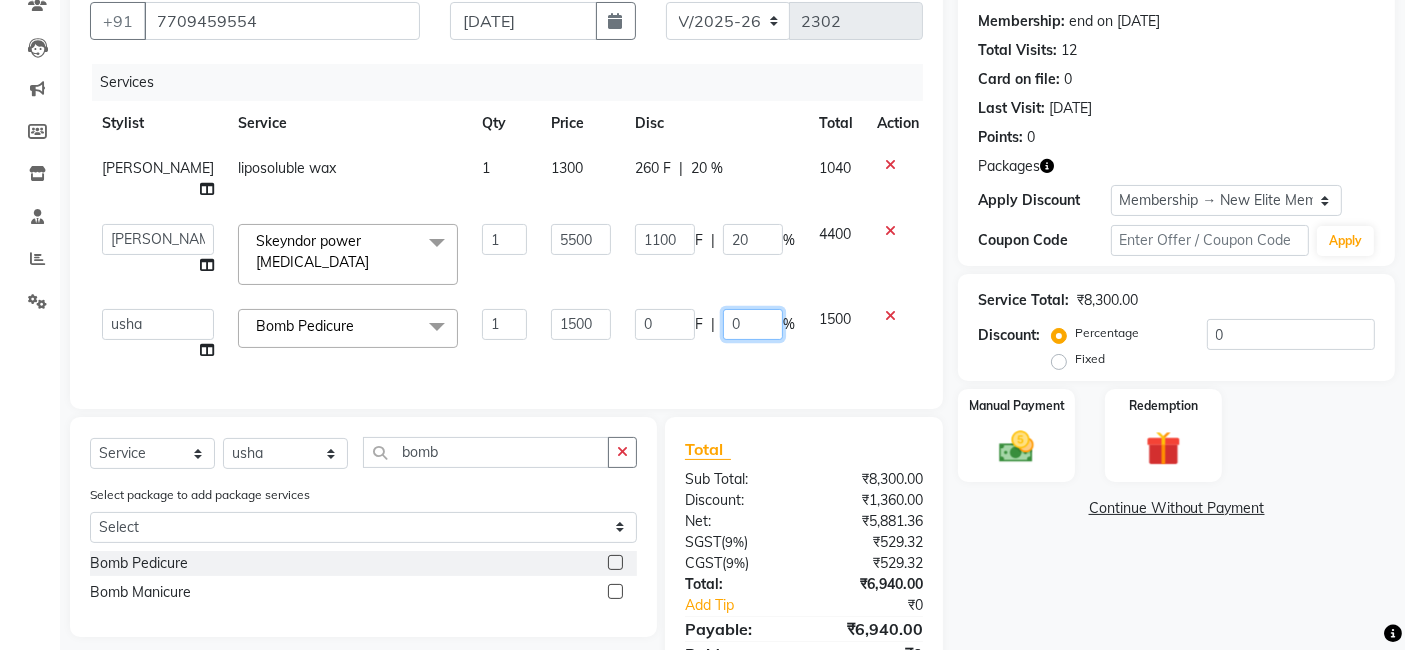 click on "0" 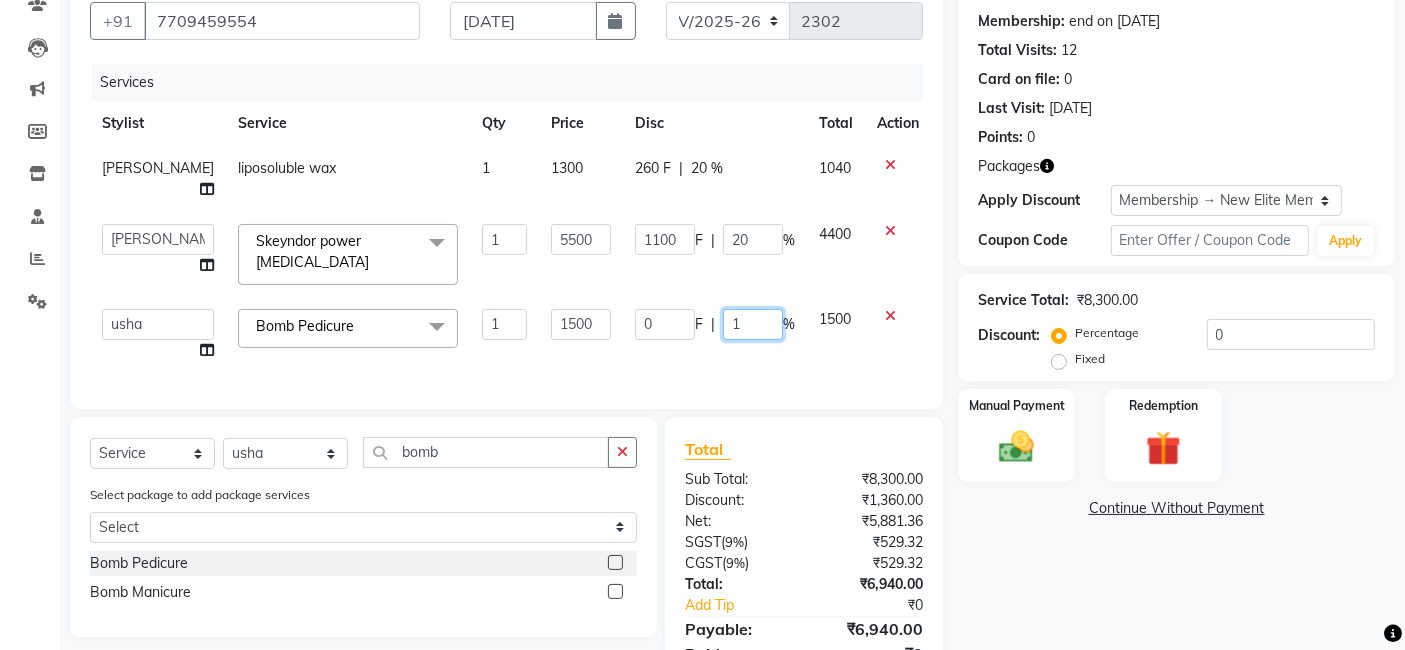 type on "10" 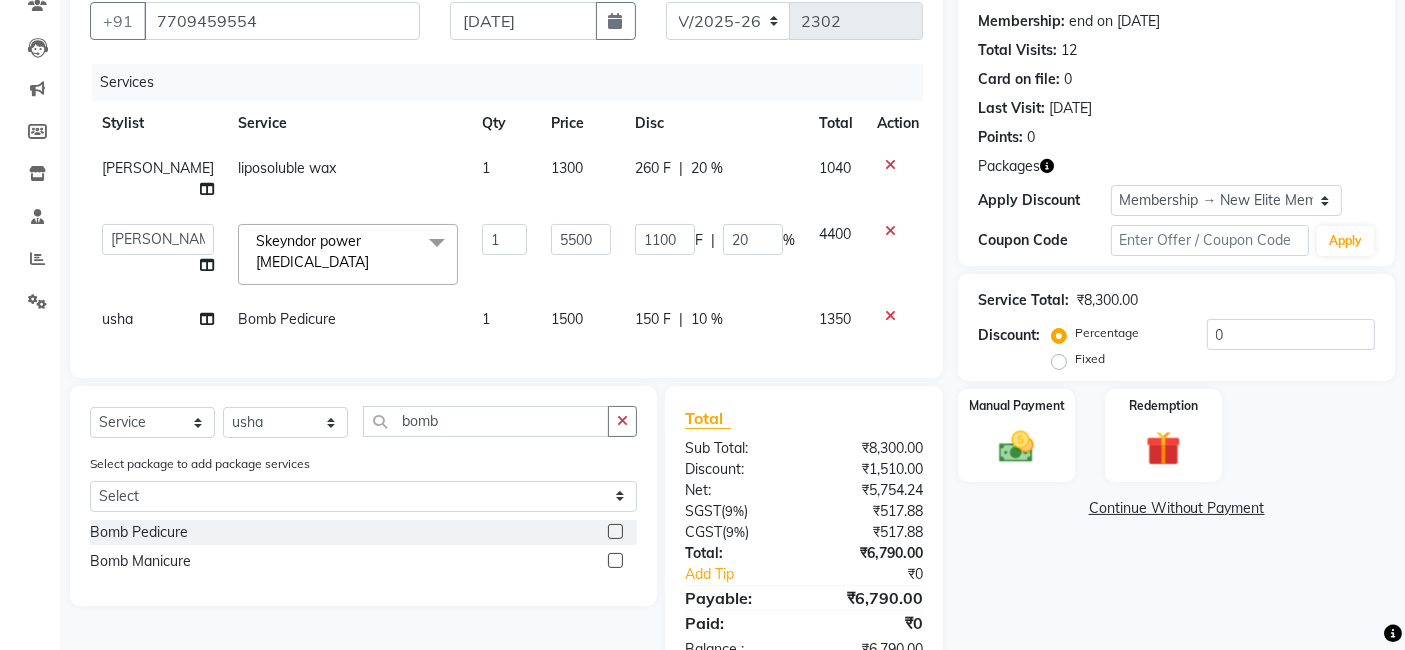 click on "Services Stylist Service Qty Price Disc Total Action Neelu  liposoluble wax 1 1300 260 F | 20 % 1040  Arvind   ASHA   bhawna goyal   Dev   Dimple   Director   Harsha   Hemlata   kajal   Latika   lucky   Manager   Manisha maam   Neelu    Pallavi   Pinky   Priyanka   Rahul   Sekhar   usha  Skeyndor  power retinol  x Bomb Pedicure Regular Pedicure Cracked Heal Treatment Alga Apothecary Pedicure Gel polish remover  Donut Pedicure candle Pedicure Avl Express Pedicure Avl Pedicruise pedicure Avl Pedipure pedicure Pedi Pai pedicure Under arms polish Kanpeki body spa Regular Manicure Bomb Manicure Alga Apothecary Manicure Nail Extensions Gel nail pent Pedi Pai manicure Donut manicure Avl express manicure Avl Pedicruise manicure Avl Pedipure manicure Candle manicure Back polish Foot Massage Head Massage Back Massage Hand & Shoulder Massage Body Spa Relaxing Body Massage Aromatherapy Associates - Renewing Rose Aromatherapy Associates - intense nourishment Aromatherapy Associates Body Massage Full Body Bleach bleach 1" 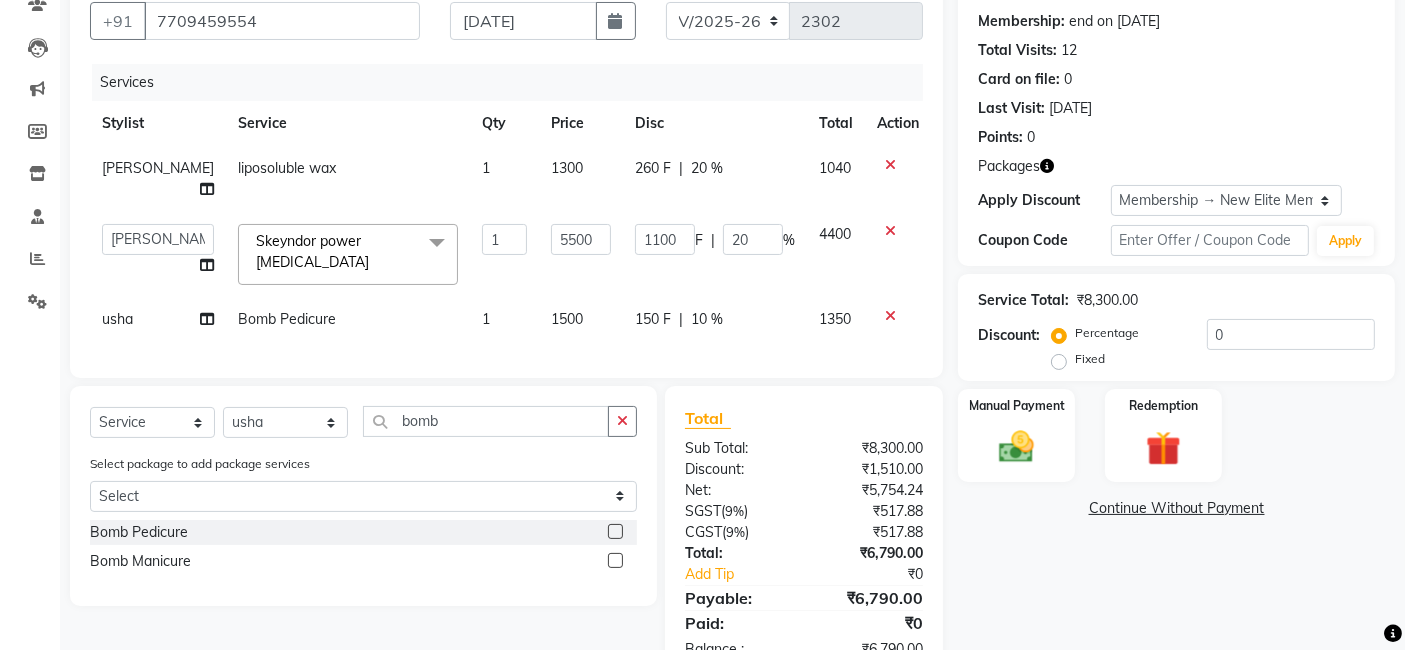 scroll, scrollTop: 229, scrollLeft: 0, axis: vertical 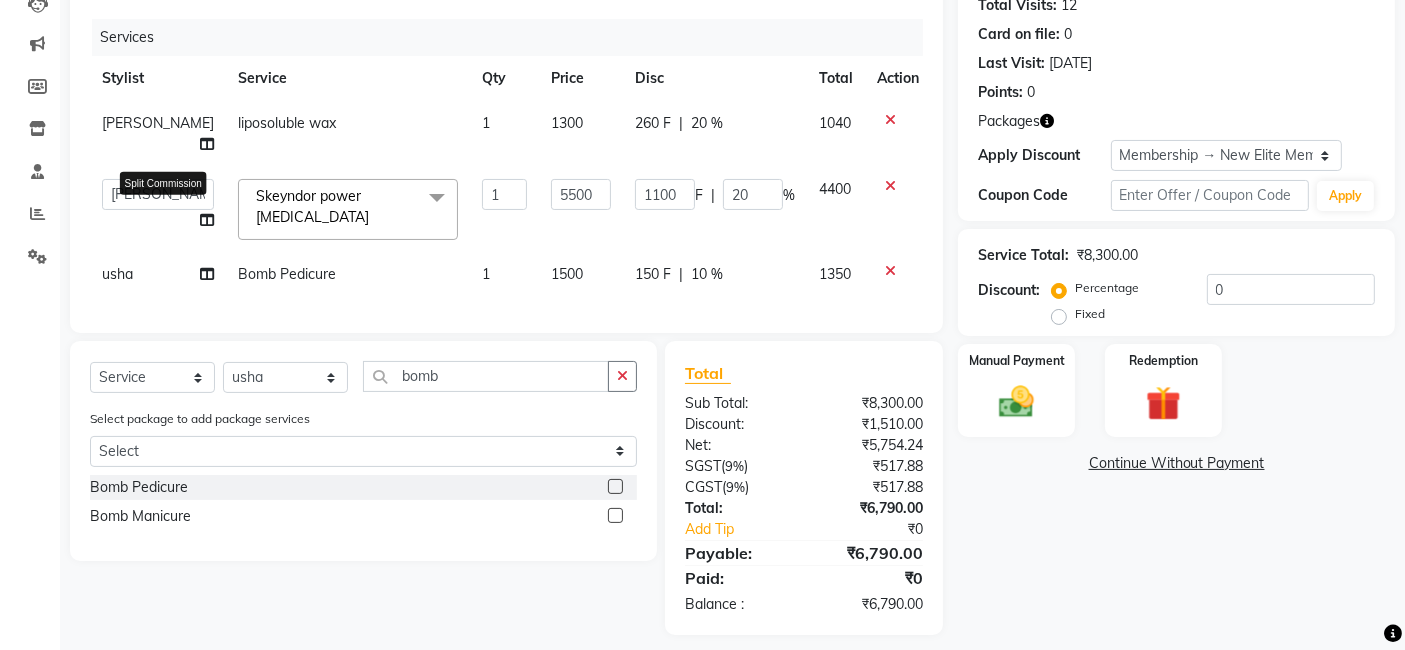 click 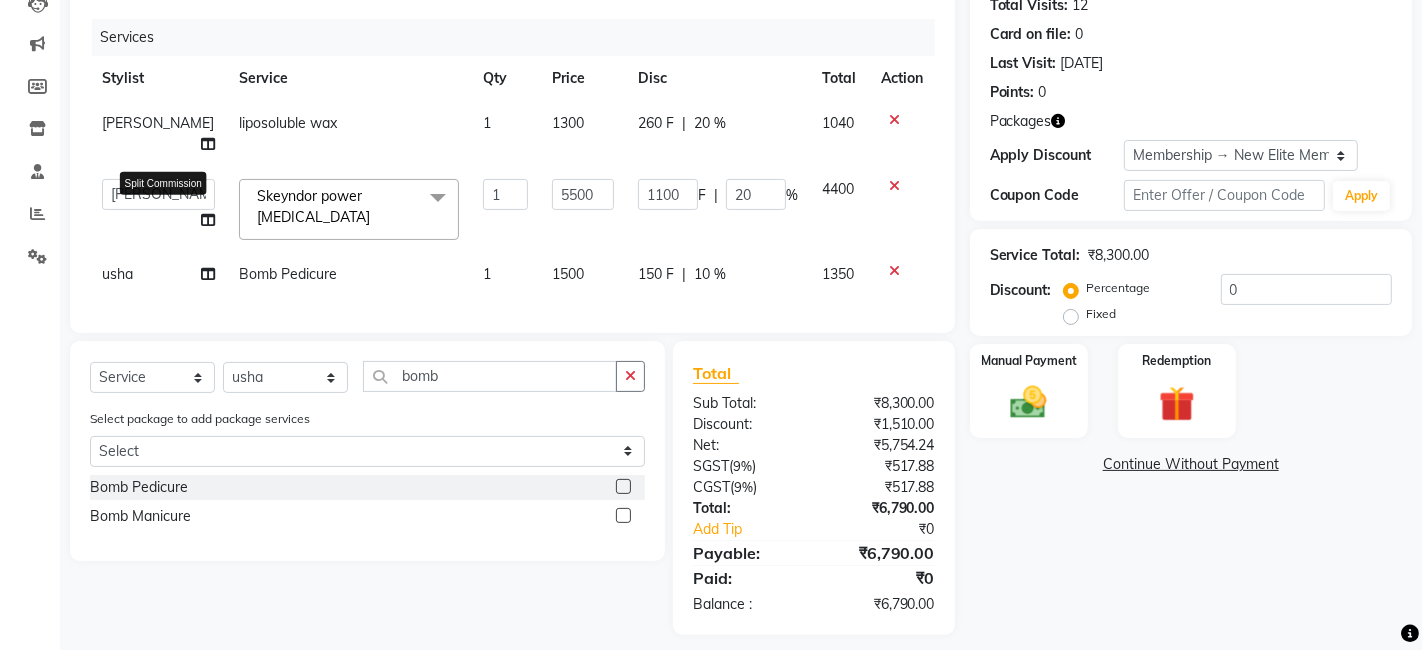 select on "4454" 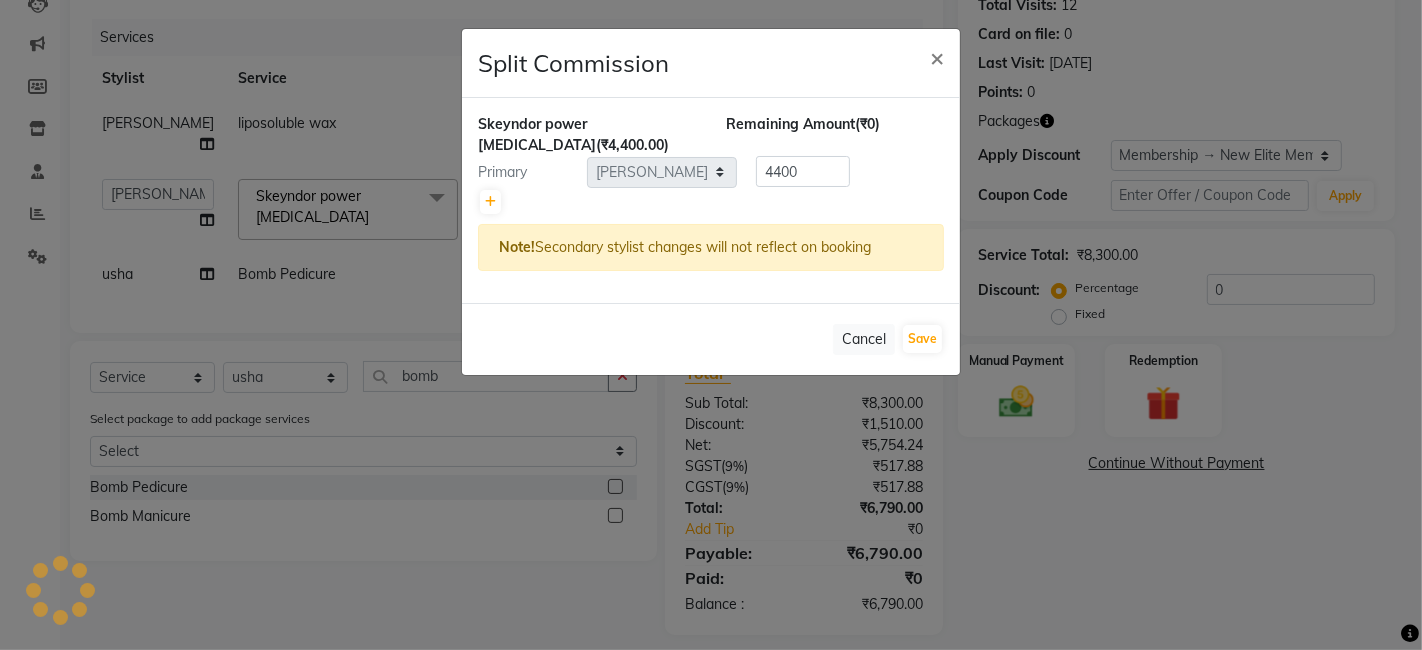 click 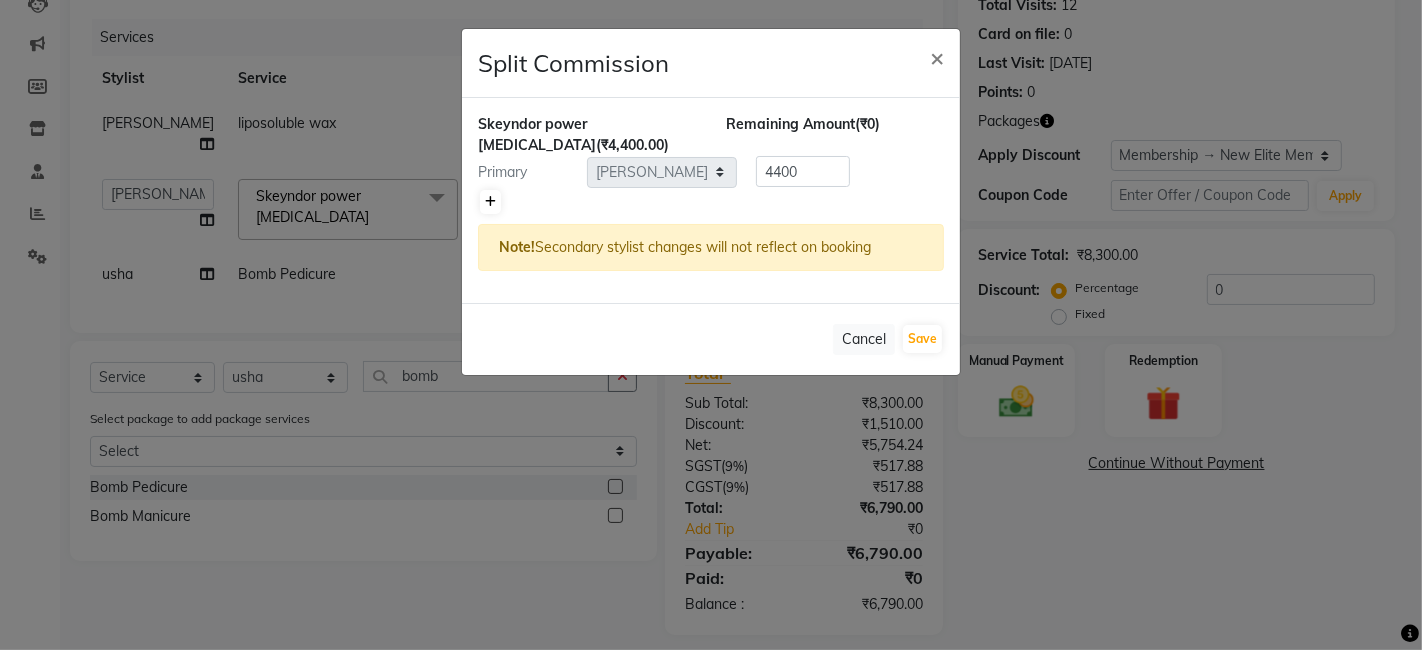 click 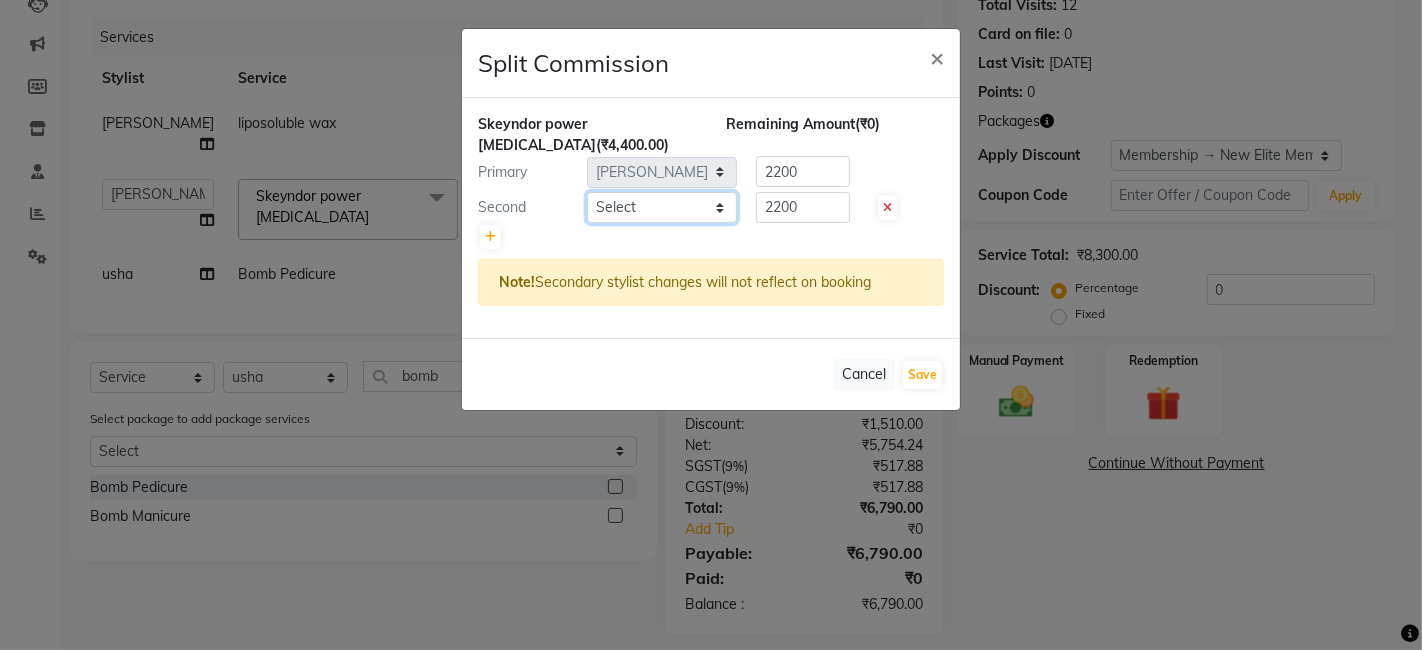 drag, startPoint x: 640, startPoint y: 201, endPoint x: 662, endPoint y: 201, distance: 22 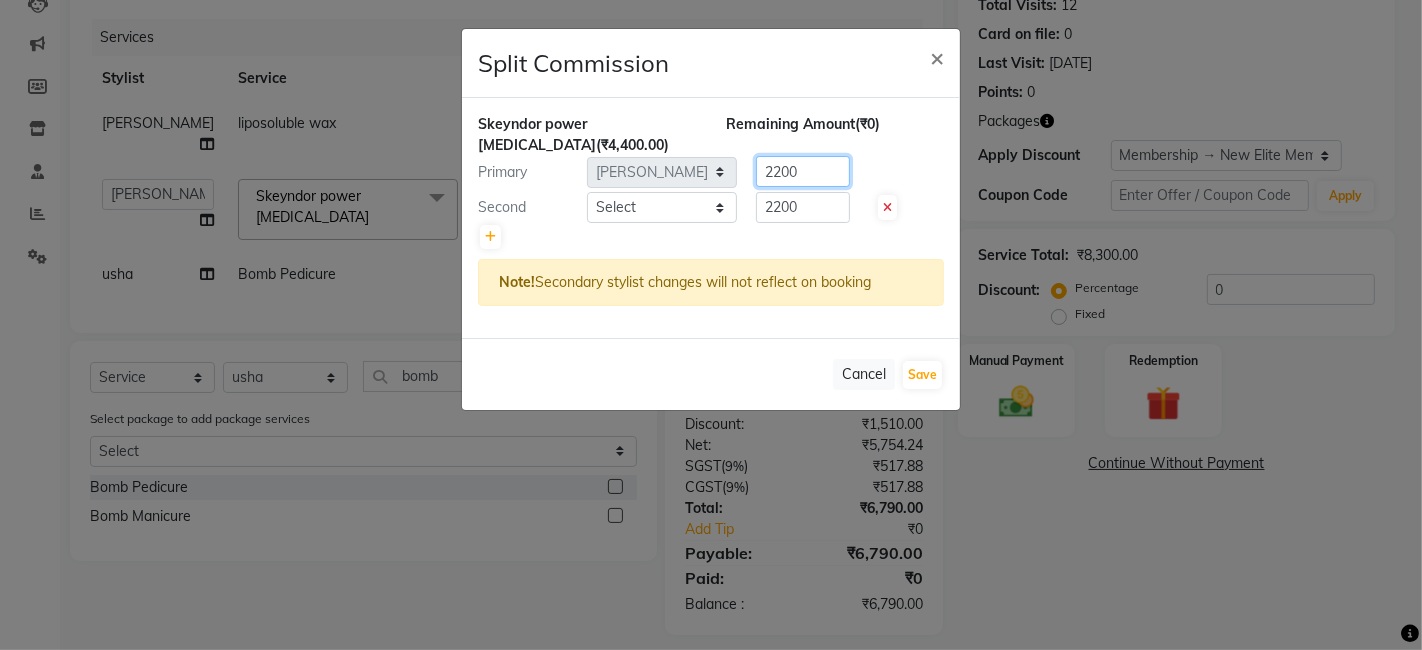 click on "2200" 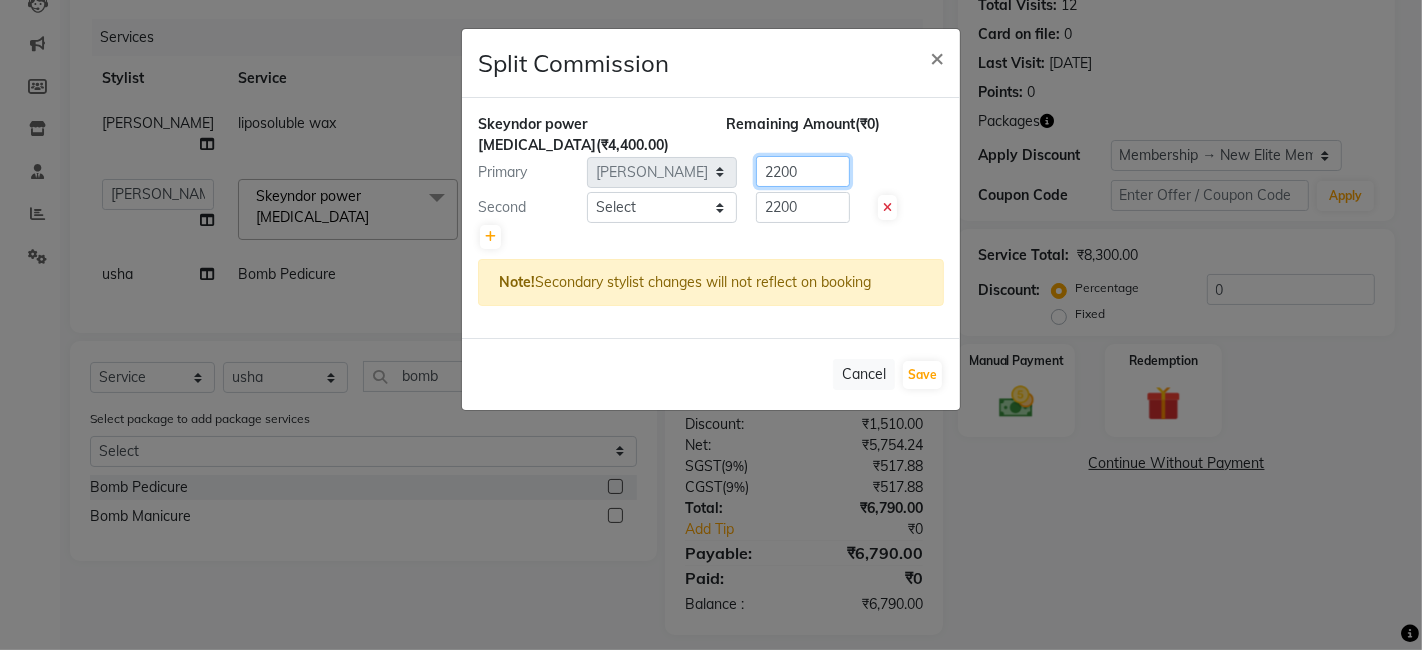 click on "2200" 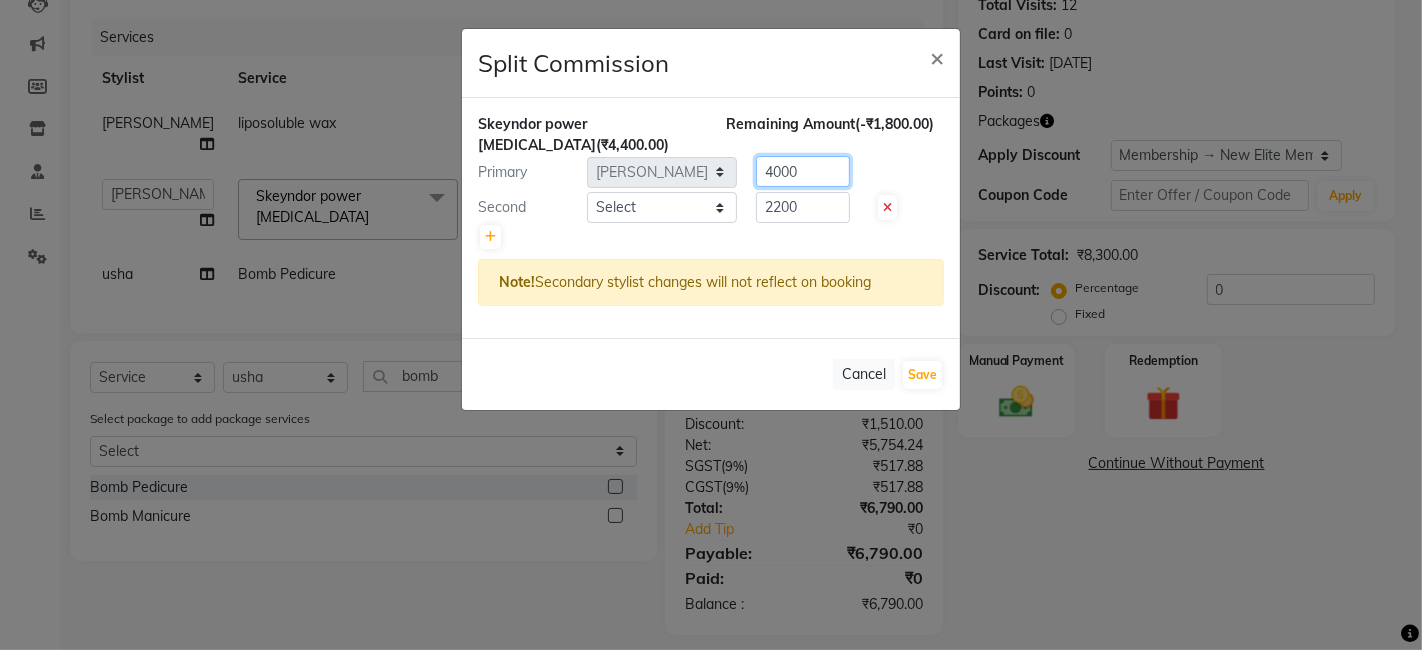 type on "4000" 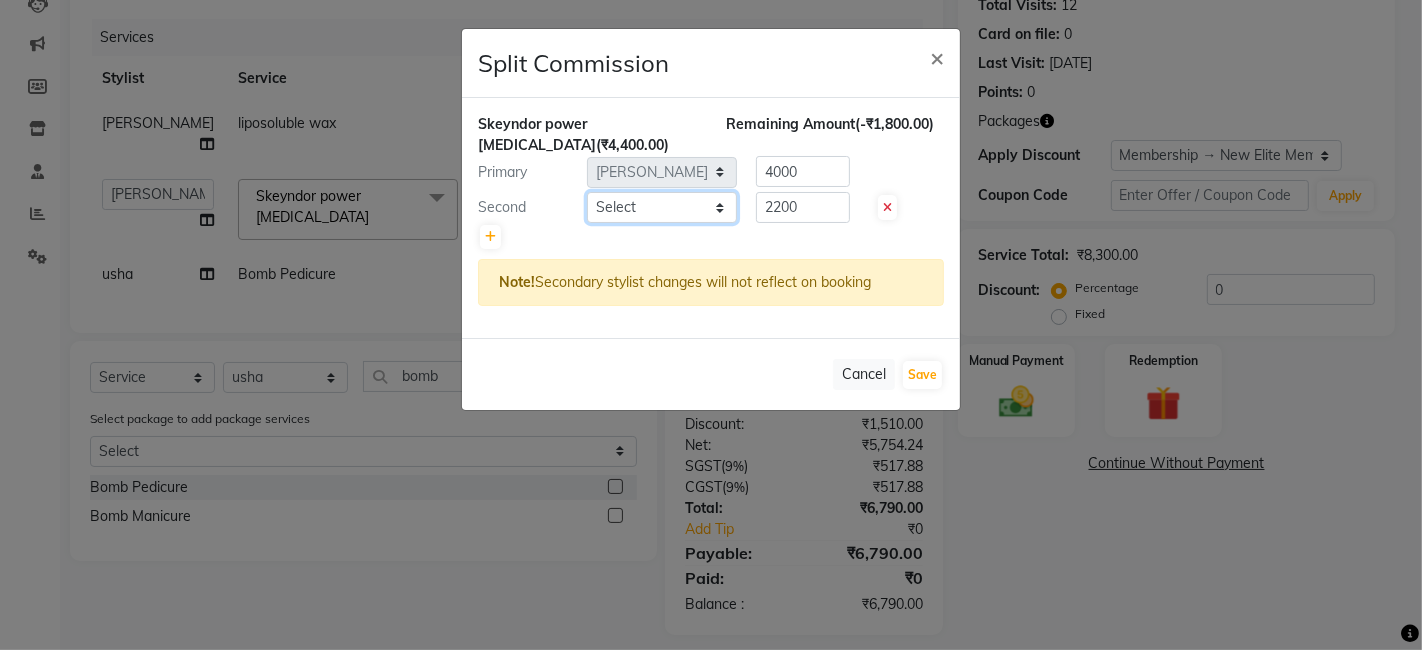 click on "Select  Arvind   ASHA   bhawna goyal   Dev   Dimple   Director   Harsha   Hemlata   kajal   Latika   lucky   Manager   Manisha maam   Neelu    No Preference   Pallavi   Pinky   Priyanka   Rahul   Sekhar   usha" 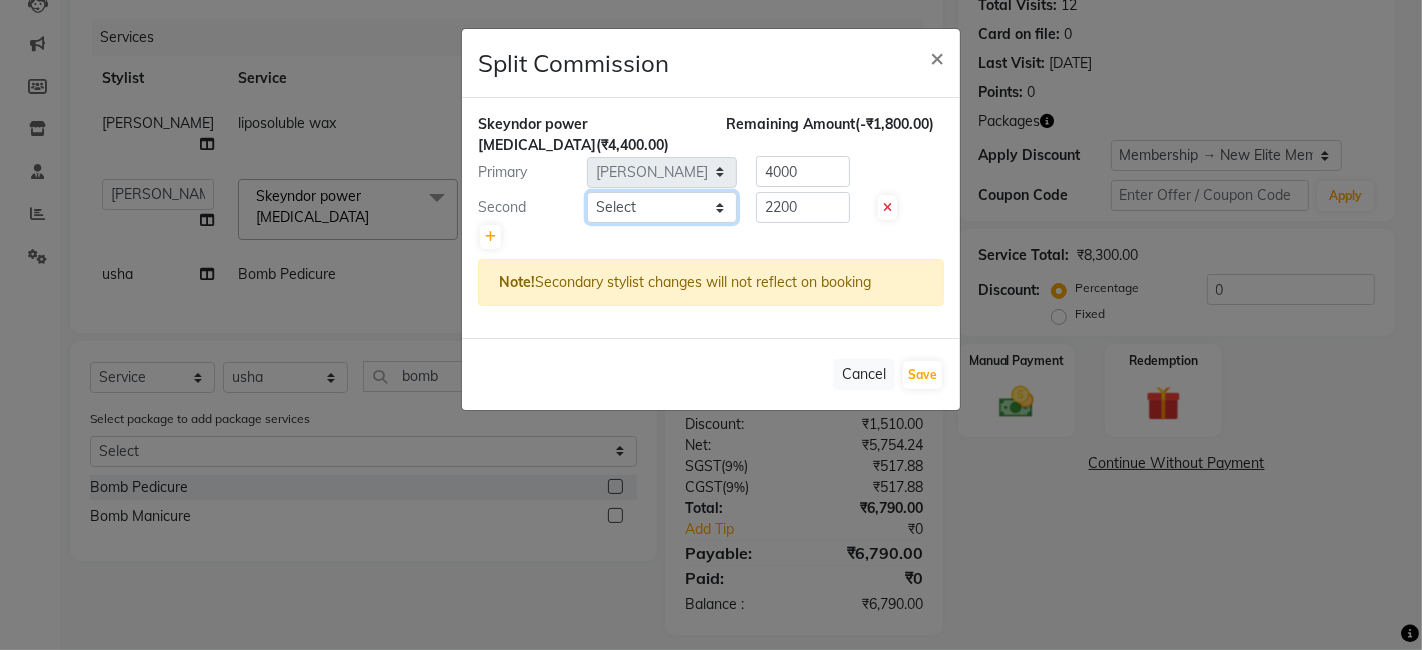 select on "15716" 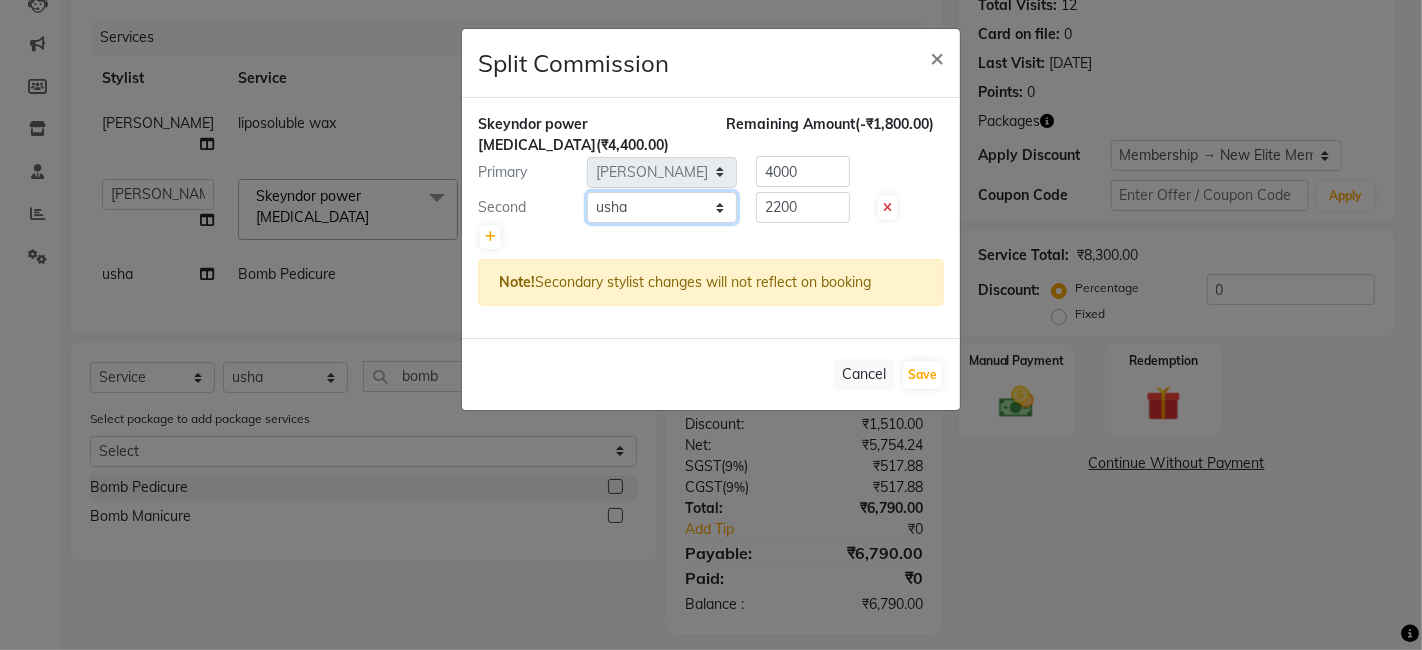 click on "Select  Arvind   ASHA   bhawna goyal   Dev   Dimple   Director   Harsha   Hemlata   kajal   Latika   lucky   Manager   Manisha maam   Neelu    No Preference   Pallavi   Pinky   Priyanka   Rahul   Sekhar   usha" 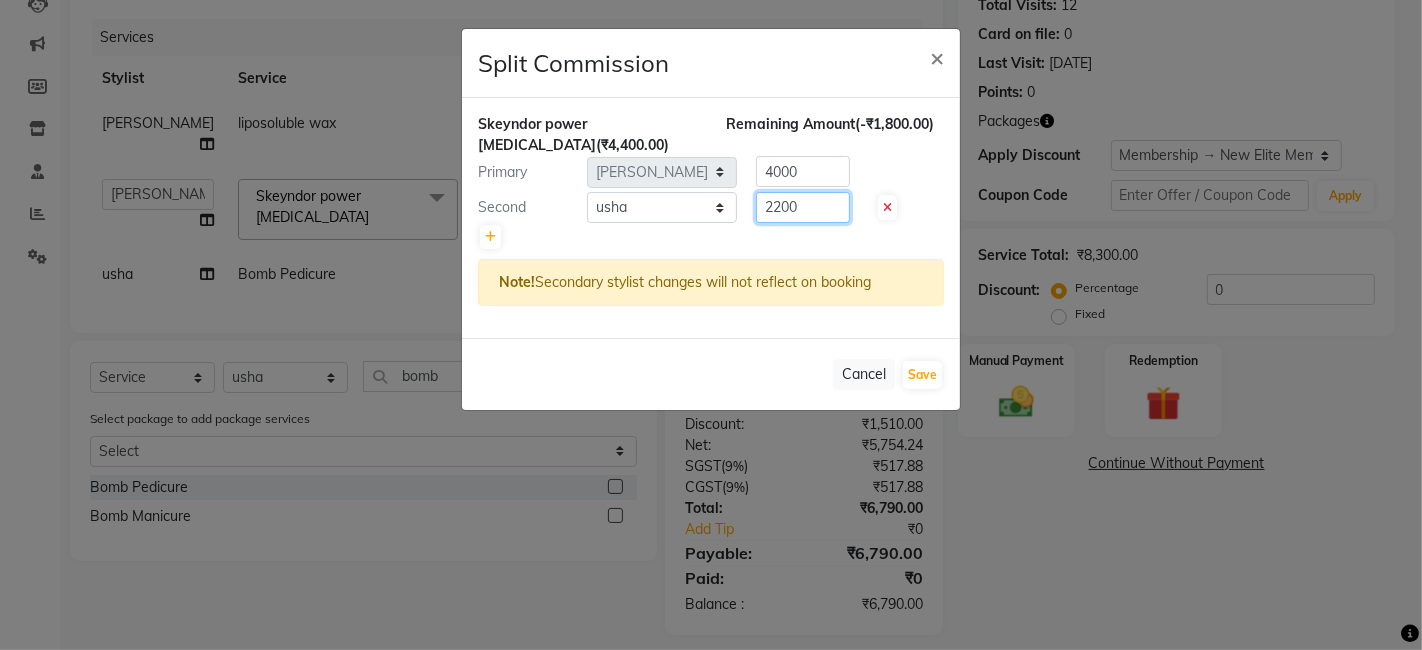 click on "2200" 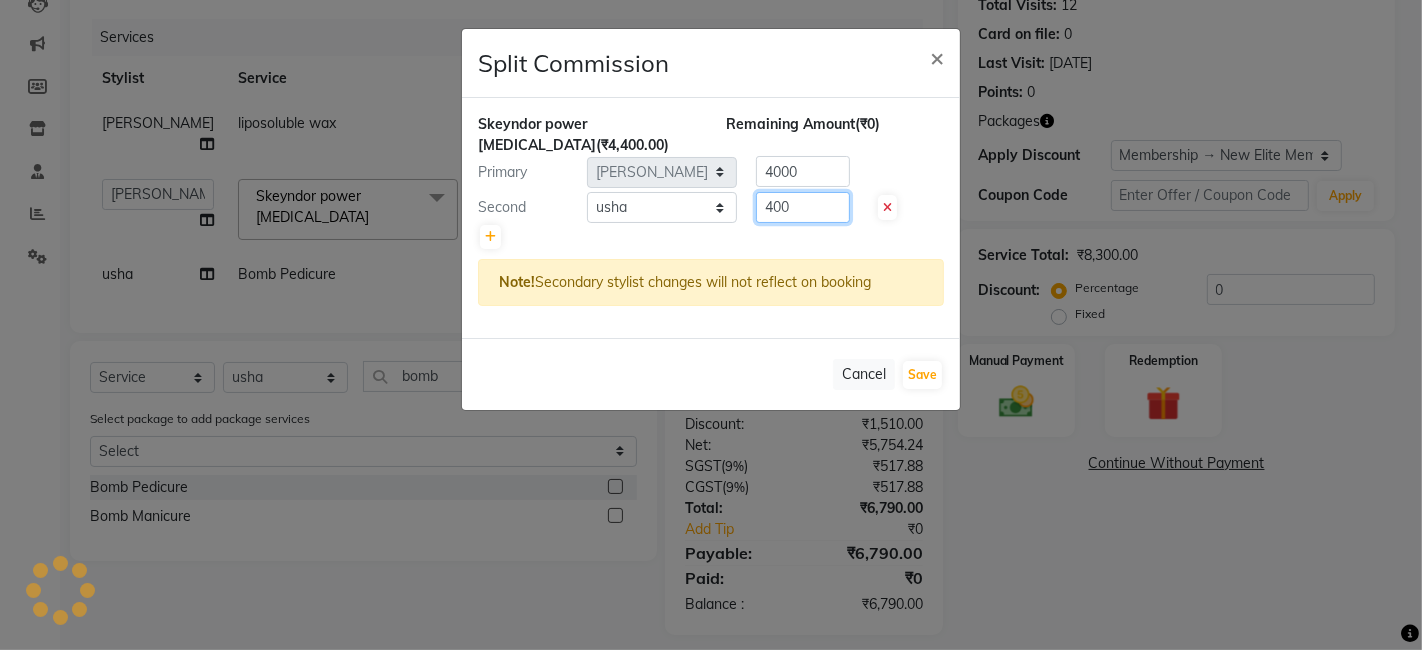 type on "400" 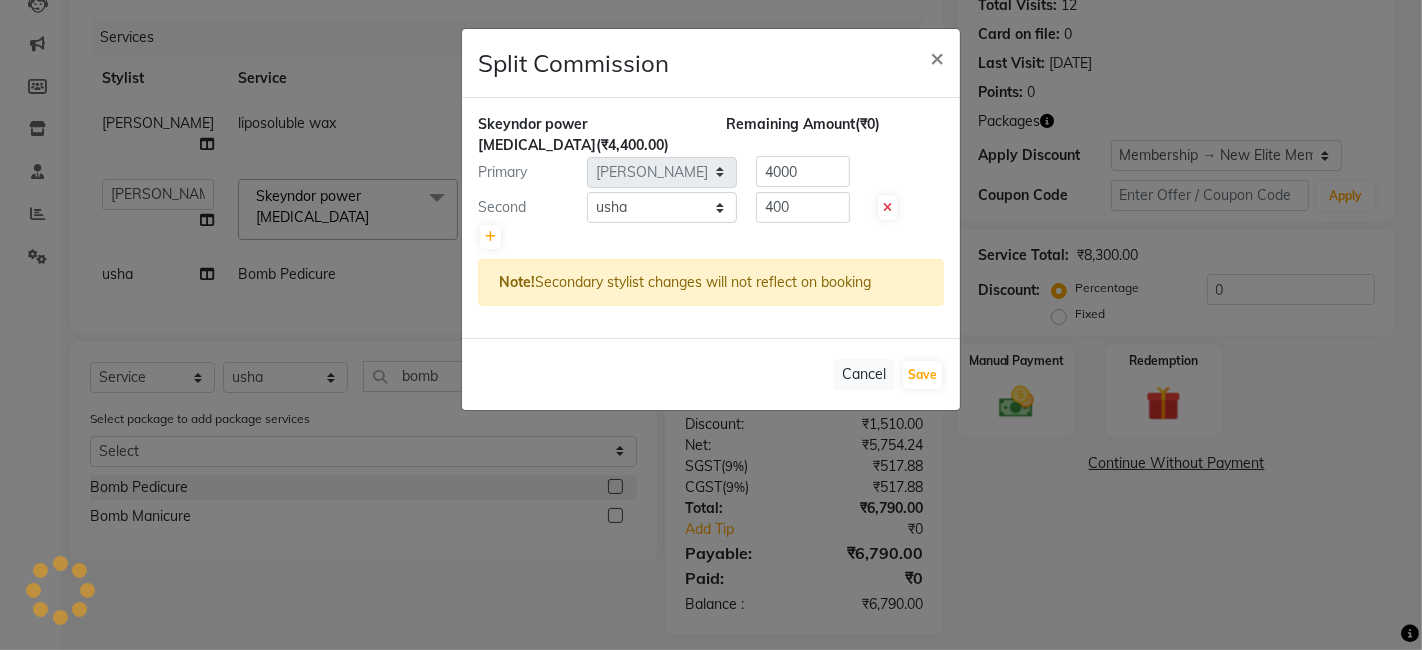click 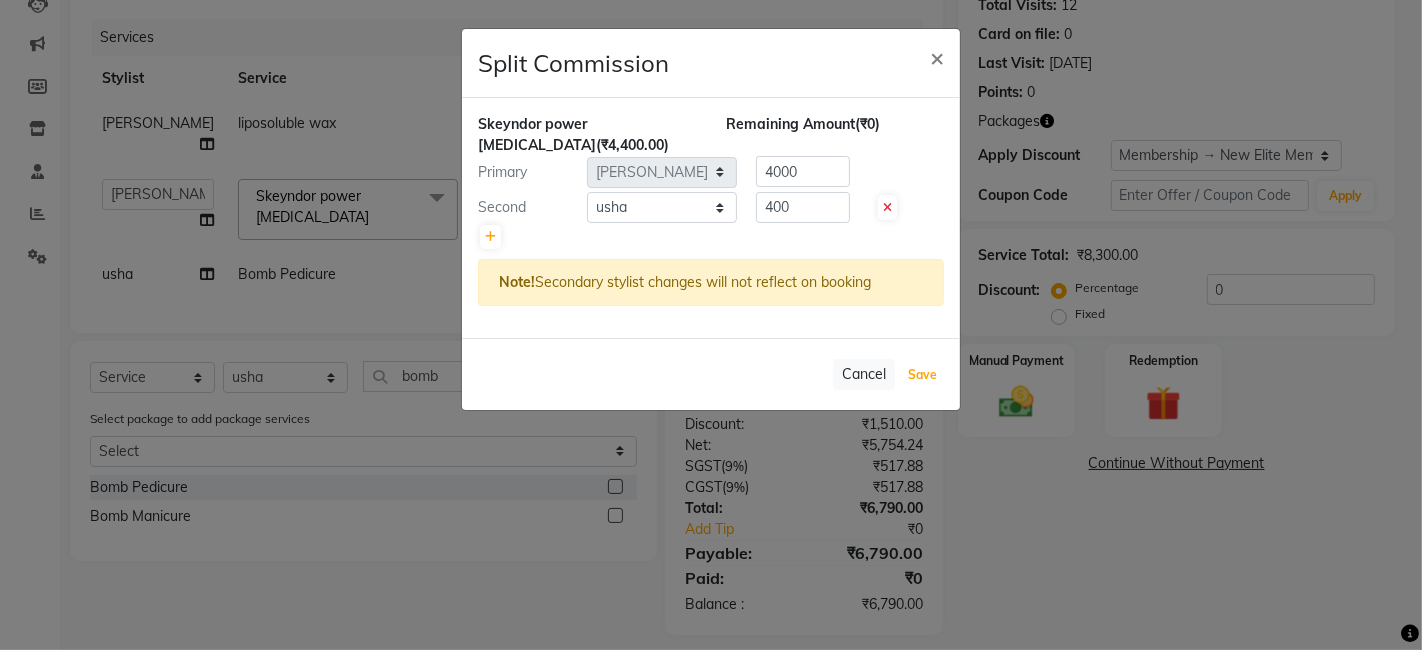 click on "Save" 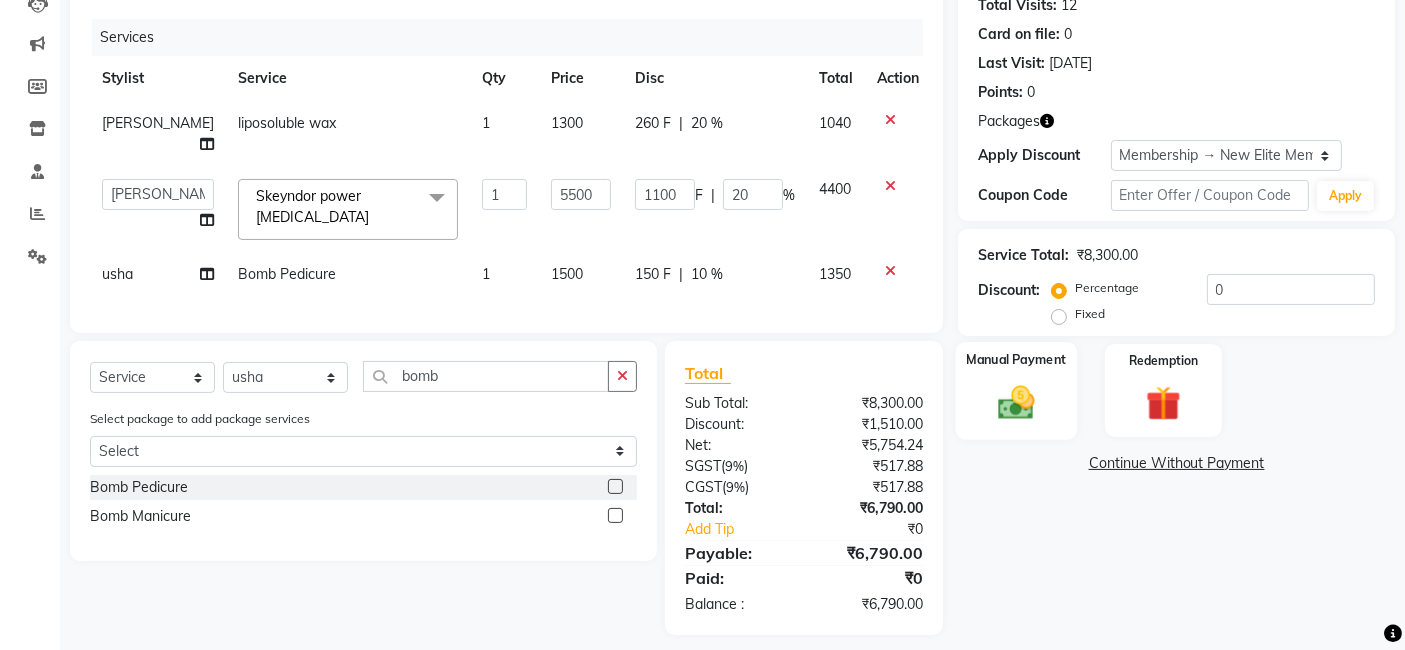 click 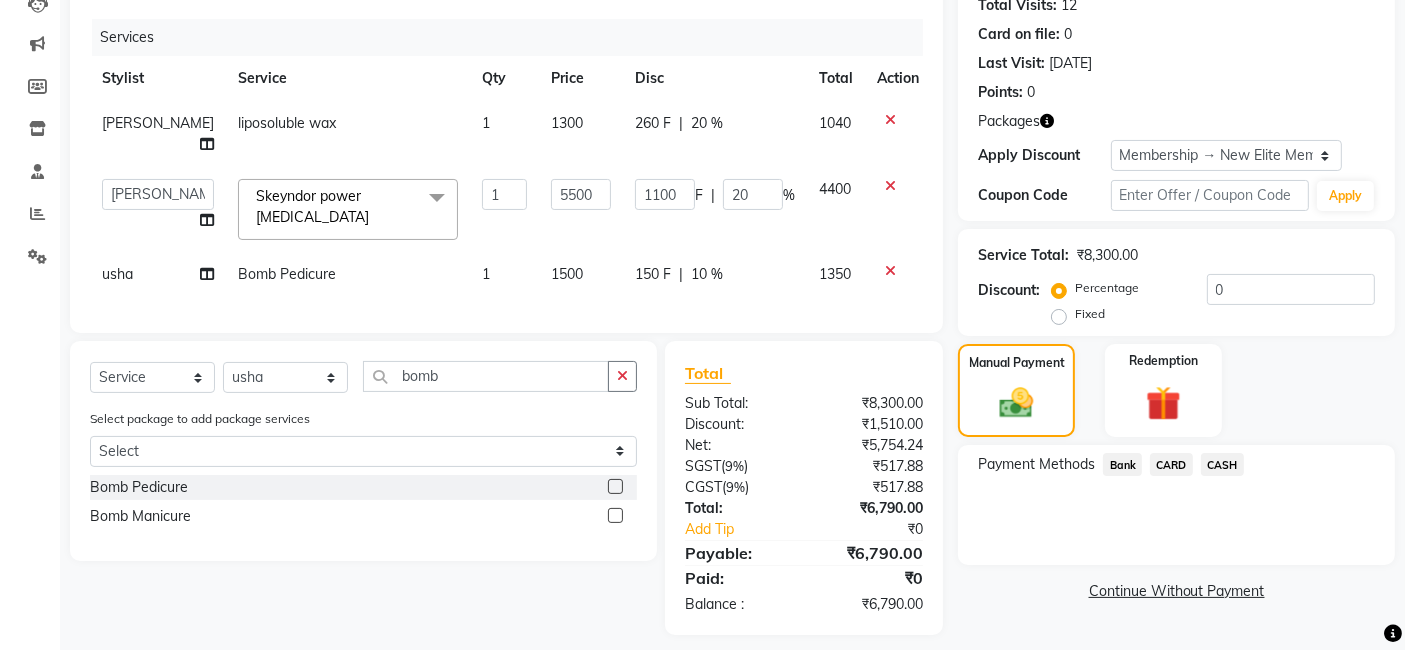 click on "CARD" 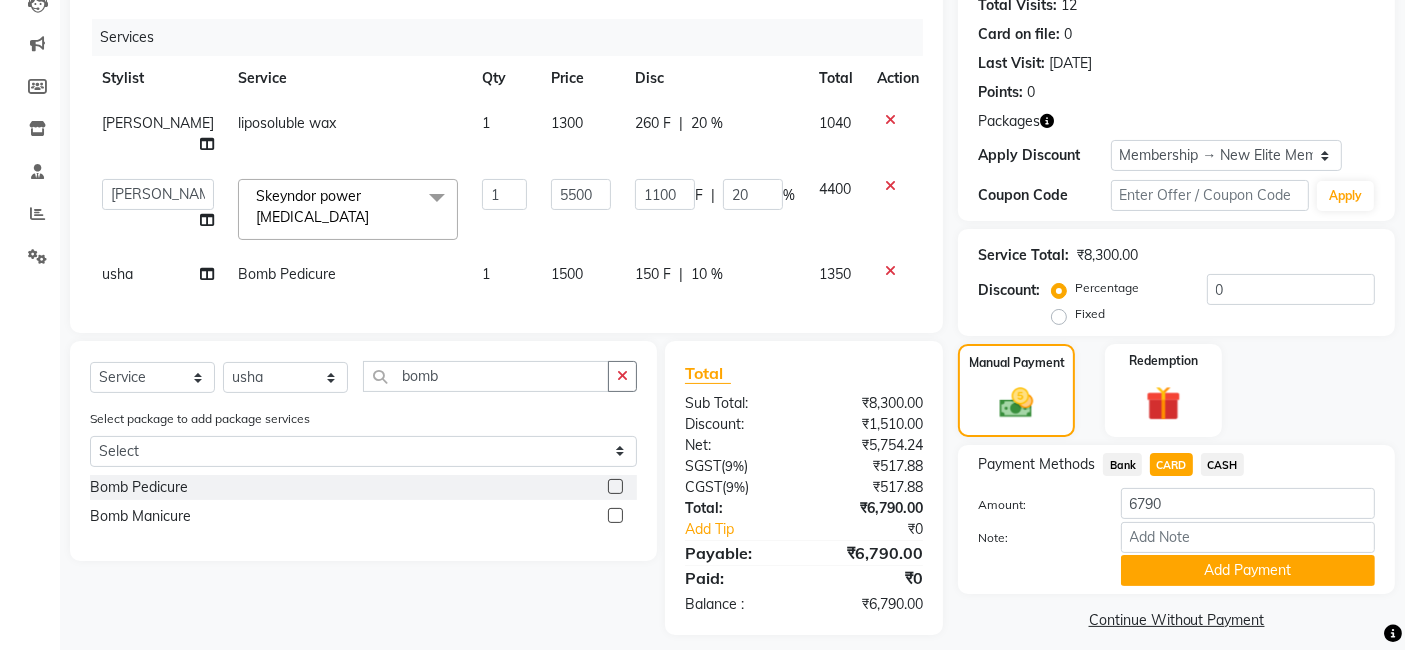 drag, startPoint x: 1169, startPoint y: 558, endPoint x: 1179, endPoint y: 560, distance: 10.198039 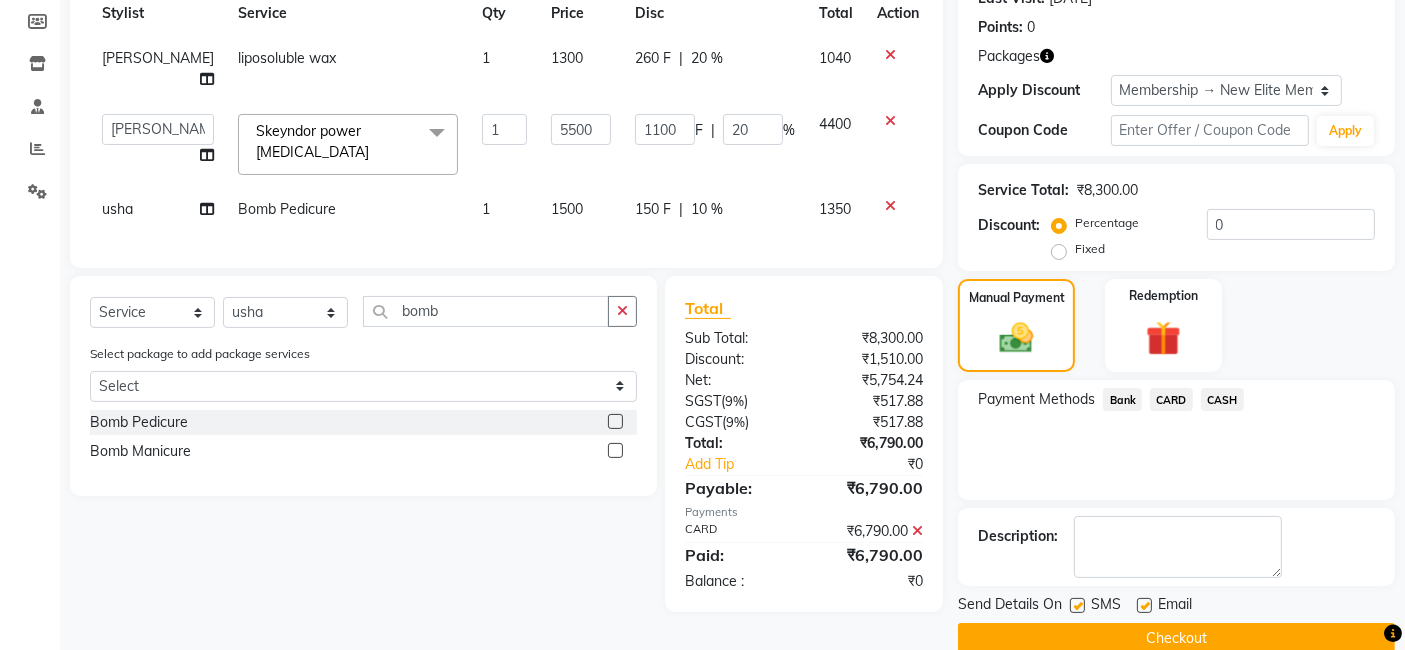 scroll, scrollTop: 326, scrollLeft: 0, axis: vertical 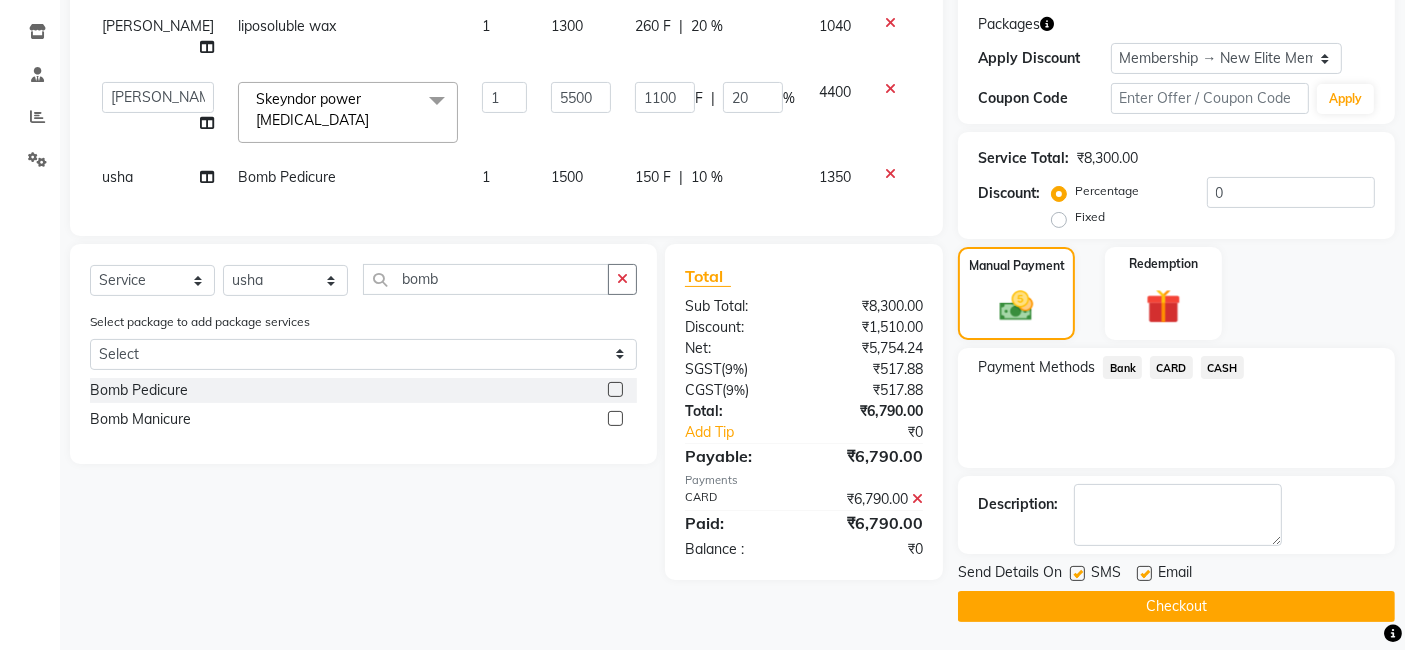 click on "Checkout" 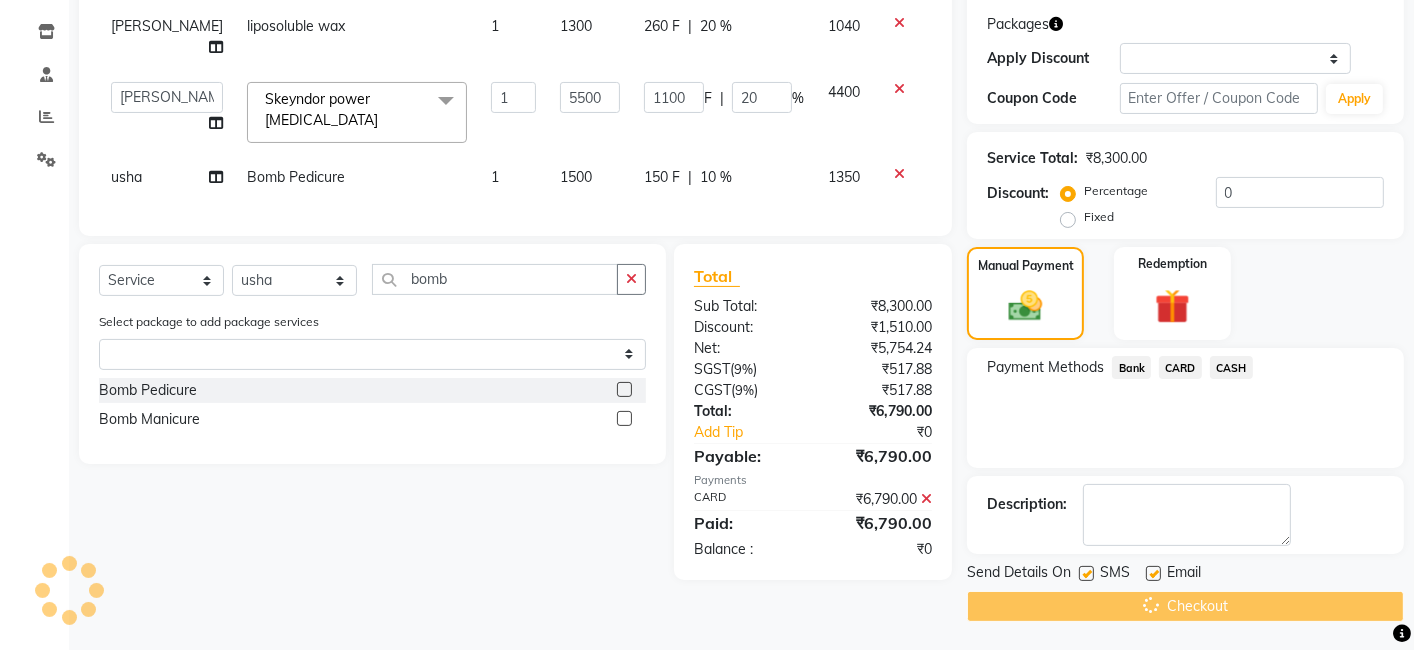 scroll, scrollTop: 0, scrollLeft: 0, axis: both 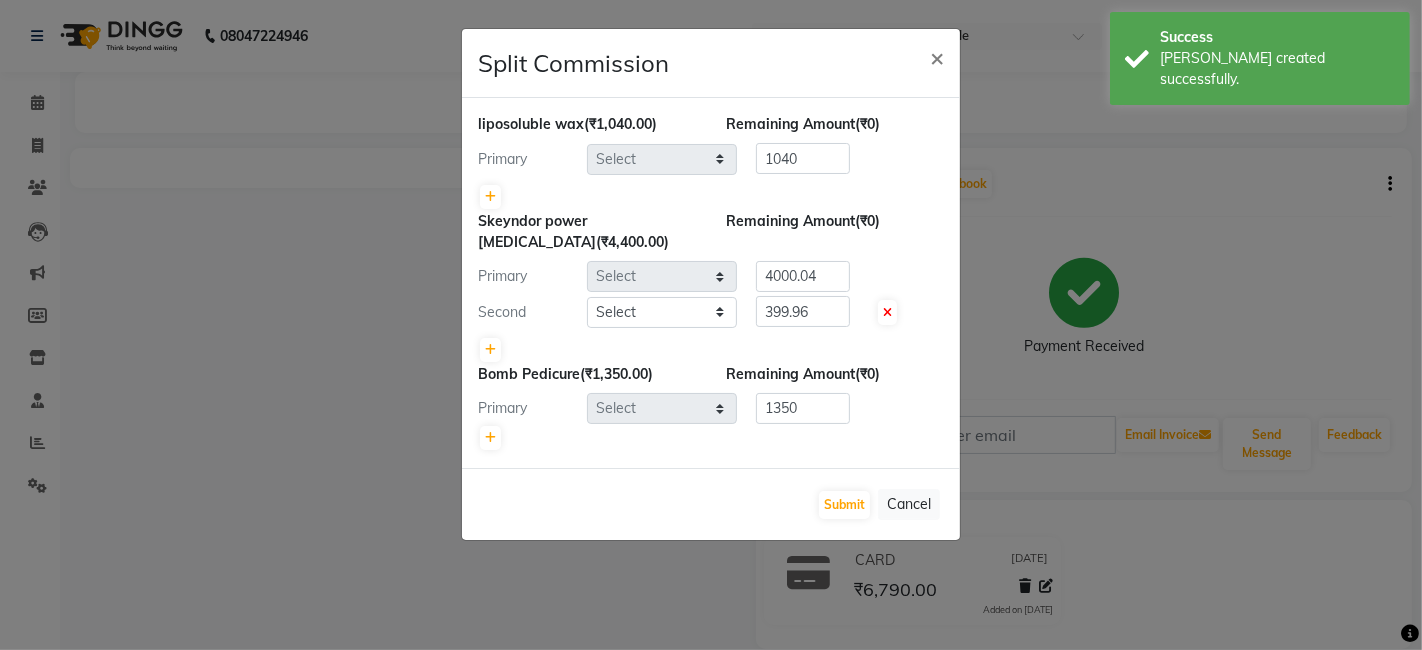 select on "4454" 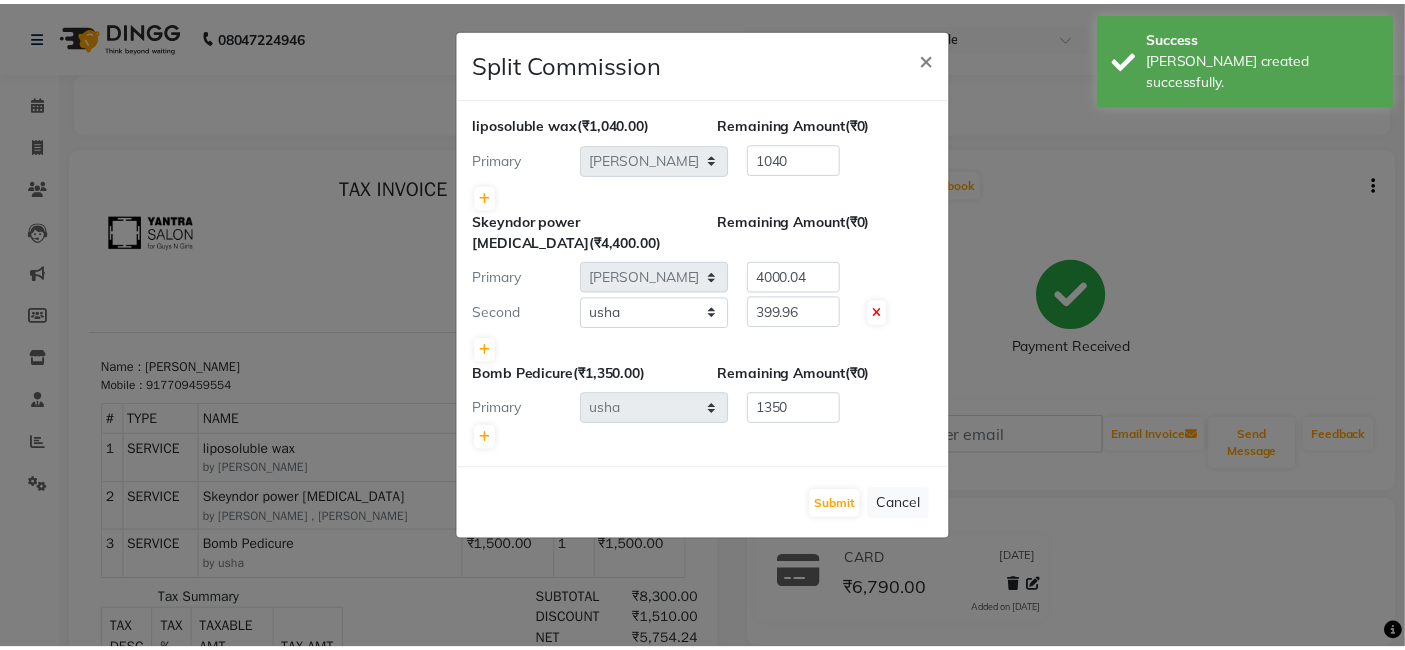 scroll, scrollTop: 0, scrollLeft: 0, axis: both 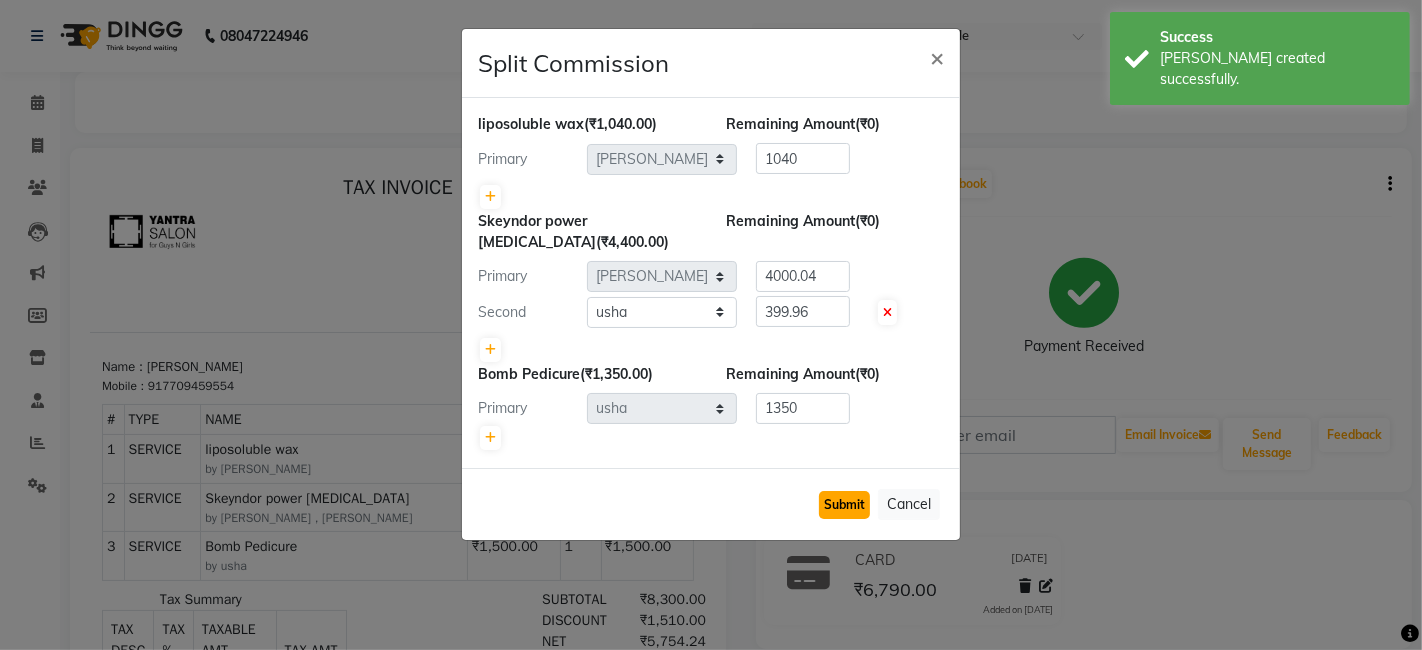 click on "Submit" 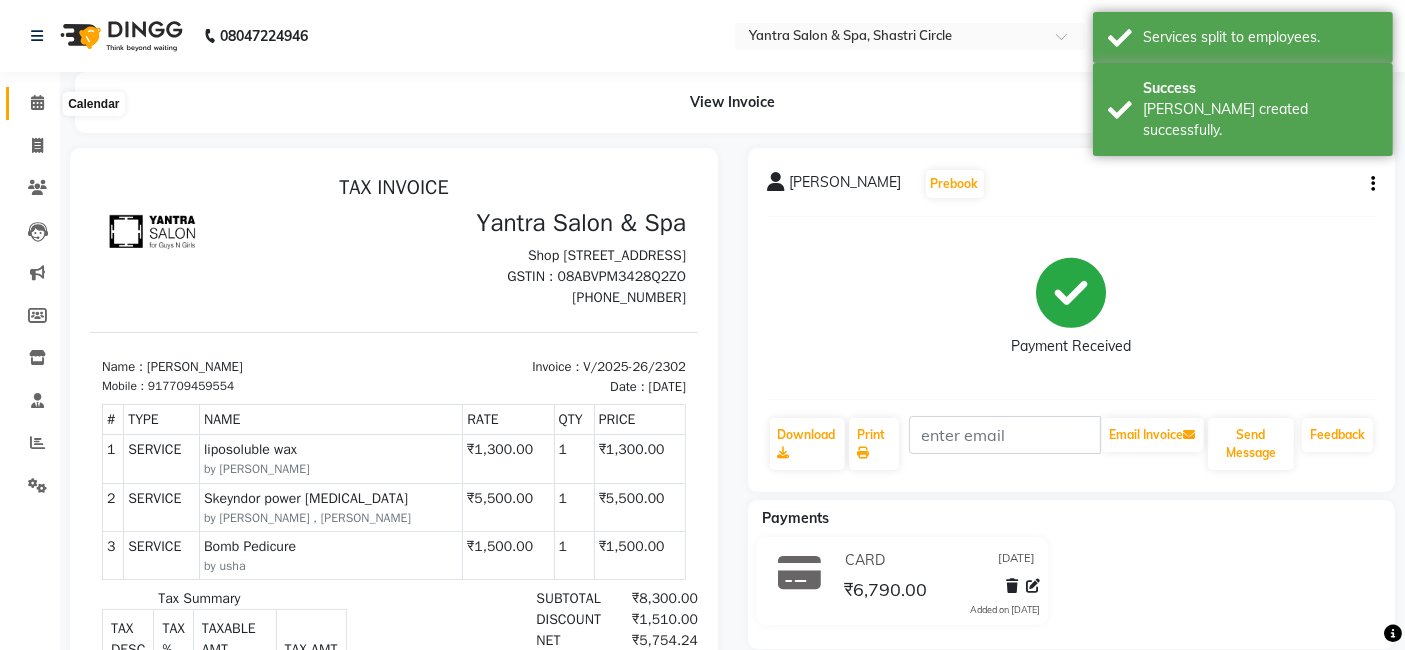 click 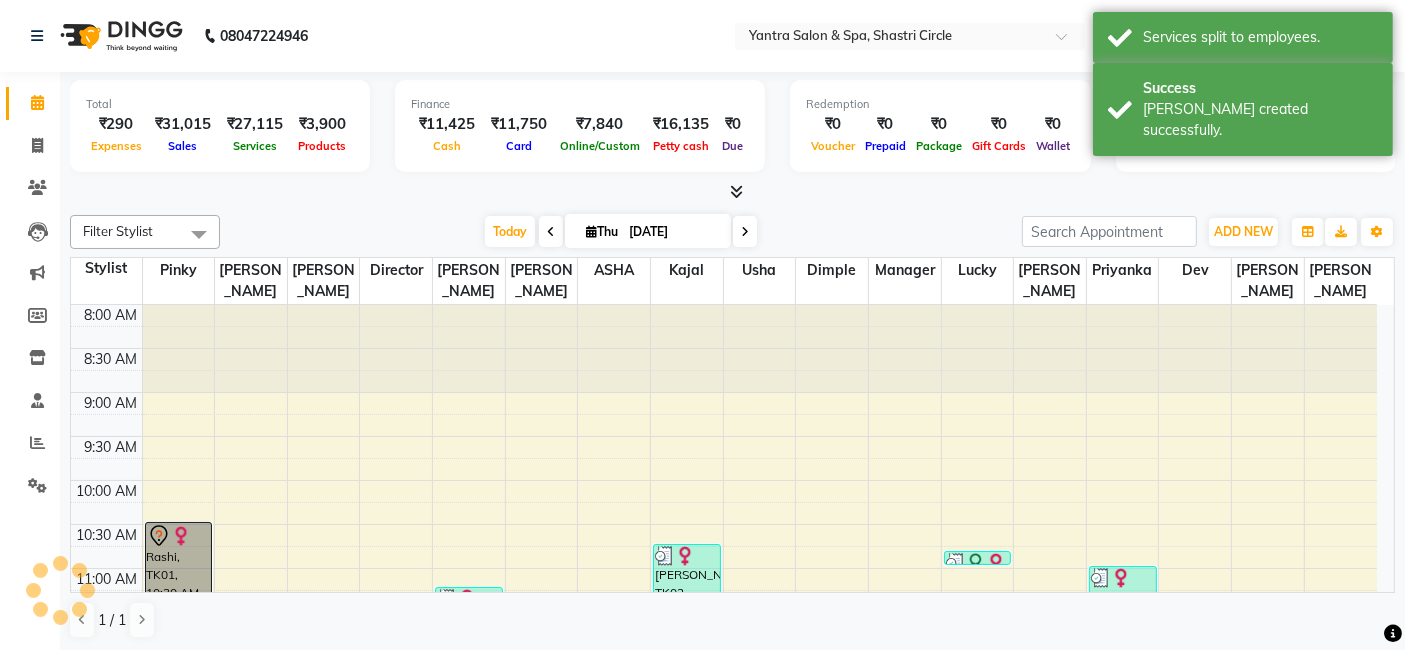 scroll, scrollTop: 0, scrollLeft: 0, axis: both 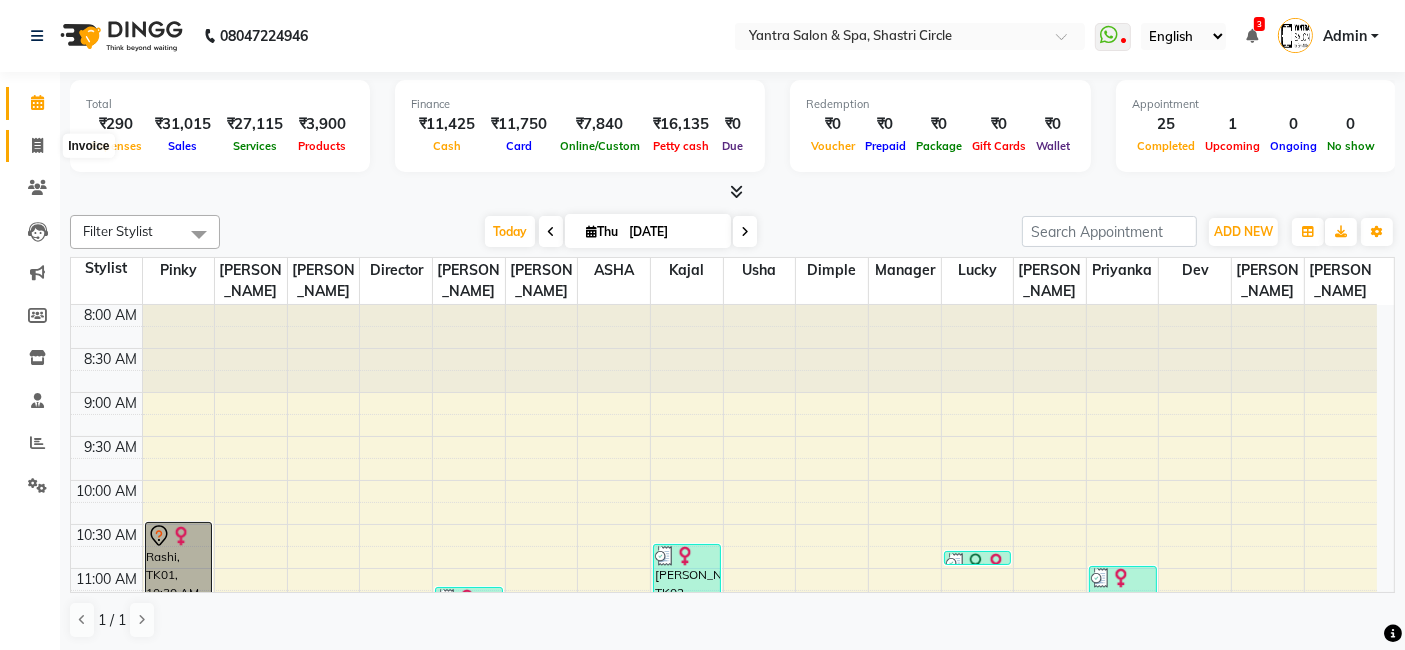 click 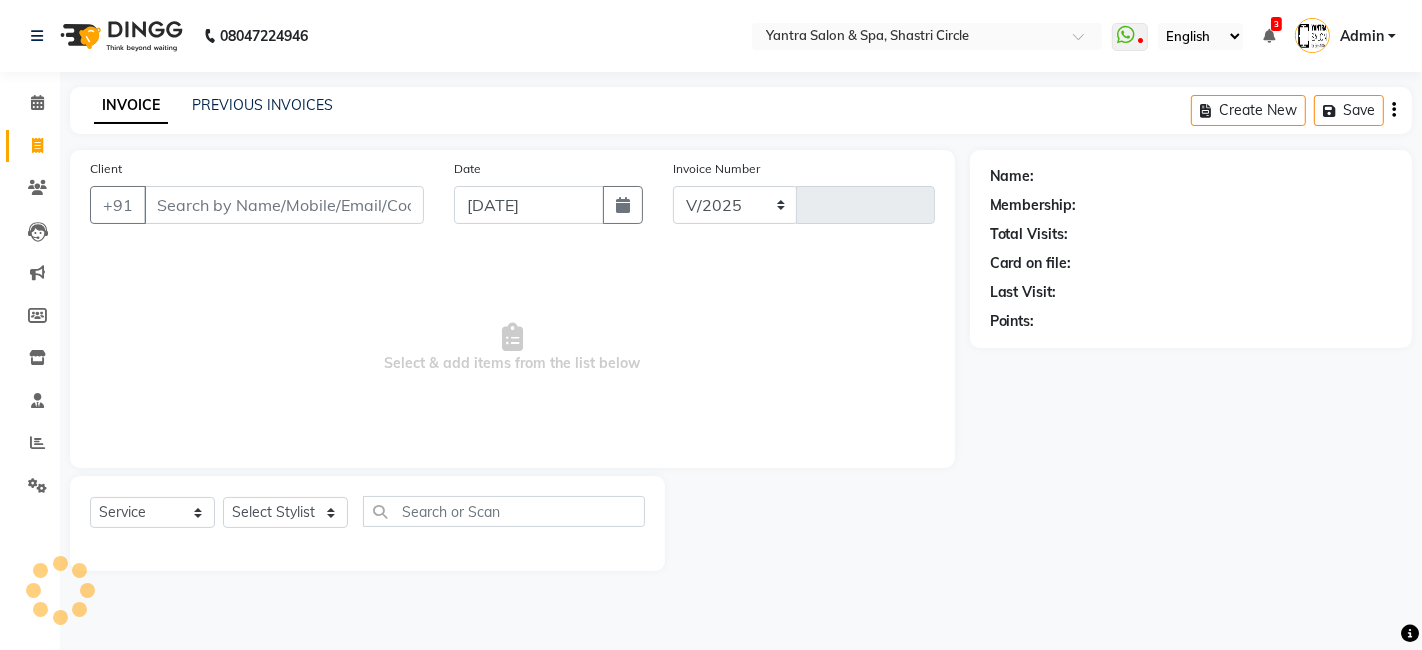 select on "154" 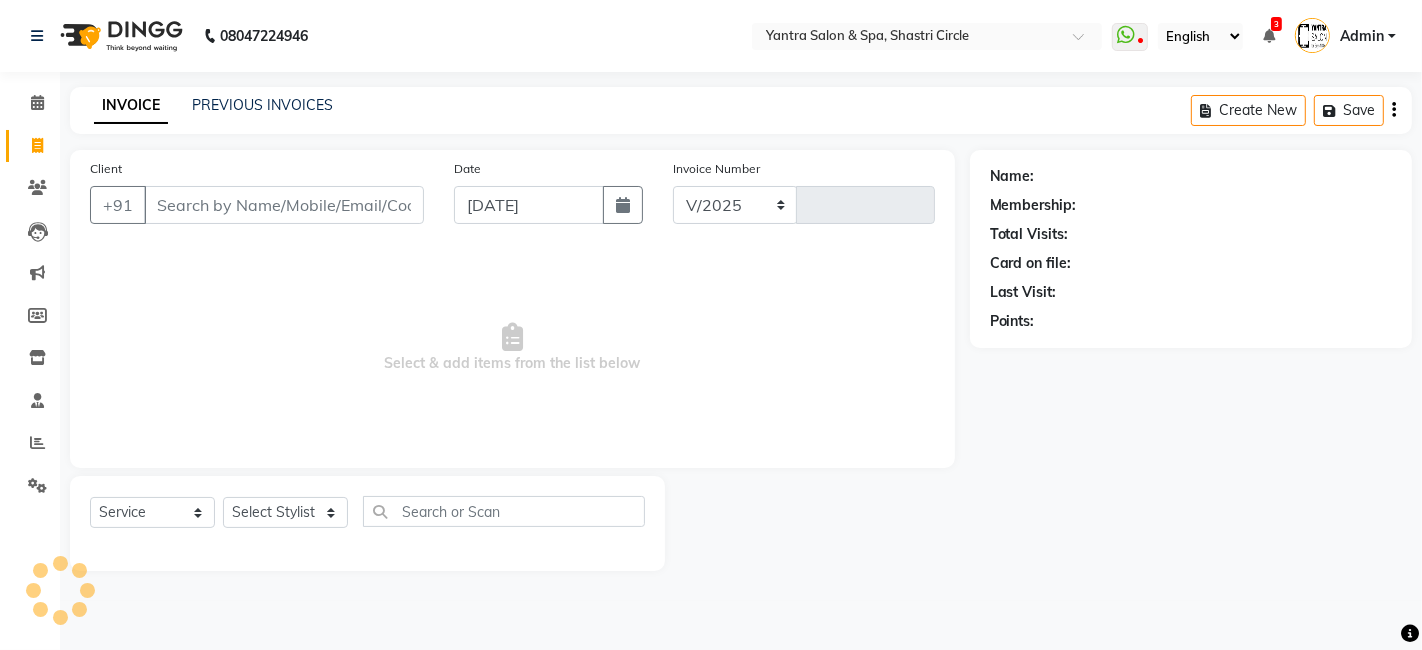 type on "2303" 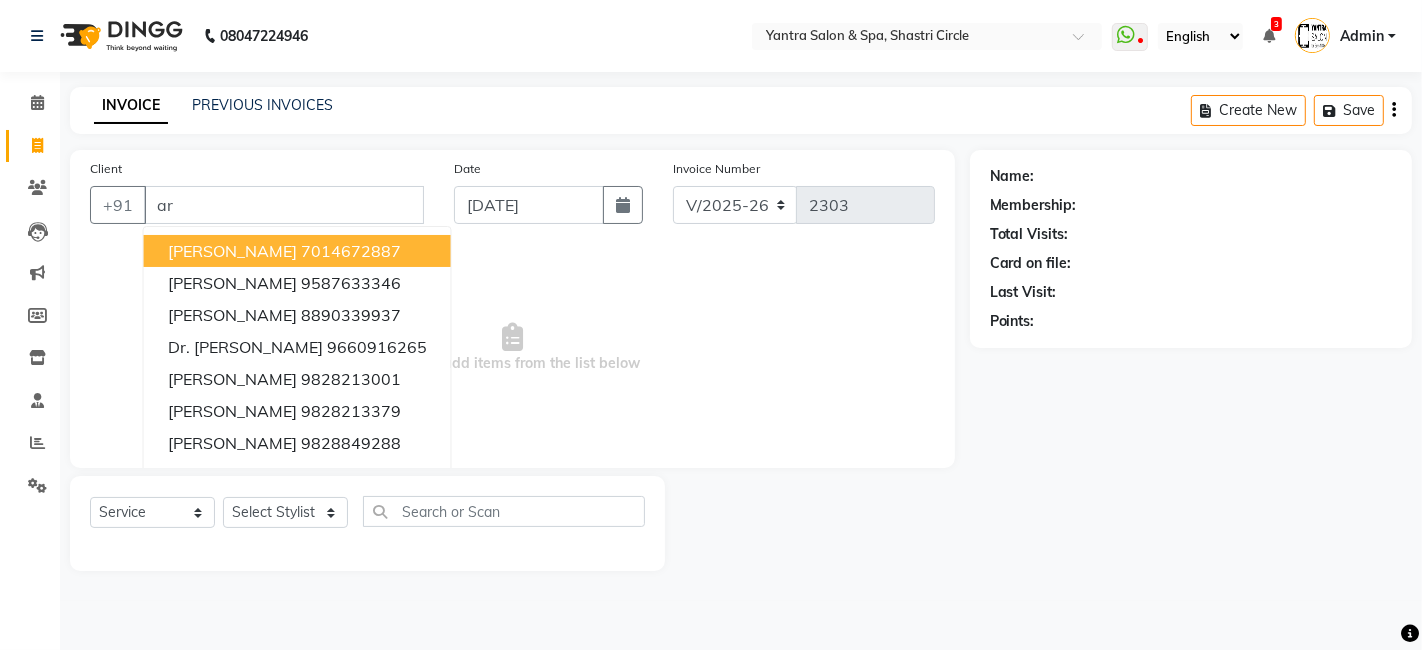 type on "a" 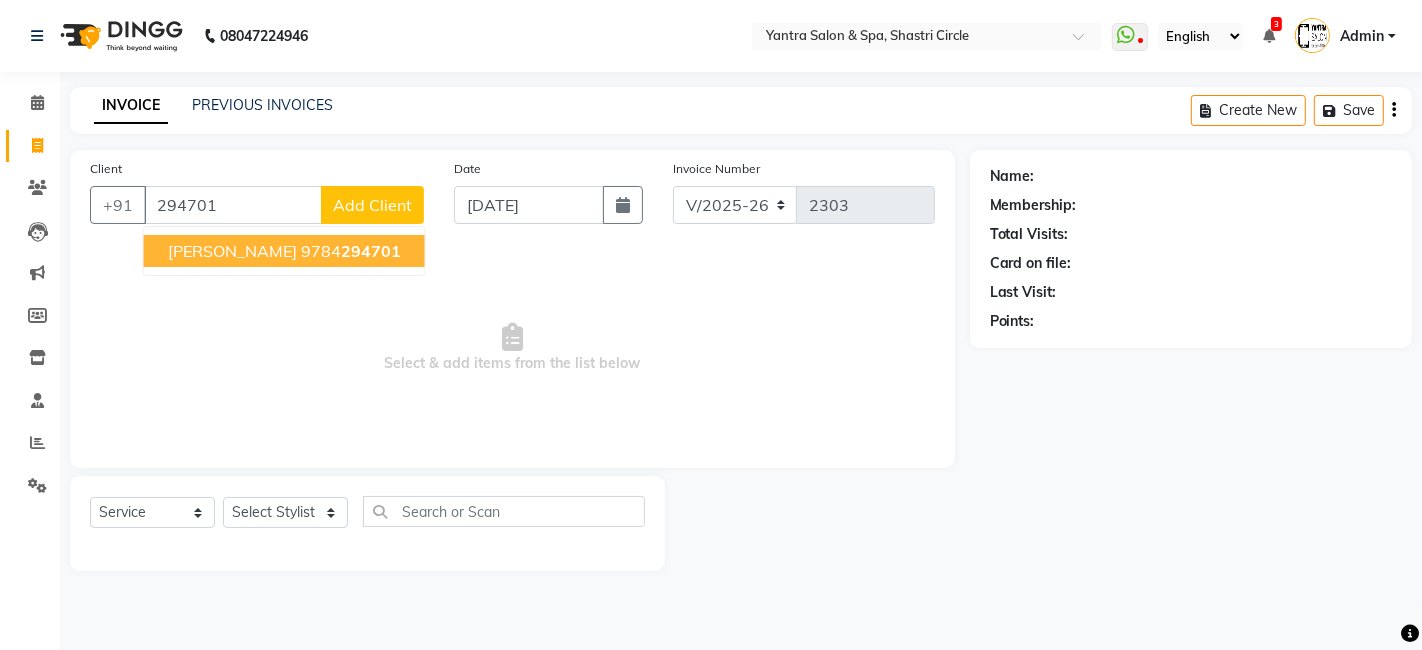 click on "294701" at bounding box center [371, 251] 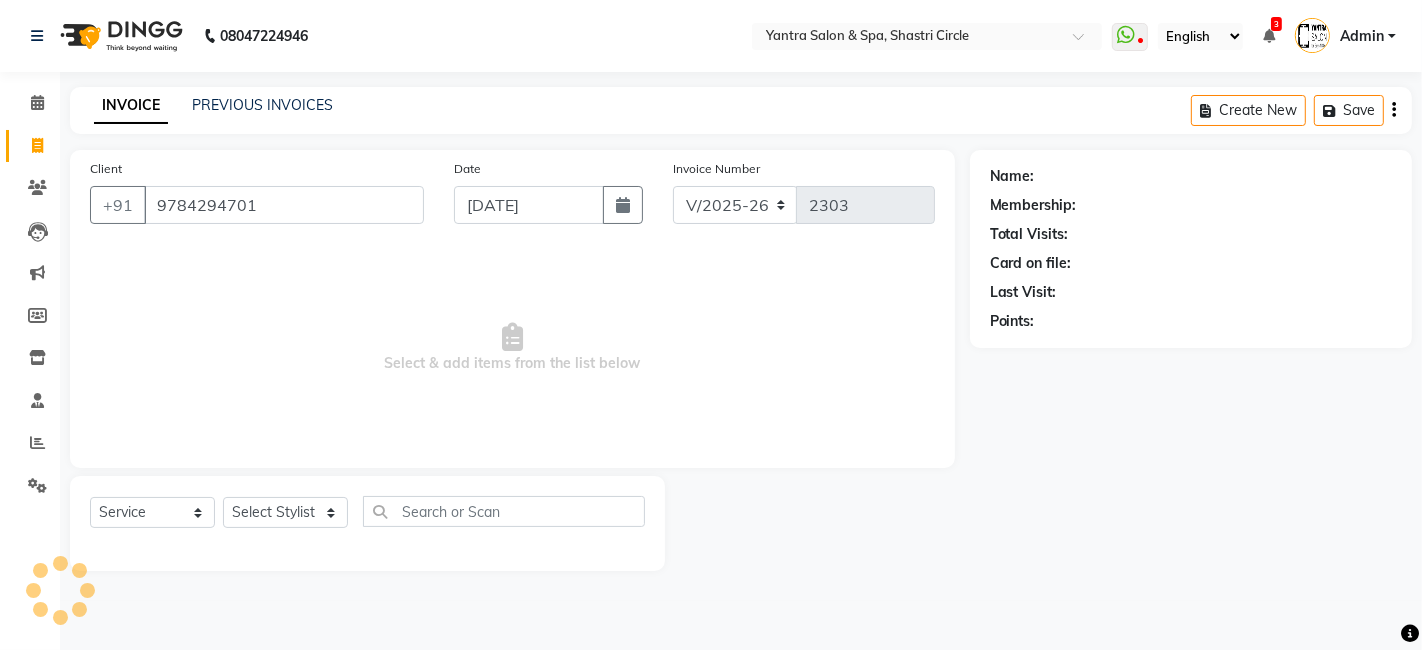 type on "9784294701" 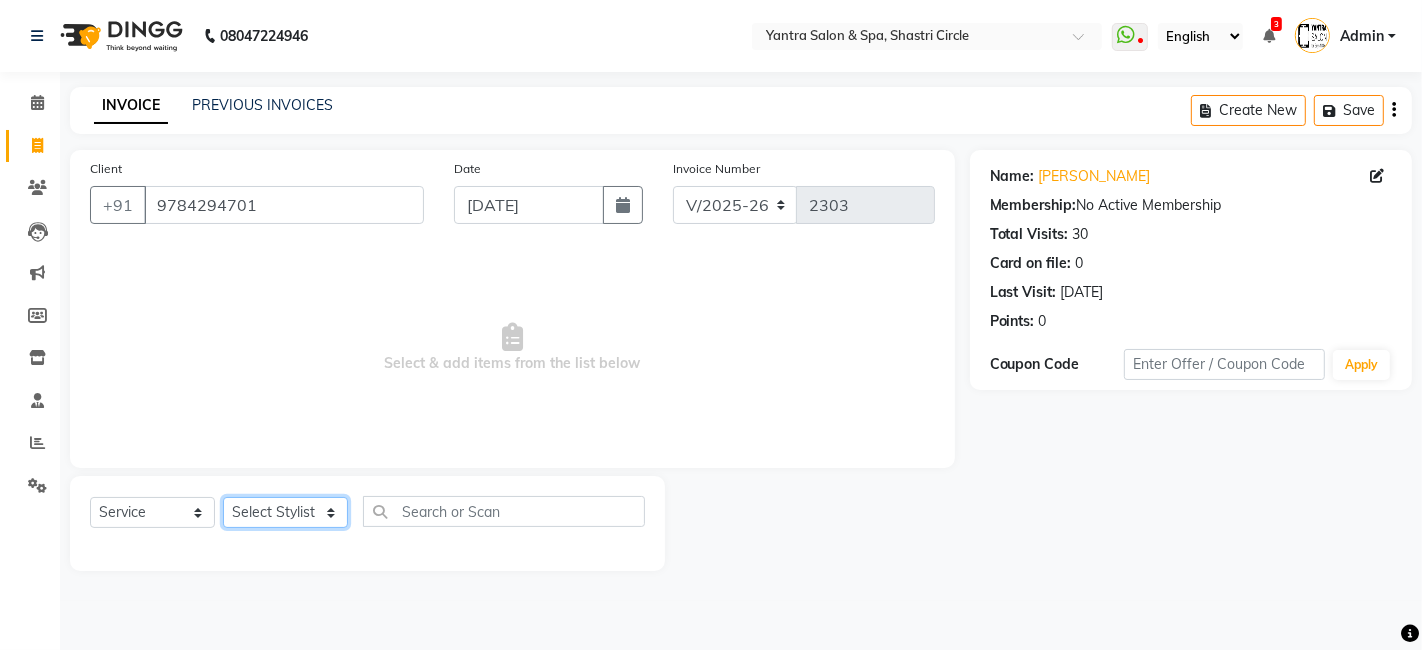click on "Select Stylist Arvind ASHA bhawna goyal Dev Dimple Director Harsha Hemlata kajal Latika lucky Manager Manisha maam Neelu  Pallavi Pinky Priyanka Rahul Sekhar usha" 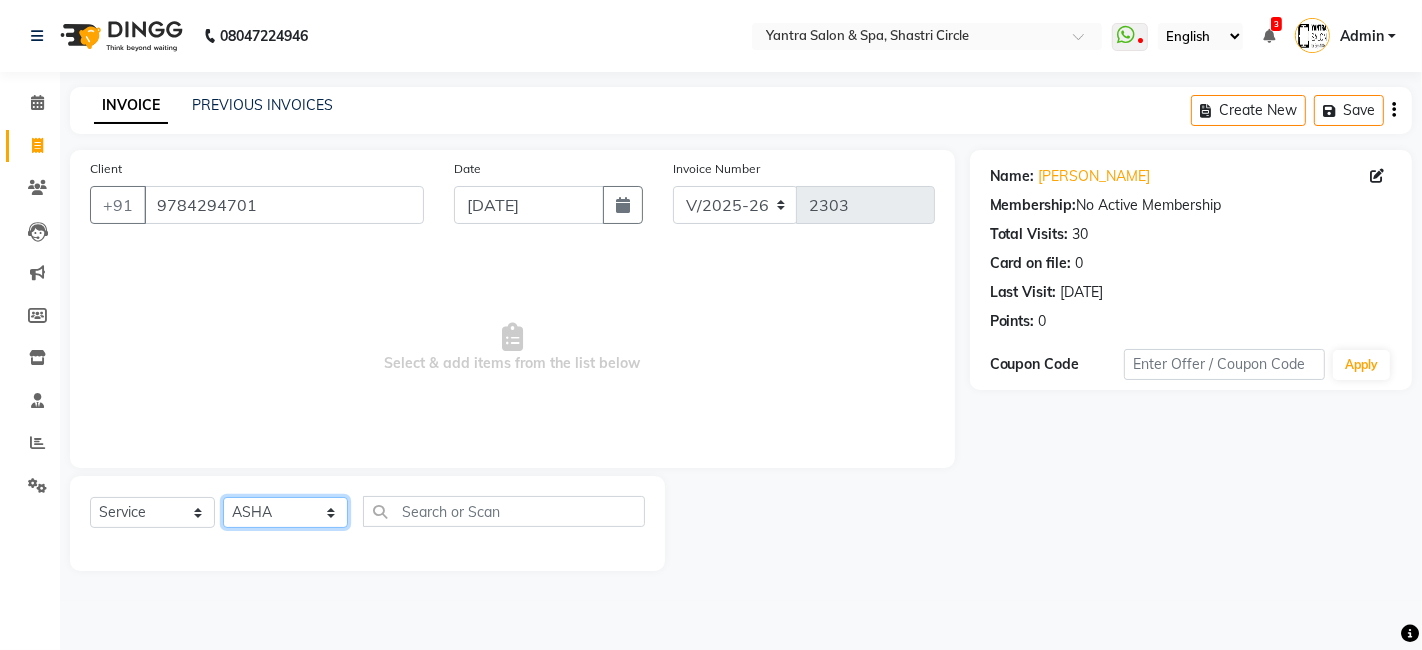 click on "Select Stylist Arvind ASHA bhawna goyal Dev Dimple Director Harsha Hemlata kajal Latika lucky Manager Manisha maam Neelu  Pallavi Pinky Priyanka Rahul Sekhar usha" 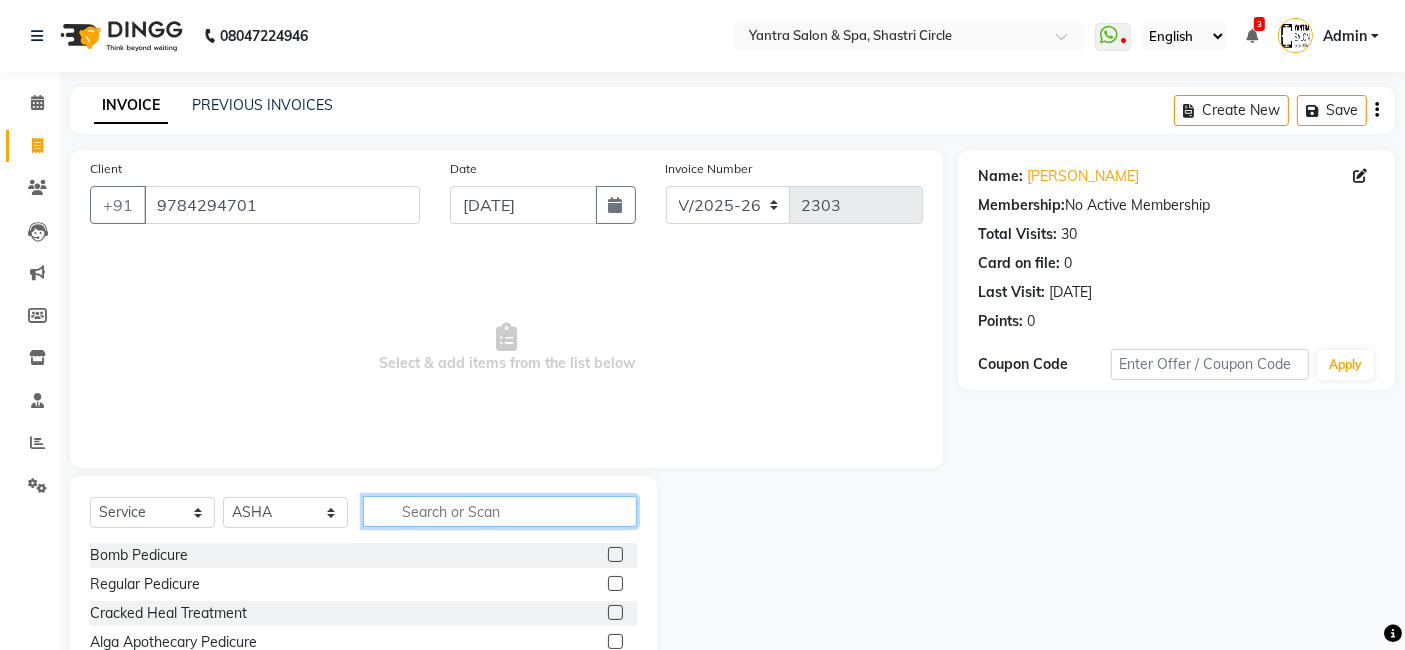 click 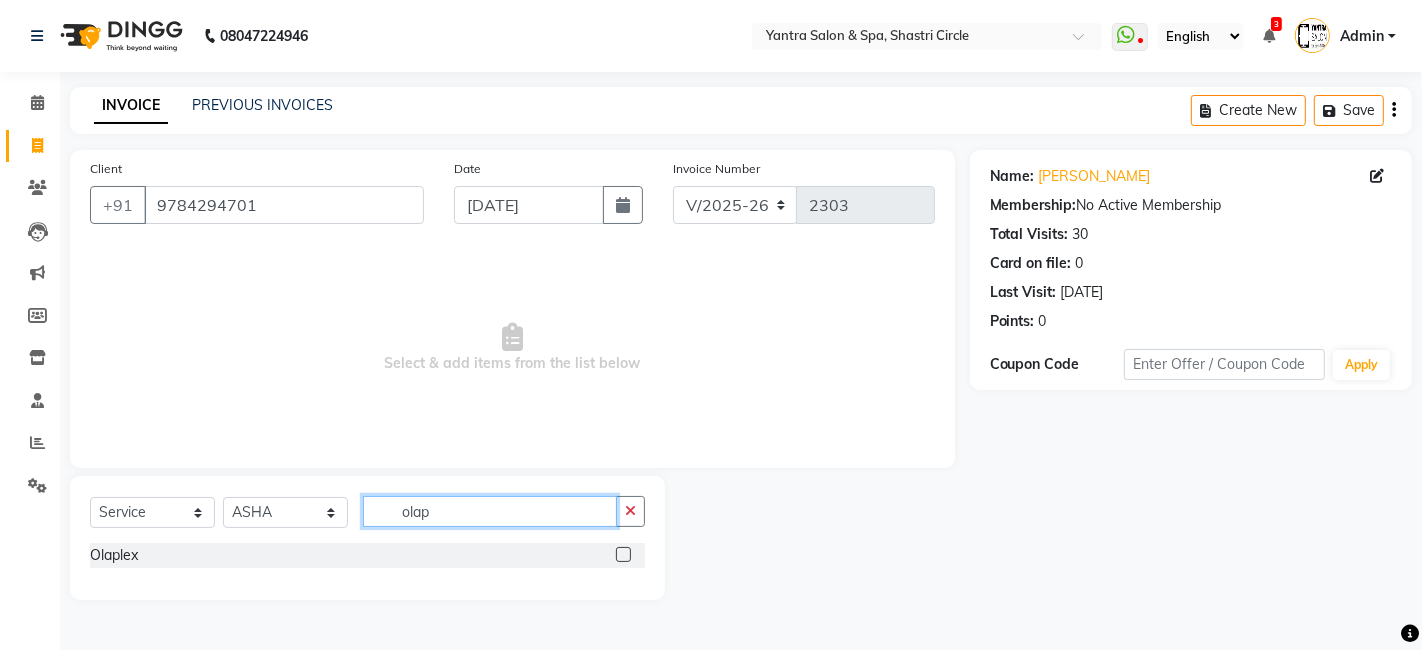 type on "olap" 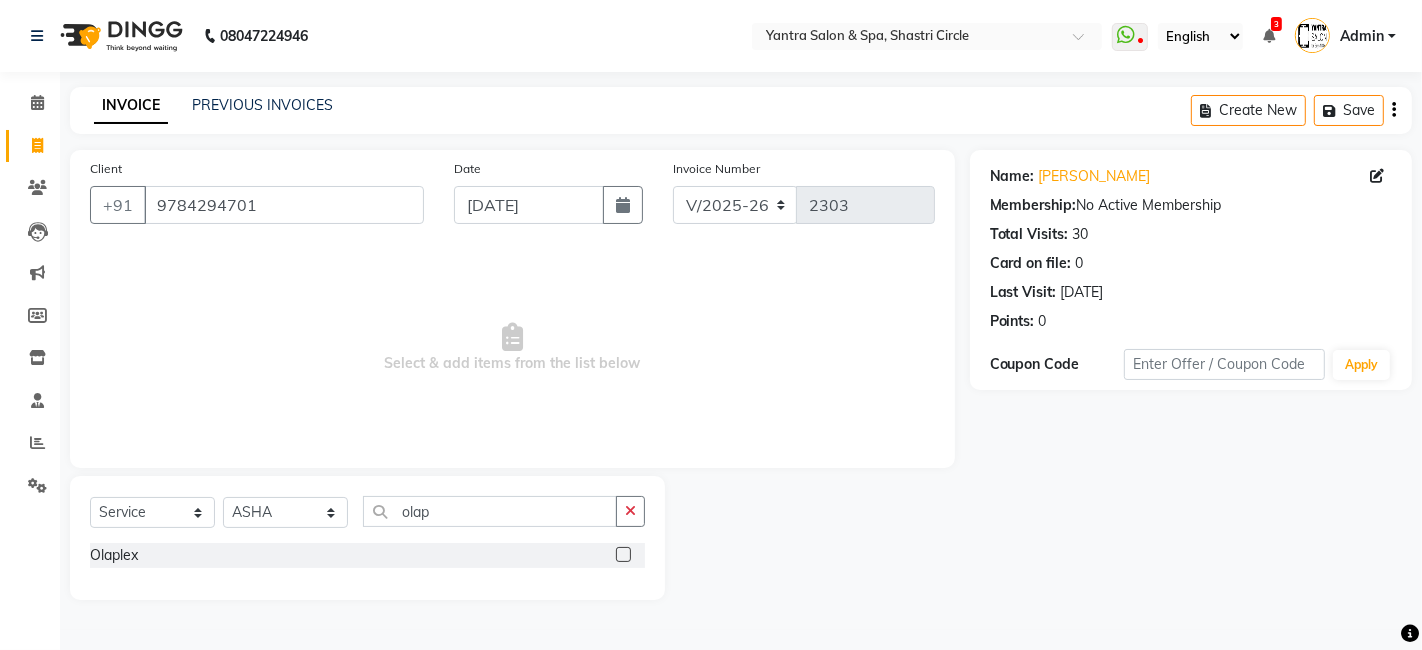 click 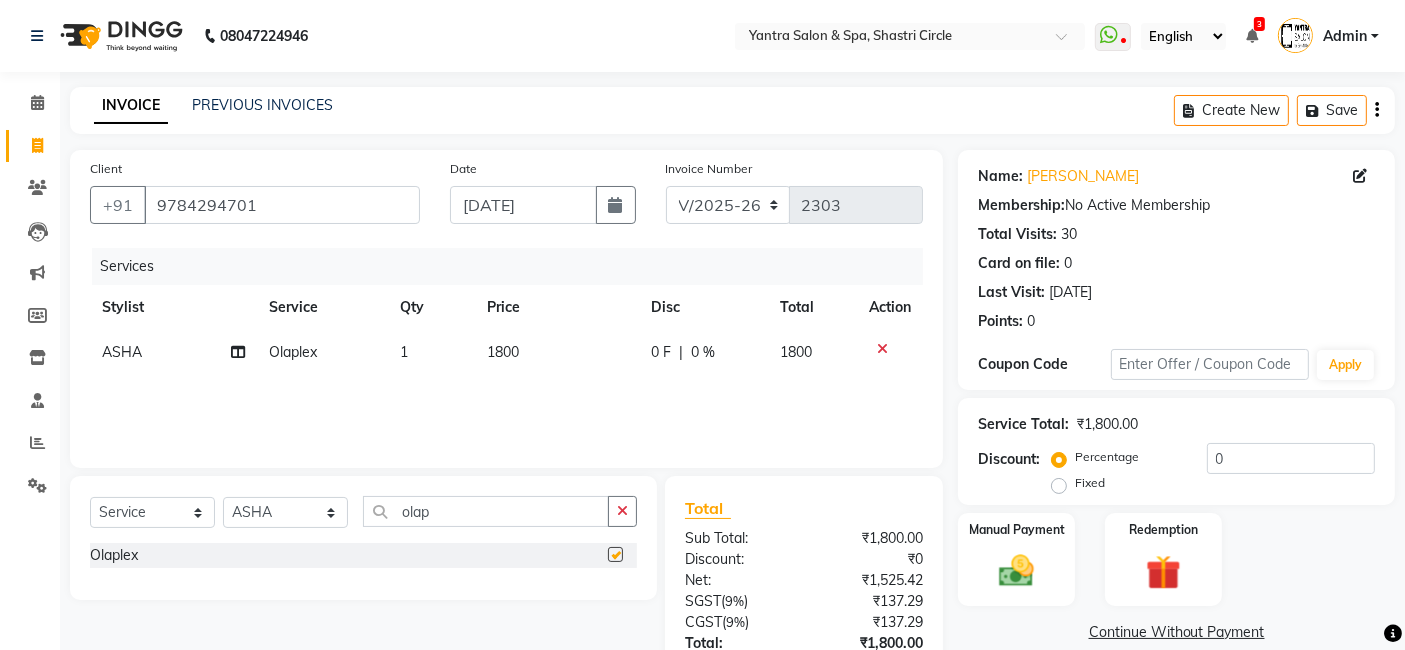 checkbox on "false" 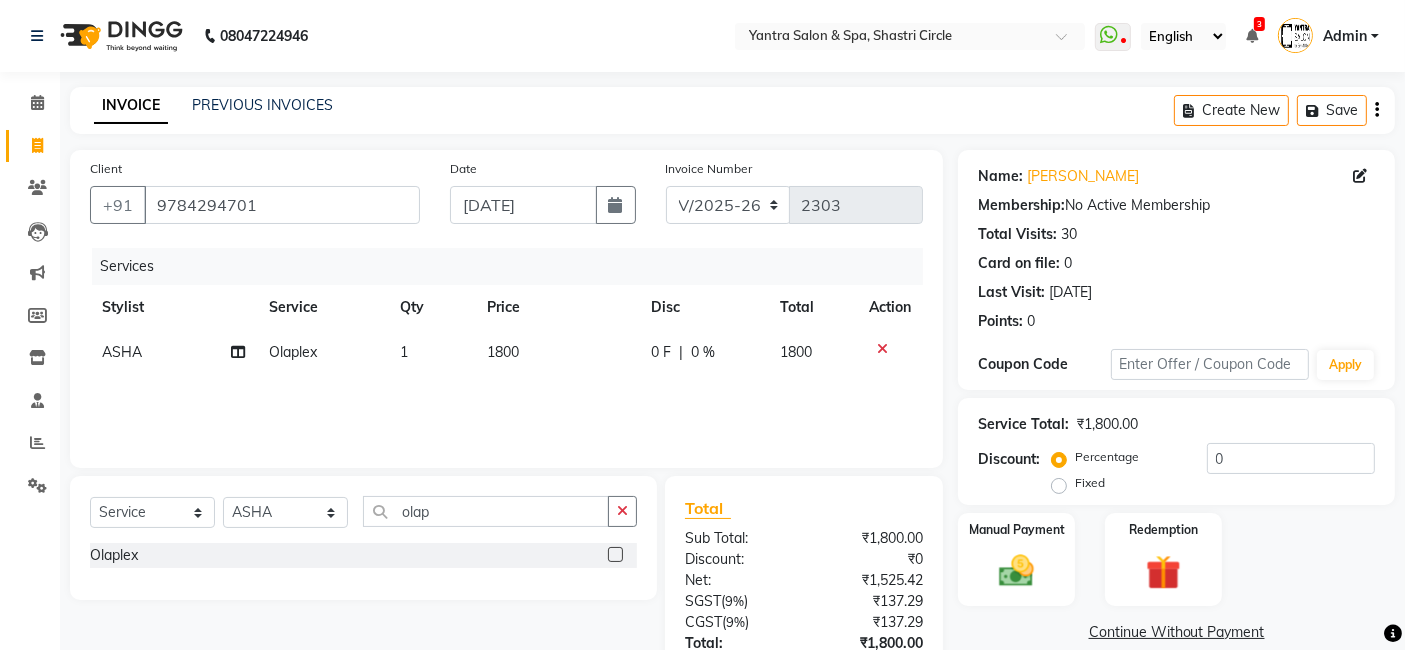 click on "Services Stylist Service Qty Price Disc Total Action ASHA Olaplex 1 1800 0 F | 0 % 1800" 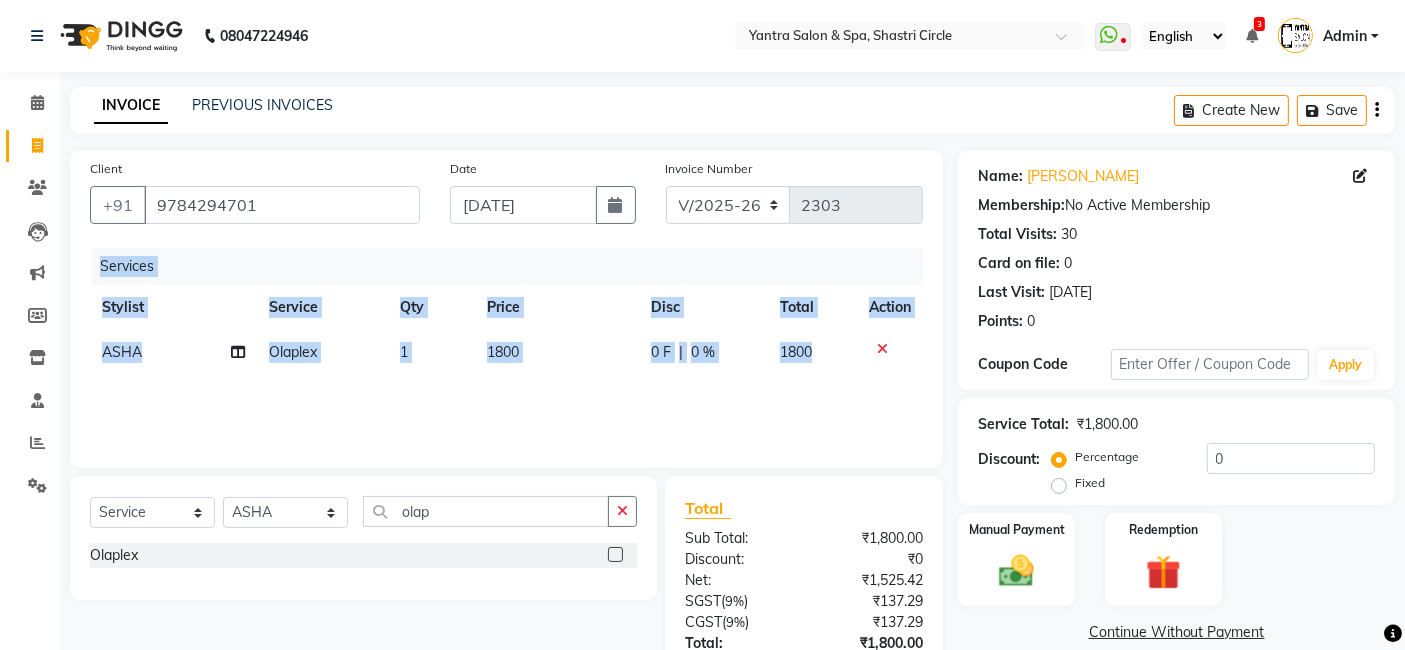 click on "Services Stylist Service Qty Price Disc Total Action ASHA Olaplex 1 1800 0 F | 0 % 1800" 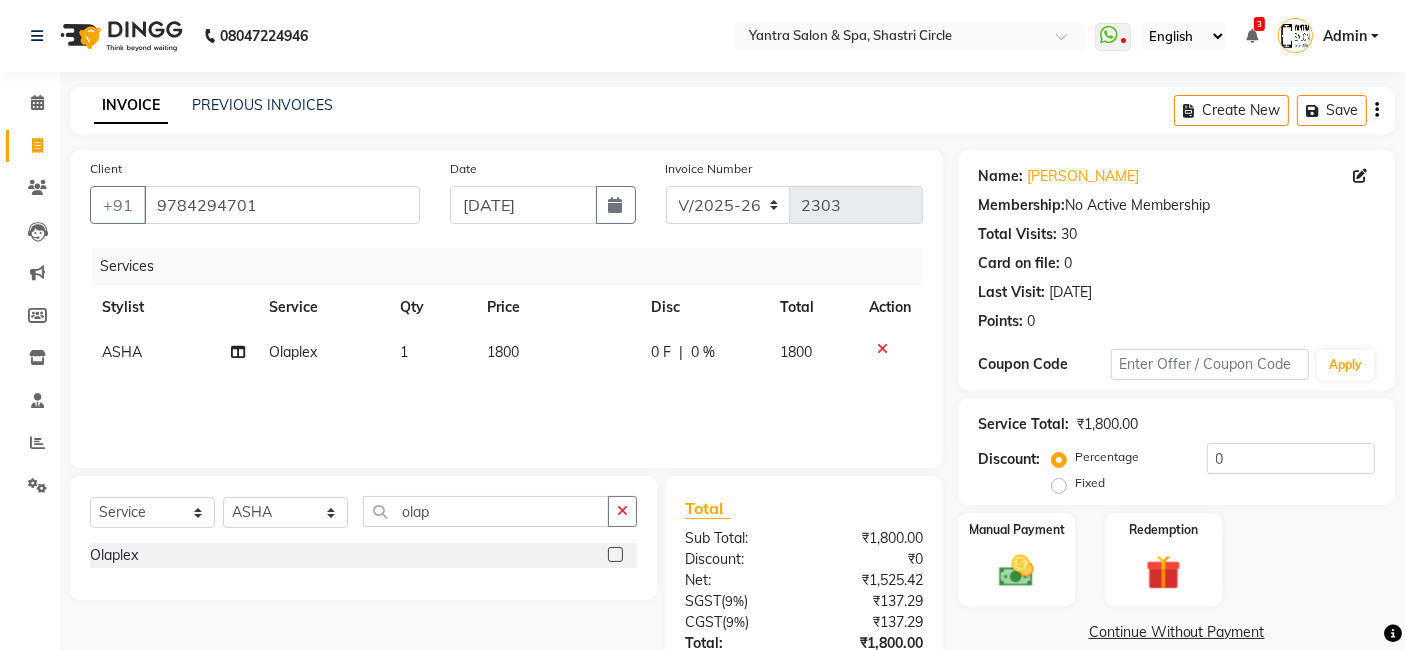 select on "8429" 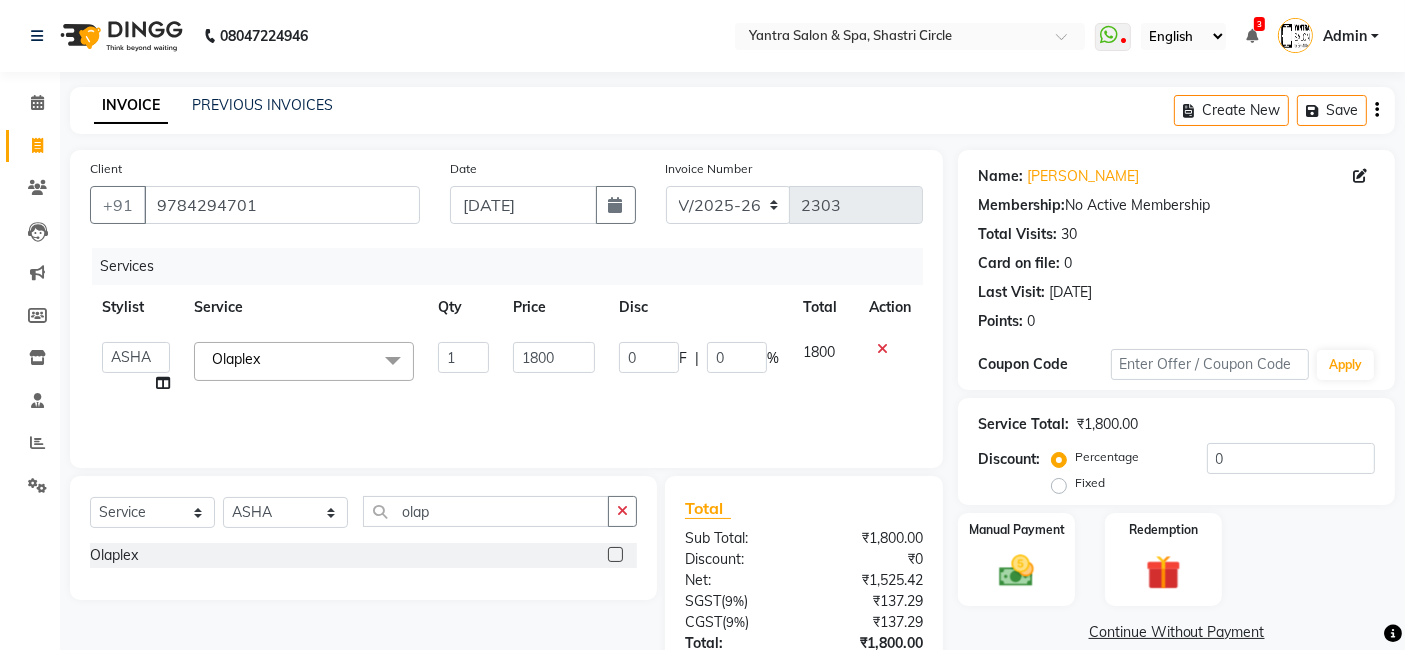 click on "1800" 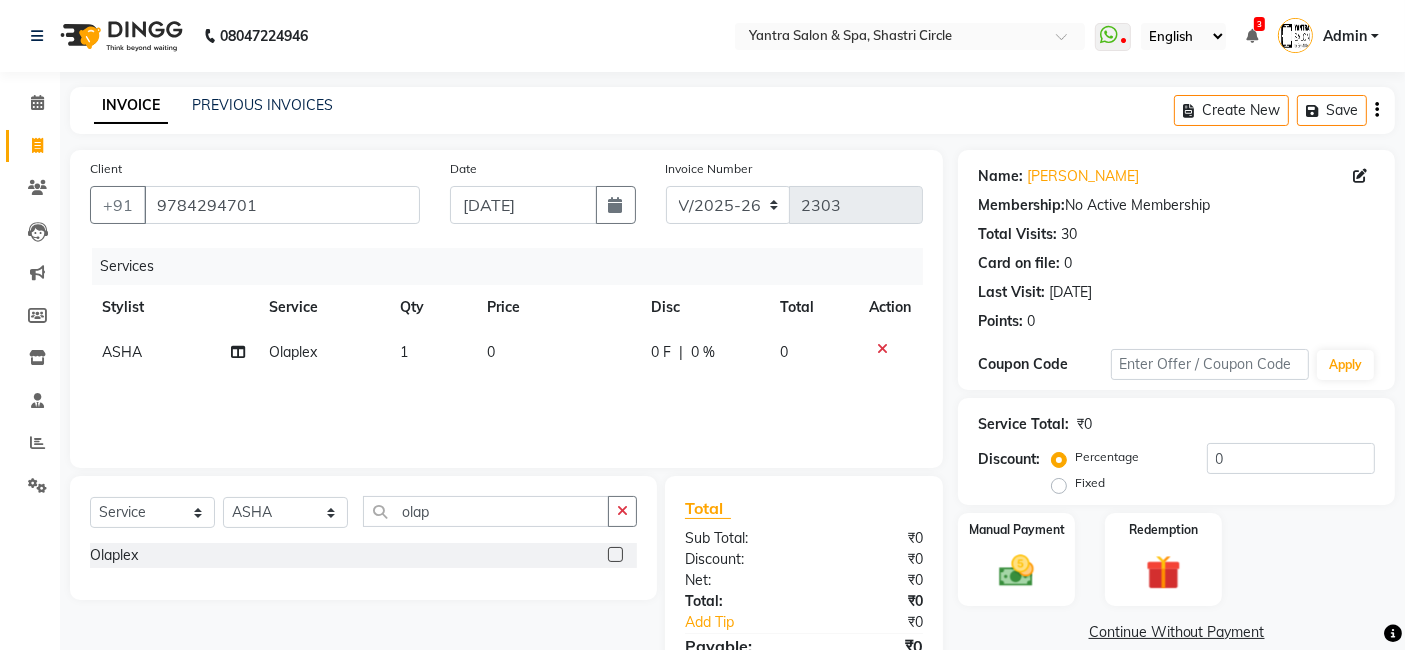 click on "Services Stylist Service Qty Price Disc Total Action ASHA Olaplex 1 0 0 F | 0 % 0" 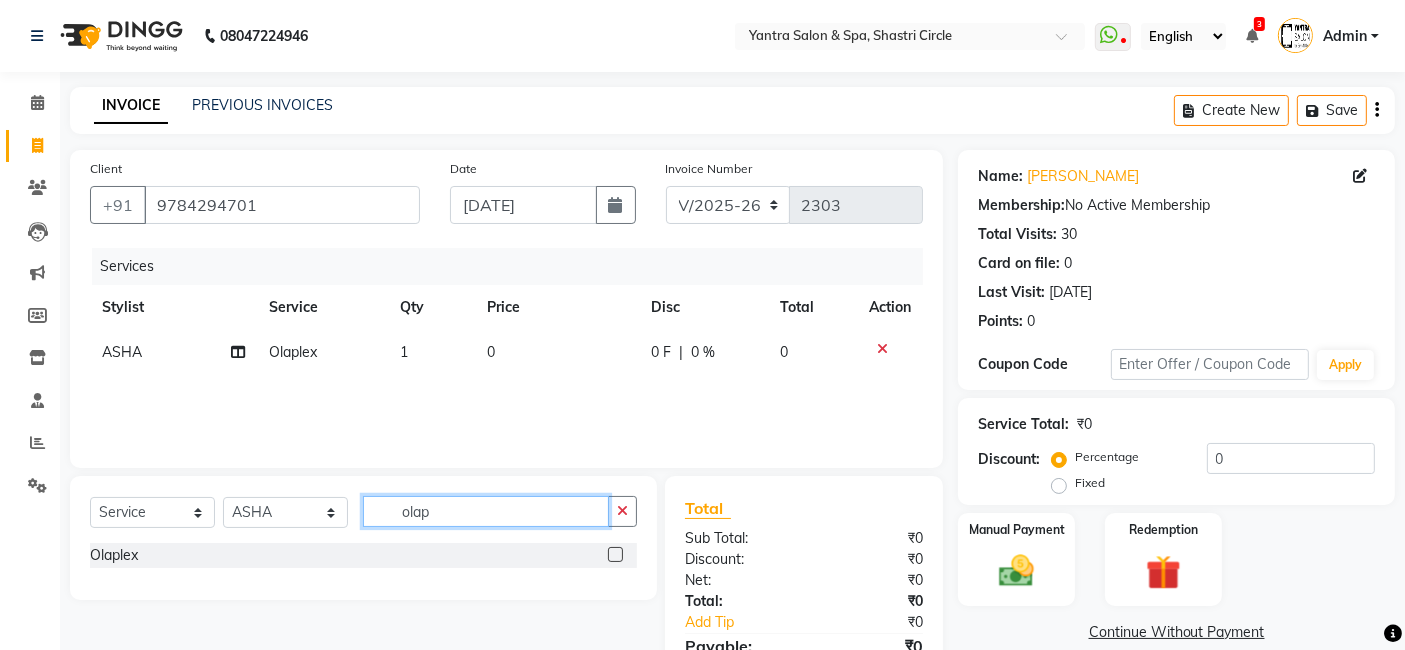 click on "olap" 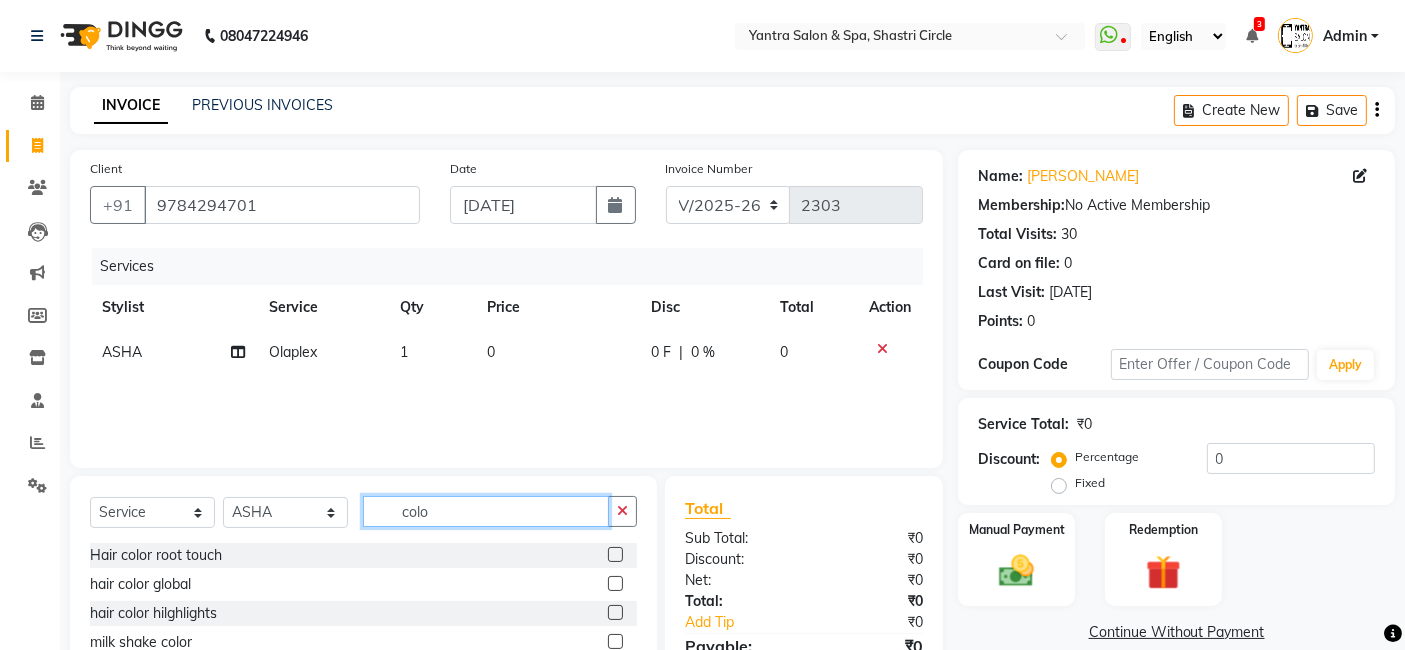 type on "colo" 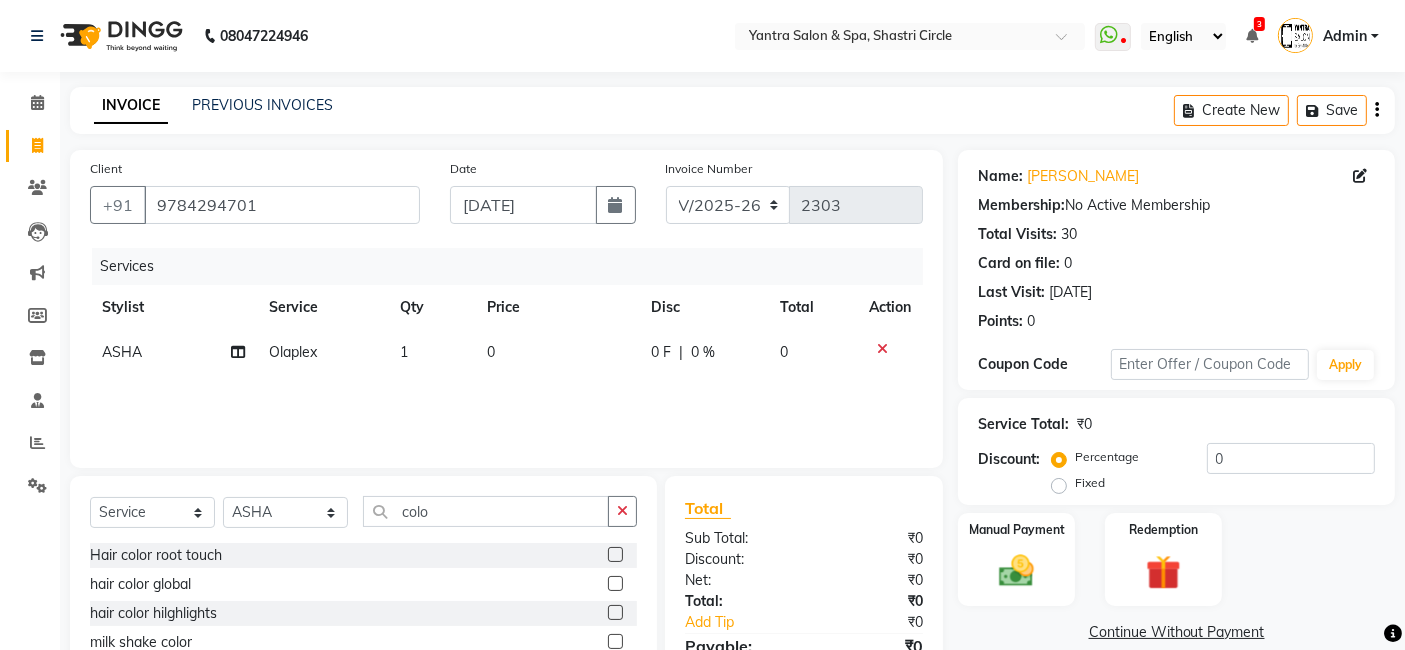 click 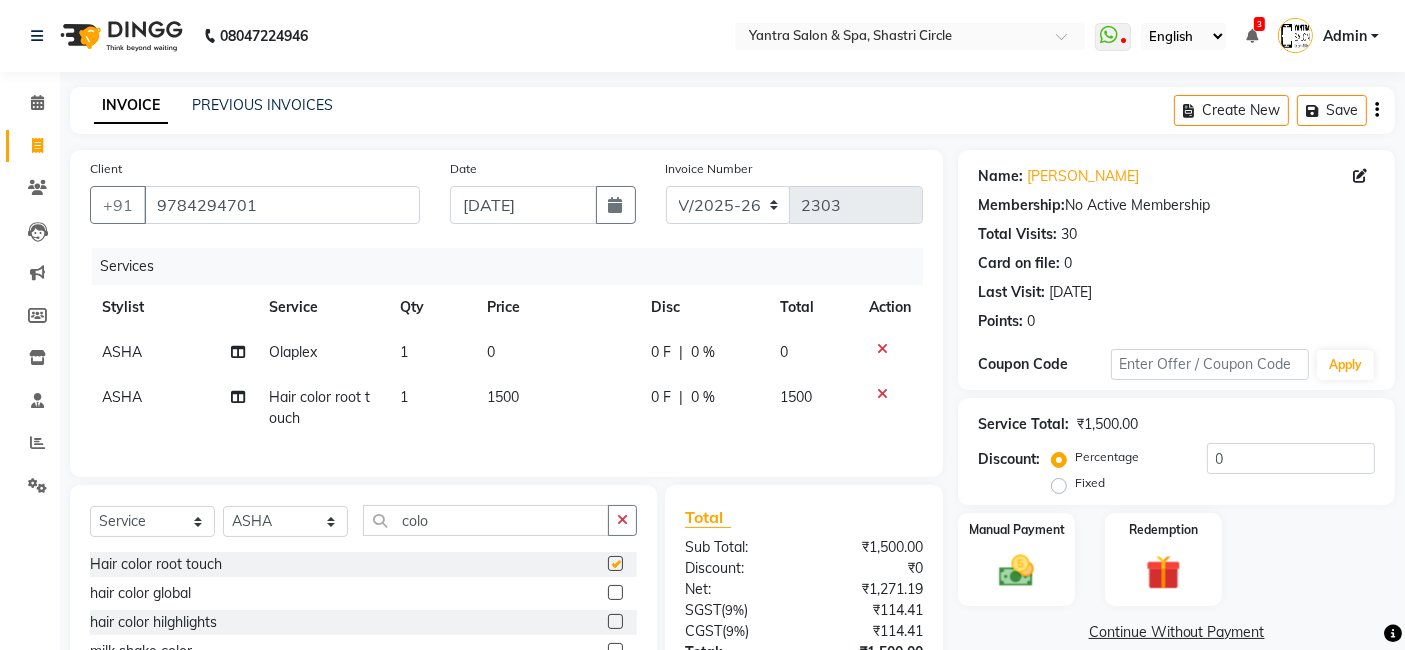 checkbox on "false" 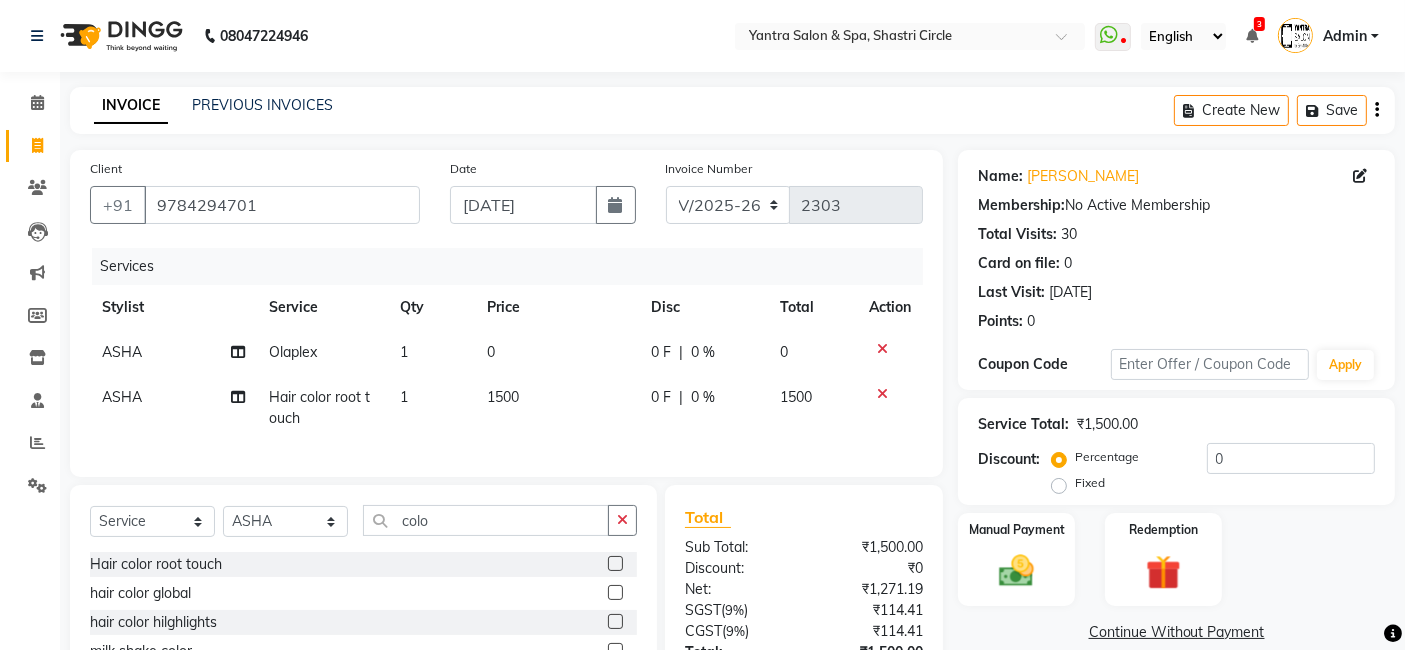 click on "1500" 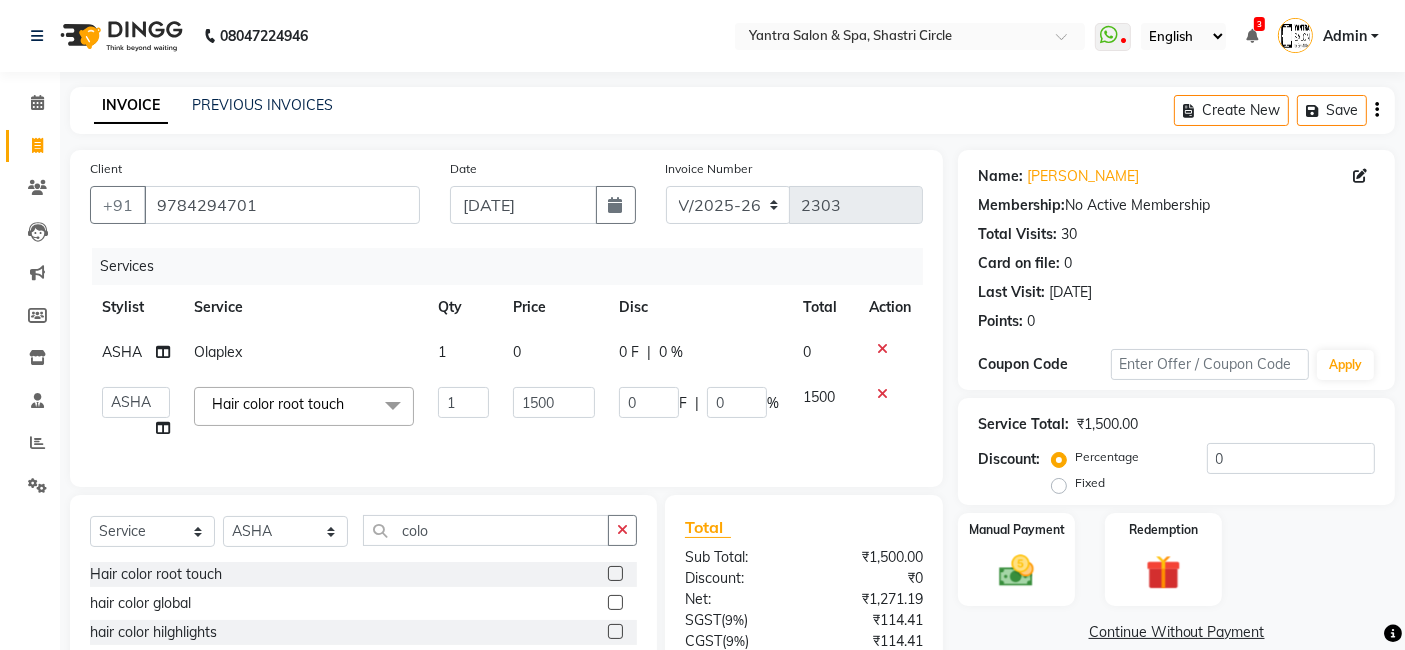 click on "1500" 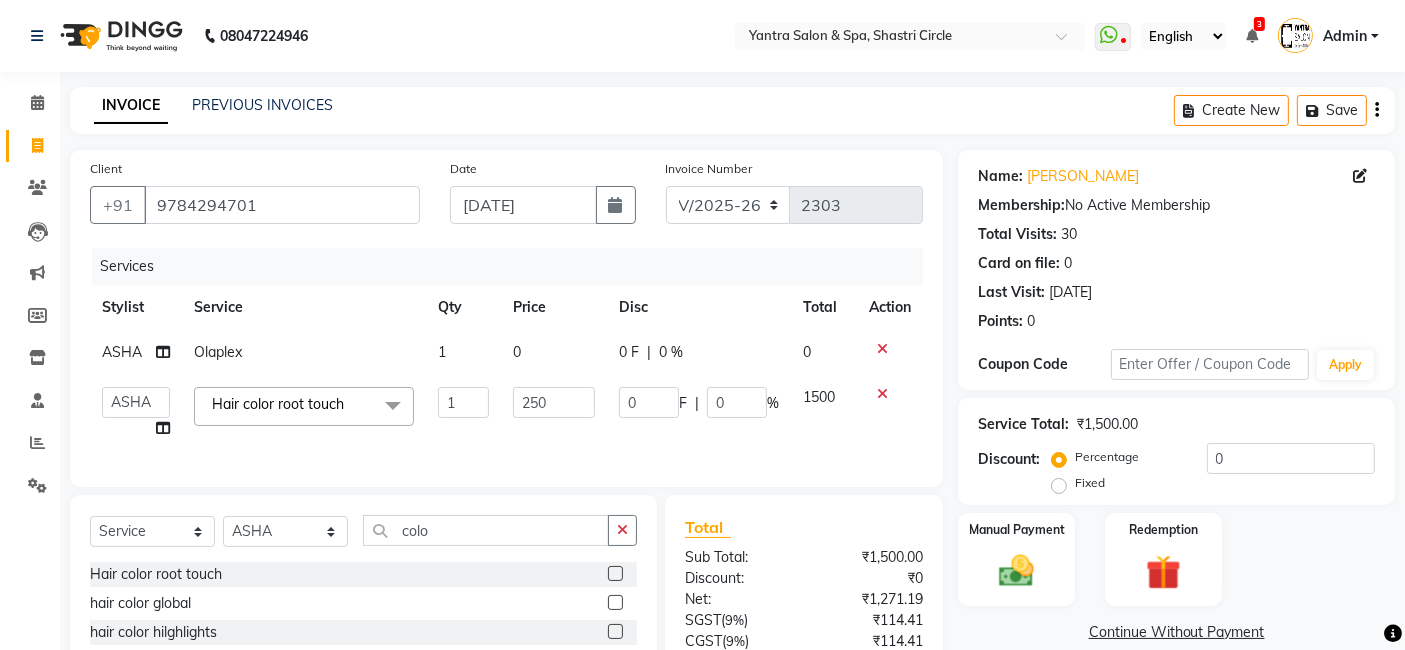 type on "2500" 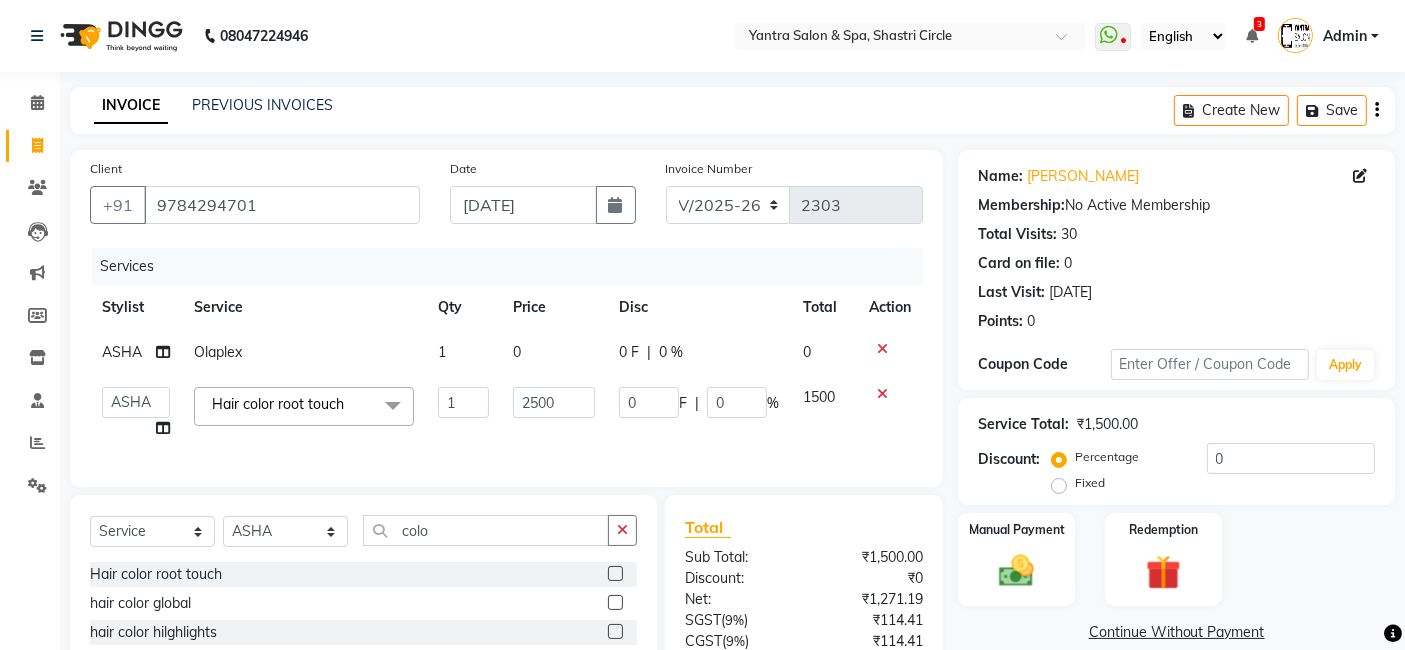 click on "2500" 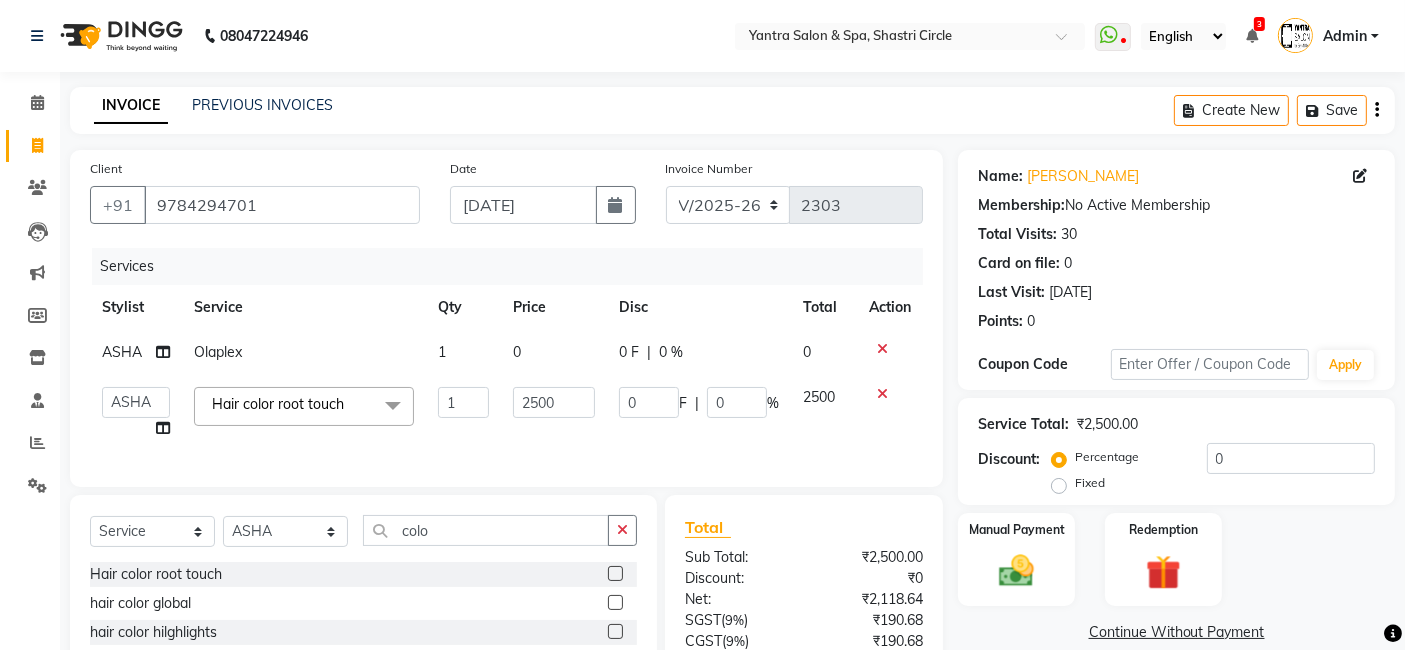 scroll, scrollTop: 184, scrollLeft: 0, axis: vertical 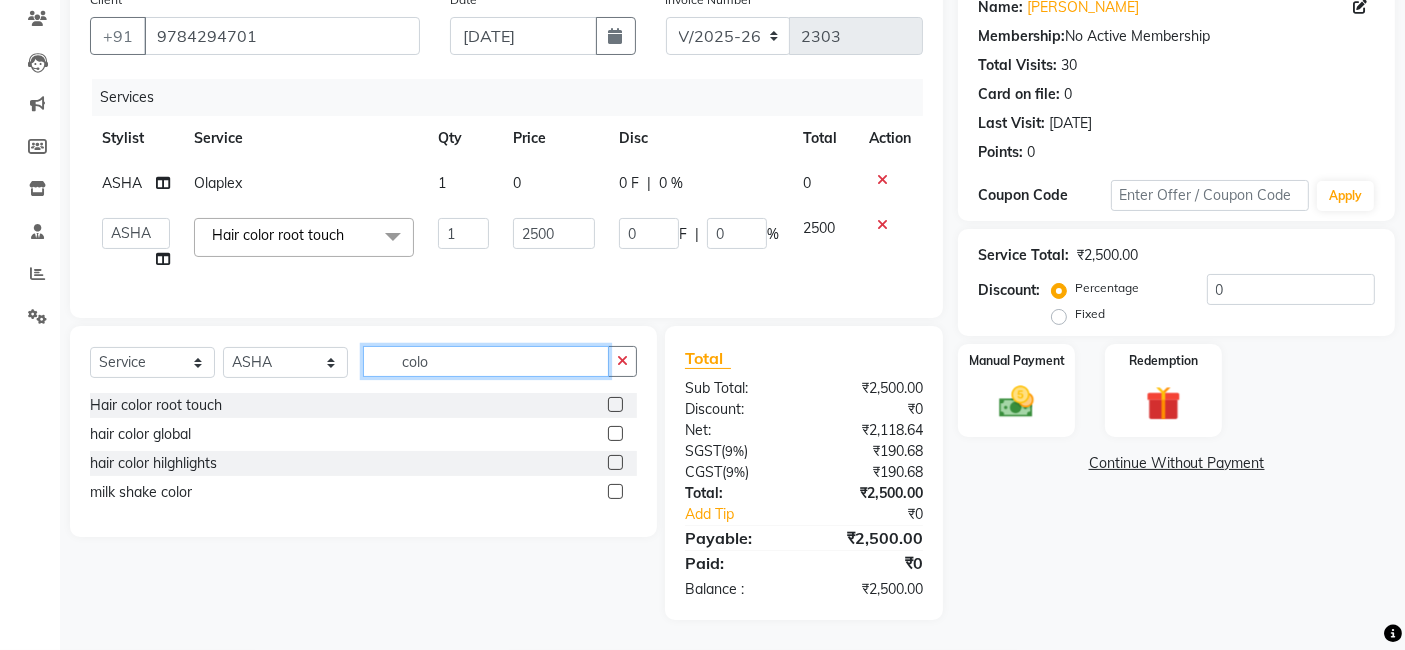 click on "colo" 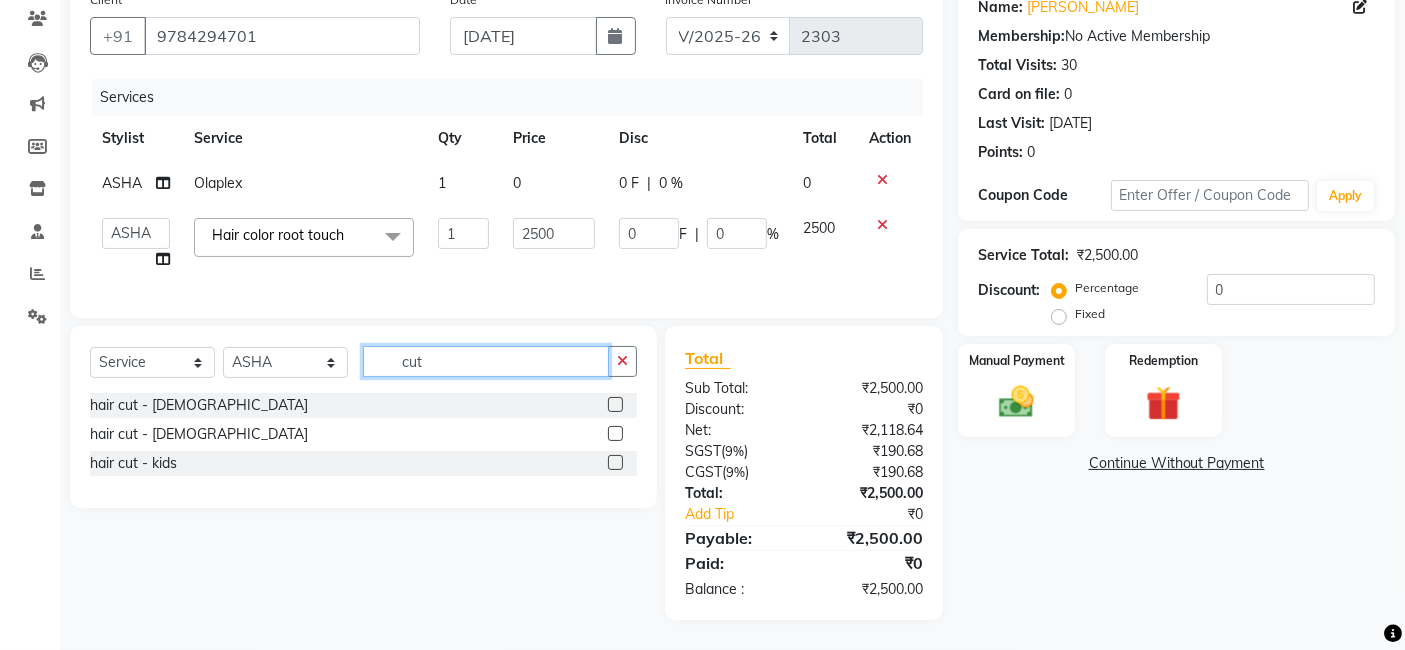 type on "cut" 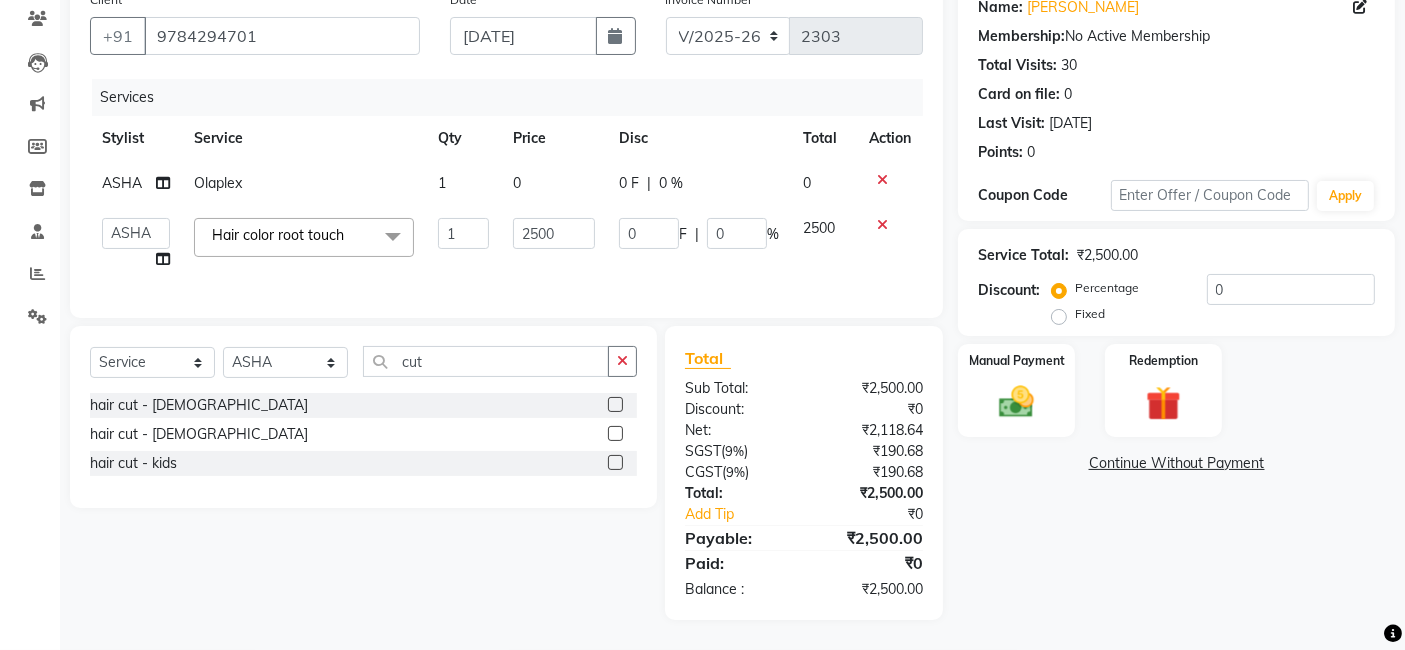 click 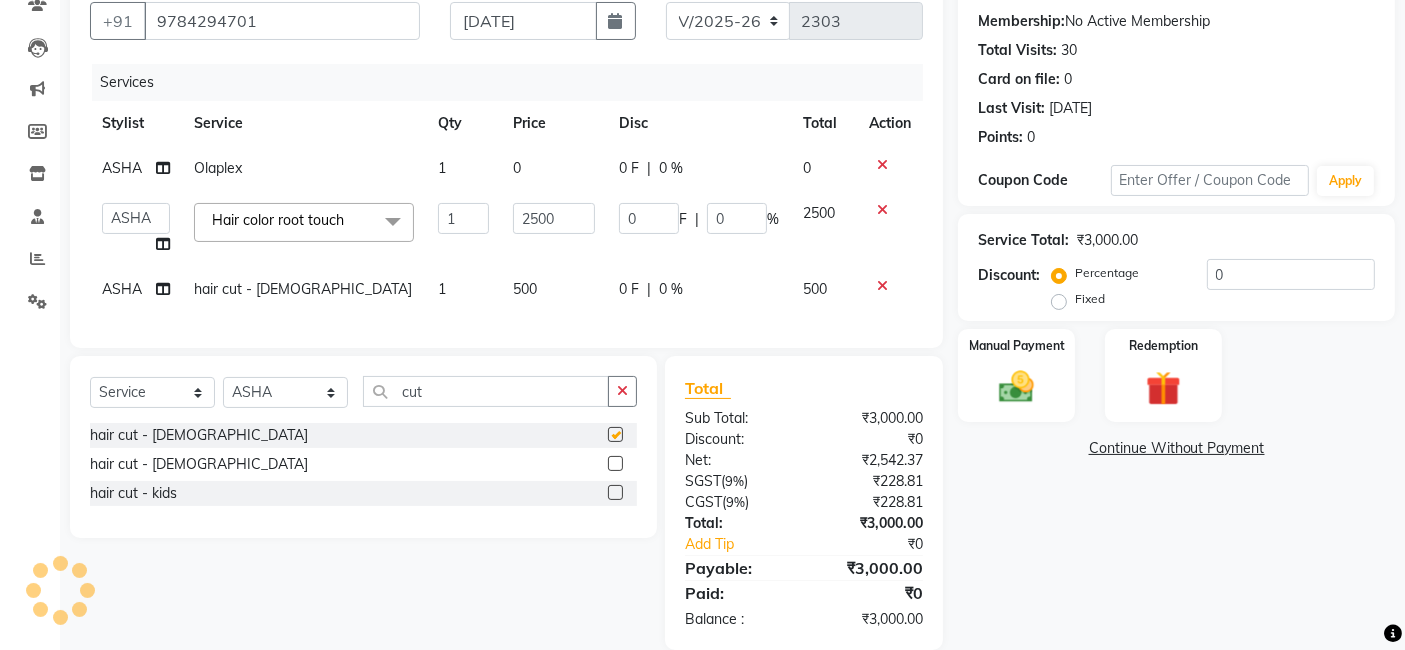 checkbox on "false" 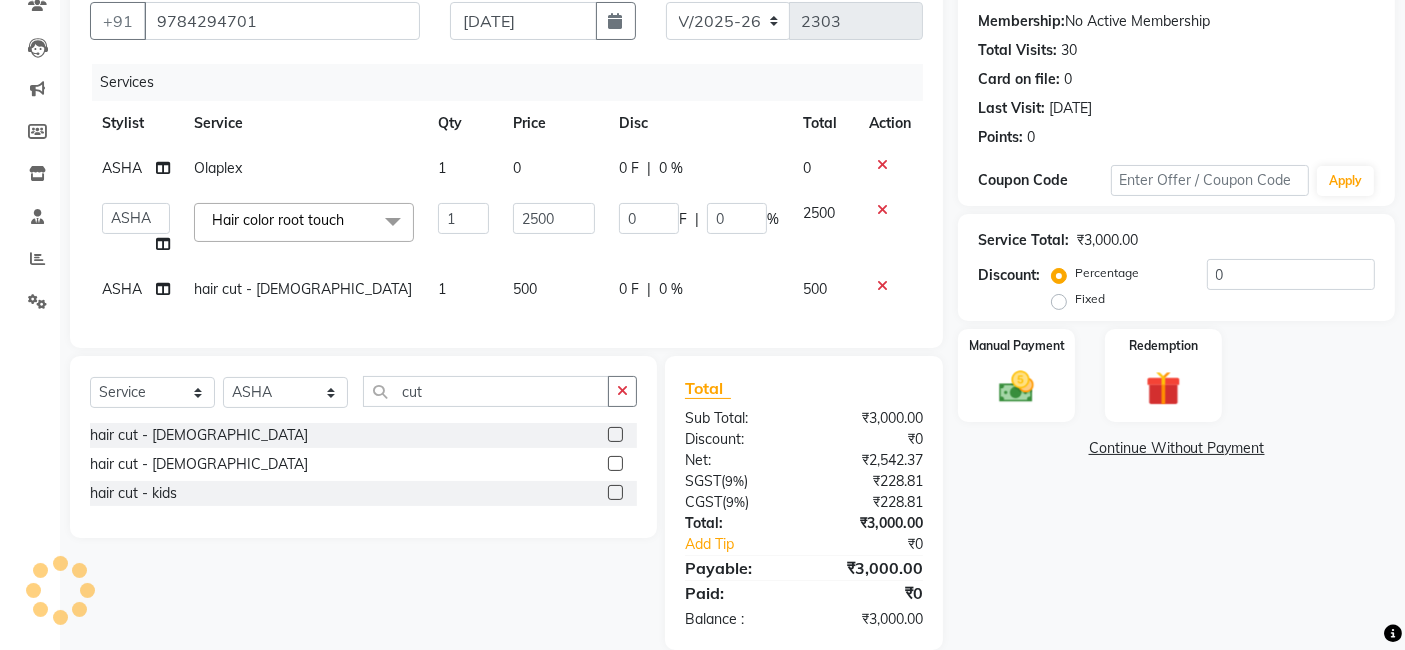 click on "500" 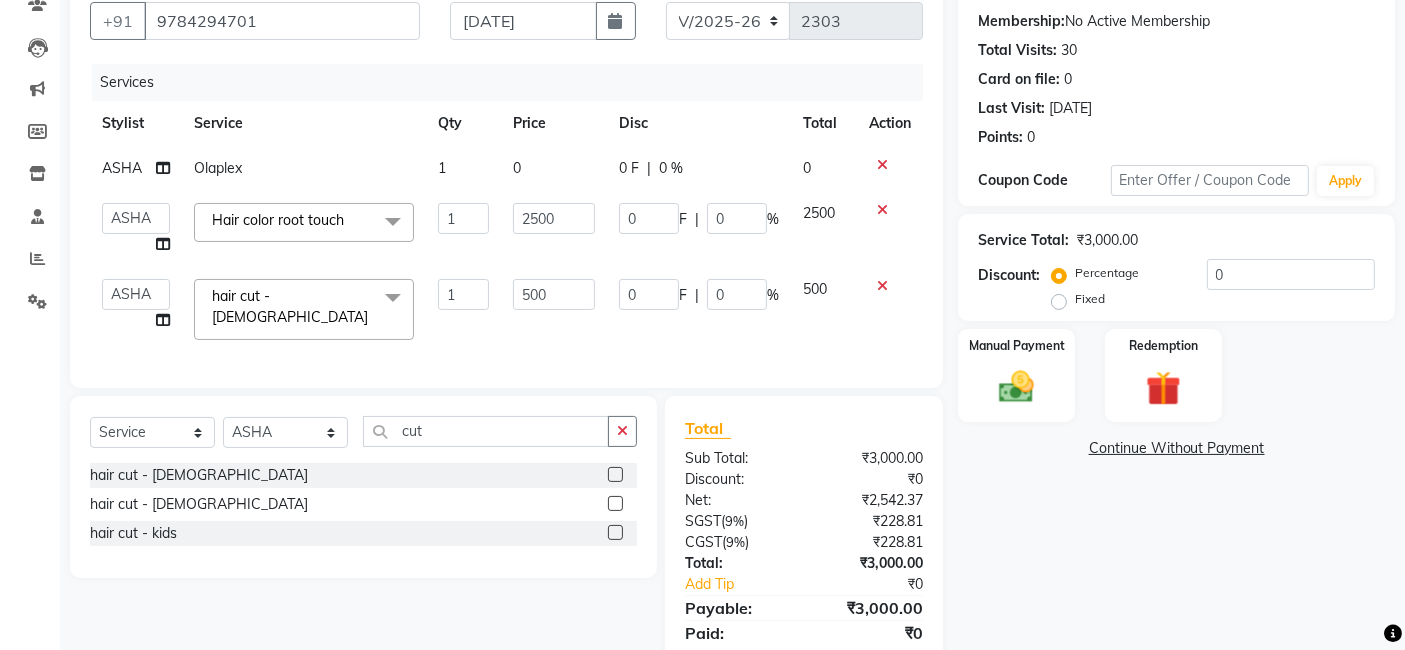 click on "500" 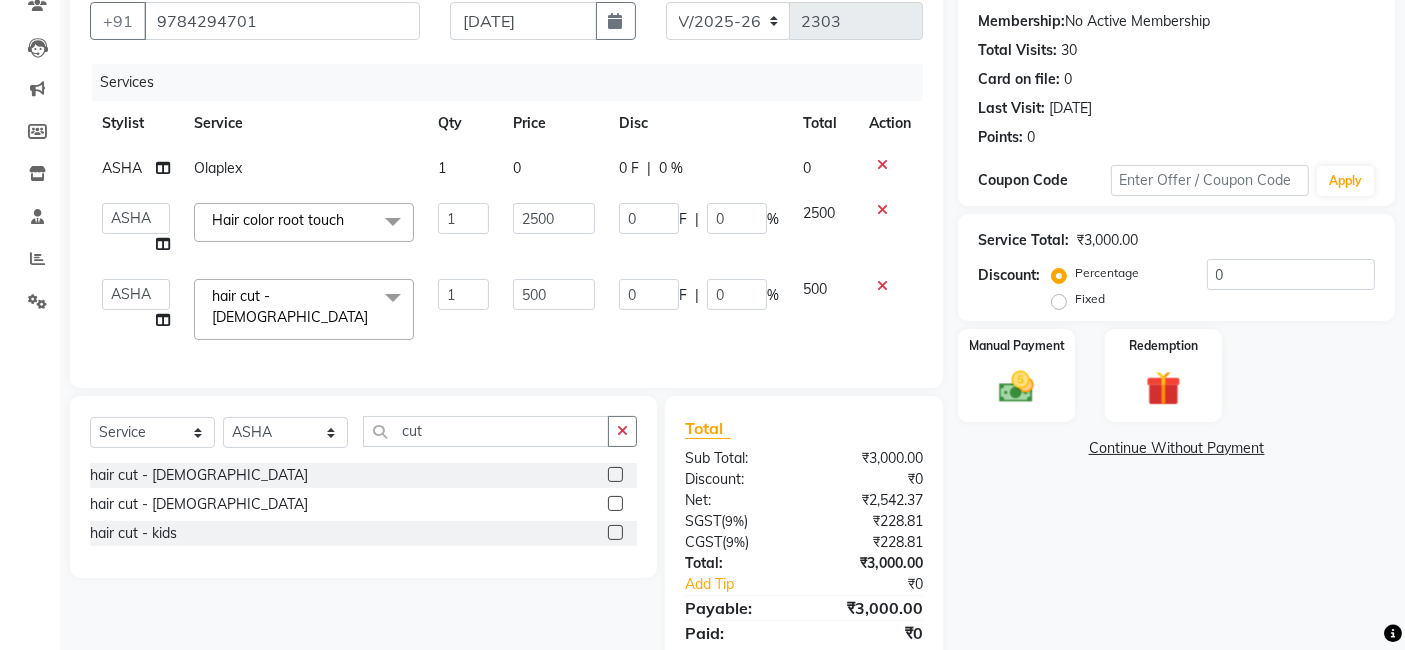 click on "500" 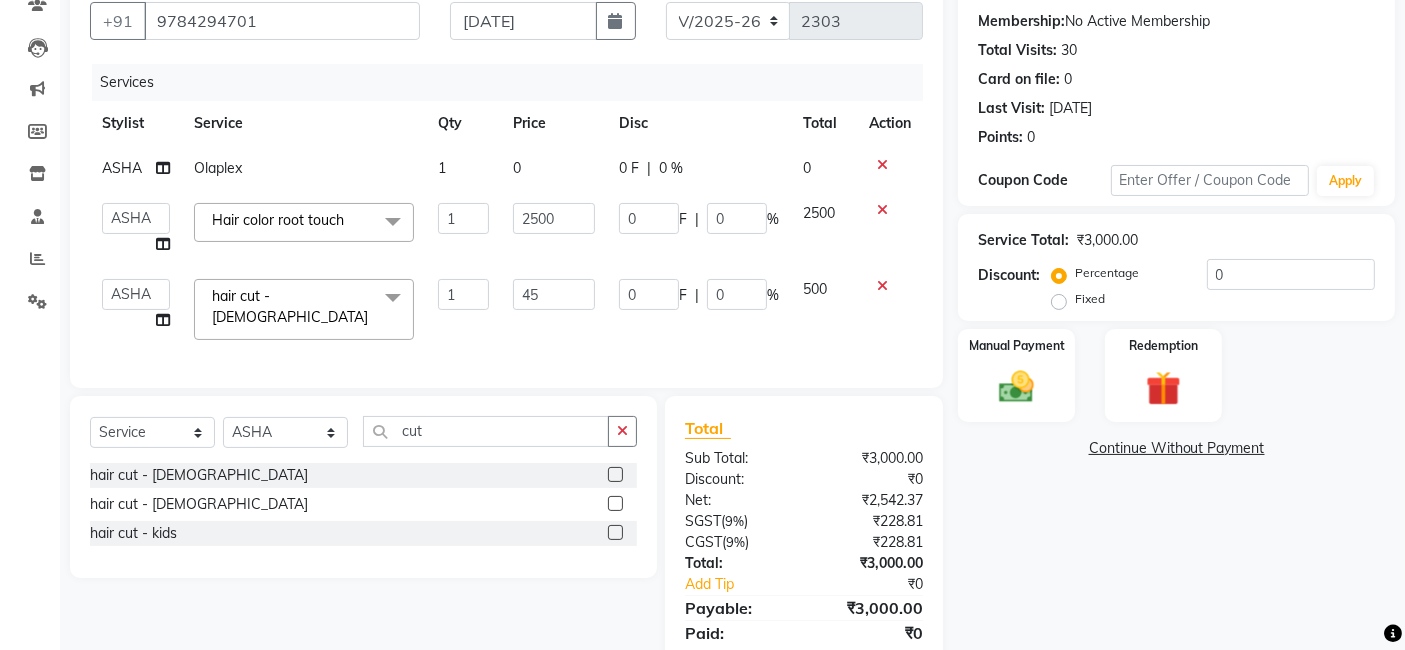 type on "450" 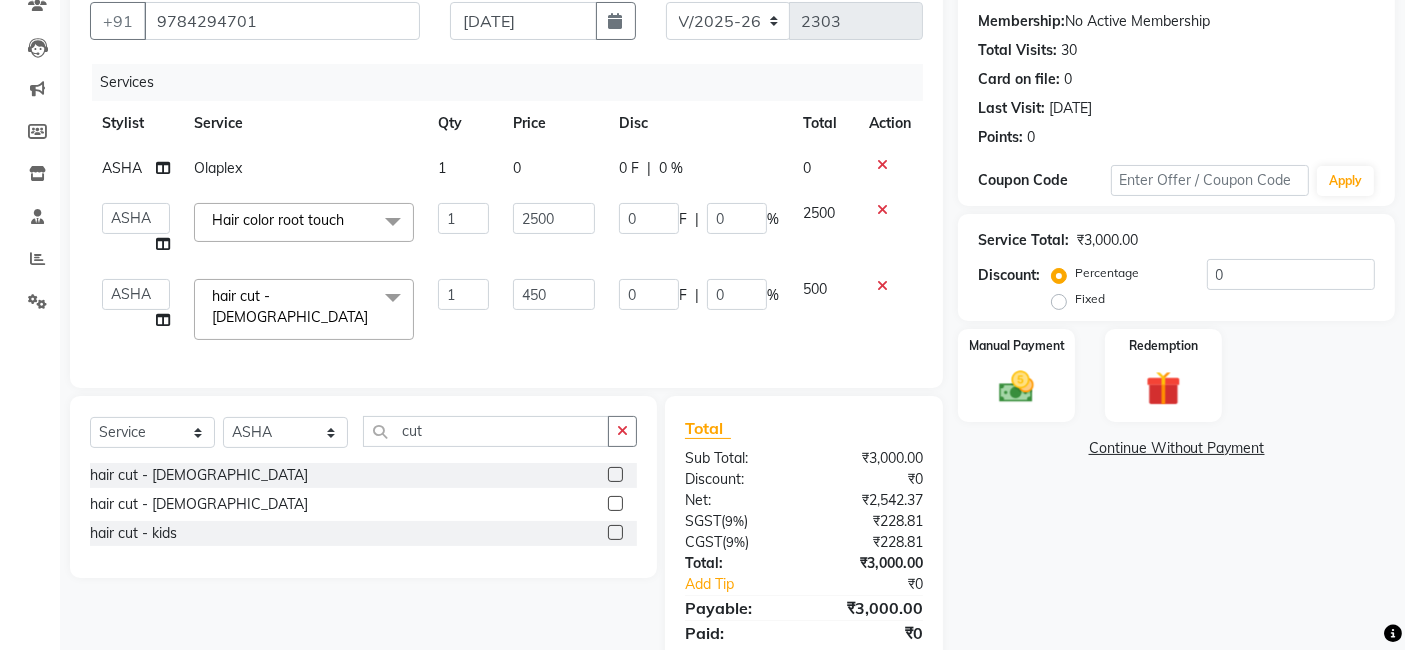 click on "Services Stylist Service Qty Price Disc Total Action ASHA Olaplex 1 0 0 F | 0 % 0  Arvind   ASHA   bhawna goyal   Dev   Dimple   Director   Harsha   Hemlata   kajal   Latika   lucky   Manager   Manisha maam   Neelu    Pallavi   Pinky   Priyanka   Rahul   Sekhar   usha  Hair color root touch  x Bomb Pedicure Regular Pedicure Cracked Heal Treatment Alga Apothecary Pedicure Gel polish remover  Donut Pedicure candle Pedicure Avl Express Pedicure Avl Pedicruise pedicure Avl Pedipure pedicure Pedi Pai pedicure Under arms polish Kanpeki body spa Regular Manicure Bomb Manicure Alga Apothecary Manicure Nail Extensions Gel nail pent Pedi Pai manicure Donut manicure Avl express manicure Avl Pedicruise manicure Avl Pedipure manicure Candle manicure Back polish Foot Massage Head Massage Back Massage Hand & Shoulder Massage Body Spa Relaxing Body Massage Aromatherapy Associates - Renewing Rose Aromatherapy Associates - intense nourishment Aromatherapy Associates Body Massage Full Body Bleach Body Polishing body scrub  1 0" 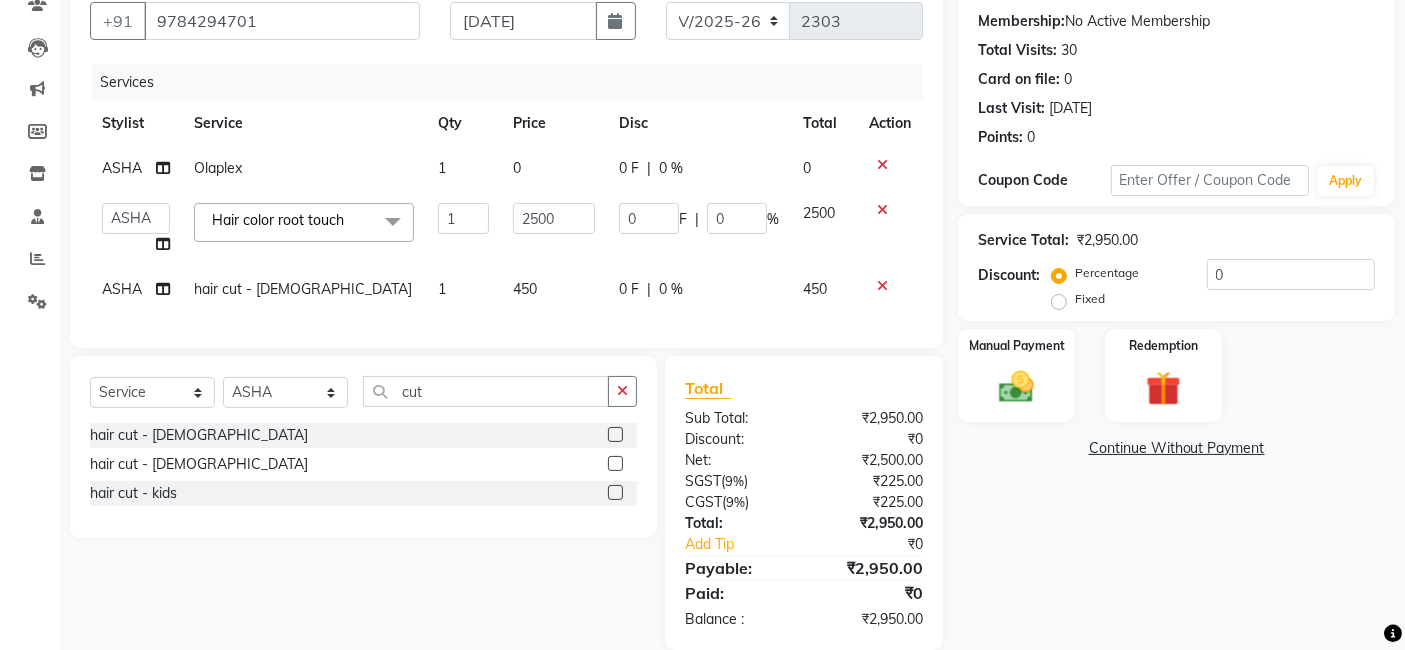 scroll, scrollTop: 229, scrollLeft: 0, axis: vertical 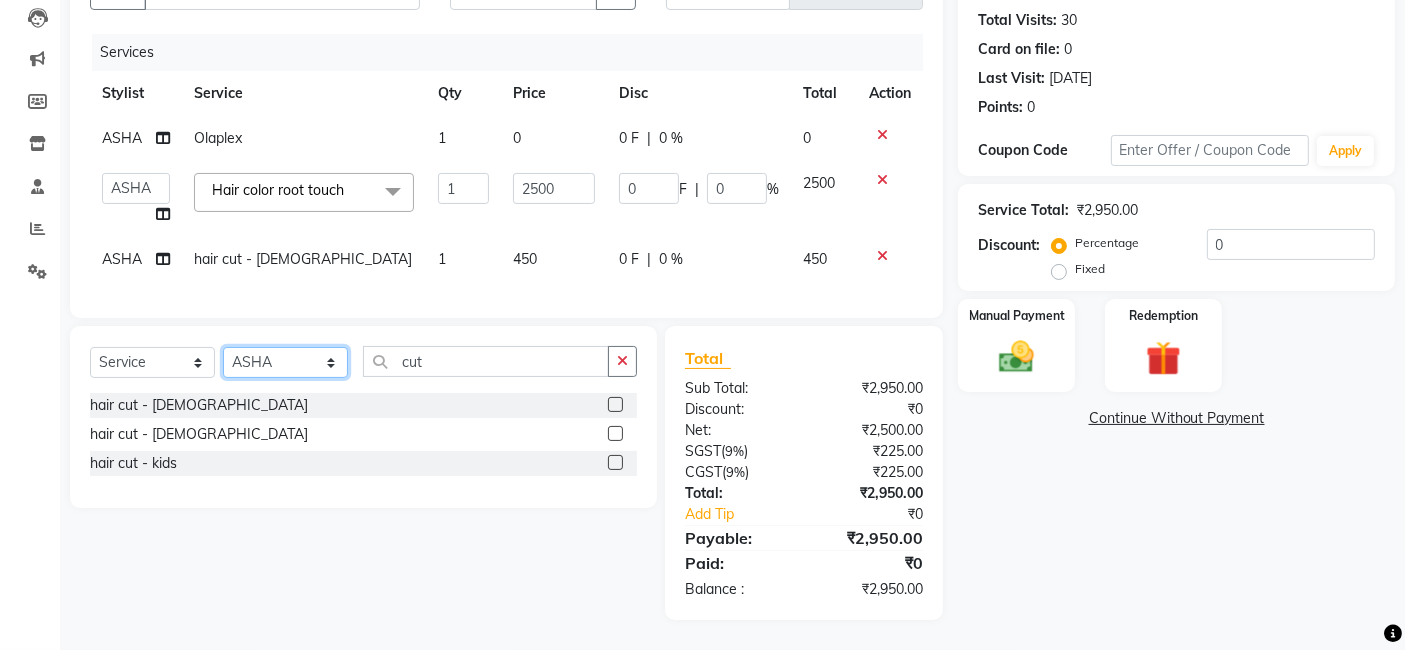 click on "Select Stylist Arvind ASHA bhawna goyal Dev Dimple Director Harsha Hemlata kajal Latika lucky Manager Manisha maam Neelu  Pallavi Pinky Priyanka Rahul Sekhar usha" 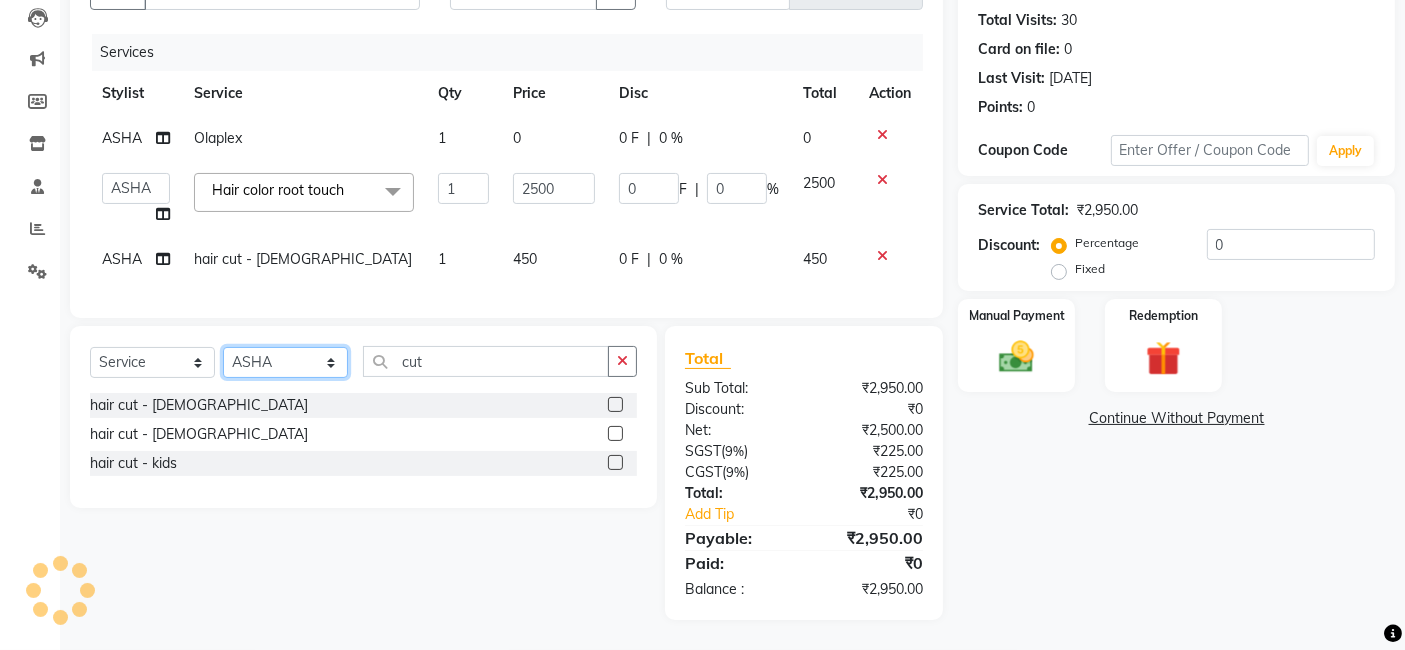 select on "4458" 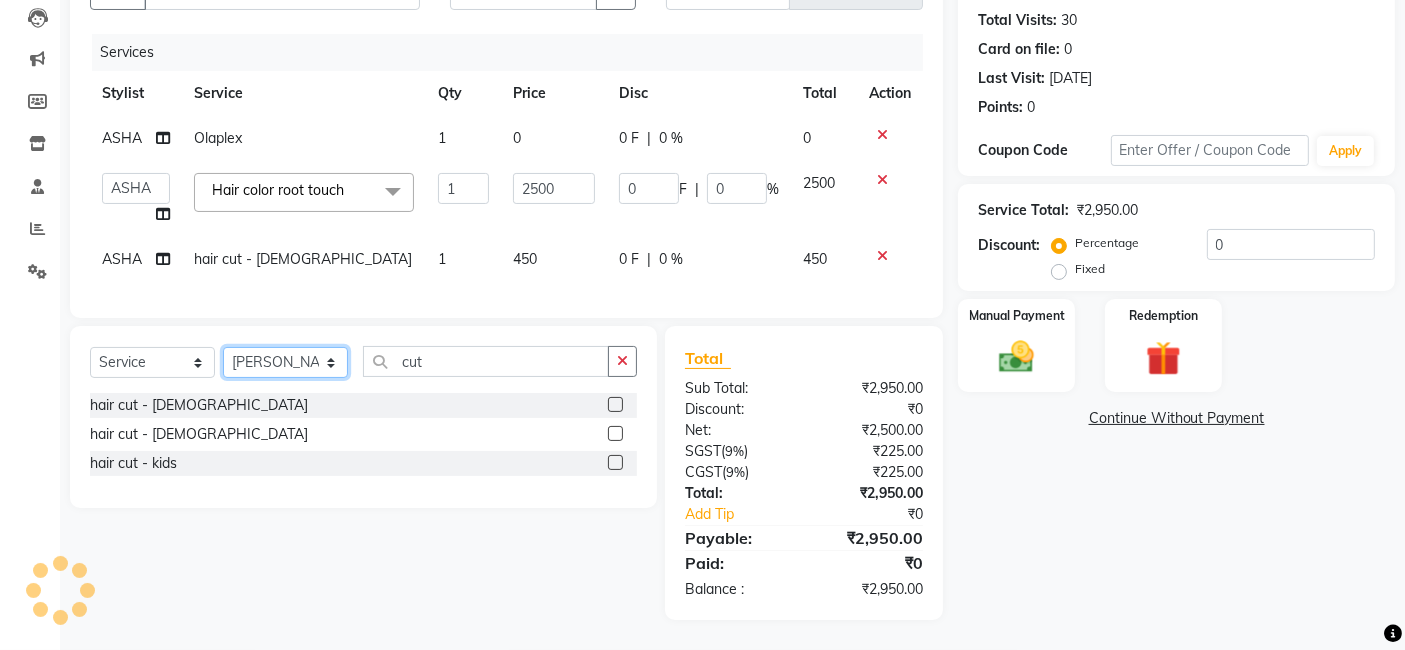 click on "Select Stylist Arvind ASHA bhawna goyal Dev Dimple Director Harsha Hemlata kajal Latika lucky Manager Manisha maam Neelu  Pallavi Pinky Priyanka Rahul Sekhar usha" 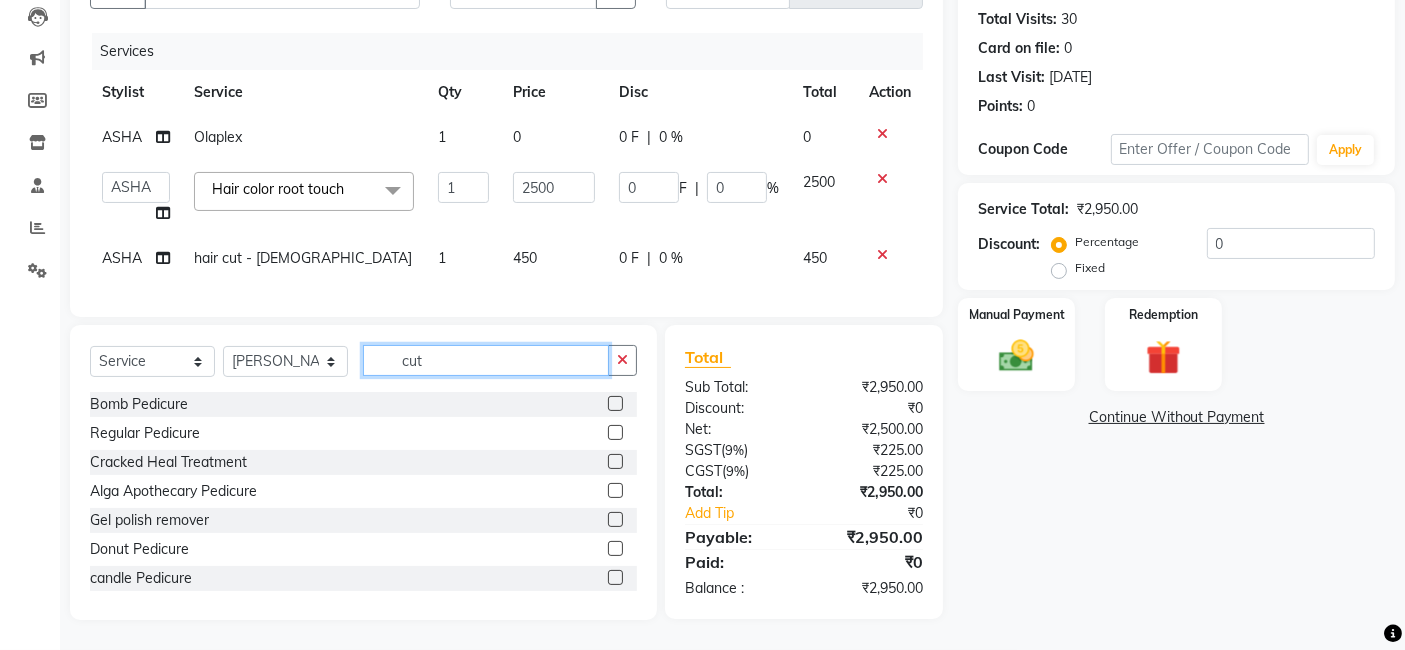 click on "cut" 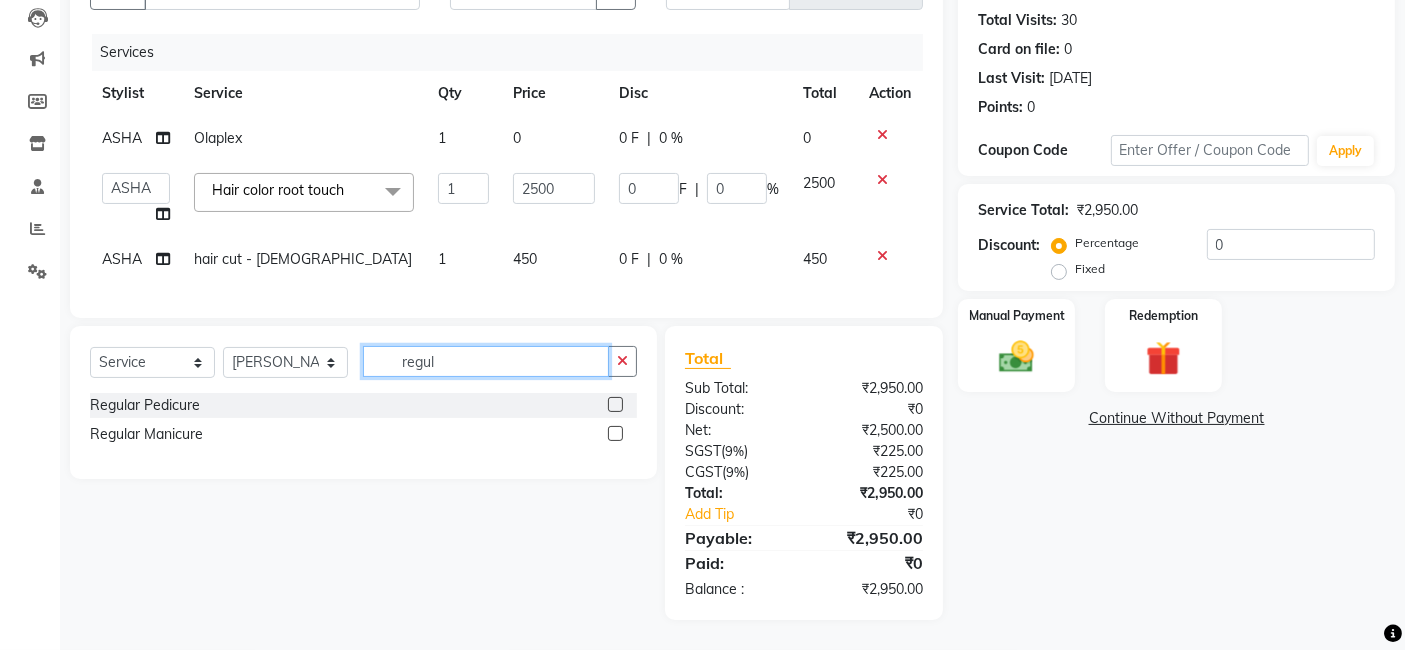 type on "regul" 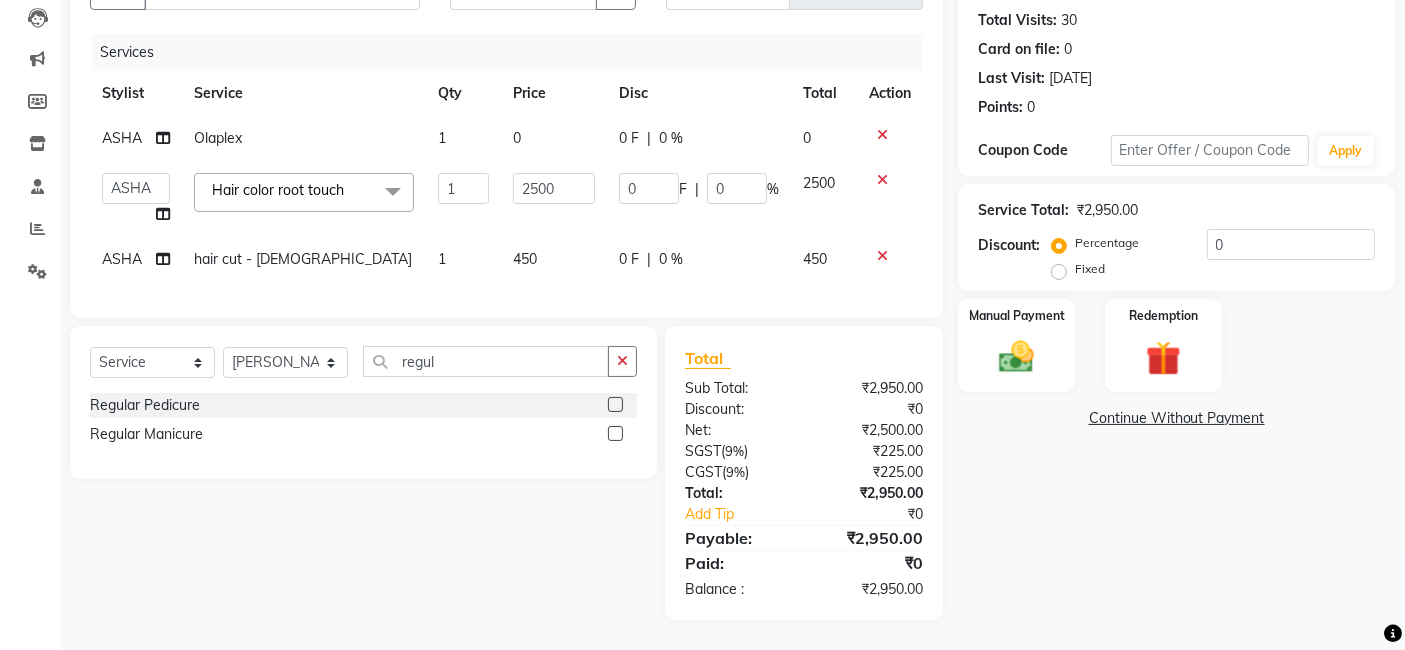 click 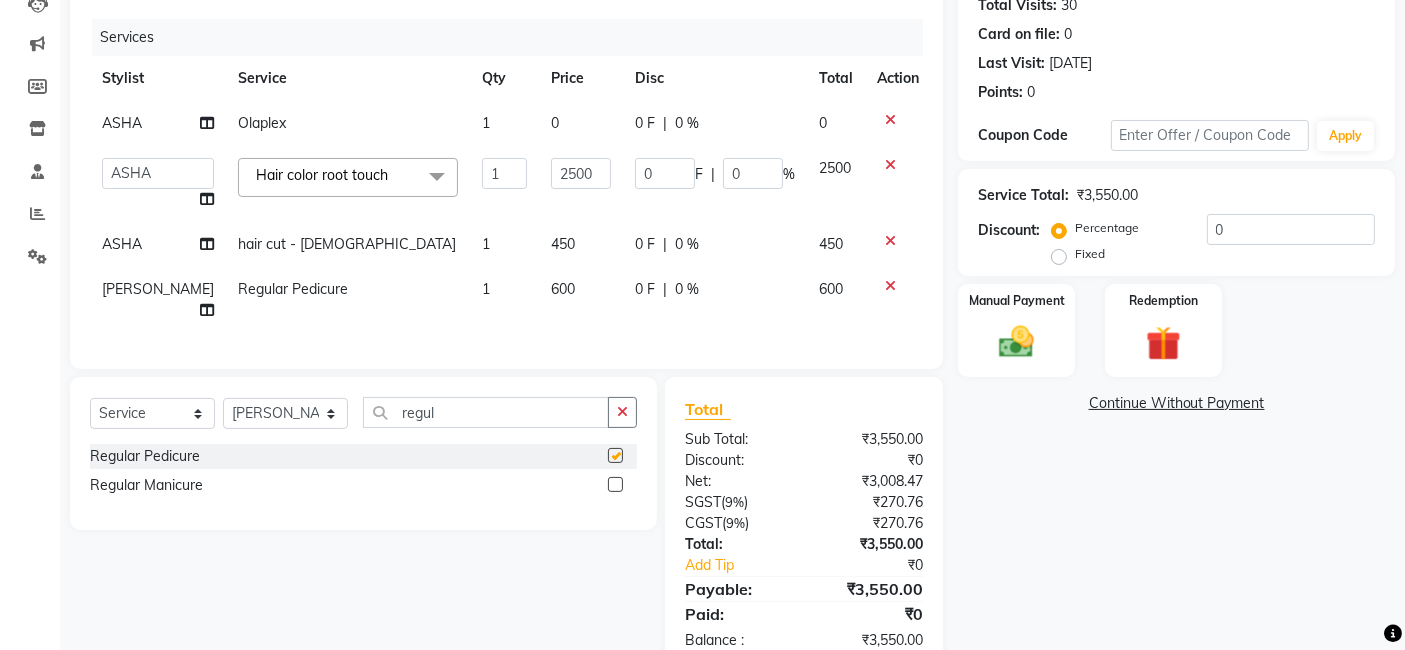checkbox on "false" 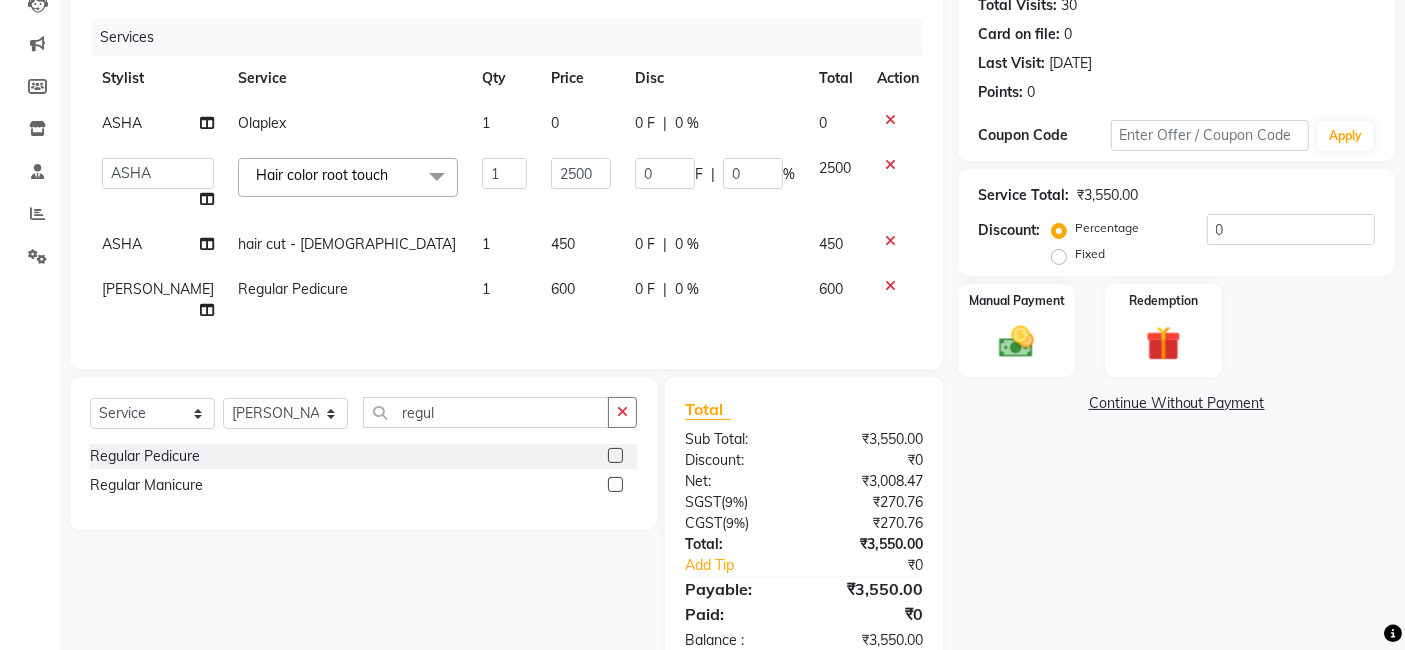 click on "600" 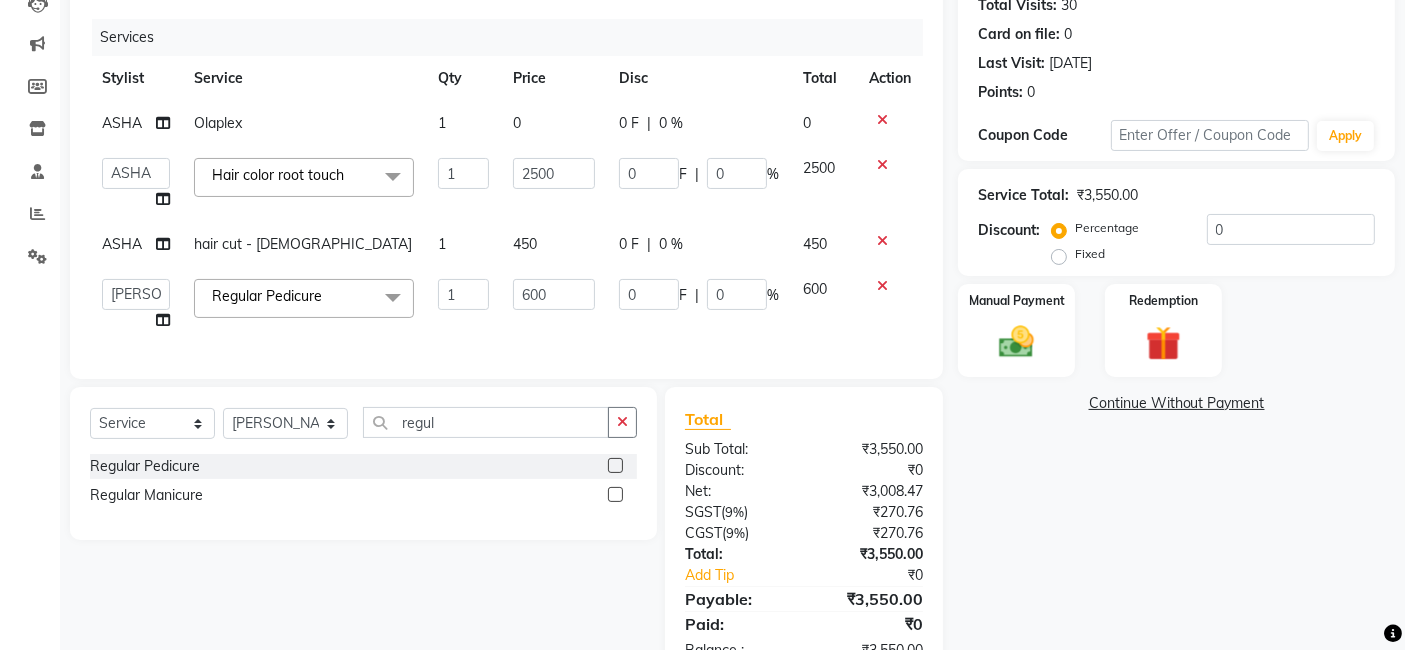 click on "600" 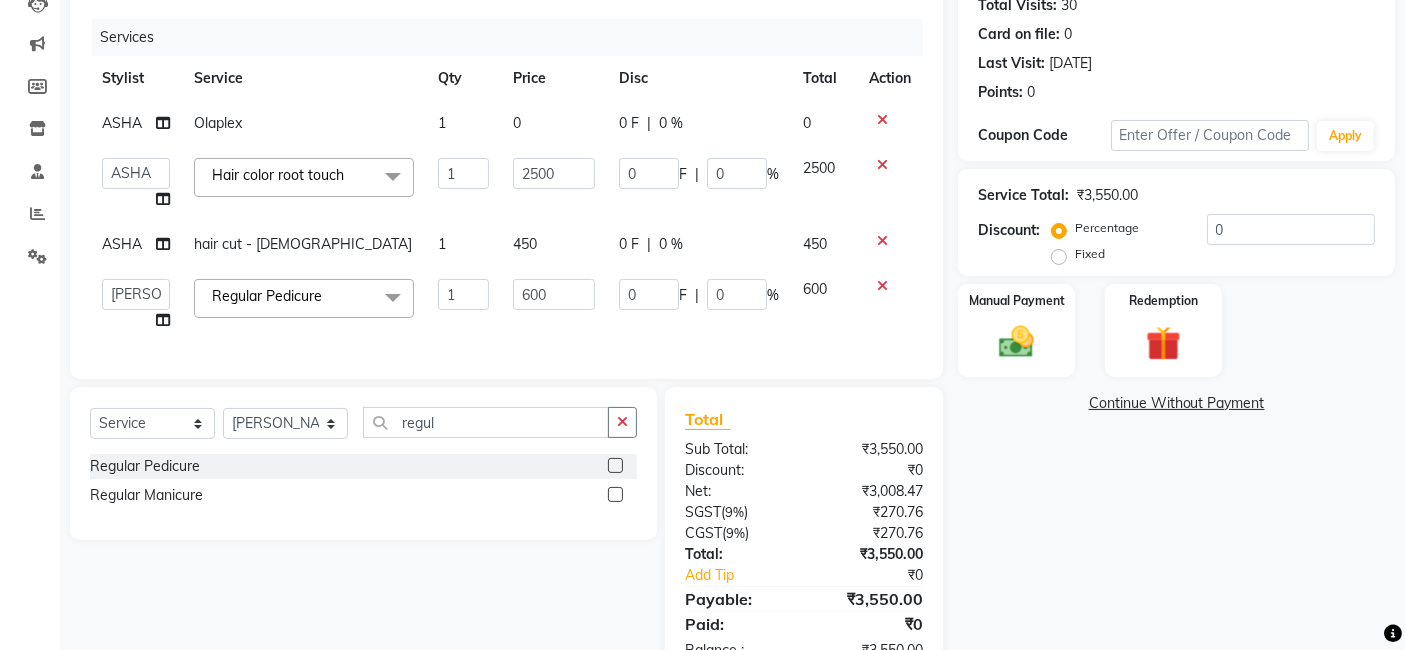 click on "600" 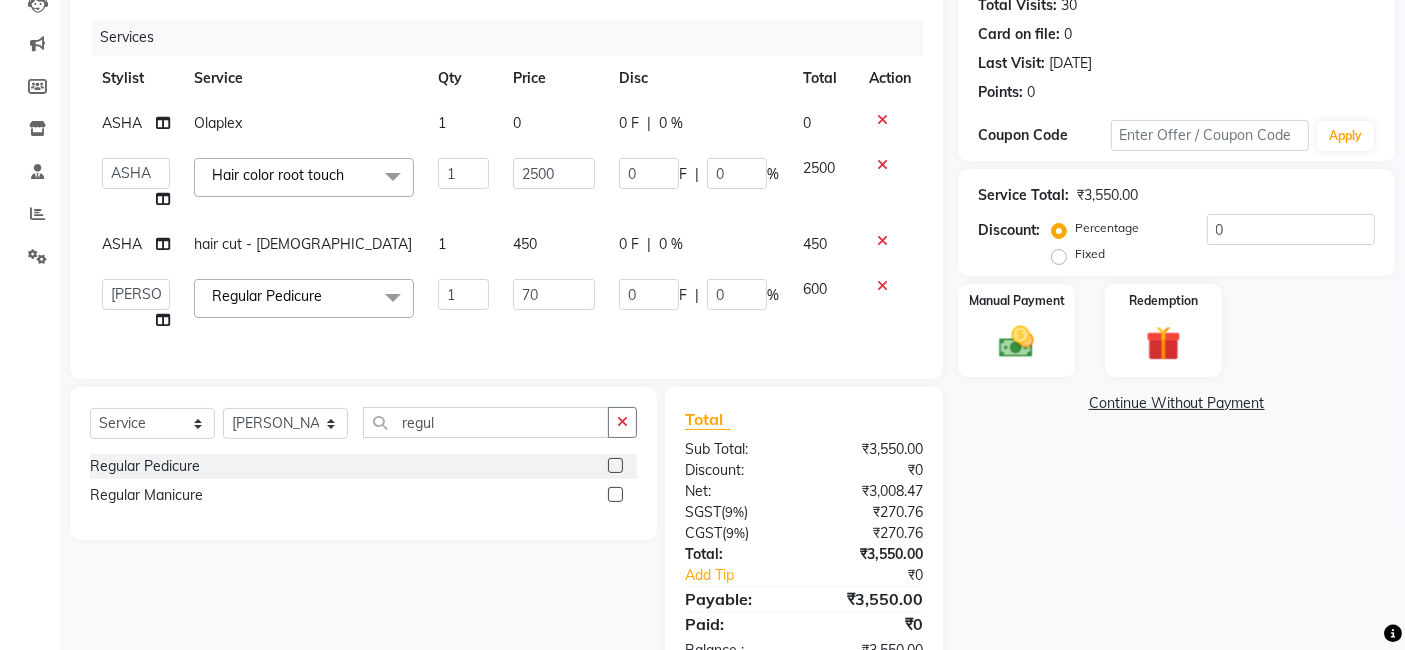type on "700" 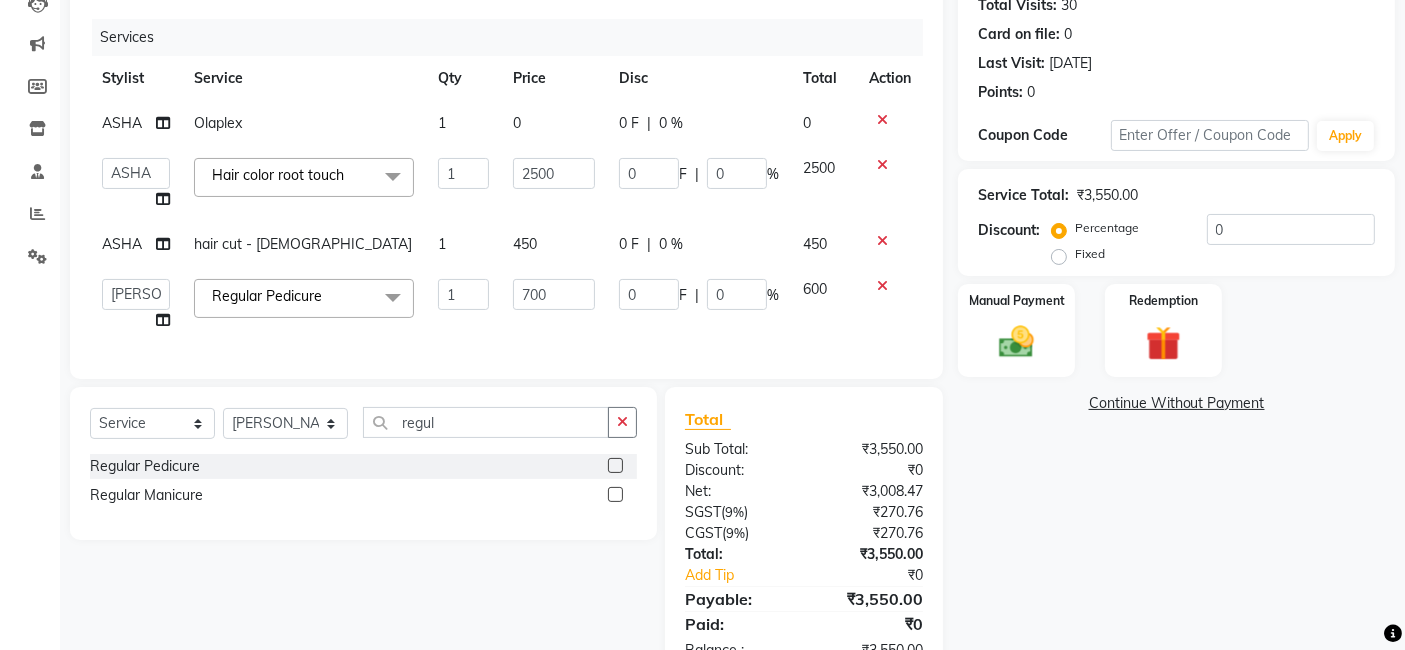 click on "Services Stylist Service Qty Price Disc Total Action ASHA Olaplex 1 0 0 F | 0 % 0  Arvind   ASHA   bhawna goyal   Dev   Dimple   Director   Harsha   Hemlata   kajal   Latika   lucky   Manager   Manisha maam   Neelu    Pallavi   Pinky   Priyanka   Rahul   Sekhar   usha  Hair color root touch  x Bomb Pedicure Regular Pedicure Cracked Heal Treatment Alga Apothecary Pedicure Gel polish remover  Donut Pedicure candle Pedicure Avl Express Pedicure Avl Pedicruise pedicure Avl Pedipure pedicure Pedi Pai pedicure Under arms polish Kanpeki body spa Regular Manicure Bomb Manicure Alga Apothecary Manicure Nail Extensions Gel nail pent Pedi Pai manicure Donut manicure Avl express manicure Avl Pedicruise manicure Avl Pedipure manicure Candle manicure Back polish Foot Massage Head Massage Back Massage Hand & Shoulder Massage Body Spa Relaxing Body Massage Aromatherapy Associates - Renewing Rose Aromatherapy Associates - intense nourishment Aromatherapy Associates Body Massage Full Body Bleach Body Polishing body scrub  1 0" 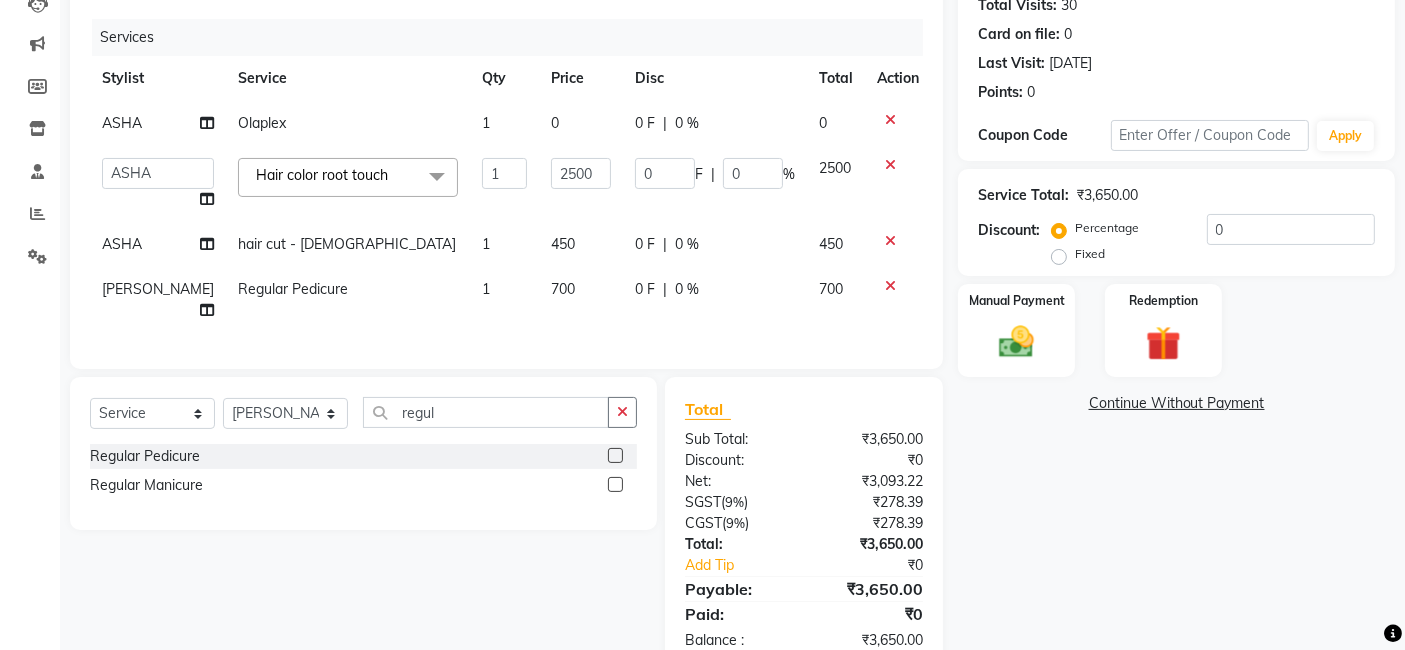 scroll, scrollTop: 274, scrollLeft: 0, axis: vertical 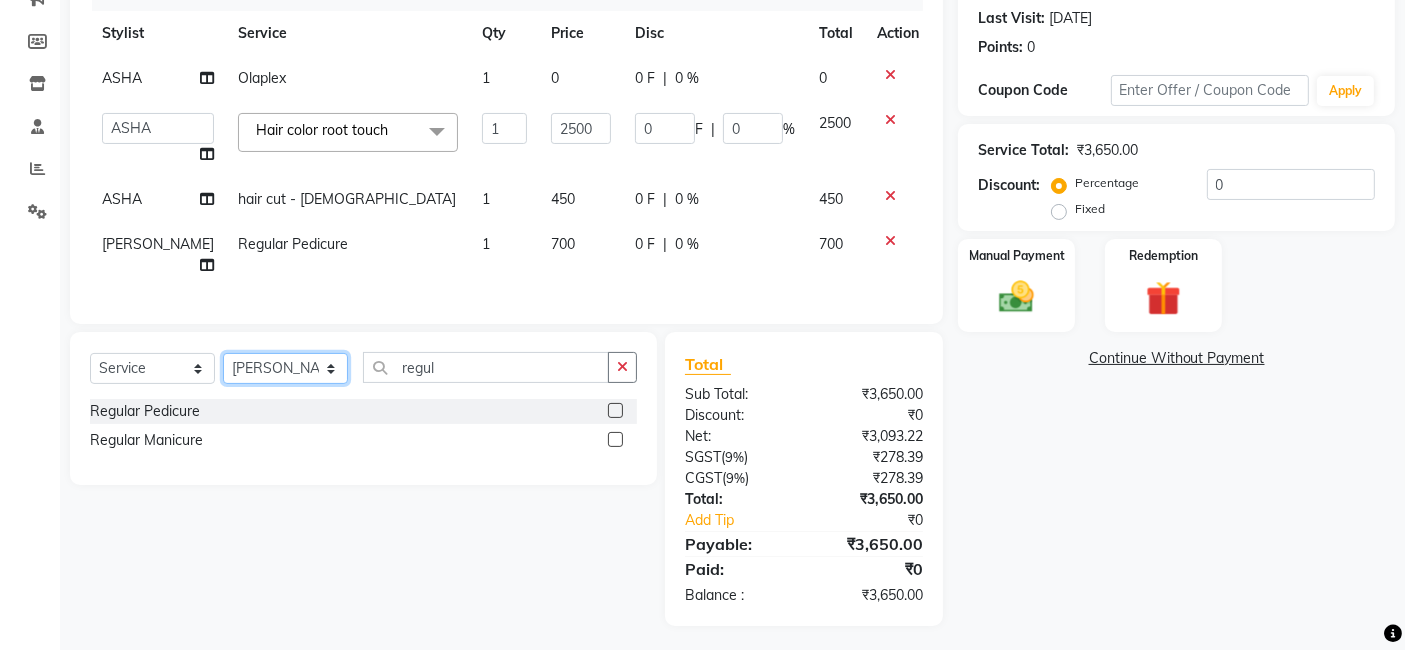 click on "Select Stylist Arvind ASHA bhawna goyal Dev Dimple Director Harsha Hemlata kajal Latika lucky Manager Manisha maam Neelu  Pallavi Pinky Priyanka Rahul Sekhar usha" 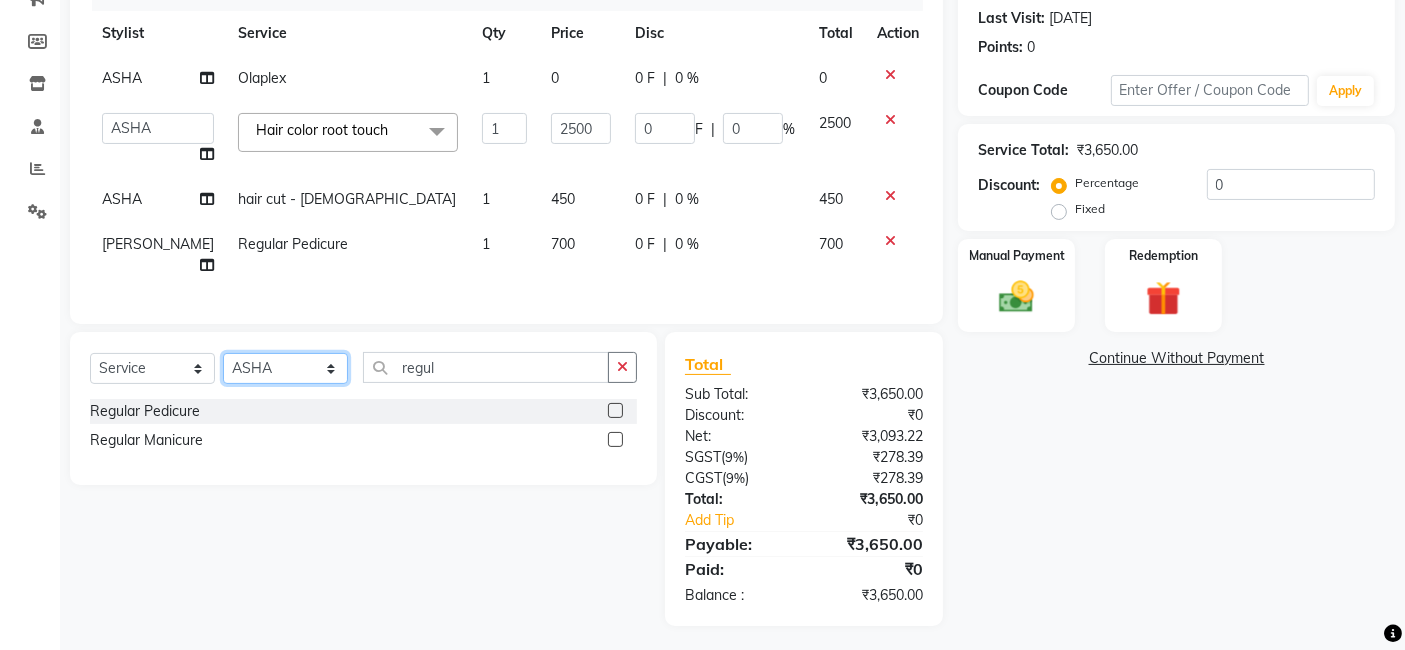 click on "Select Stylist Arvind ASHA bhawna goyal Dev Dimple Director Harsha Hemlata kajal Latika lucky Manager Manisha maam Neelu  Pallavi Pinky Priyanka Rahul Sekhar usha" 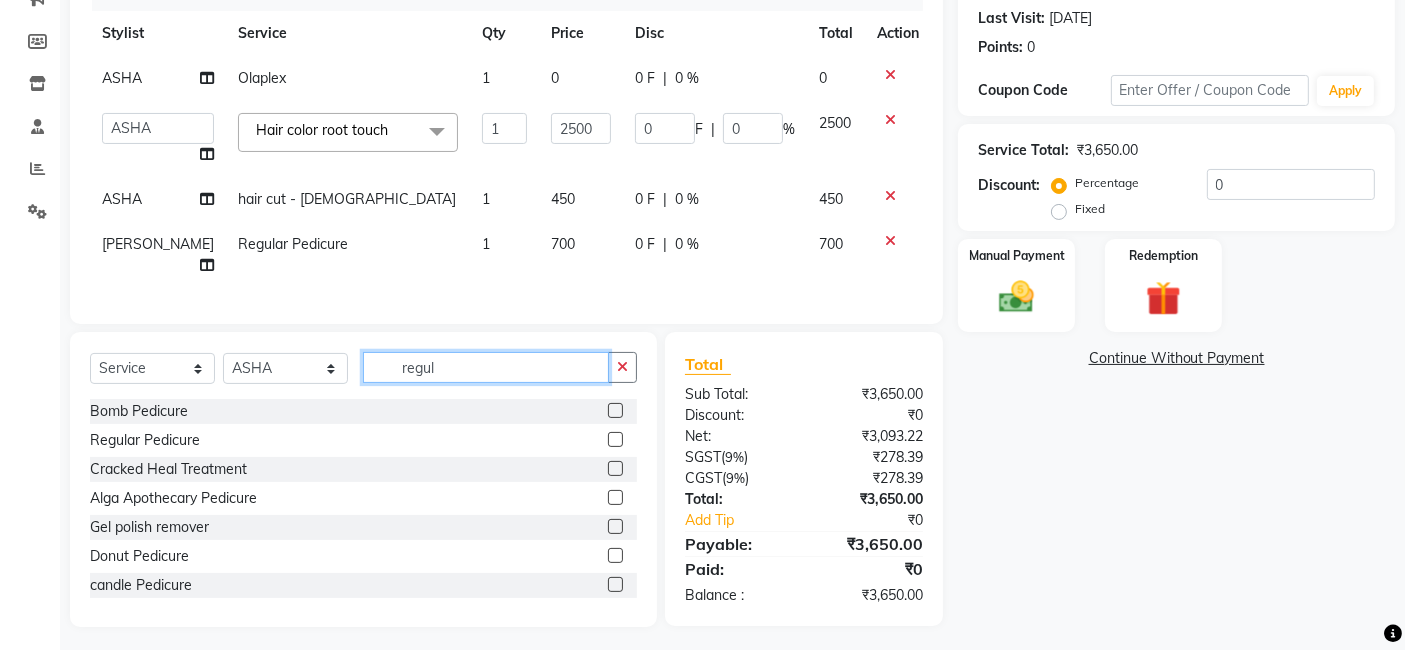 click on "regul" 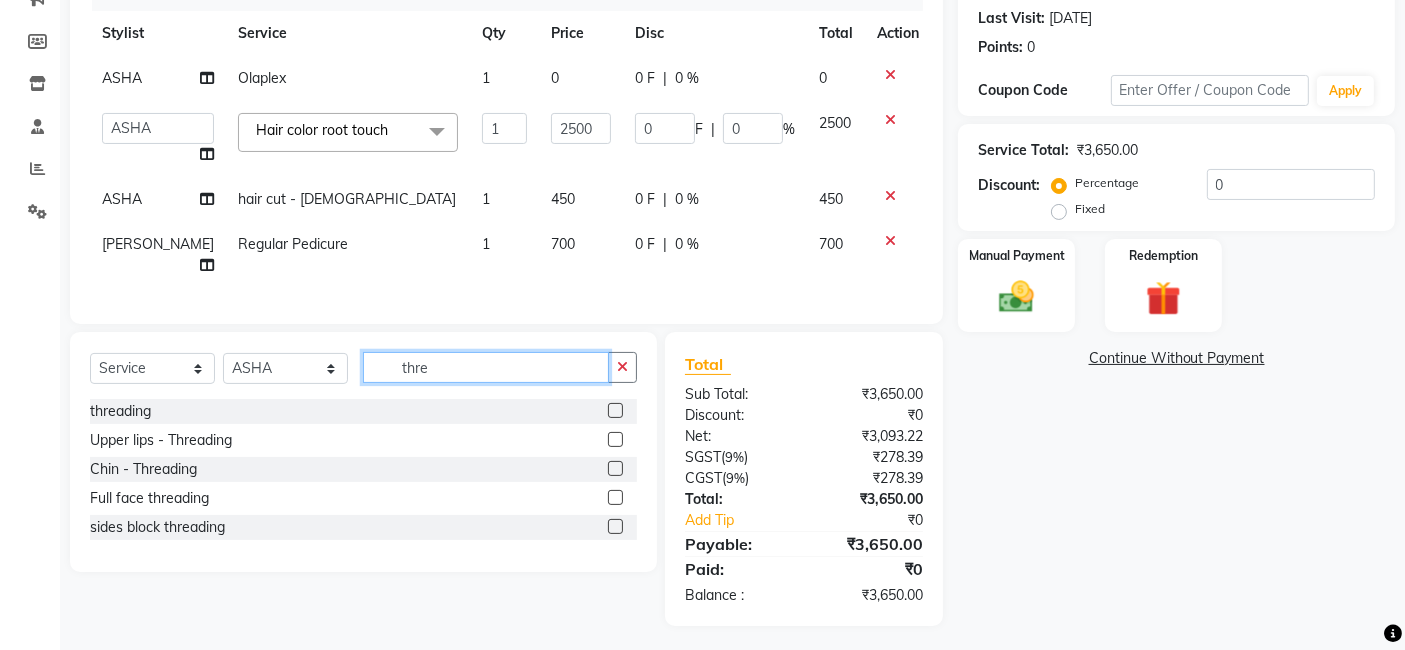 type on "thre" 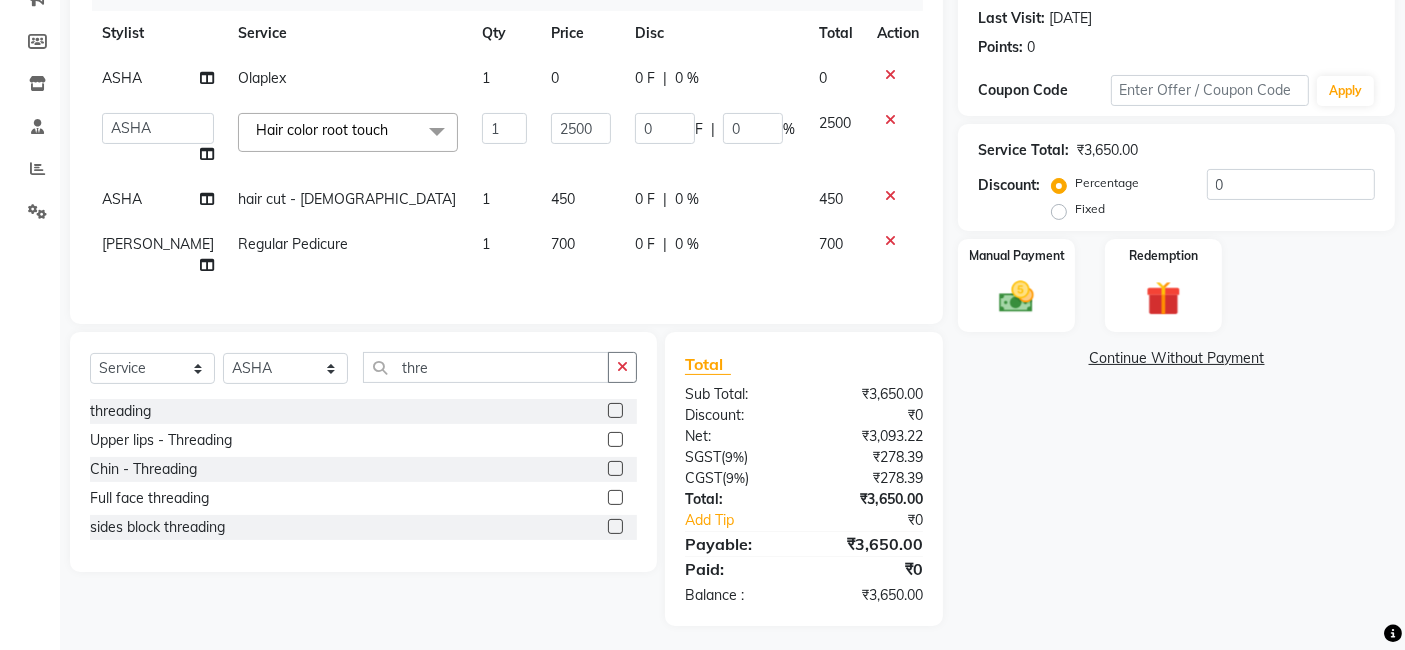 click 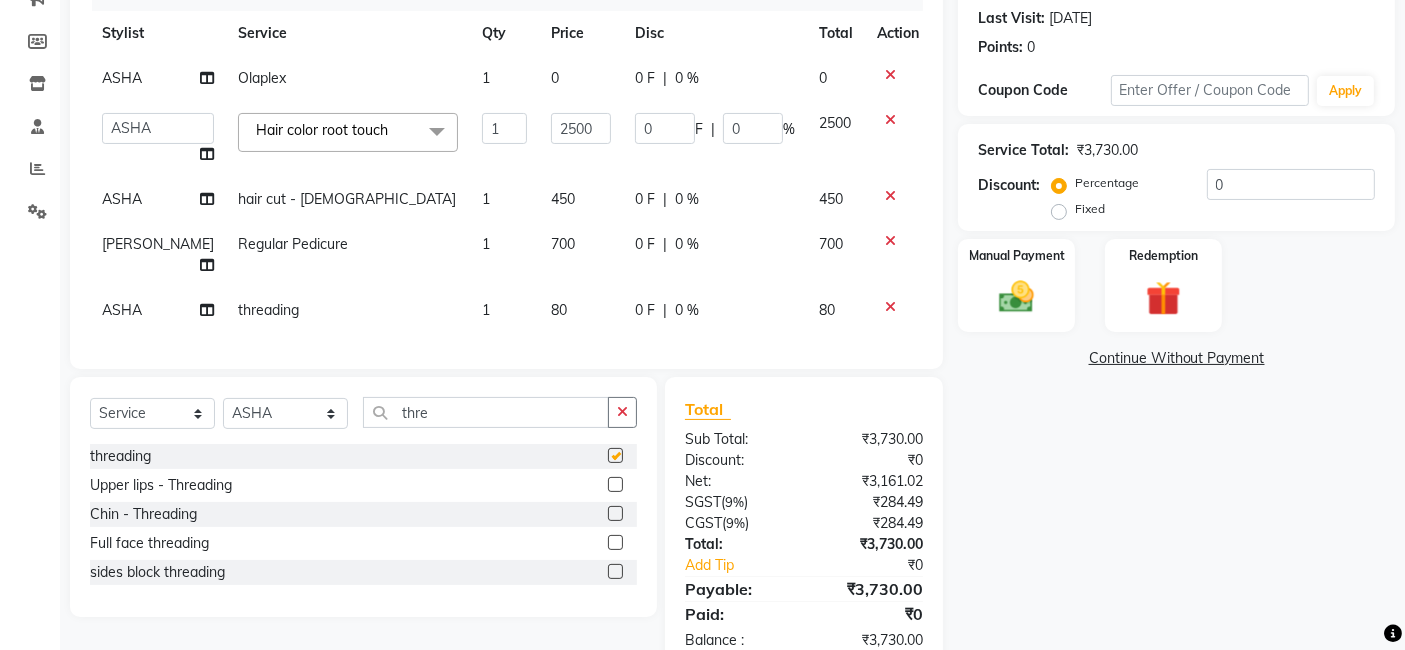 checkbox on "false" 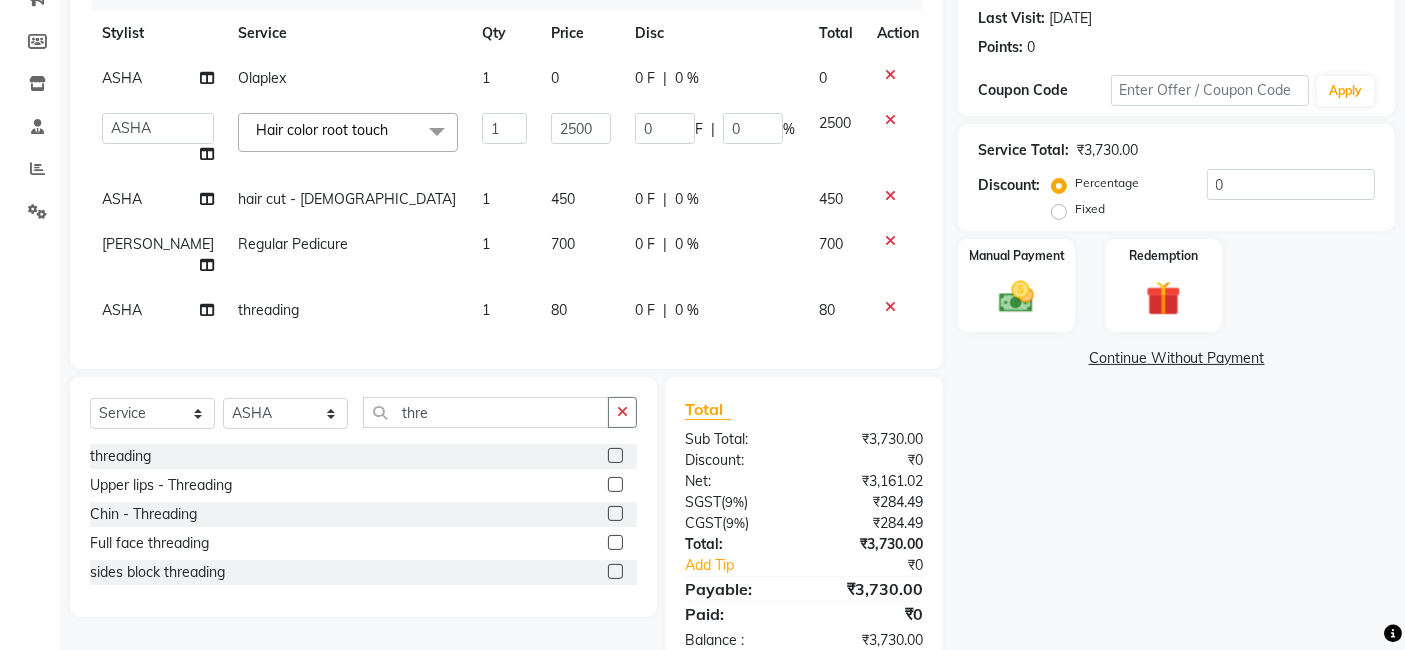 click on "80" 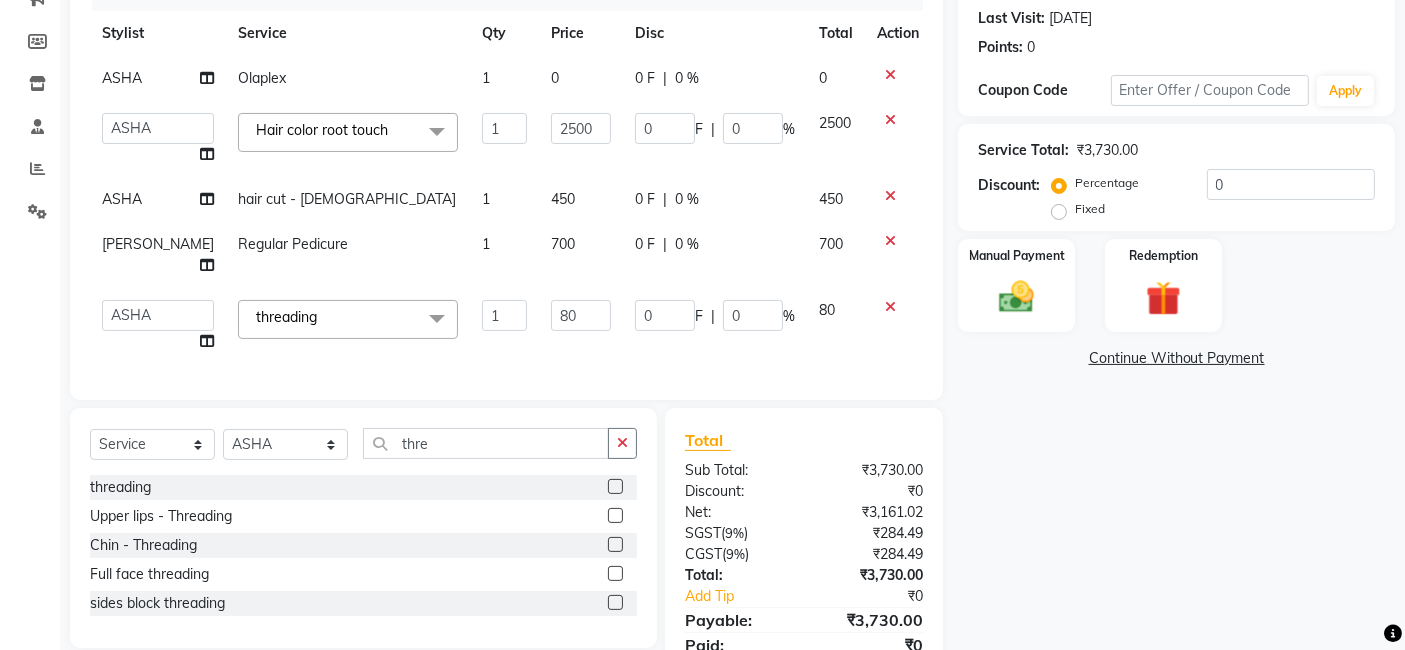 click on "80" 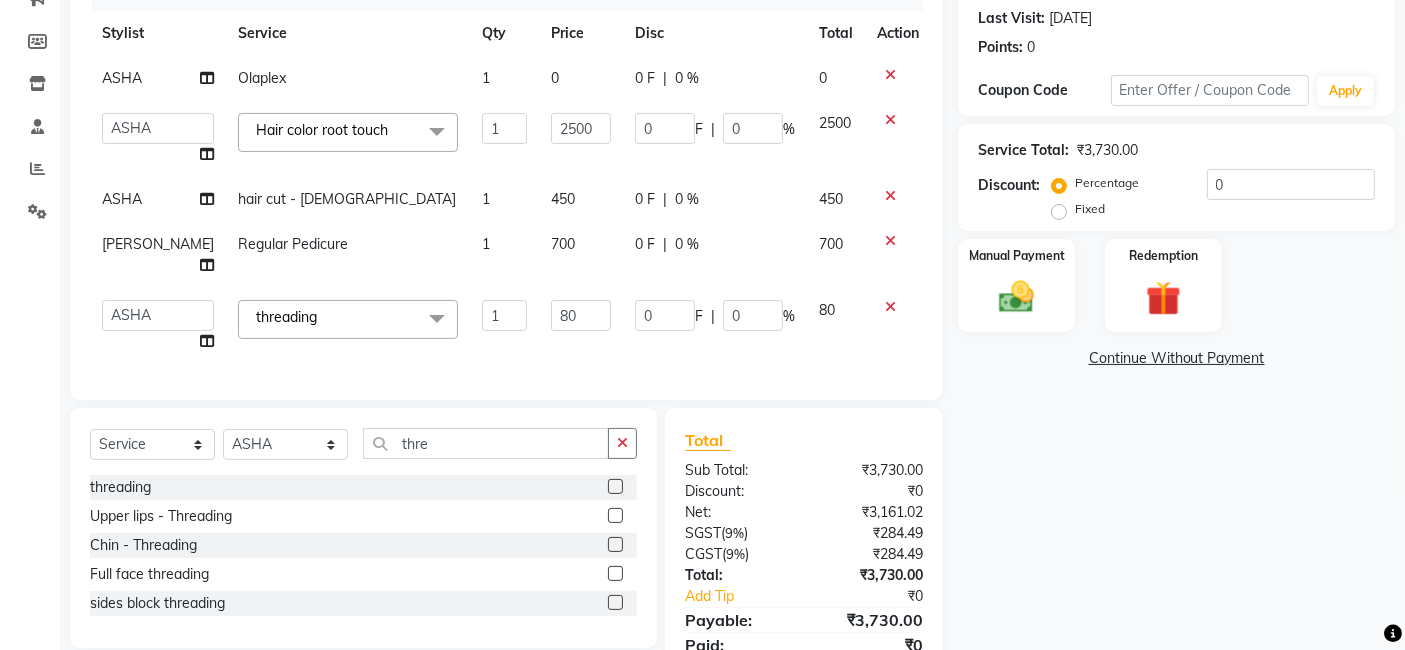 click on "80" 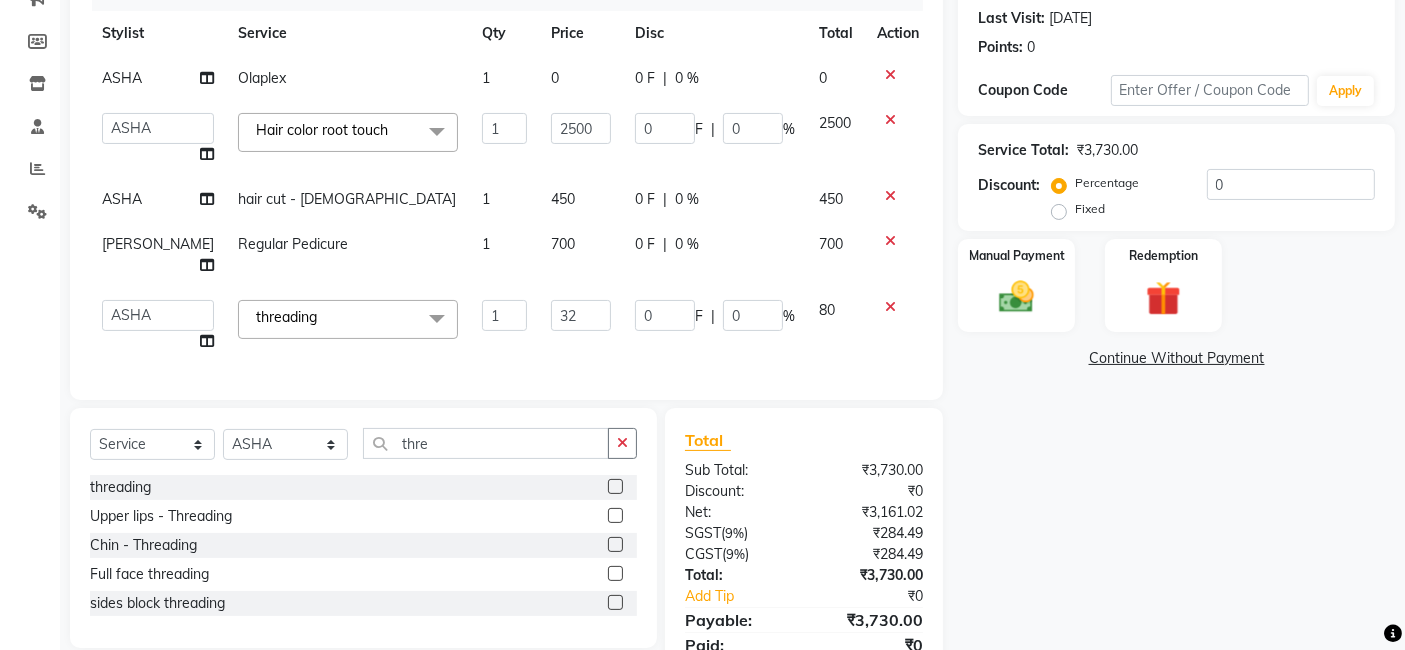 type on "320" 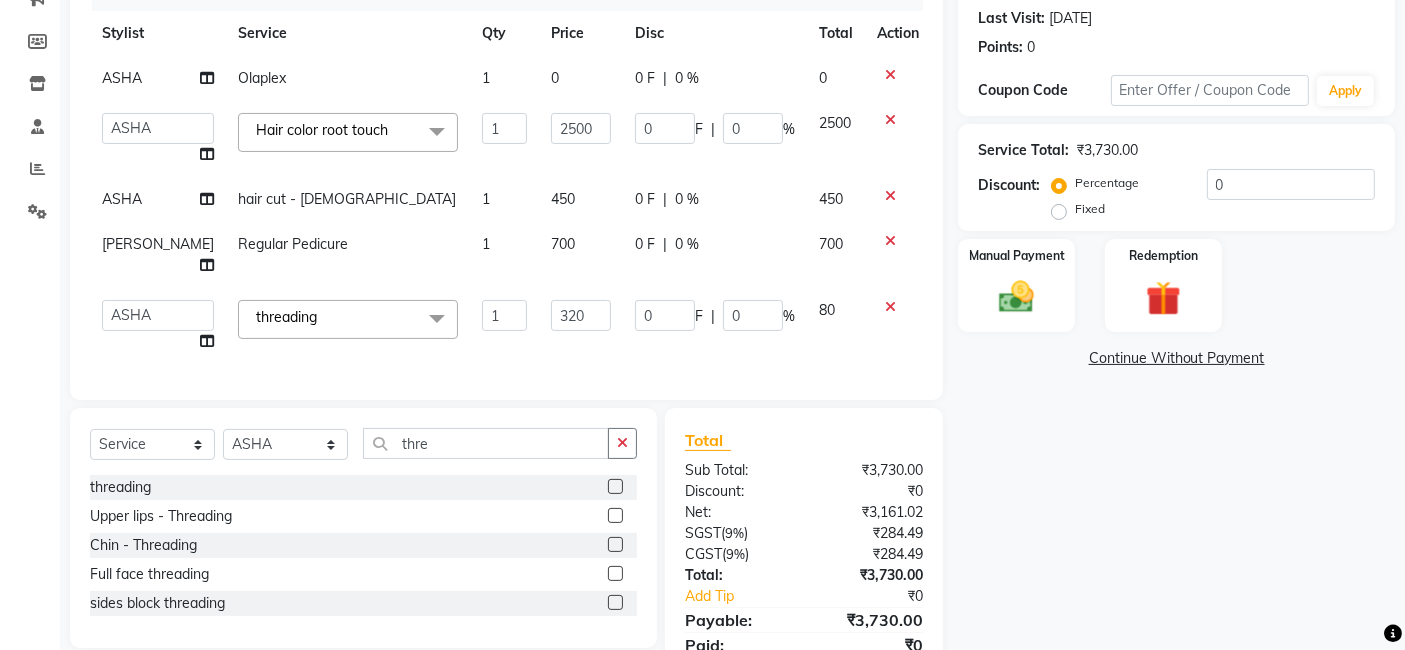 click on "Services Stylist Service Qty Price Disc Total Action ASHA Olaplex 1 0 0 F | 0 % 0  Arvind   ASHA   bhawna goyal   Dev   Dimple   Director   Harsha   Hemlata   kajal   Latika   lucky   Manager   Manisha maam   Neelu    Pallavi   Pinky   Priyanka   Rahul   Sekhar   usha  Hair color root touch  x Bomb Pedicure Regular Pedicure Cracked Heal Treatment Alga Apothecary Pedicure Gel polish remover  Donut Pedicure candle Pedicure Avl Express Pedicure Avl Pedicruise pedicure Avl Pedipure pedicure Pedi Pai pedicure Under arms polish Kanpeki body spa Regular Manicure Bomb Manicure Alga Apothecary Manicure Nail Extensions Gel nail pent Pedi Pai manicure Donut manicure Avl express manicure Avl Pedicruise manicure Avl Pedipure manicure Candle manicure Back polish Foot Massage Head Massage Back Massage Hand & Shoulder Massage Body Spa Relaxing Body Massage Aromatherapy Associates - Renewing Rose Aromatherapy Associates - intense nourishment Aromatherapy Associates Body Massage Full Body Bleach Body Polishing body scrub  1 0" 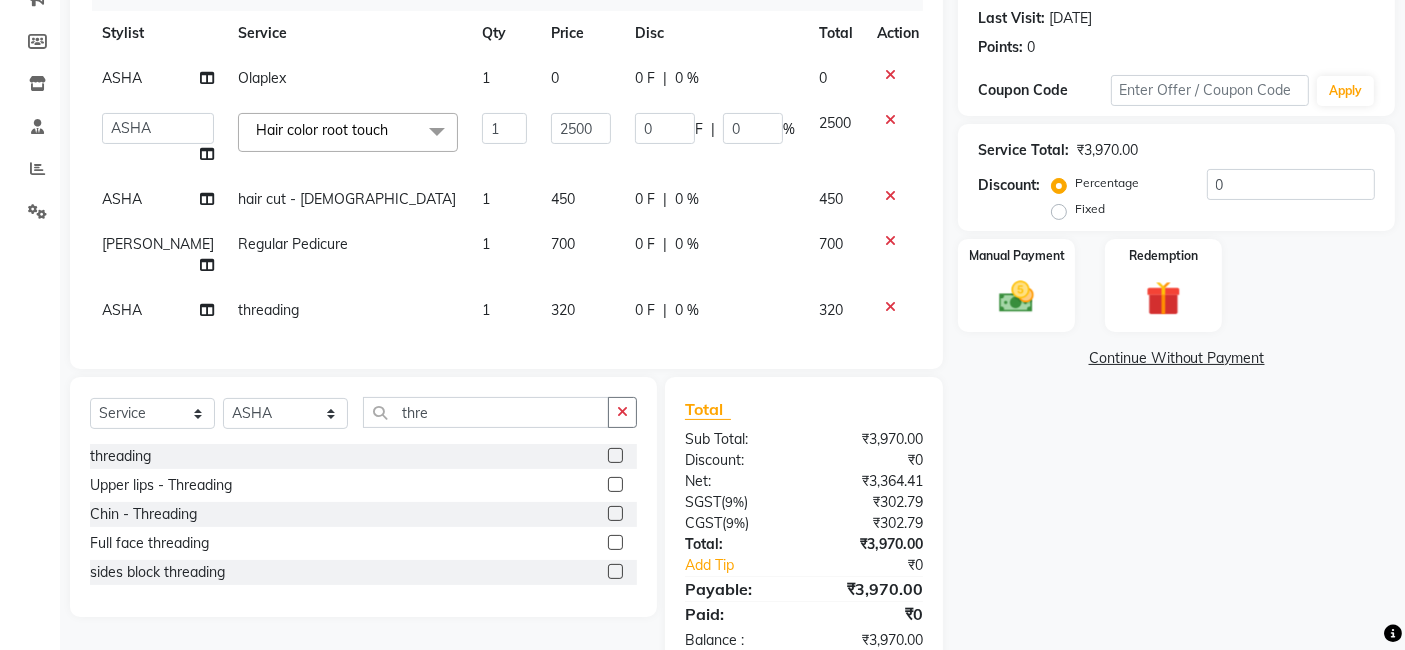 scroll, scrollTop: 320, scrollLeft: 0, axis: vertical 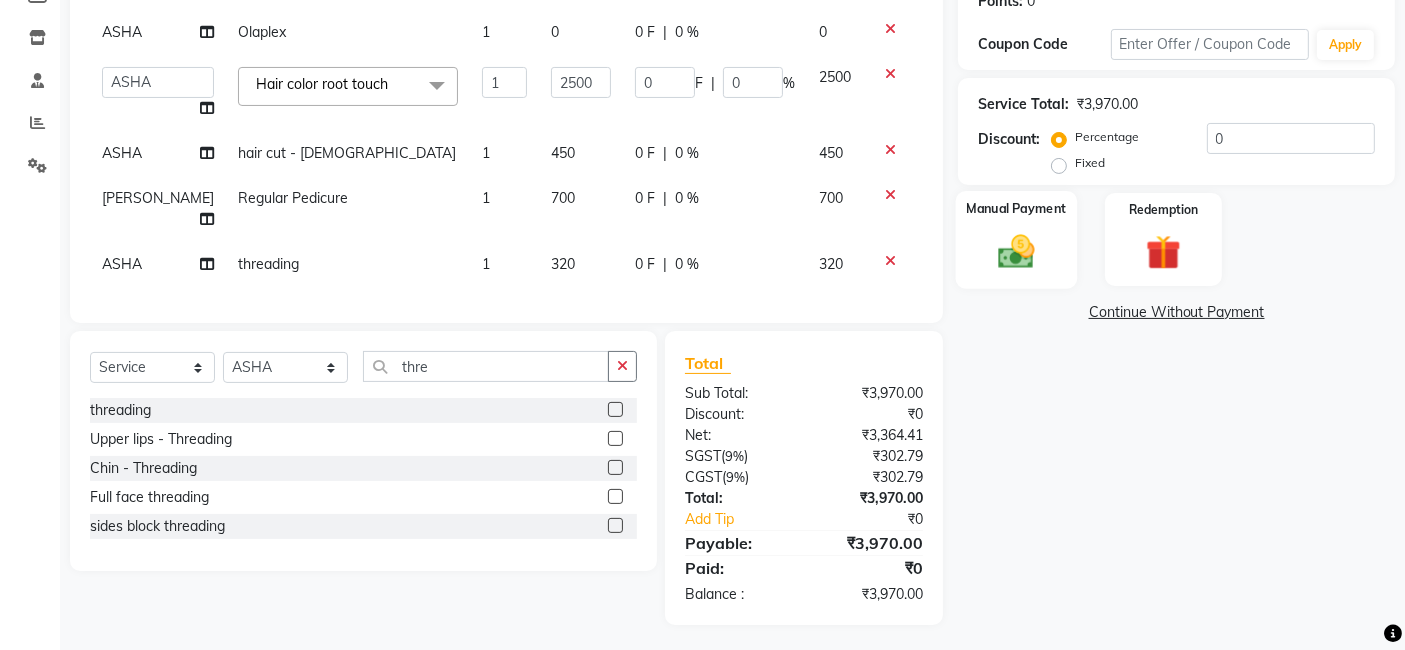 click on "Manual Payment" 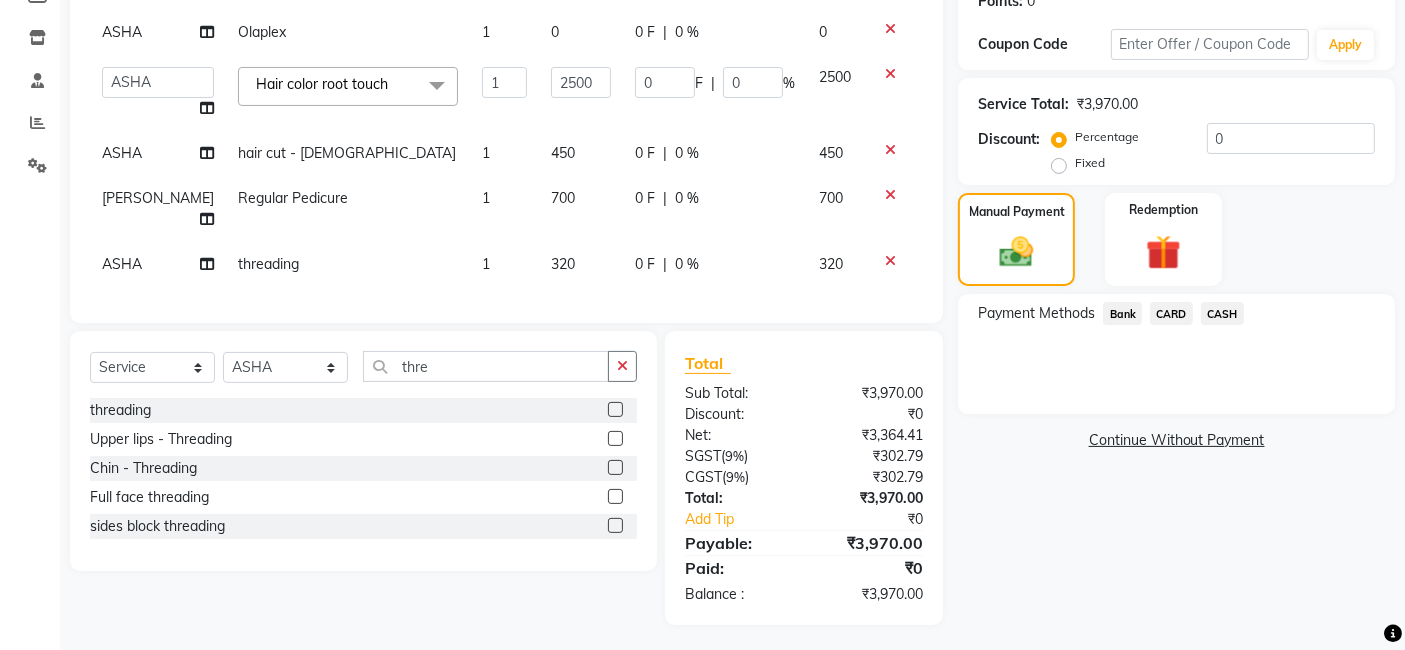 click on "CASH" 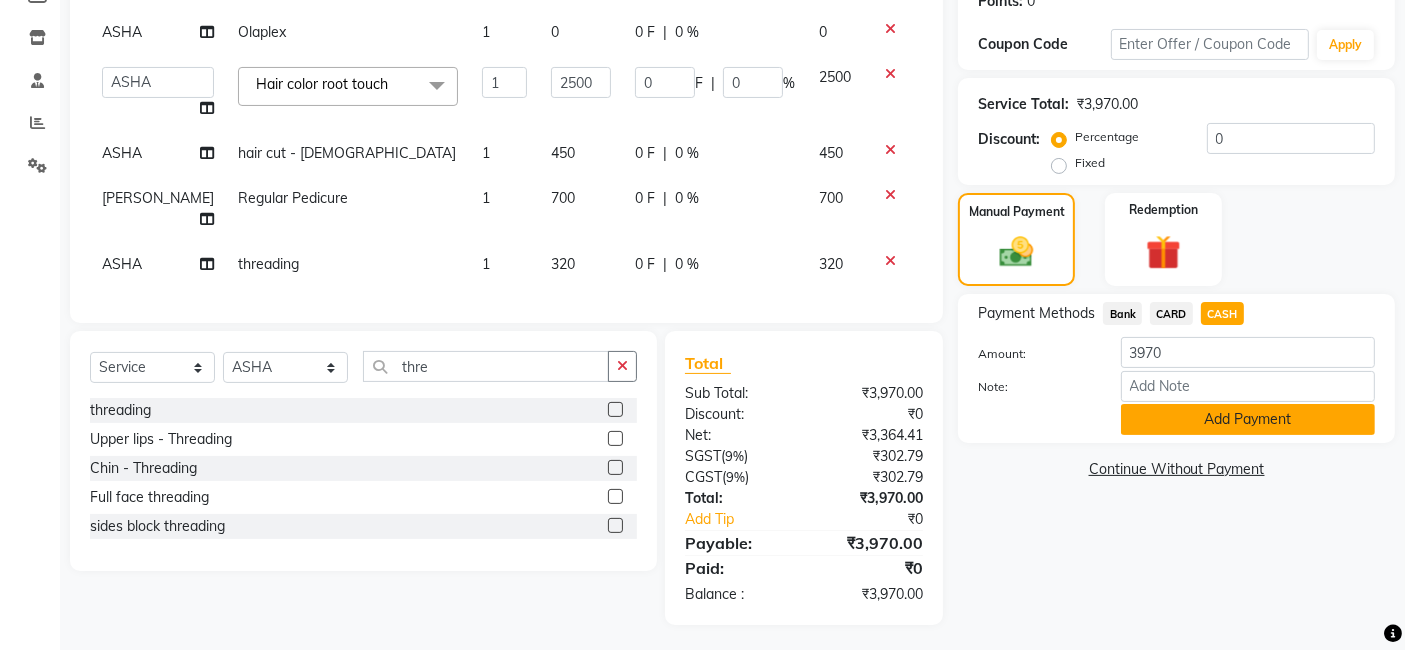 click on "Add Payment" 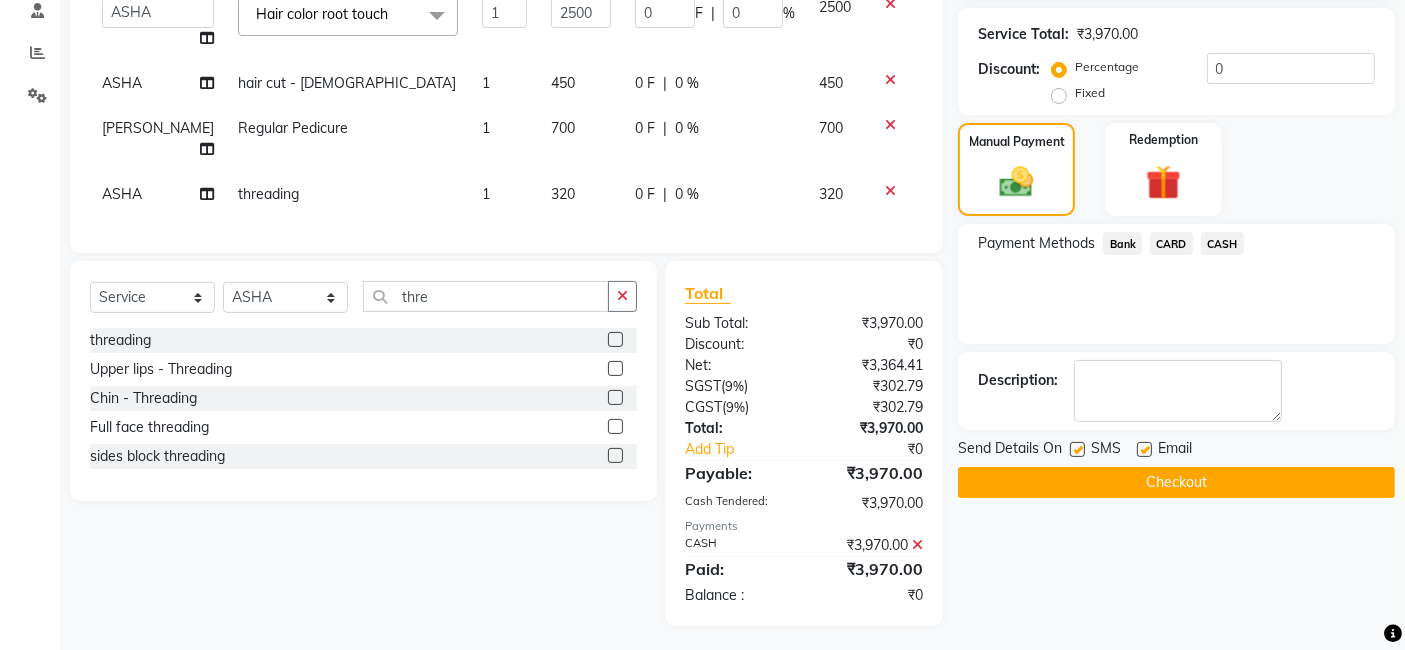 click on "Checkout" 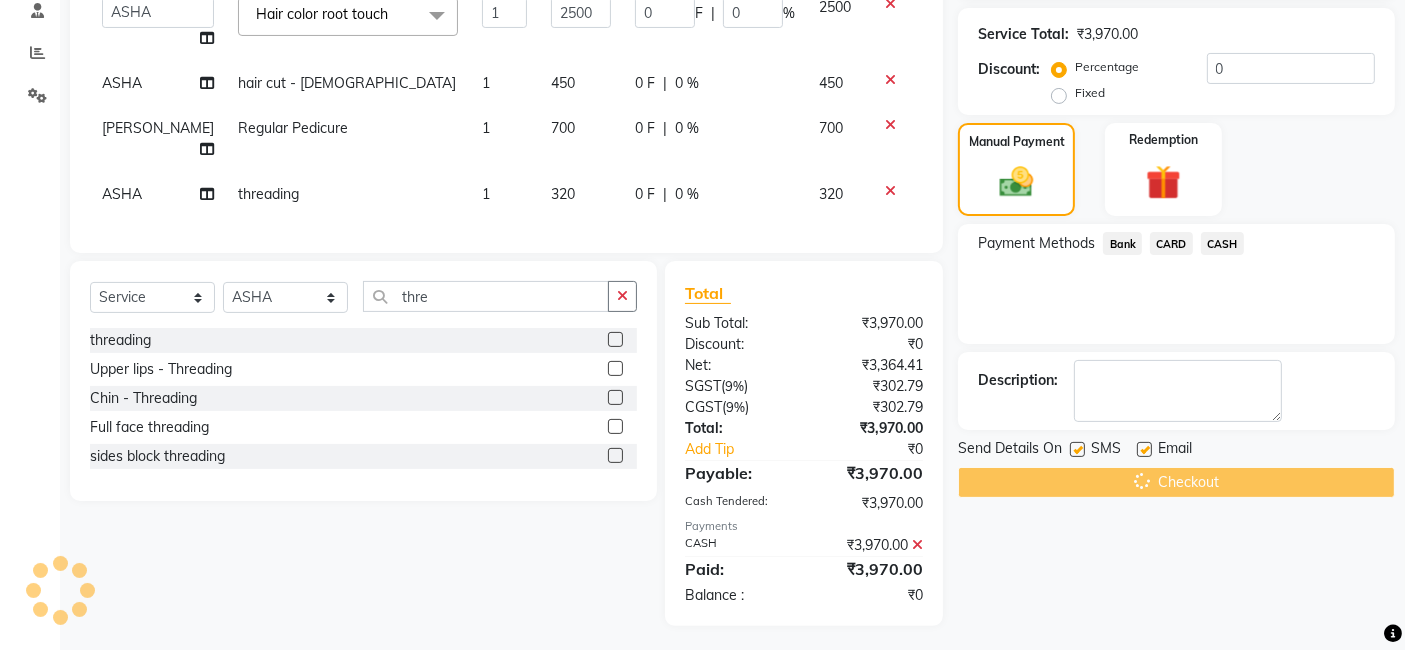 scroll, scrollTop: 57, scrollLeft: 0, axis: vertical 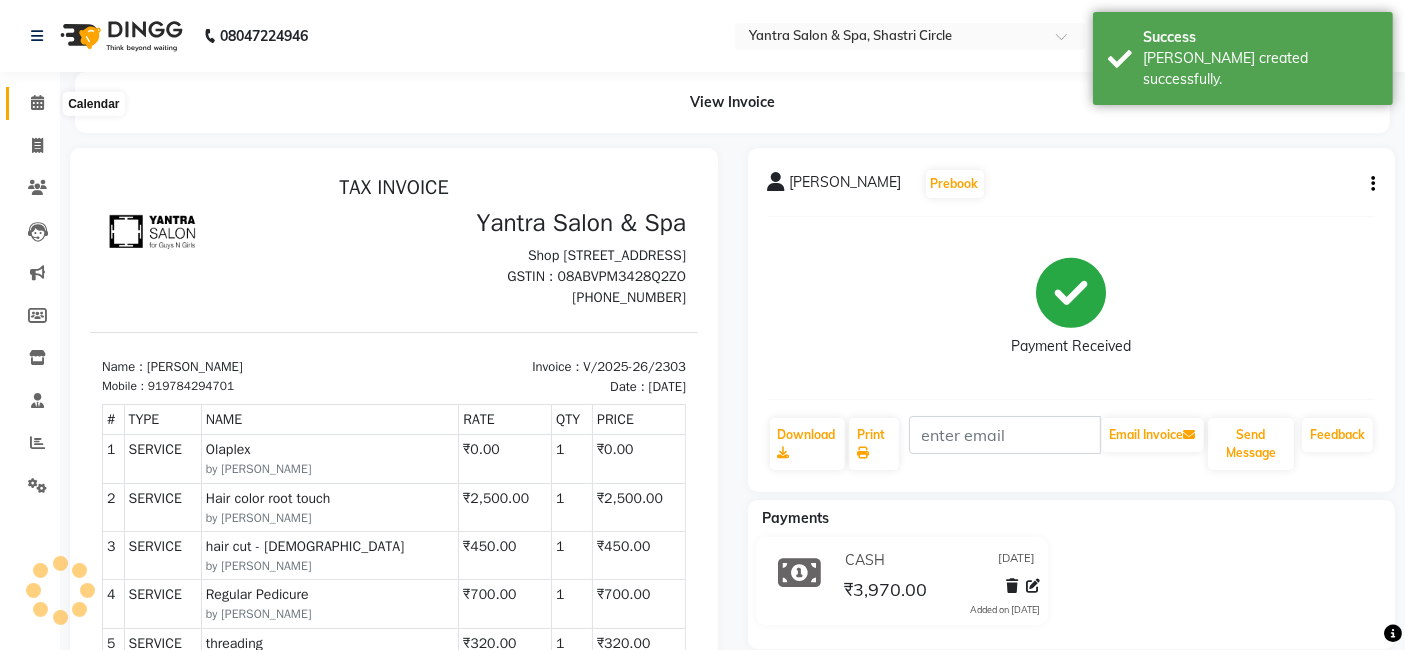 click 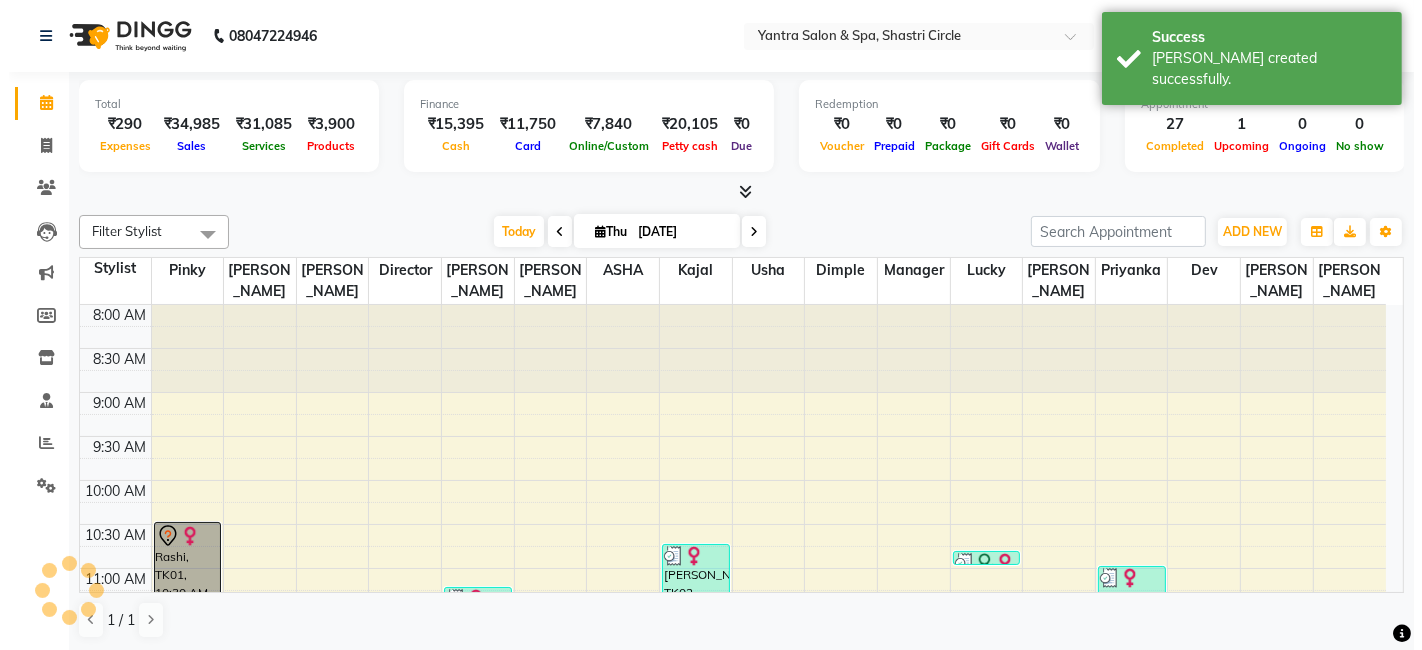 scroll, scrollTop: 755, scrollLeft: 0, axis: vertical 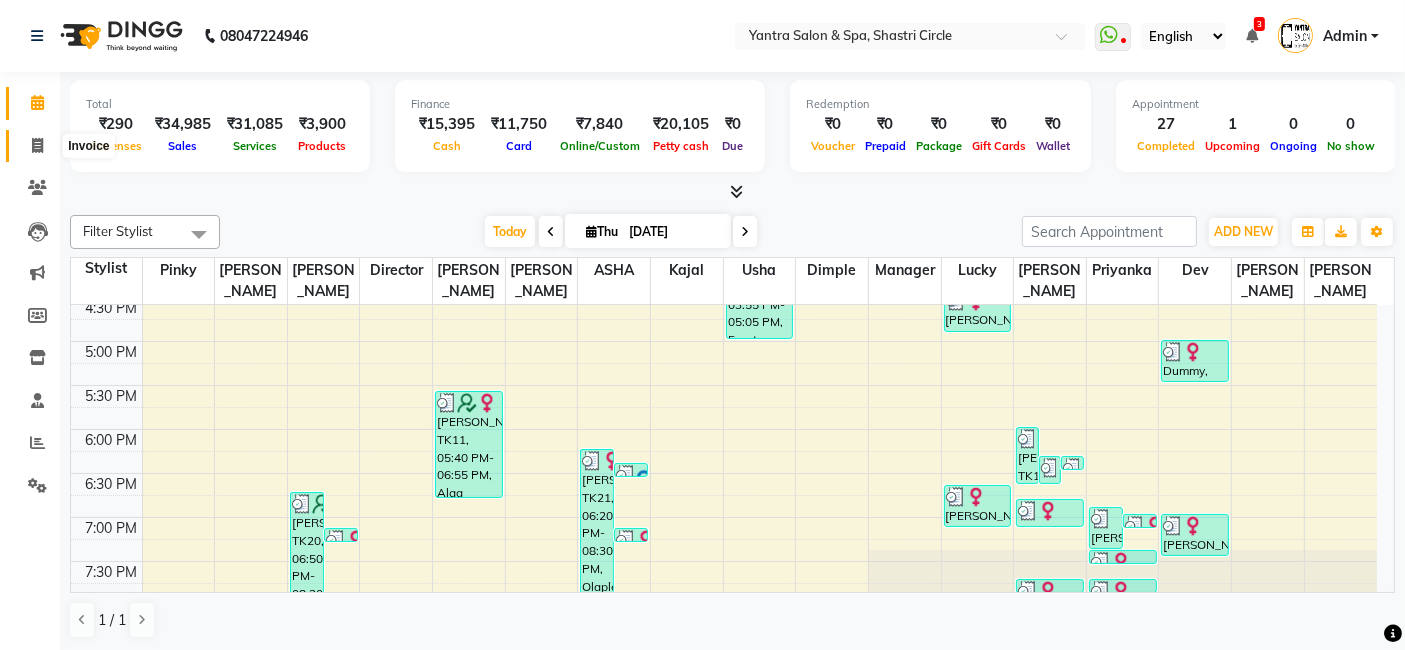 click 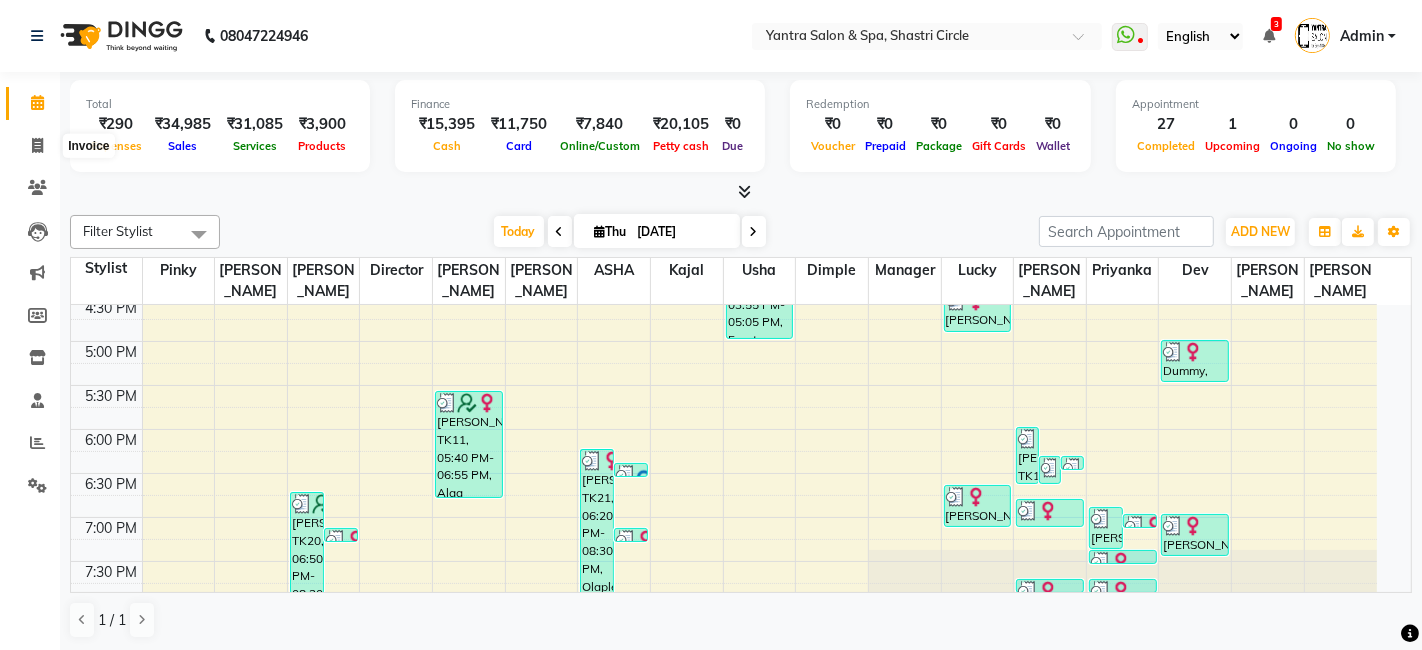 select on "154" 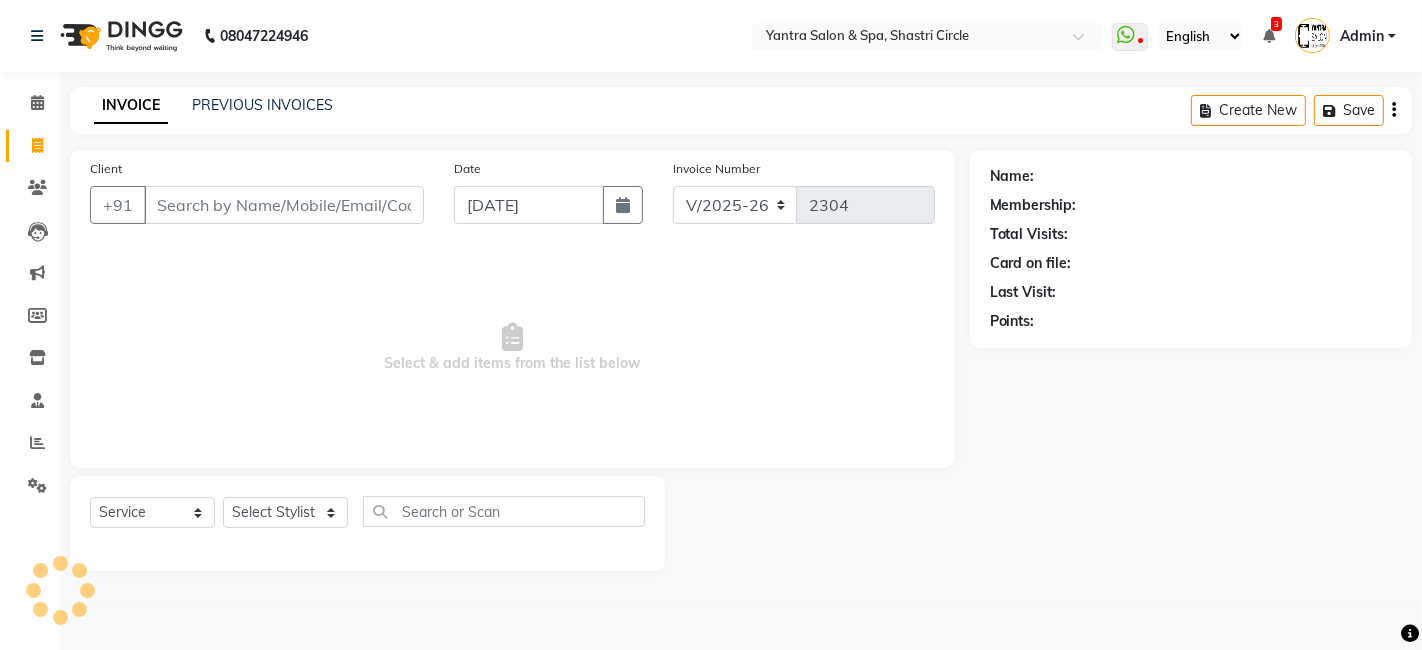 click on "Client" at bounding box center [284, 205] 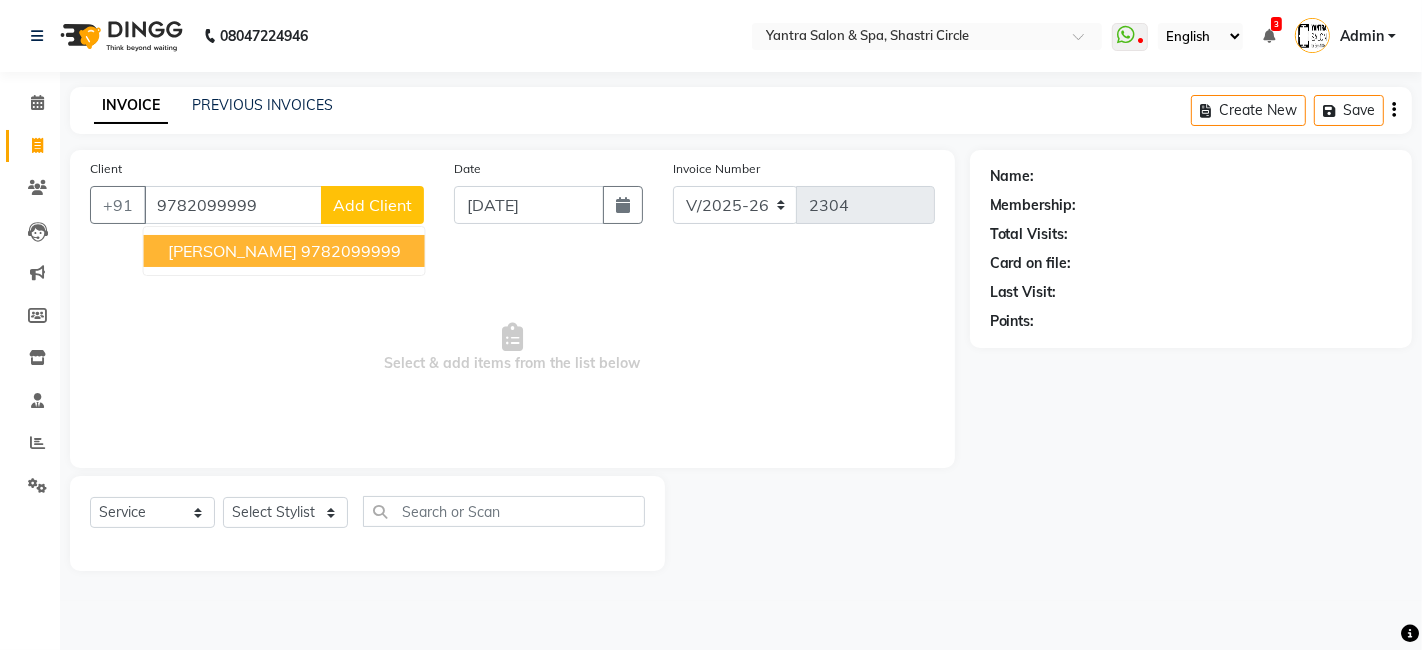 type on "9782099999" 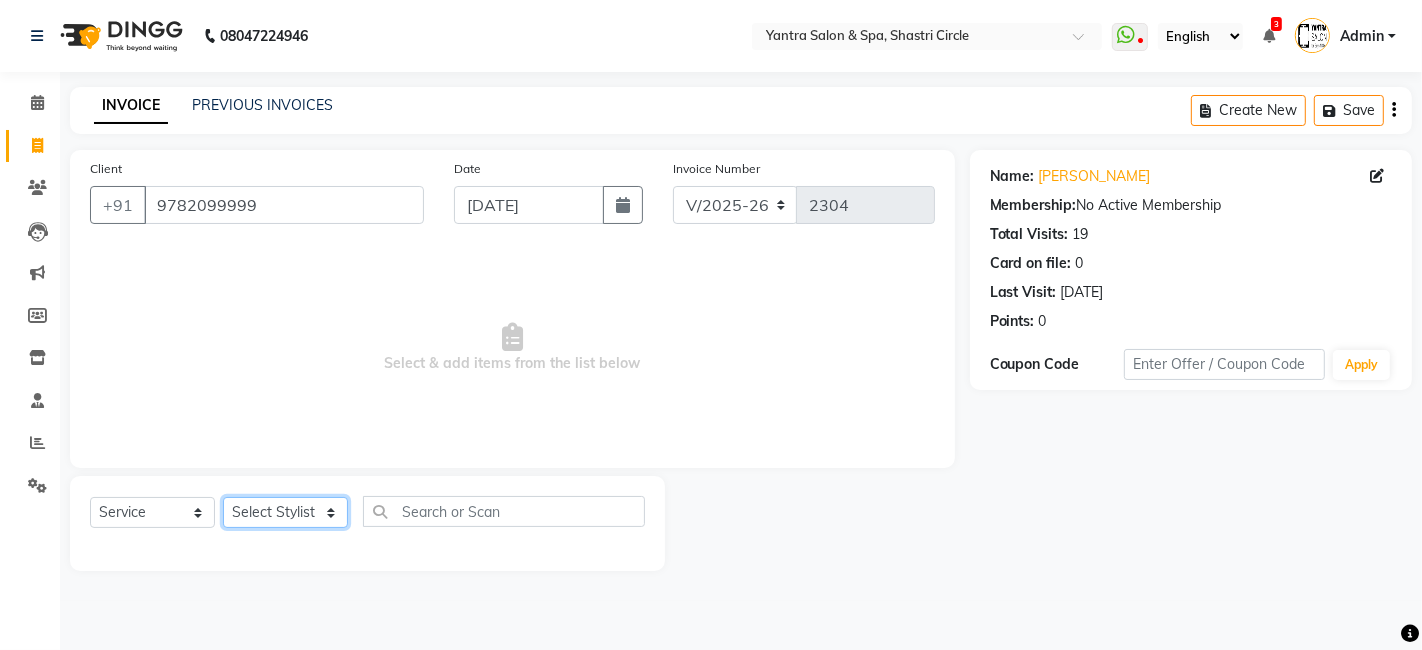 click on "Select Stylist Arvind ASHA bhawna goyal Dev Dimple Director Harsha Hemlata kajal Latika lucky Manager Manisha maam Neelu  Pallavi Pinky Priyanka Rahul Sekhar usha" 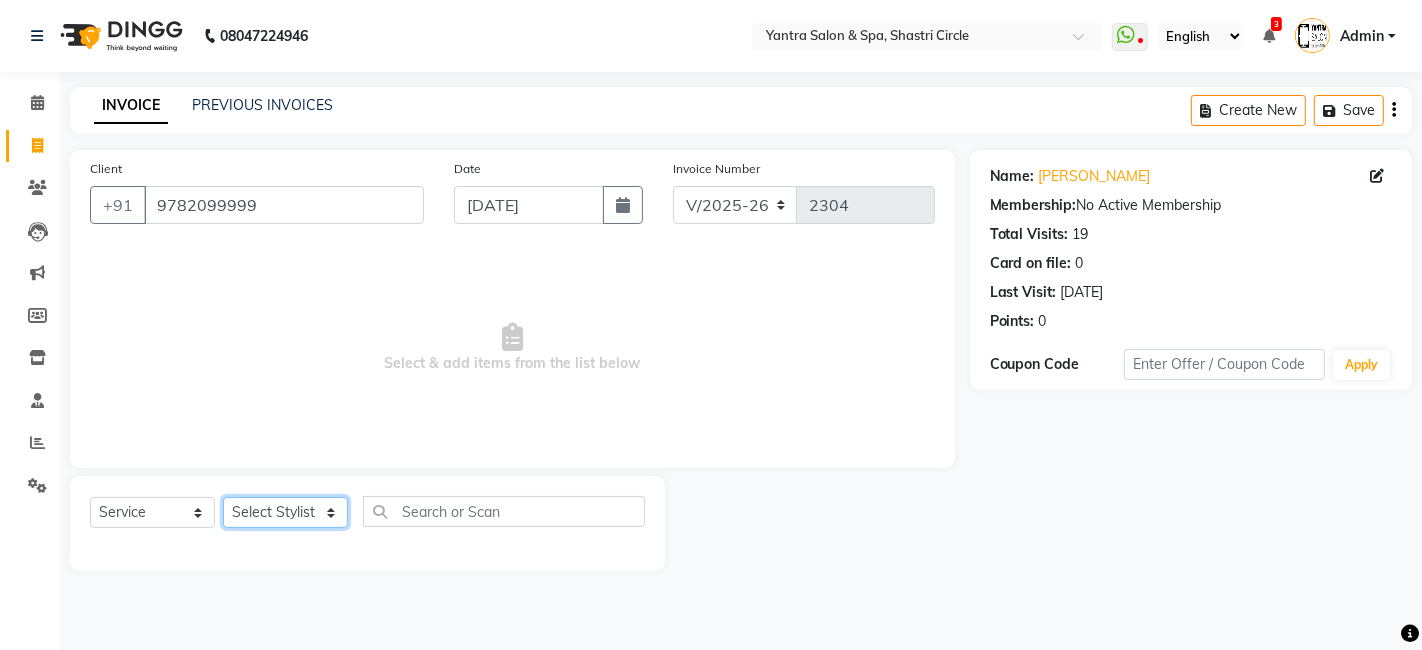 select on "58050" 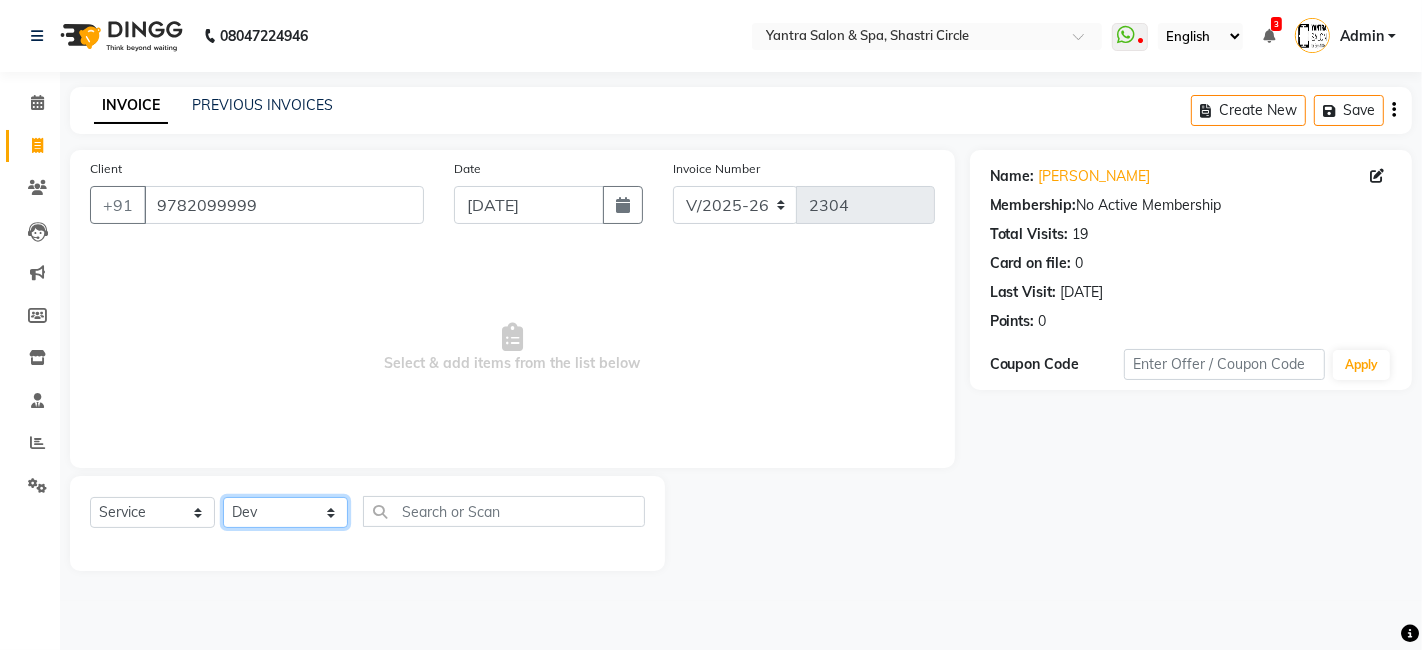click on "Select Stylist Arvind ASHA bhawna goyal Dev Dimple Director Harsha Hemlata kajal Latika lucky Manager Manisha maam Neelu  Pallavi Pinky Priyanka Rahul Sekhar usha" 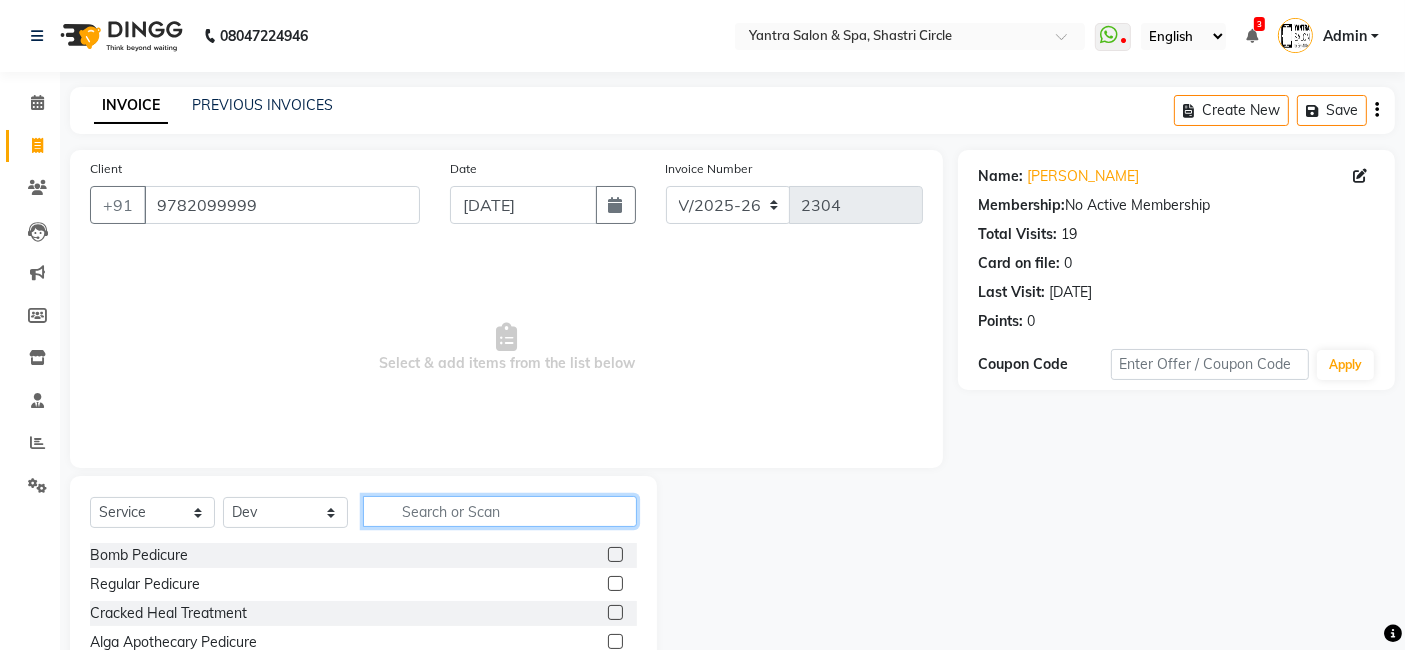 click 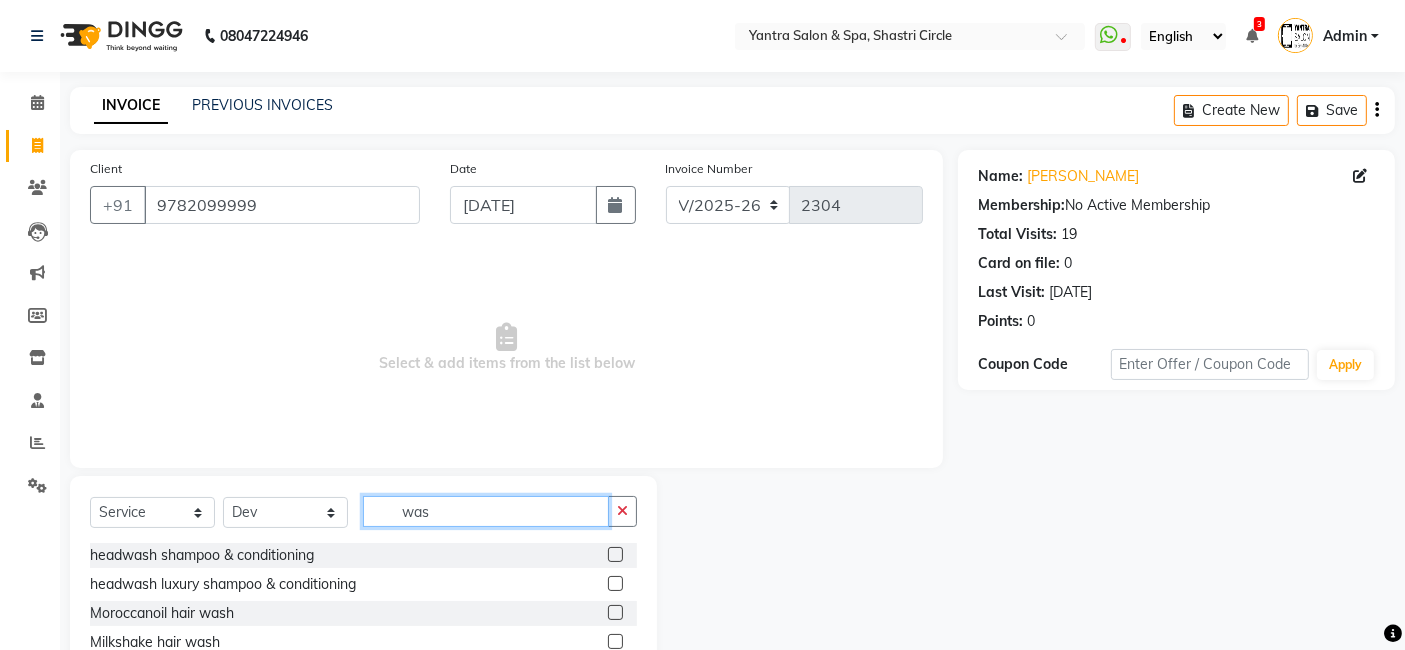 type on "was" 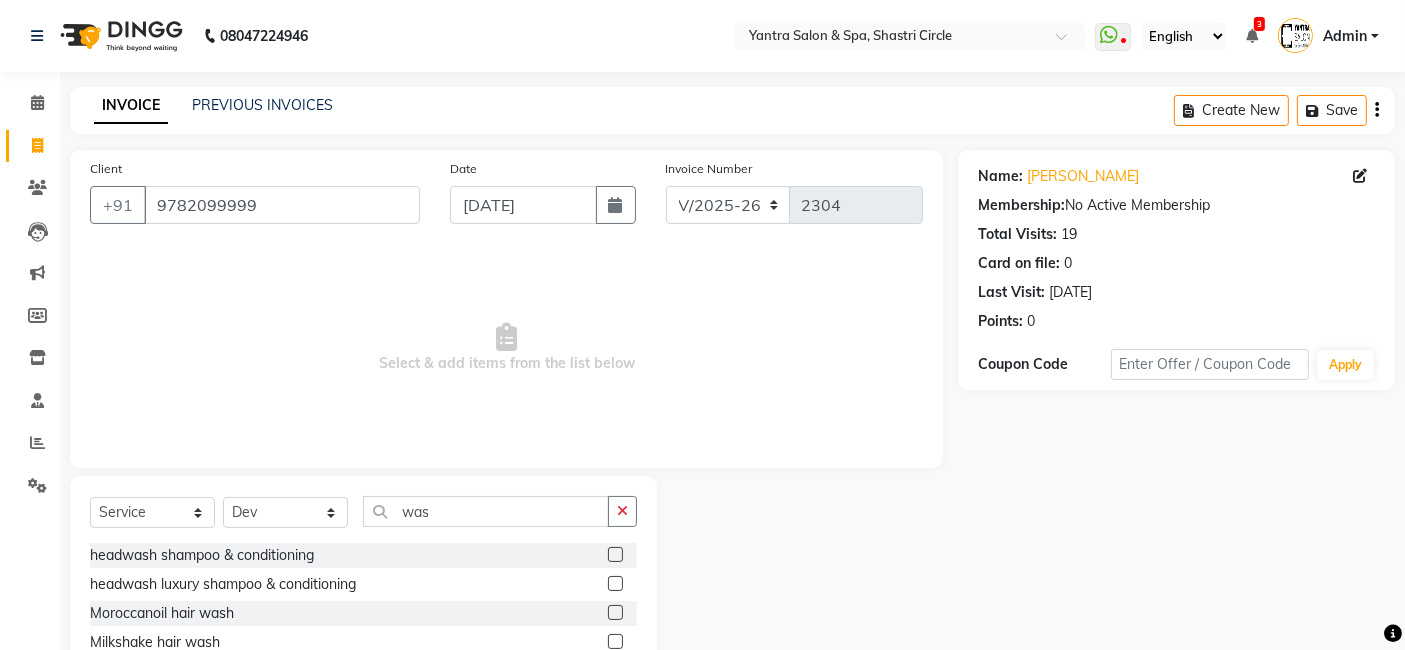 click 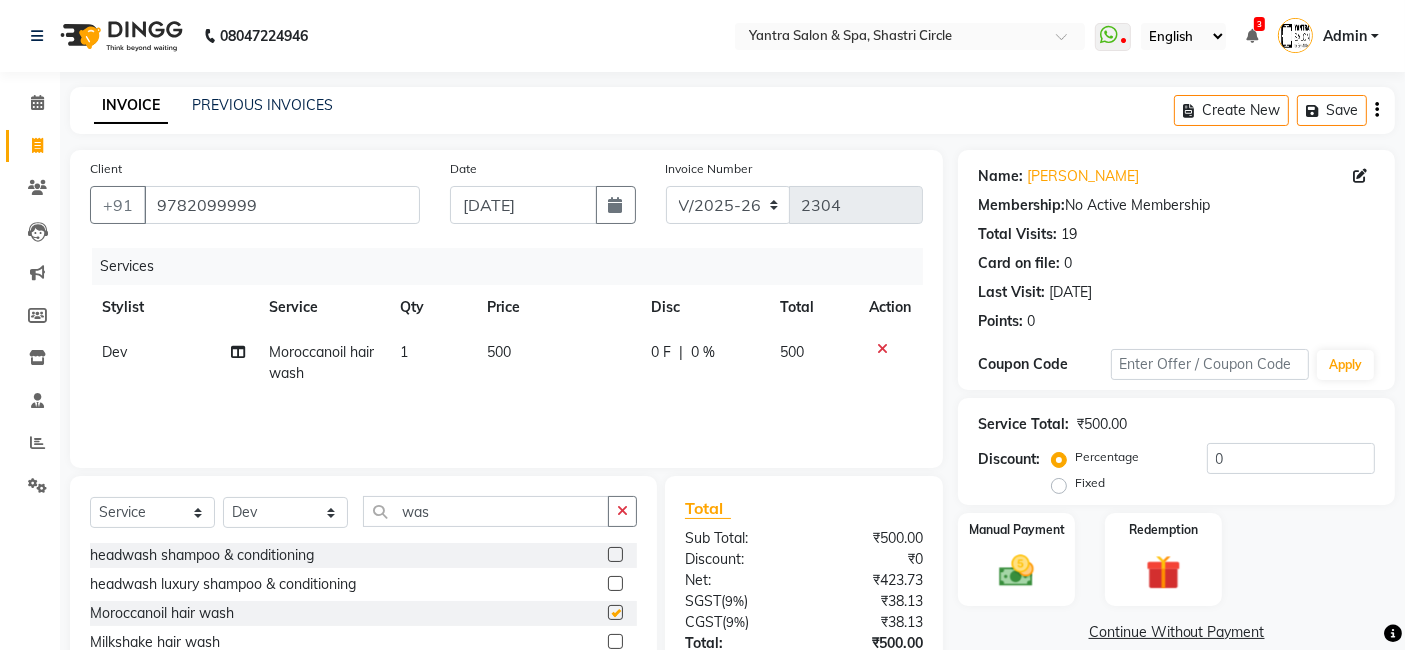 checkbox on "false" 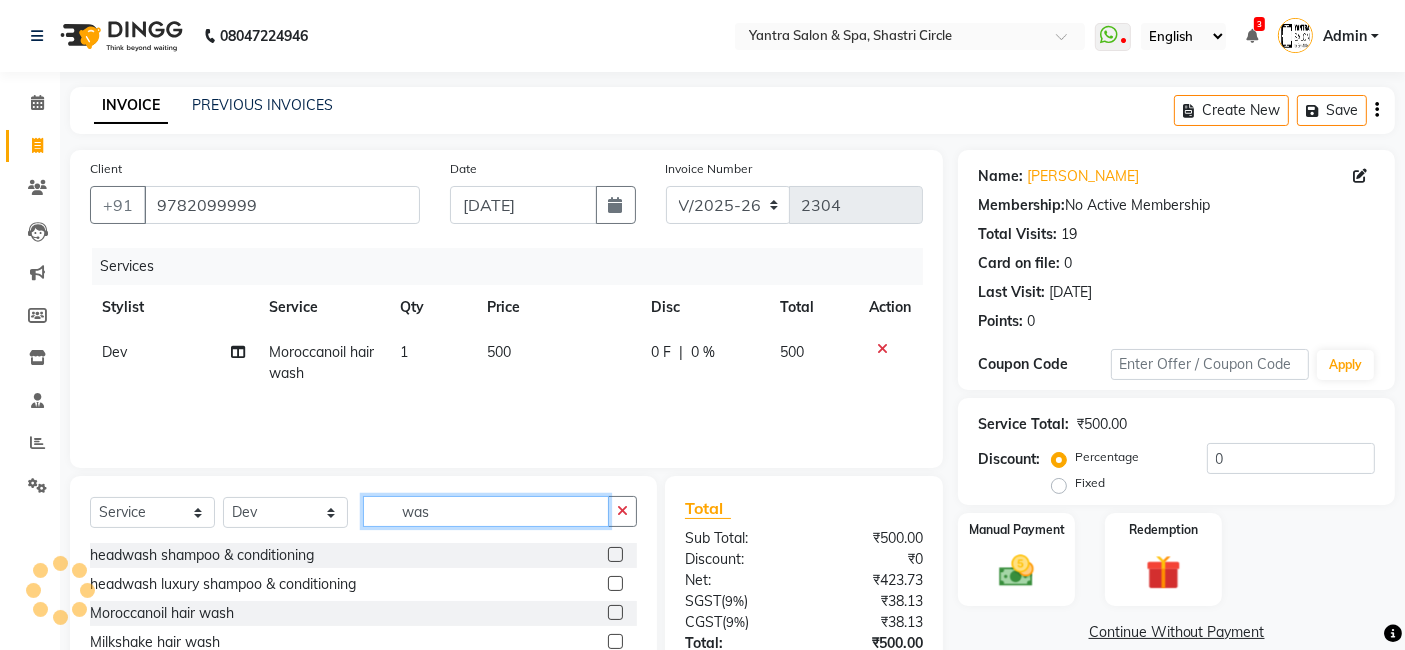 click on "was" 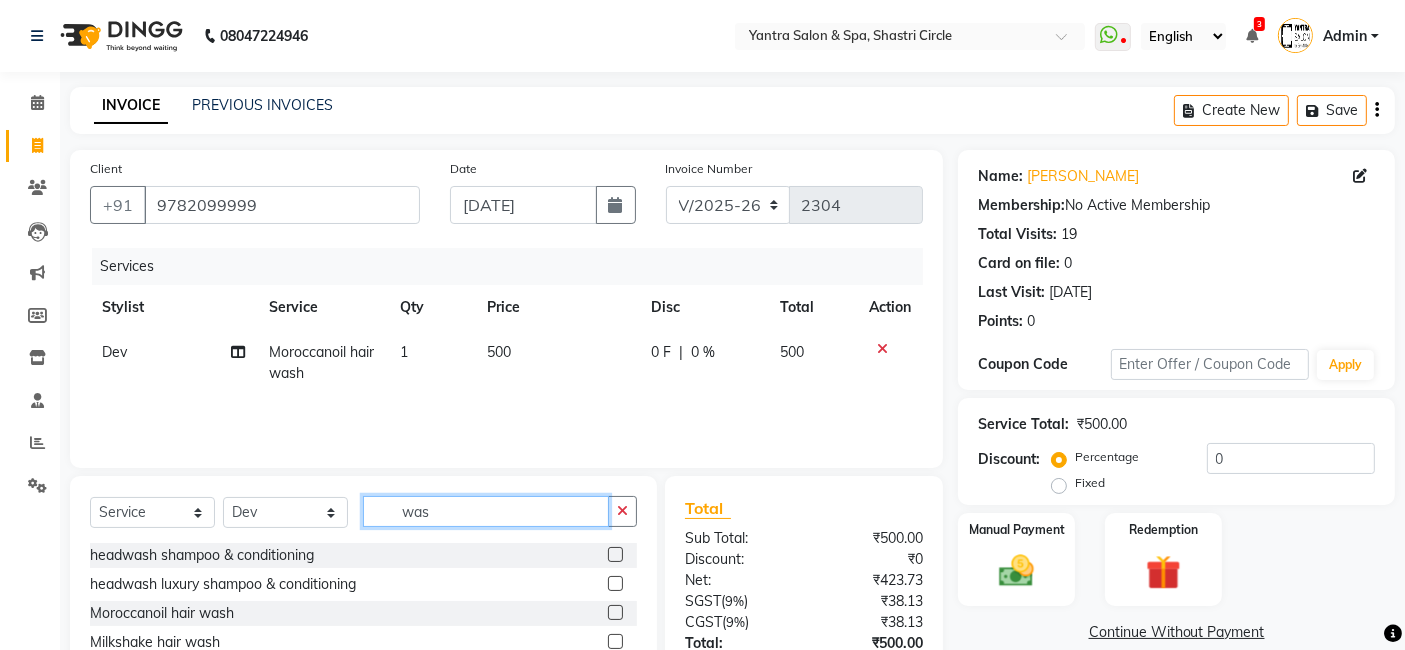 click on "was" 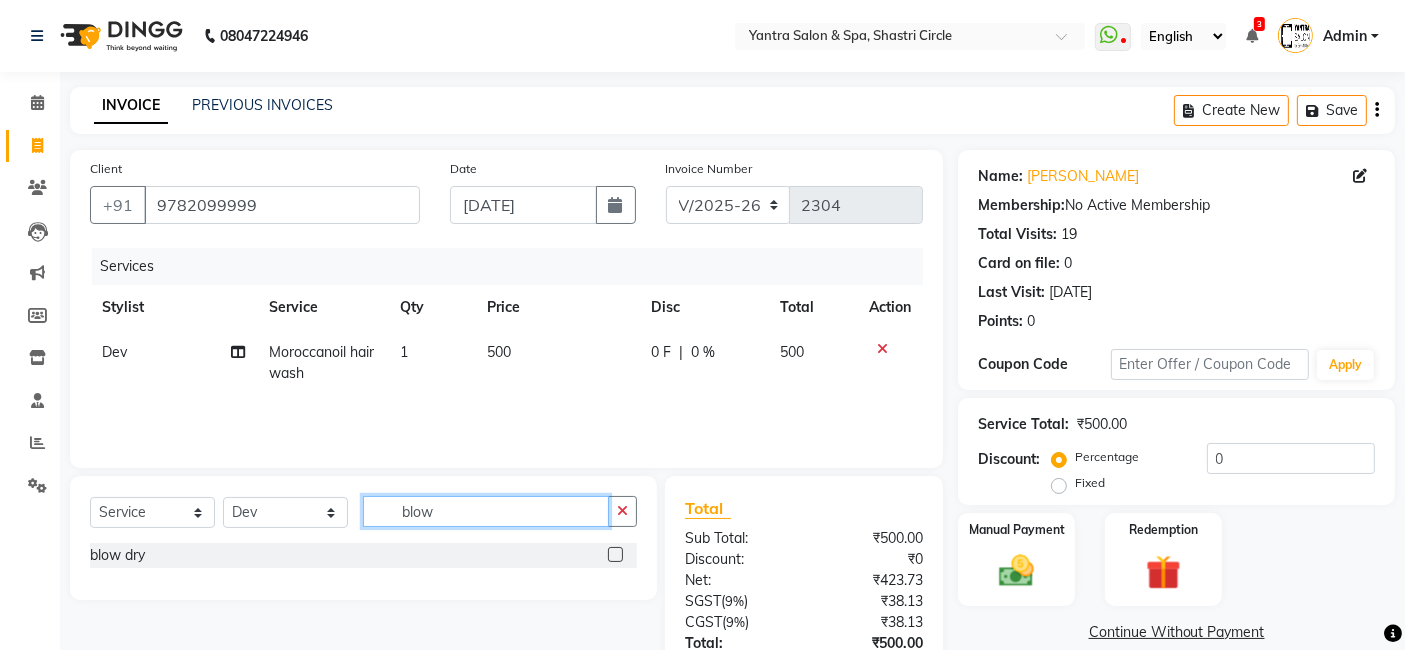 type on "blow" 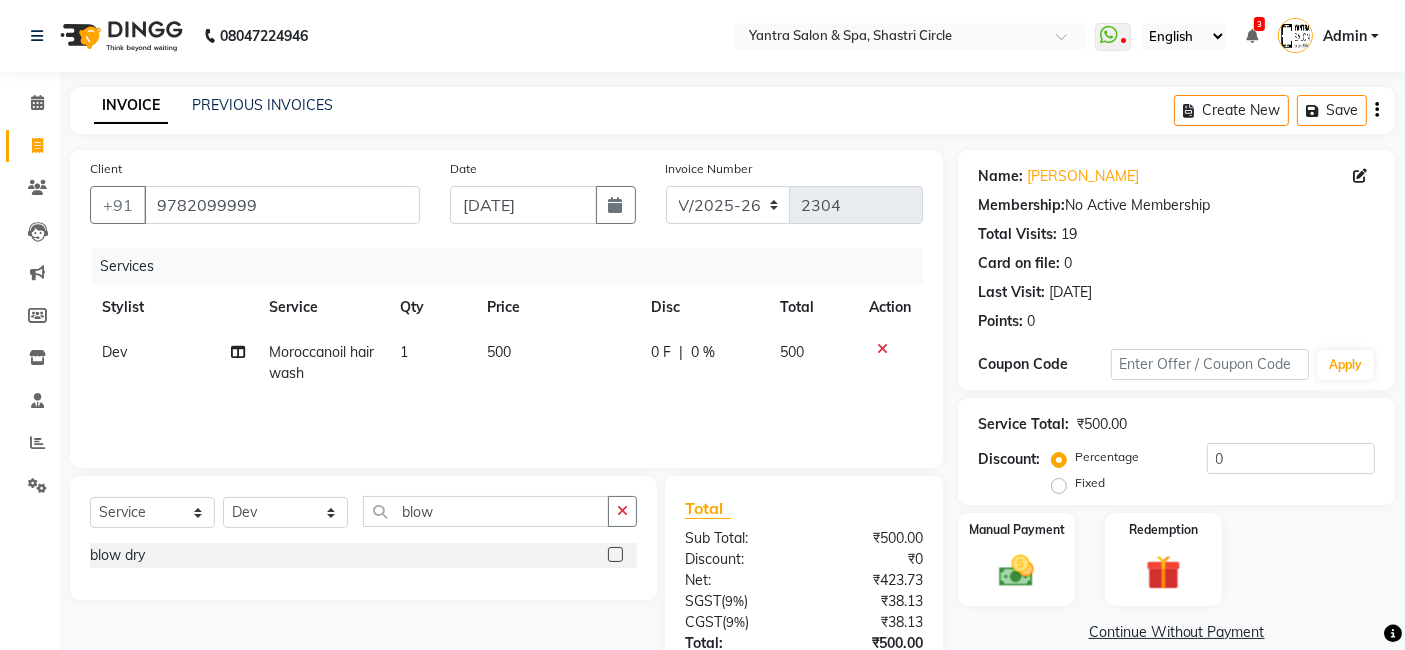 click 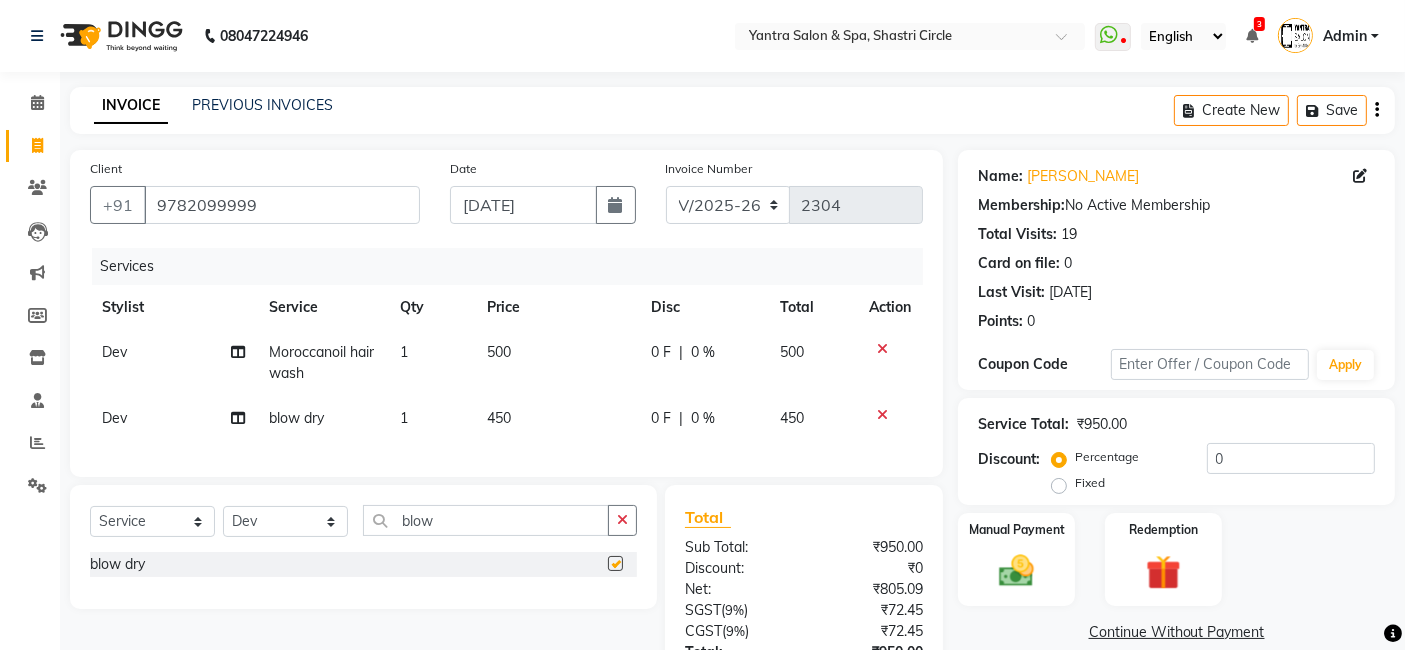 checkbox on "false" 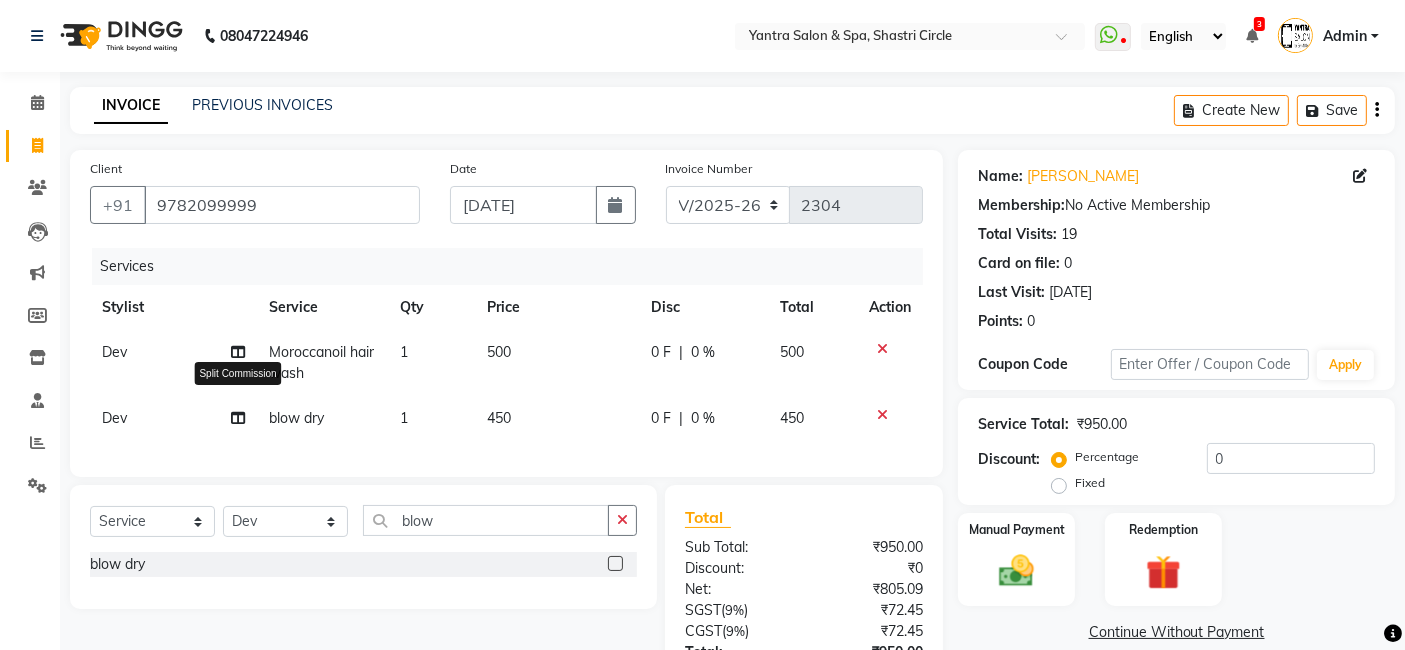 click 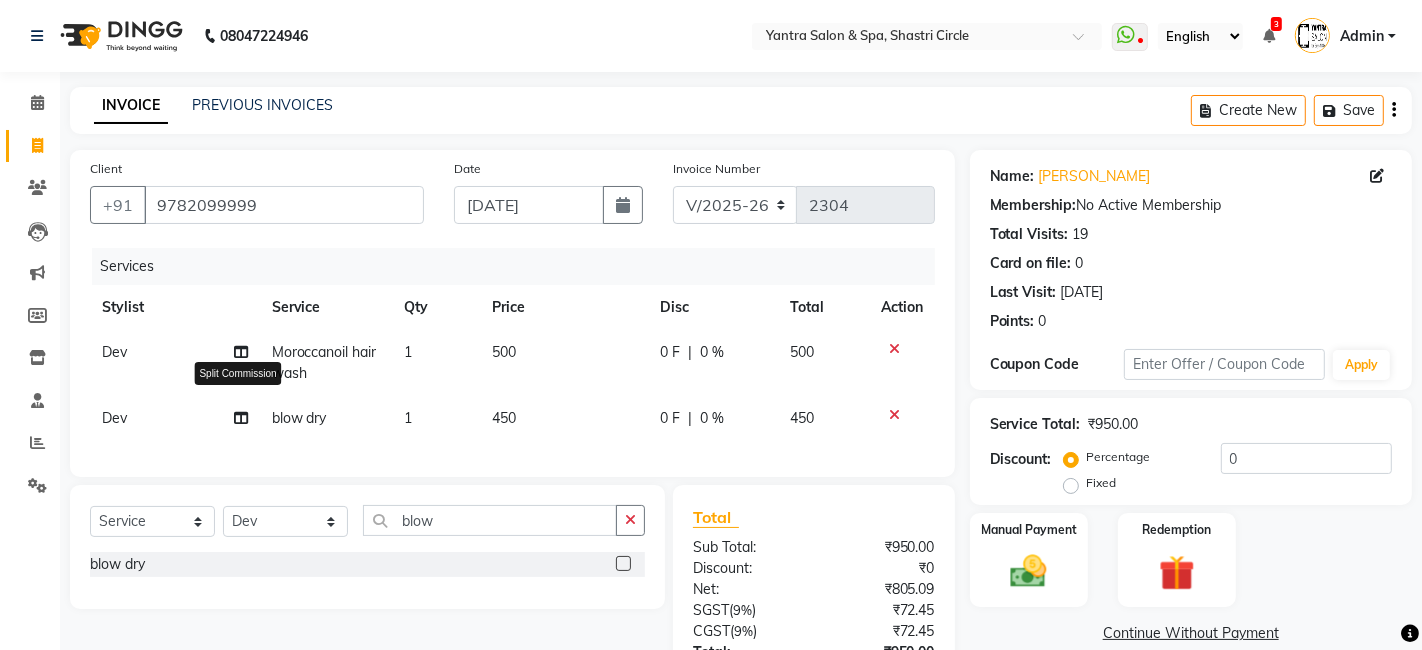 select on "58050" 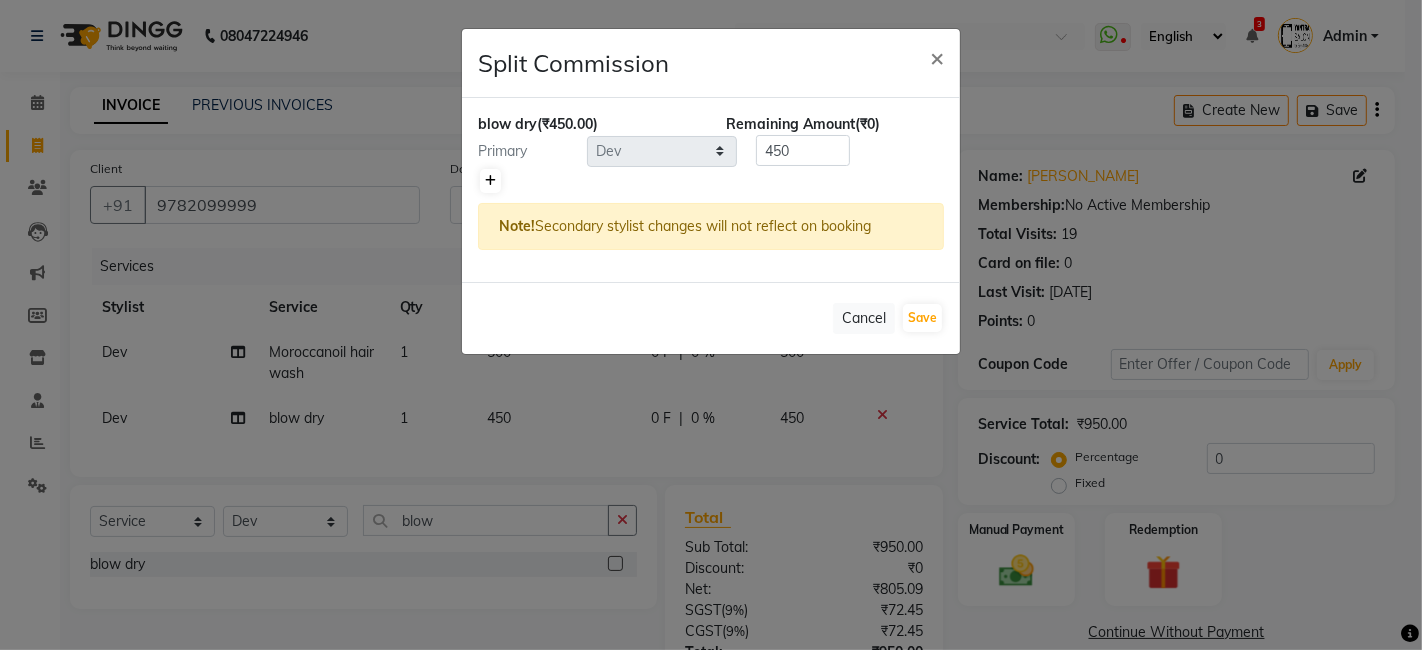 click 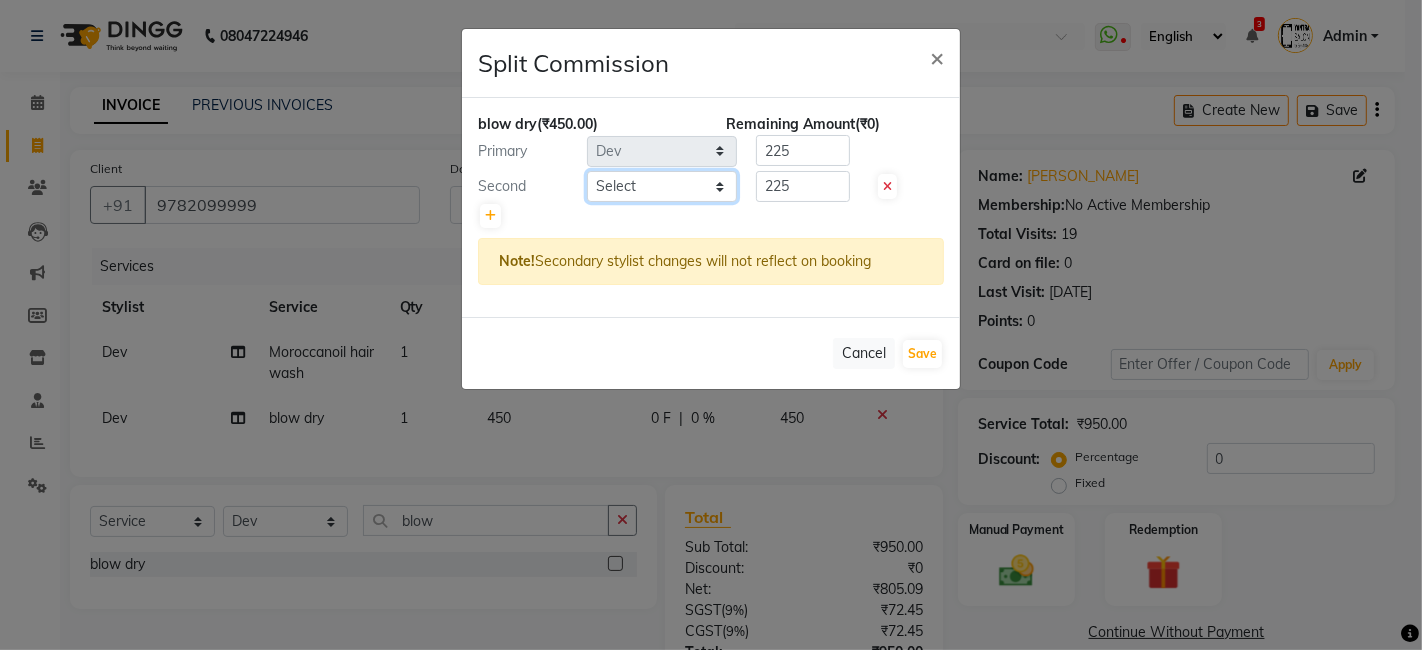 click on "Select  Arvind   ASHA   bhawna goyal   Dev   Dimple   Director   Harsha   Hemlata   kajal   Latika   lucky   Manager   Manisha maam   Neelu    No Preference   Pallavi   Pinky   Priyanka   Rahul   Sekhar   usha" 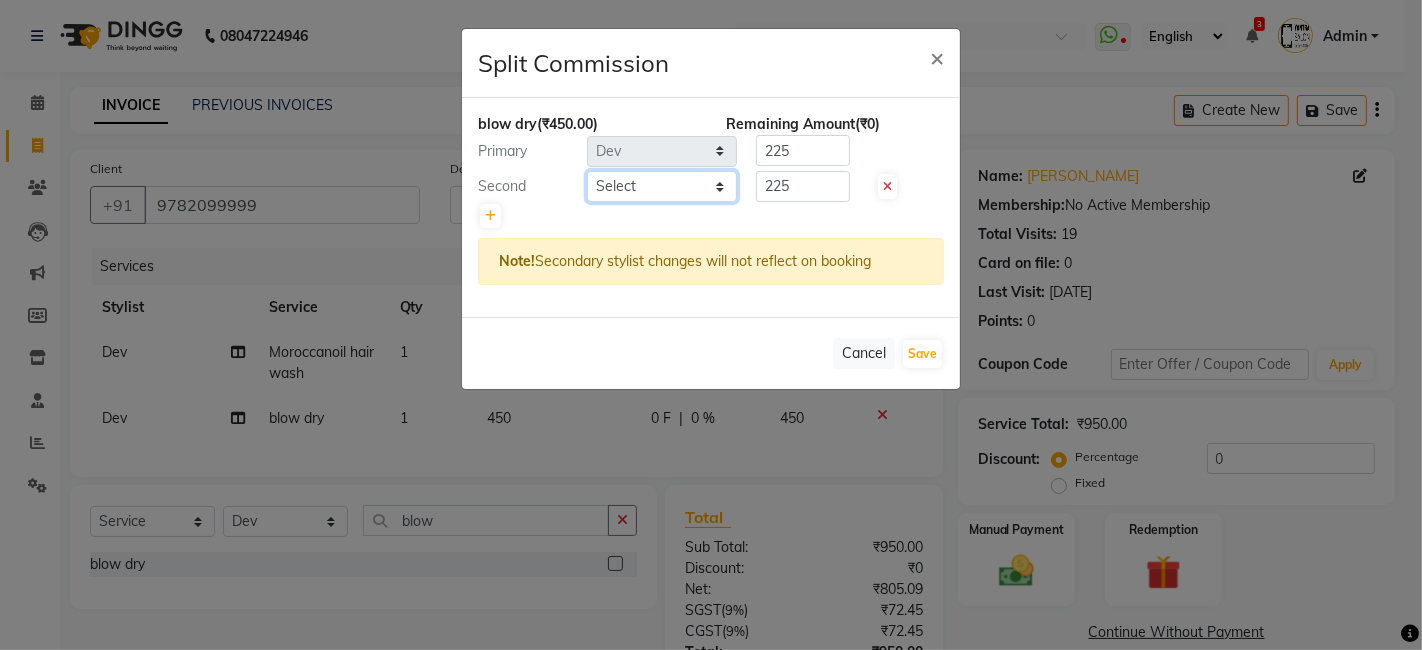 select on "44020" 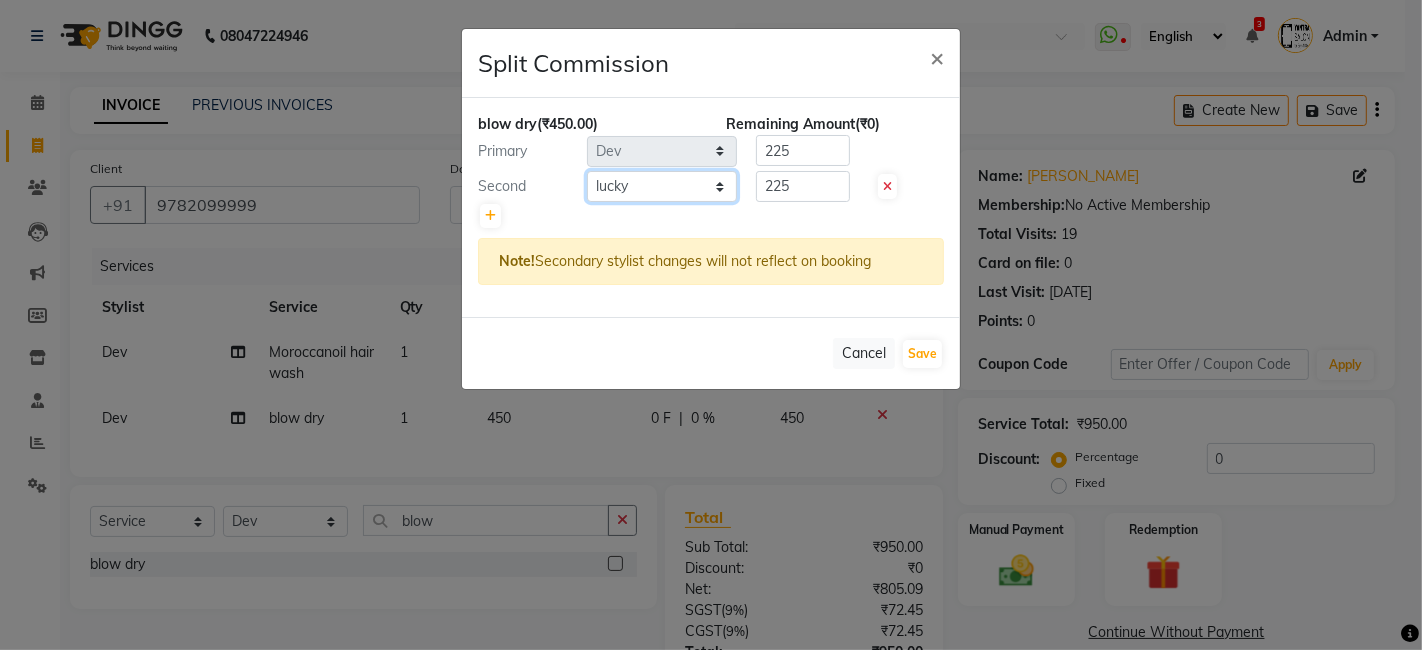 click on "Select  Arvind   ASHA   bhawna goyal   Dev   Dimple   Director   Harsha   Hemlata   kajal   Latika   lucky   Manager   Manisha maam   Neelu    No Preference   Pallavi   Pinky   Priyanka   Rahul   Sekhar   usha" 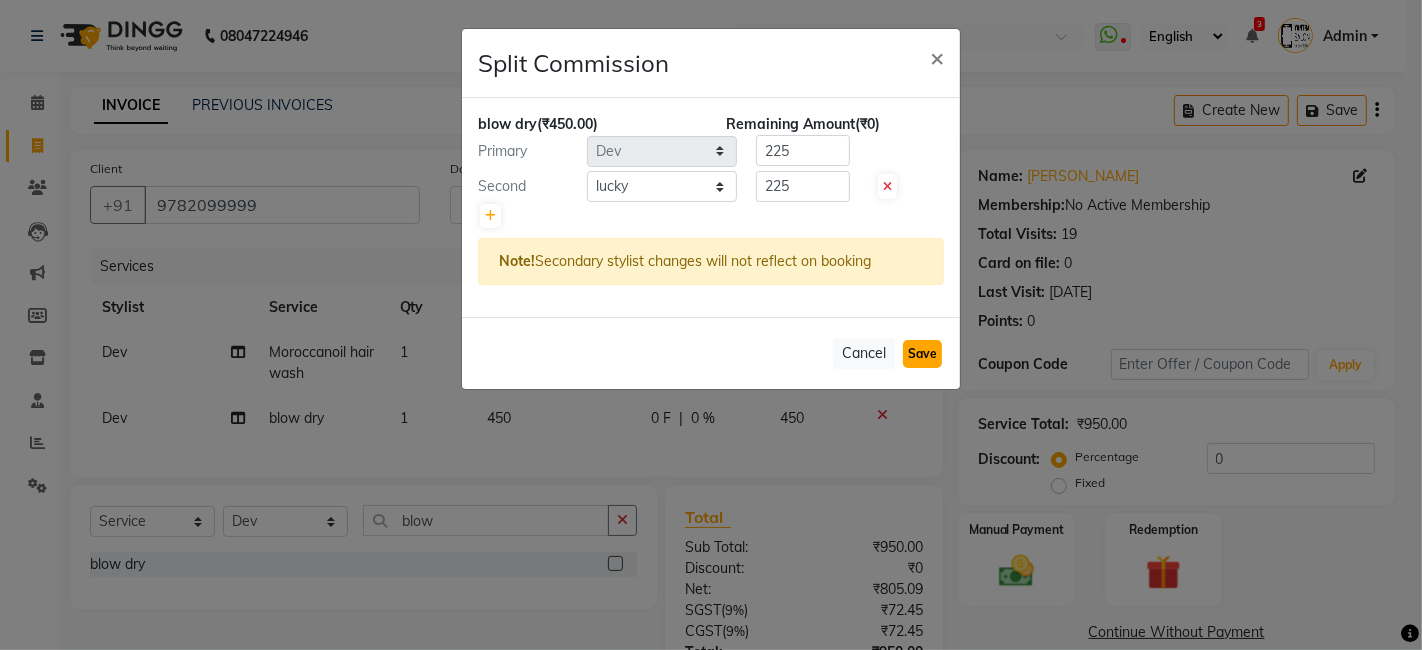 click on "Save" 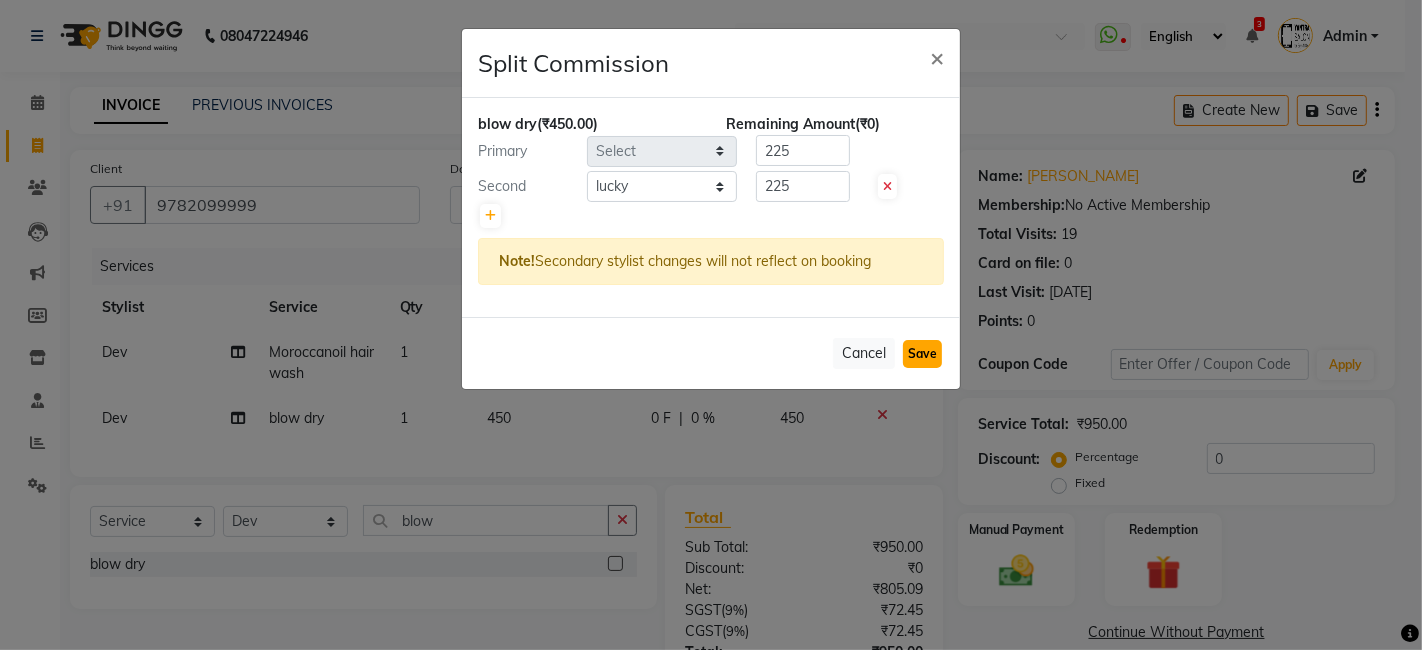 type 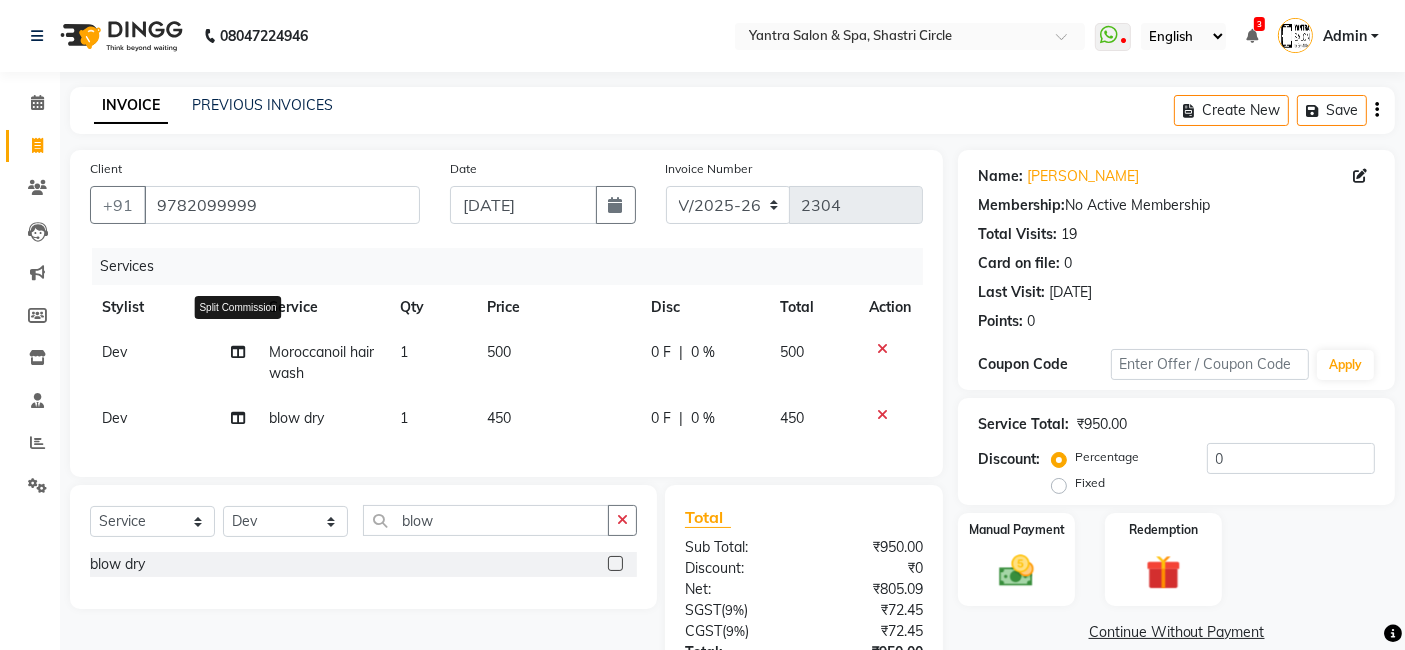 click 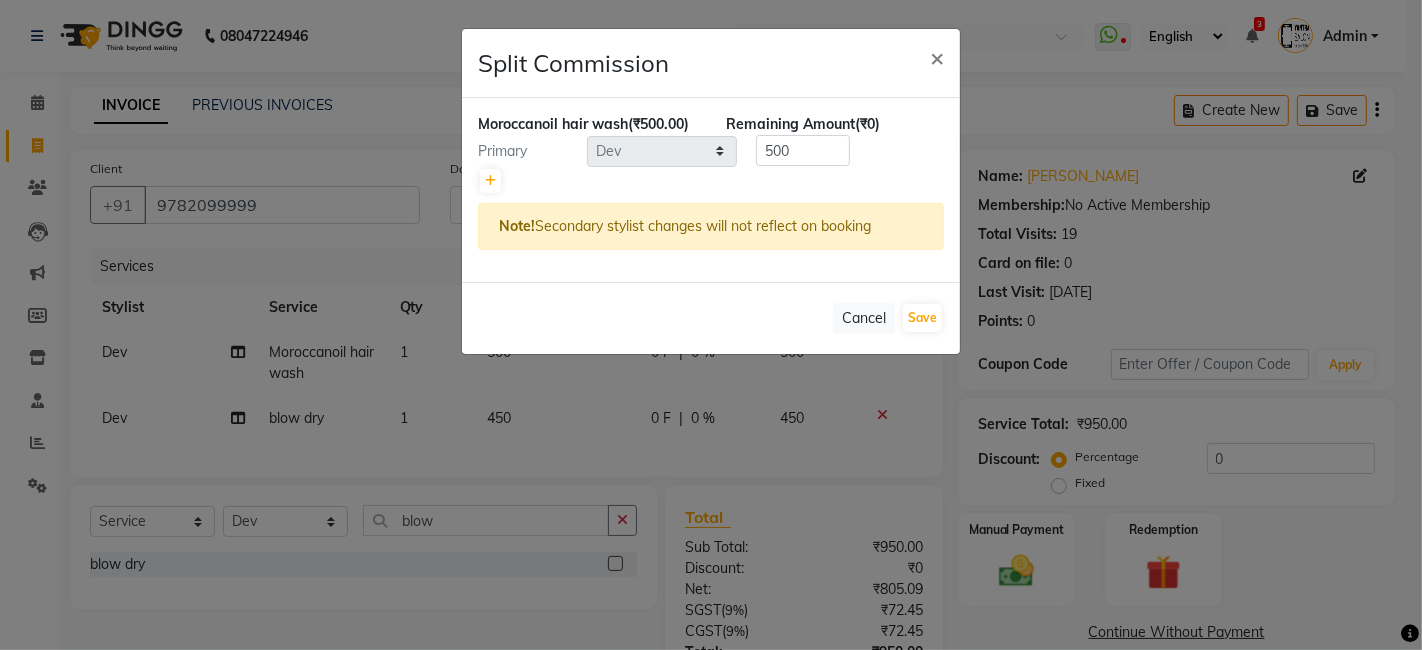 click 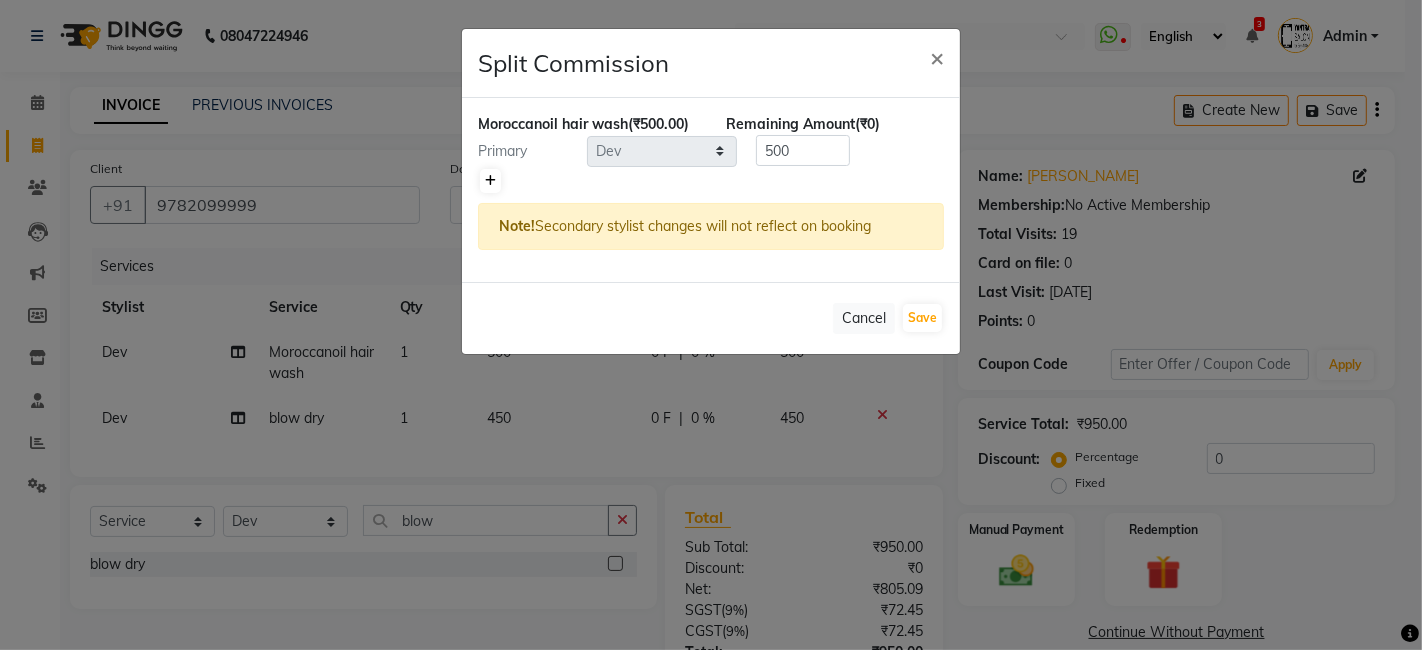 click 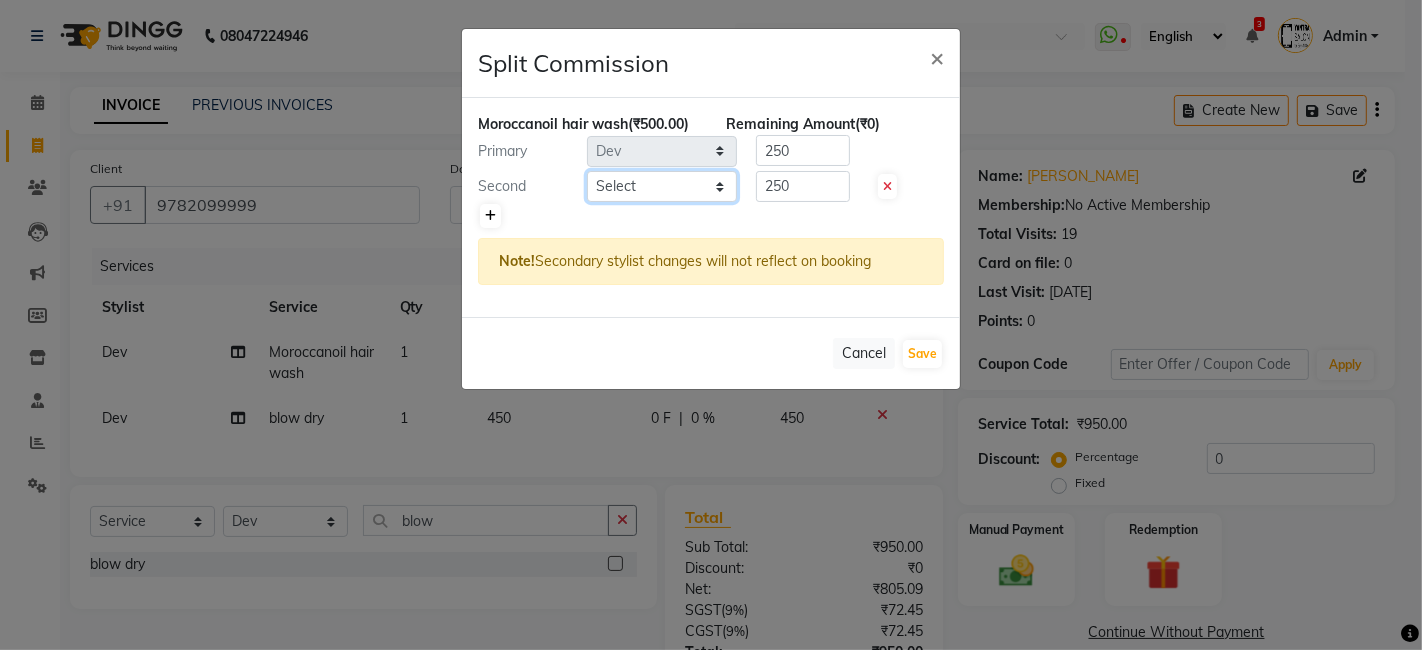 drag, startPoint x: 498, startPoint y: 208, endPoint x: 634, endPoint y: 205, distance: 136.03308 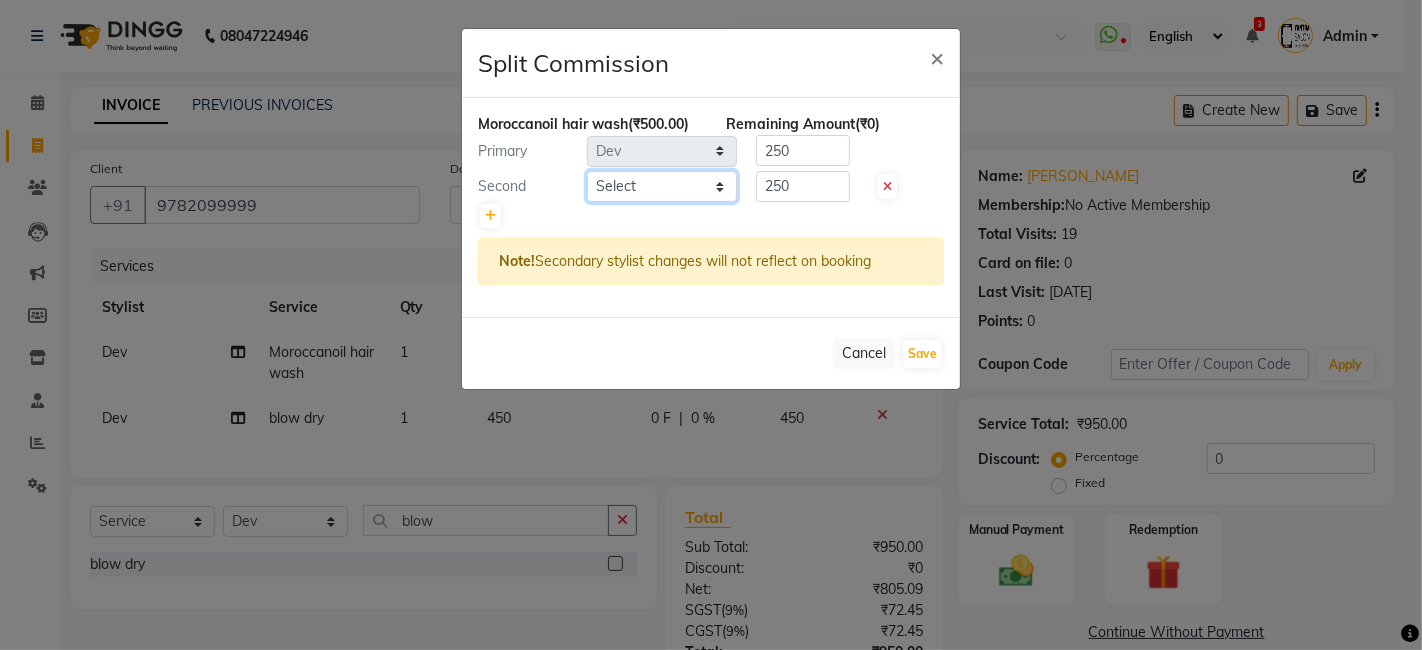 click on "Select  Arvind   ASHA   bhawna goyal   Dev   Dimple   Director   Harsha   Hemlata   kajal   Latika   lucky   Manager   Manisha maam   Neelu    No Preference   Pallavi   Pinky   Priyanka   Rahul   Sekhar   usha" 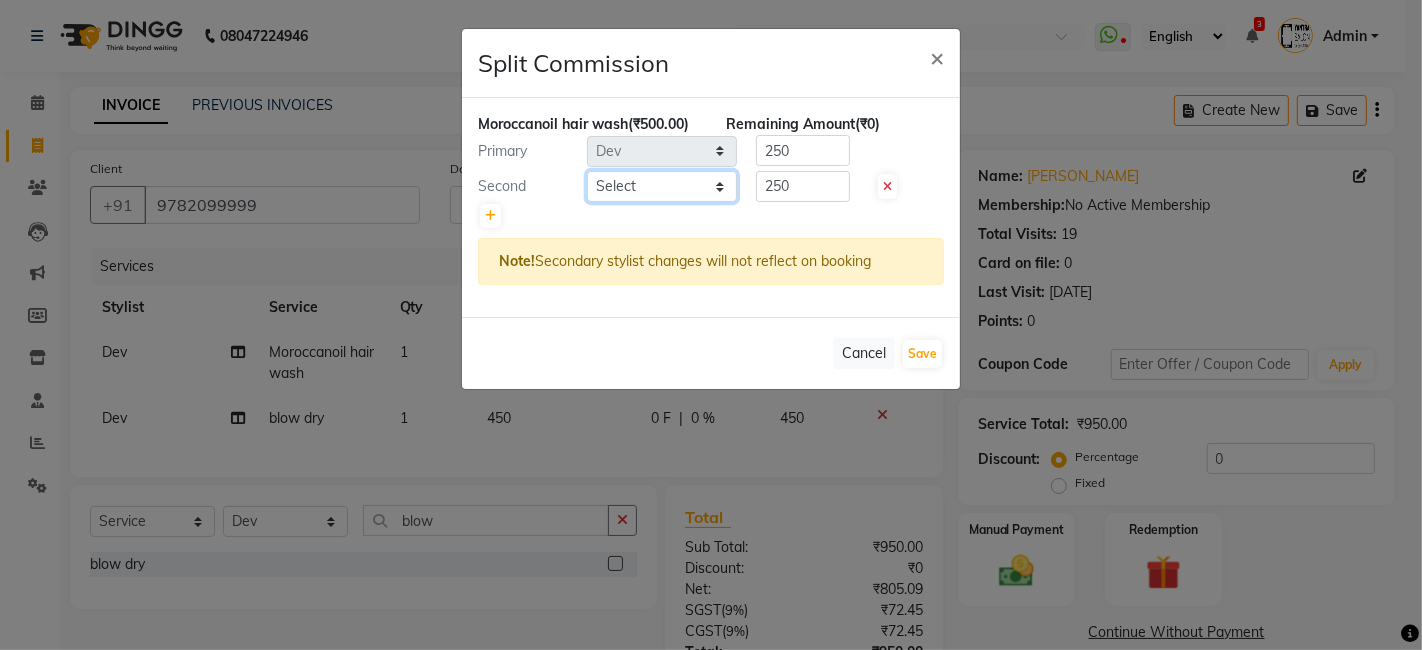select on "44020" 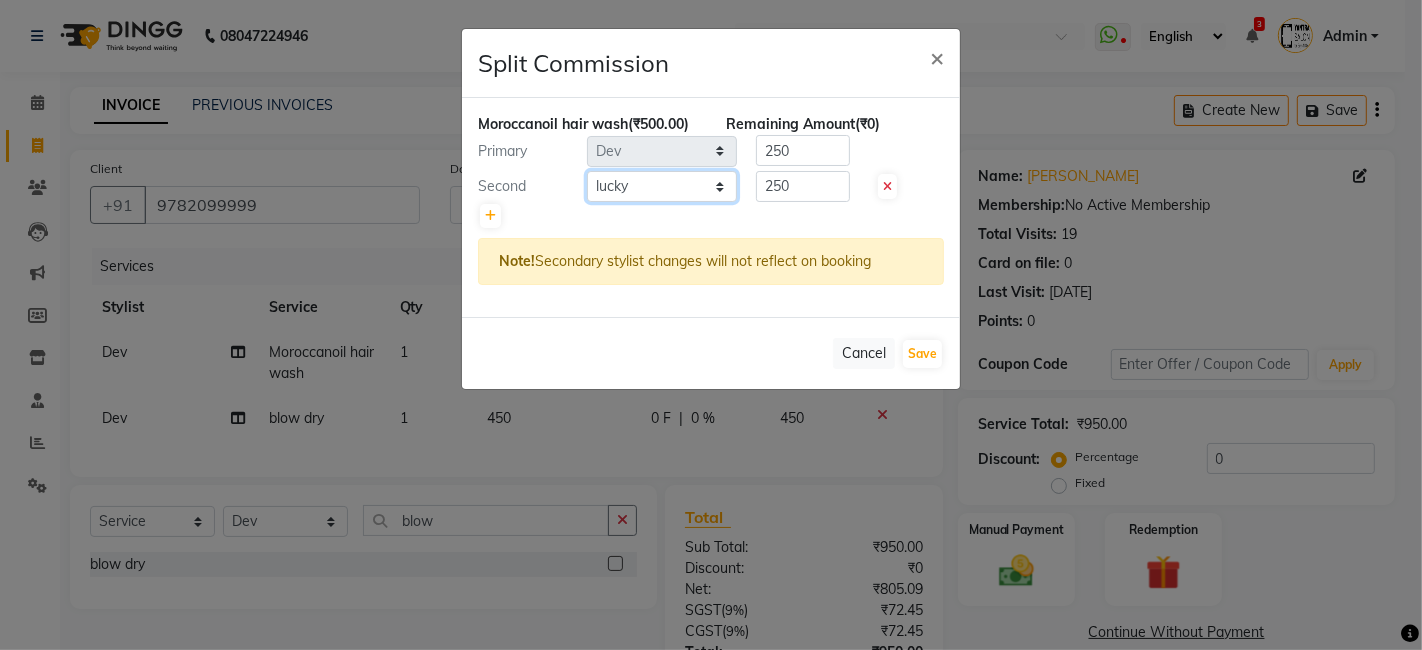 click on "Select  Arvind   ASHA   bhawna goyal   Dev   Dimple   Director   Harsha   Hemlata   kajal   Latika   lucky   Manager   Manisha maam   Neelu    No Preference   Pallavi   Pinky   Priyanka   Rahul   Sekhar   usha" 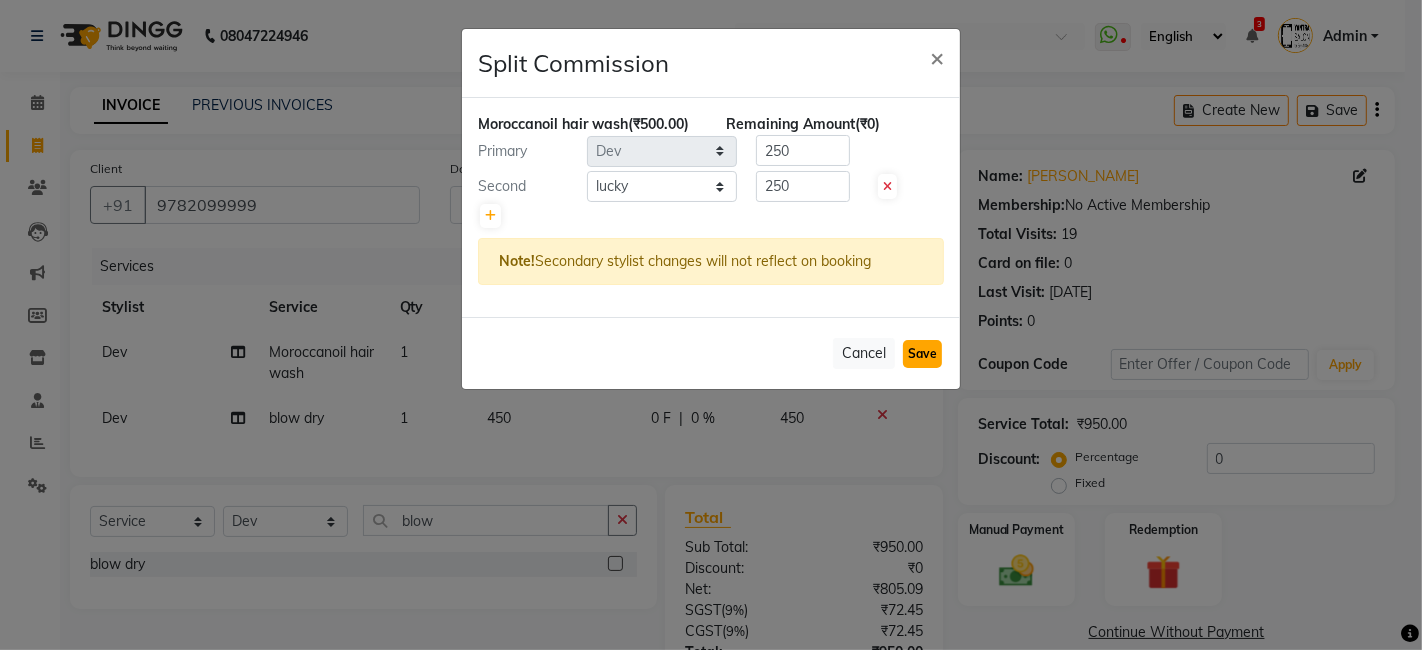 click on "Save" 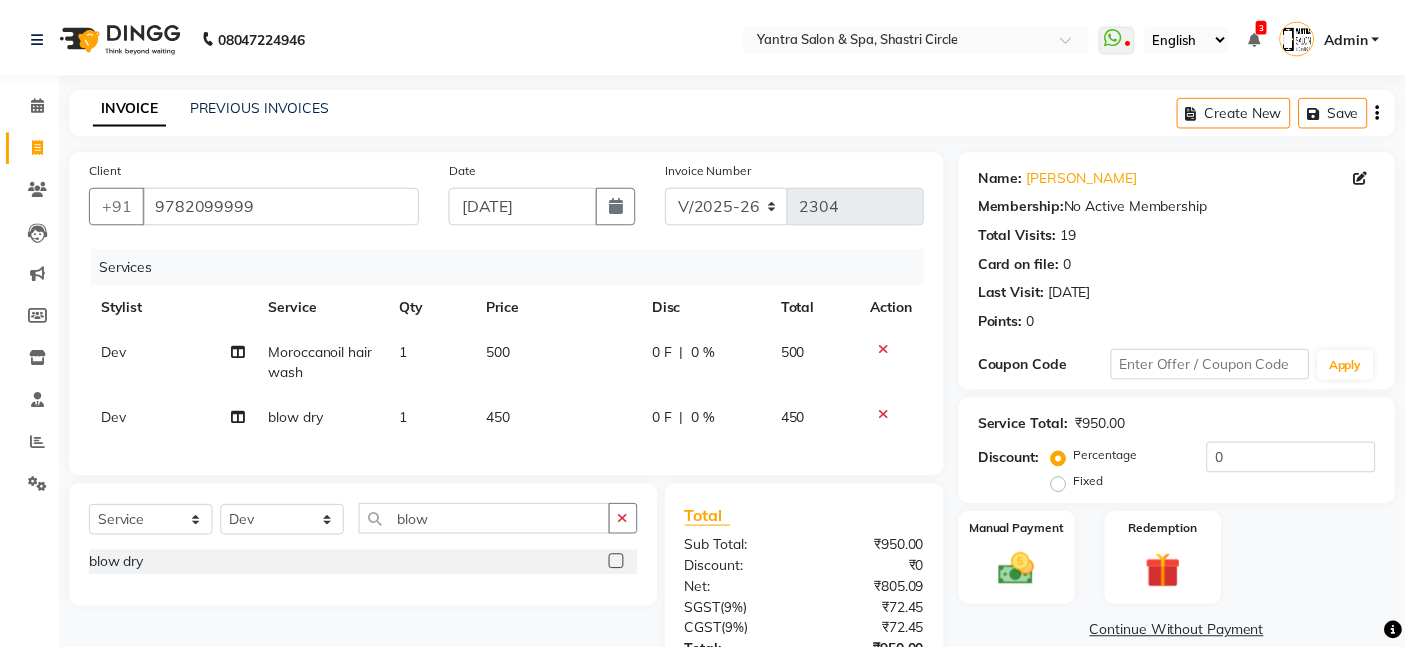 scroll, scrollTop: 111, scrollLeft: 0, axis: vertical 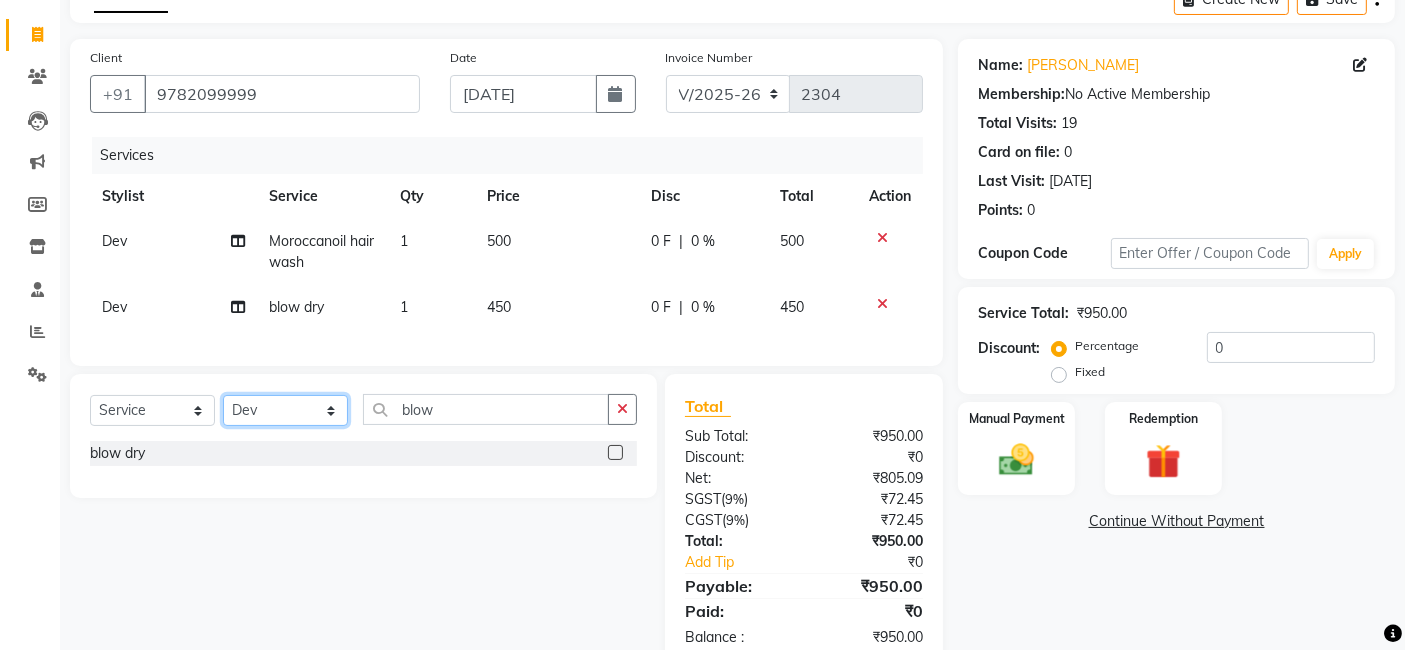 click on "Select Stylist Arvind ASHA bhawna goyal Dev Dimple Director Harsha Hemlata kajal Latika lucky Manager Manisha maam Neelu  Pallavi Pinky Priyanka Rahul Sekhar usha" 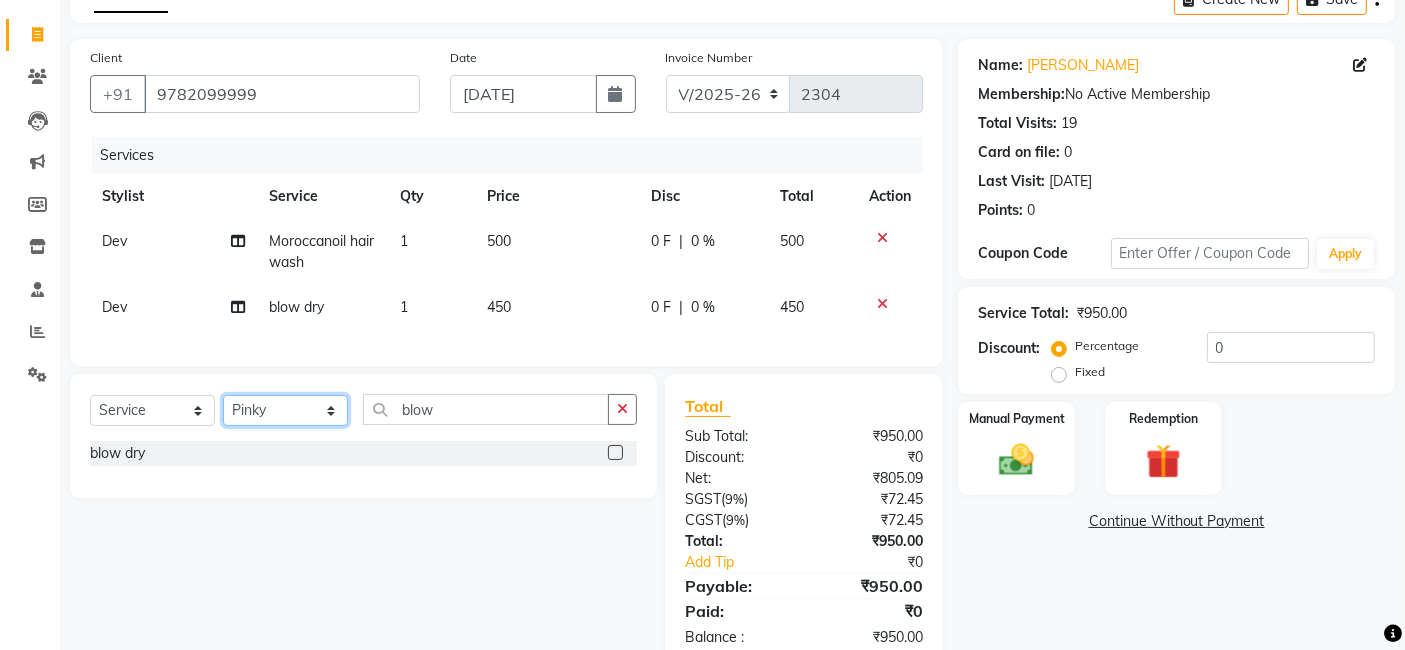 click on "Select Stylist Arvind ASHA bhawna goyal Dev Dimple Director Harsha Hemlata kajal Latika lucky Manager Manisha maam Neelu  Pallavi Pinky Priyanka Rahul Sekhar usha" 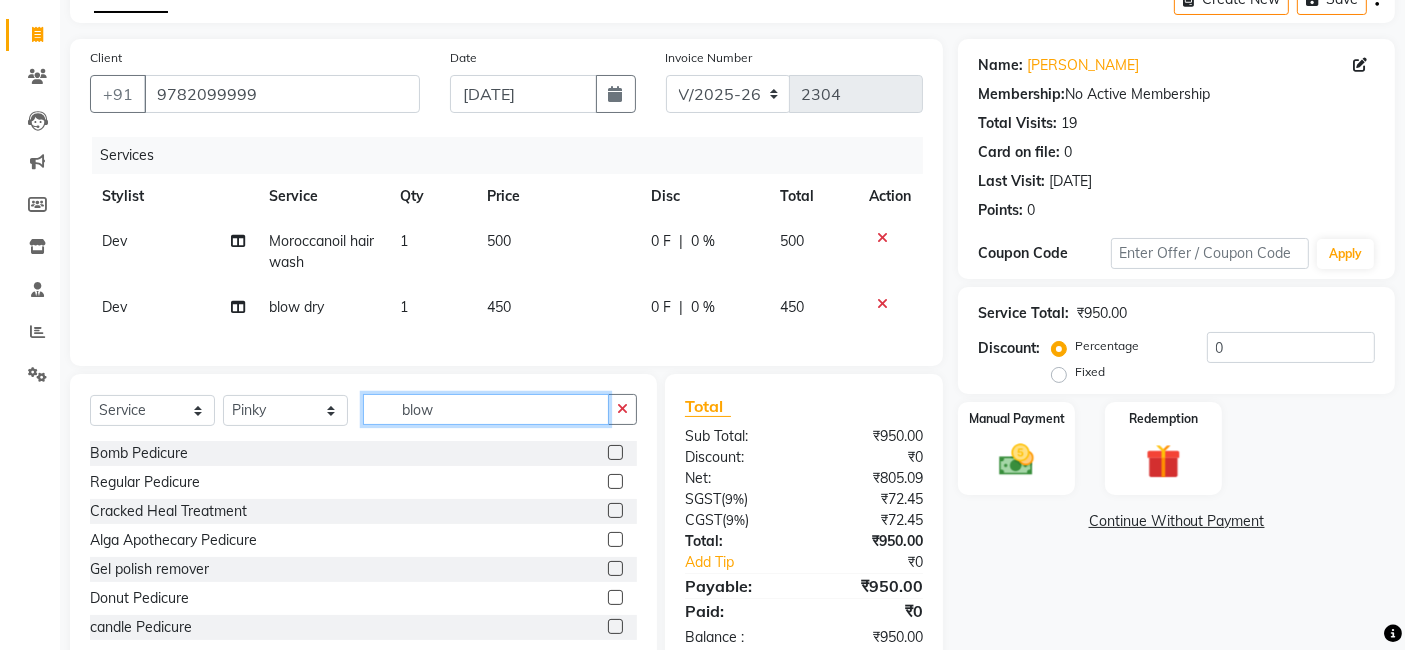 click on "blow" 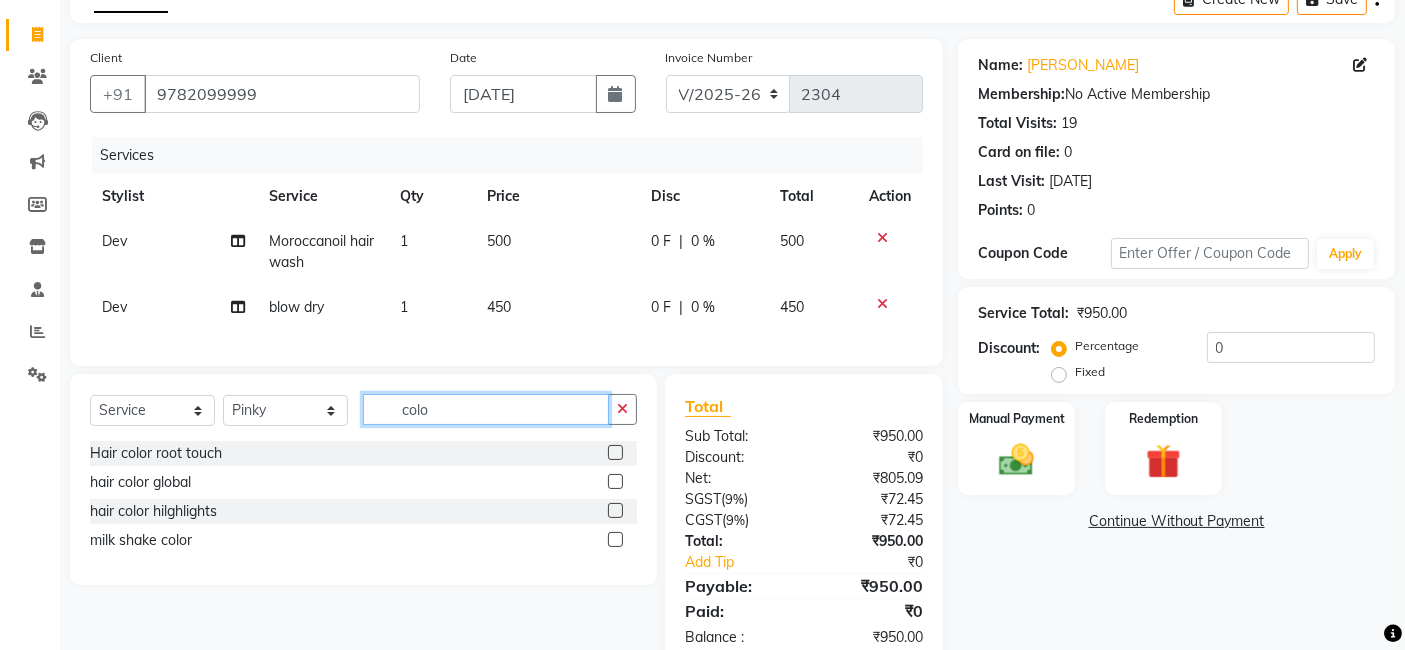 type on "colo" 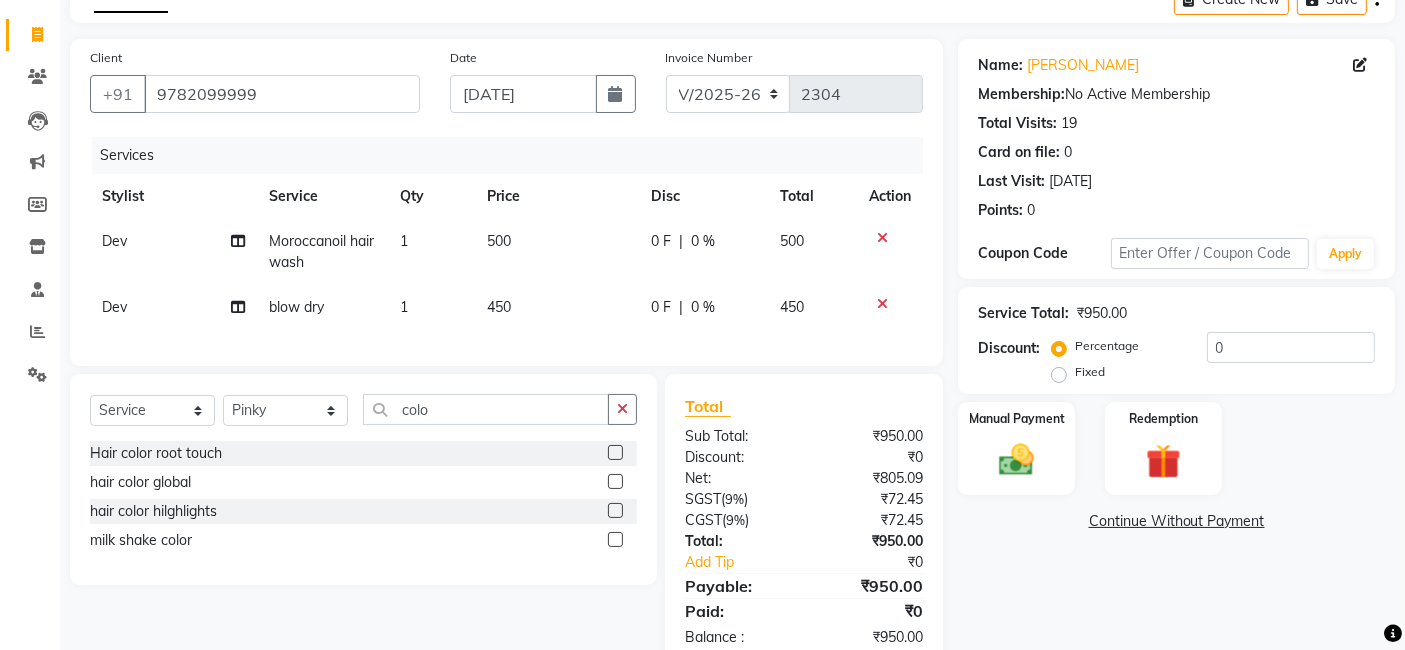 click 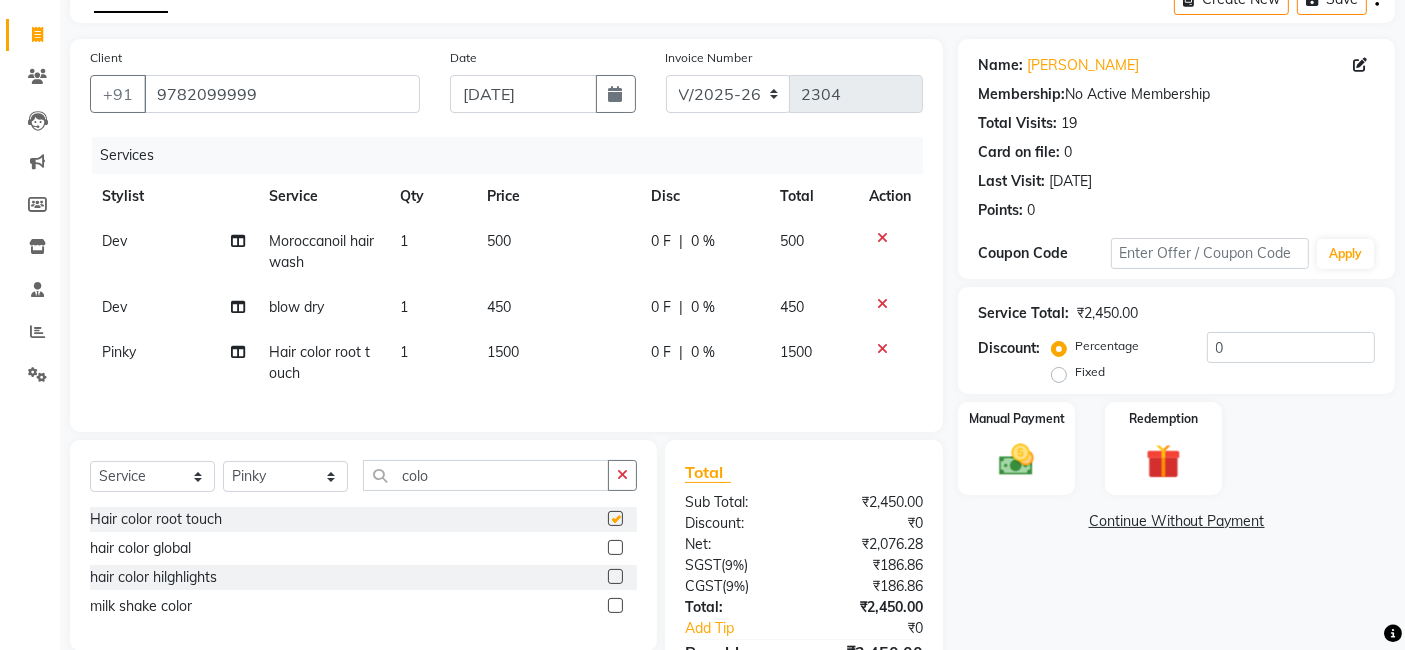 checkbox on "false" 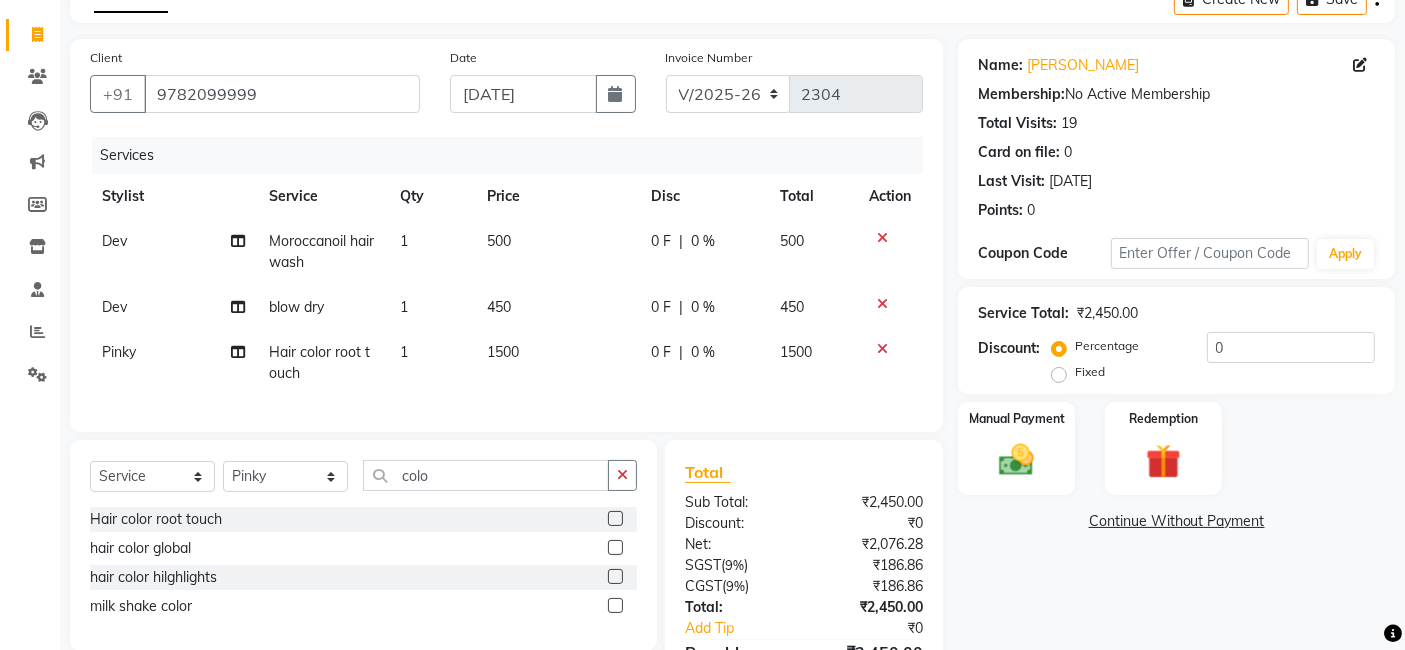 click on "1500" 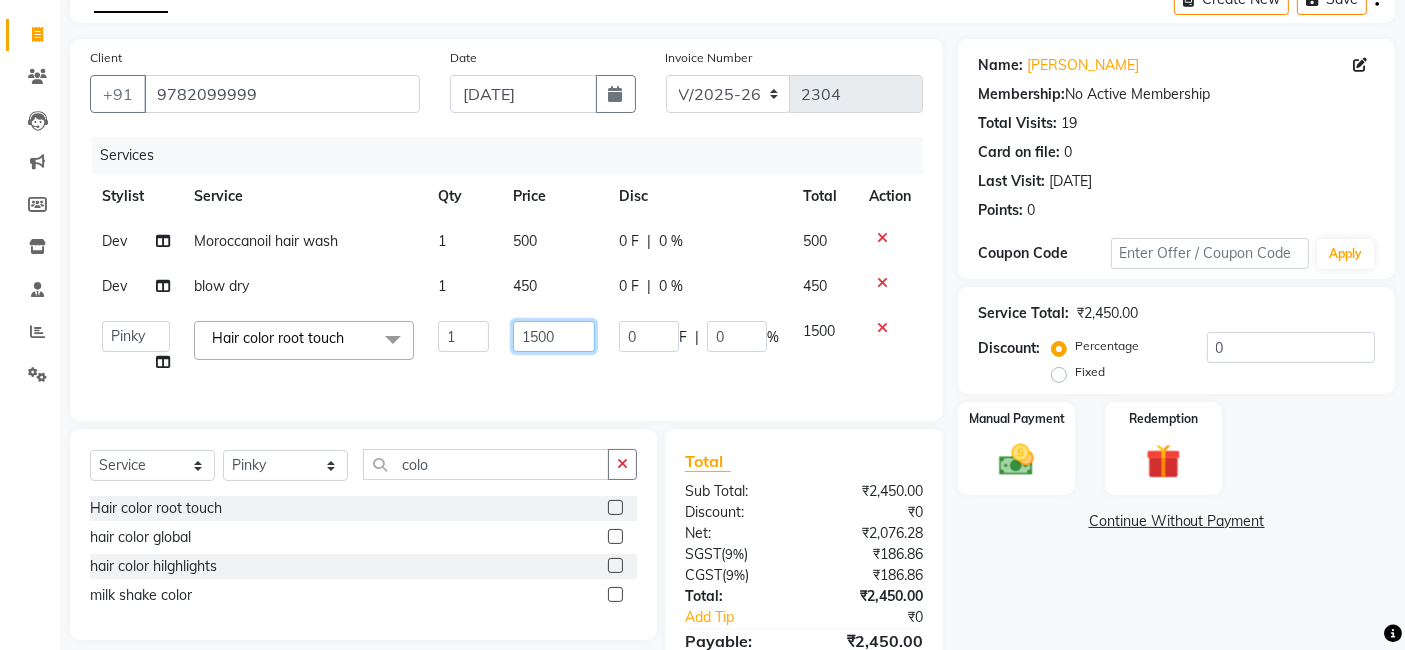 click on "1500" 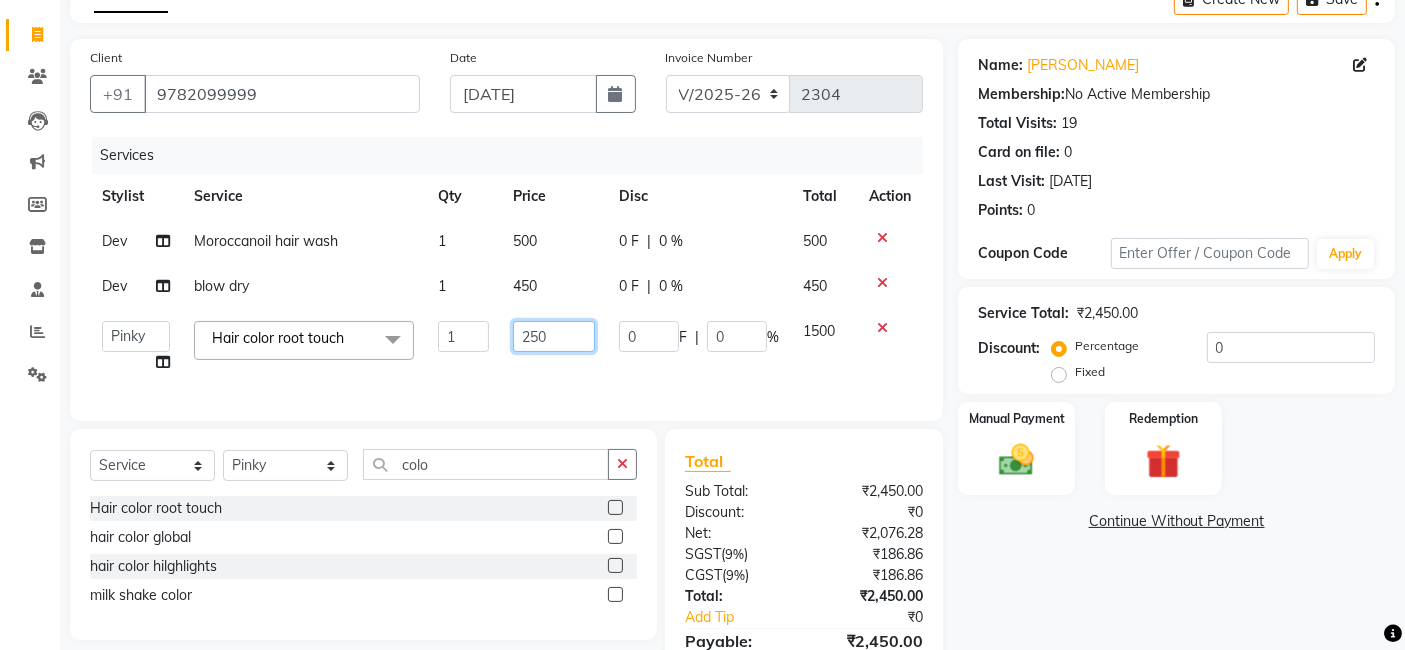 type on "2500" 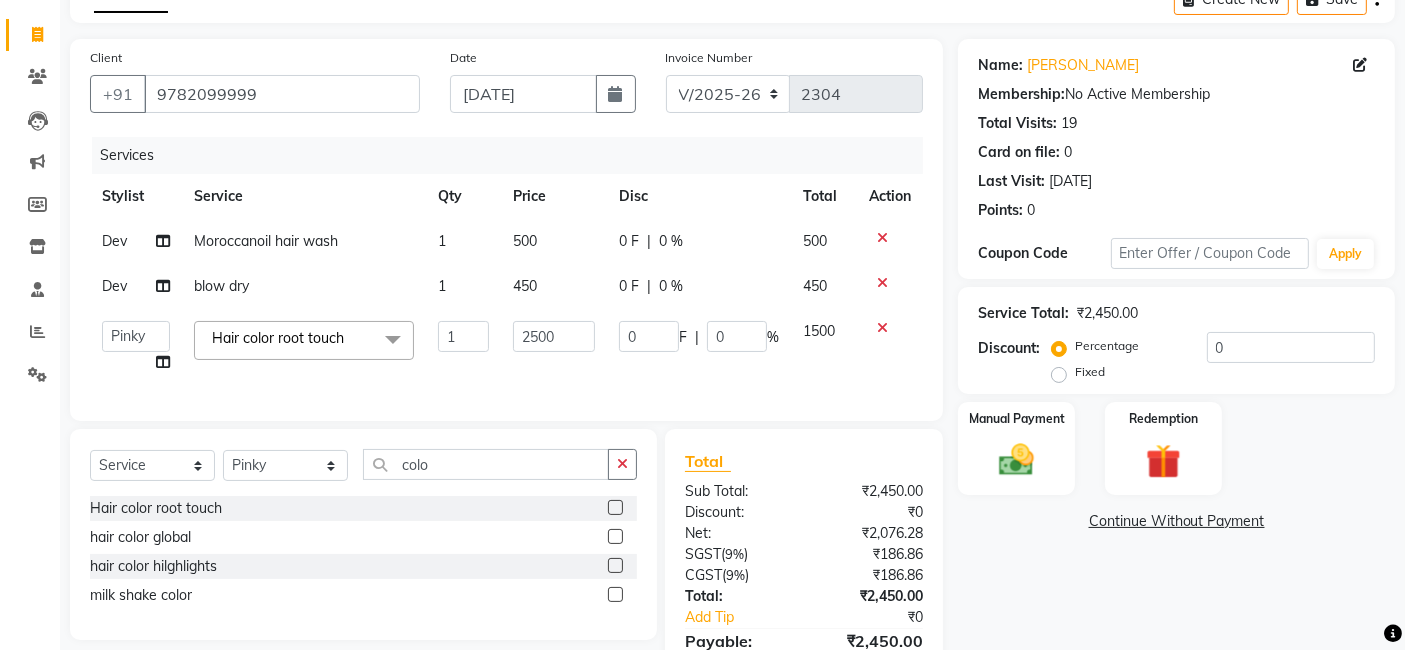 click on "2500" 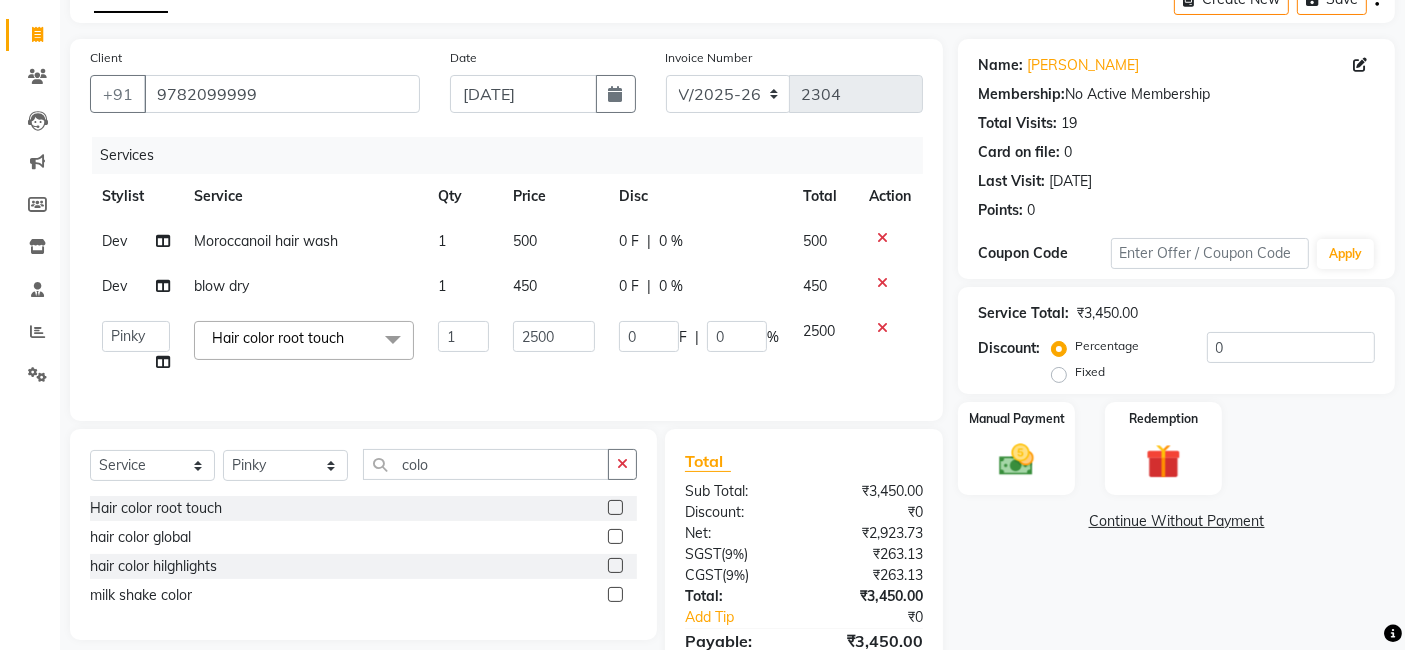 scroll, scrollTop: 222, scrollLeft: 0, axis: vertical 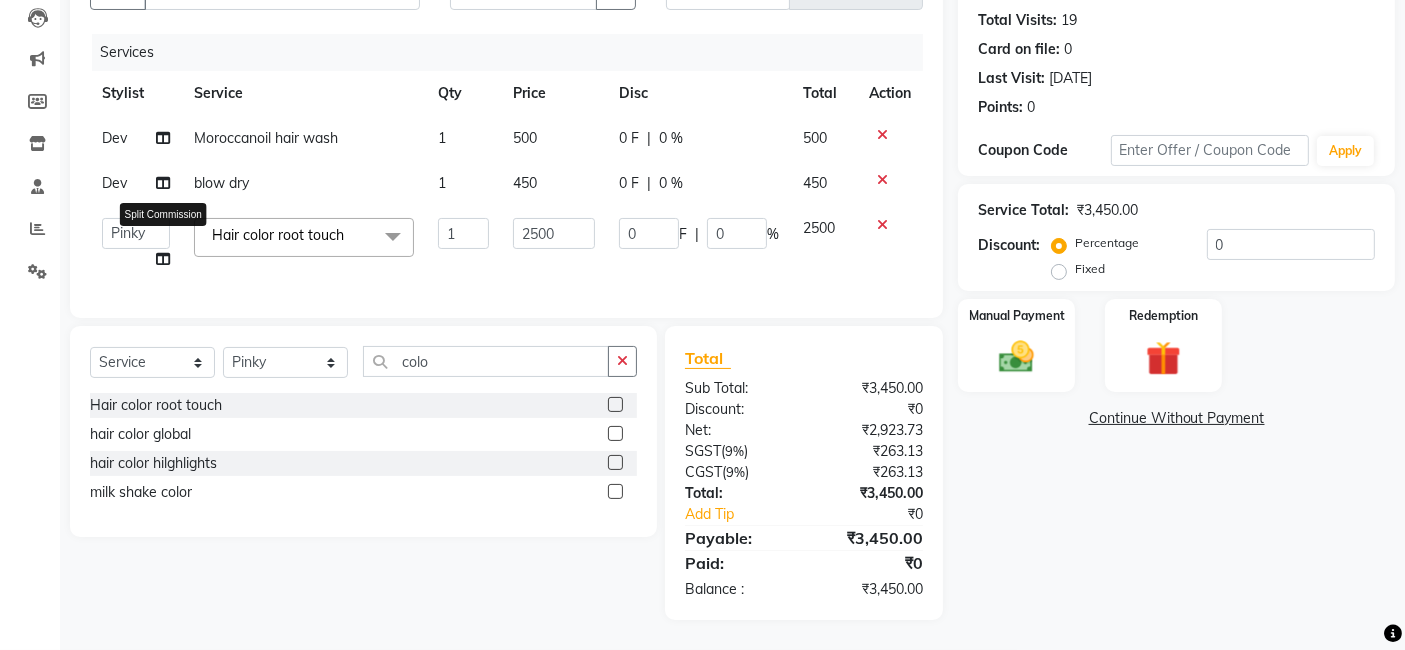 click 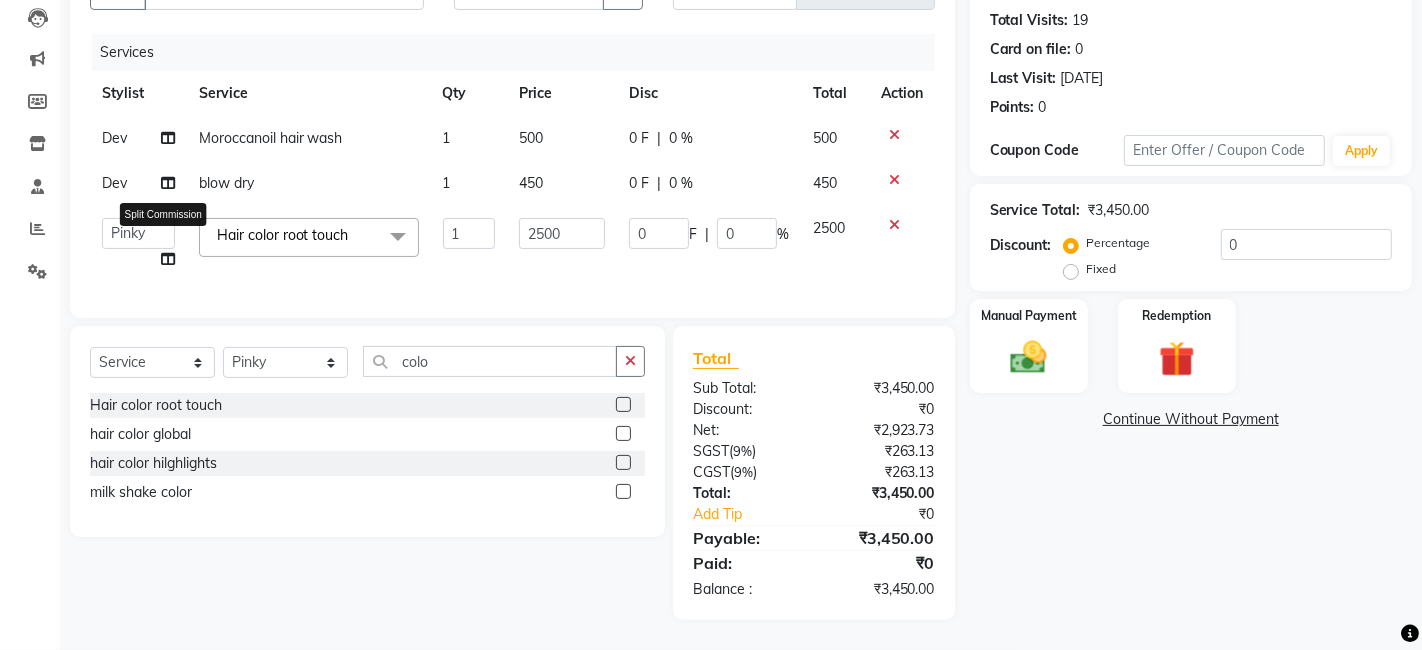 select on "4414" 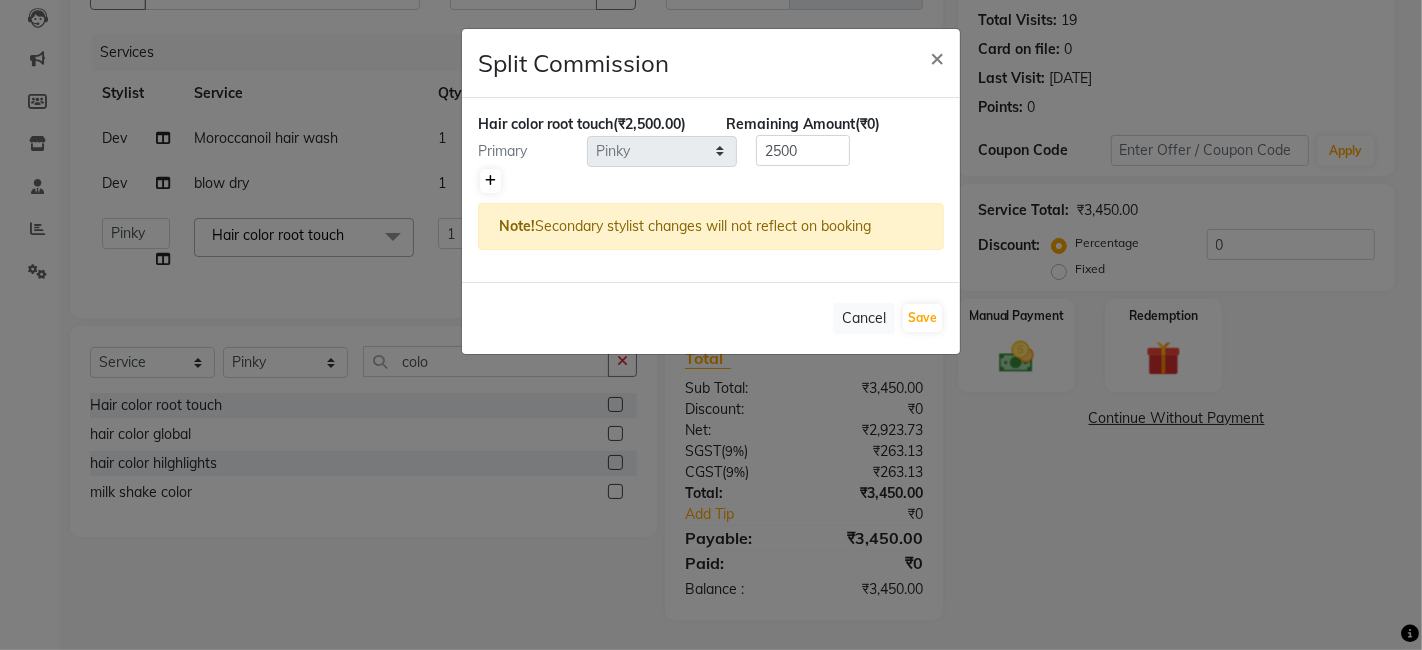 click 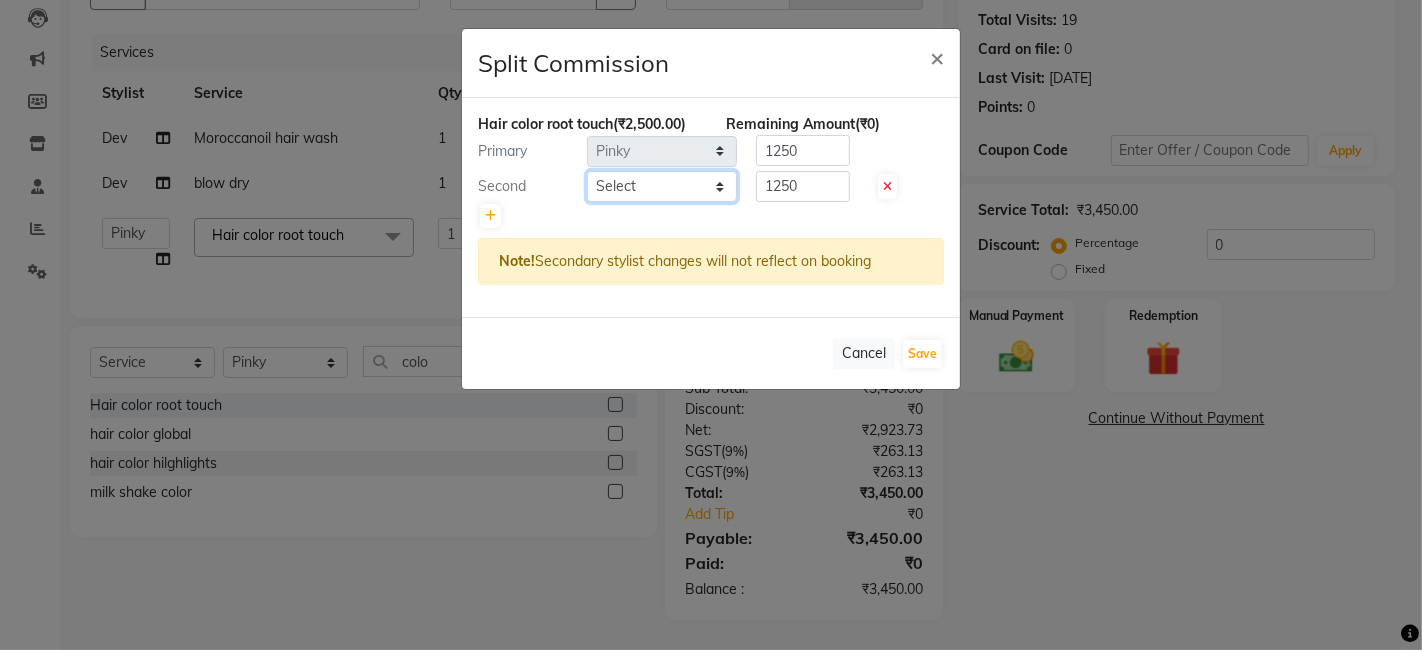 click on "Select  Arvind   ASHA   bhawna goyal   Dev   Dimple   Director   Harsha   Hemlata   kajal   Latika   lucky   Manager   Manisha maam   Neelu    No Preference   Pallavi   Pinky   Priyanka   Rahul   Sekhar   usha" 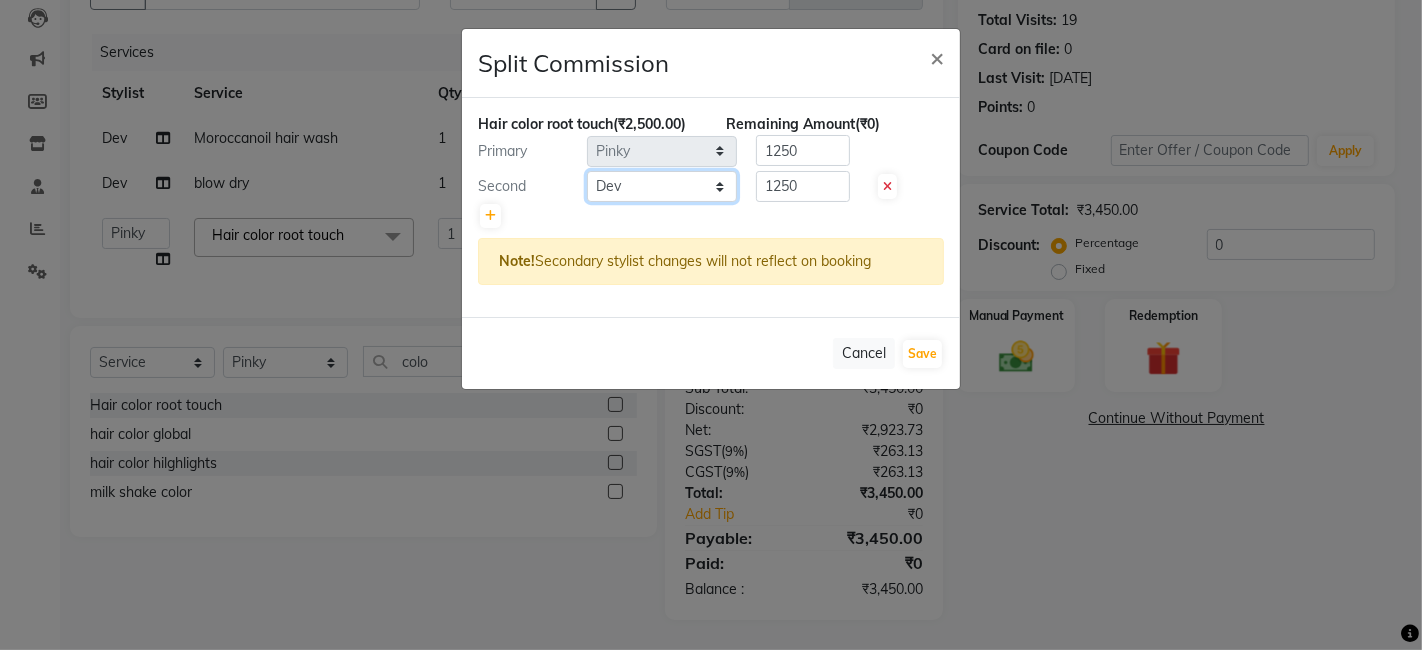 click on "Select  Arvind   ASHA   bhawna goyal   Dev   Dimple   Director   Harsha   Hemlata   kajal   Latika   lucky   Manager   Manisha maam   Neelu    No Preference   Pallavi   Pinky   Priyanka   Rahul   Sekhar   usha" 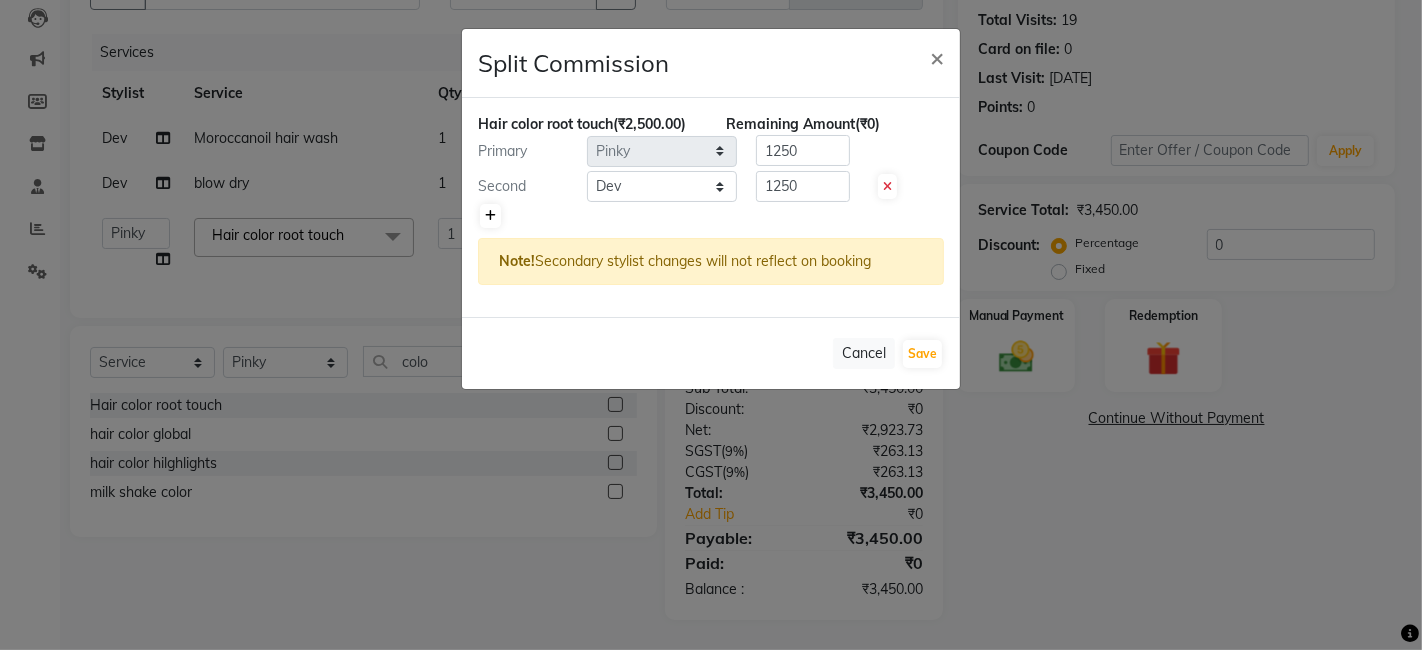 click 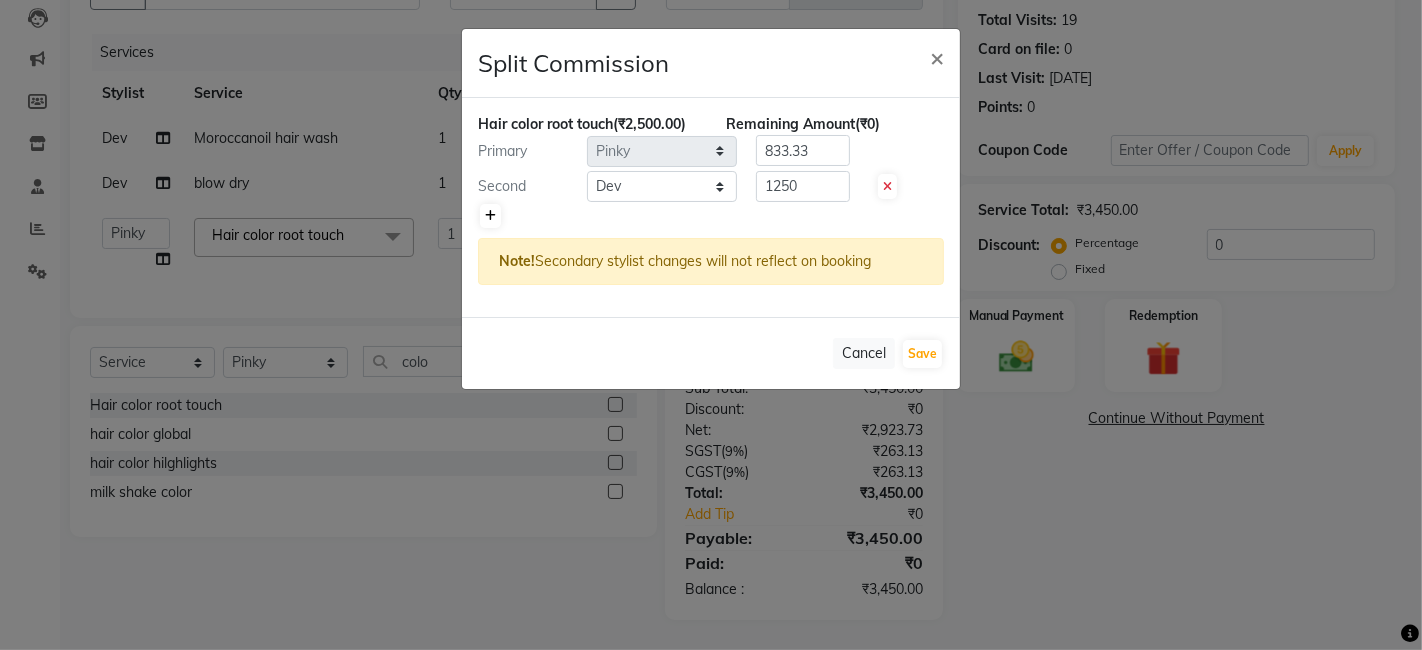 type on "833.33" 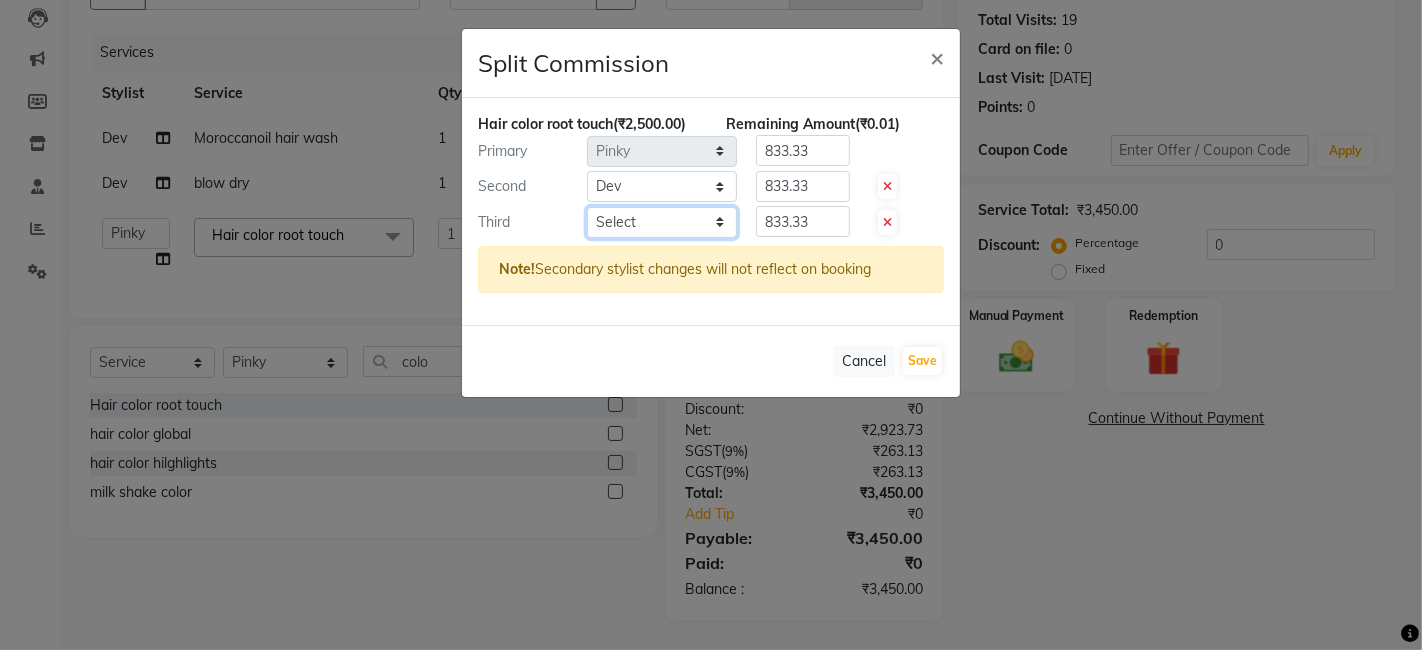 click on "Select  Arvind   ASHA   bhawna goyal   Dev   Dimple   Director   Harsha   Hemlata   kajal   Latika   lucky   Manager   Manisha maam   Neelu    No Preference   Pallavi   Pinky   Priyanka   Rahul   Sekhar   usha" 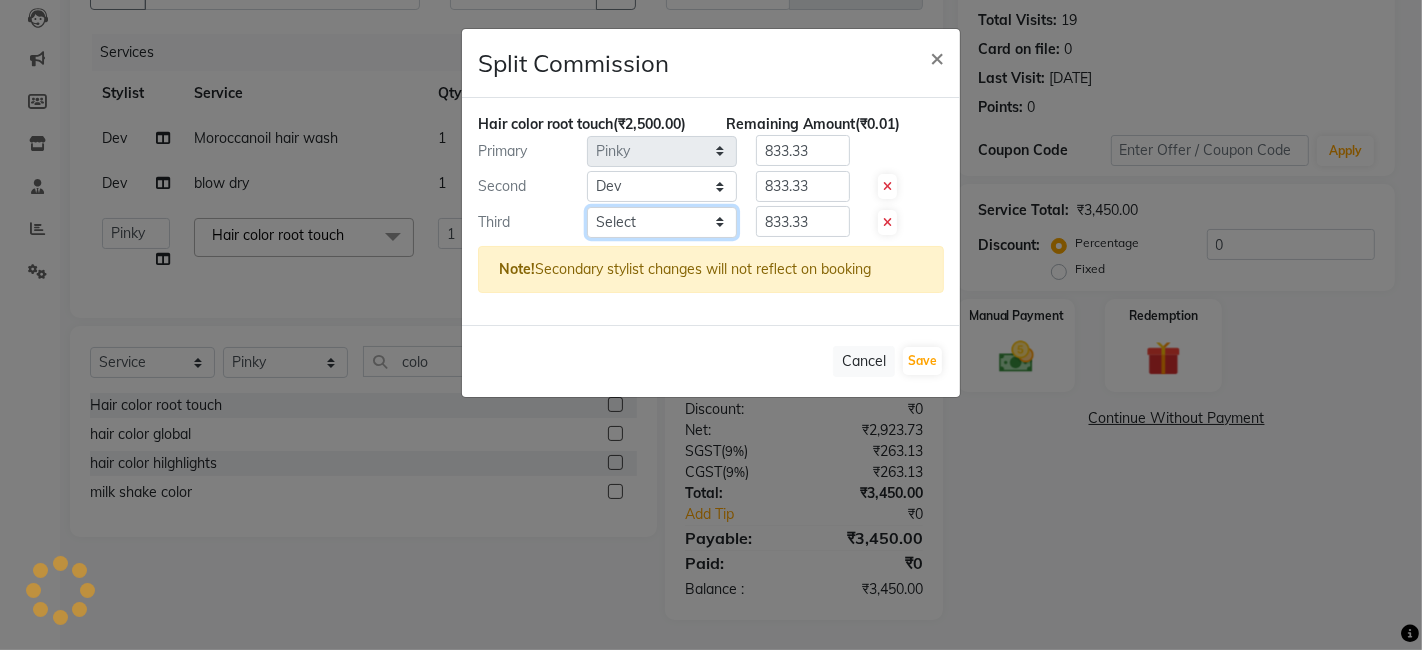select on "8429" 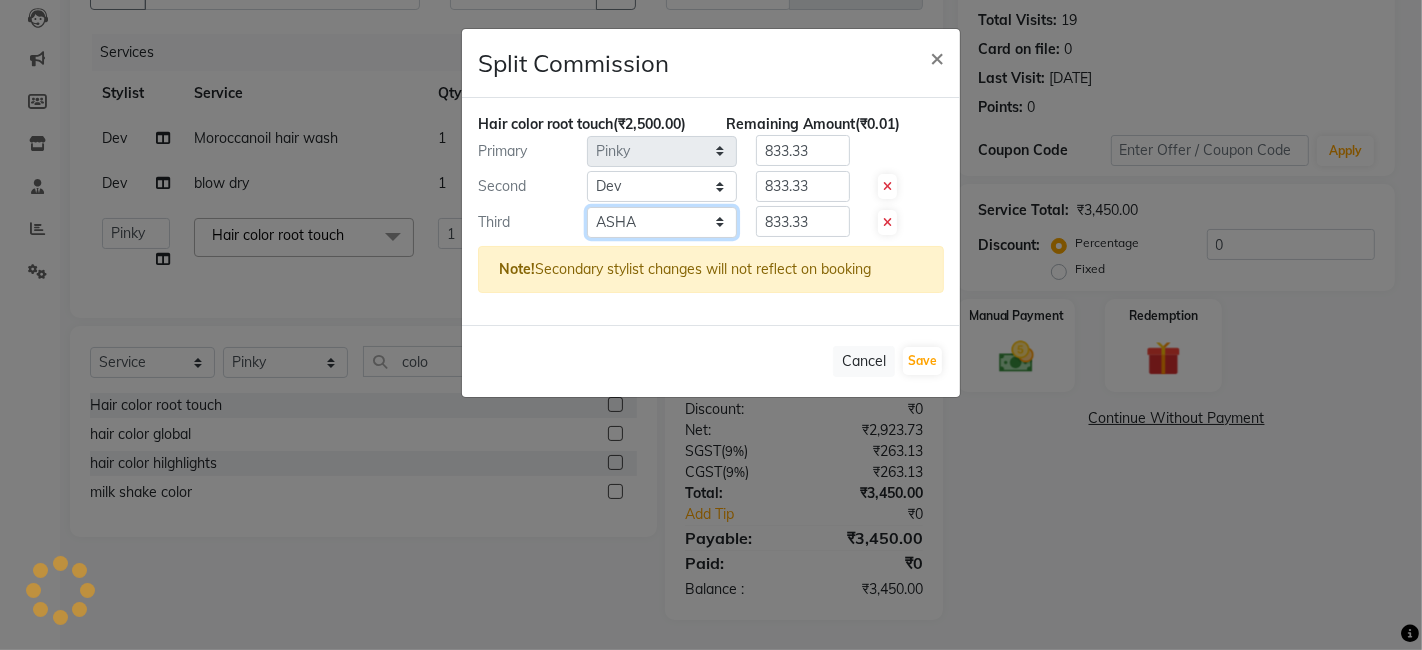 click on "Select  Arvind   ASHA   bhawna goyal   Dev   Dimple   Director   Harsha   Hemlata   kajal   Latika   lucky   Manager   Manisha maam   Neelu    No Preference   Pallavi   Pinky   Priyanka   Rahul   Sekhar   usha" 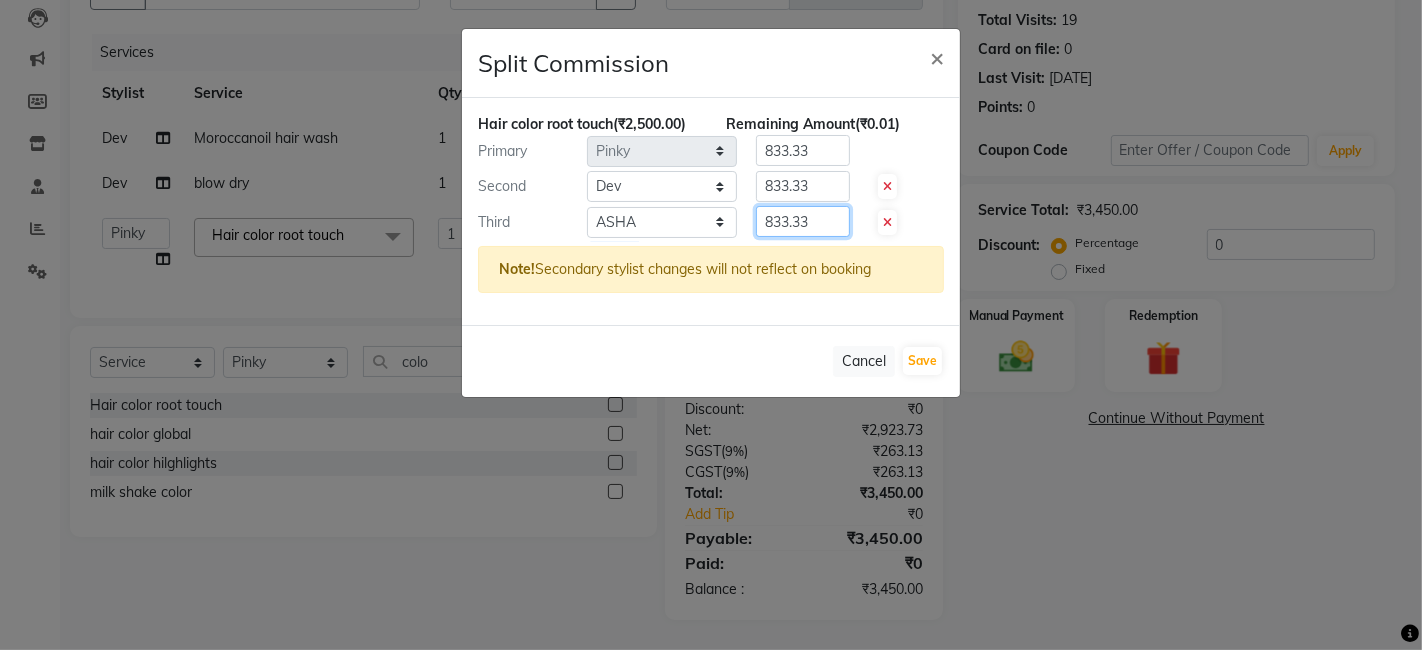 click on "833.33" 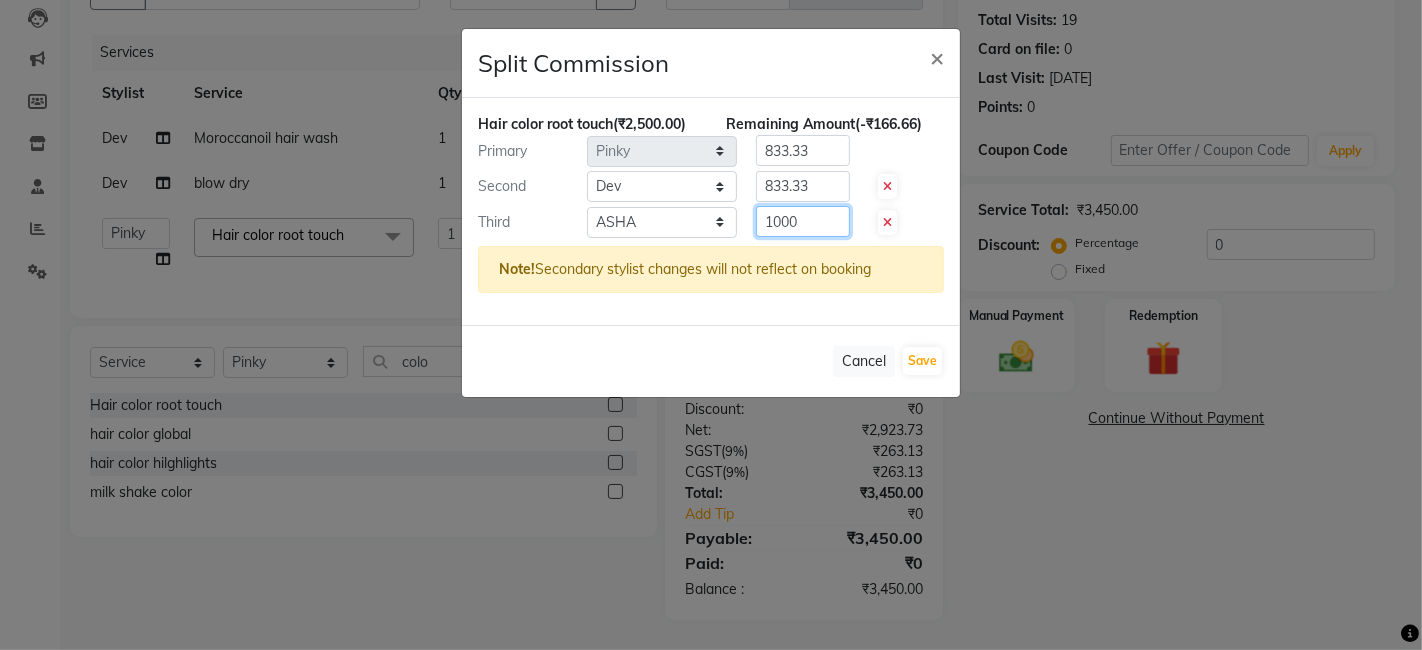 type on "1000" 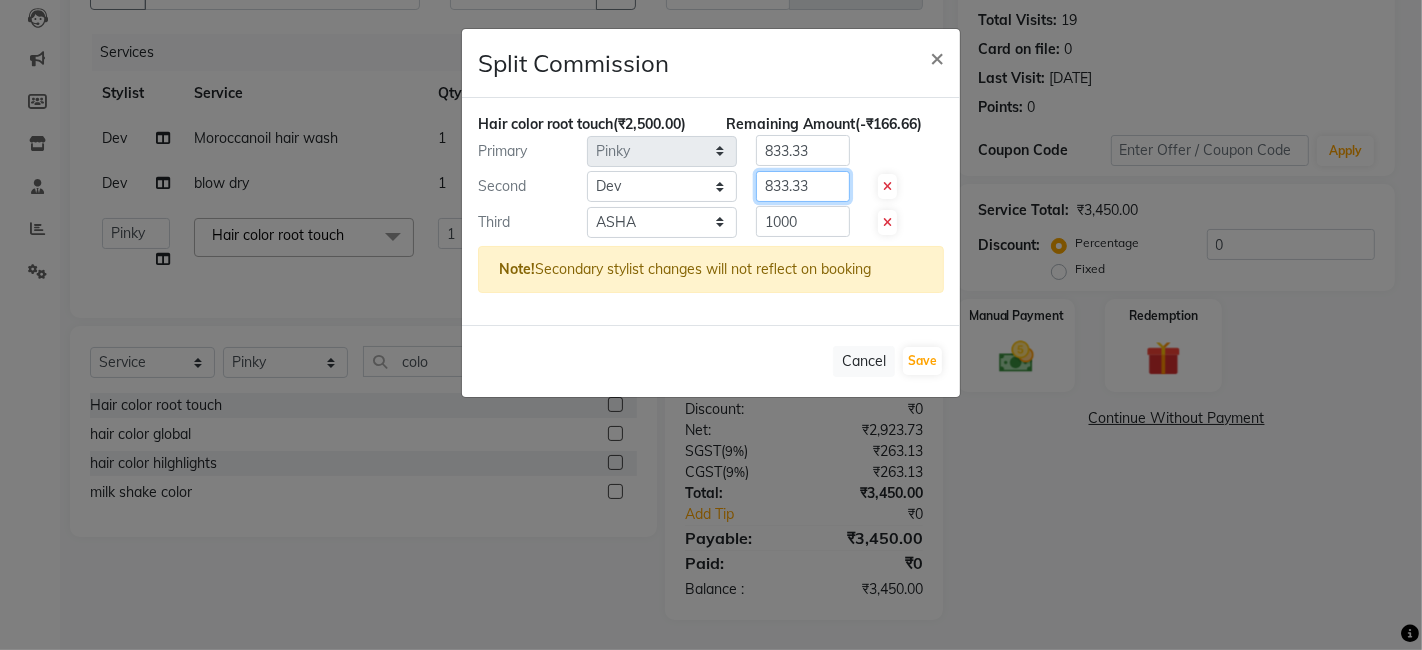 click on "833.33" 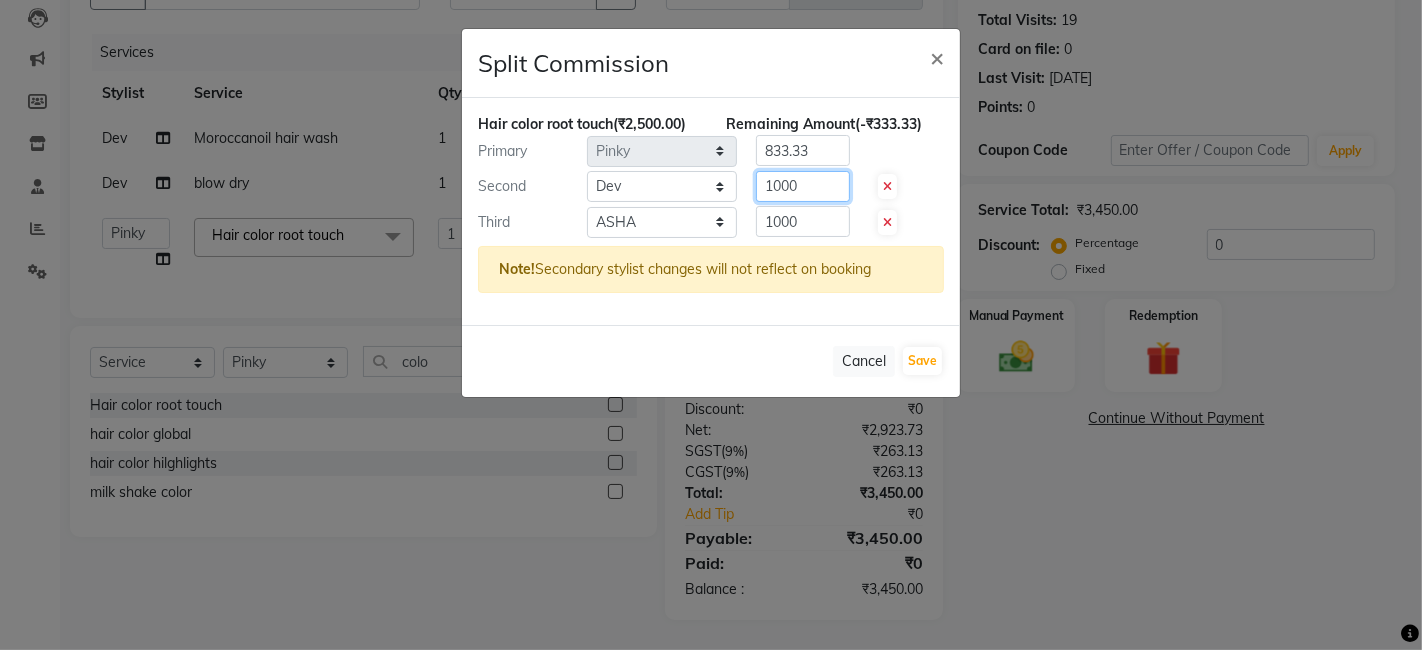 type on "1000" 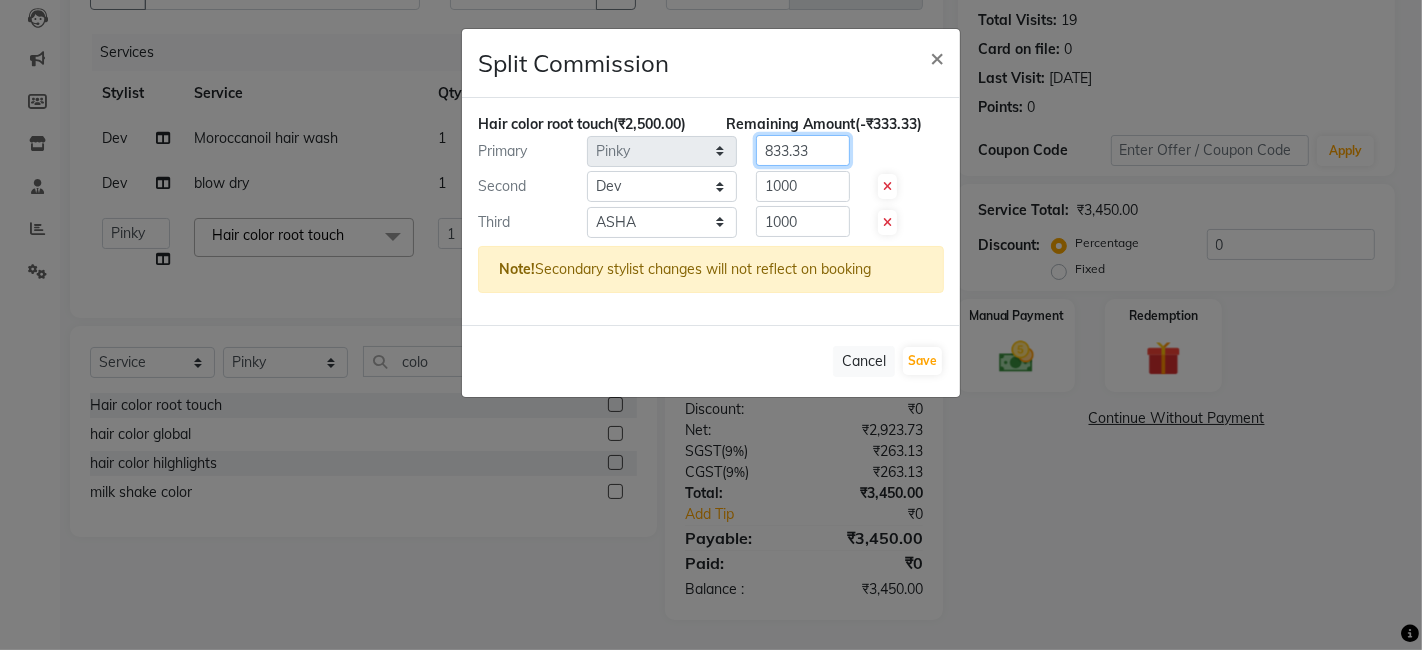 click on "833.33" 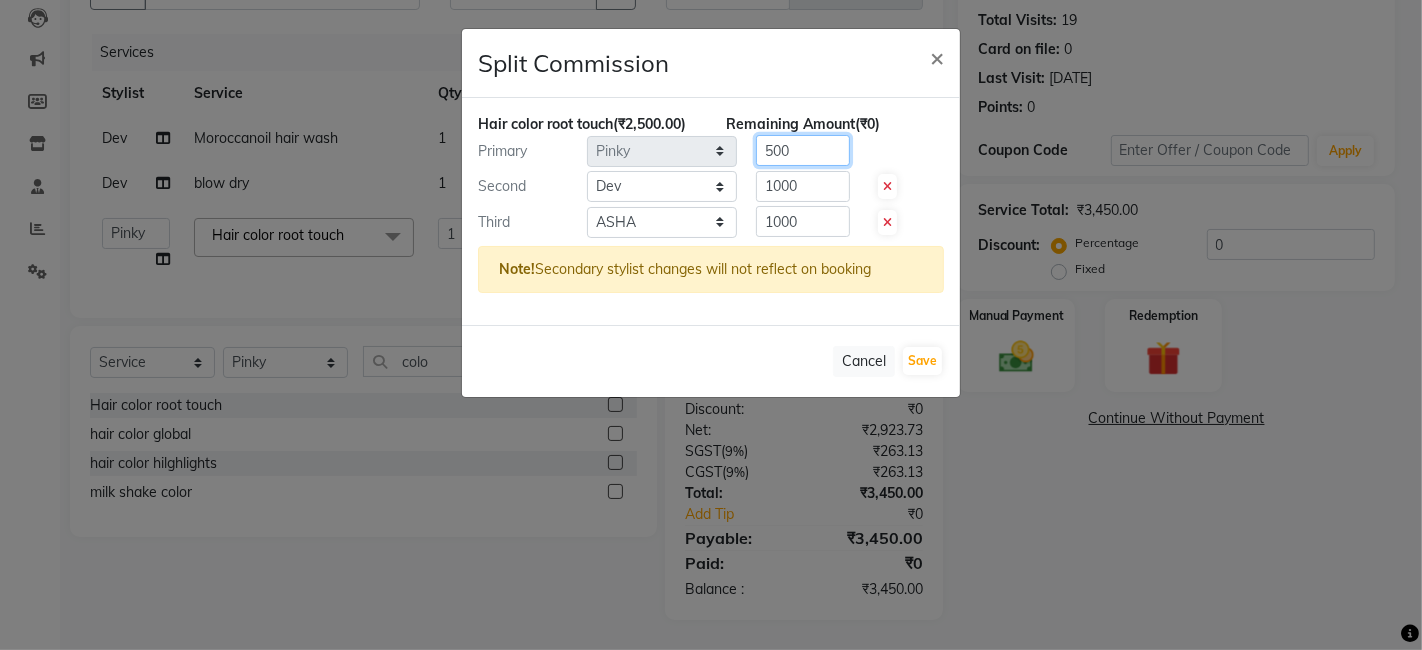 type on "500" 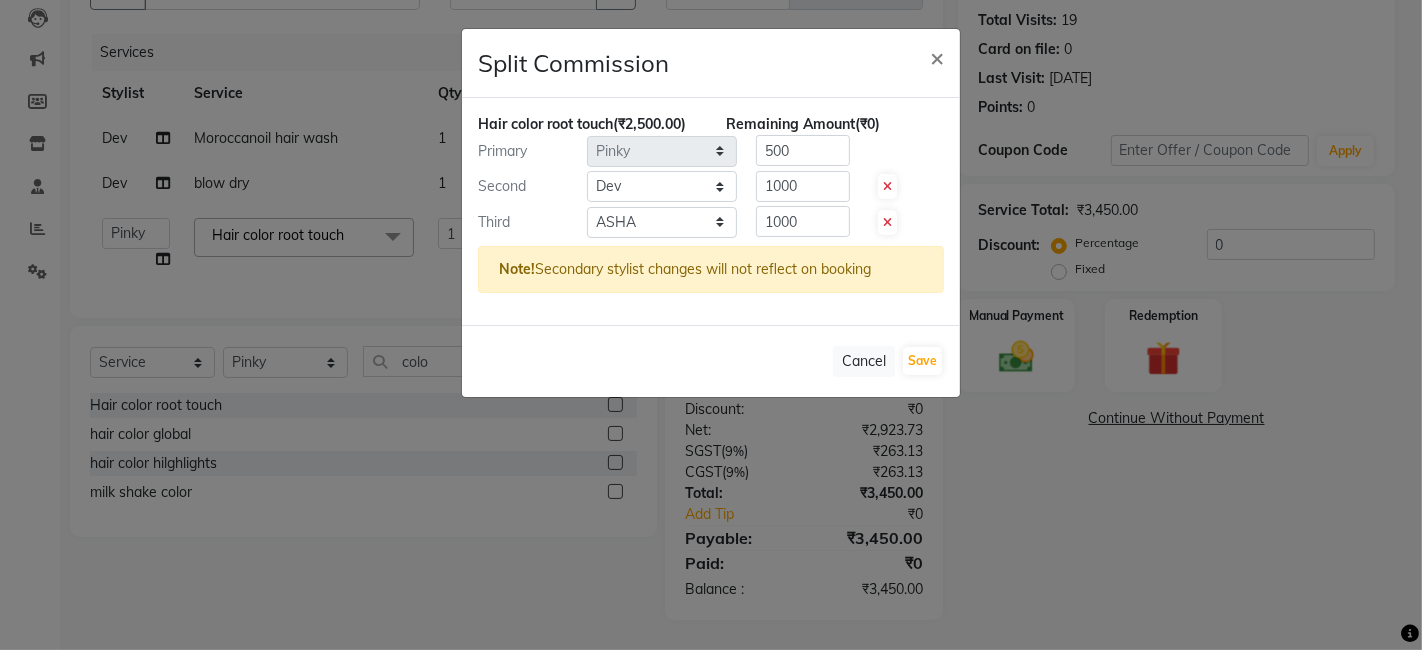 click on "Hair color root touch  (₹2,500.00) Remaining Amount  (₹0) Primary Select  Arvind   ASHA   bhawna goyal   Dev   Dimple   Director   Harsha   Hemlata   kajal   Latika   lucky   Manager   Manisha maam   Neelu    No Preference   Pallavi   Pinky   Priyanka   Rahul   Sekhar   usha  500 Second Select  Arvind   ASHA   bhawna goyal   Dev   Dimple   Director   Harsha   Hemlata   kajal   Latika   lucky   Manager   Manisha maam   Neelu    No Preference   Pallavi   Pinky   Priyanka   Rahul   Sekhar   usha  1000 Third Select  Arvind   ASHA   bhawna goyal   Dev   Dimple   Director   Harsha   Hemlata   kajal   Latika   lucky   Manager   Manisha maam   Neelu    No Preference   Pallavi   Pinky   Priyanka   Rahul   Sekhar   usha  1000 Note!  Secondary stylist changes will not reflect on booking" 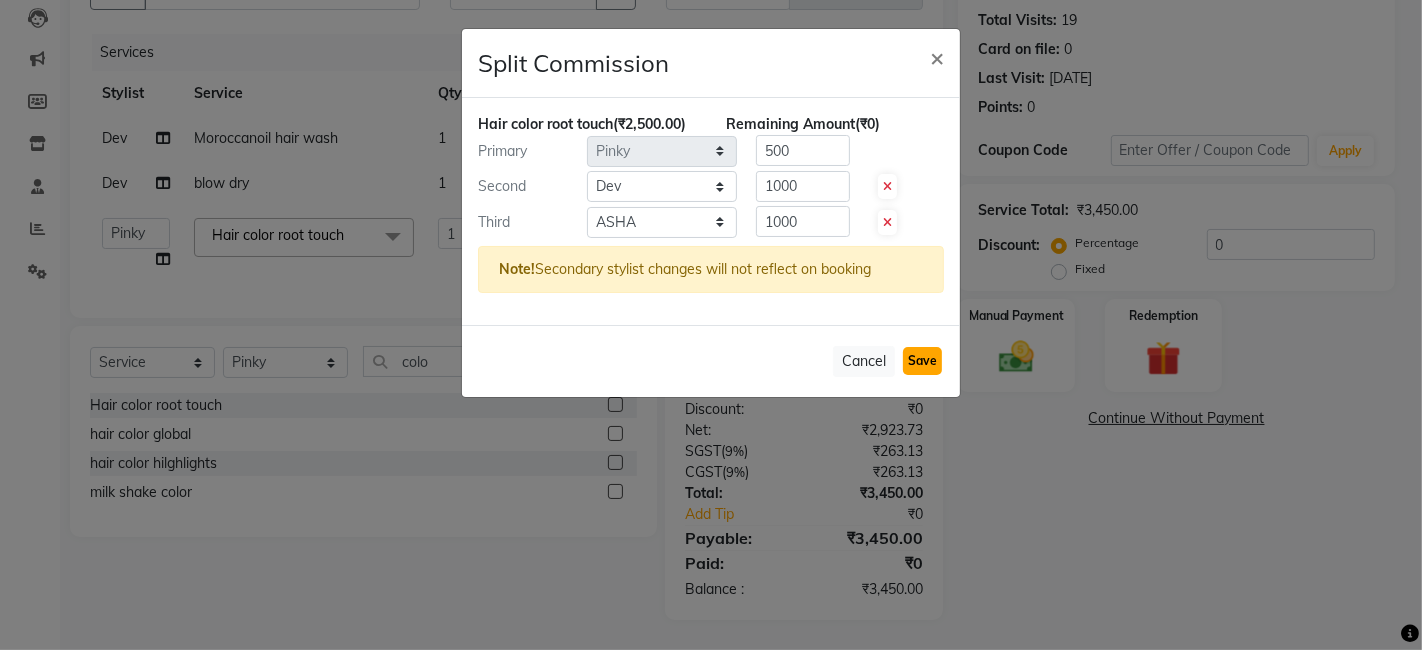 click on "Save" 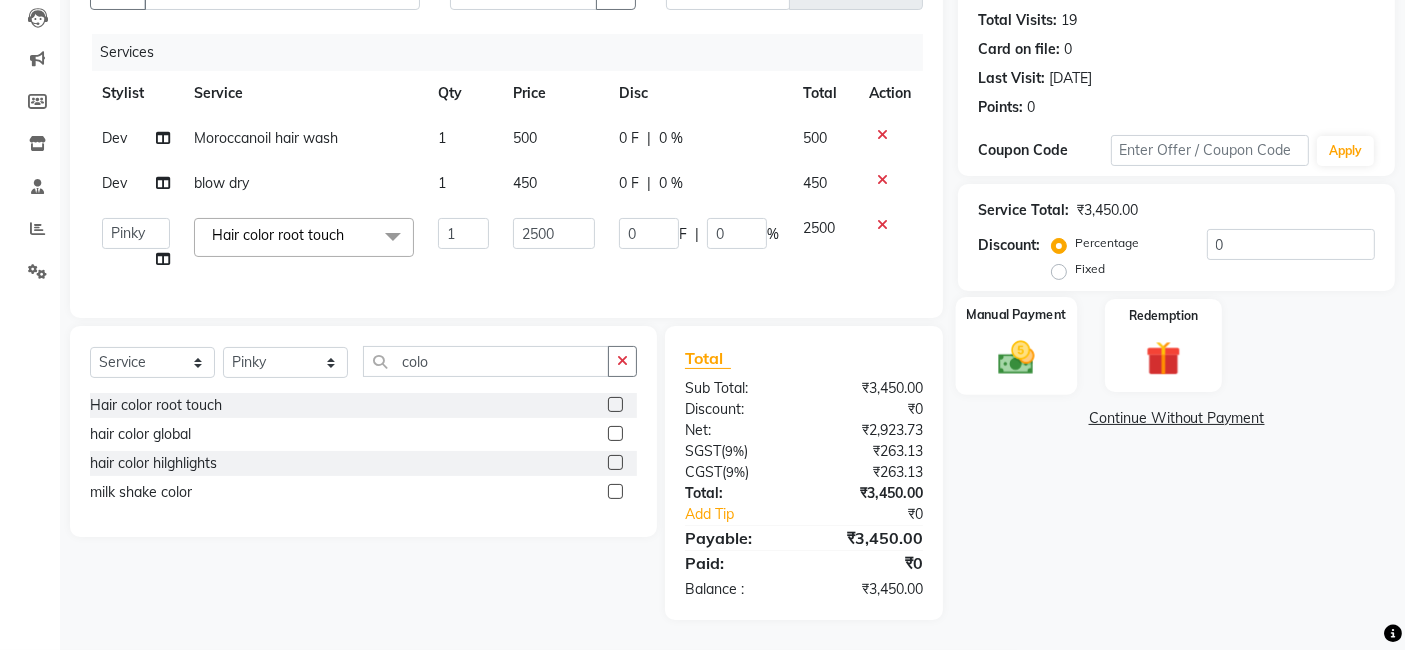 click 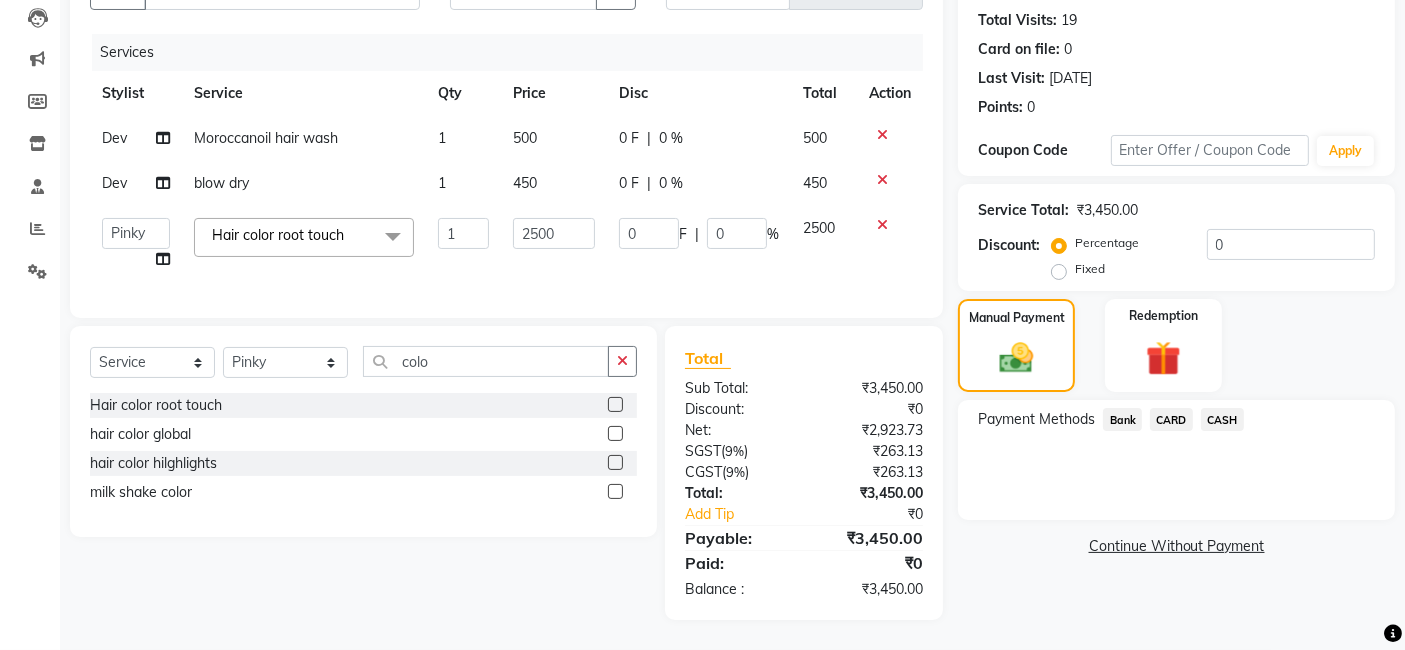 click on "Bank" 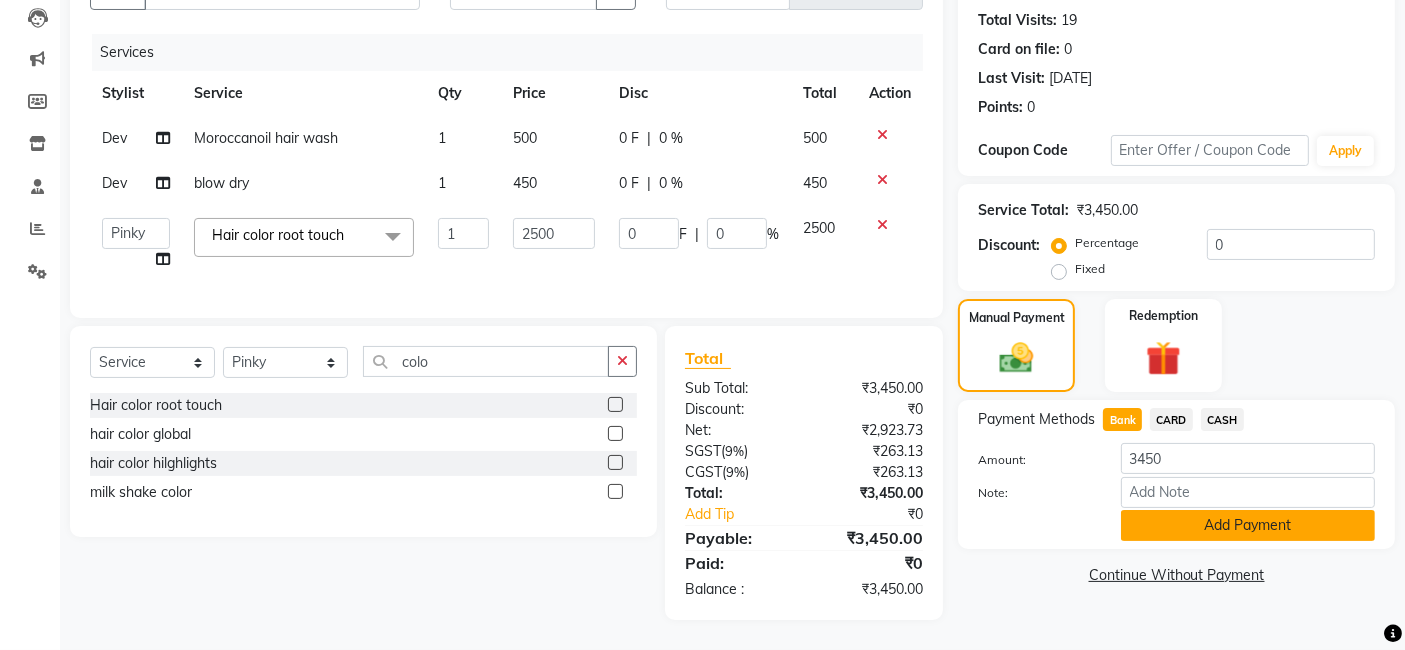 click on "Add Payment" 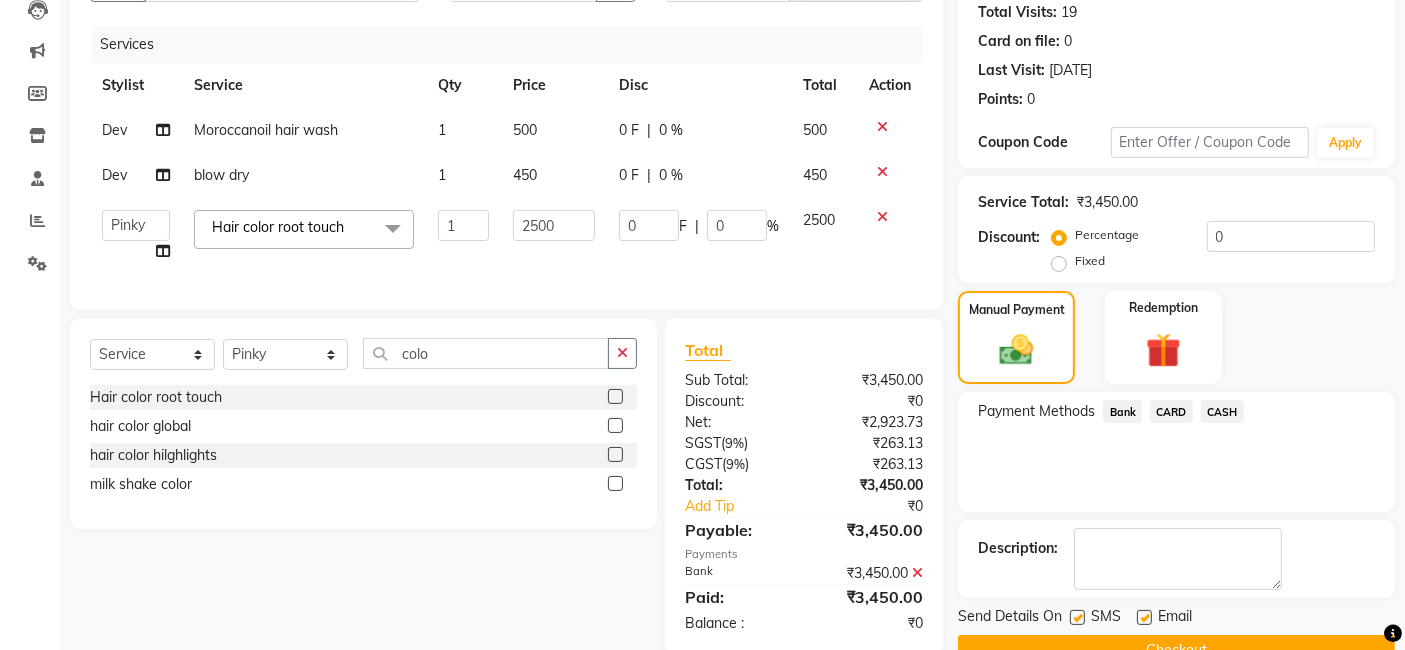 scroll, scrollTop: 271, scrollLeft: 0, axis: vertical 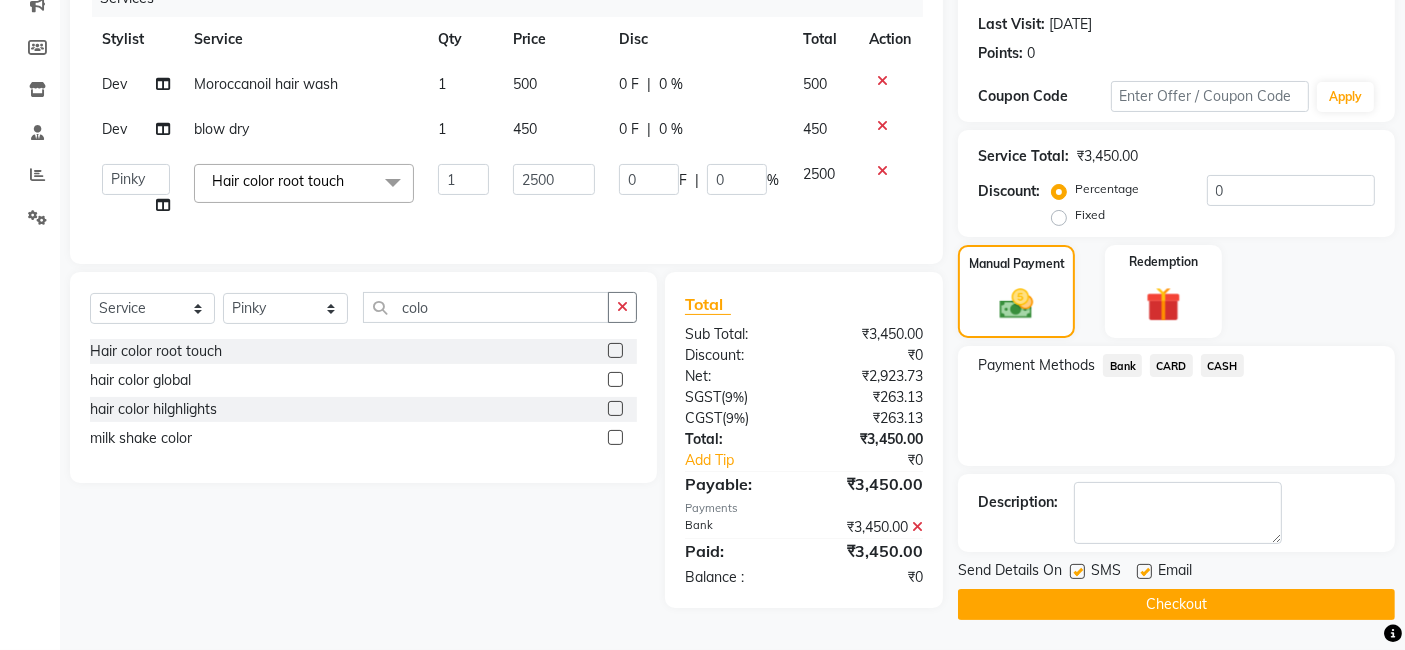 click on "Checkout" 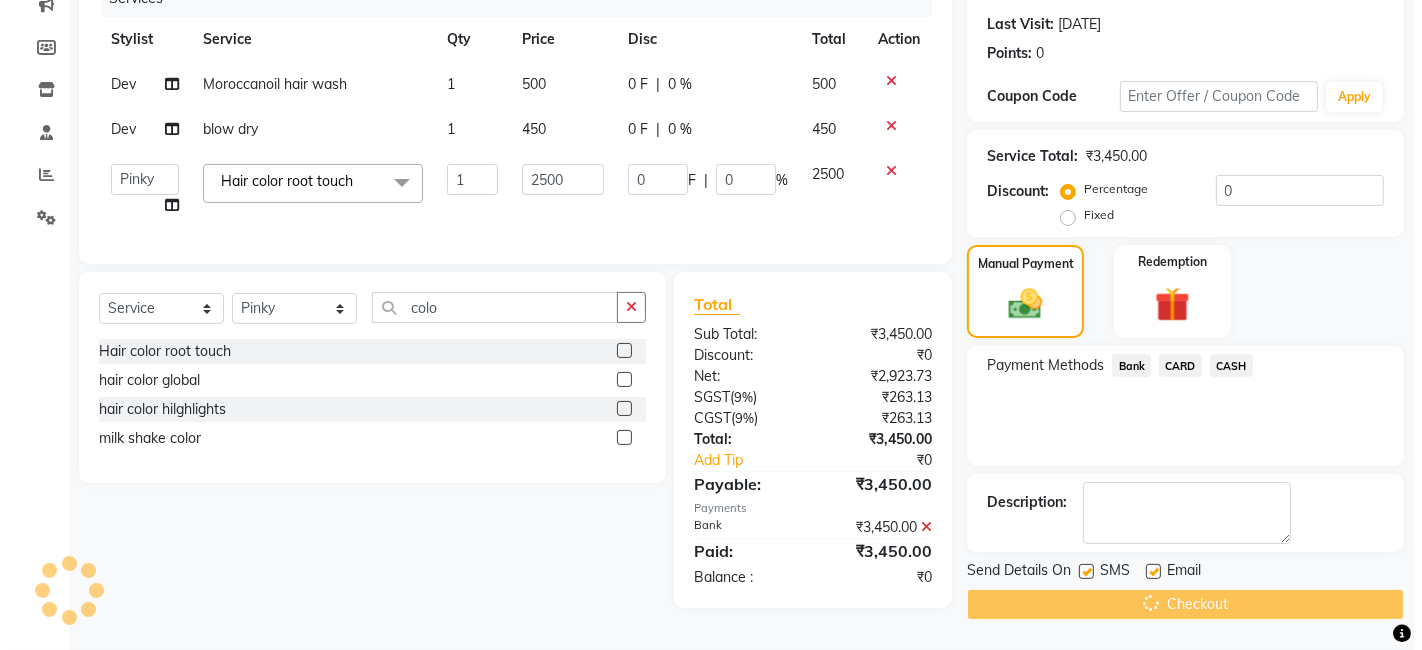 scroll, scrollTop: 0, scrollLeft: 0, axis: both 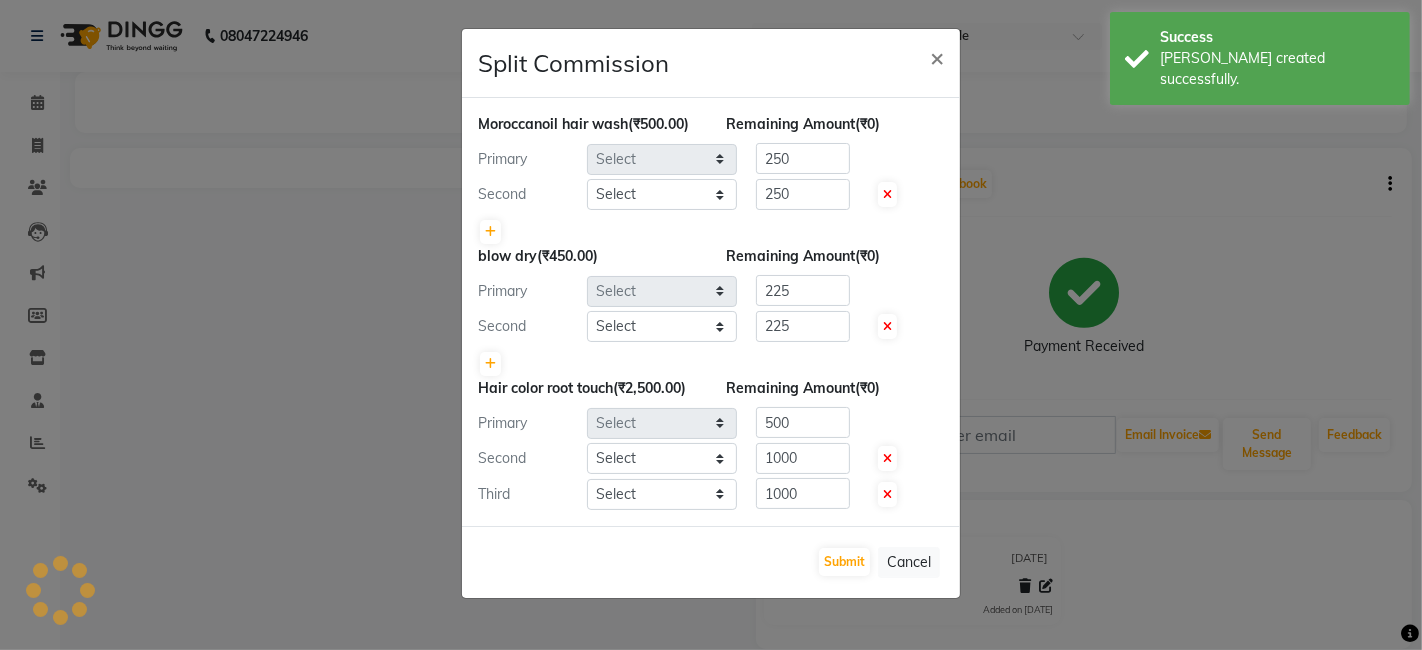 select on "58050" 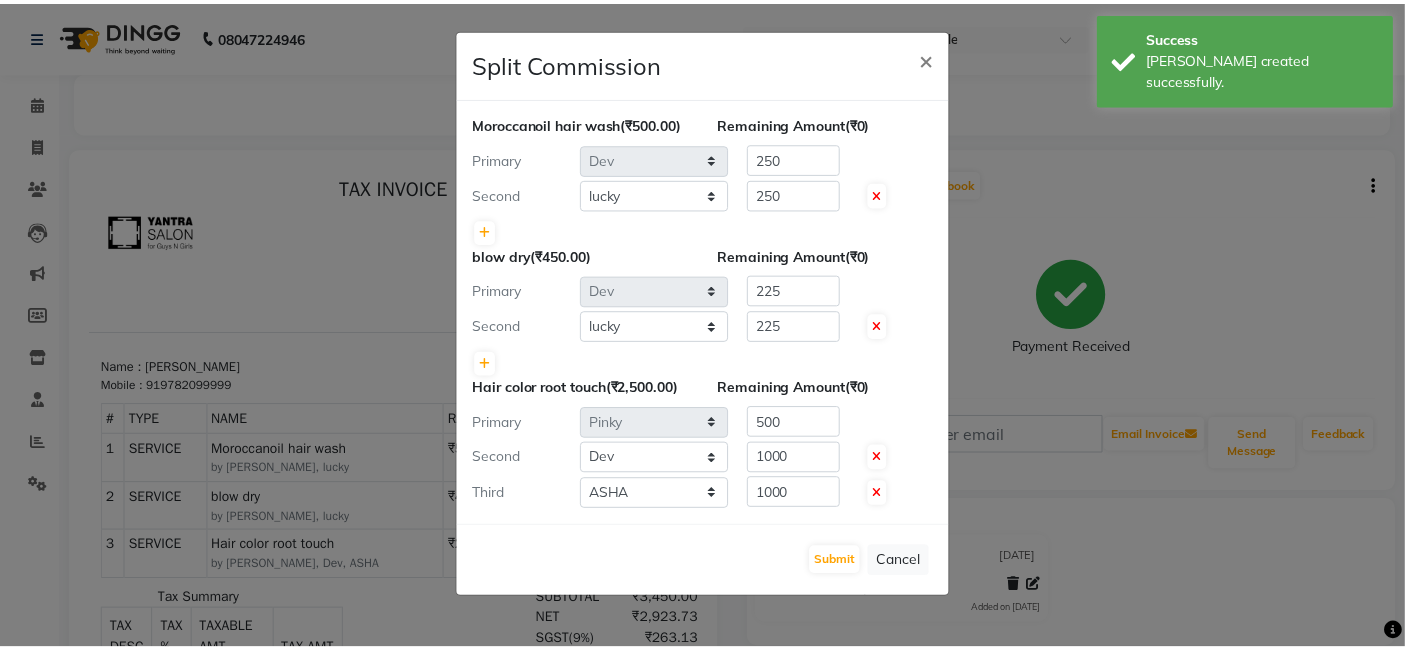 scroll, scrollTop: 0, scrollLeft: 0, axis: both 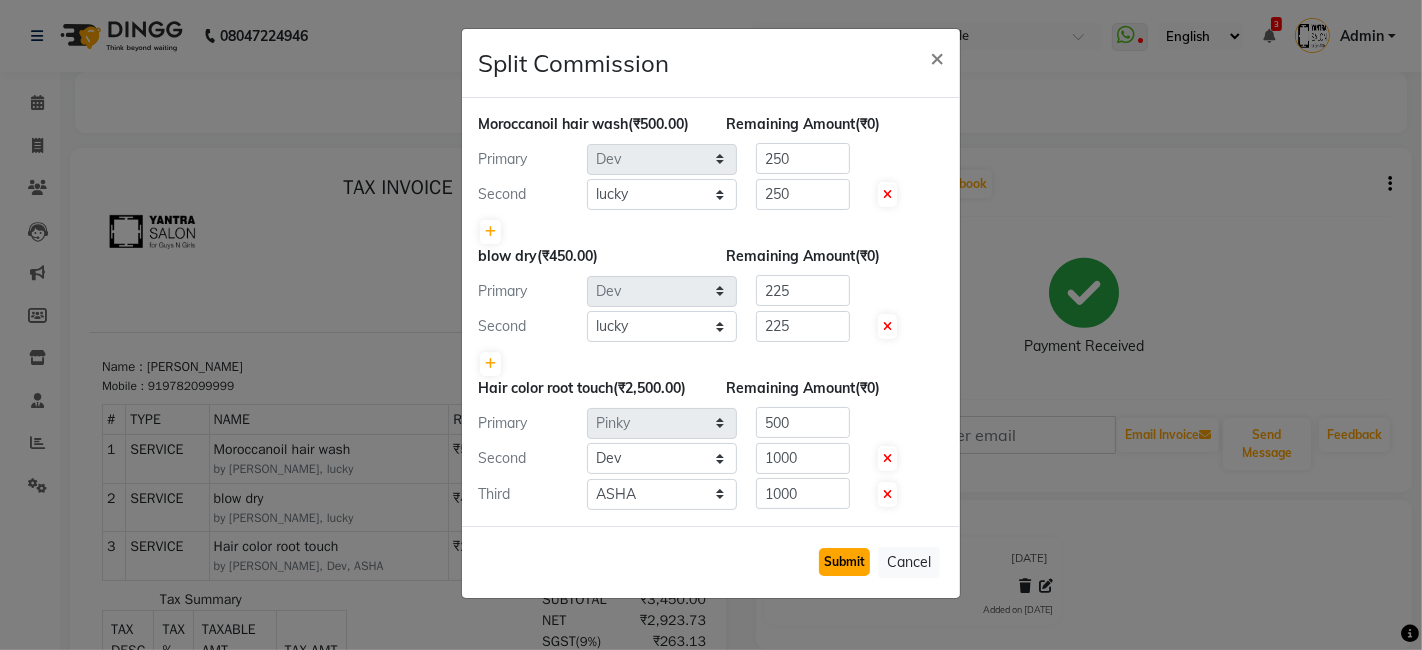 click on "Submit" 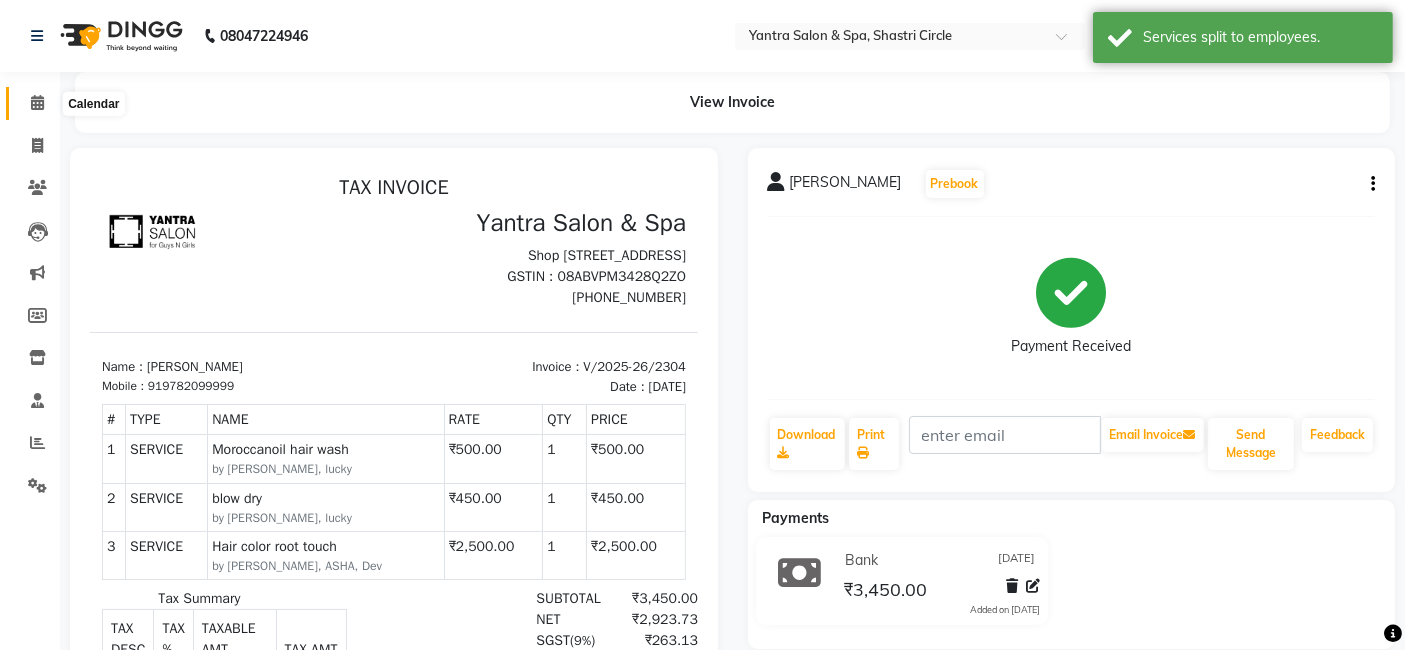 click 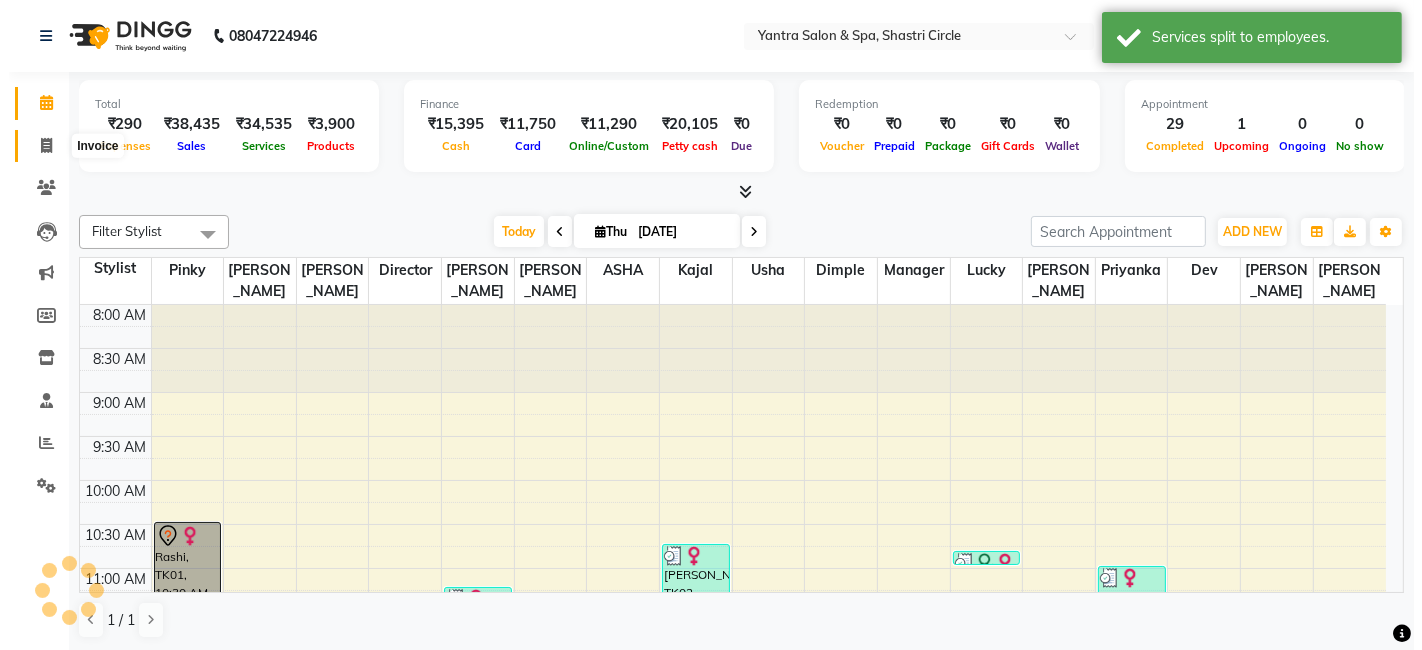 scroll, scrollTop: 0, scrollLeft: 0, axis: both 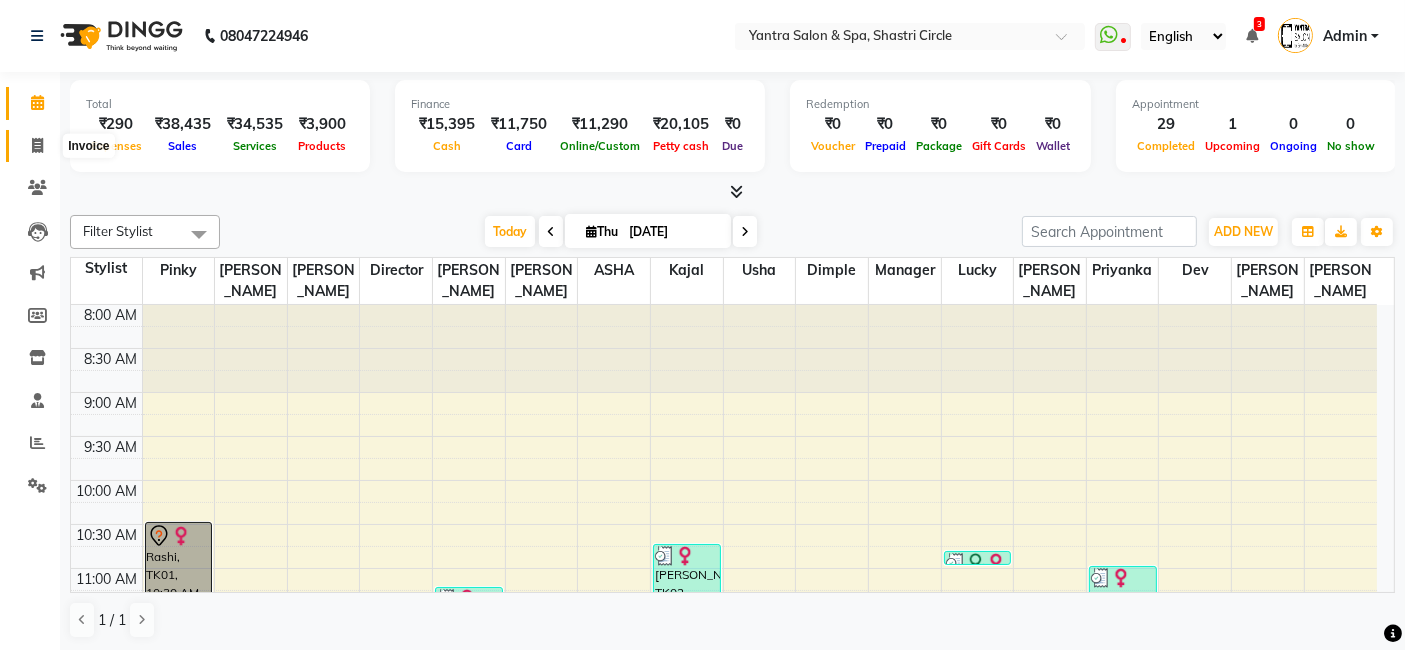 click 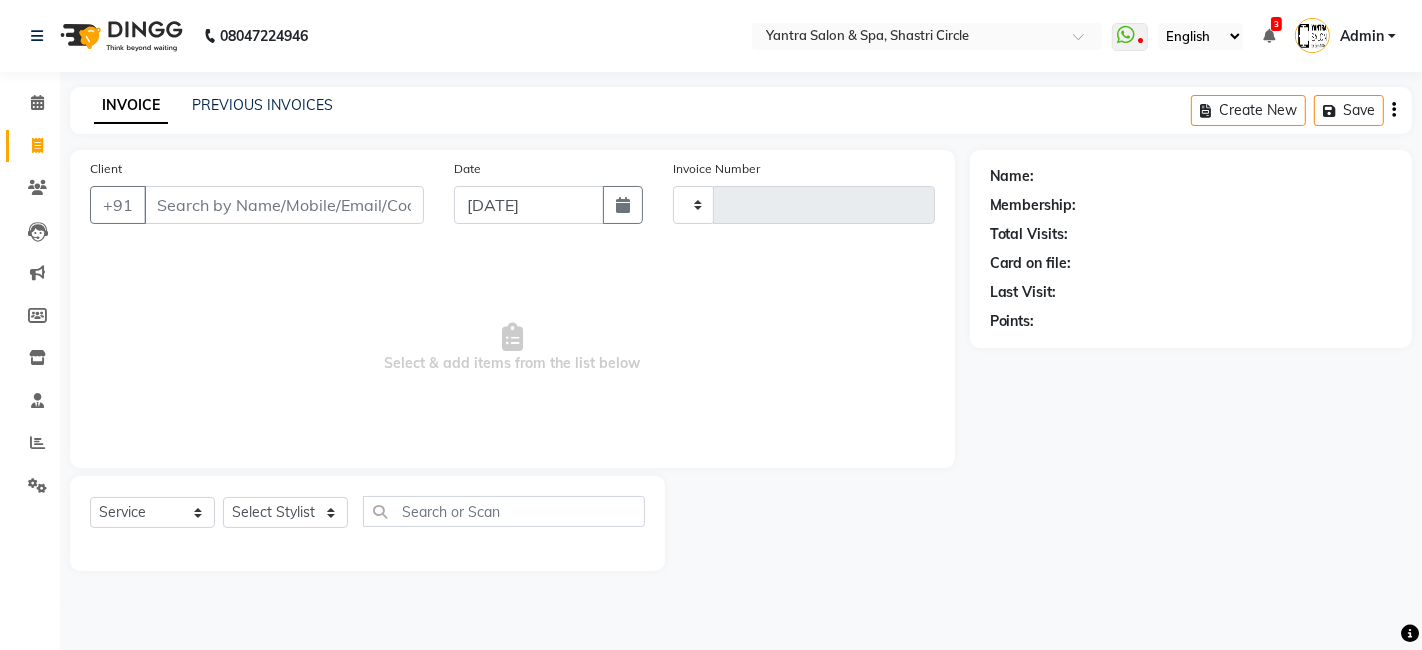 type on "2305" 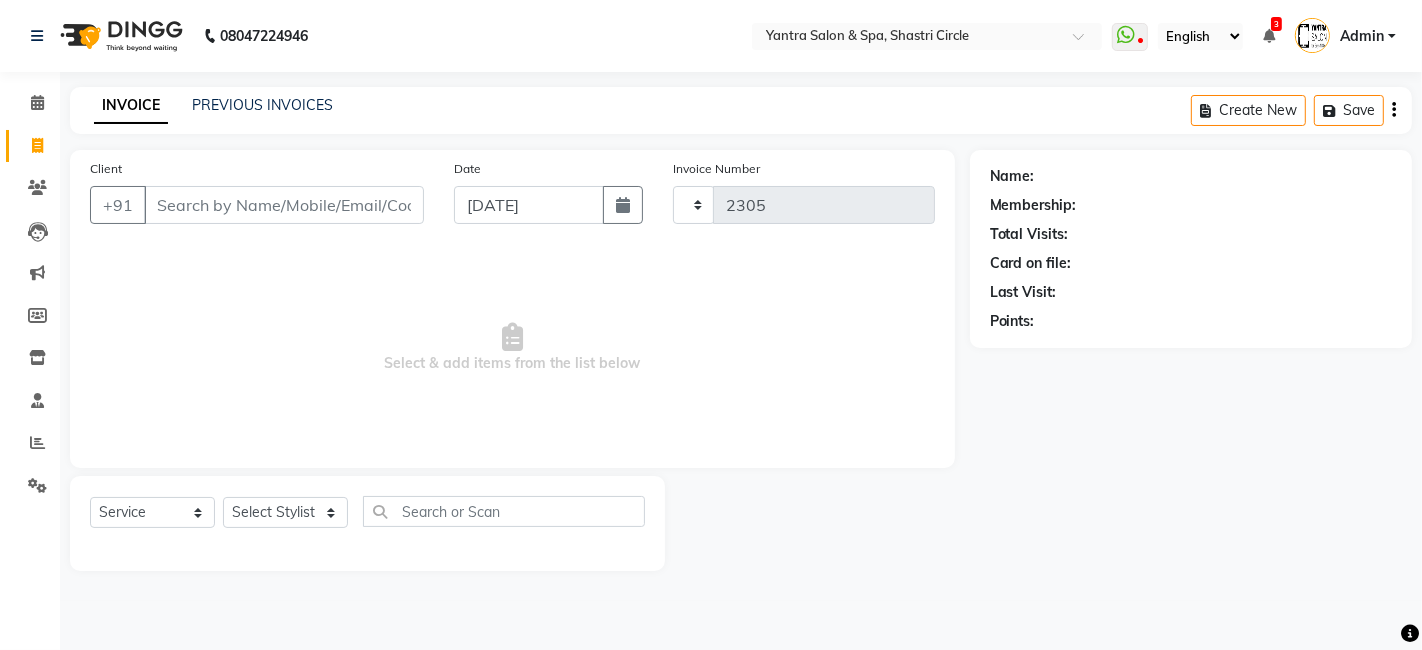 select on "154" 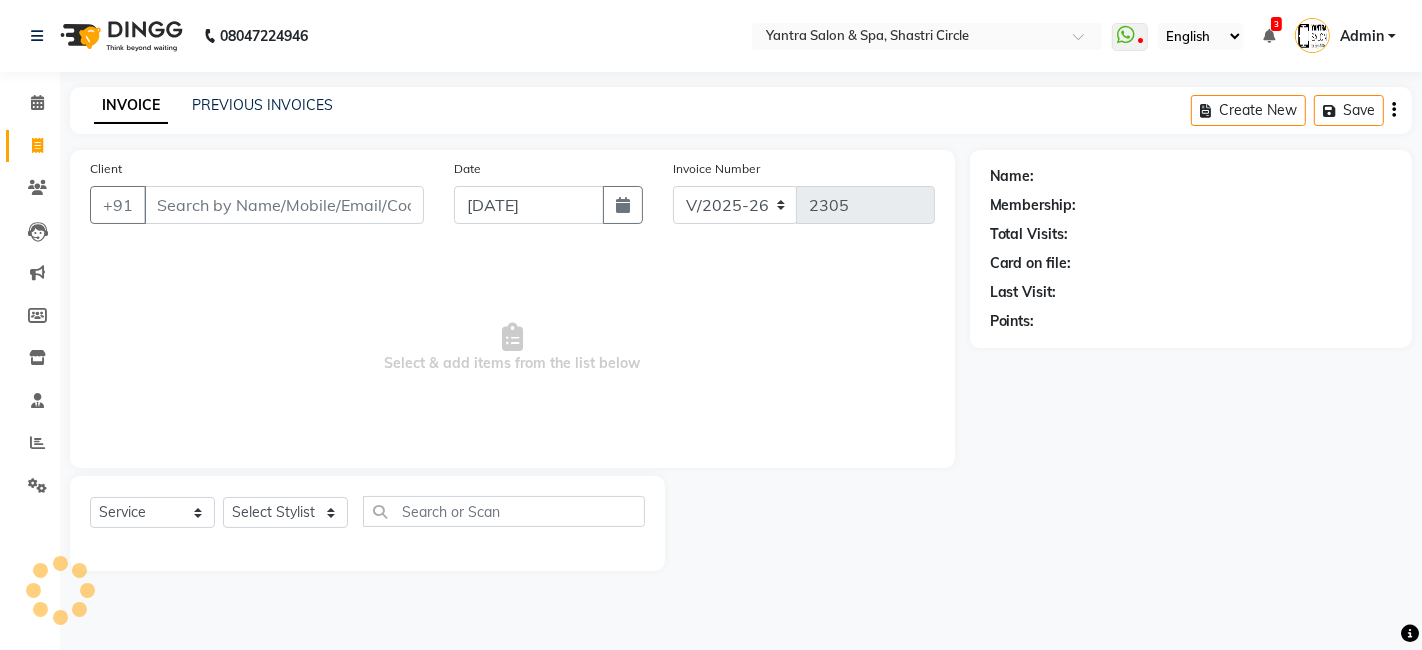 click on "Client" at bounding box center [284, 205] 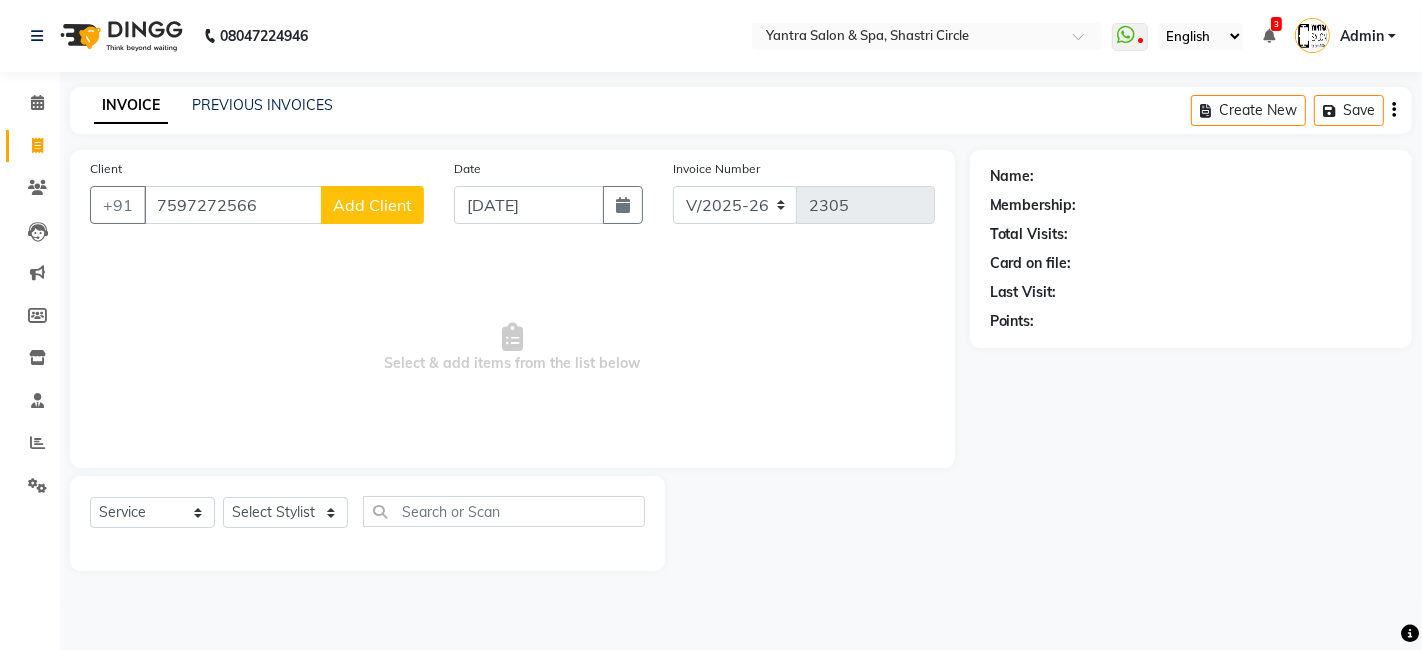 type on "7597272566" 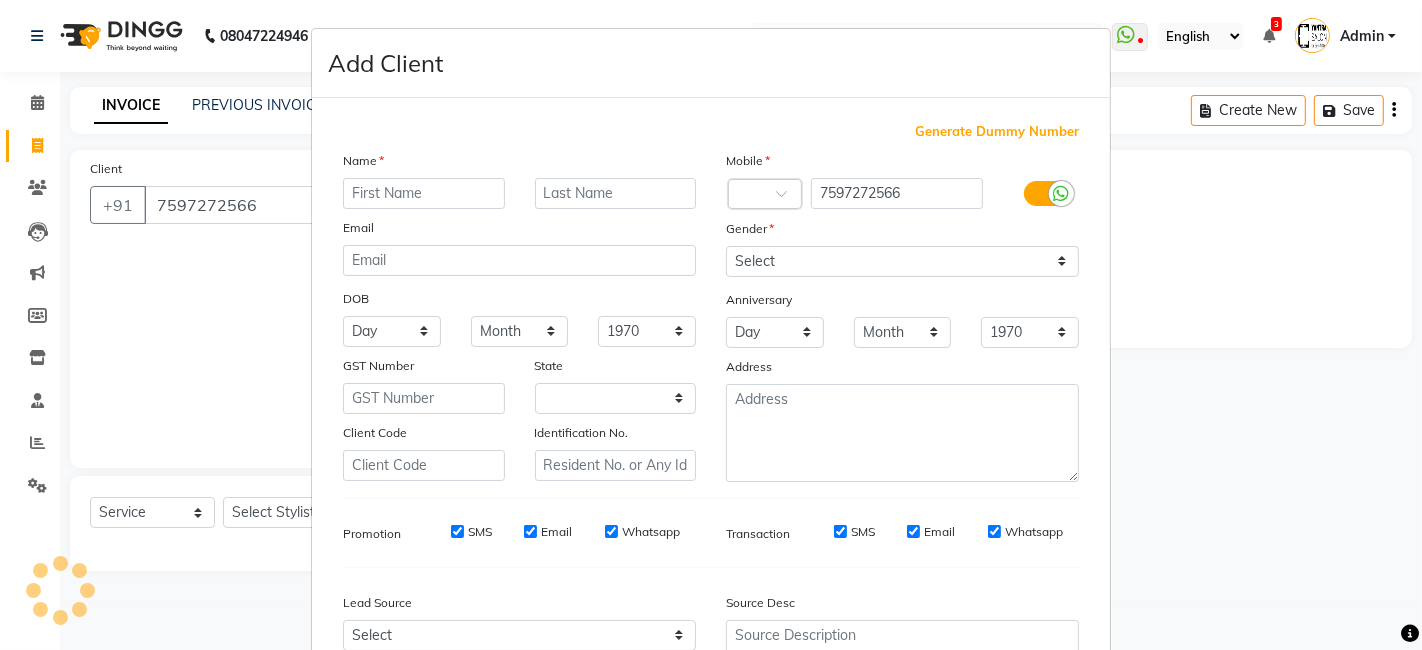 select on "33" 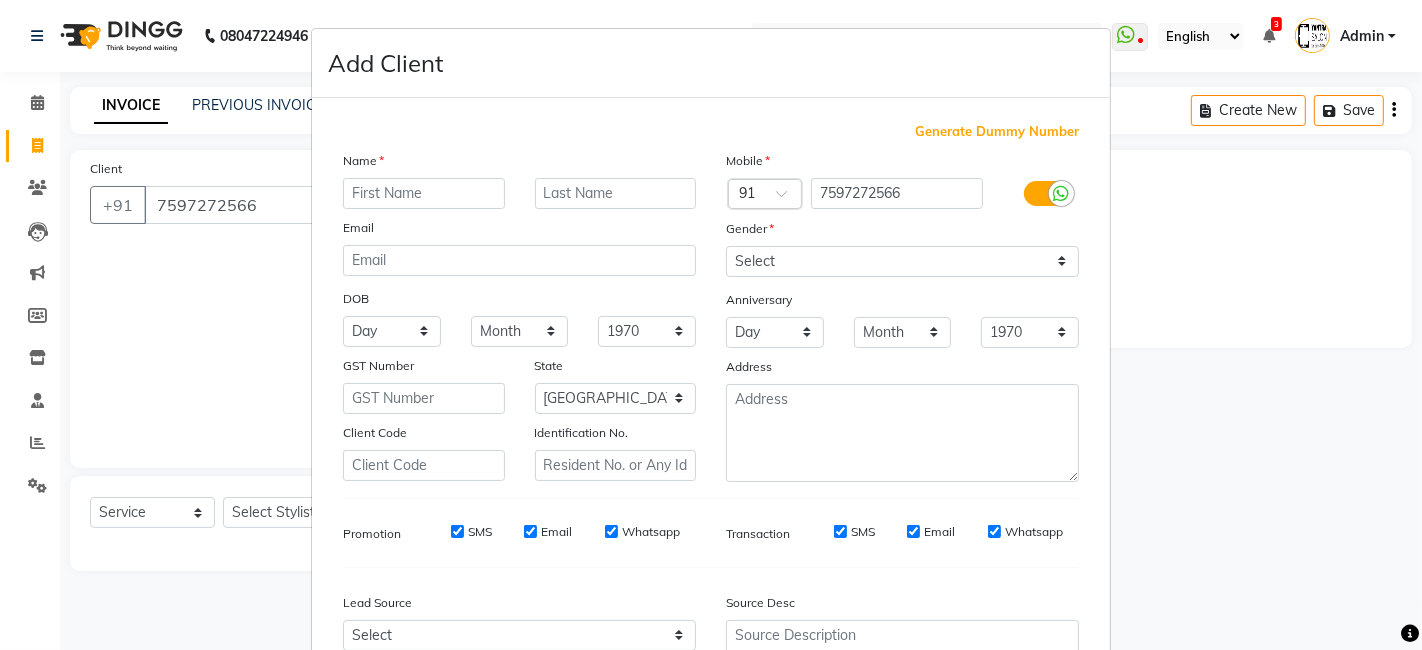 click at bounding box center [424, 193] 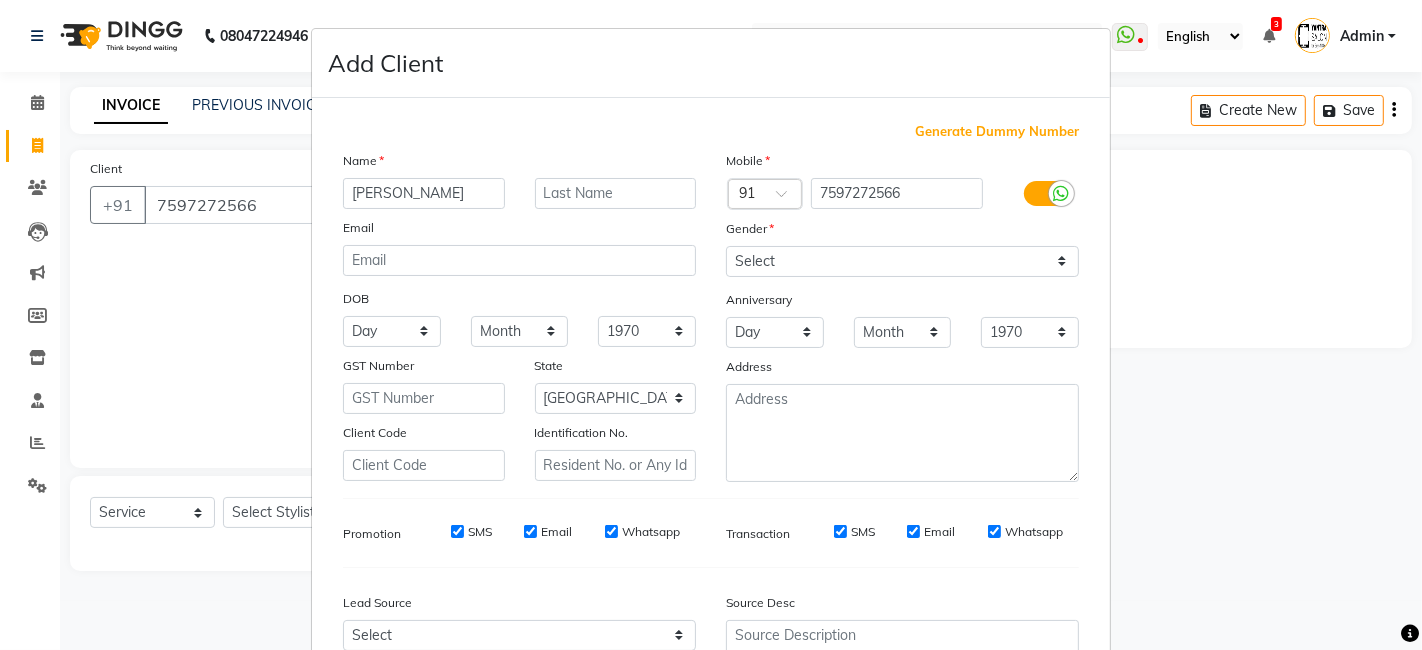 type on "Beena" 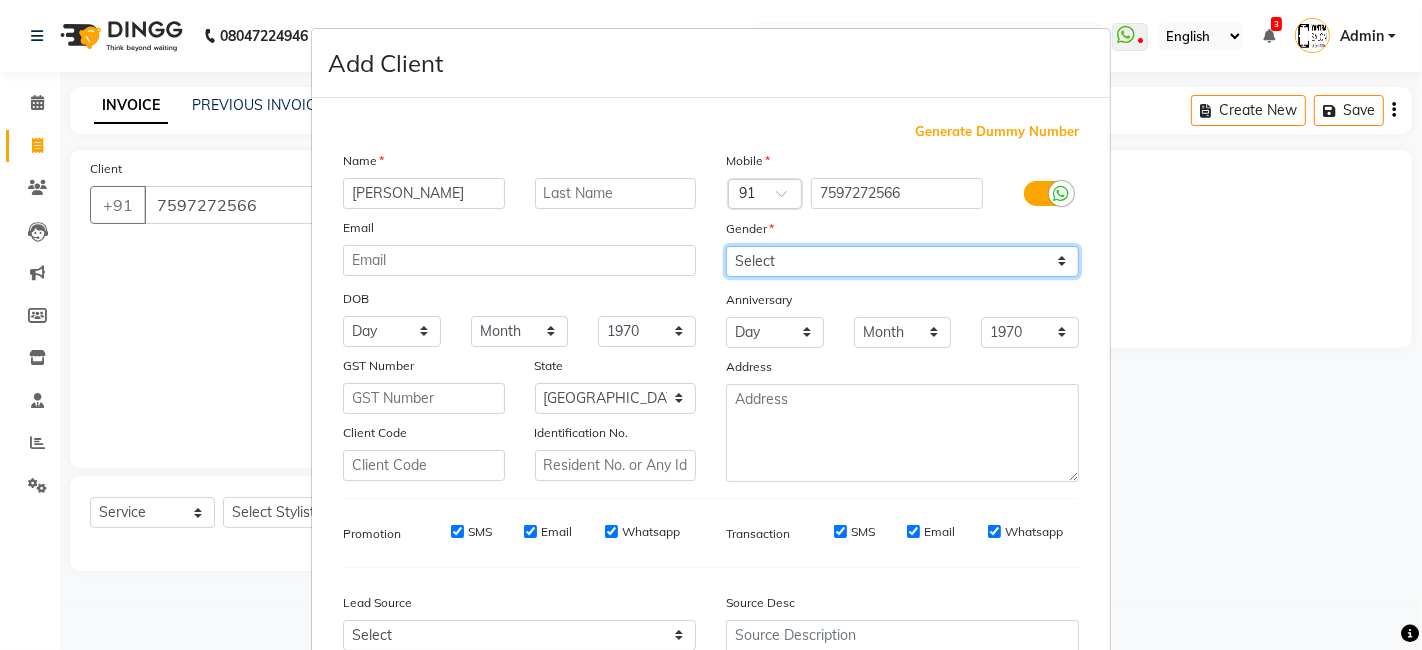 drag, startPoint x: 826, startPoint y: 264, endPoint x: 822, endPoint y: 274, distance: 10.770329 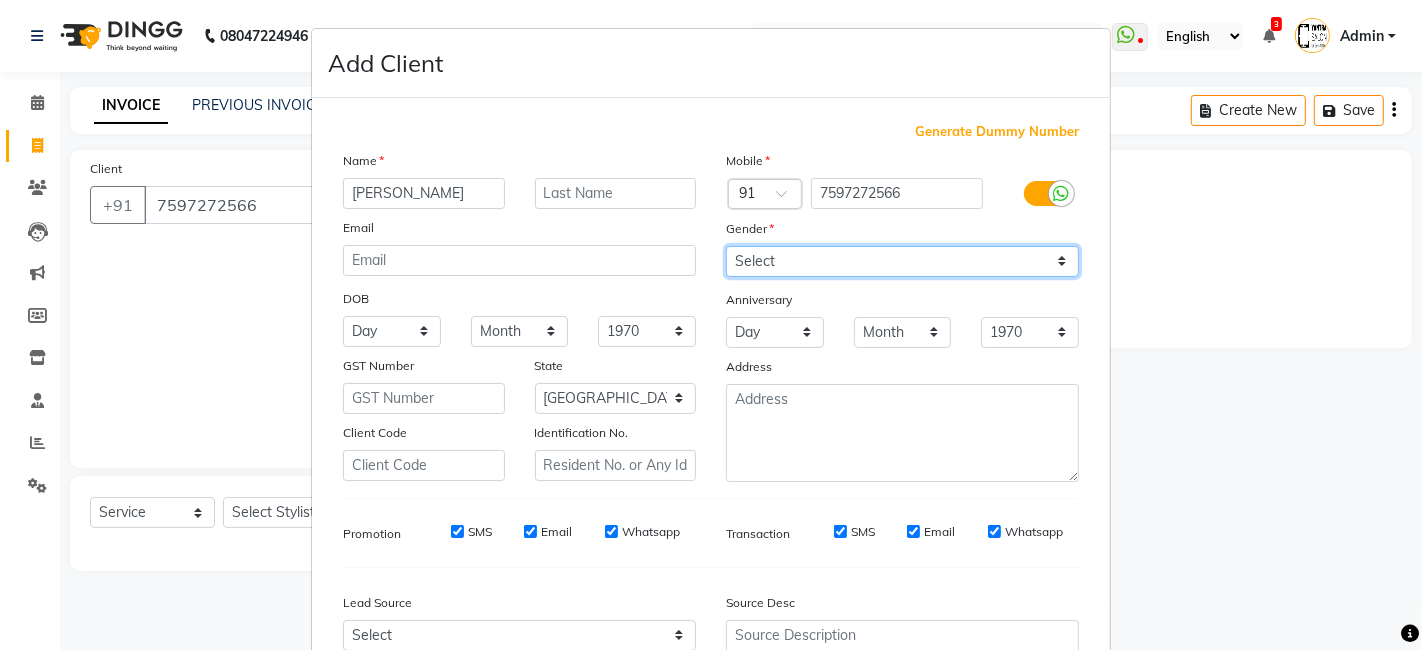 click on "Select Male Female Other Prefer Not To Say" at bounding box center (902, 261) 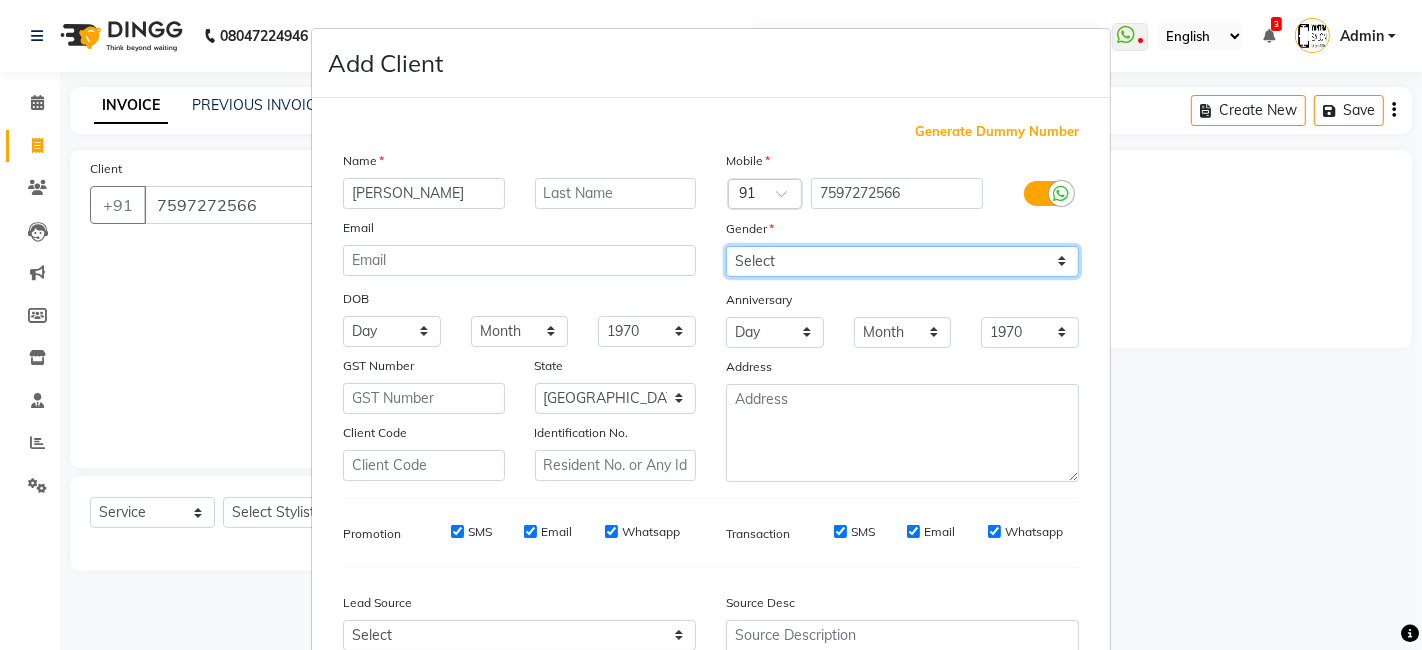 click on "Select Male Female Other Prefer Not To Say" at bounding box center (902, 261) 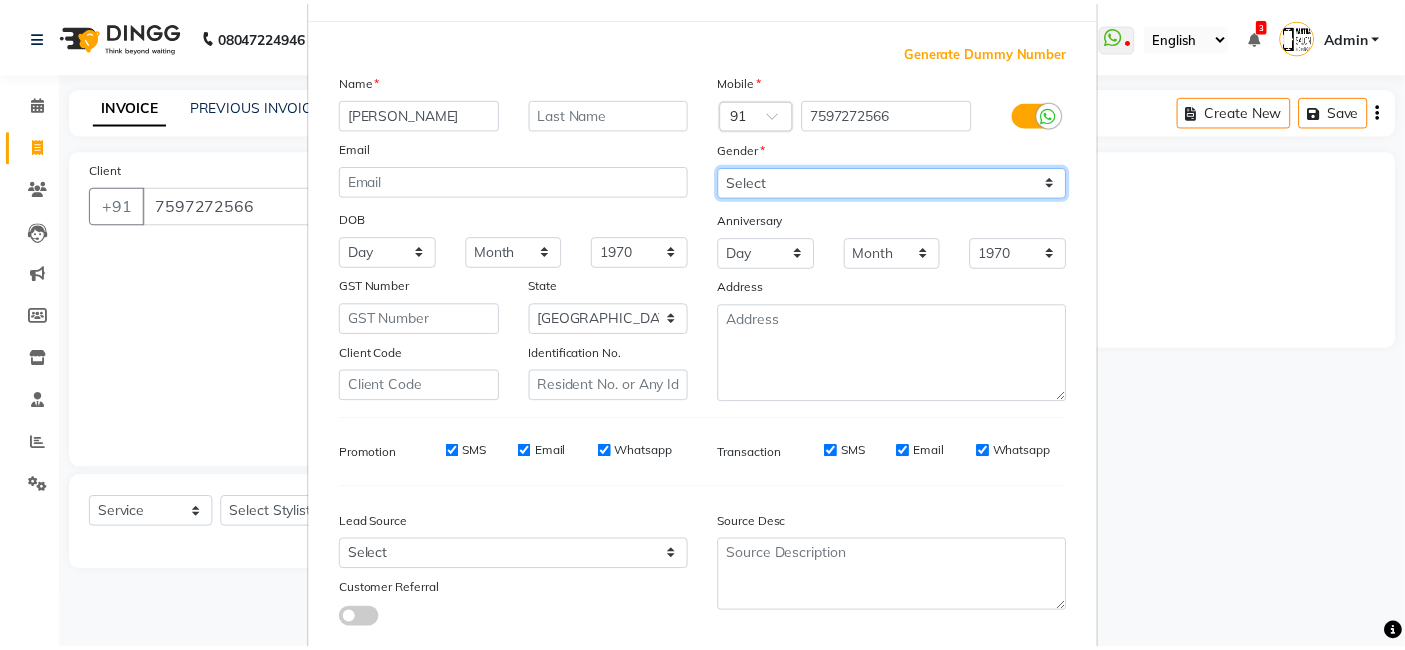 scroll, scrollTop: 197, scrollLeft: 0, axis: vertical 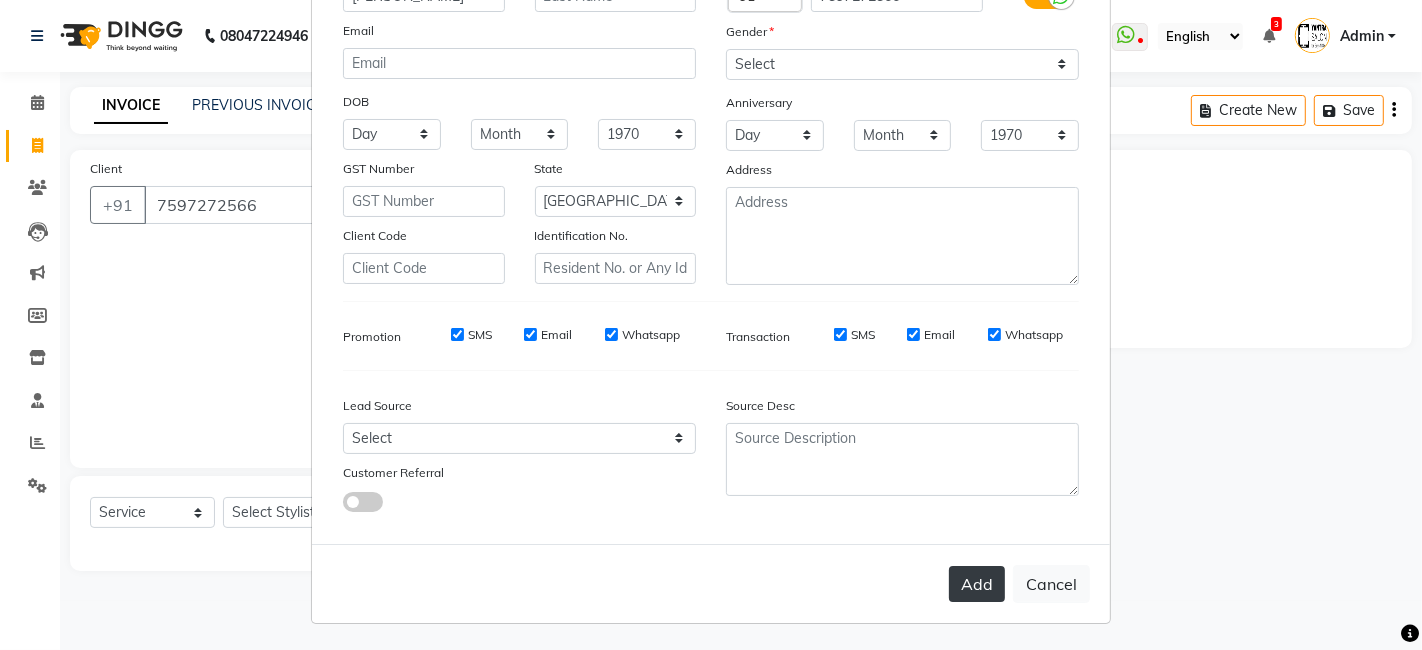 click on "Add" at bounding box center [977, 584] 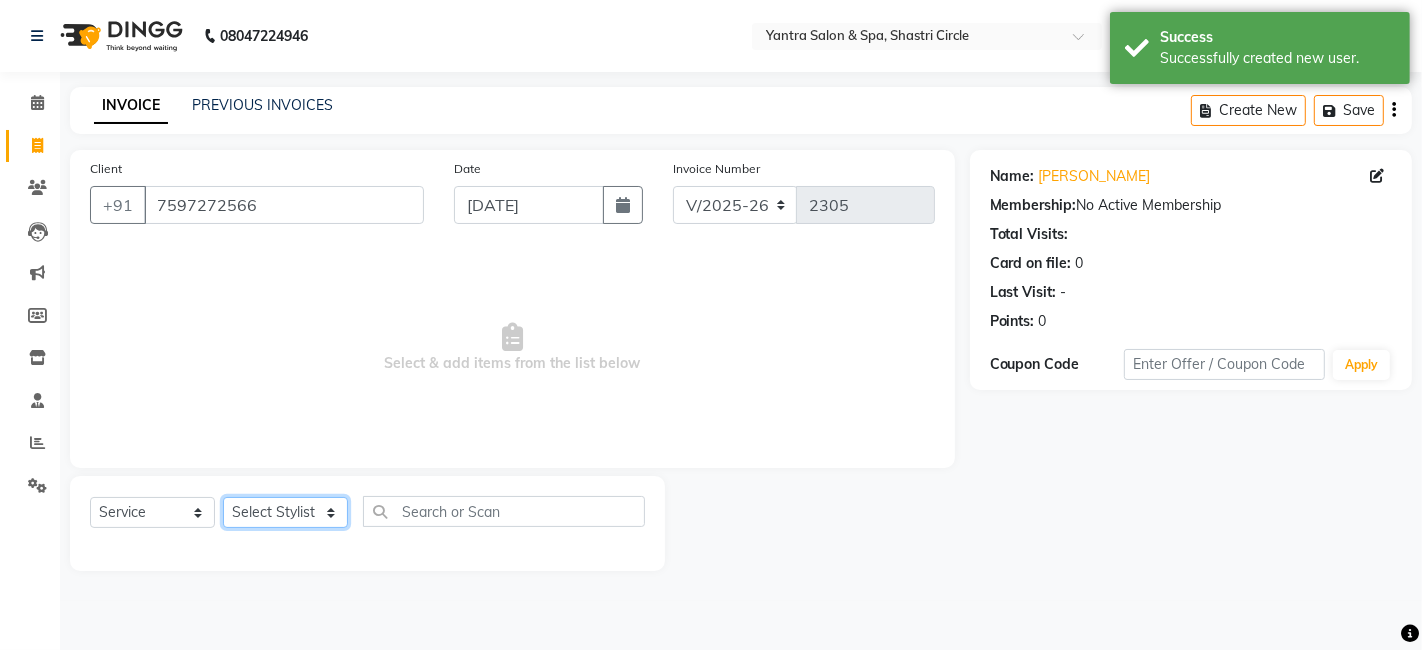 click on "Select Stylist Arvind ASHA bhawna goyal Dev Dimple Director Harsha Hemlata kajal Latika lucky Manager Manisha maam Neelu  Pallavi Pinky Priyanka Rahul Sekhar usha" 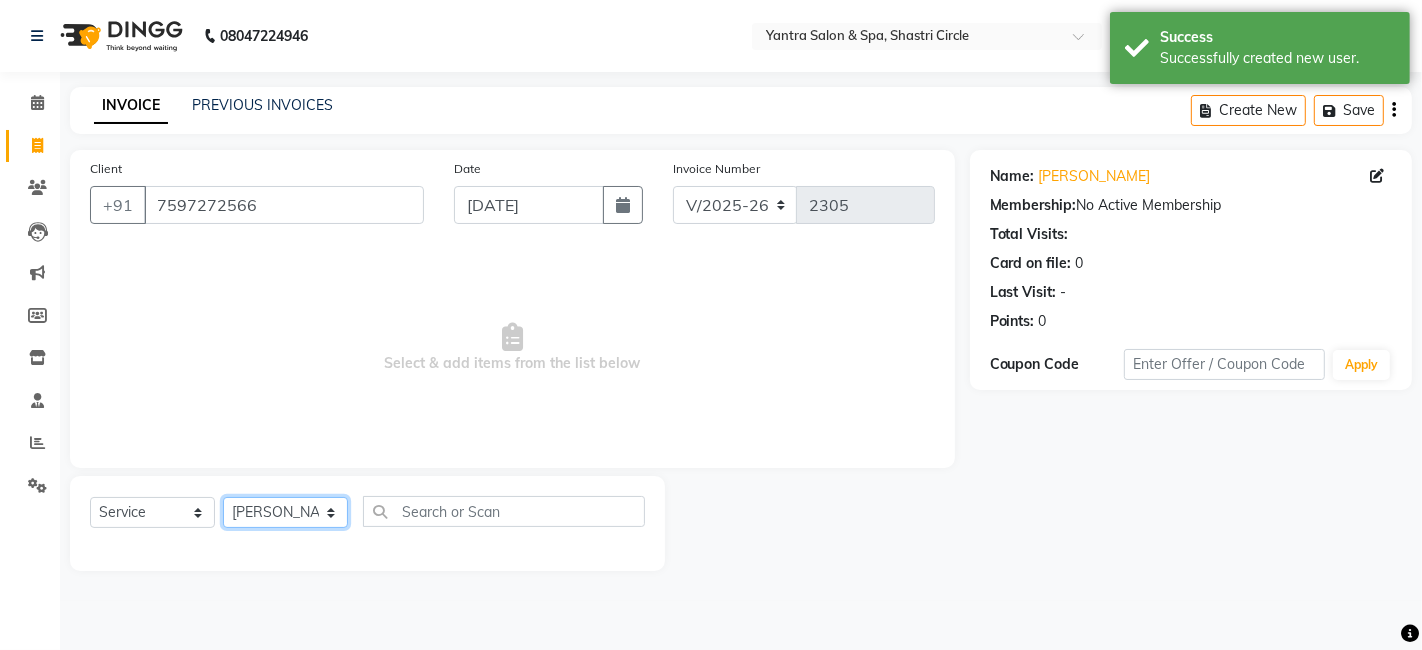click on "Select Stylist Arvind ASHA bhawna goyal Dev Dimple Director Harsha Hemlata kajal Latika lucky Manager Manisha maam Neelu  Pallavi Pinky Priyanka Rahul Sekhar usha" 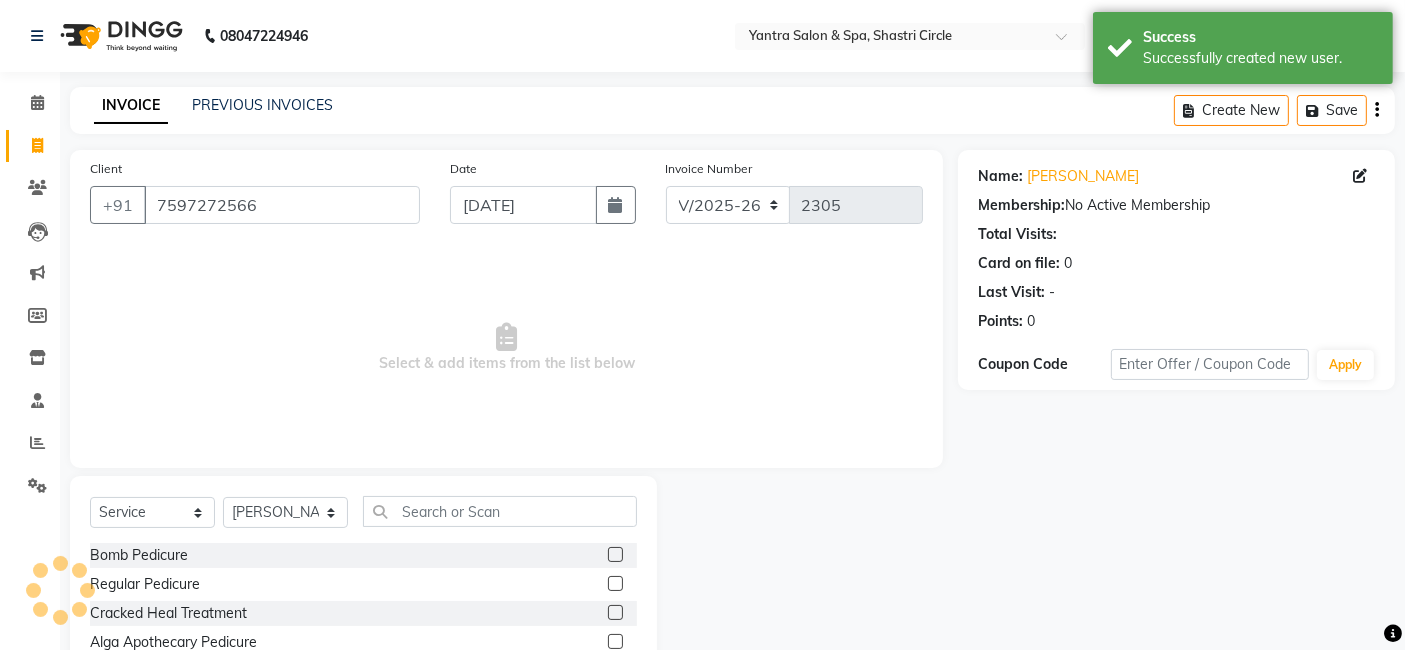 click on "Select  Service  Product  Membership  Package Voucher Prepaid Gift Card  Select Stylist Arvind ASHA bhawna goyal Dev Dimple Director Harsha Hemlata kajal Latika lucky Manager Manisha maam Neelu  Pallavi Pinky Priyanka Rahul Sekhar usha Bomb Pedicure  Regular Pedicure  Cracked Heal Treatment  Alga Apothecary Pedicure  Gel polish remover   Donut Pedicure  candle Pedicure  Avl Express Pedicure  Avl Pedicruise pedicure  Avl Pedipure pedicure  Pedi Pai pedicure  Under arms polish  Kanpeki body spa  Regular Manicure  Bomb Manicure  Alga Apothecary Manicure  Nail Extensions  Gel nail pent  Pedi Pai manicure  Donut manicure  Avl express manicure  Avl Pedicruise manicure  Avl Pedipure manicure  Candle manicure  Back polish  Foot Massage  Head Massage  Back Massage  Hand & Shoulder Massage  Body Spa  Relaxing Body Massage  Aromatherapy Associates - Renewing Rose  Aromatherapy Associates - intense nourishment  Aromatherapy Associates Body Massage  Full Body Bleach  Body Polishing  body scrub   face bleach  back scrub" 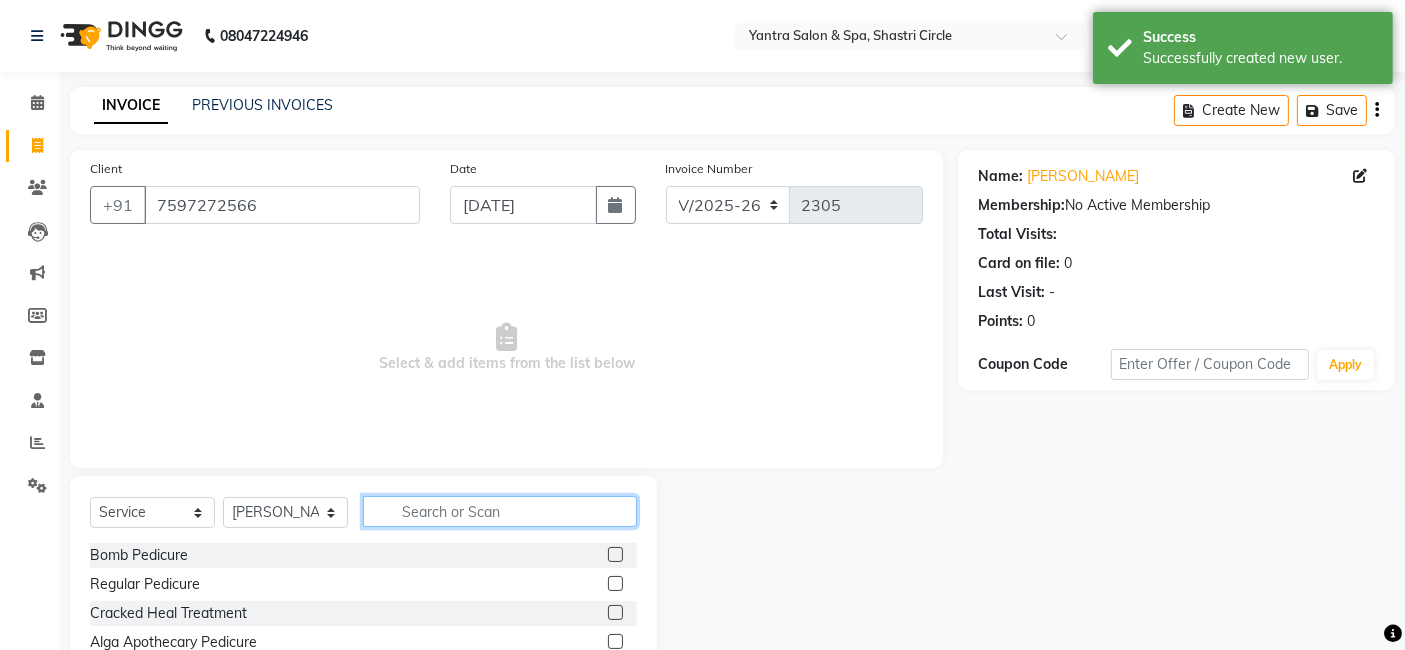 click 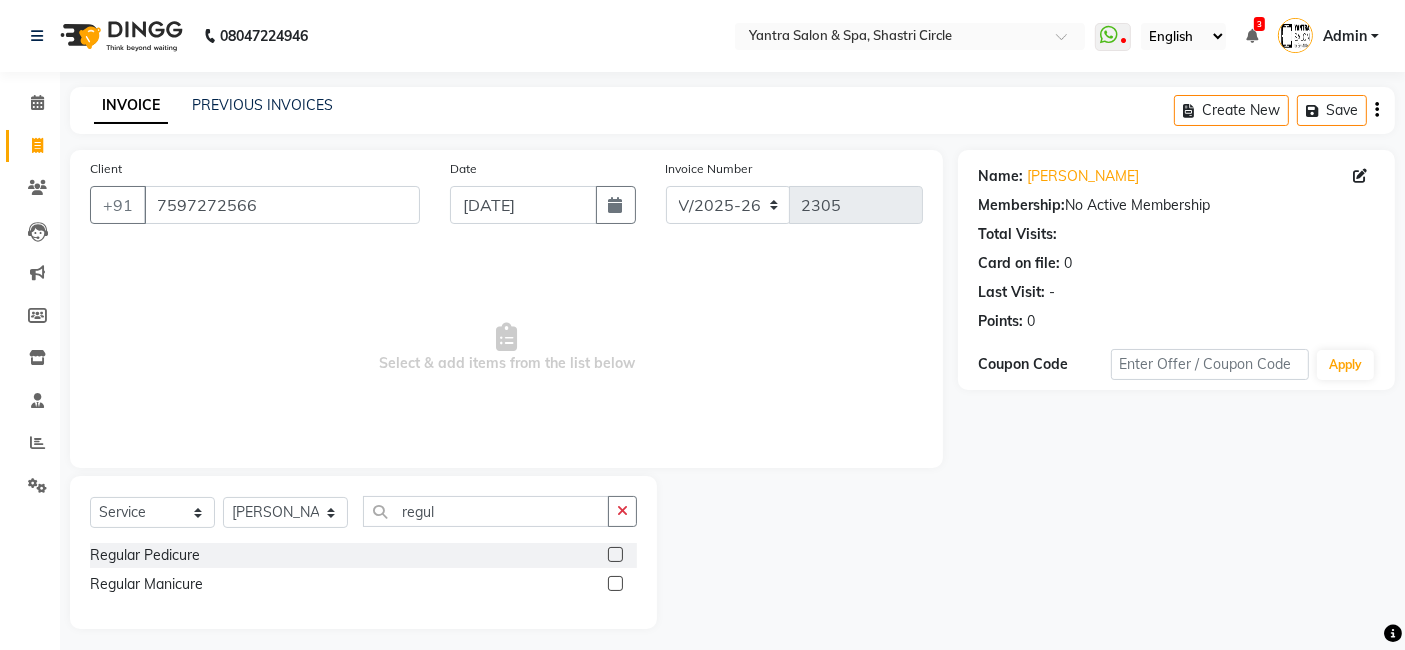 click 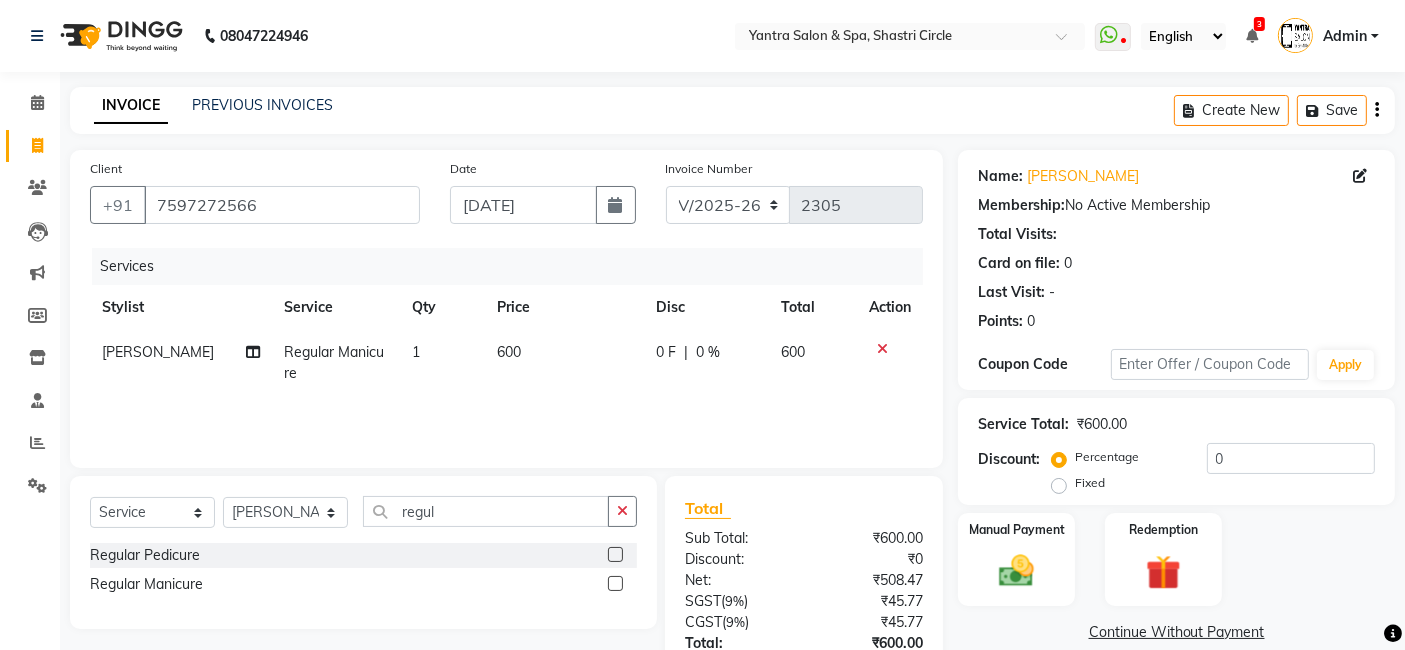 click on "600" 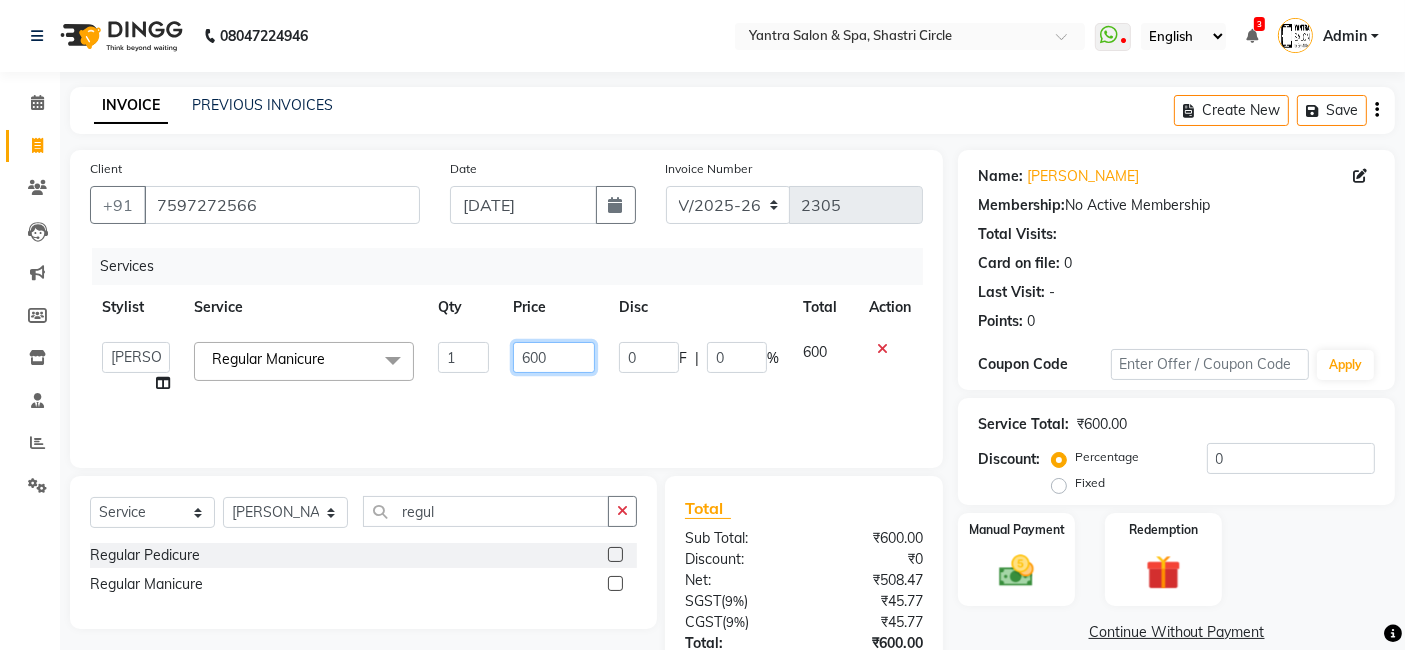 click on "600" 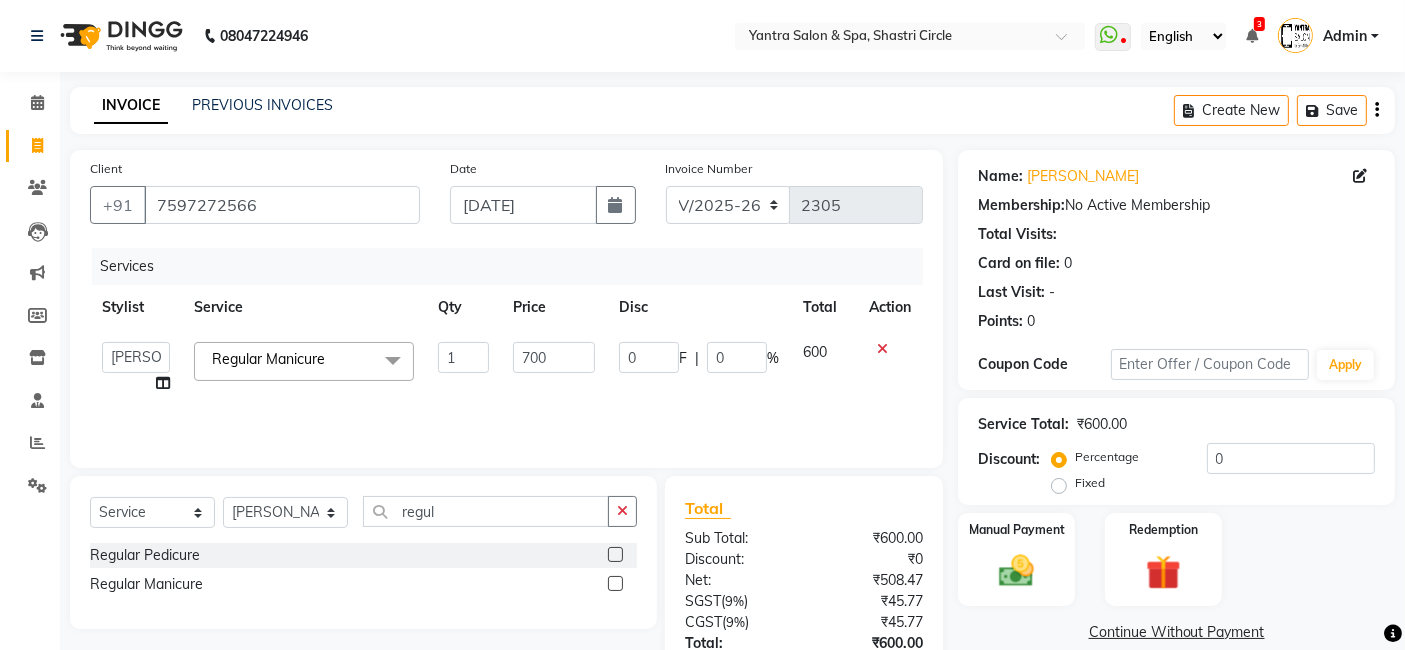 click on "700" 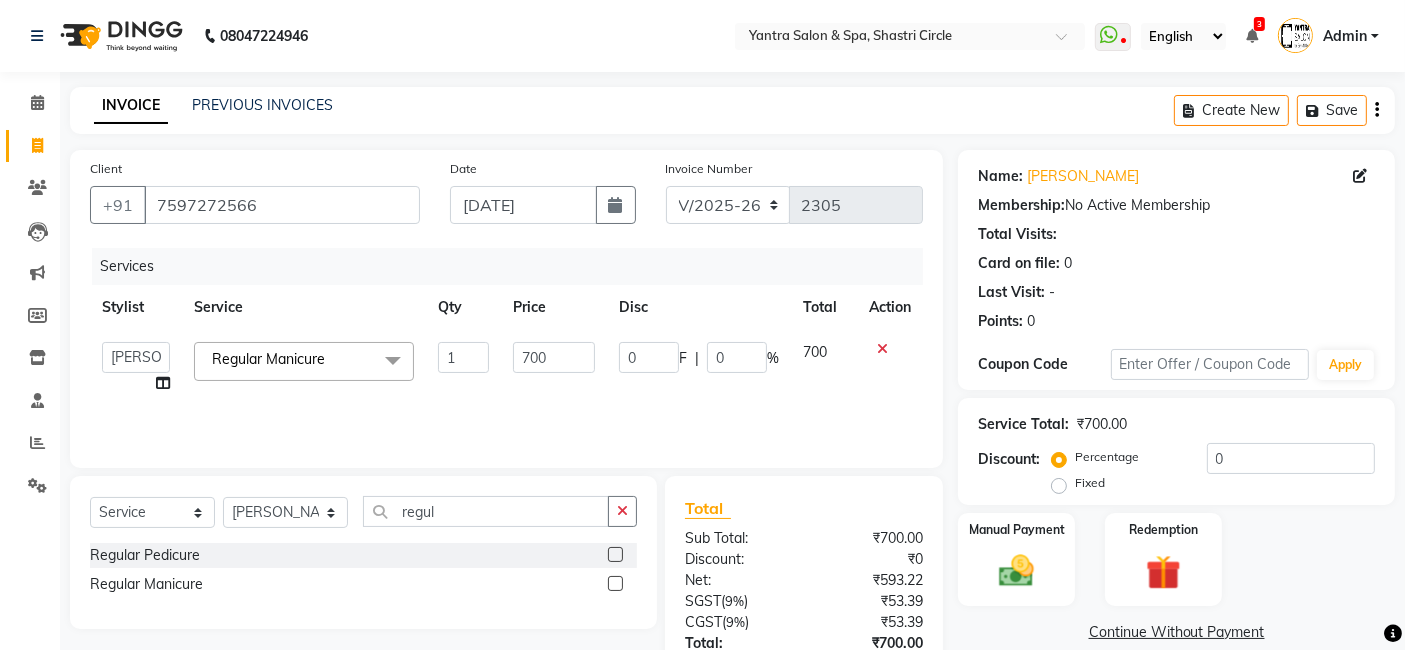 scroll, scrollTop: 148, scrollLeft: 0, axis: vertical 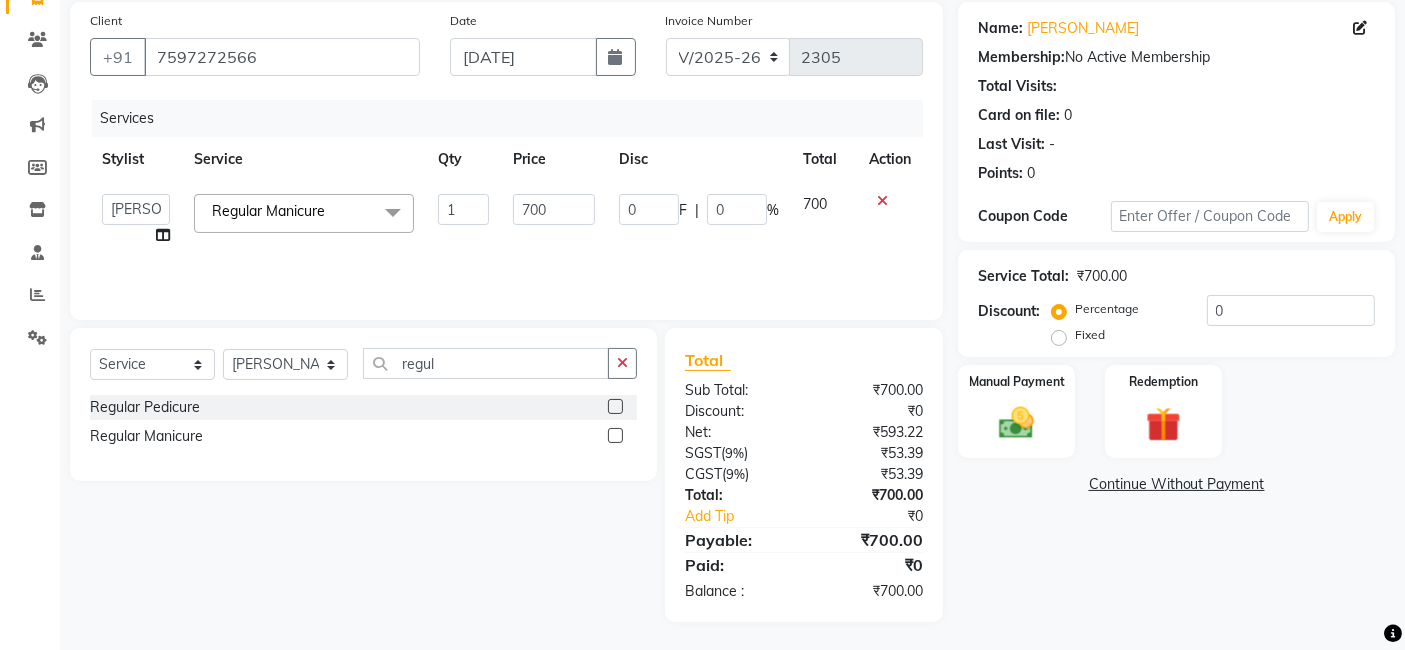 click on "Arvind   ASHA   bhawna goyal   Dev   Dimple   Director   Harsha   Hemlata   kajal   Latika   lucky   Manager   Manisha maam   Neelu    Pallavi   Pinky   Priyanka   Rahul   Sekhar   usha" 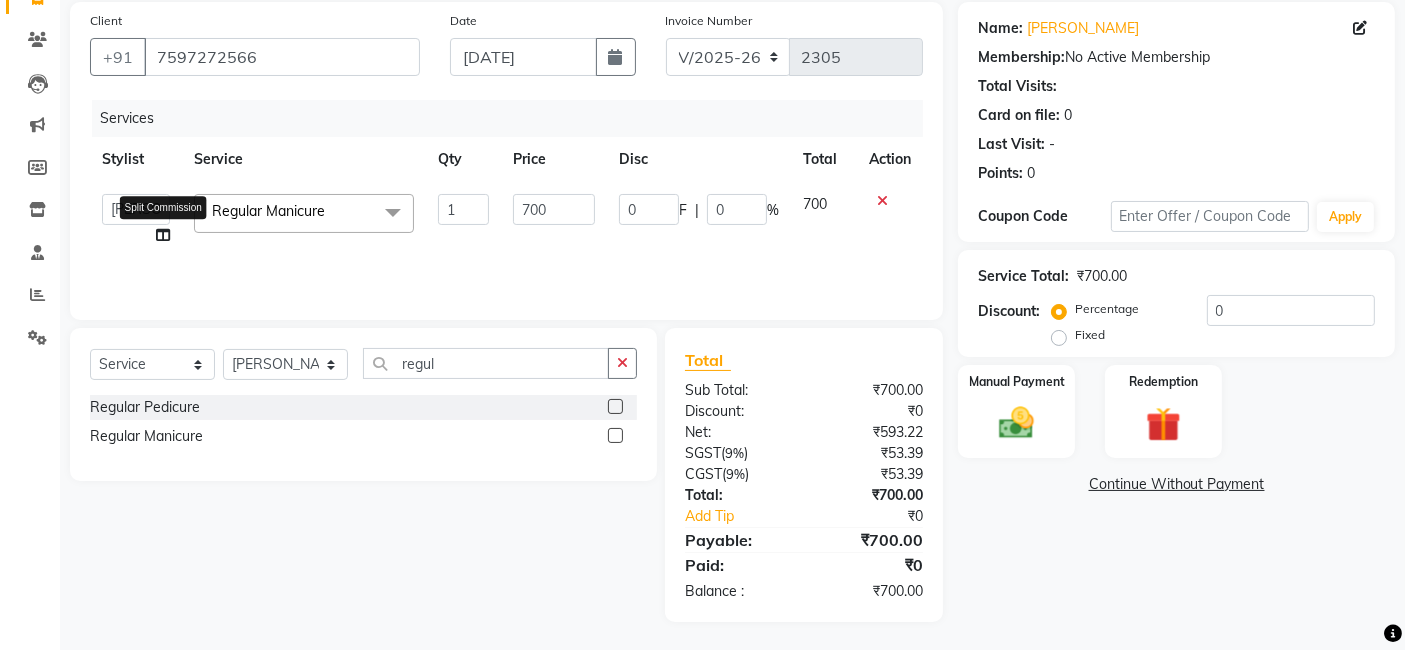 click 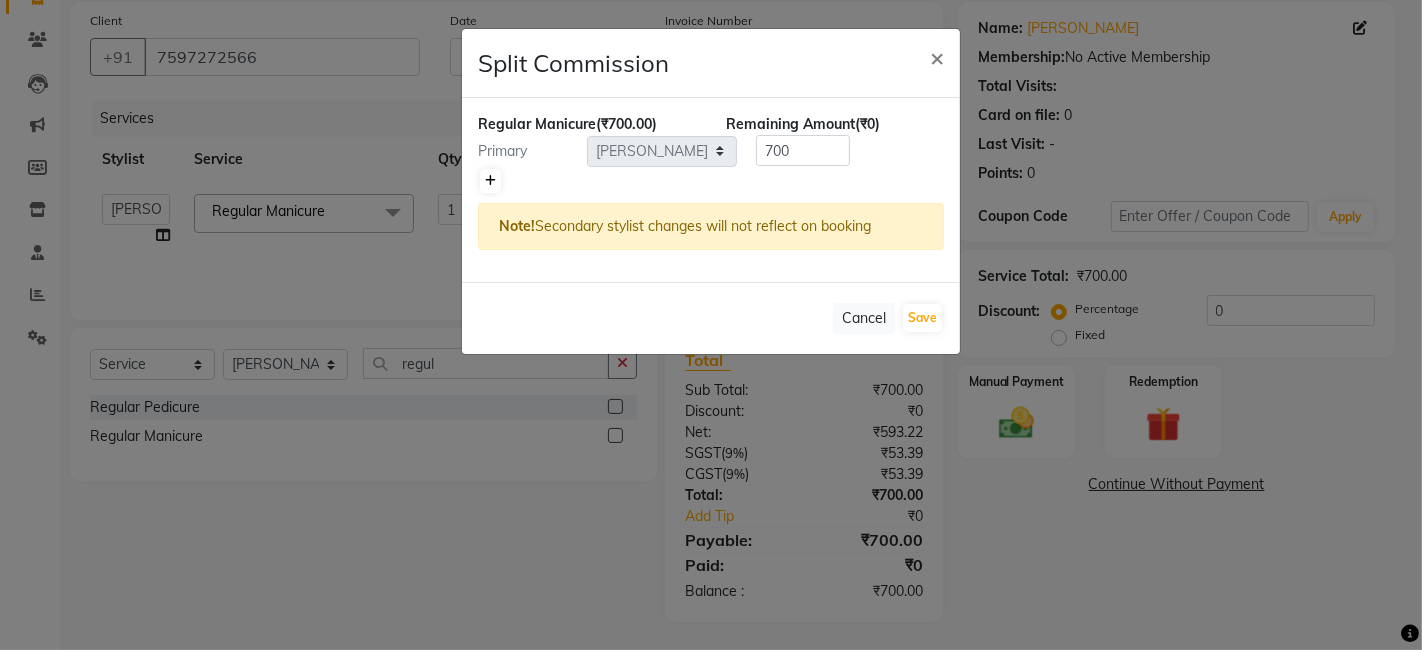 click 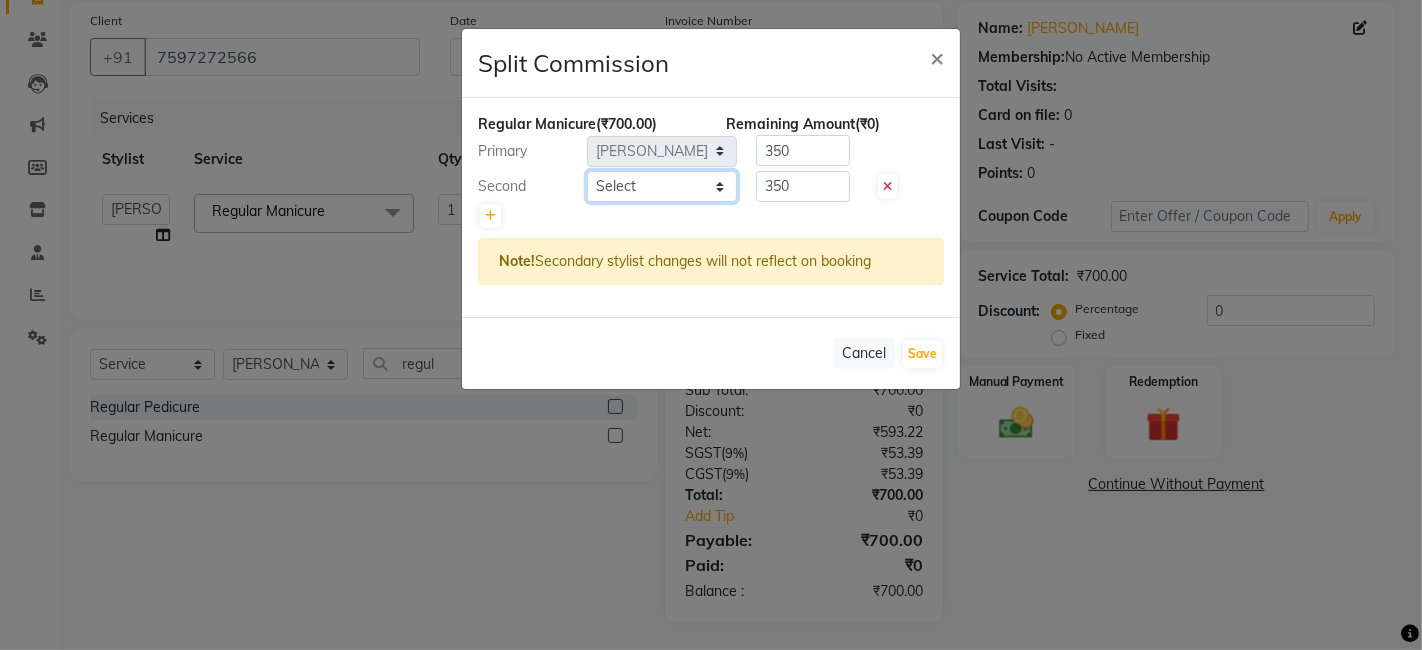 drag, startPoint x: 494, startPoint y: 175, endPoint x: 619, endPoint y: 190, distance: 125.89678 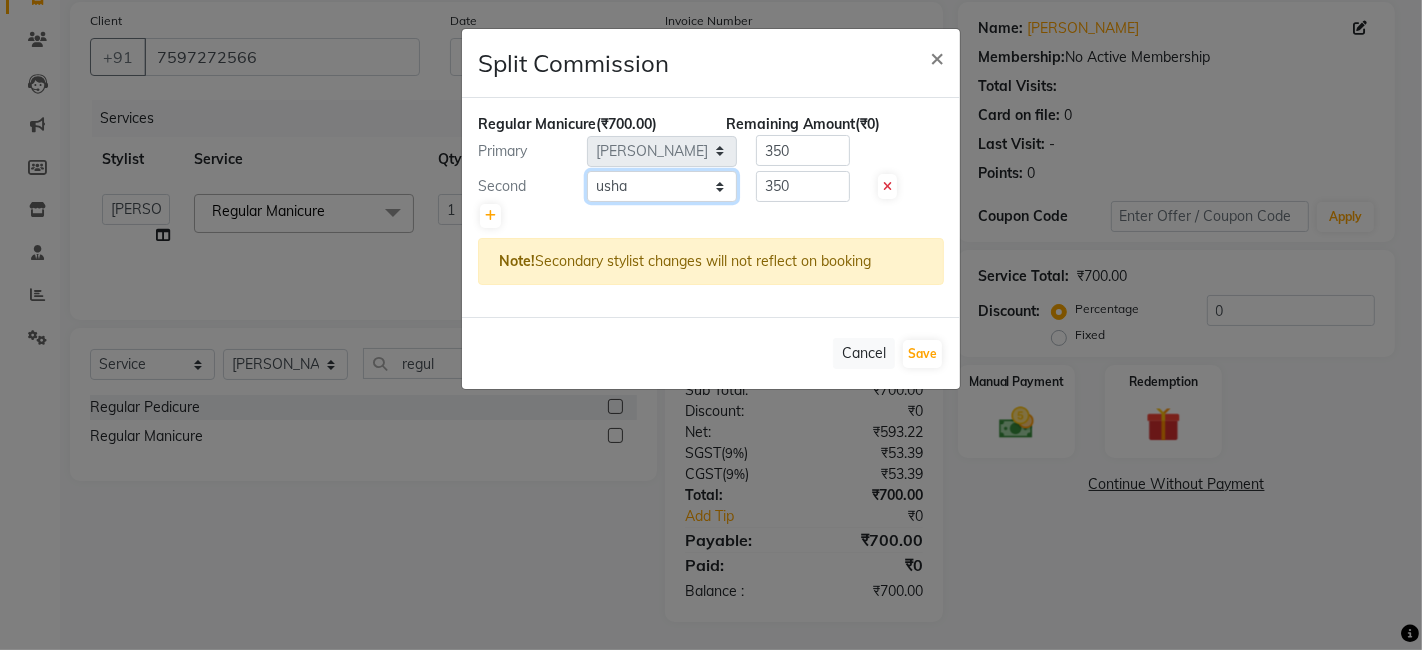 click on "Select  Arvind   ASHA   bhawna goyal   Dev   Dimple   Director   Harsha   Hemlata   kajal   Latika   lucky   Manager   Manisha maam   Neelu    No Preference   Pallavi   Pinky   Priyanka   Rahul   Sekhar   usha" 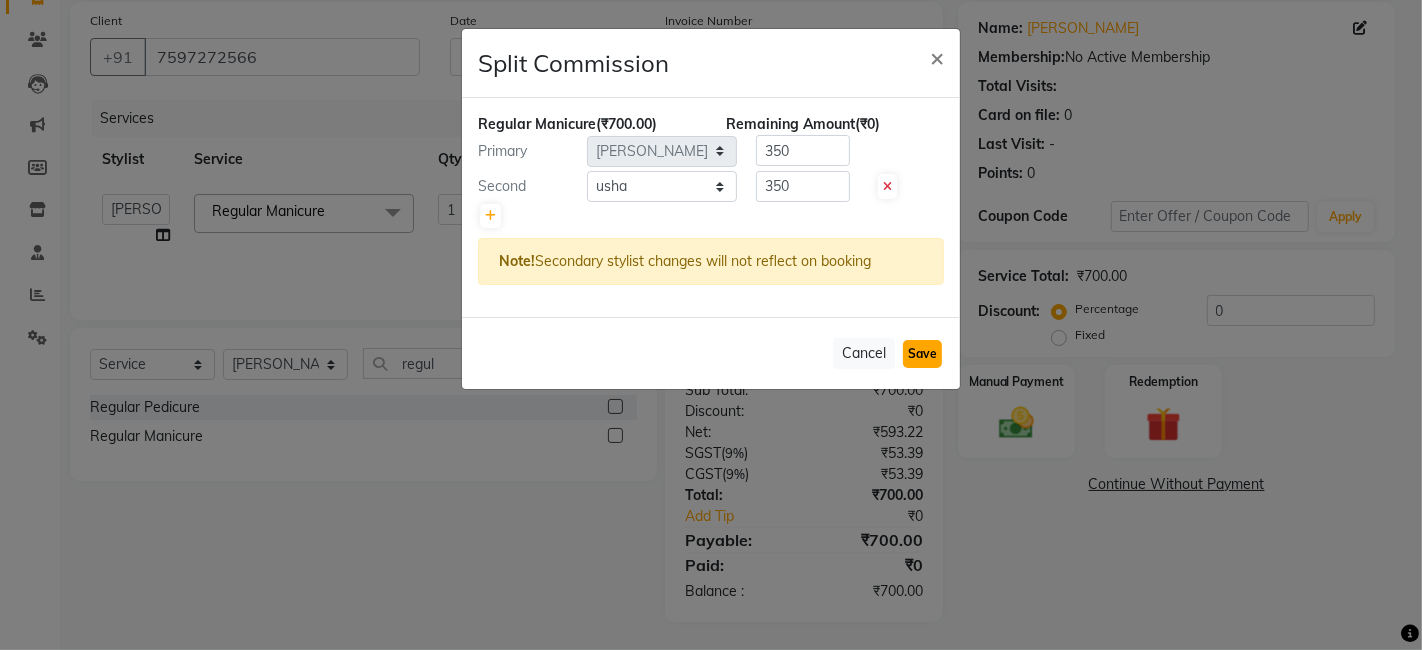 click on "Save" 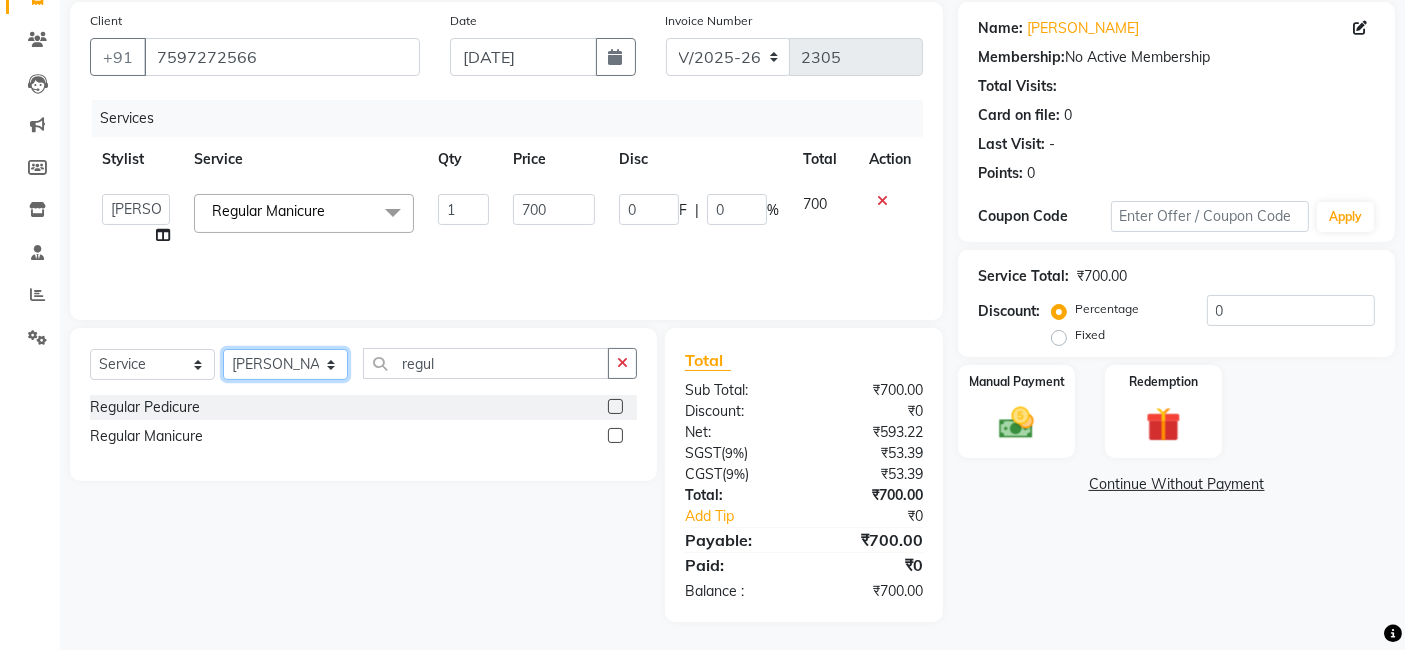 click on "Select Stylist Arvind ASHA bhawna goyal Dev Dimple Director Harsha Hemlata kajal Latika lucky Manager Manisha maam Neelu  Pallavi Pinky Priyanka Rahul Sekhar usha" 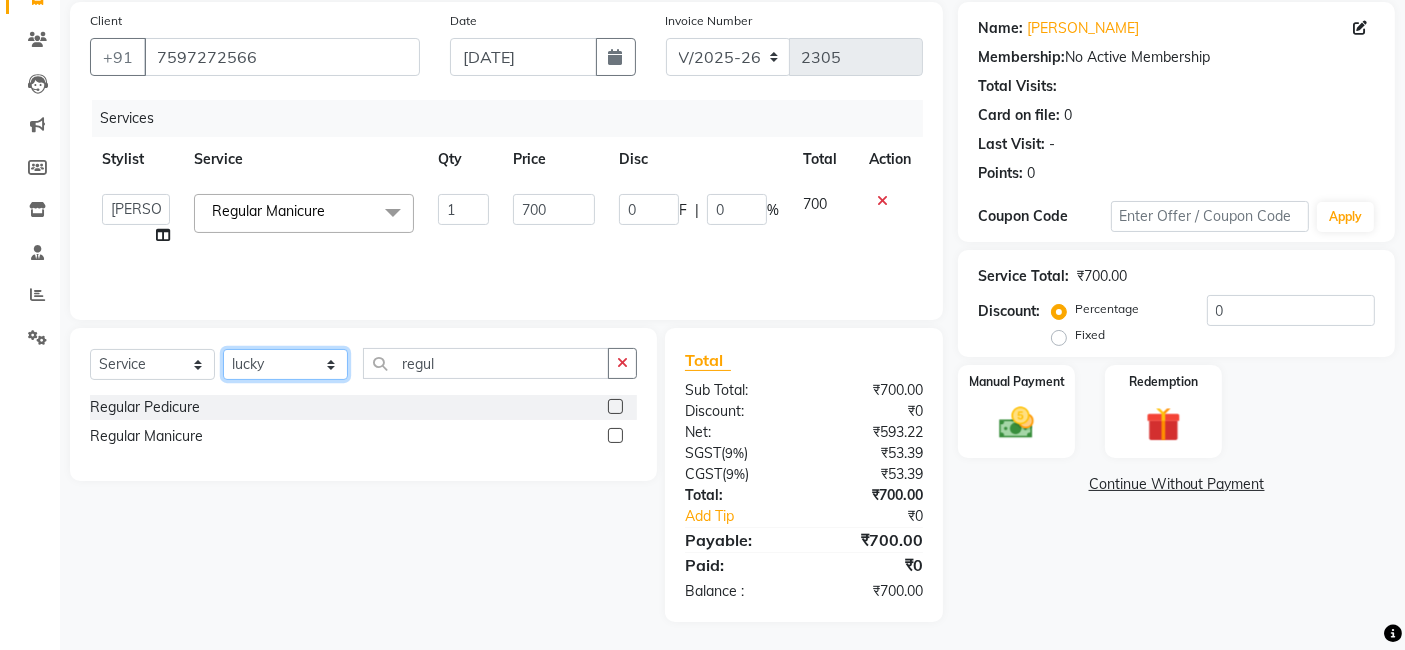 click on "Select Stylist Arvind ASHA bhawna goyal Dev Dimple Director Harsha Hemlata kajal Latika lucky Manager Manisha maam Neelu  Pallavi Pinky Priyanka Rahul Sekhar usha" 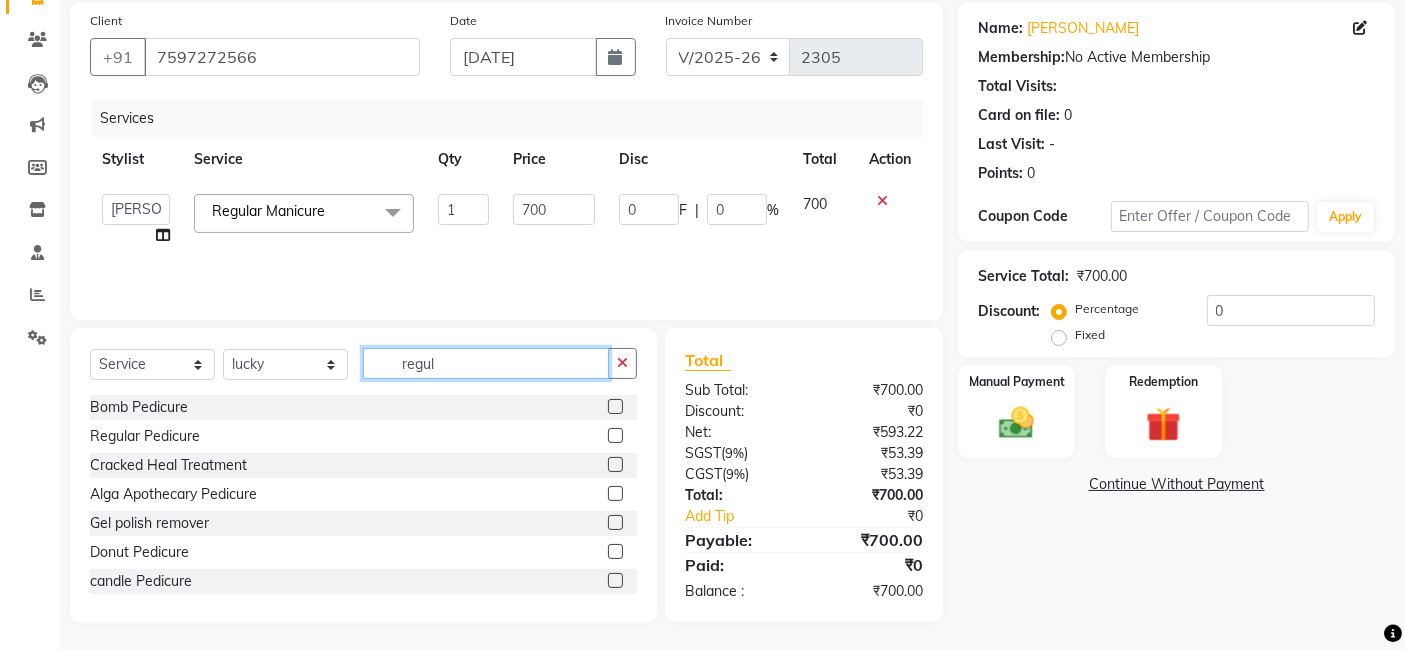 click on "regul" 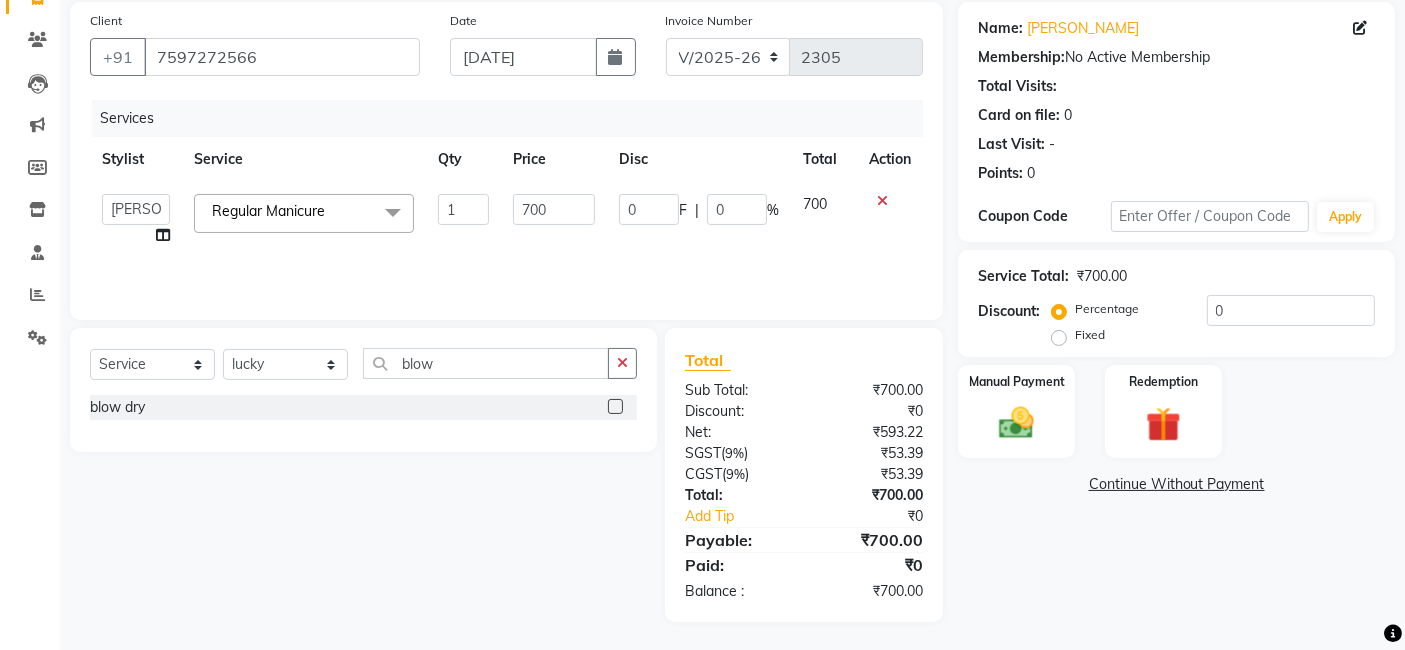 click 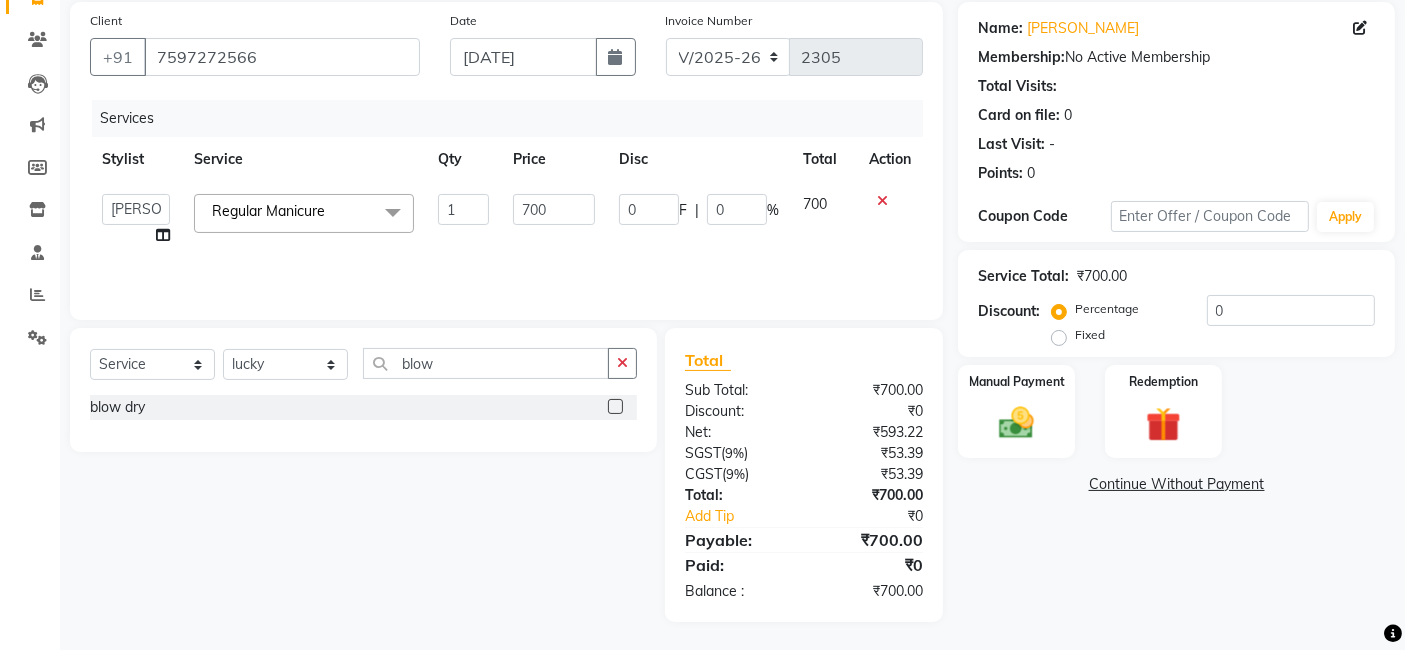 click at bounding box center (614, 407) 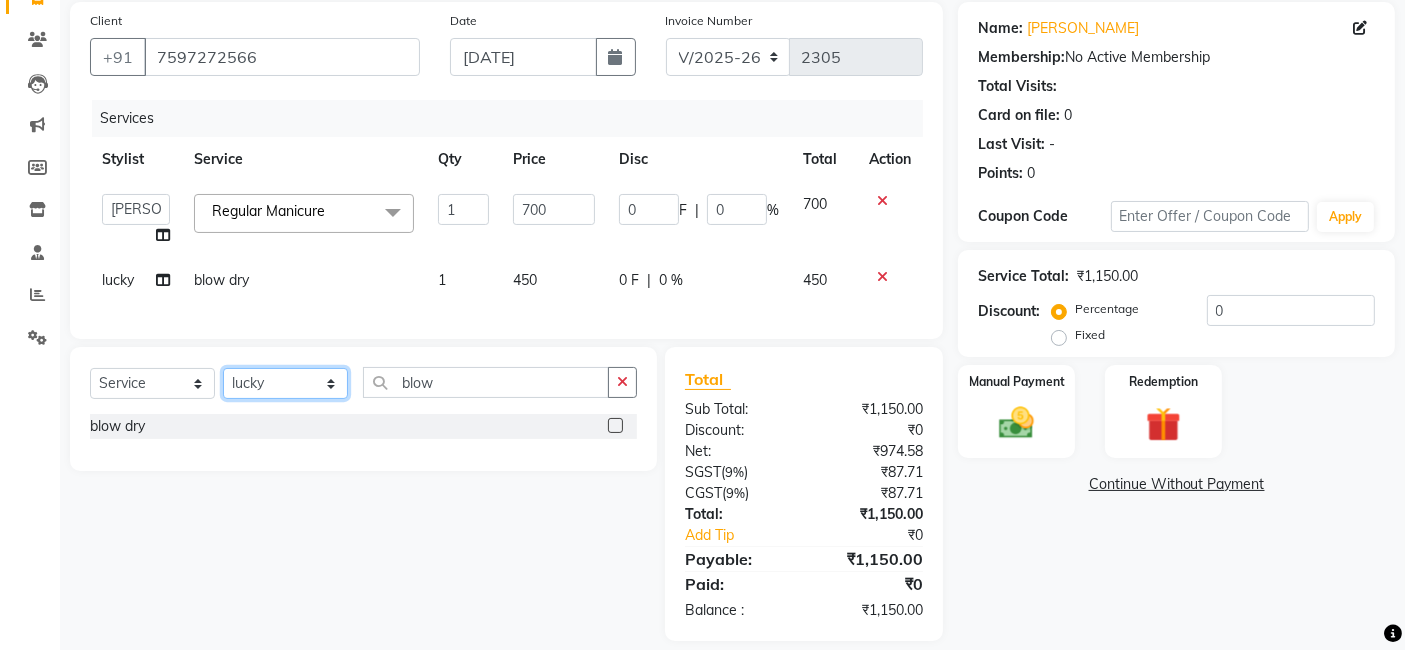 click on "Select Stylist Arvind ASHA bhawna goyal Dev Dimple Director Harsha Hemlata kajal Latika lucky Manager Manisha maam Neelu  Pallavi Pinky Priyanka Rahul Sekhar usha" 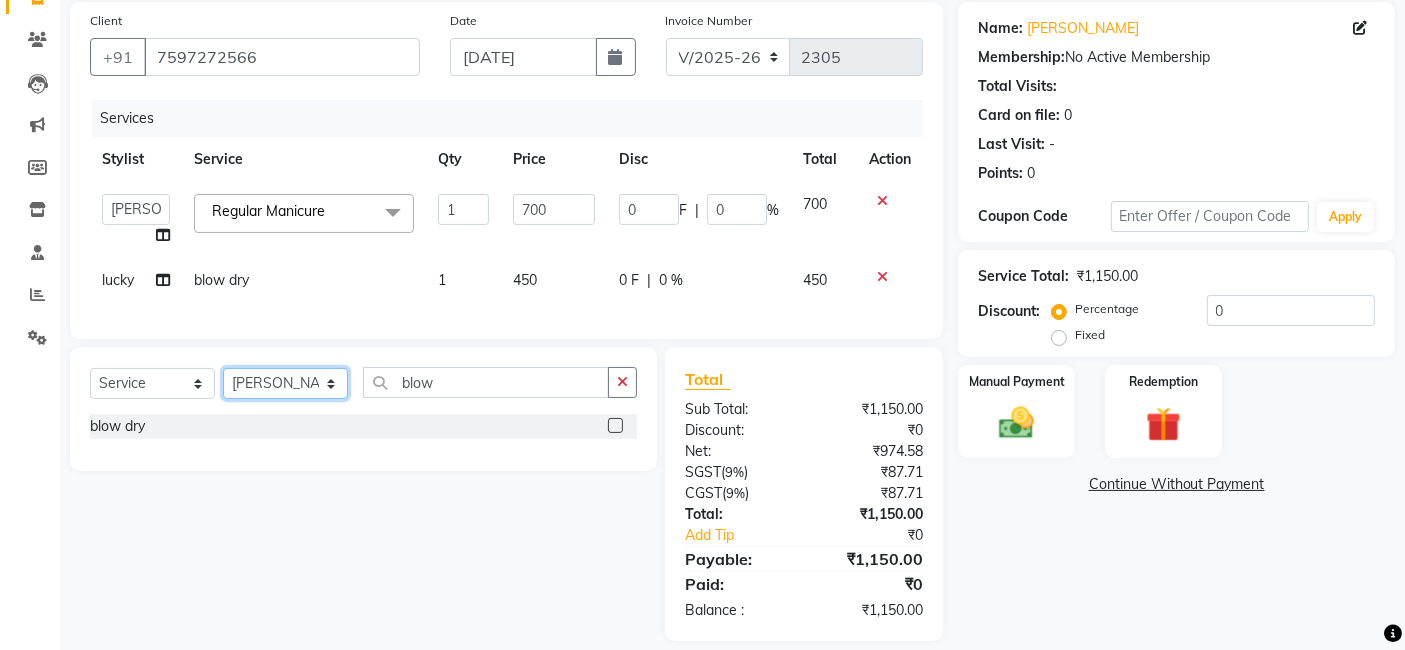 click on "Select Stylist Arvind ASHA bhawna goyal Dev Dimple Director Harsha Hemlata kajal Latika lucky Manager Manisha maam Neelu  Pallavi Pinky Priyanka Rahul Sekhar usha" 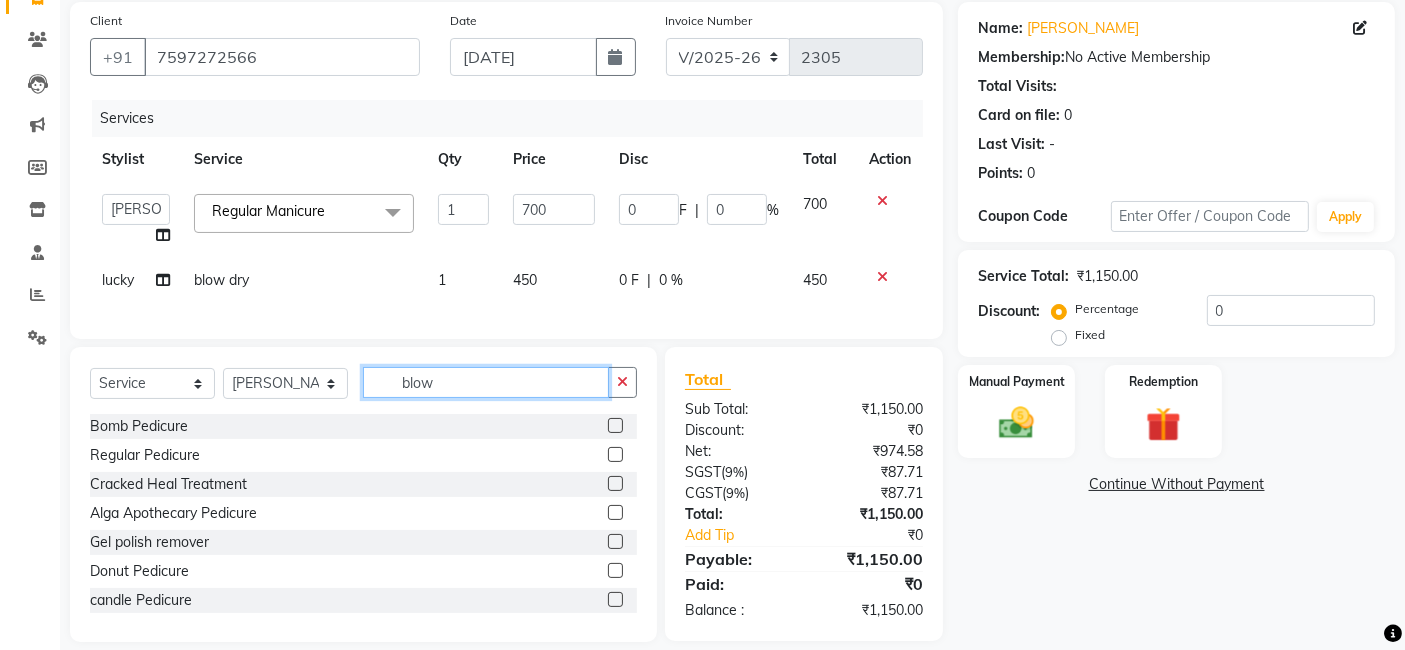 click on "blow" 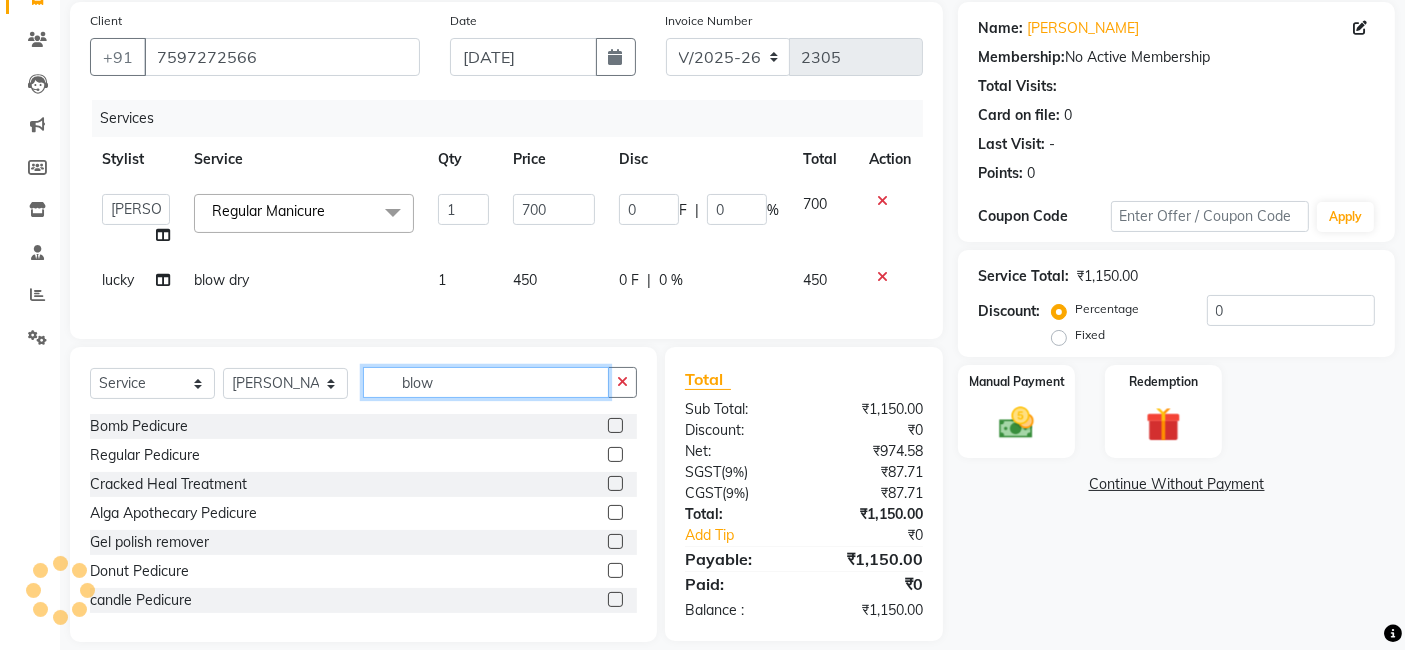 click on "blow" 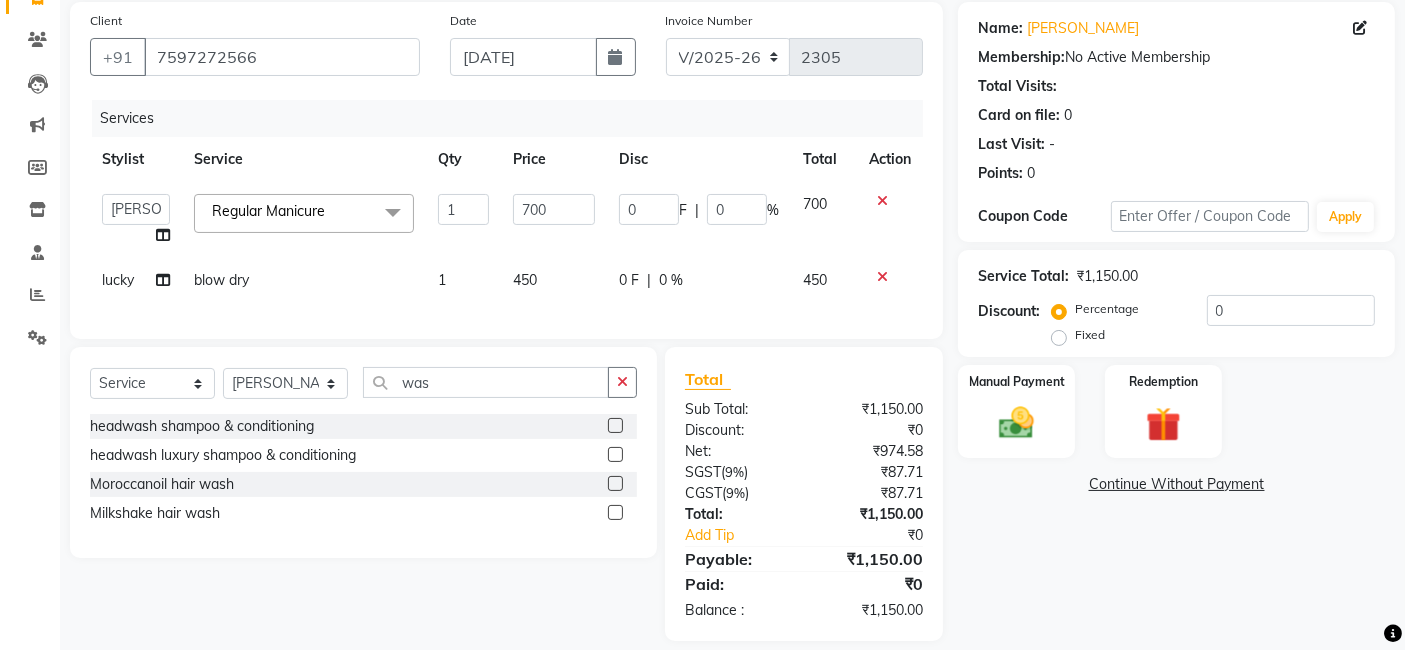 click 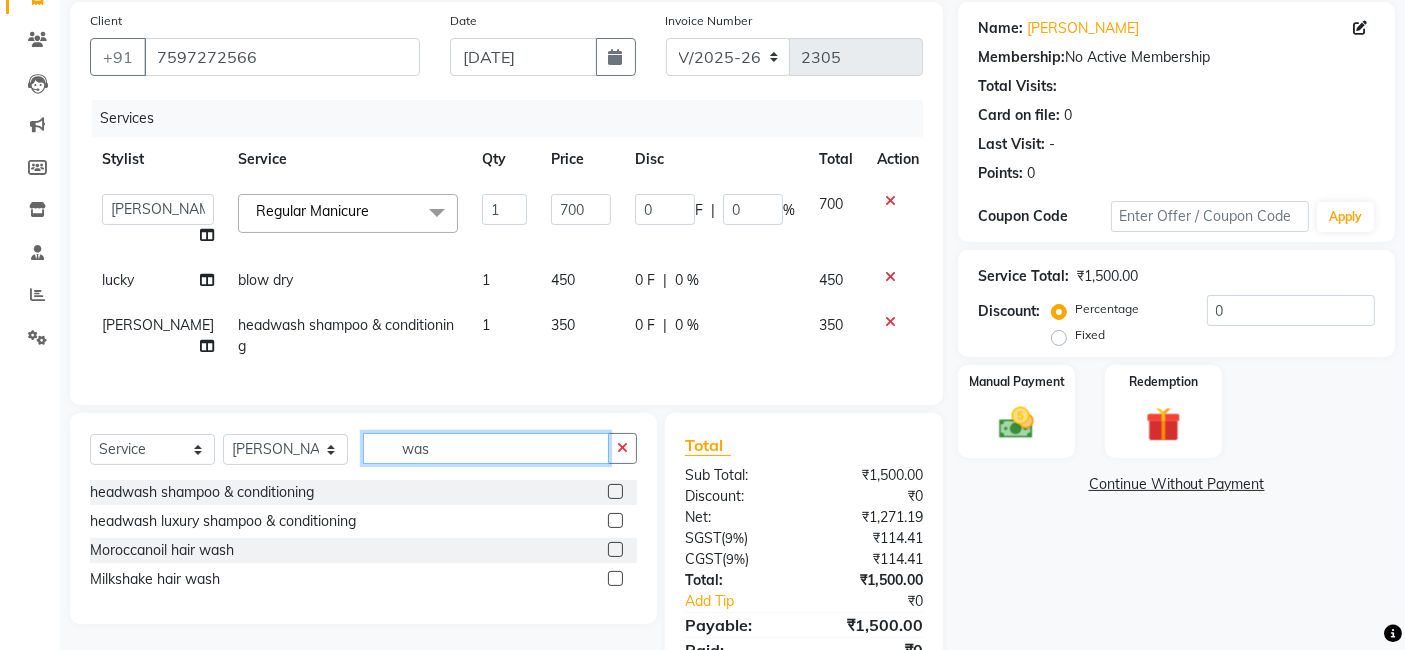 click on "was" 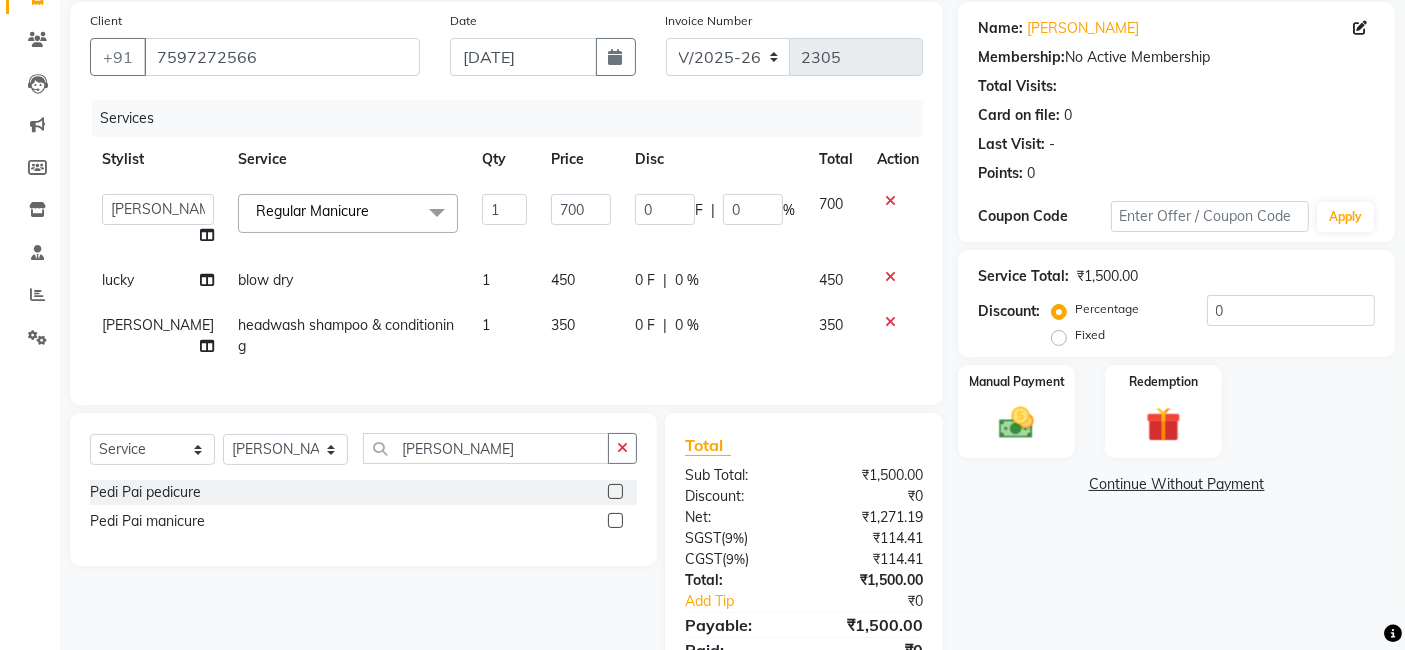 click 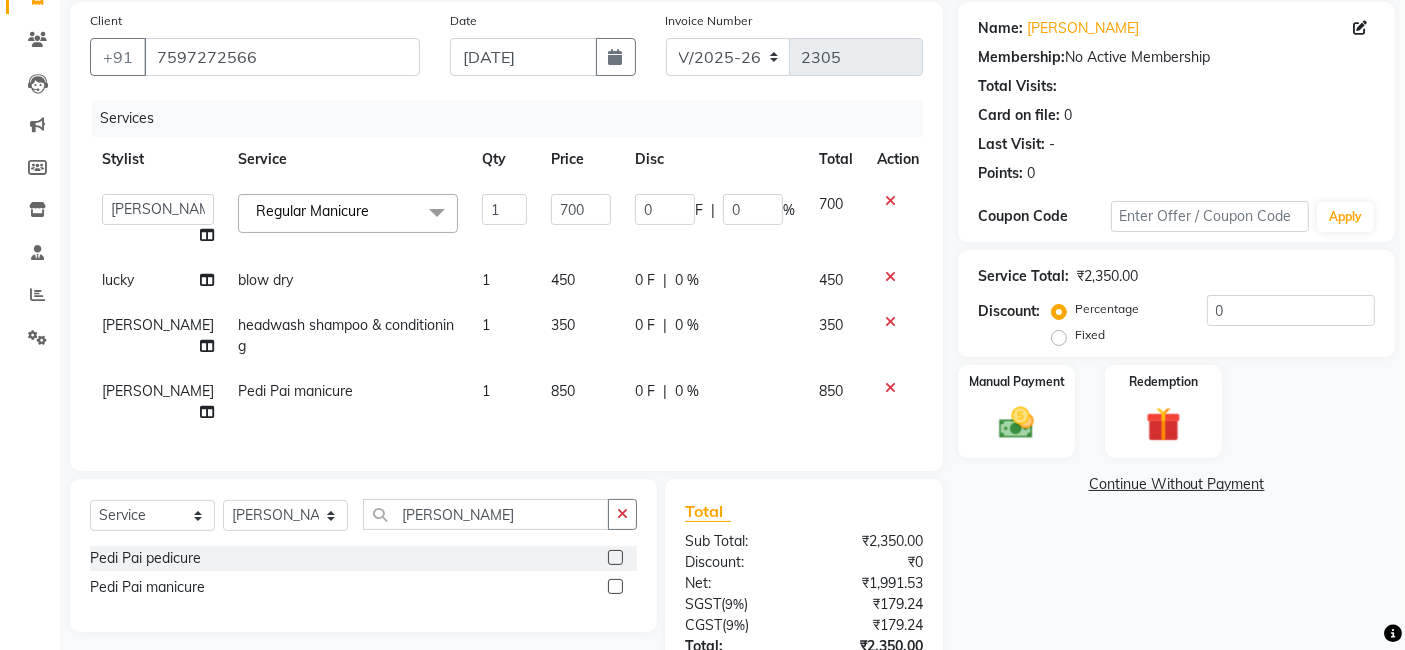 click 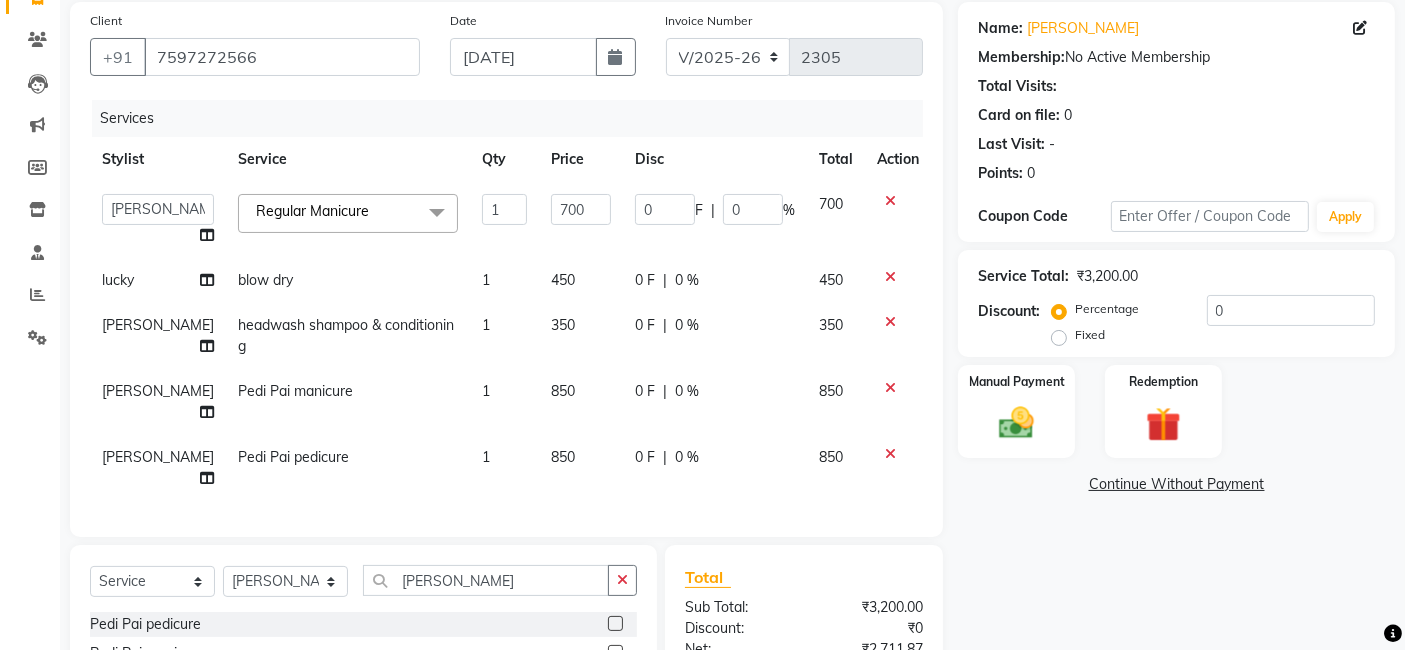 click on "Select  Service  Product  Membership  Package Voucher Prepaid Gift Card  Select Stylist Arvind ASHA bhawna goyal Dev Dimple Director Harsha Hemlata kajal Latika lucky Manager Manisha maam Neelu  Pallavi Pinky Priyanka Rahul Sekhar usha pedi pai" 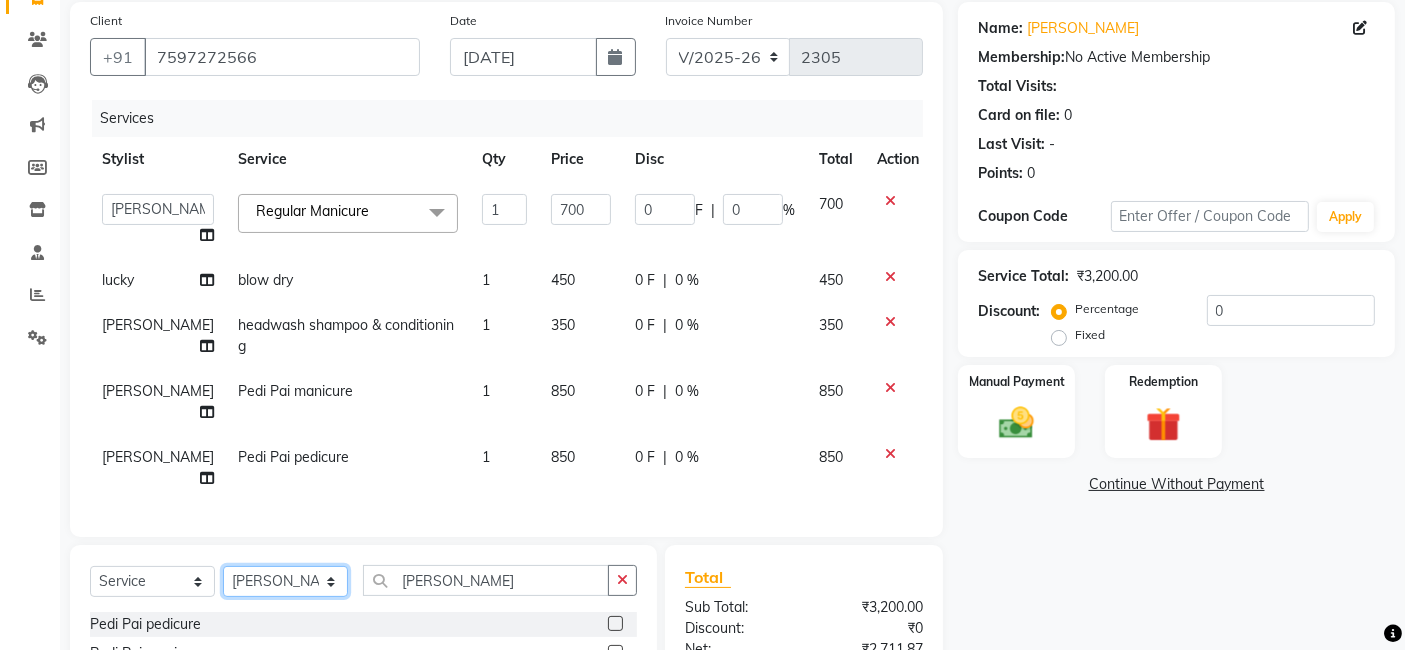 click on "Select Stylist Arvind ASHA bhawna goyal Dev Dimple Director Harsha Hemlata kajal Latika lucky Manager Manisha maam Neelu  Pallavi Pinky Priyanka Rahul Sekhar usha" 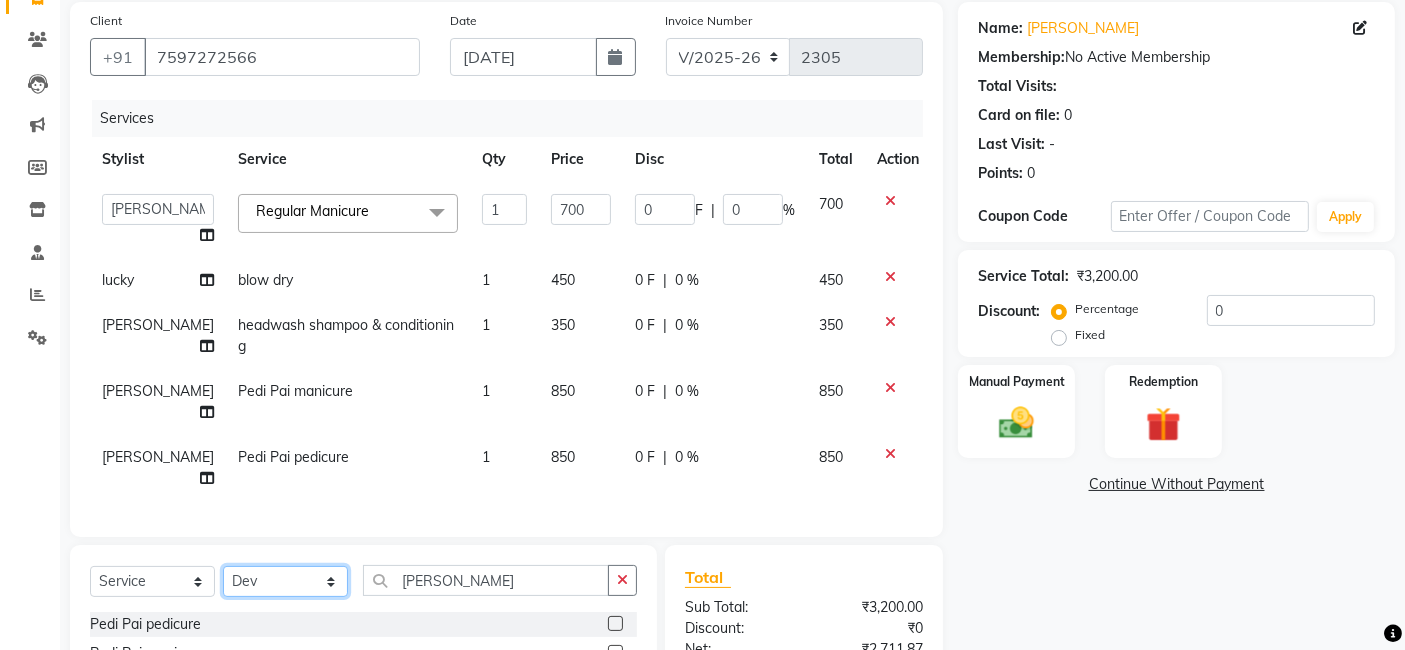 click on "Select Stylist Arvind ASHA bhawna goyal Dev Dimple Director Harsha Hemlata kajal Latika lucky Manager Manisha maam Neelu  Pallavi Pinky Priyanka Rahul Sekhar usha" 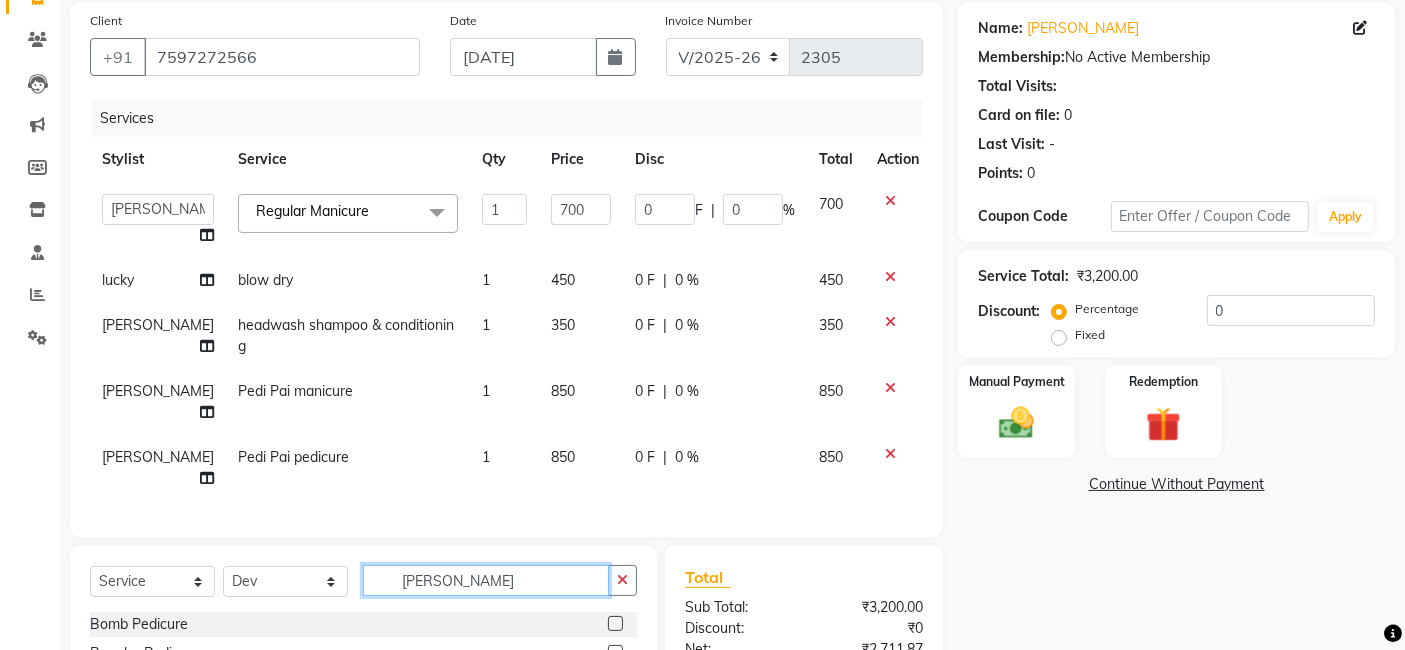click on "pedi pai" 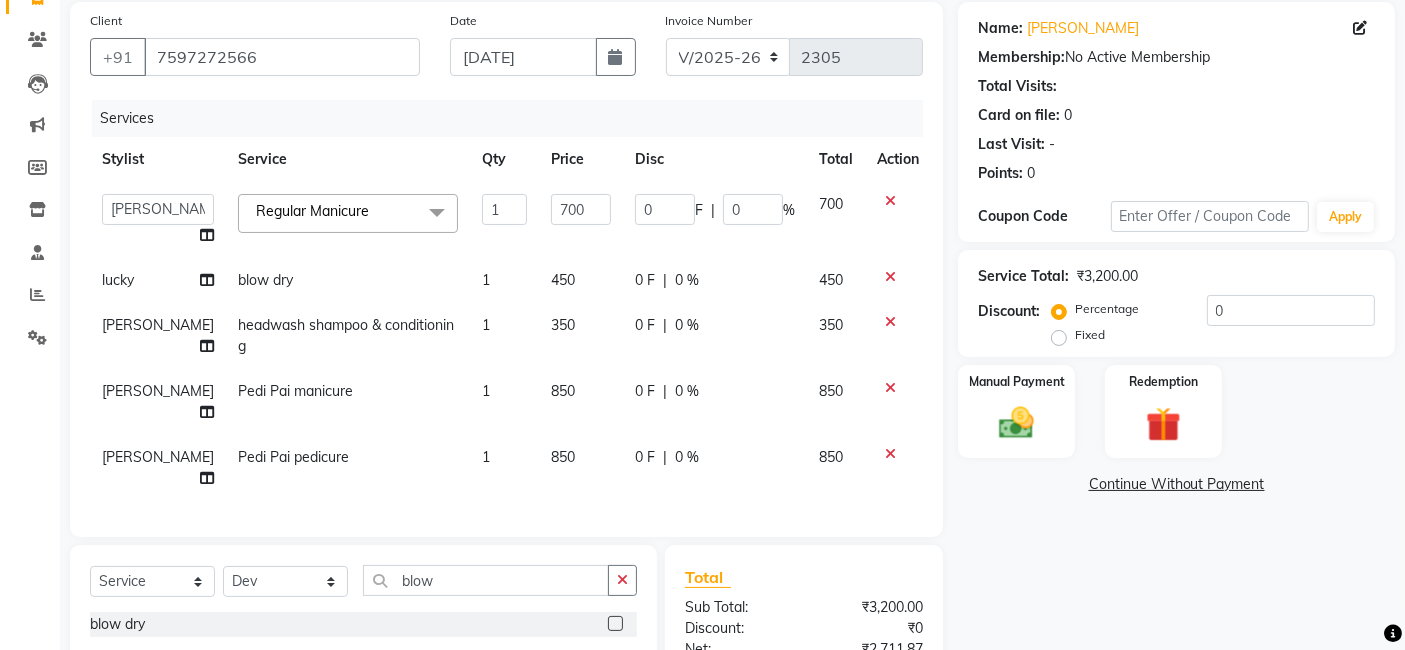 click 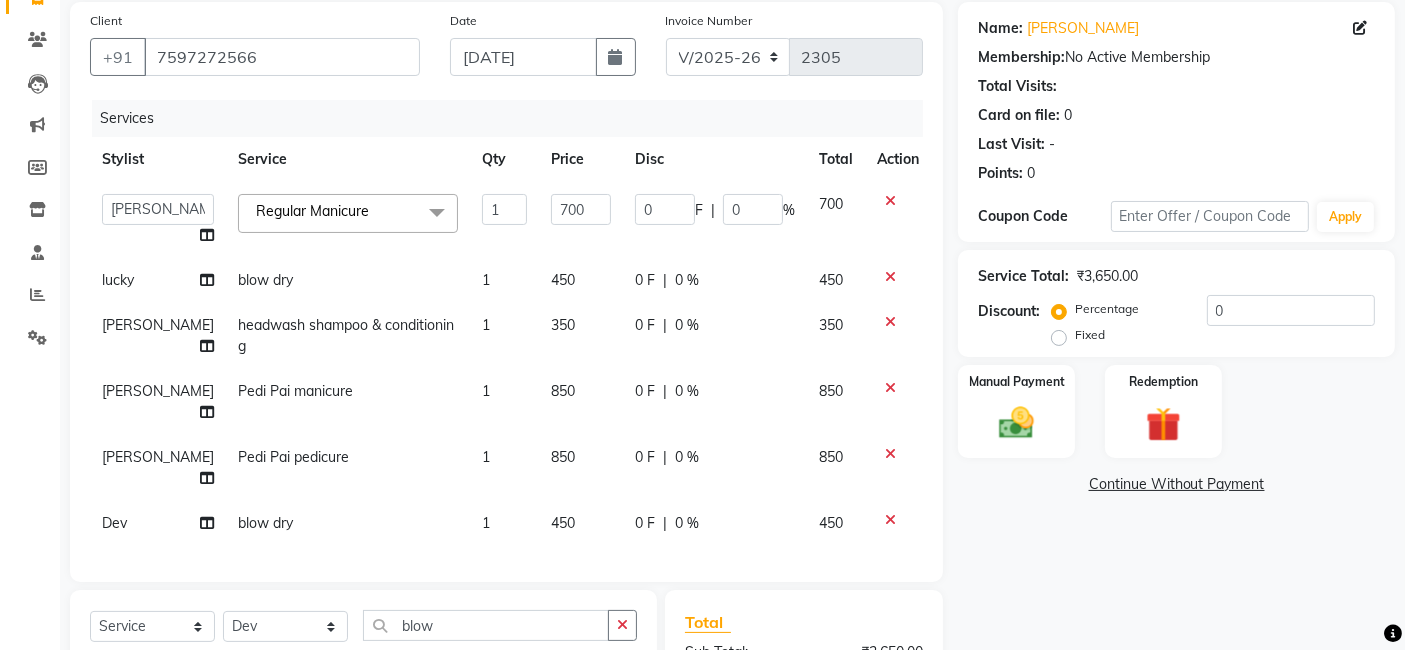 scroll, scrollTop: 385, scrollLeft: 0, axis: vertical 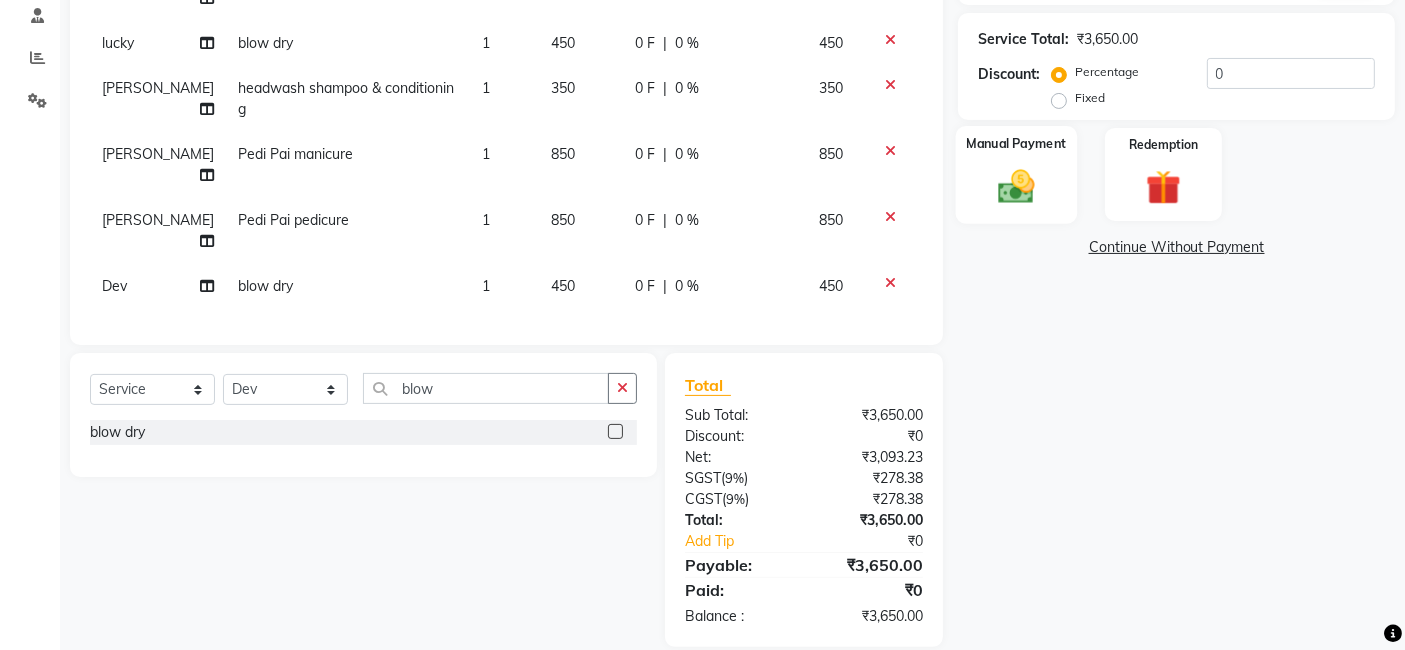 click 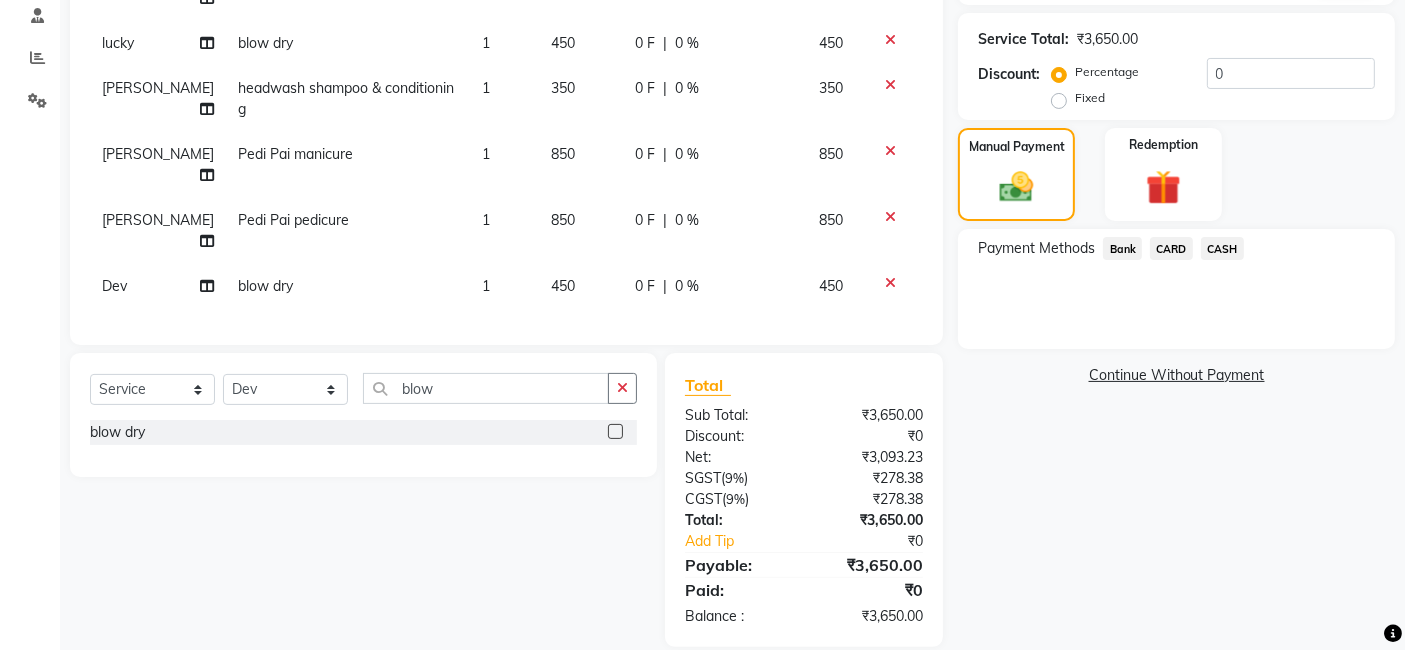 drag, startPoint x: 1222, startPoint y: 246, endPoint x: 1223, endPoint y: 262, distance: 16.03122 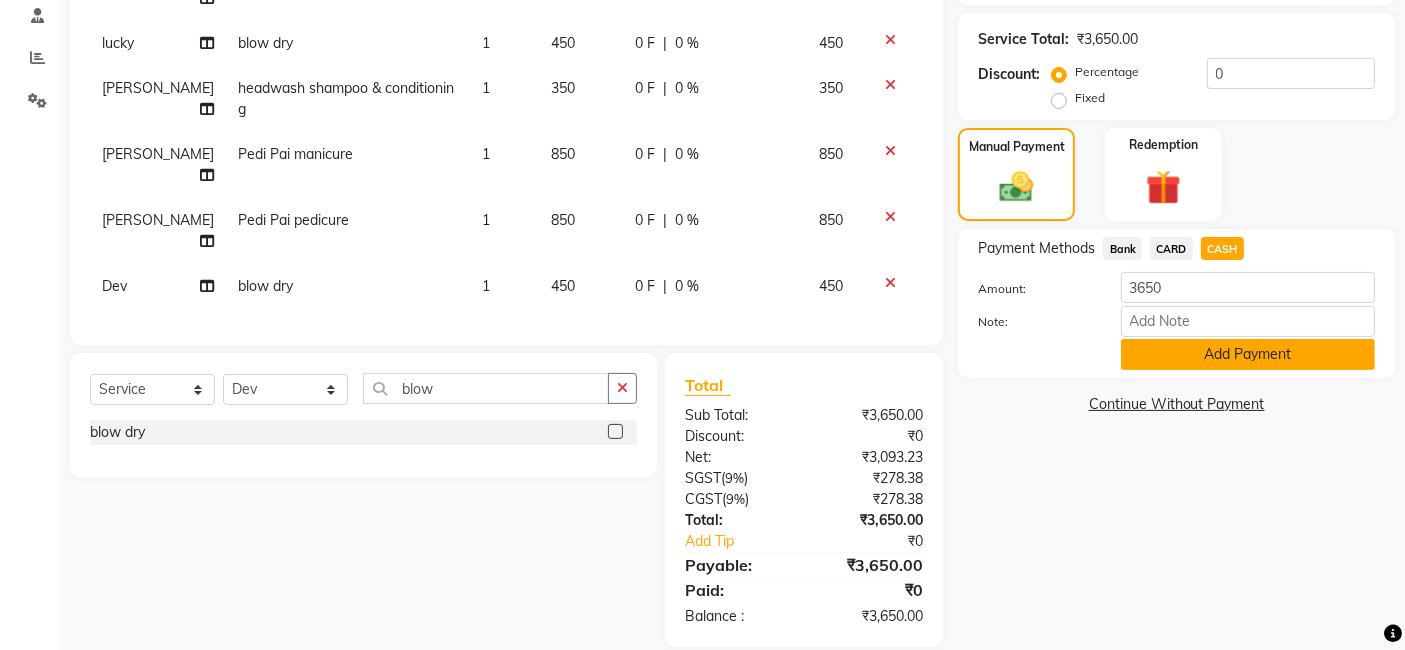 click on "Add Payment" 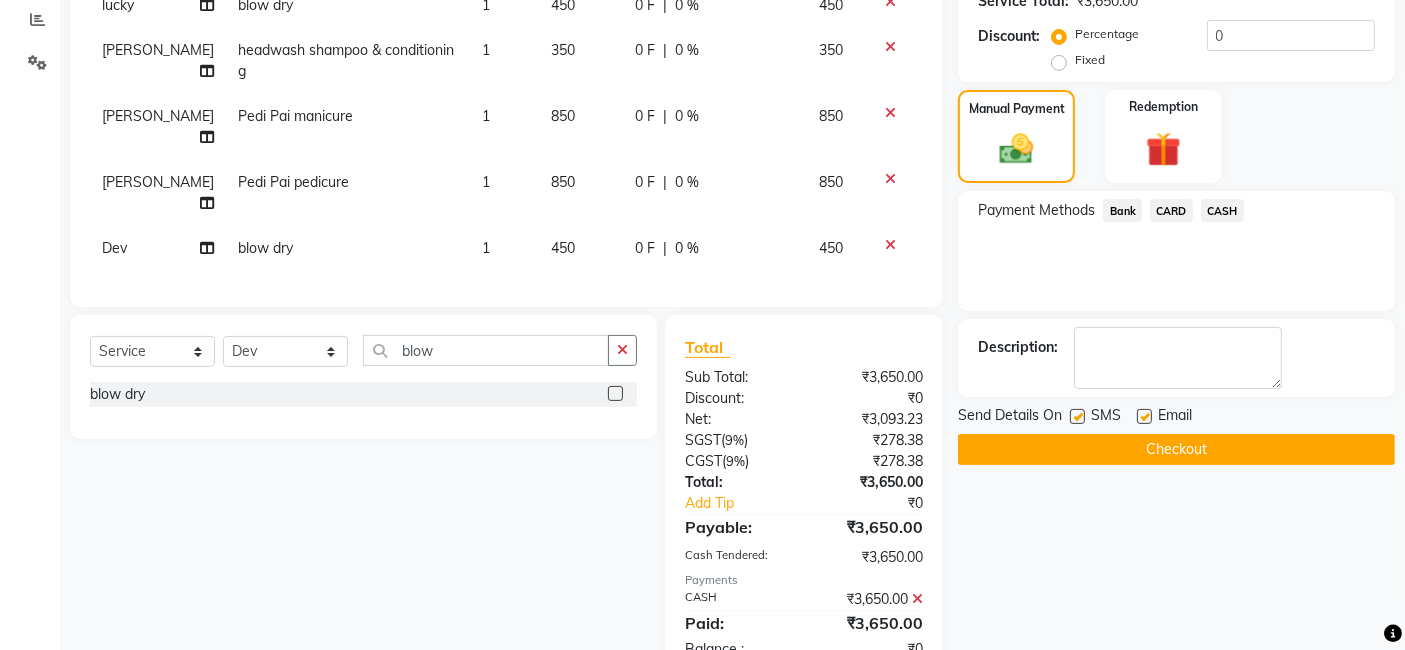 scroll, scrollTop: 456, scrollLeft: 0, axis: vertical 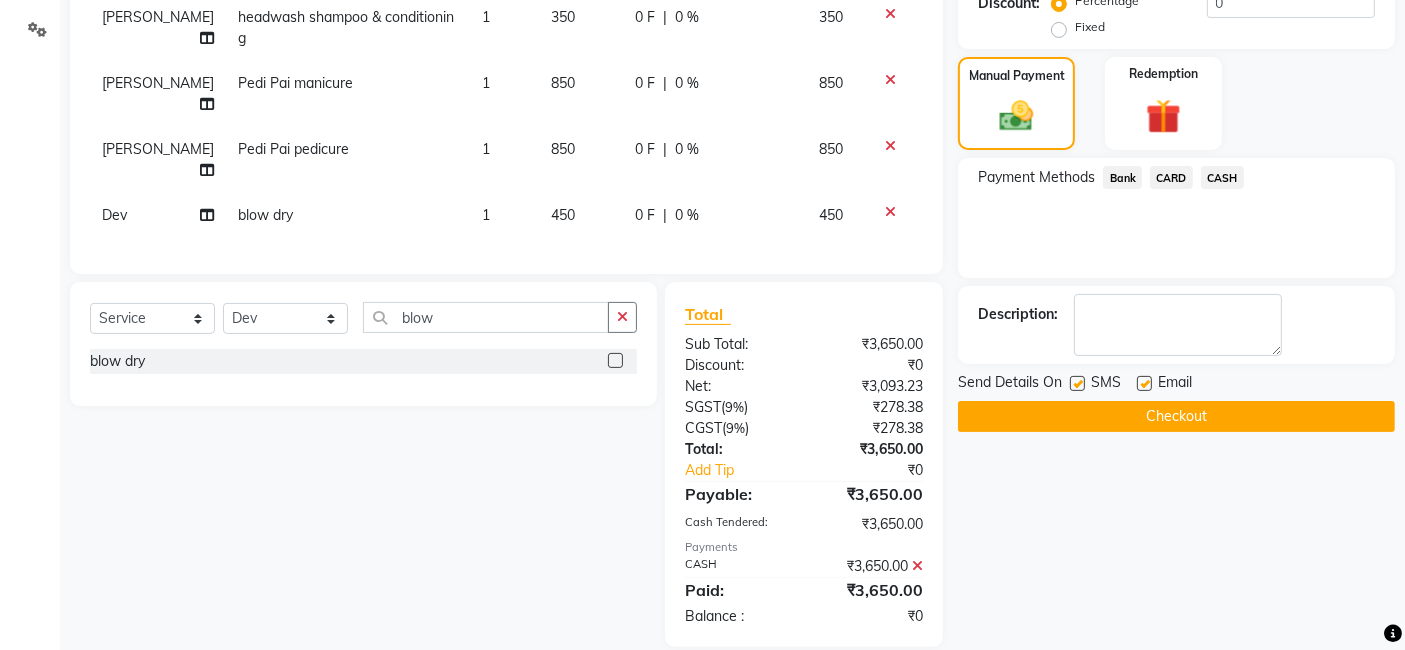 click on "Checkout" 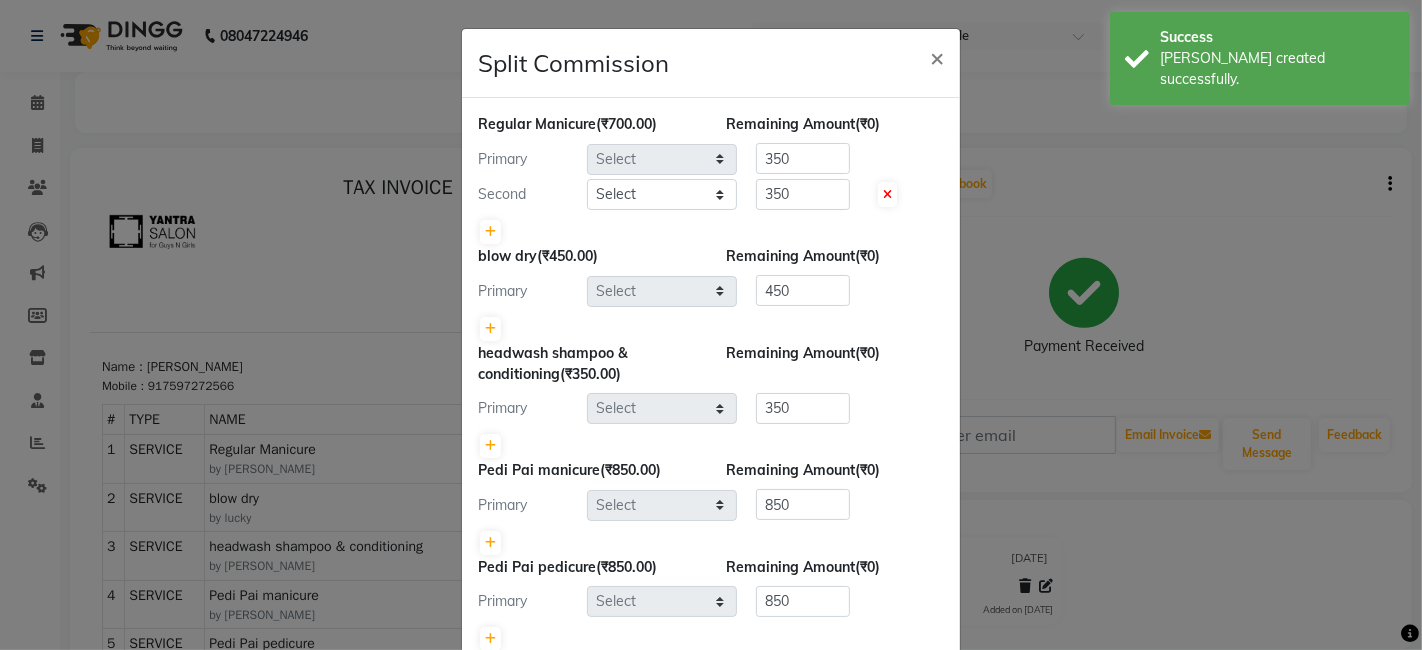 scroll, scrollTop: 0, scrollLeft: 0, axis: both 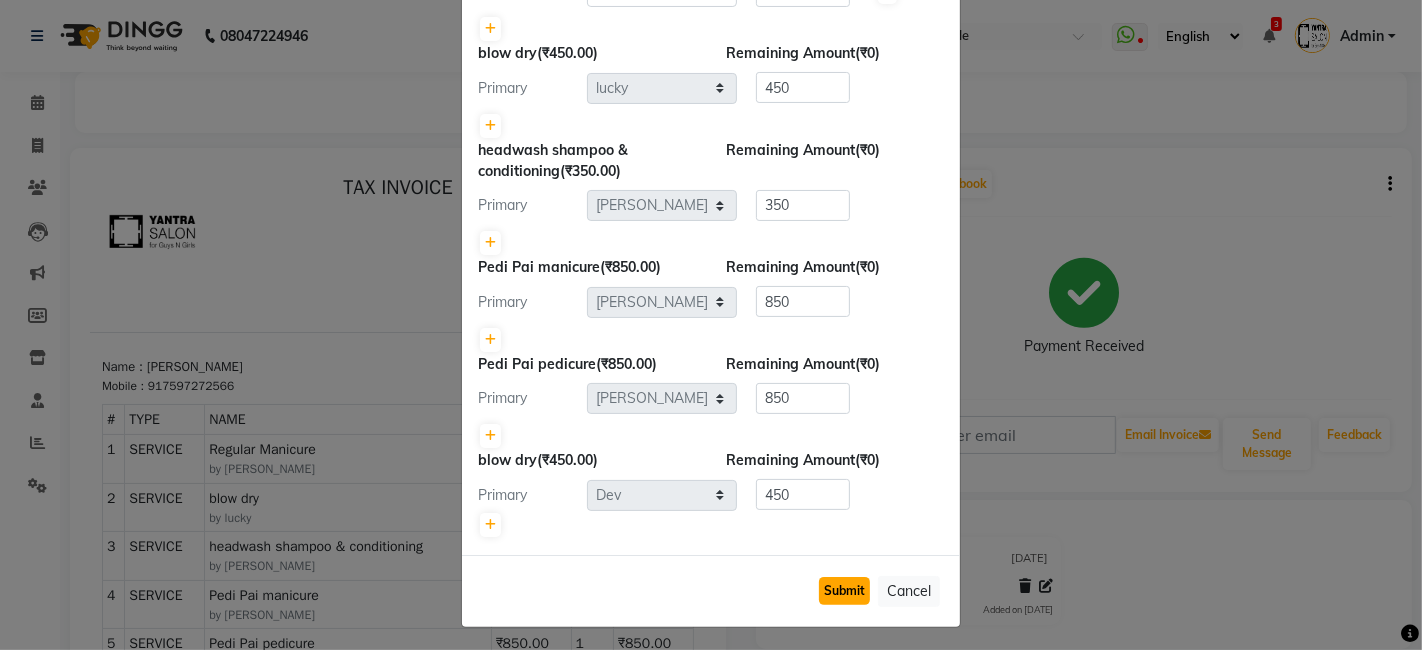 click on "Submit" 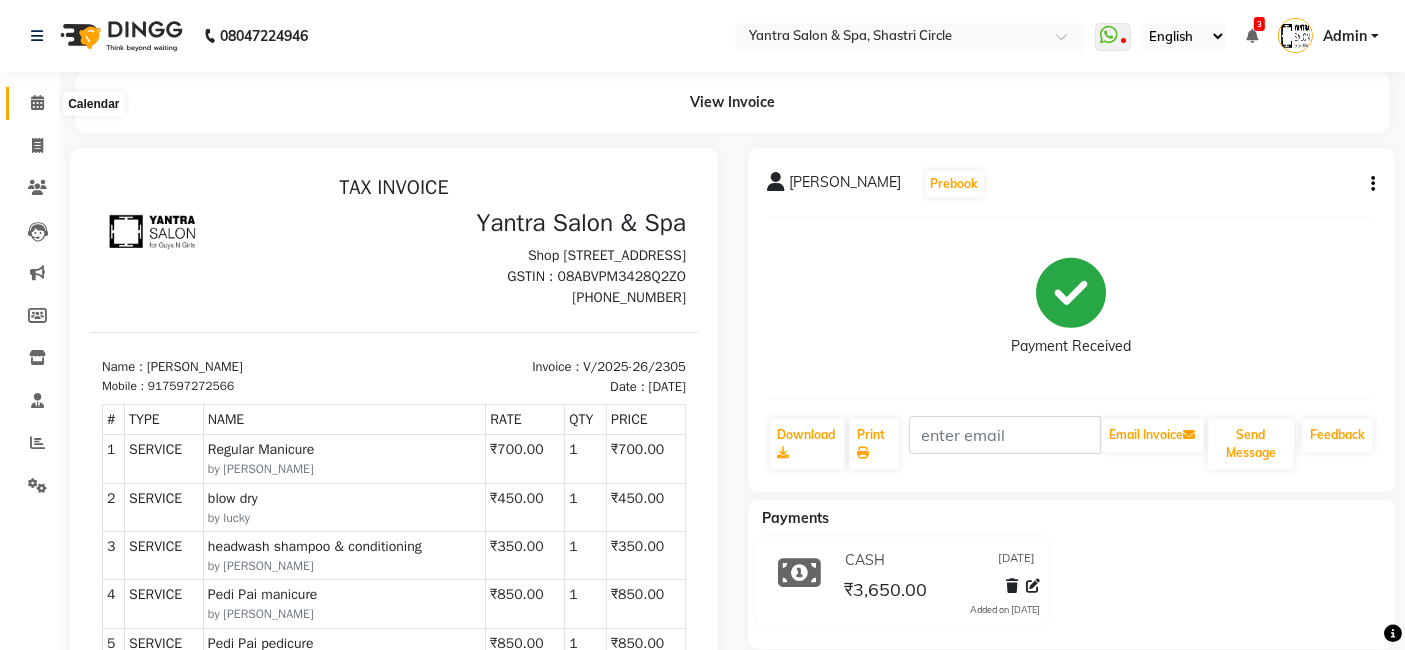 click 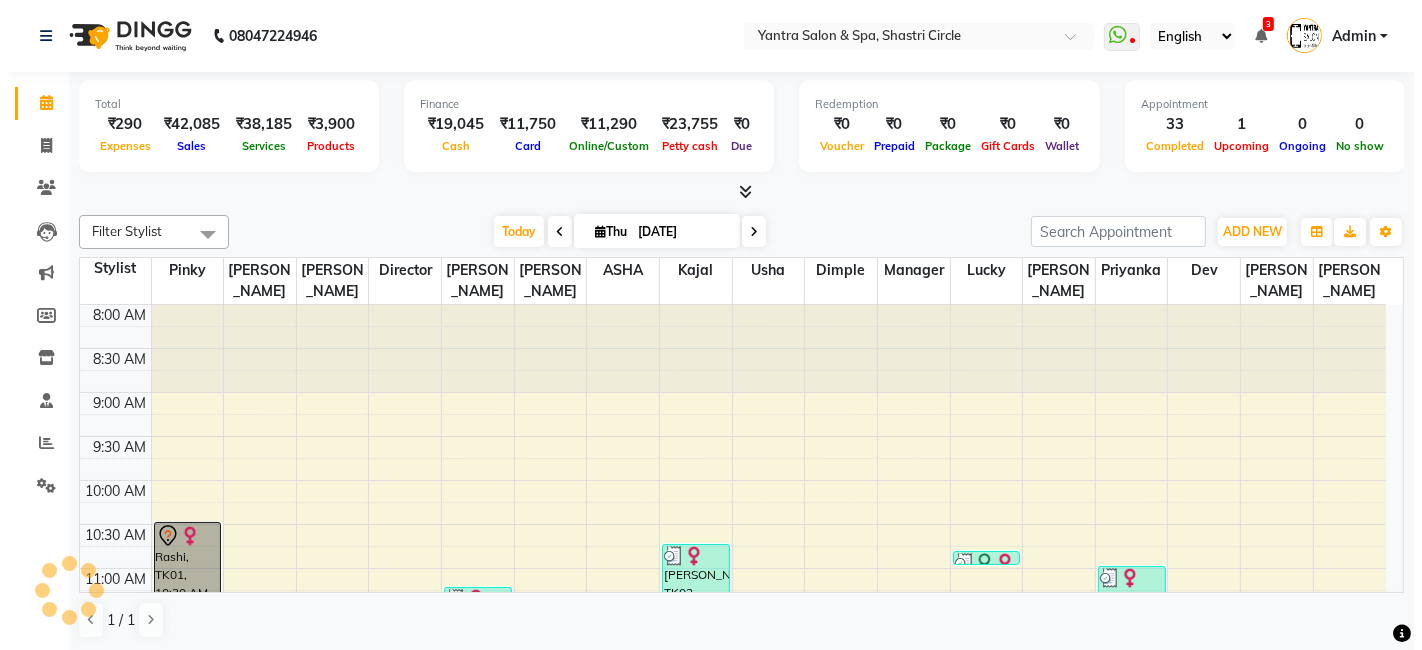 scroll, scrollTop: 0, scrollLeft: 0, axis: both 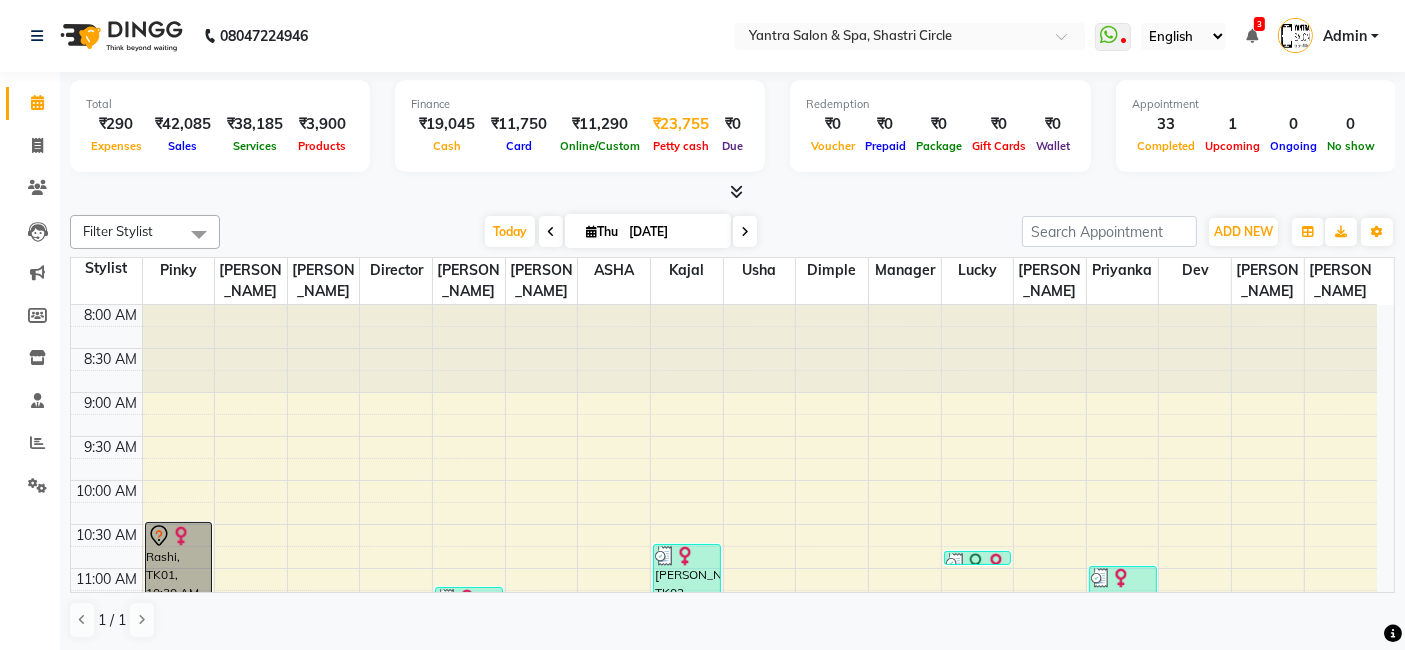 click on "₹23,755" at bounding box center [681, 124] 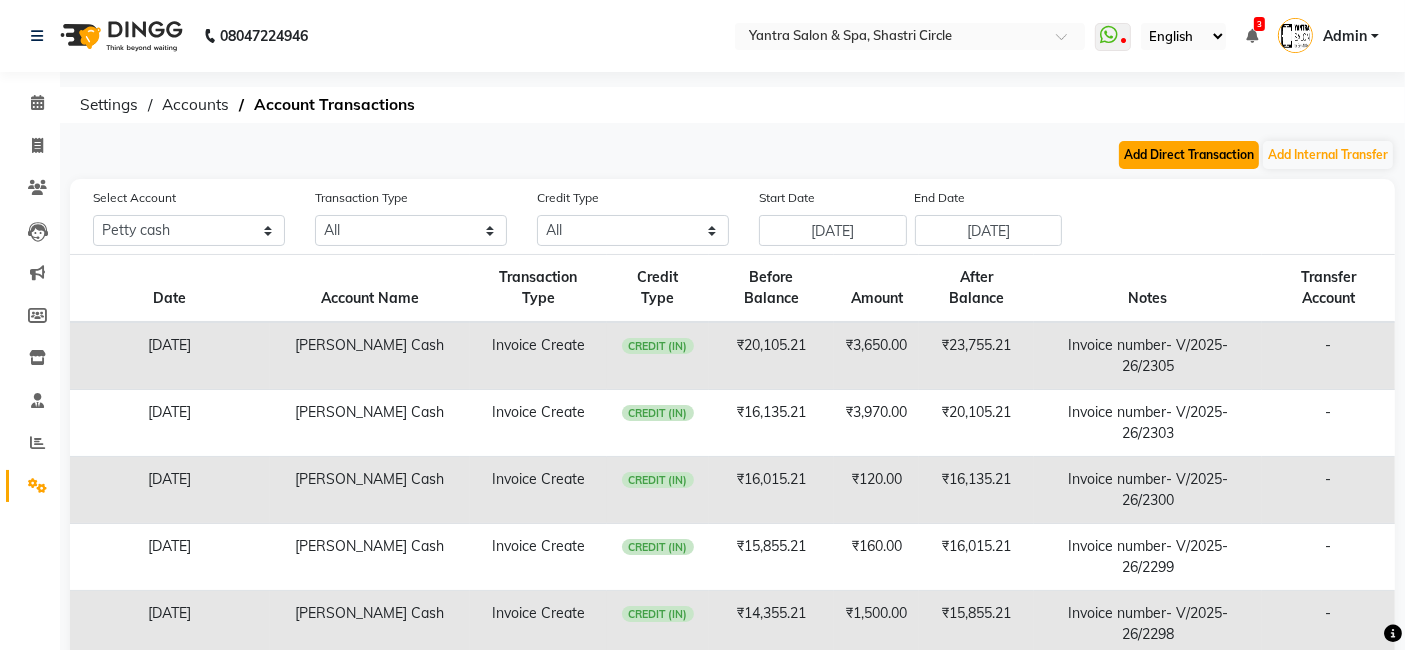 click on "Add Direct Transaction" 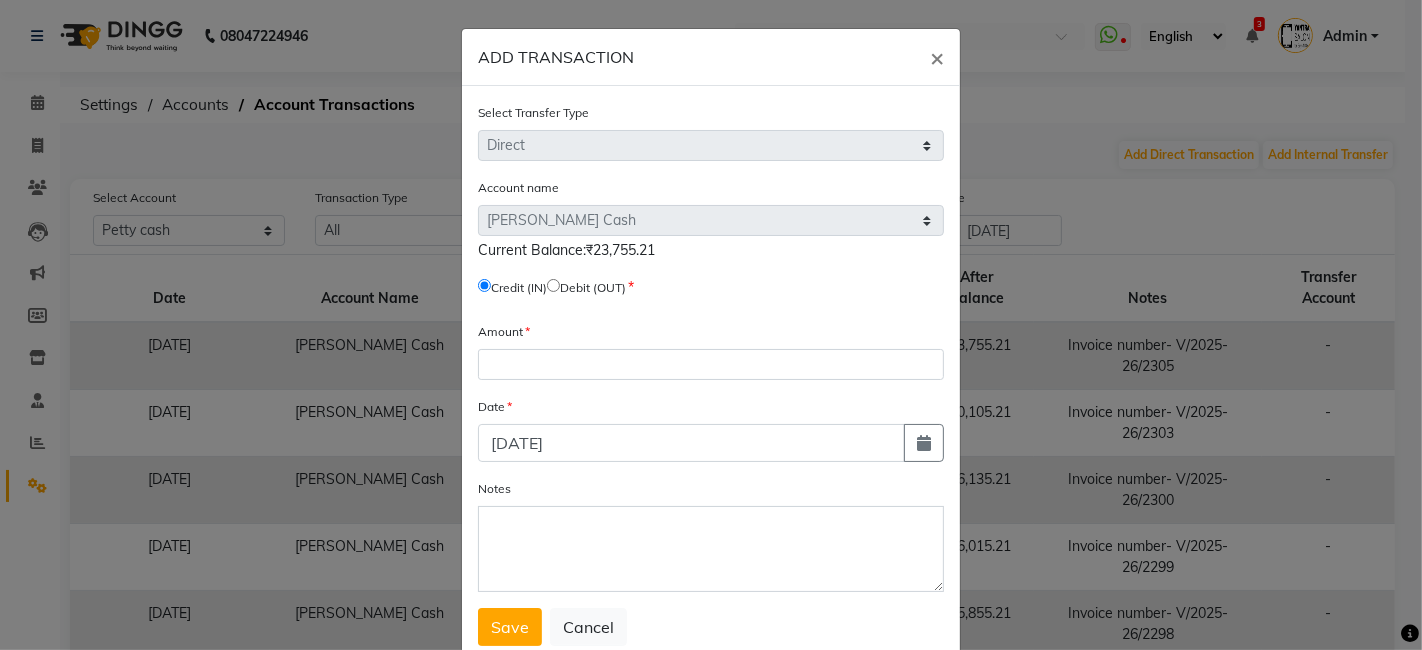 click 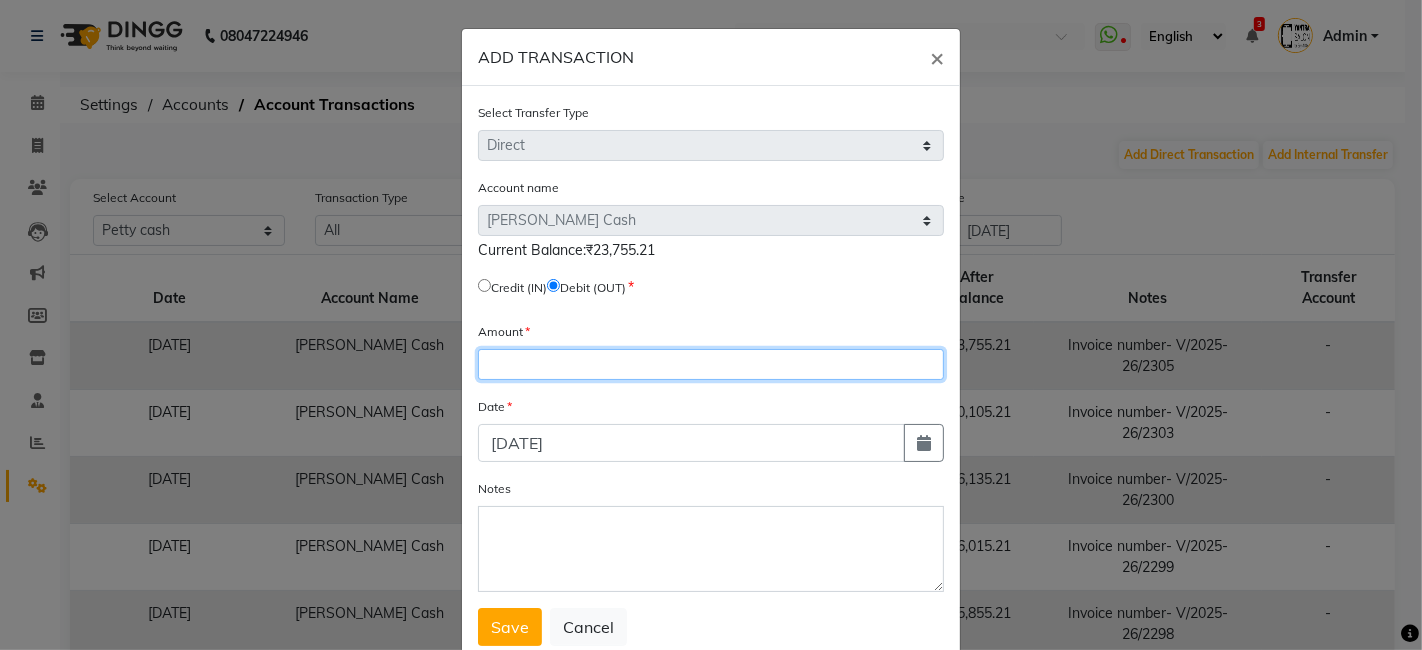 click 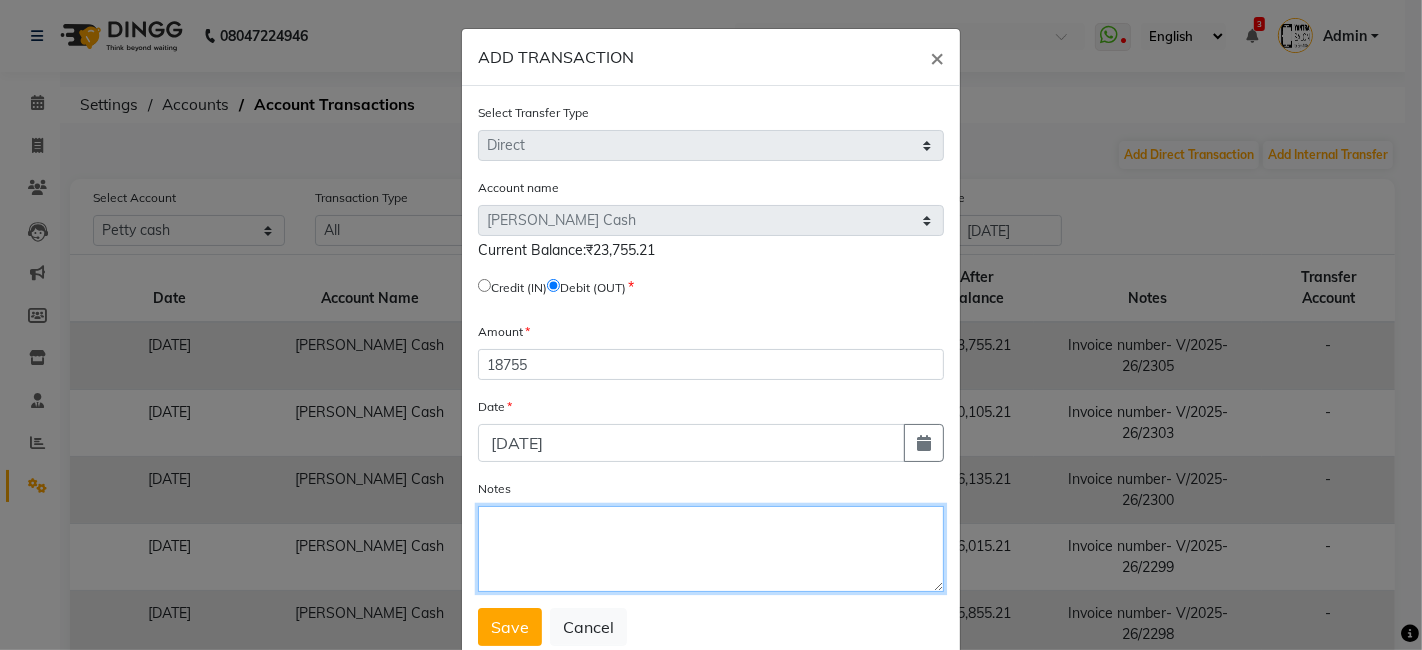 click on "Notes" at bounding box center [711, 549] 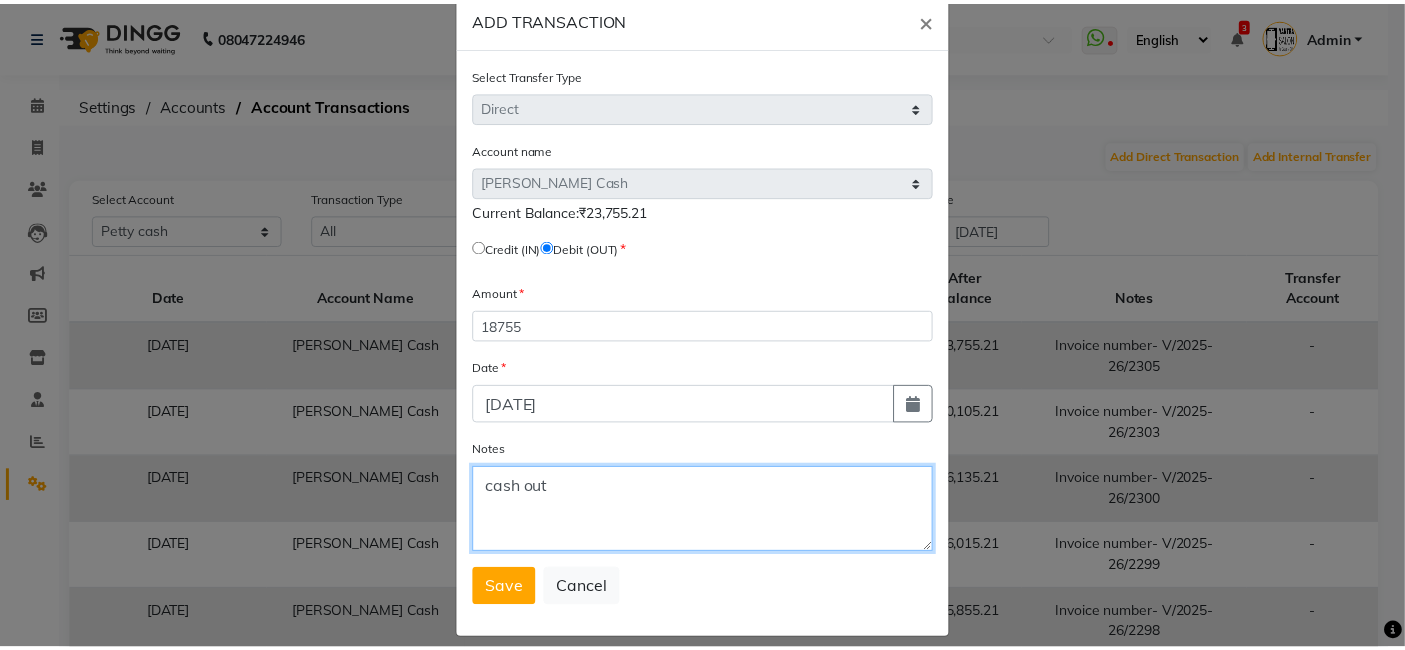 scroll, scrollTop: 56, scrollLeft: 0, axis: vertical 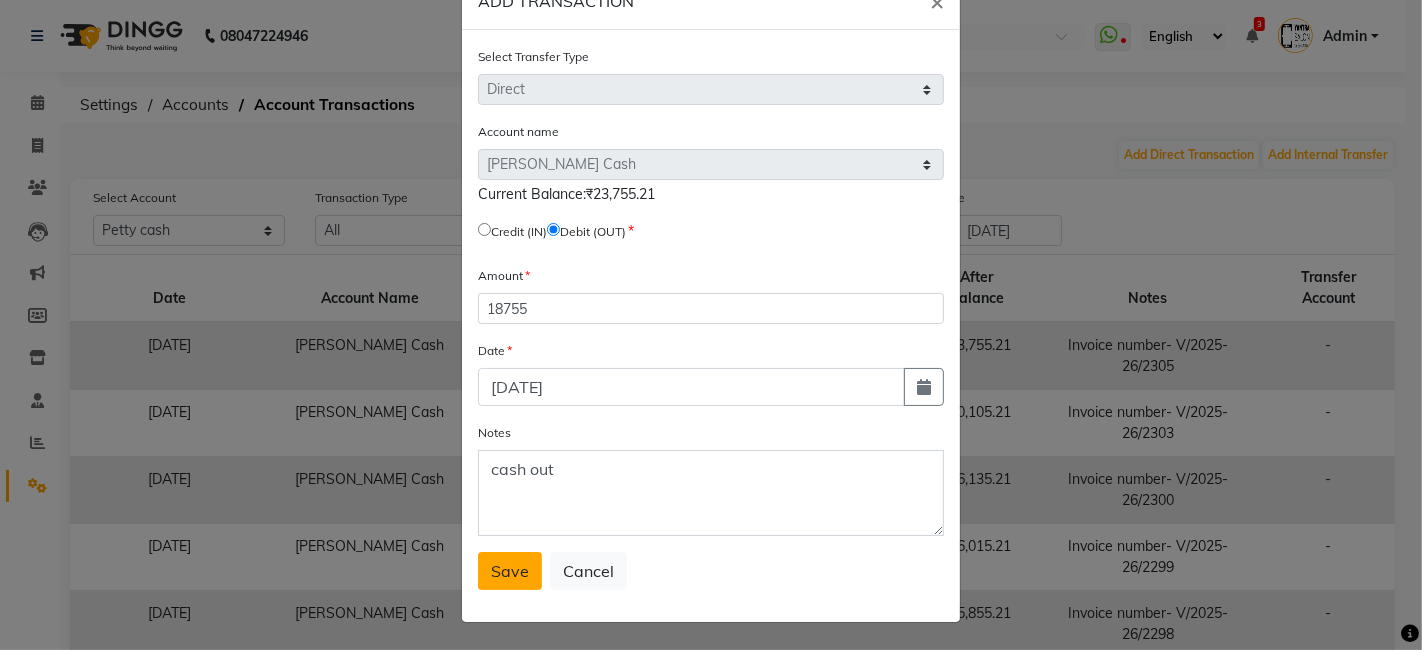 click on "Save" at bounding box center [510, 571] 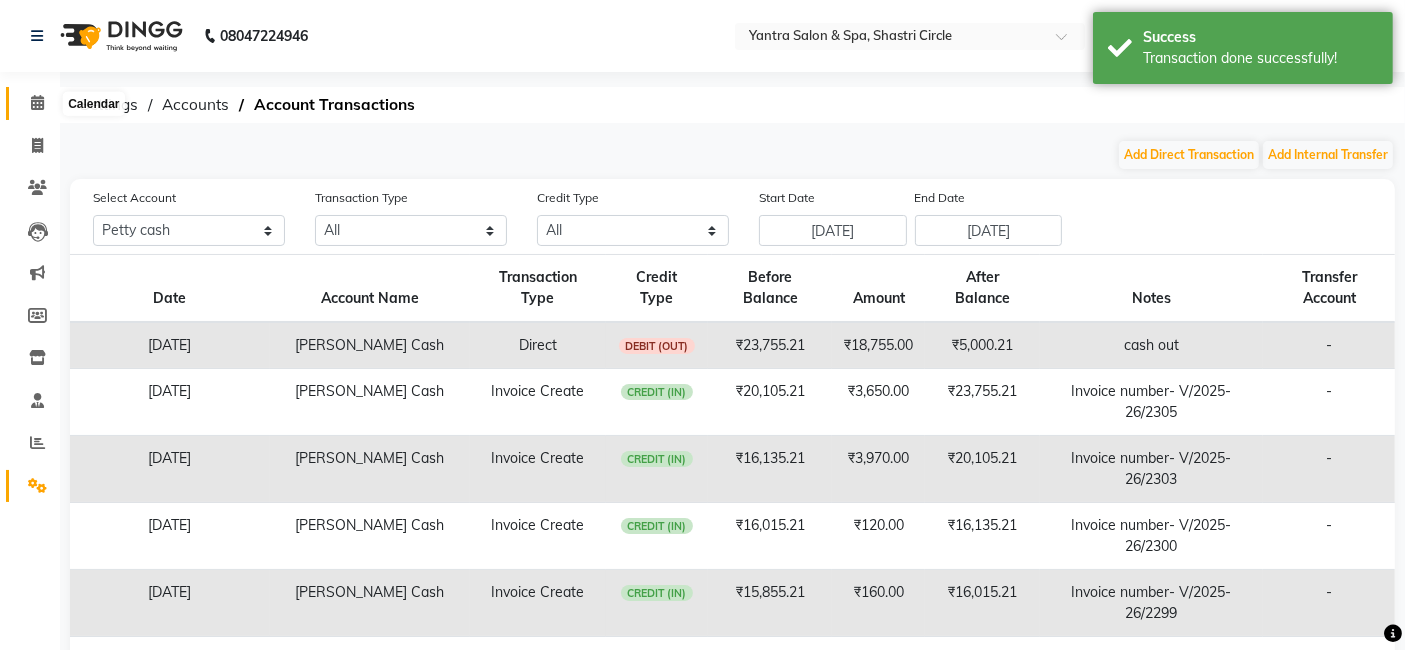click 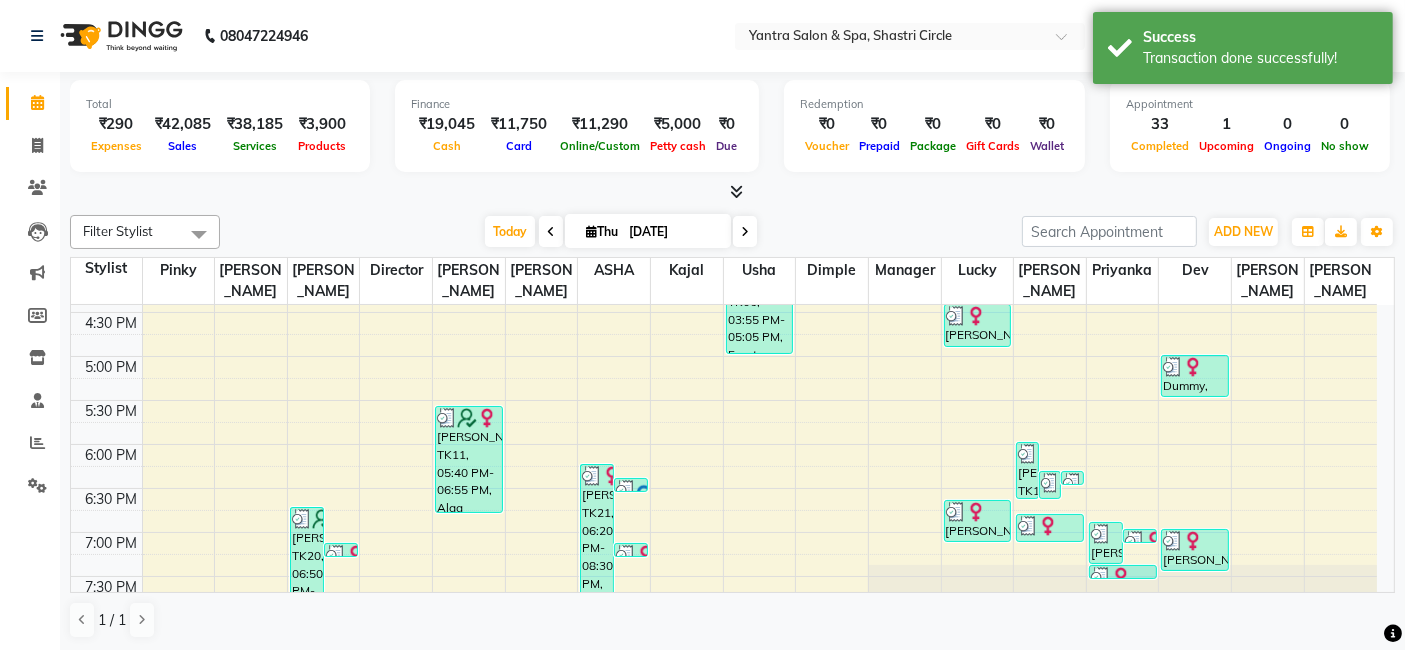 scroll, scrollTop: 755, scrollLeft: 0, axis: vertical 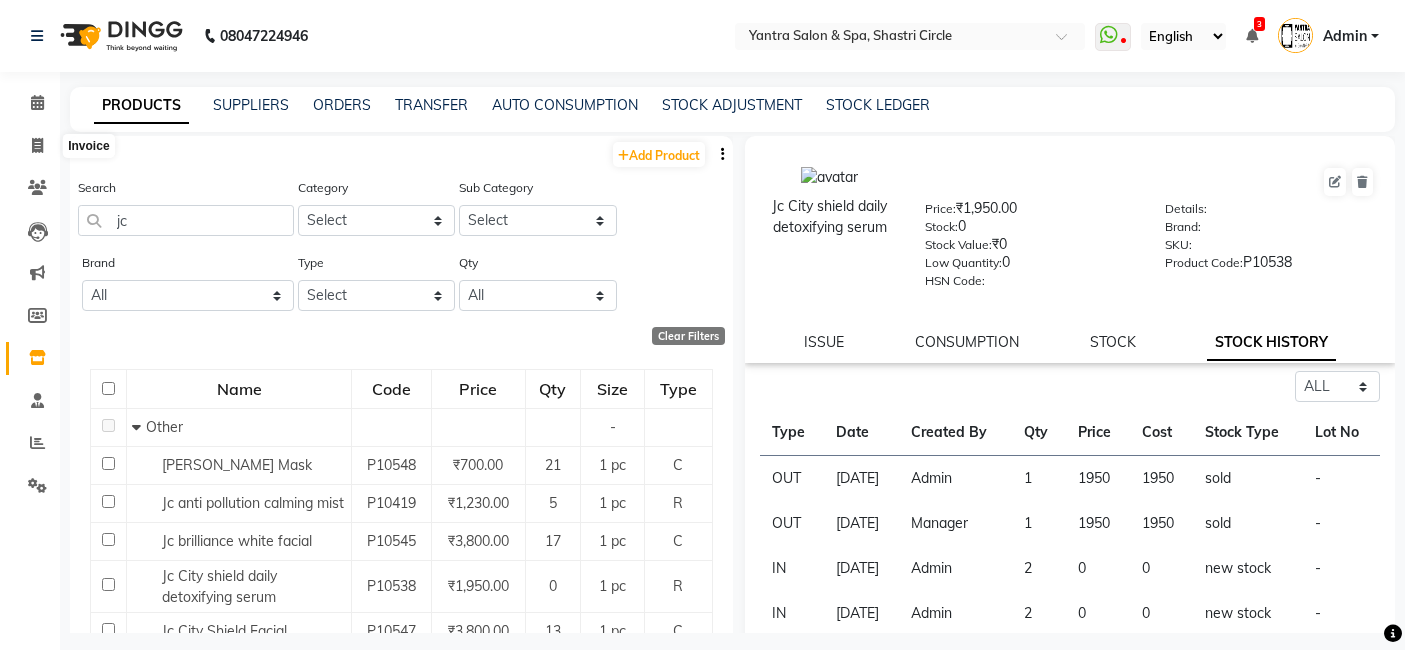 select on "all" 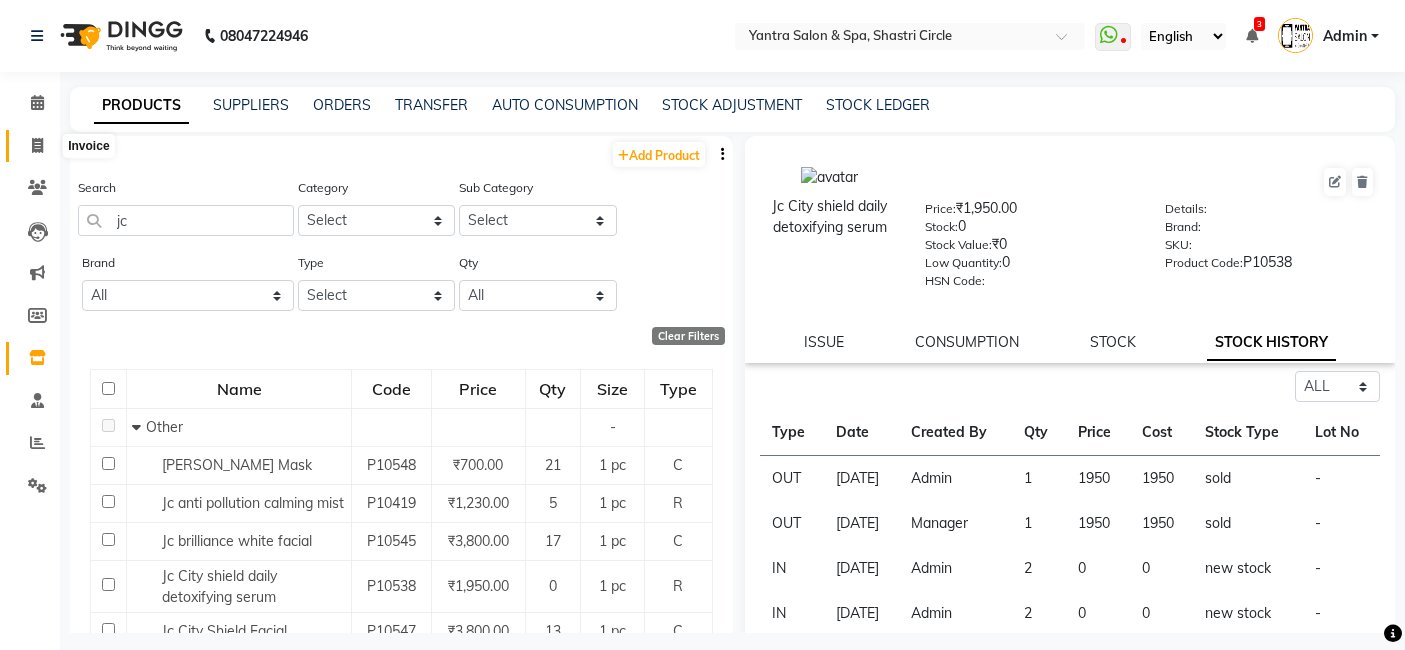 scroll, scrollTop: 0, scrollLeft: 0, axis: both 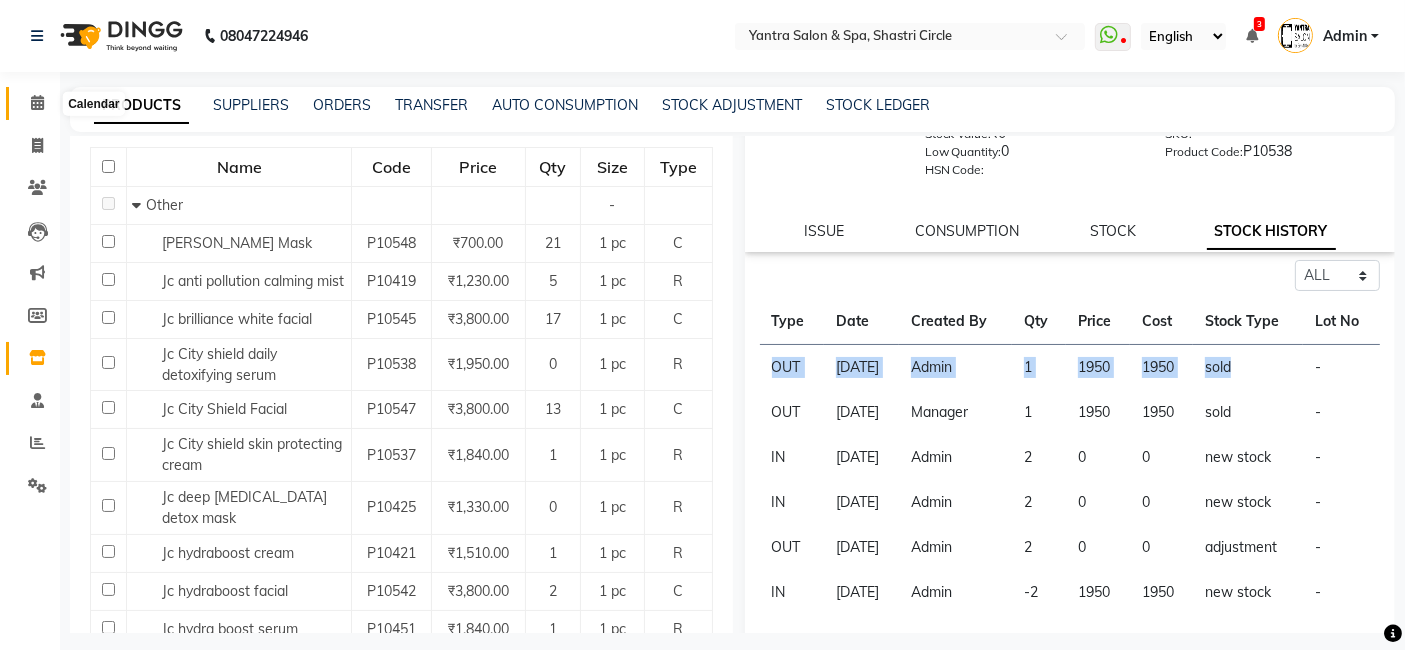 click 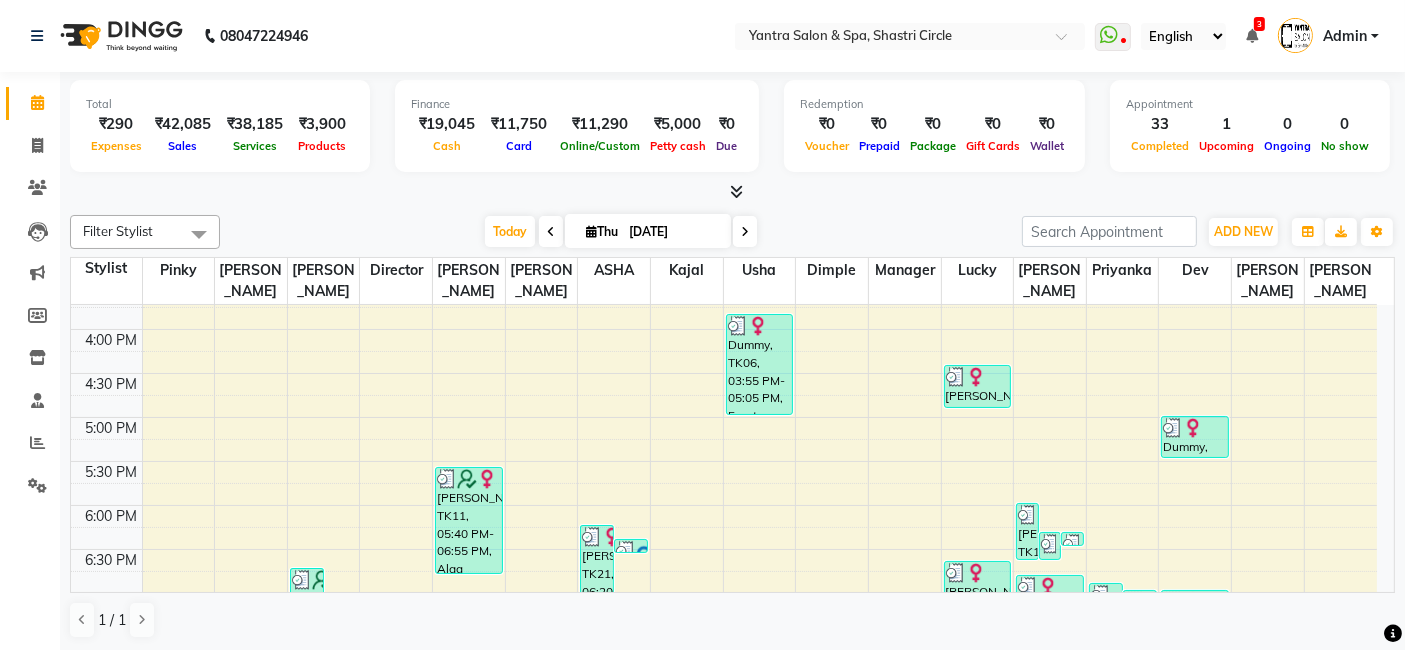 scroll, scrollTop: 755, scrollLeft: 0, axis: vertical 